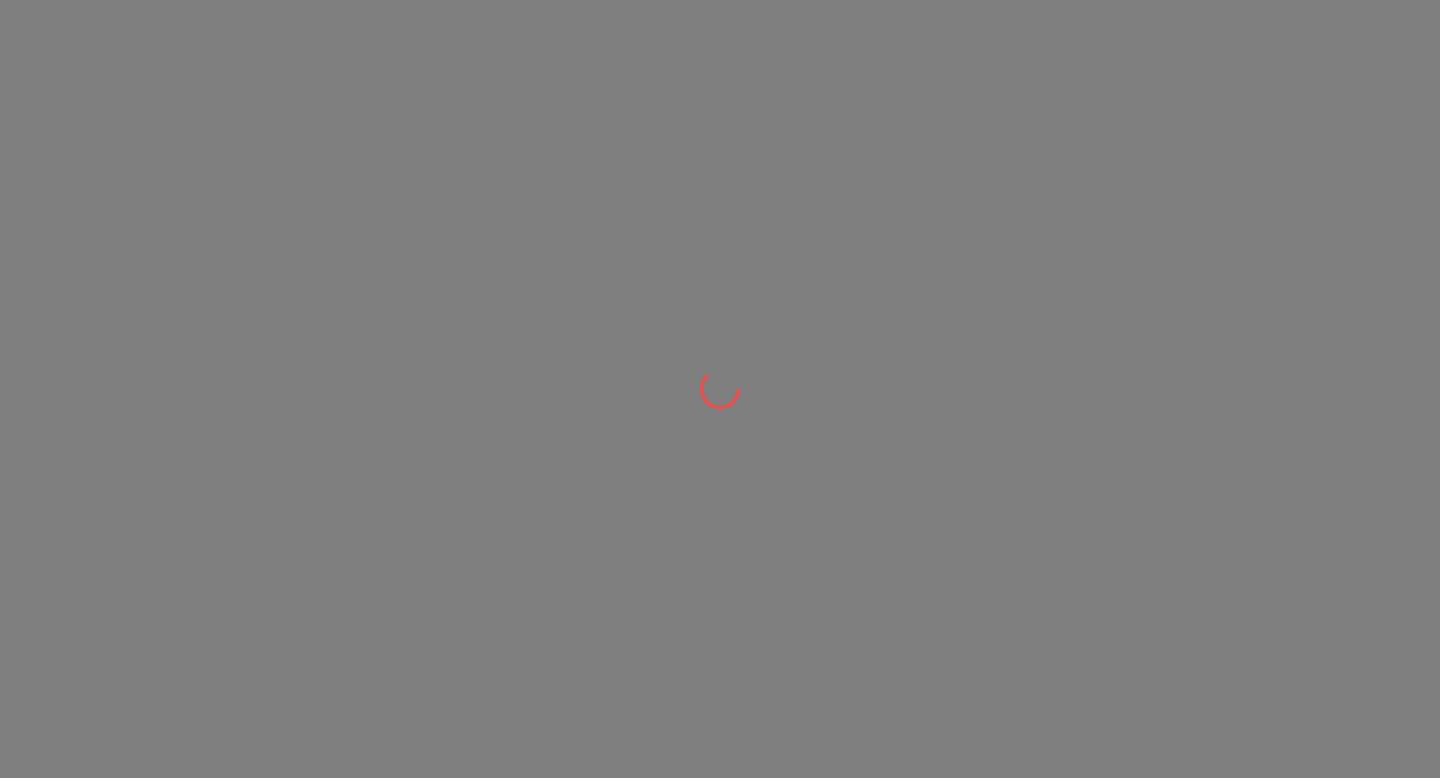 scroll, scrollTop: 0, scrollLeft: 0, axis: both 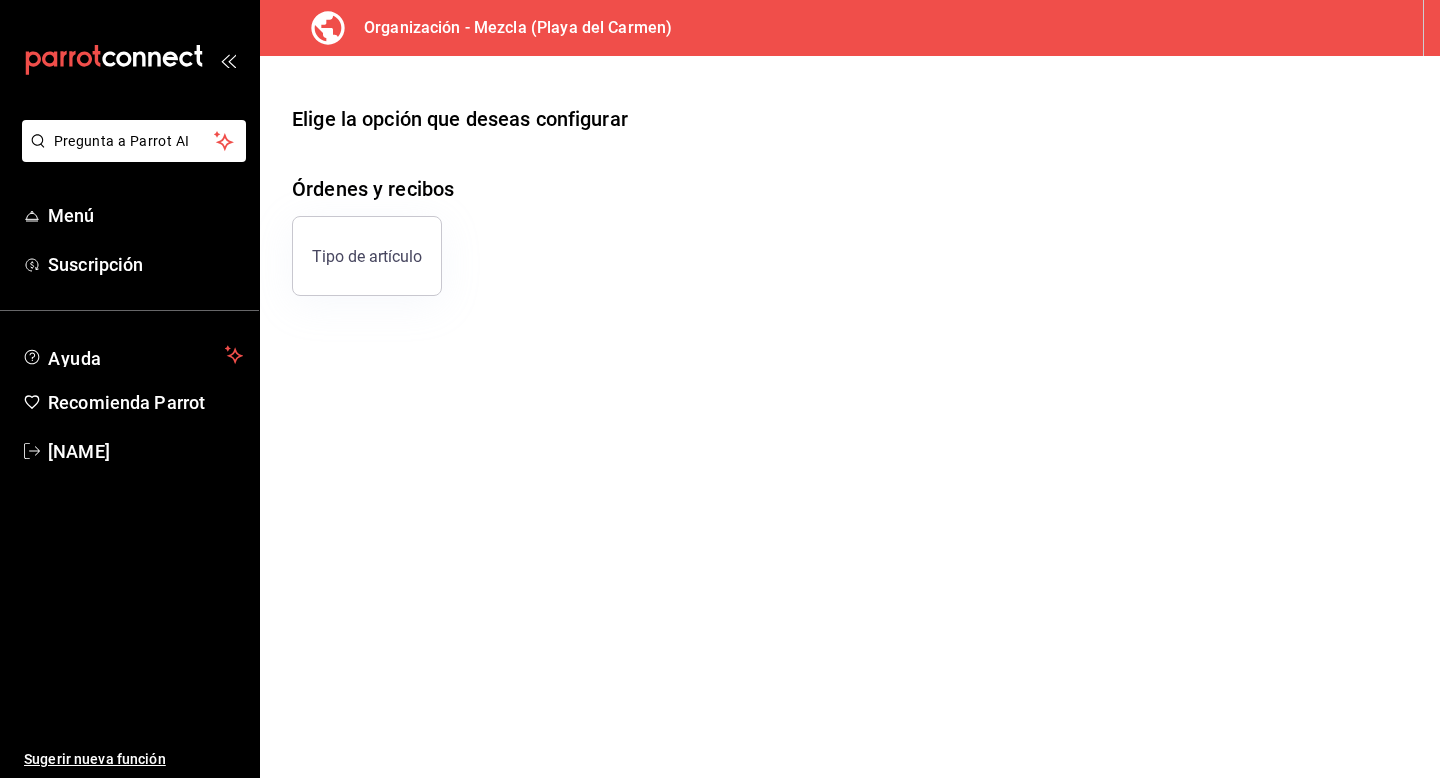 click 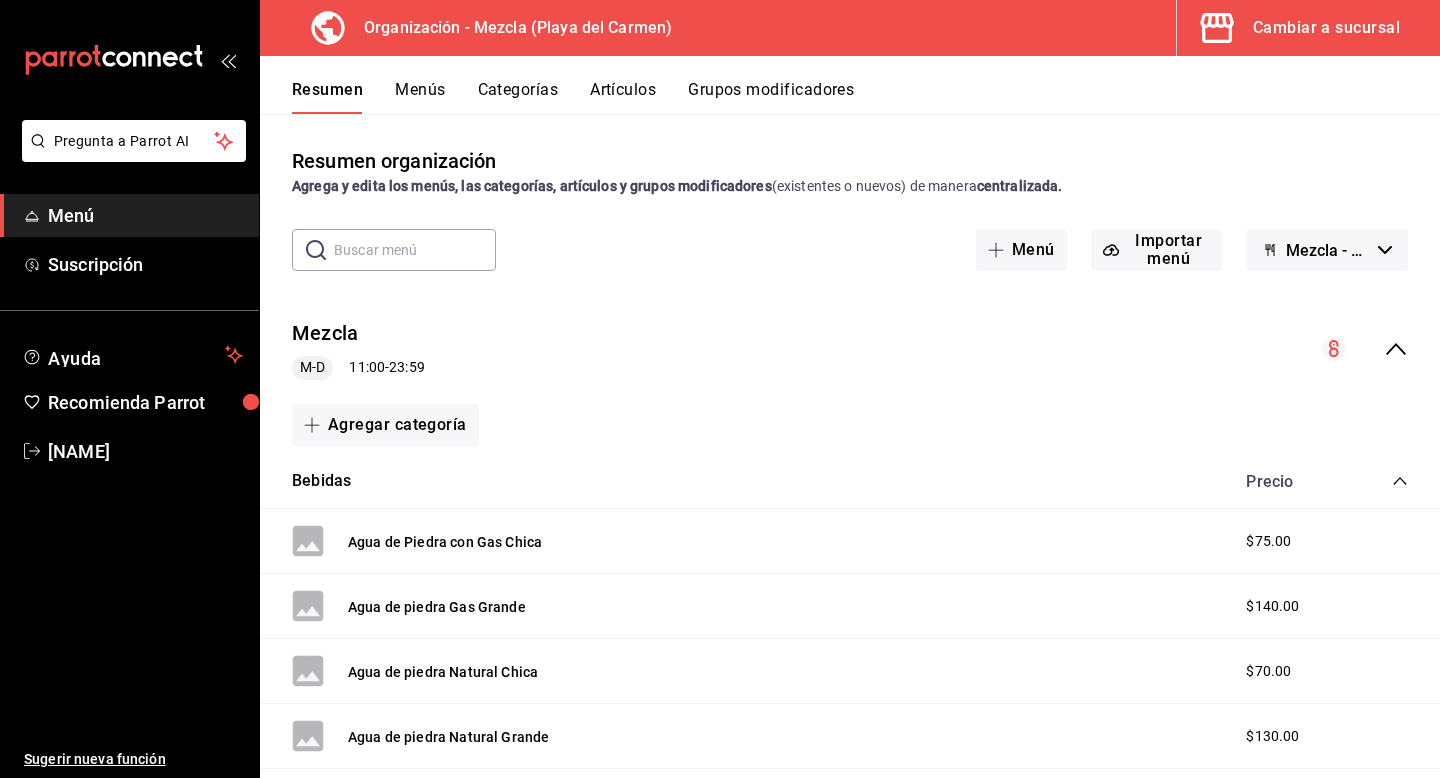 click on "Cambiar a sucursal" at bounding box center (1326, 28) 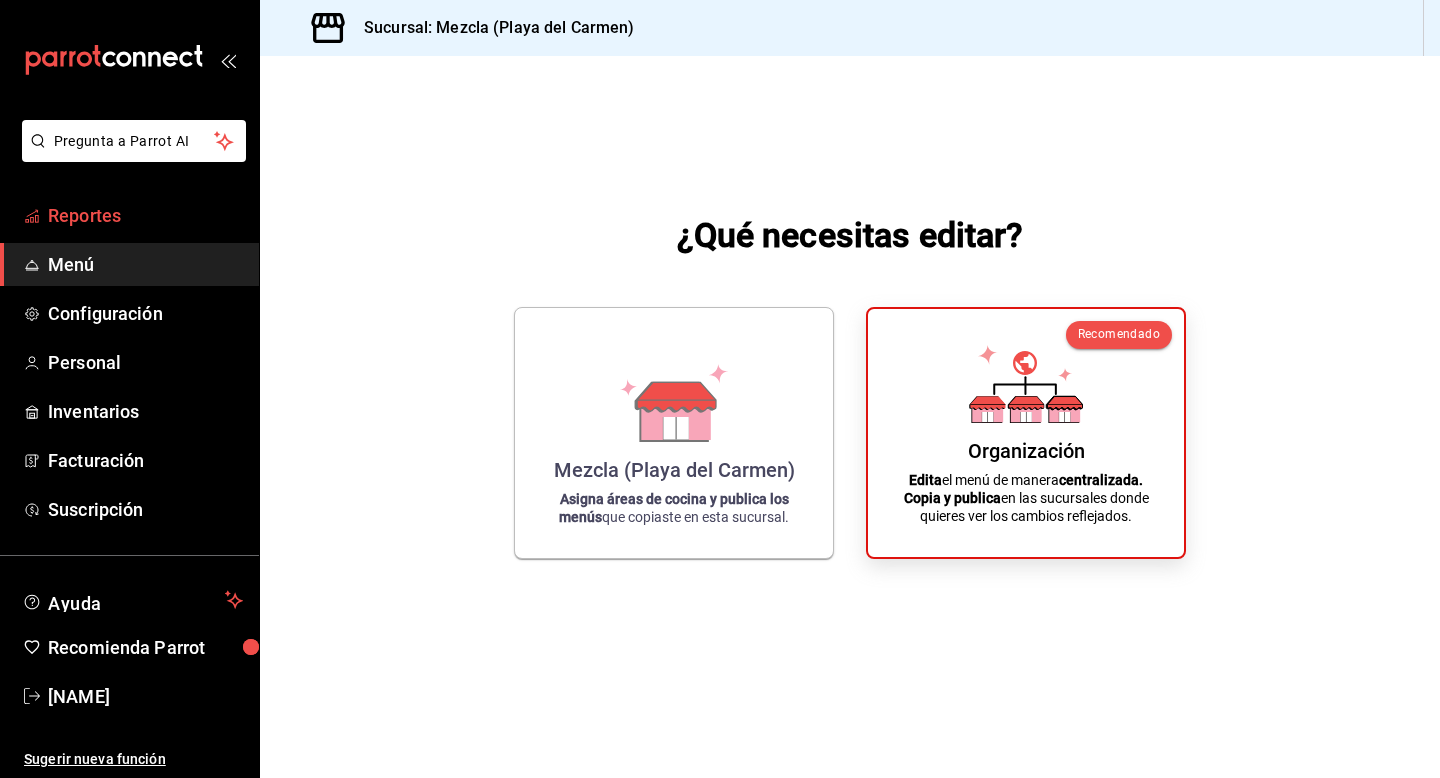 click on "Reportes" at bounding box center [145, 215] 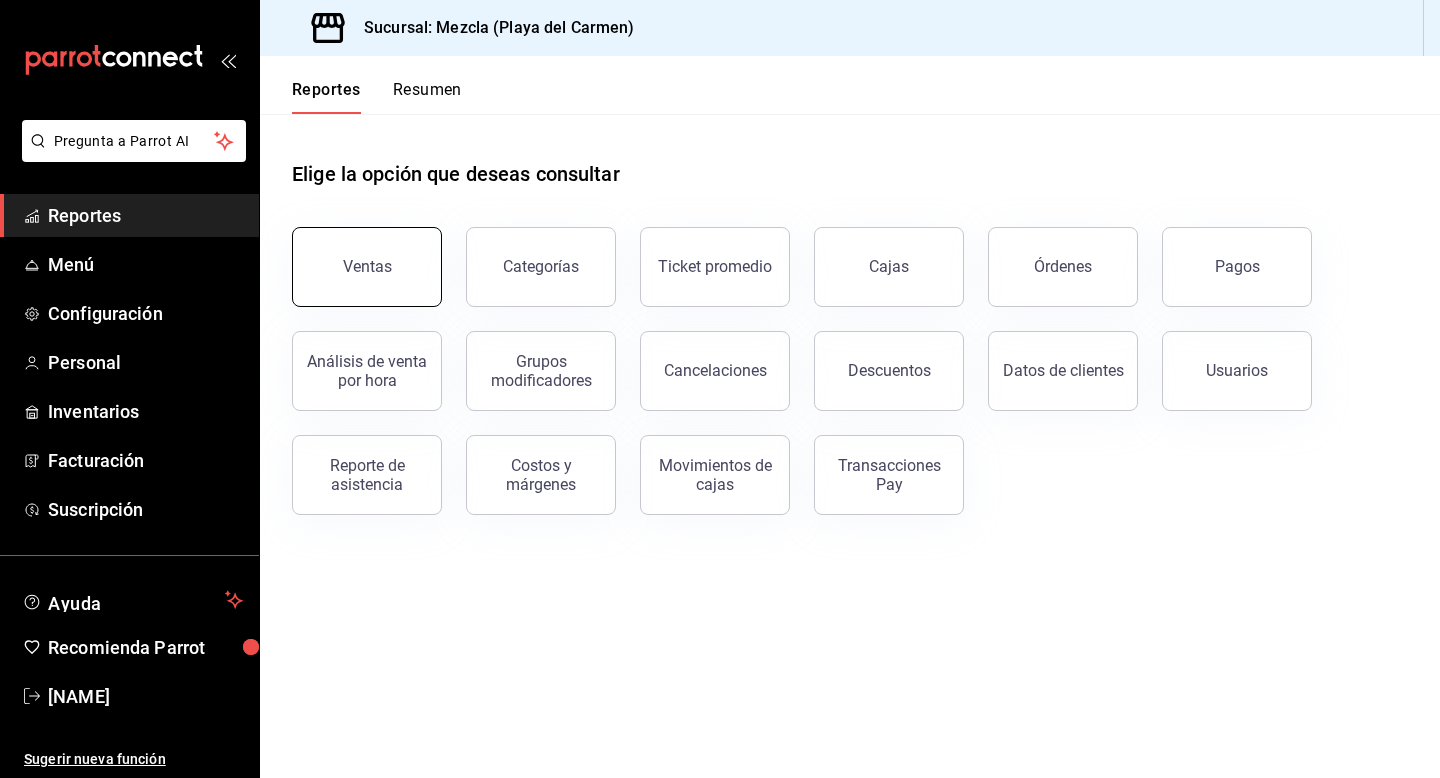click on "Ventas" at bounding box center (367, 267) 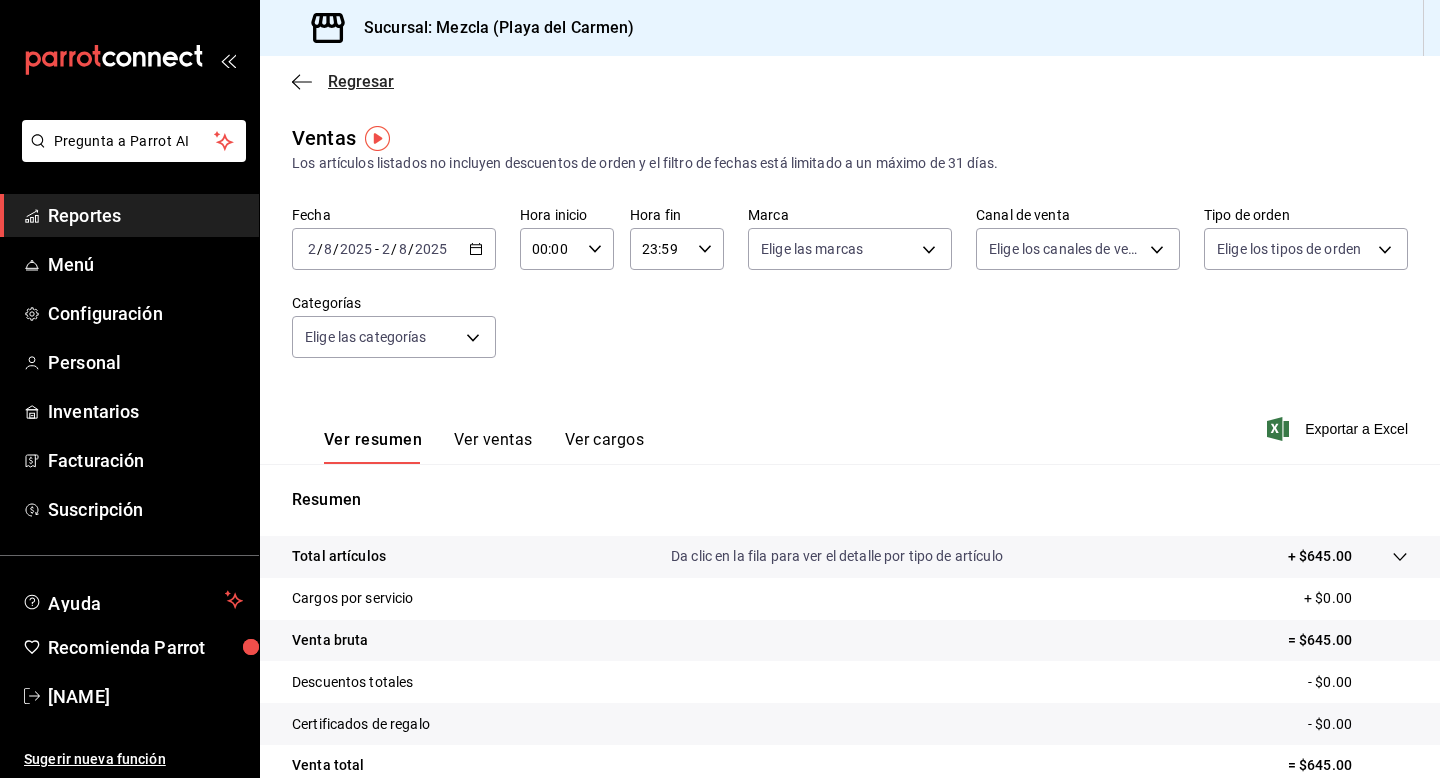 click 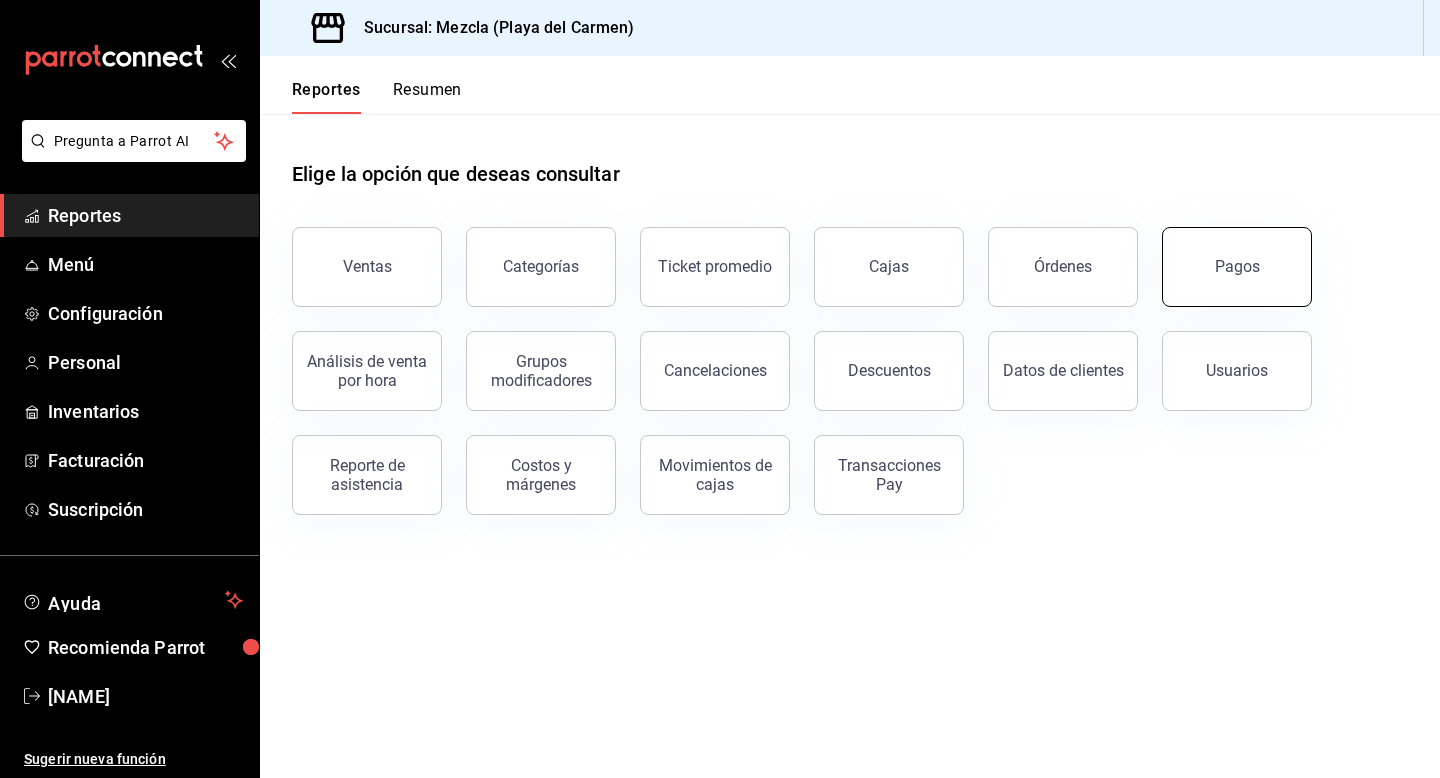 click on "Pagos" at bounding box center (1237, 267) 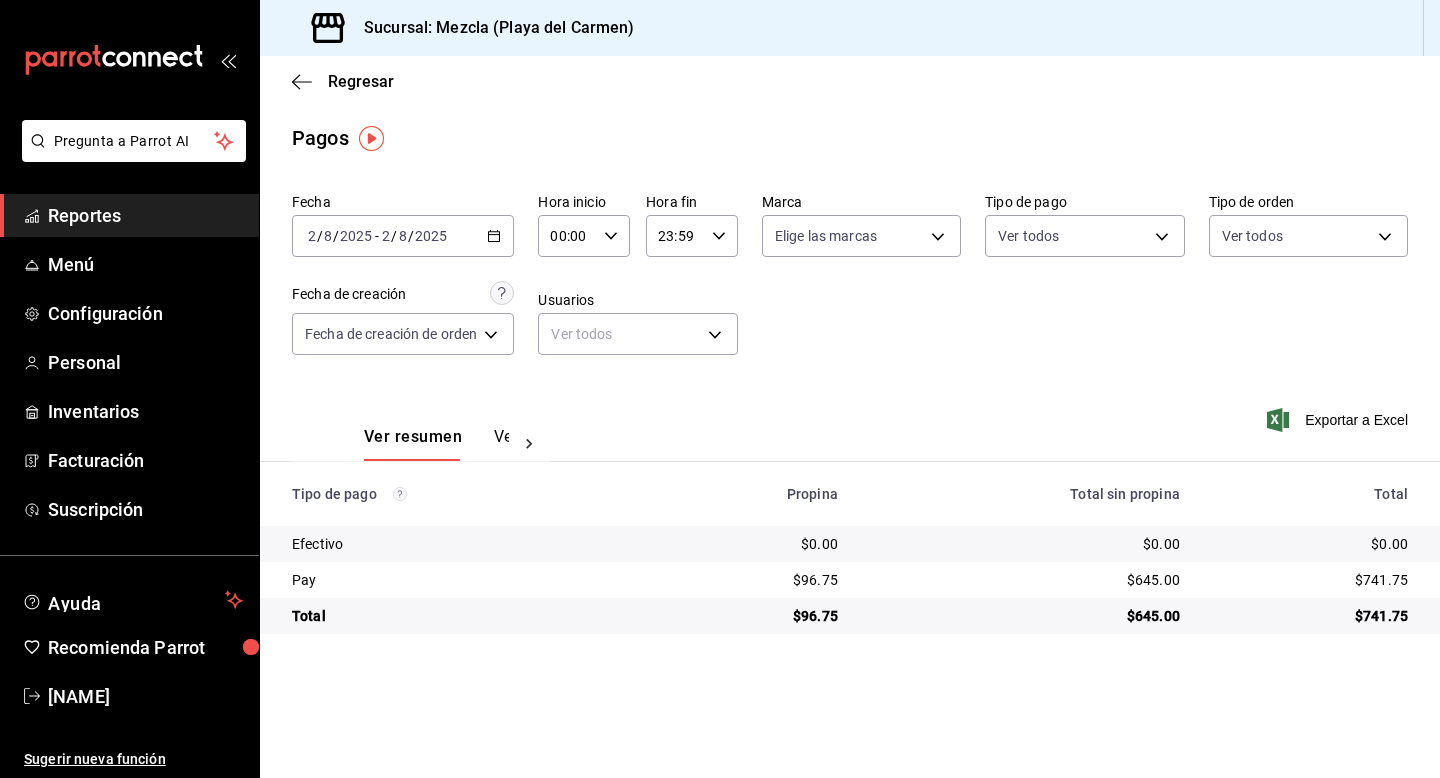 click 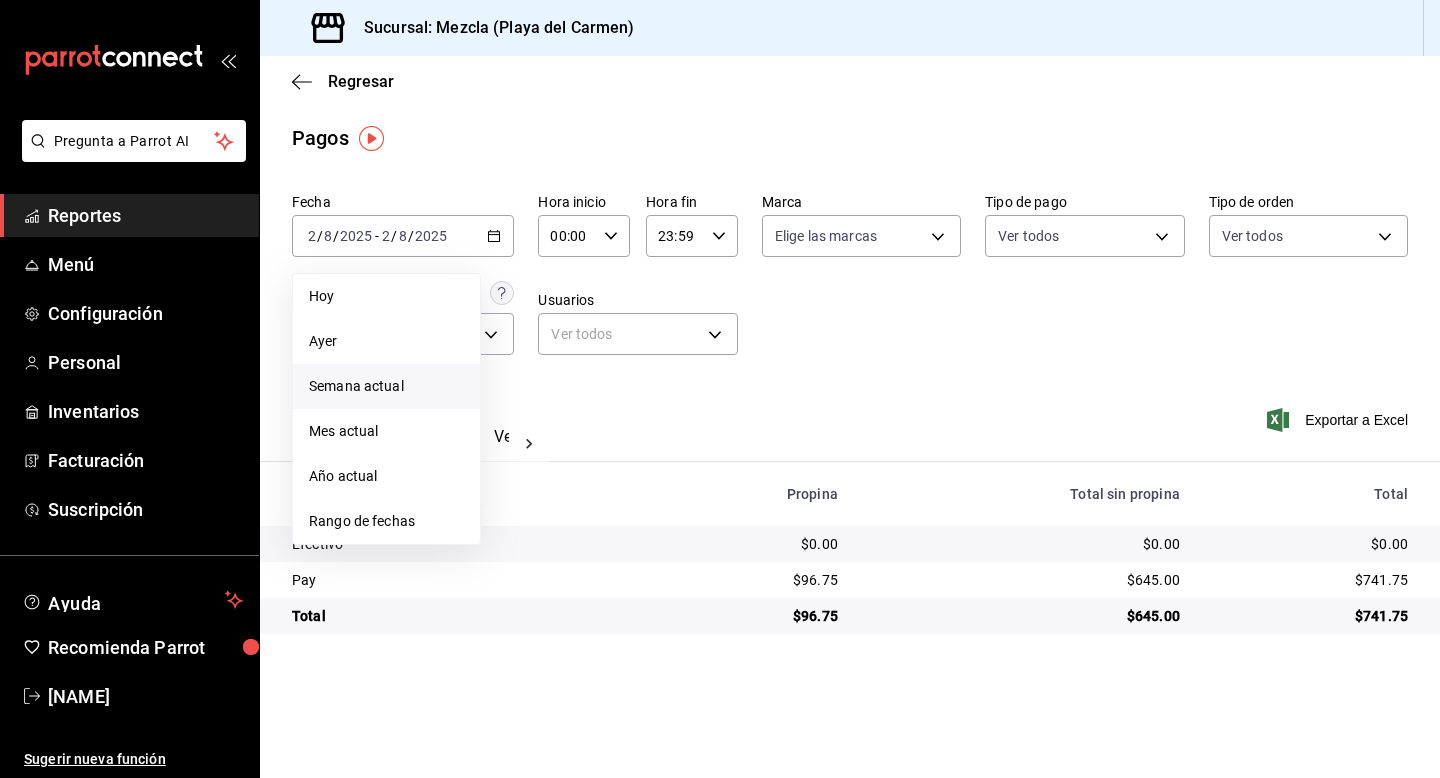 click on "Semana actual" at bounding box center (386, 386) 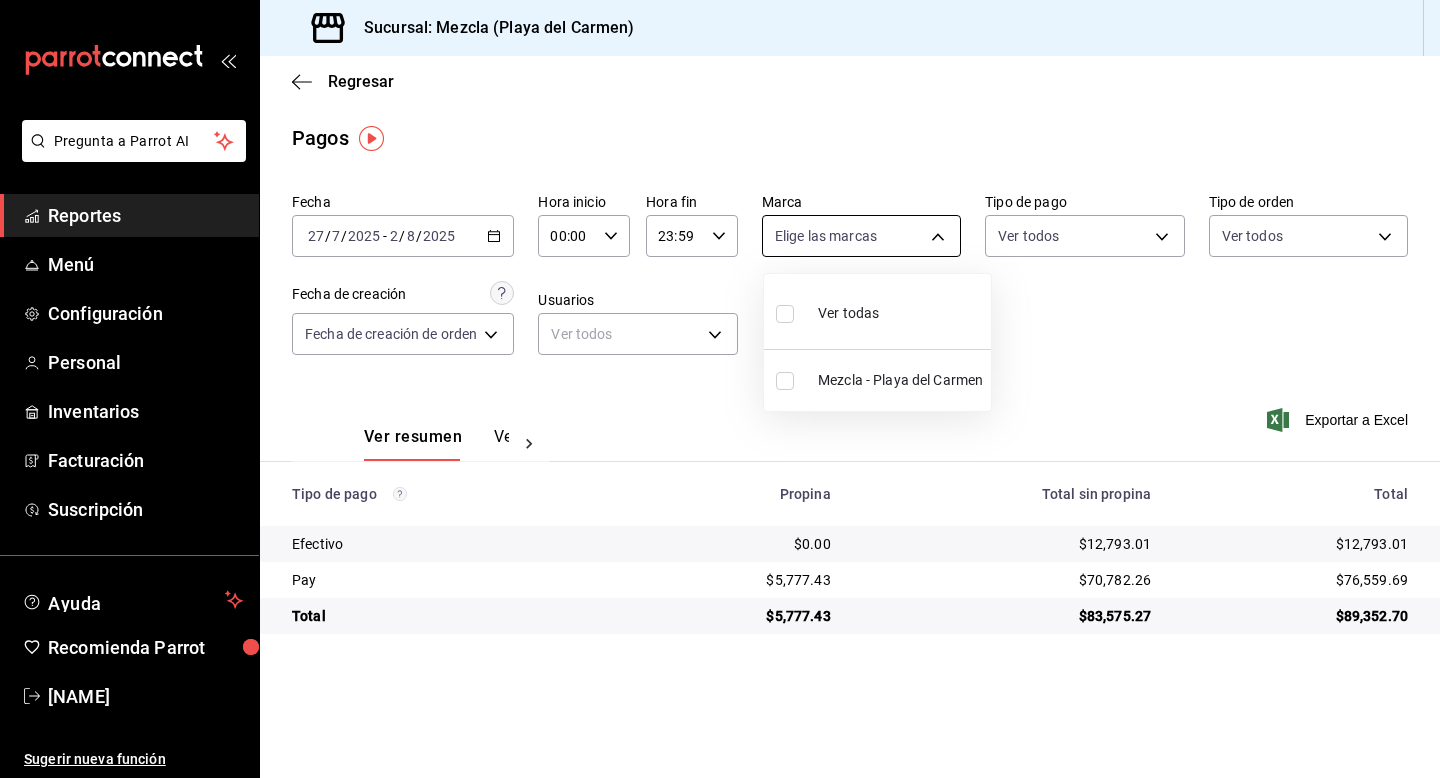 click on "Pregunta a Parrot AI Reportes   Menú   Configuración   Personal   Inventarios   Facturación   Suscripción   Ayuda Recomienda Parrot   [FIRST] [LAST]   Sugerir nueva función   Sucursal: Mezcla (Playa del Carmen) Regresar Pagos Fecha 2025-07-27 27 / 7 / 2025 - 2025-08-02 2 / 8 / 2025 Hora inicio 00:00 Hora inicio Hora fin 23:59 Hora fin Marca Elige las marcas Tipo de pago Ver todos Tipo de orden Ver todos Fecha de creación   Fecha de creación de pago ORDER_PAYMENT Usuarios Ver todos null Ver resumen Ver pagos Exportar a Excel Tipo de pago   Propina Total sin propina Total Efectivo $0.00 $12,793.01 $12,793.01 Pay $5,777.43 $70,782.26 $76,559.69 Total $5,777.43 $83,575.27 $89,352.70 GANA 1 MES GRATIS EN TU SUSCRIPCIÓN AQUÍ ¿Recuerdas cómo empezó tu restaurante?
Hoy puedes ayudar a un colega a tener el mismo cambio que tú viviste.
Recomienda Parrot directamente desde tu Portal Administrador.
Es fácil y rápido.
🎁 Por cada restaurante que se una, ganas 1 mes gratis. Ver video tutorial Ir a video Reportes" at bounding box center (720, 389) 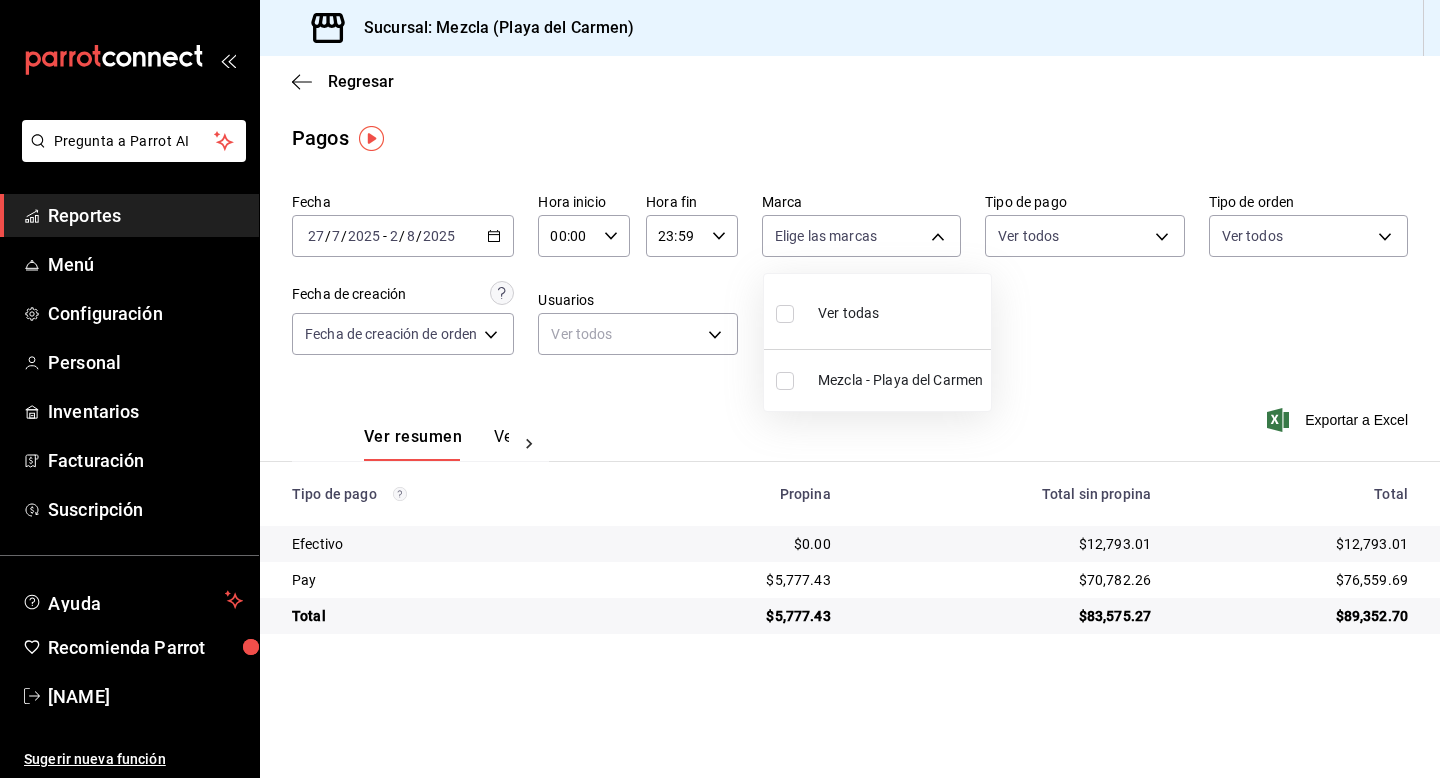 click at bounding box center [720, 389] 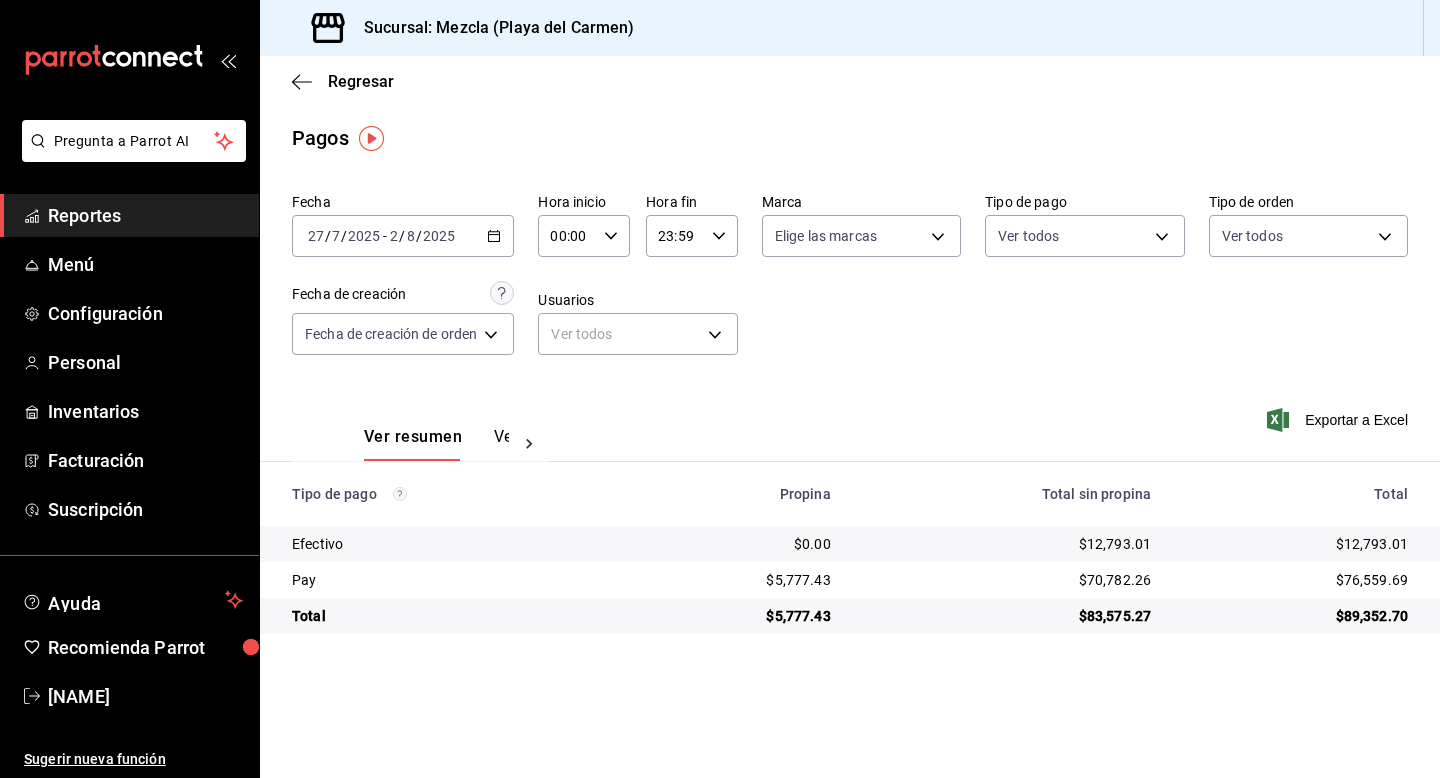 click on "Fecha [DATE] [DATE] - [DATE] [DATE] Hora inicio [TIME] Hora inicio Hora fin [TIME] Hora fin Marca Elige las marcas Tipo de pago Ver todos Tipo de orden Ver todos Fecha de creación   Fecha de creación de orden ORDER Usuarios Ver todos null" at bounding box center (850, 282) 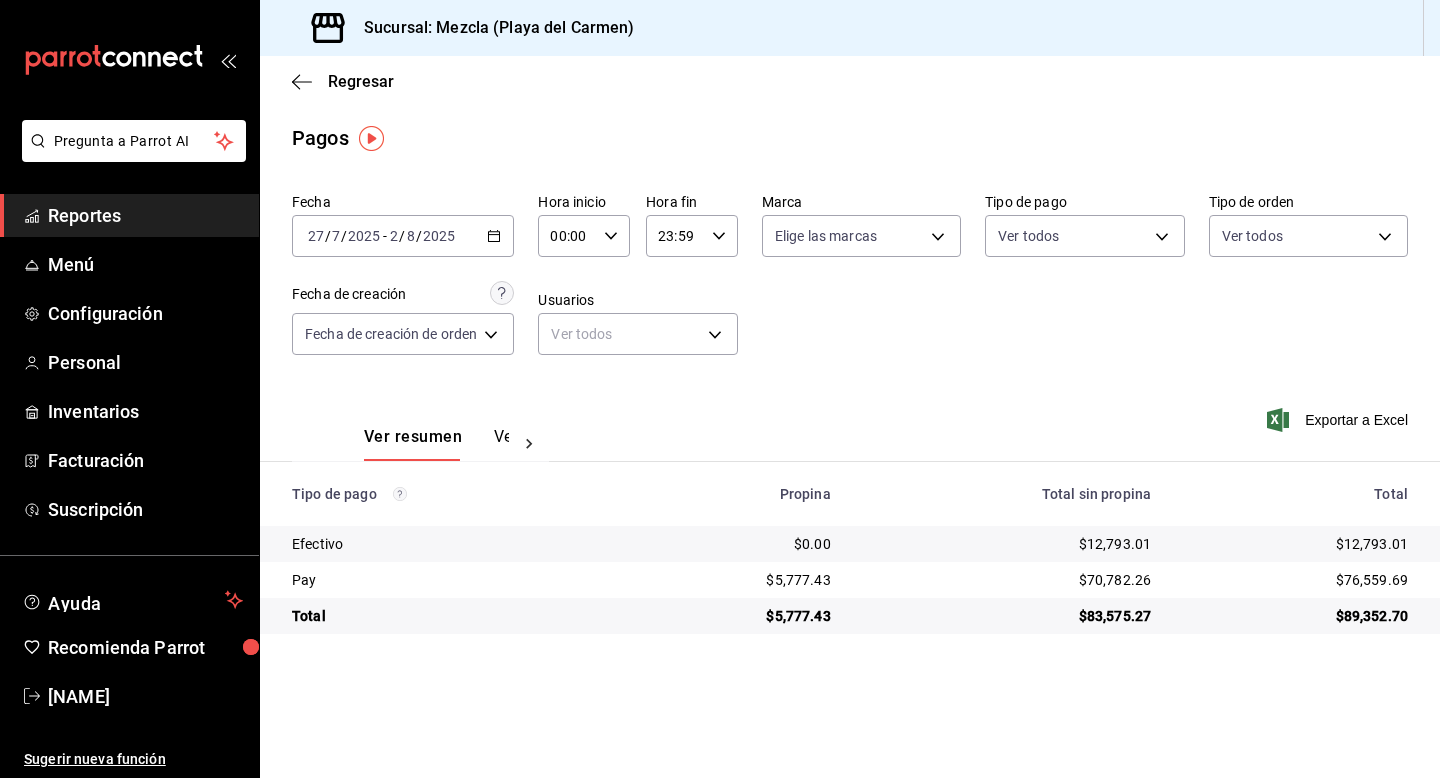 click on "Ver resumen Ver pagos" at bounding box center (436, 444) 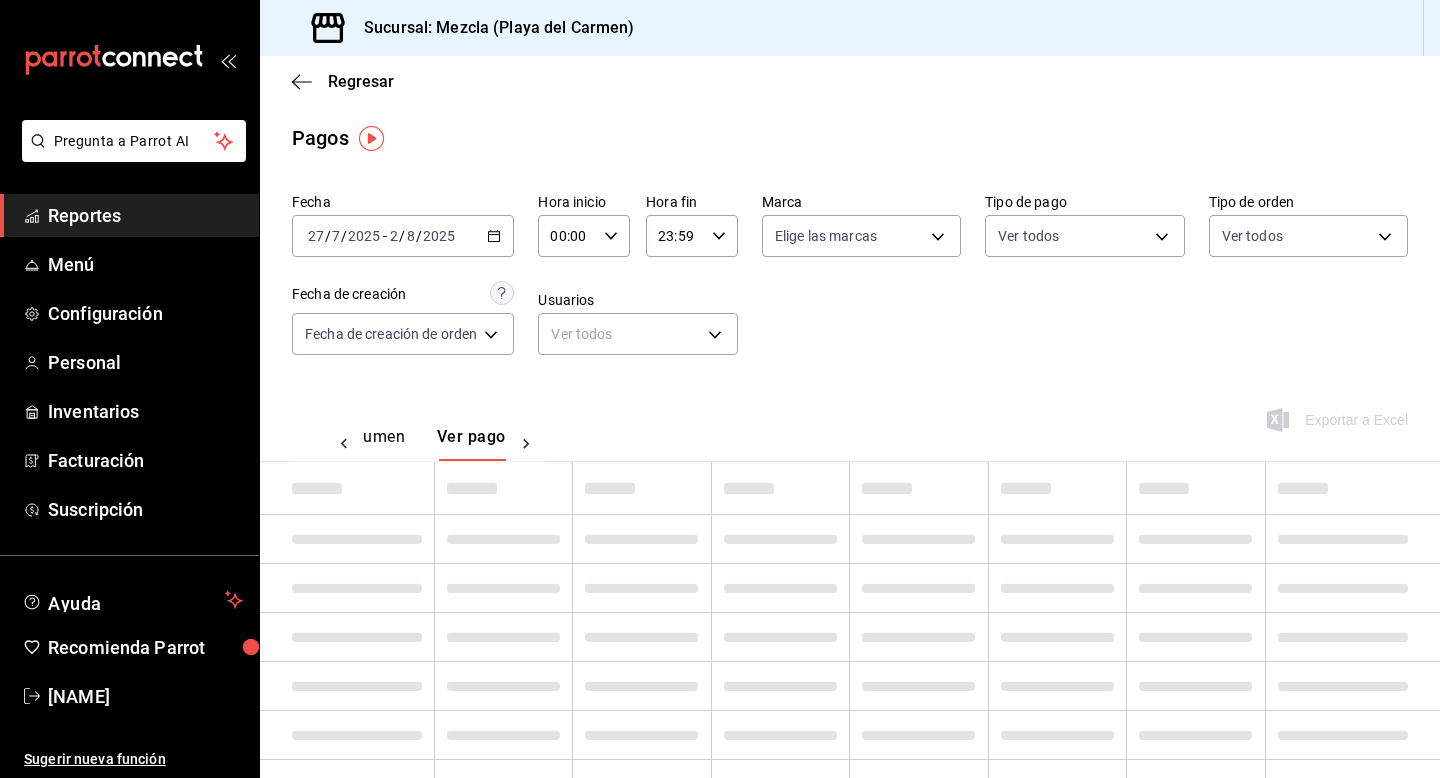 scroll, scrollTop: 0, scrollLeft: 59, axis: horizontal 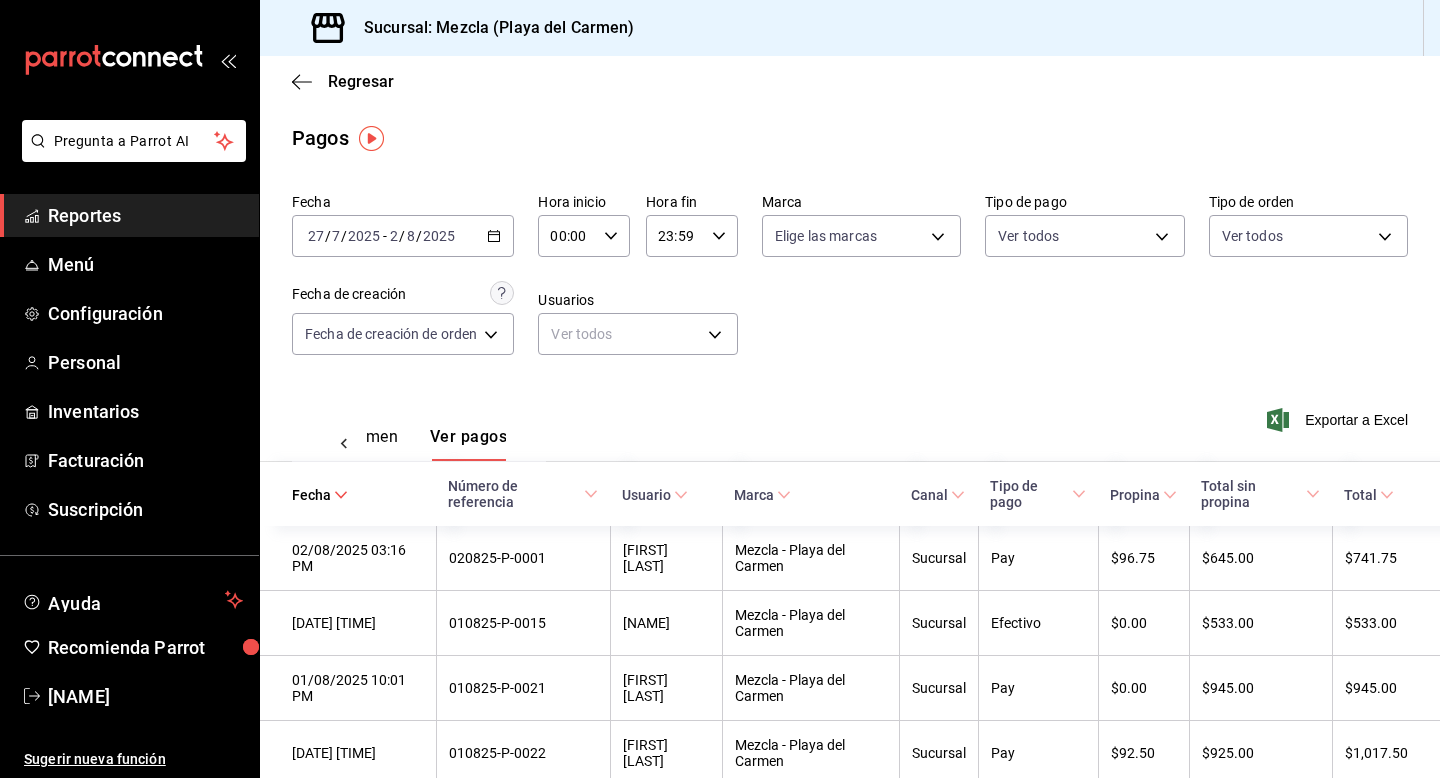 click at bounding box center [344, 444] 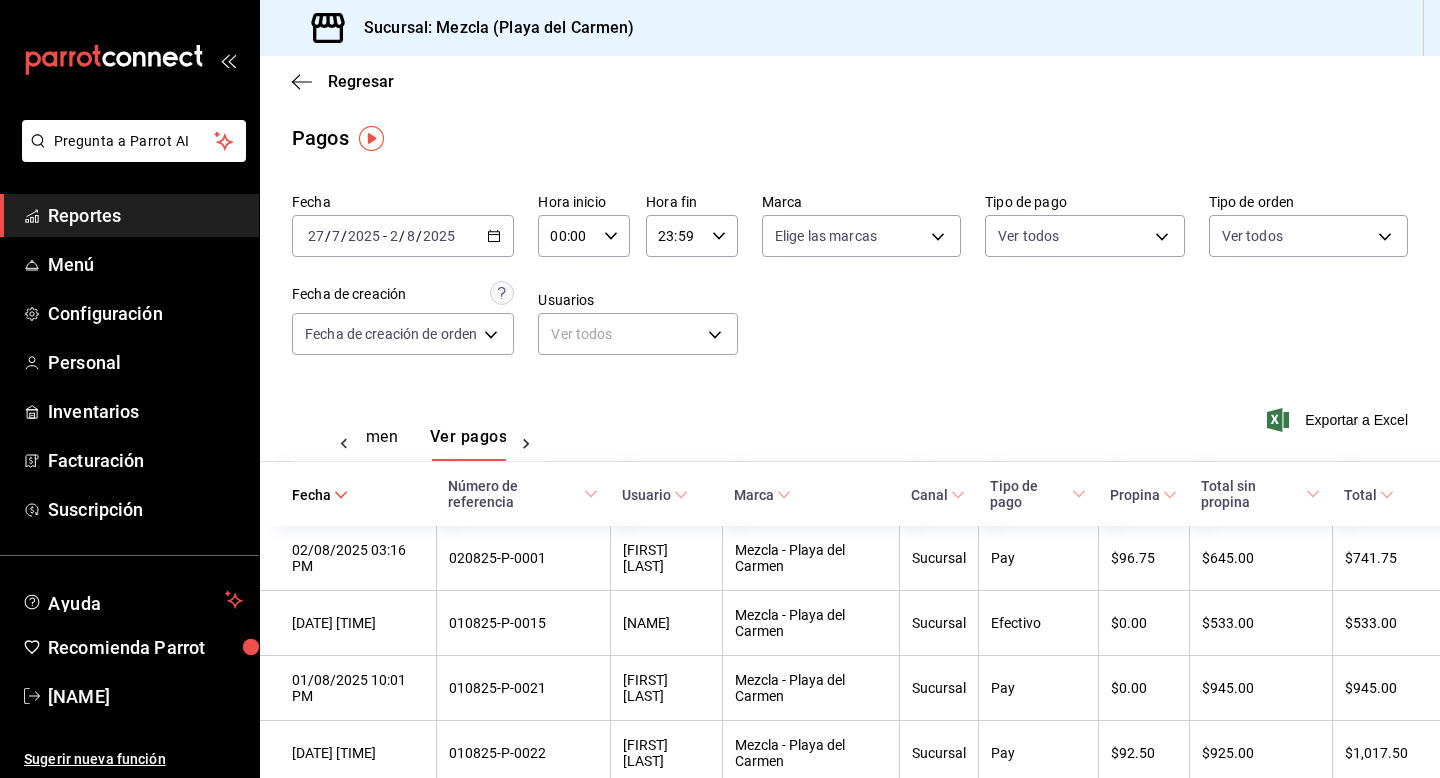 scroll, scrollTop: 0, scrollLeft: 0, axis: both 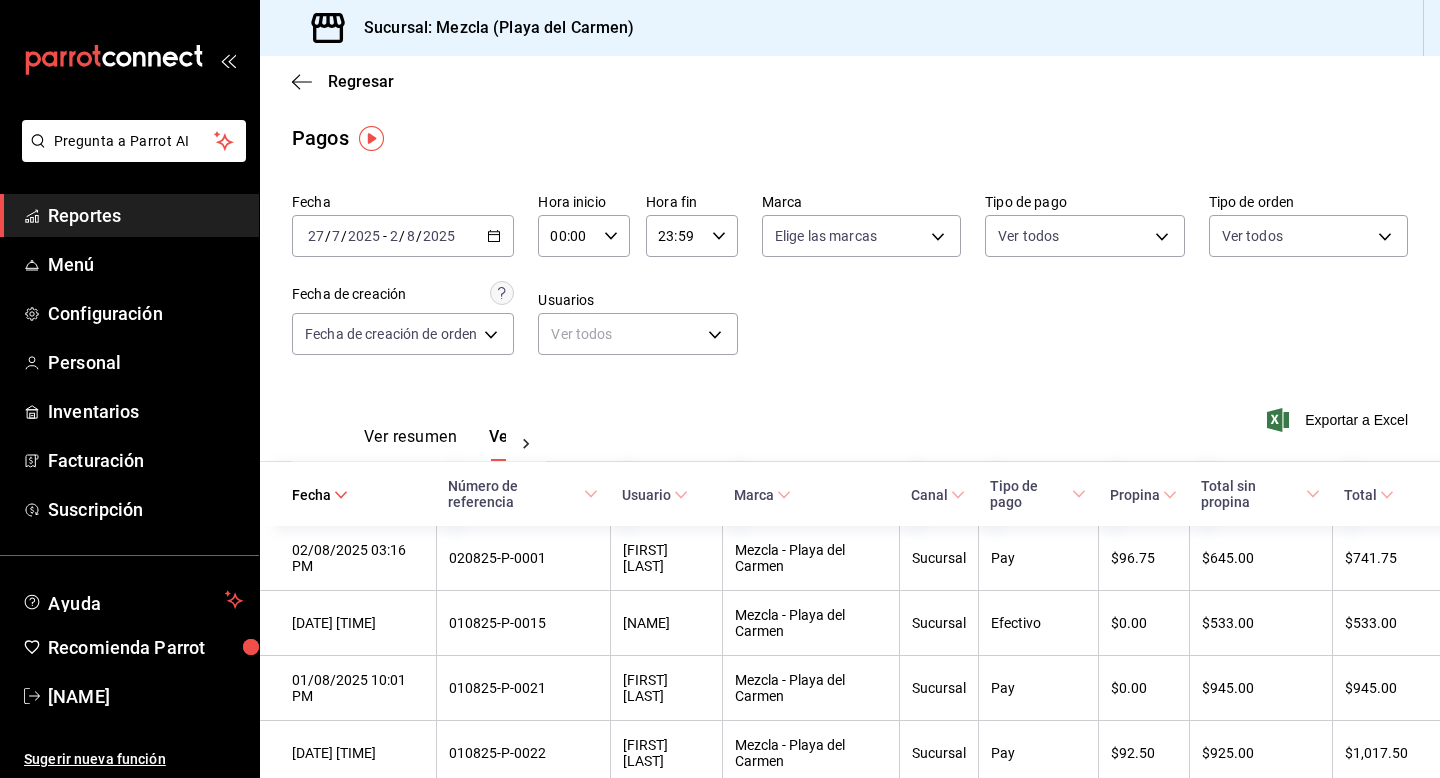 click on "Ver resumen" at bounding box center (410, 444) 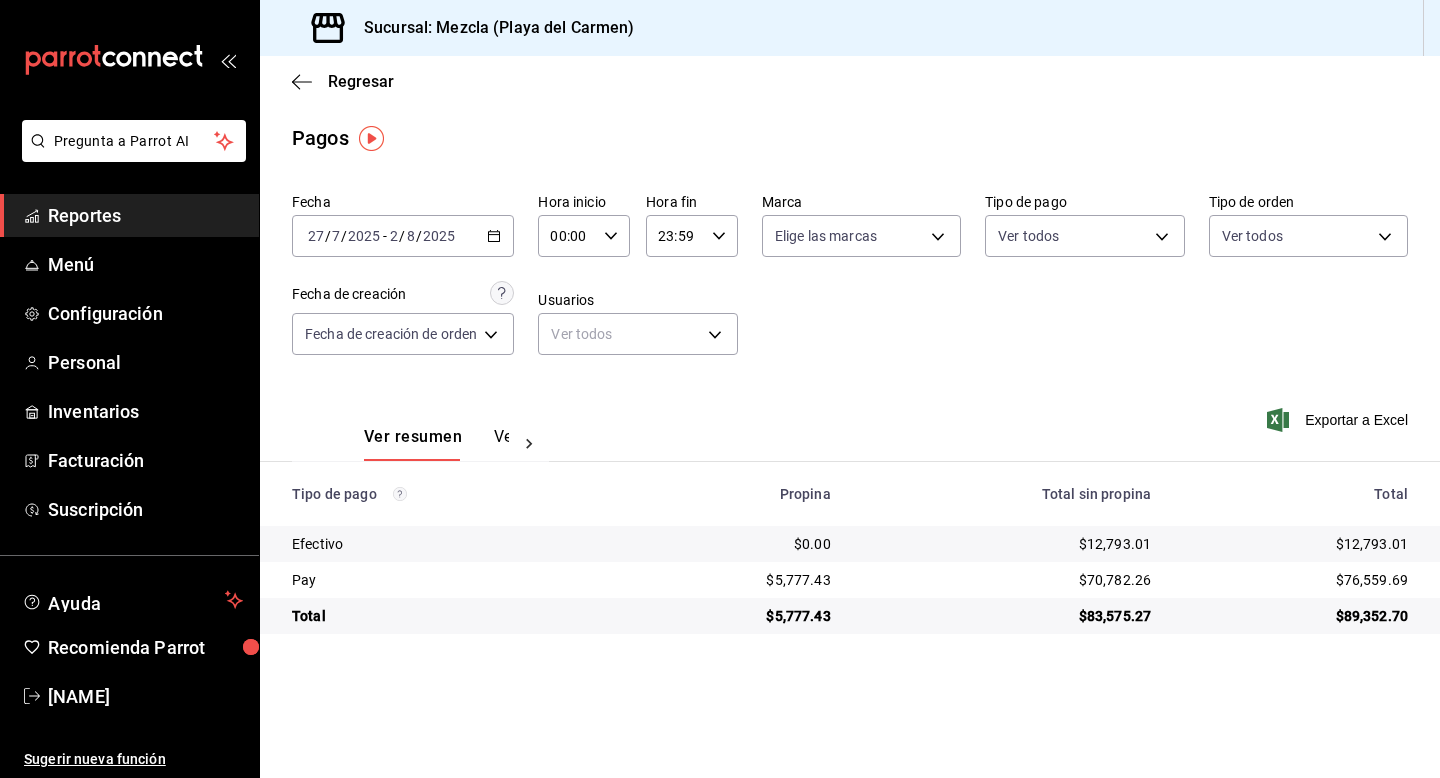 click on "[DATE] [DATE]" at bounding box center [403, 236] 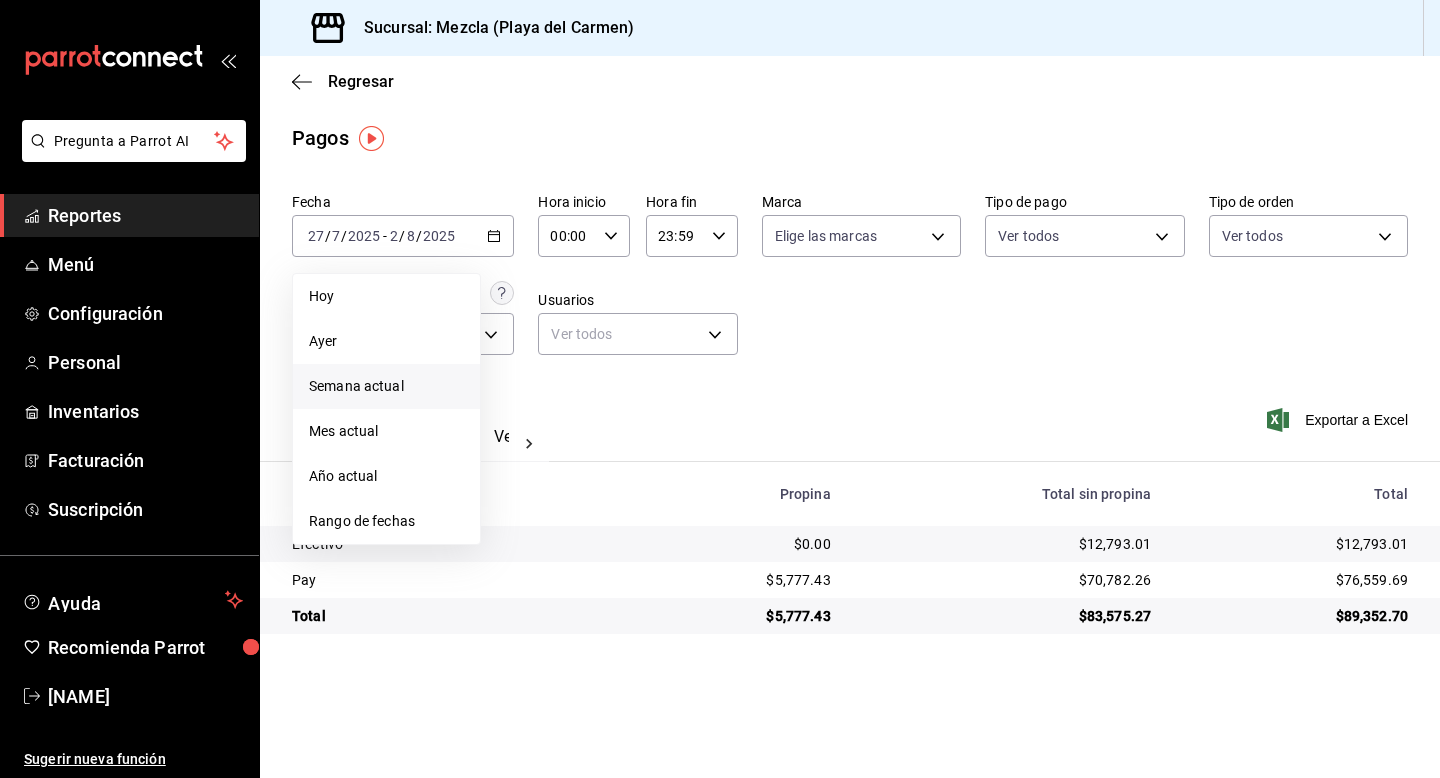 click on "Semana actual" at bounding box center [386, 386] 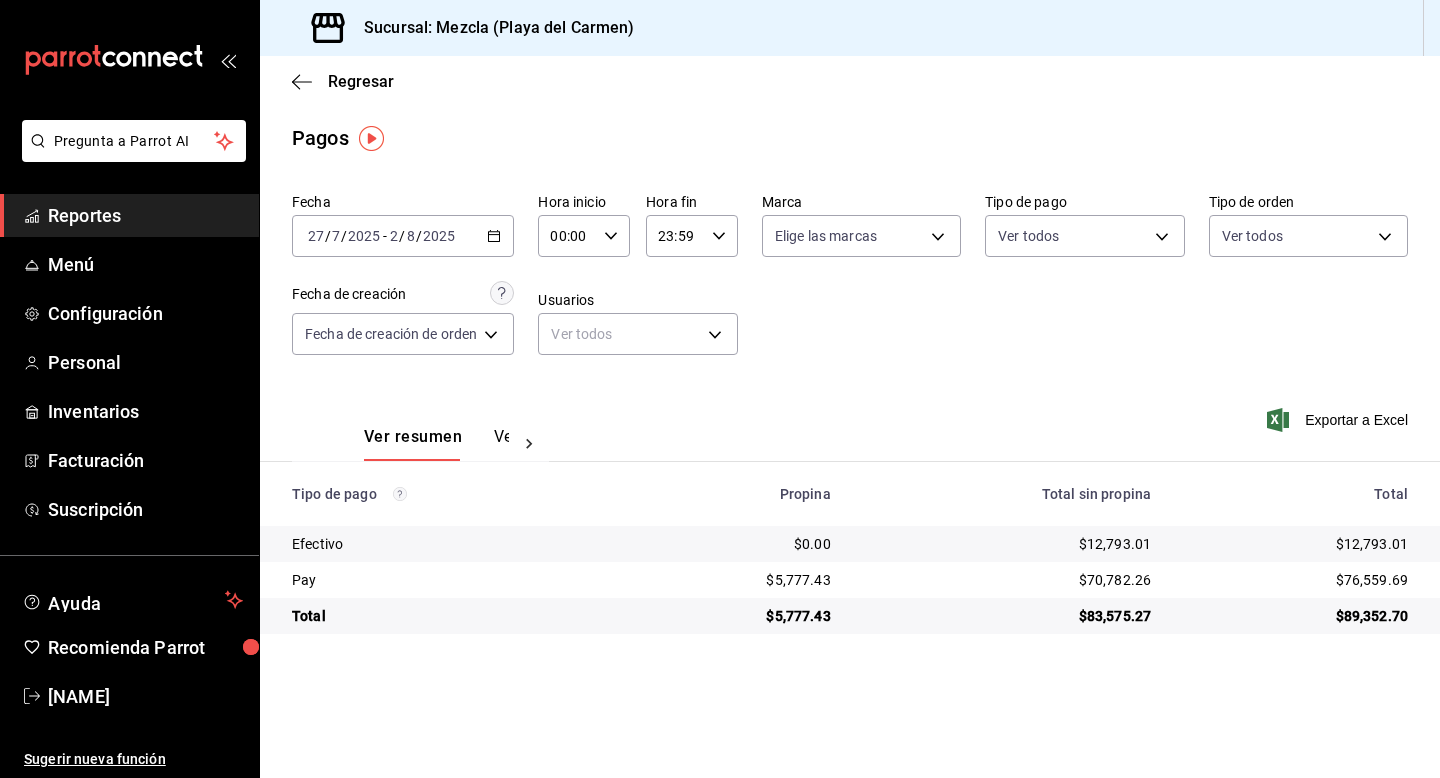 click on "[DATE] [DATE]" at bounding box center (403, 236) 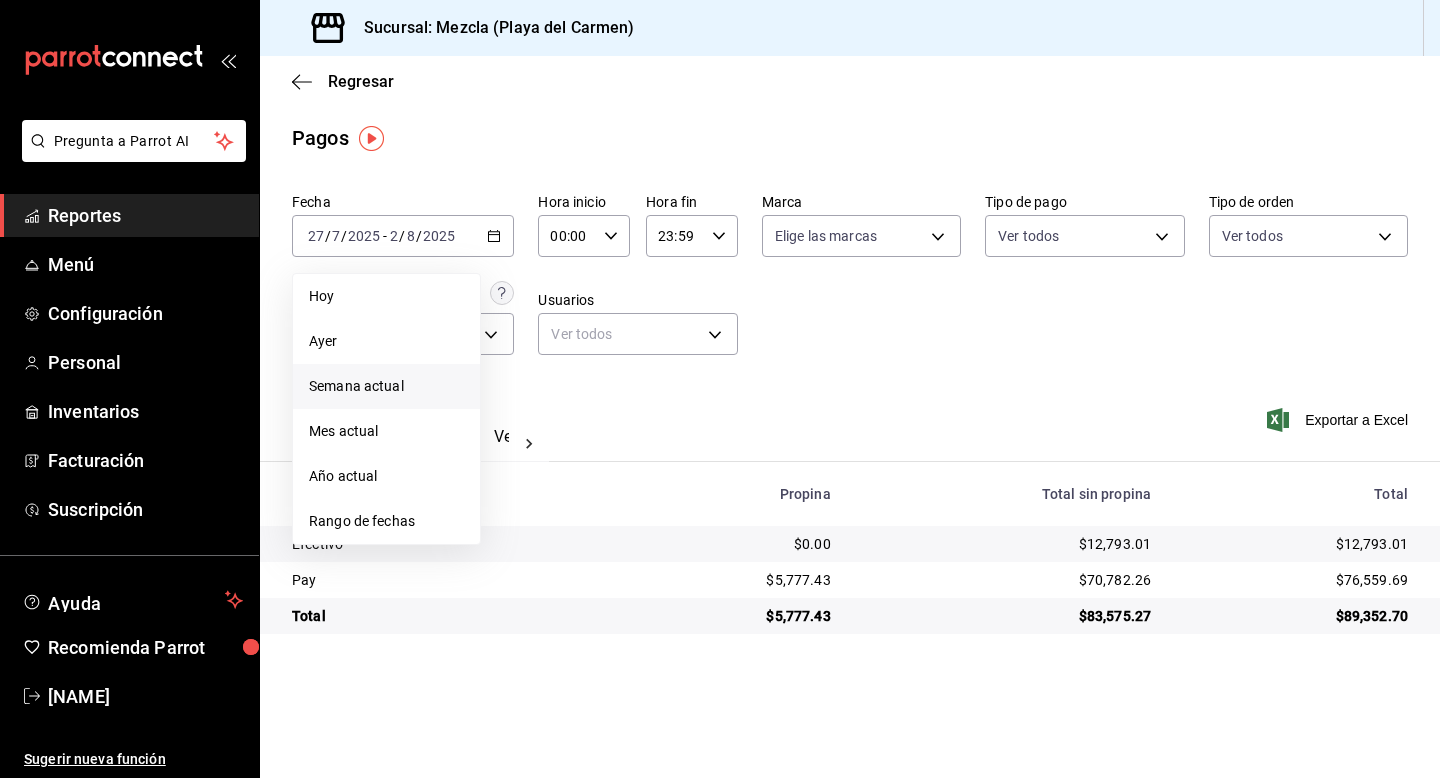 click on "Semana actual" at bounding box center (386, 386) 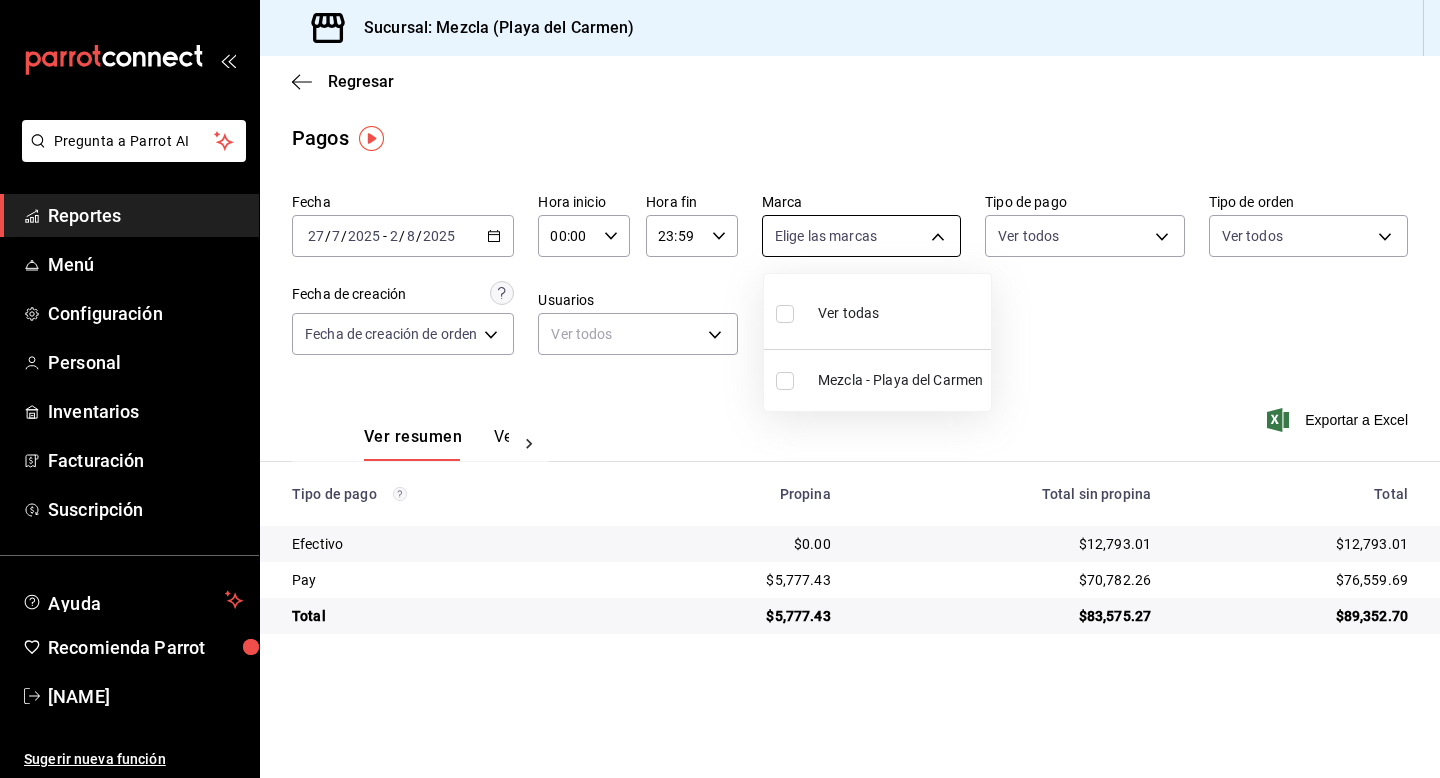 click on "Pregunta a Parrot AI Reportes   Menú   Configuración   Personal   Inventarios   Facturación   Suscripción   Ayuda Recomienda Parrot   [FIRST] [LAST]   Sugerir nueva función   Sucursal: Mezcla (Playa del Carmen) Regresar Pagos Fecha 2025-07-27 27 / 7 / 2025 - 2025-08-02 2 / 8 / 2025 Hora inicio 00:00 Hora inicio Hora fin 23:59 Hora fin Marca Elige las marcas Tipo de pago Ver todos Tipo de orden Ver todos Fecha de creación   Fecha de creación de pago ORDER_PAYMENT Usuarios Ver todos null Ver resumen Ver pagos Exportar a Excel Tipo de pago   Propina Total sin propina Total Efectivo $0.00 $12,793.01 $12,793.01 Pay $5,777.43 $70,782.26 $76,559.69 Total $5,777.43 $83,575.27 $89,352.70 GANA 1 MES GRATIS EN TU SUSCRIPCIÓN AQUÍ ¿Recuerdas cómo empezó tu restaurante?
Hoy puedes ayudar a un colega a tener el mismo cambio que tú viviste.
Recomienda Parrot directamente desde tu Portal Administrador.
Es fácil y rápido.
🎁 Por cada restaurante que se una, ganas 1 mes gratis. Ver video tutorial Ir a video Reportes" at bounding box center (720, 389) 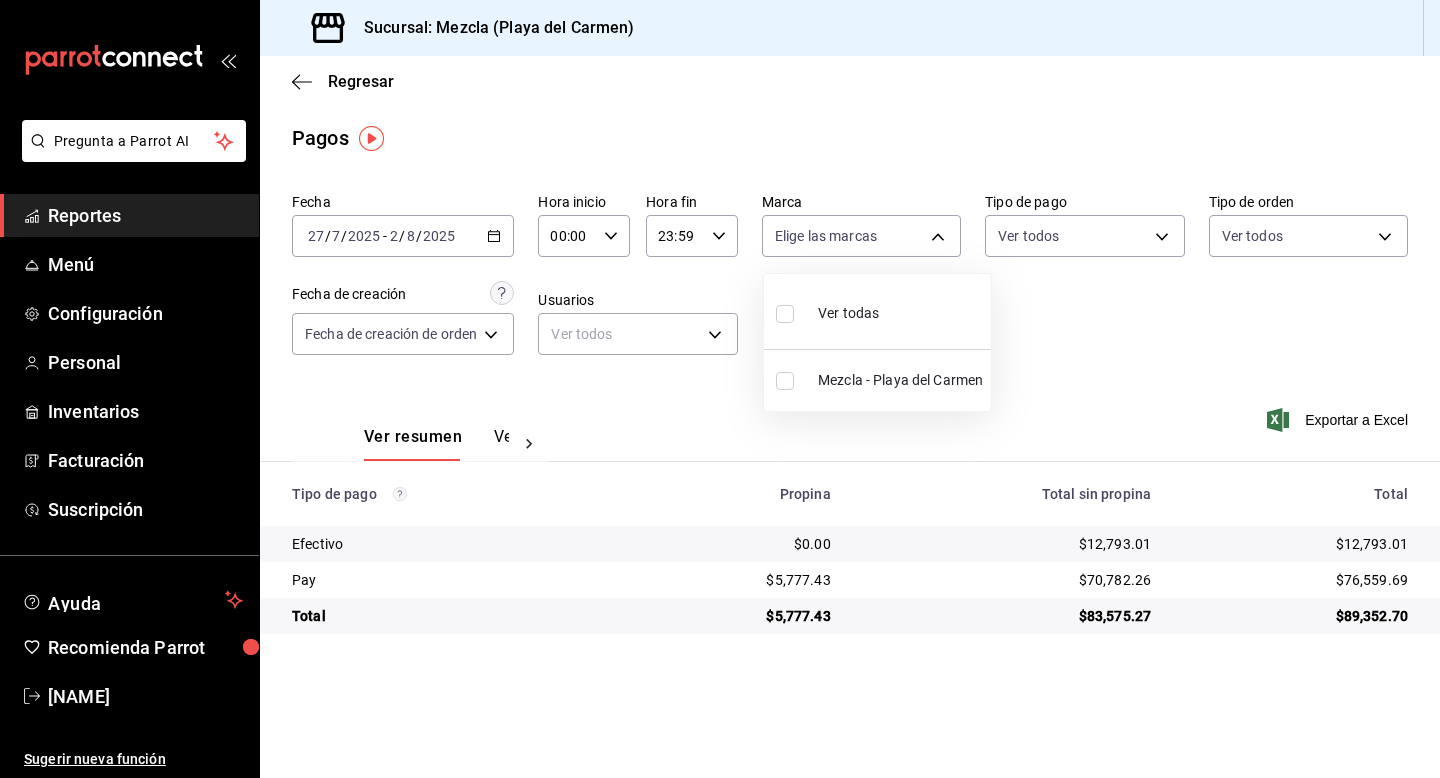 click at bounding box center (720, 389) 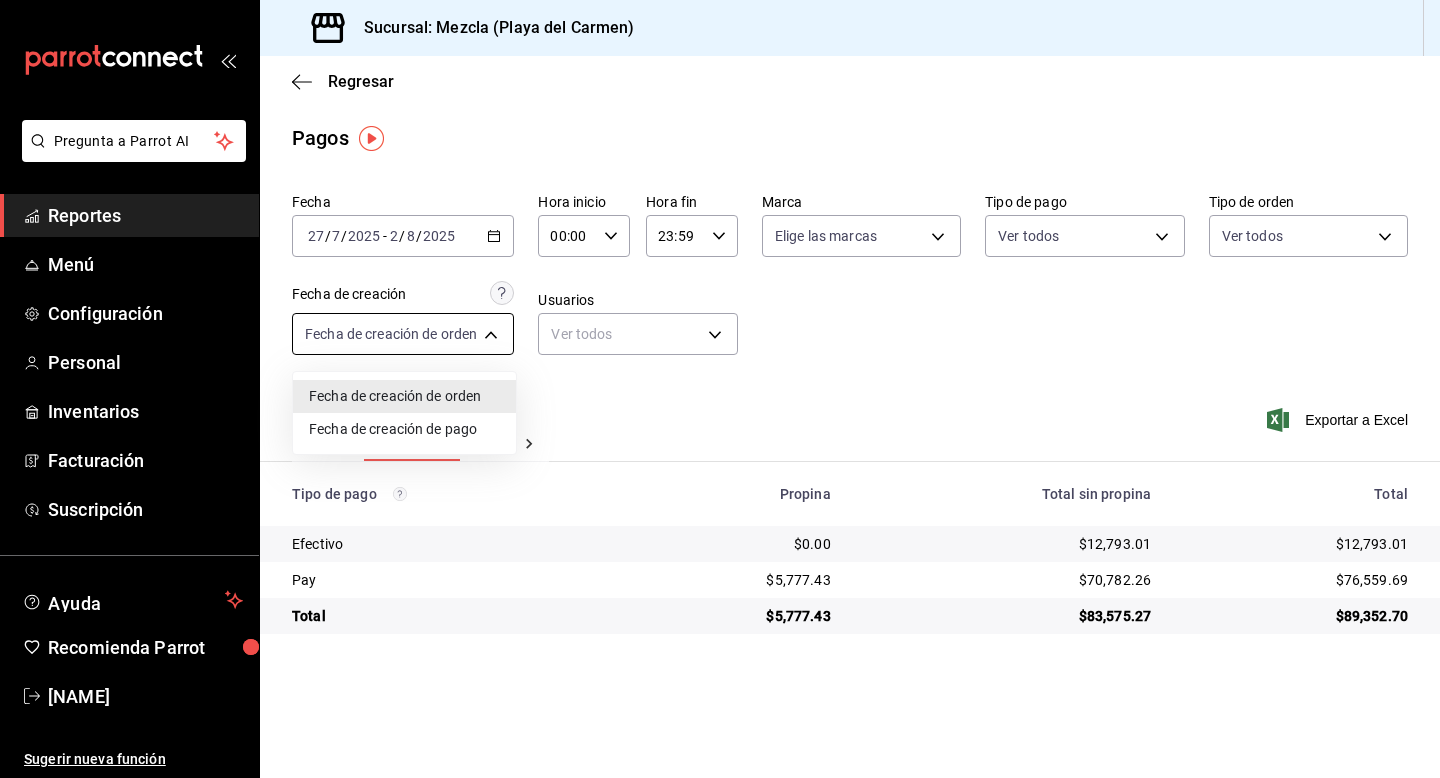 click on "Pregunta a Parrot AI Reportes   Menú   Configuración   Personal   Inventarios   Facturación   Suscripción   Ayuda Recomienda Parrot   [FIRST] [LAST]   Sugerir nueva función   Sucursal: Mezcla (Playa del Carmen) Regresar Pagos Fecha 2025-07-27 27 / 7 / 2025 - 2025-08-02 2 / 8 / 2025 Hora inicio 00:00 Hora inicio Hora fin 23:59 Hora fin Marca Elige las marcas Tipo de pago Ver todos Tipo de orden Ver todos Fecha de creación   Fecha de creación de pago ORDER_PAYMENT Usuarios Ver todos null Ver resumen Ver pagos Exportar a Excel Tipo de pago   Propina Total sin propina Total Efectivo $0.00 $12,793.01 $12,793.01 Pay $5,777.43 $70,782.26 $76,559.69 Total $5,777.43 $83,575.27 $89,352.70 GANA 1 MES GRATIS EN TU SUSCRIPCIÓN AQUÍ ¿Recuerdas cómo empezó tu restaurante?
Hoy puedes ayudar a un colega a tener el mismo cambio que tú viviste.
Recomienda Parrot directamente desde tu Portal Administrador.
Es fácil y rápido.
🎁 Por cada restaurante que se una, ganas 1 mes gratis. Ver video tutorial Ir a video Reportes" at bounding box center [720, 389] 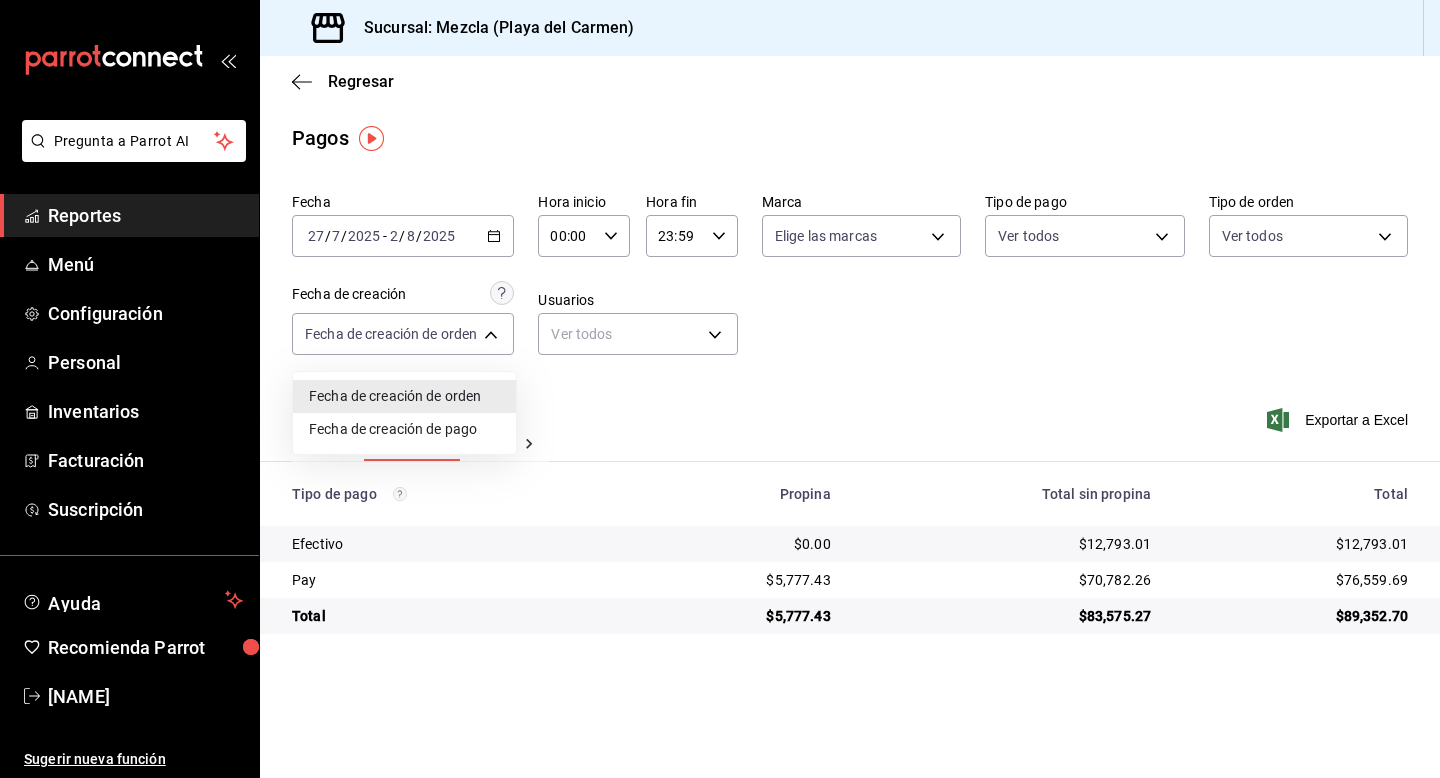 click on "Fecha de creación de pago" at bounding box center [404, 429] 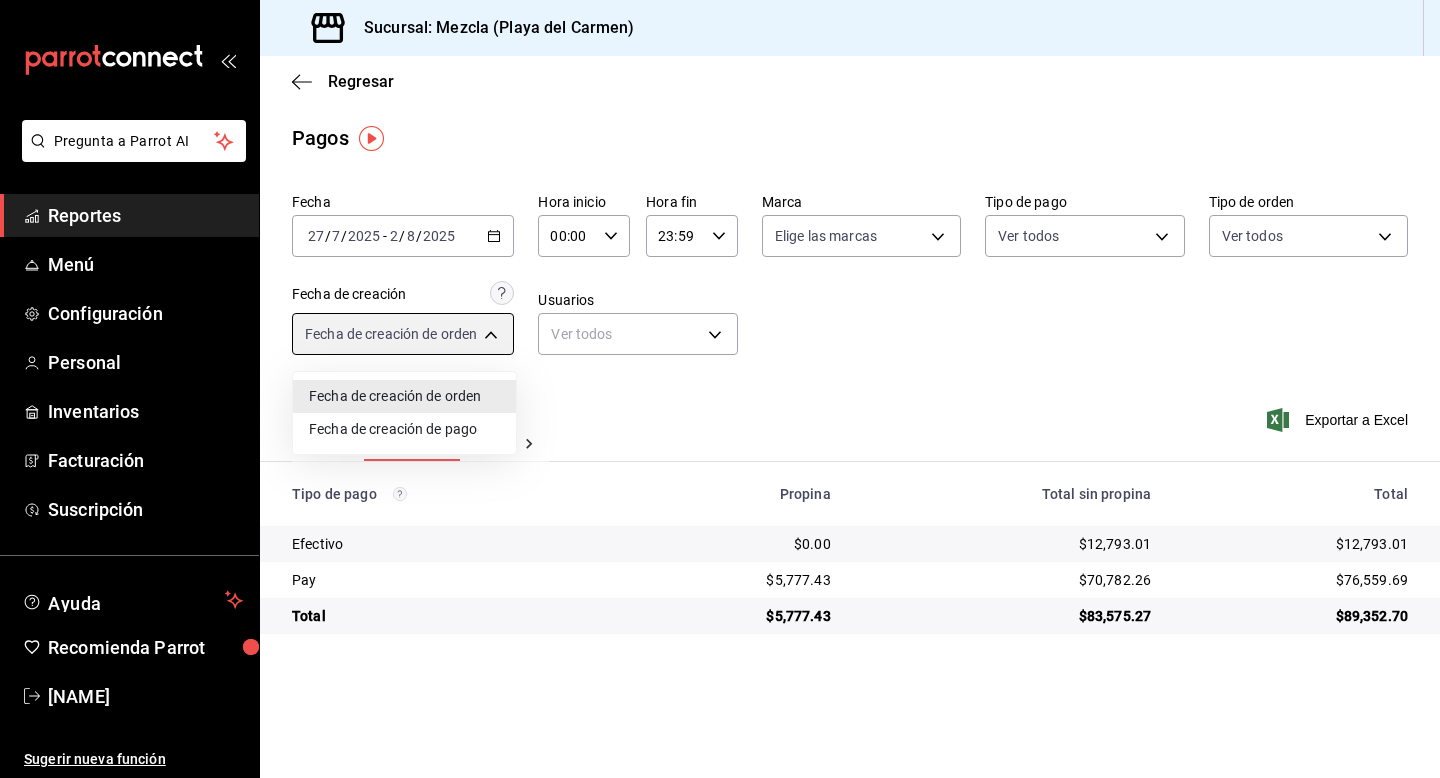 type on "ORDER_PAYMENT" 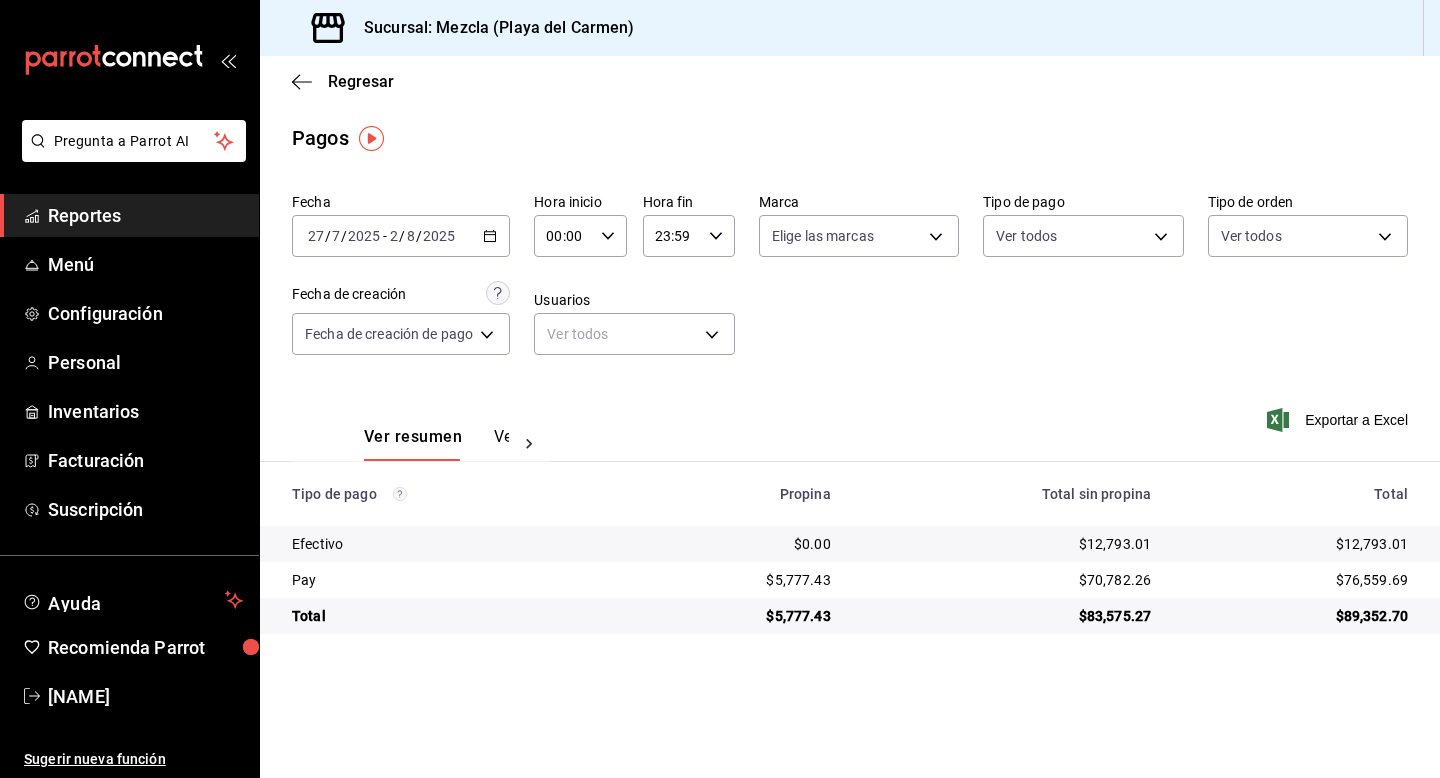 click on "[DATE] [DATE]" at bounding box center [401, 236] 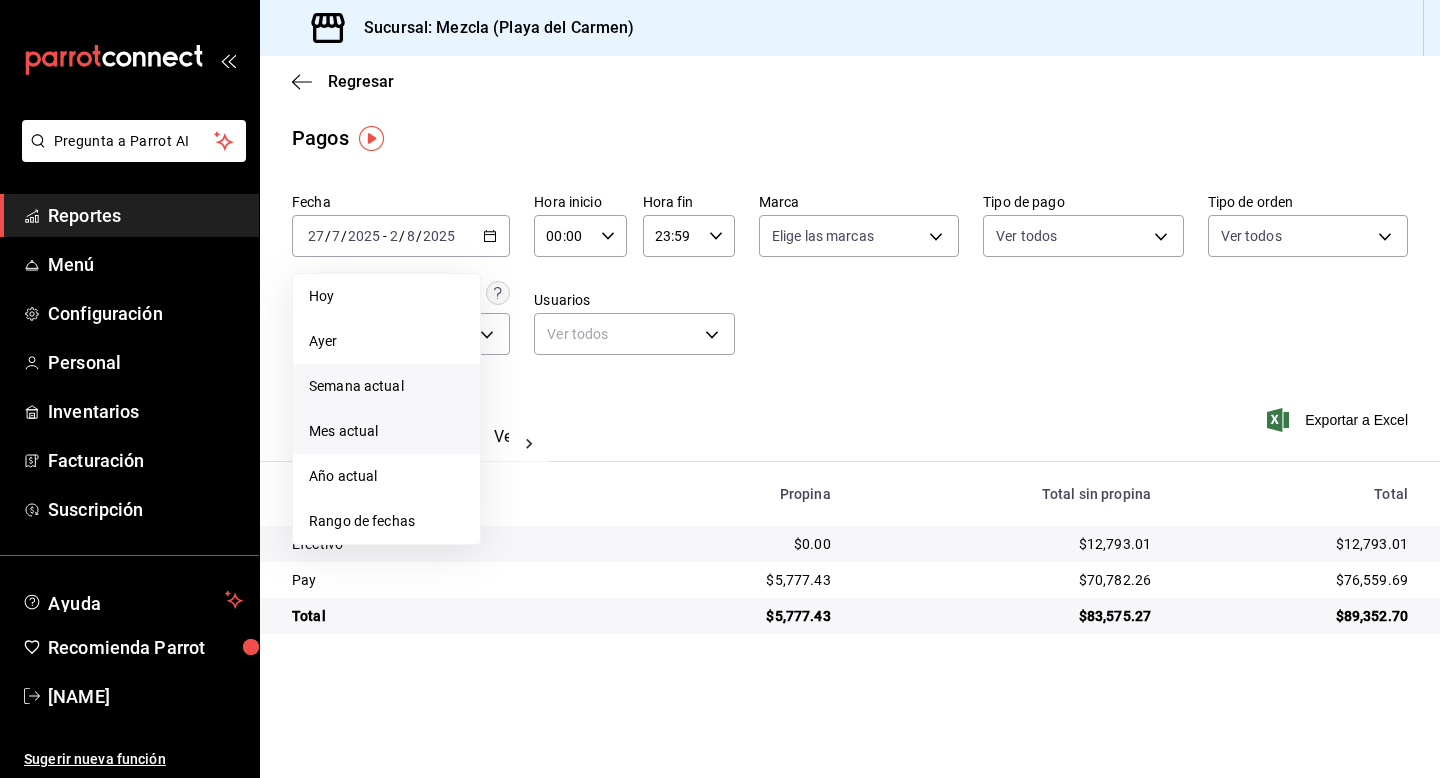 click on "Mes actual" at bounding box center [386, 431] 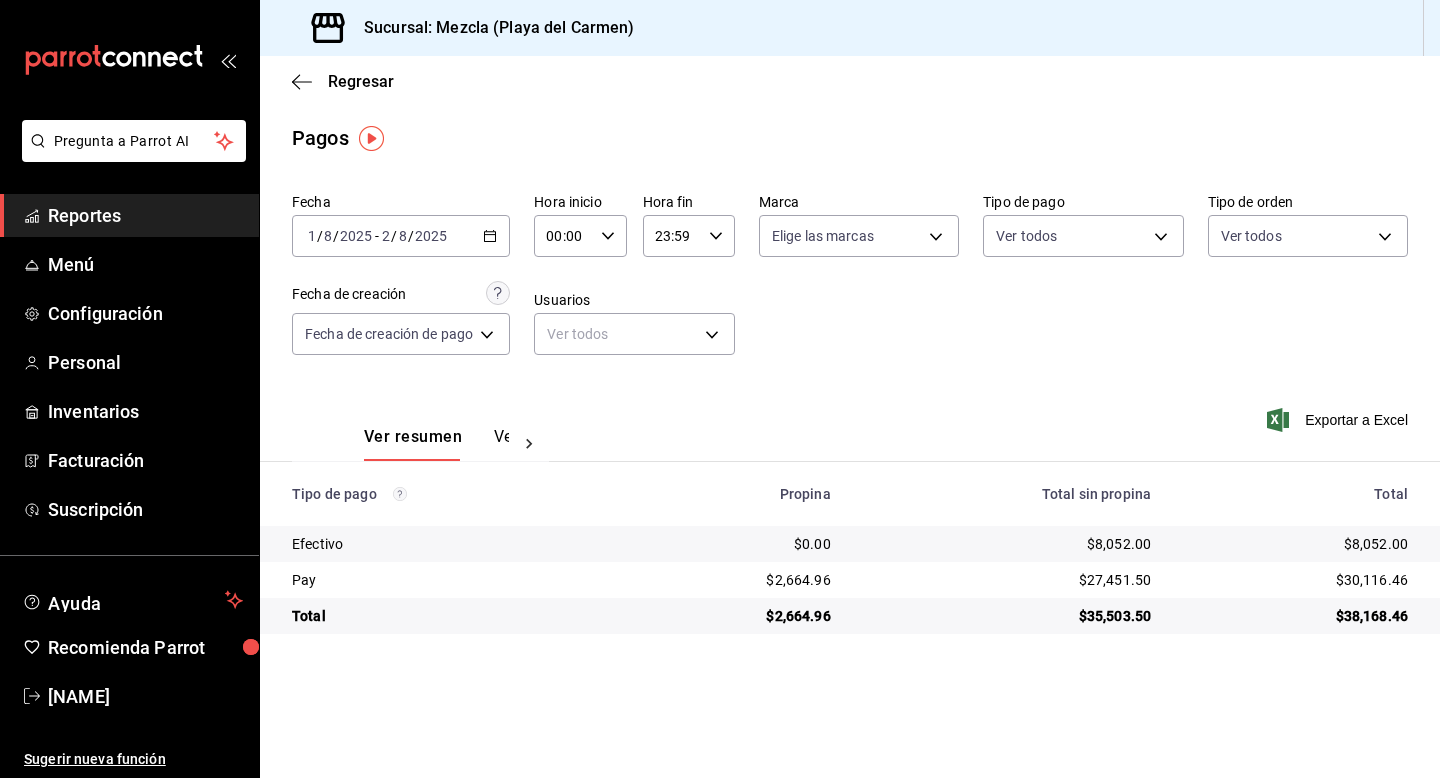 click on "$2,664.96" at bounding box center (738, 616) 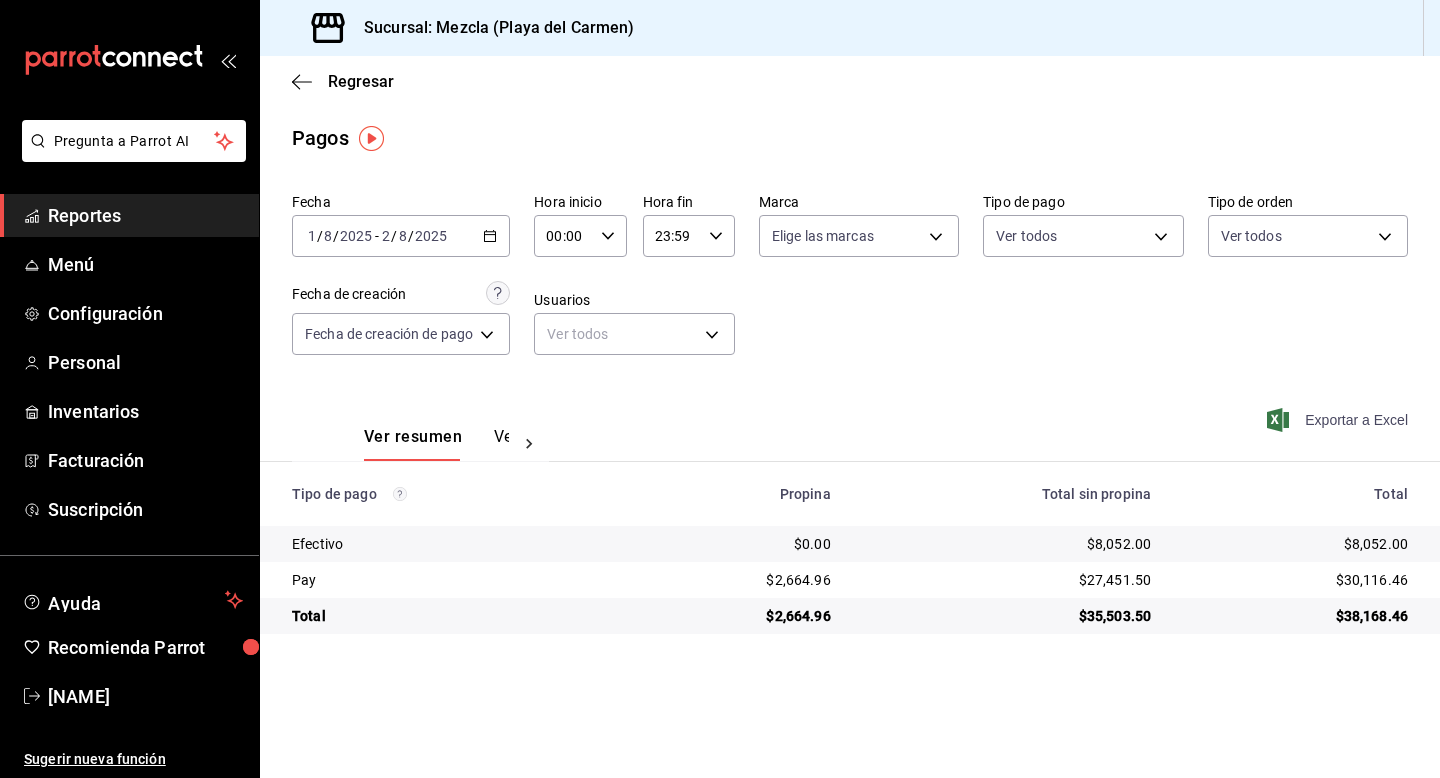 click on "Exportar a Excel" at bounding box center [1339, 420] 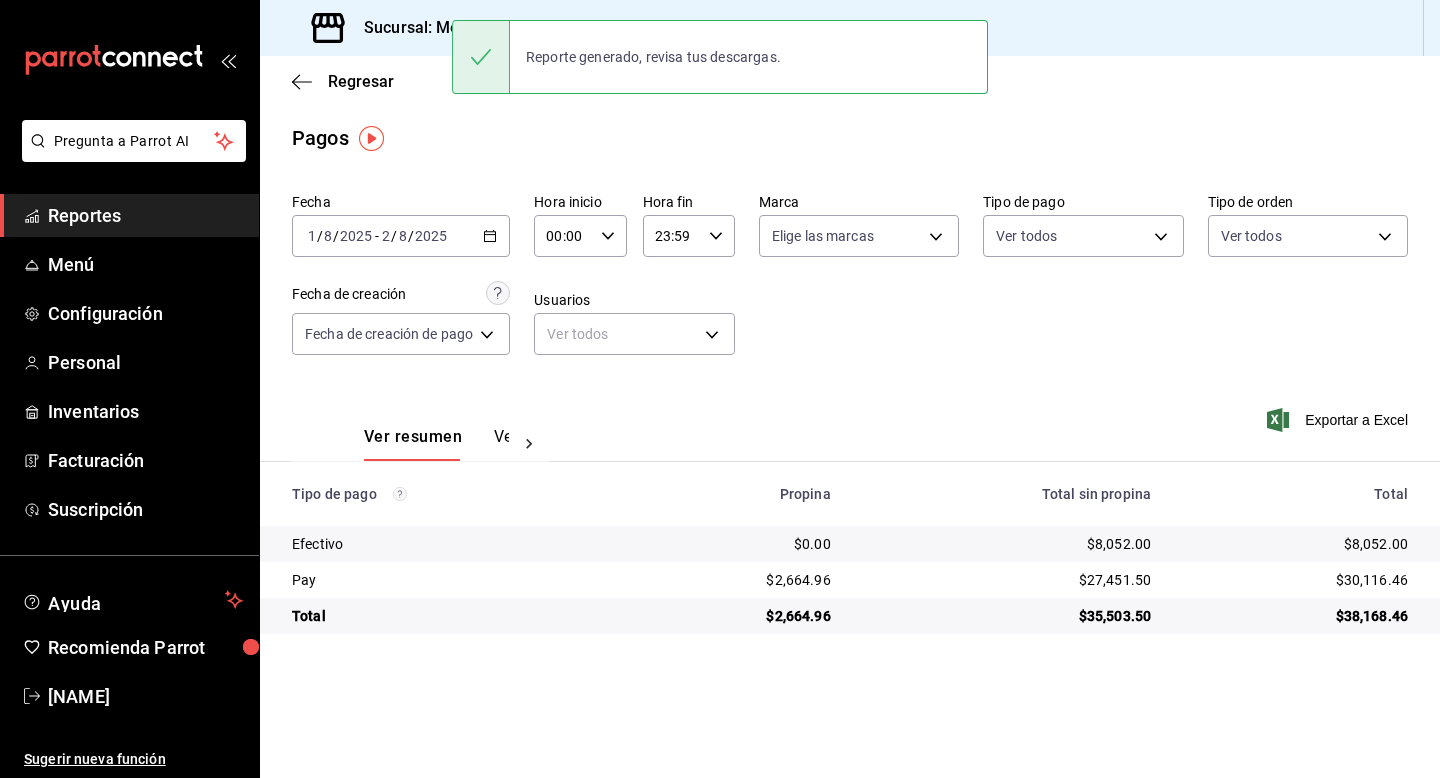click on "2025-08-01 1 / 8 / 2025 - 2025-08-02 2 / 8 / 2025" at bounding box center (401, 236) 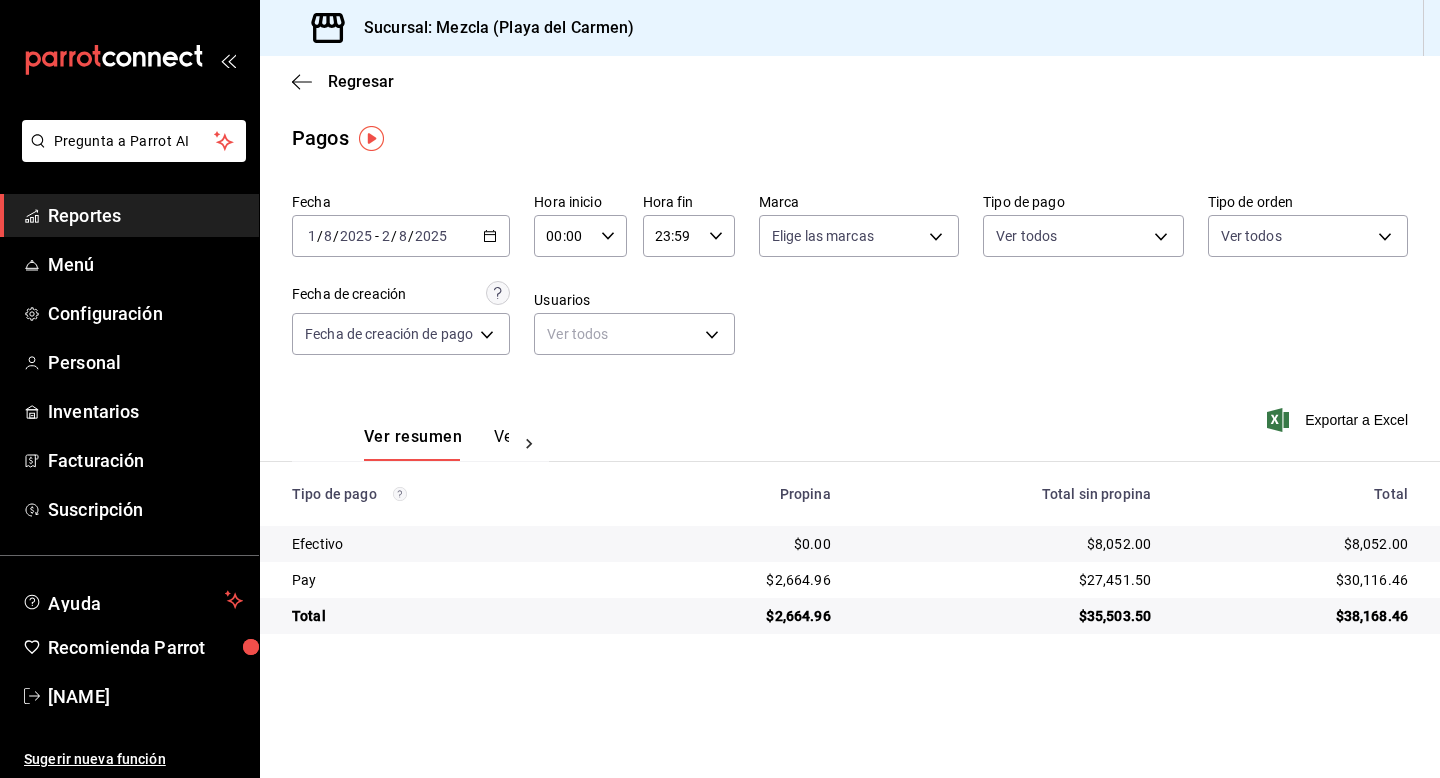 click on "Ver resumen Ver pagos Exportar a Excel" at bounding box center (850, 432) 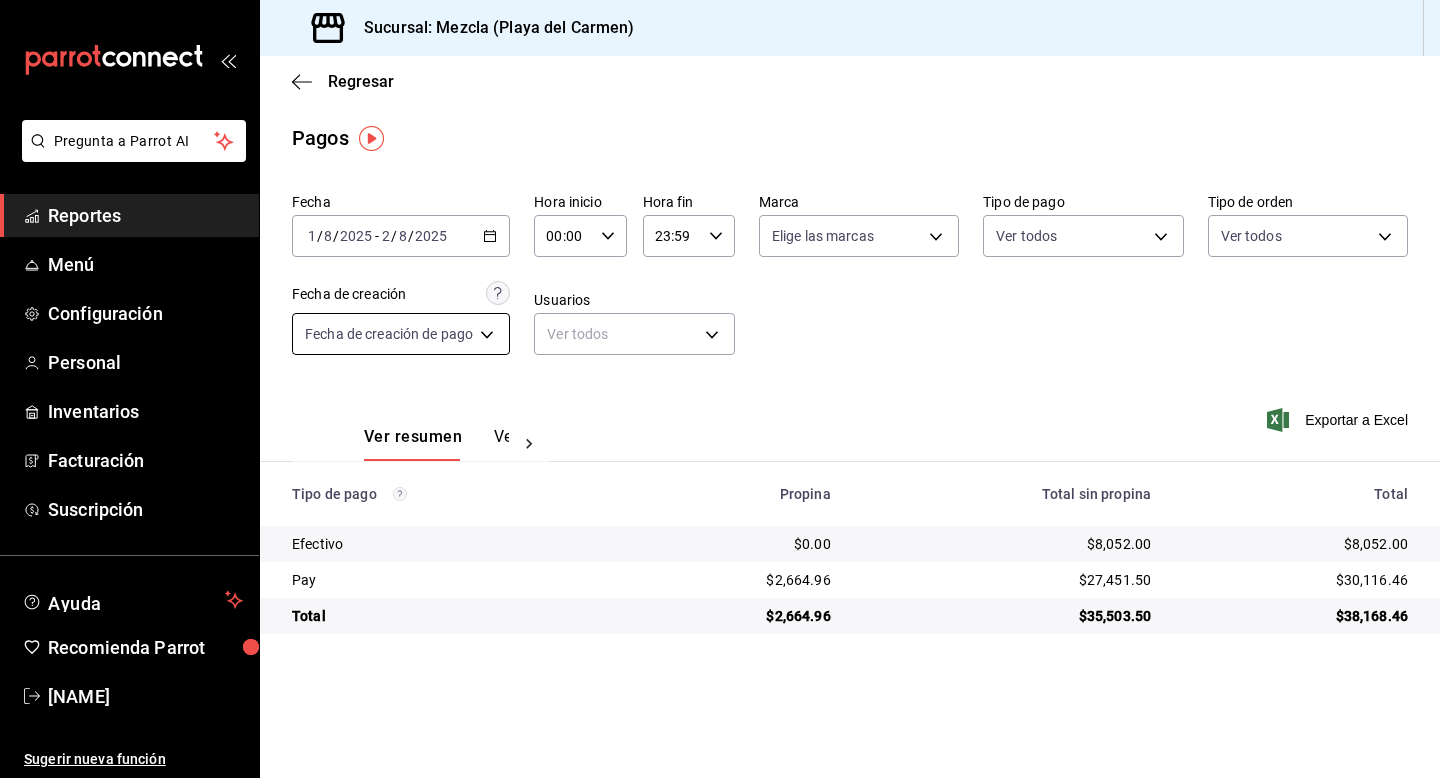 click on "Pregunta a Parrot AI Reportes   Menú   Configuración   Personal   Inventarios   Facturación   Suscripción   Ayuda Recomienda Parrot   [FIRST] [LAST]   Sugerir nueva función   Sucursal: Mezcla (Playa del Carmen) Regresar Pagos Fecha [DATE] 1 / [DATE] - [DATE] 2 / [DATE] Hora inicio [TIME] Hora inicio Hora fin [TIME] Hora fin Marca Elige las marcas Tipo de pago Ver todos Tipo de orden Ver todos Fecha de creación   Fecha de creación de pago ORDER_PAYMENT Usuarios Ver todos null Ver resumen Ver pagos Exportar a Excel Tipo de pago   Propina Total sin propina Total Efectivo $0.00 $8,052.00 $8,052.00 Pay $2,664.96 $27,451.50 $30,116.46 Total $2,664.96 $35,503.50 $38,168.46 GANA 1 MES GRATIS EN TU SUSCRIPCIÓN AQUÍ ¿Recuerdas cómo empezó tu restaurante?
Hoy puedes ayudar a un colega a tener el mismo cambio que tú viviste.
Recomienda Parrot directamente desde tu Portal Administrador.
Es fácil y rápido.
🎁 Por cada restaurante que se una, ganas 1 mes gratis. Ver video tutorial Ir a video" at bounding box center (720, 389) 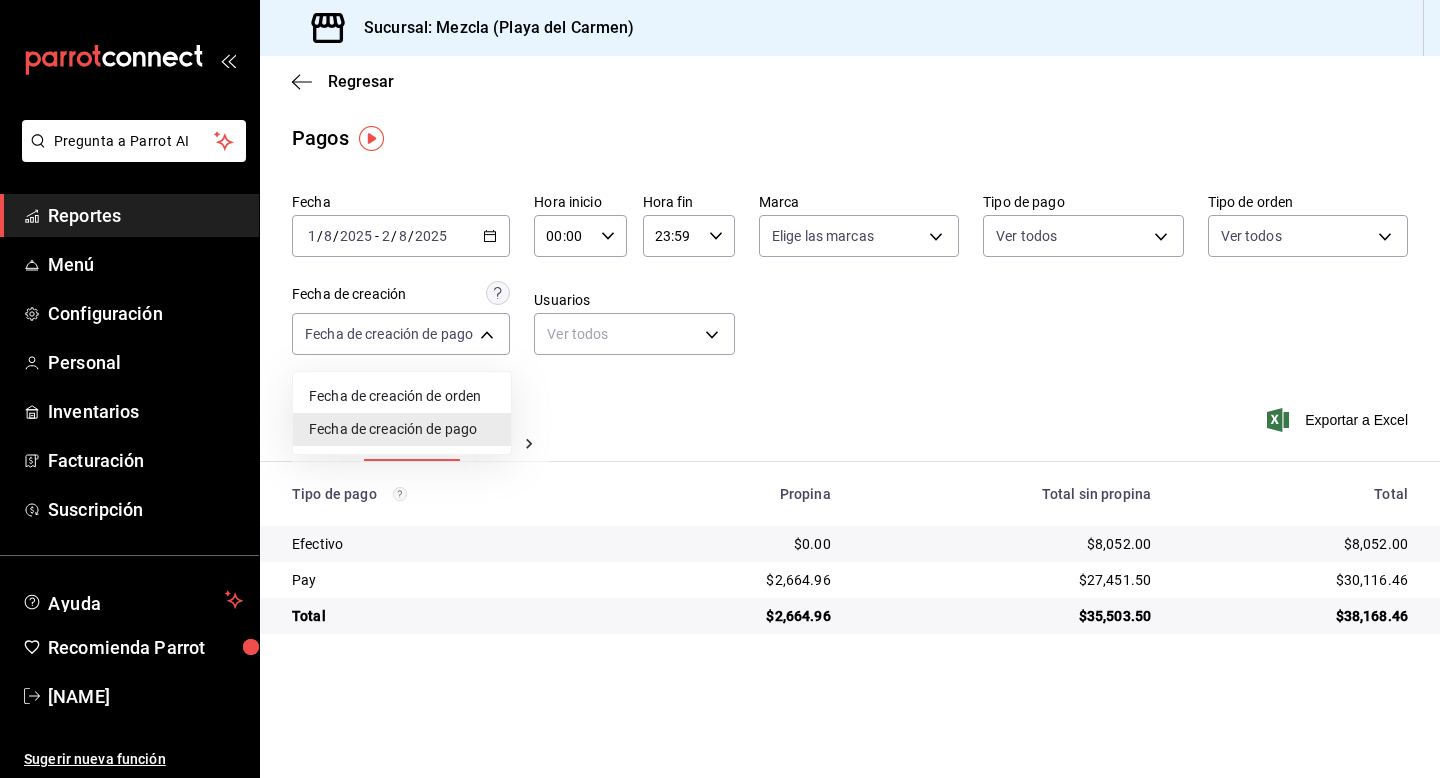 click at bounding box center [720, 389] 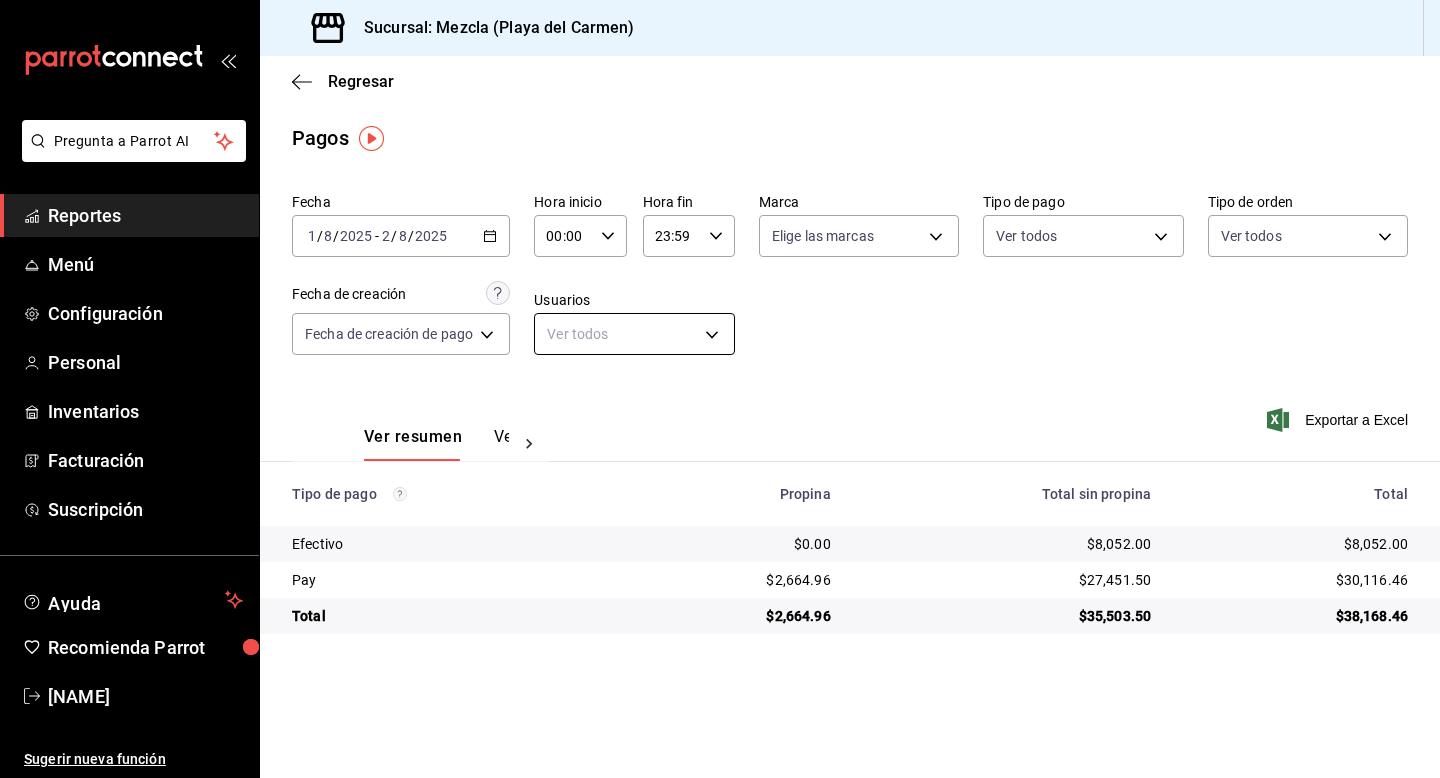 click on "Pregunta a Parrot AI Reportes   Menú   Configuración   Personal   Inventarios   Facturación   Suscripción   Ayuda Recomienda Parrot   [FIRST] [LAST]   Sugerir nueva función   Sucursal: Mezcla (Playa del Carmen) Regresar Pagos Fecha [DATE] 1 / [DATE] - [DATE] 2 / [DATE] Hora inicio [TIME] Hora inicio Hora fin [TIME] Hora fin Marca Elige las marcas Tipo de pago Ver todos Tipo de orden Ver todos Fecha de creación   Fecha de creación de pago ORDER_PAYMENT Usuarios Ver todos null Ver resumen Ver pagos Exportar a Excel Tipo de pago   Propina Total sin propina Total Efectivo $0.00 $8,052.00 $8,052.00 Pay $2,664.96 $27,451.50 $30,116.46 Total $2,664.96 $35,503.50 $38,168.46 GANA 1 MES GRATIS EN TU SUSCRIPCIÓN AQUÍ ¿Recuerdas cómo empezó tu restaurante?
Hoy puedes ayudar a un colega a tener el mismo cambio que tú viviste.
Recomienda Parrot directamente desde tu Portal Administrador.
Es fácil y rápido.
🎁 Por cada restaurante que se una, ganas 1 mes gratis. Ver video tutorial Ir a video" at bounding box center (720, 389) 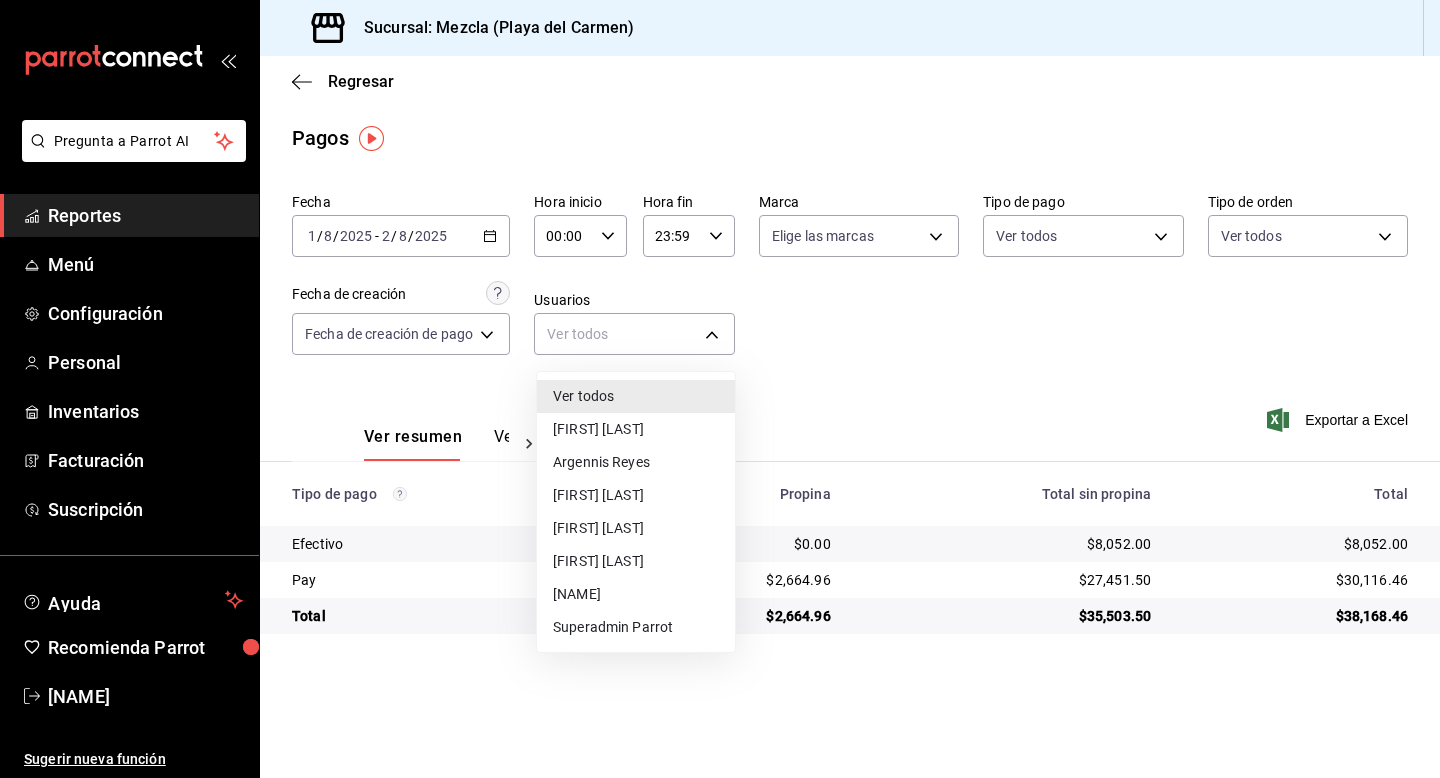 click on "Ver todos" at bounding box center (636, 396) 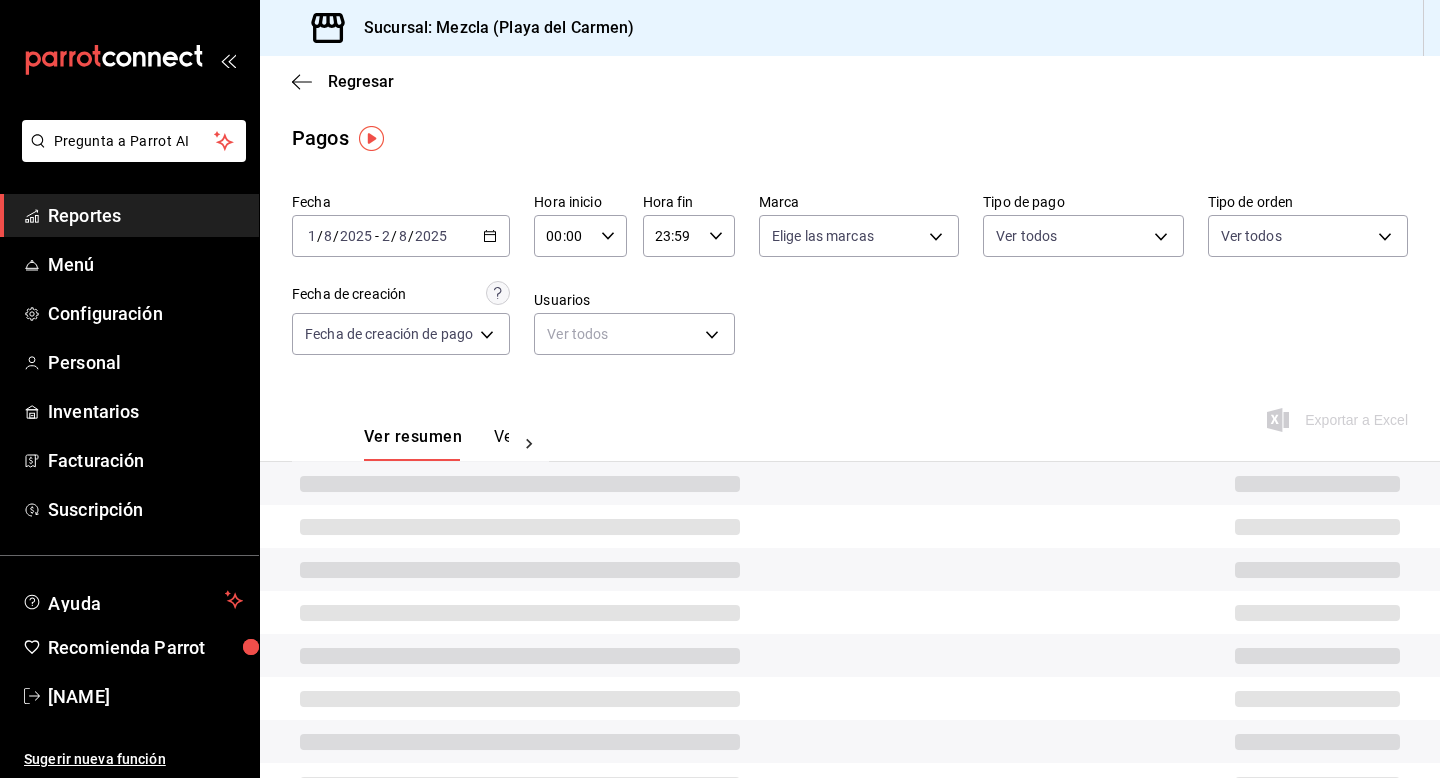 click on "Fecha 2025-08-01 1 / 8 / 2025 - 2025-08-02 2 / 8 / 2025 Hora inicio 00:00 Hora inicio Hora fin 23:59 Hora fin Marca Elige las marcas Tipo de pago Ver todos Tipo de orden Ver todos Fecha de creación   Fecha de creación de pago ORDER_PAYMENT Usuarios Ver todos null" at bounding box center (850, 282) 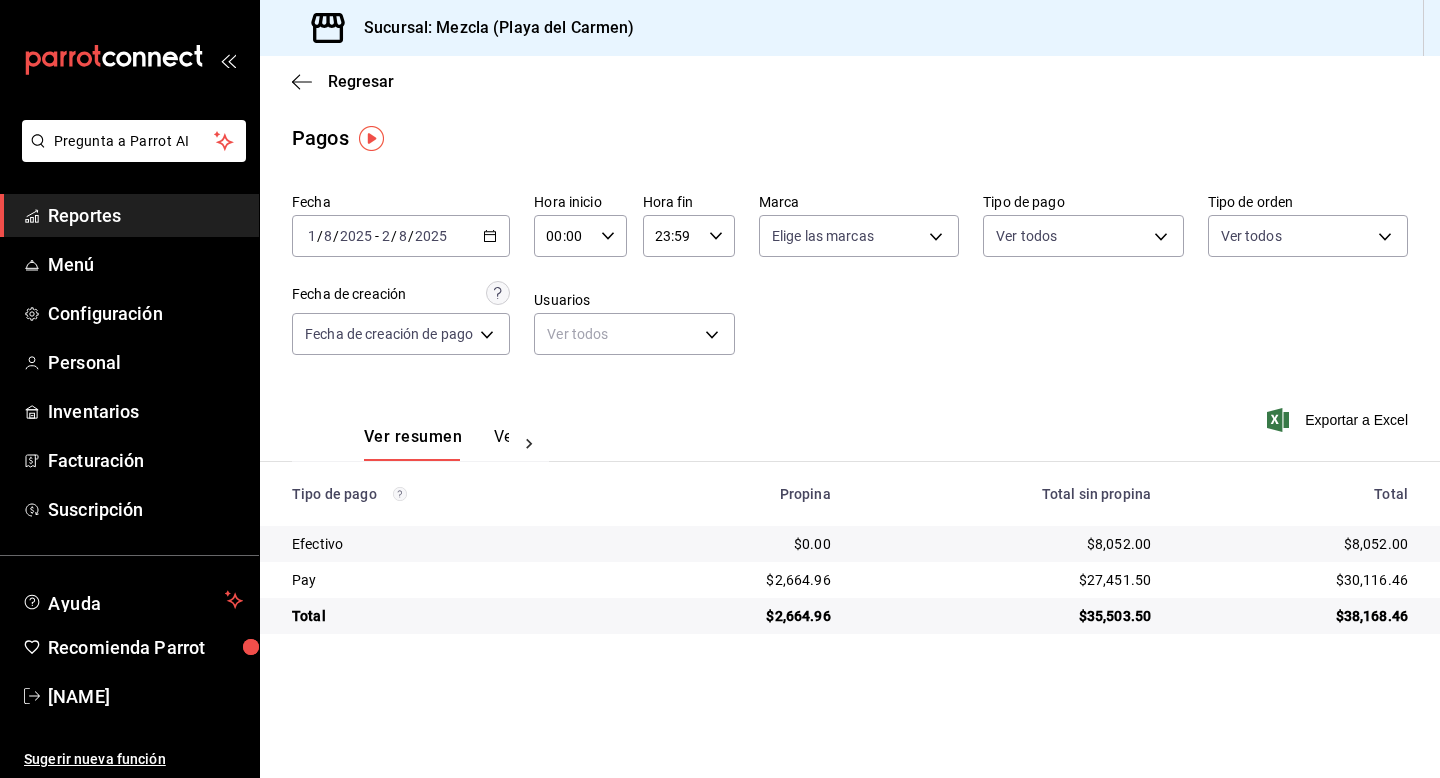 click on "2025-08-01 1 / 8 / 2025 - 2025-08-02 2 / 8 / 2025" at bounding box center (401, 236) 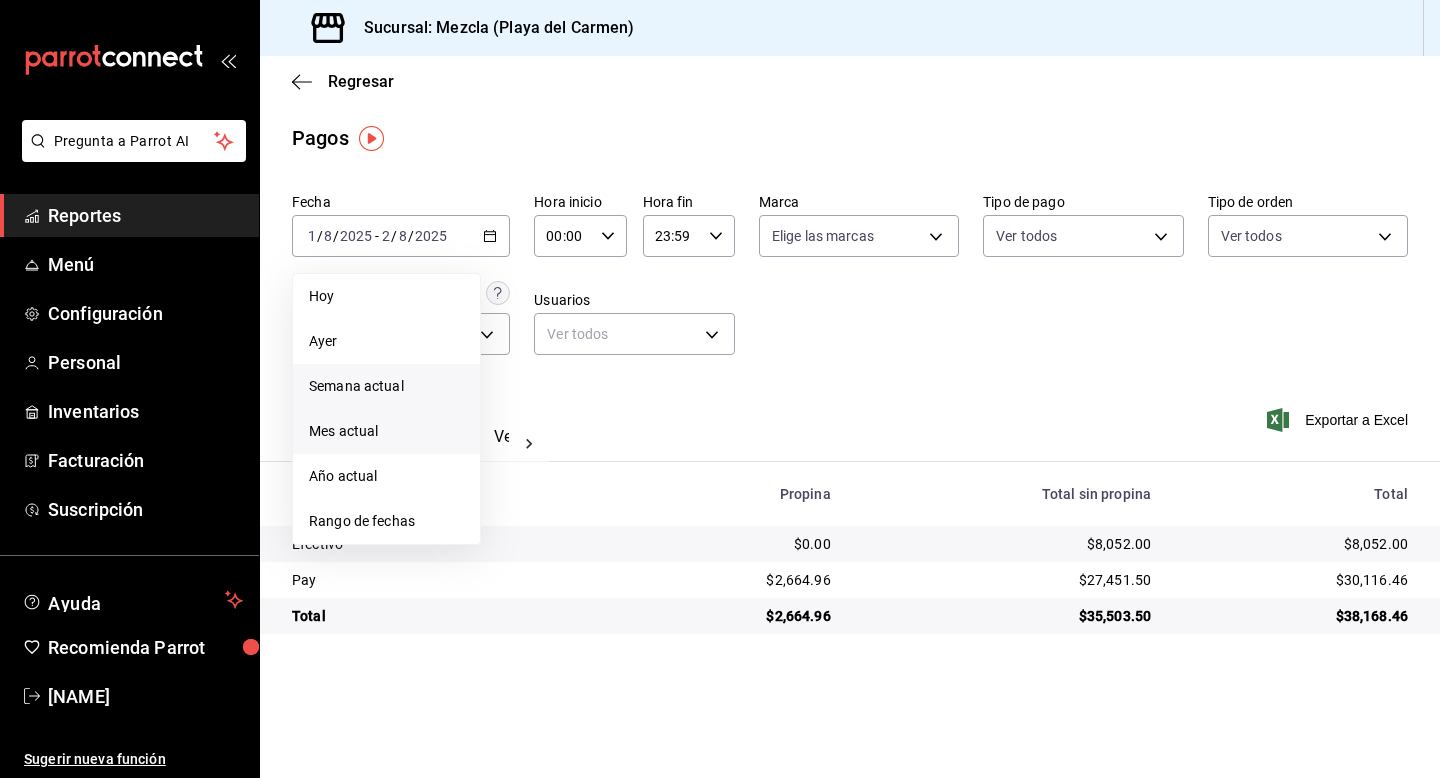 click on "Semana actual" at bounding box center [386, 386] 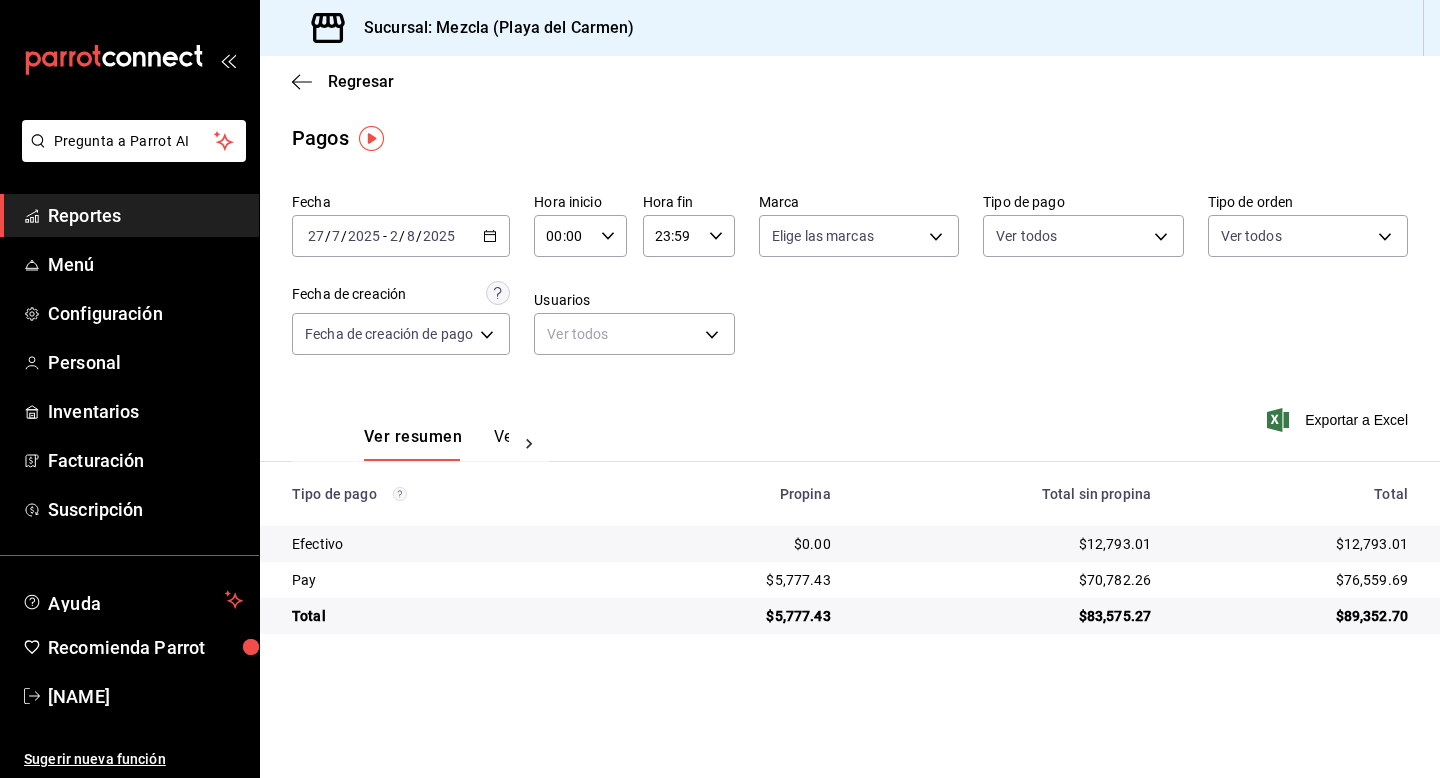 click on "Ver pagos" at bounding box center (531, 444) 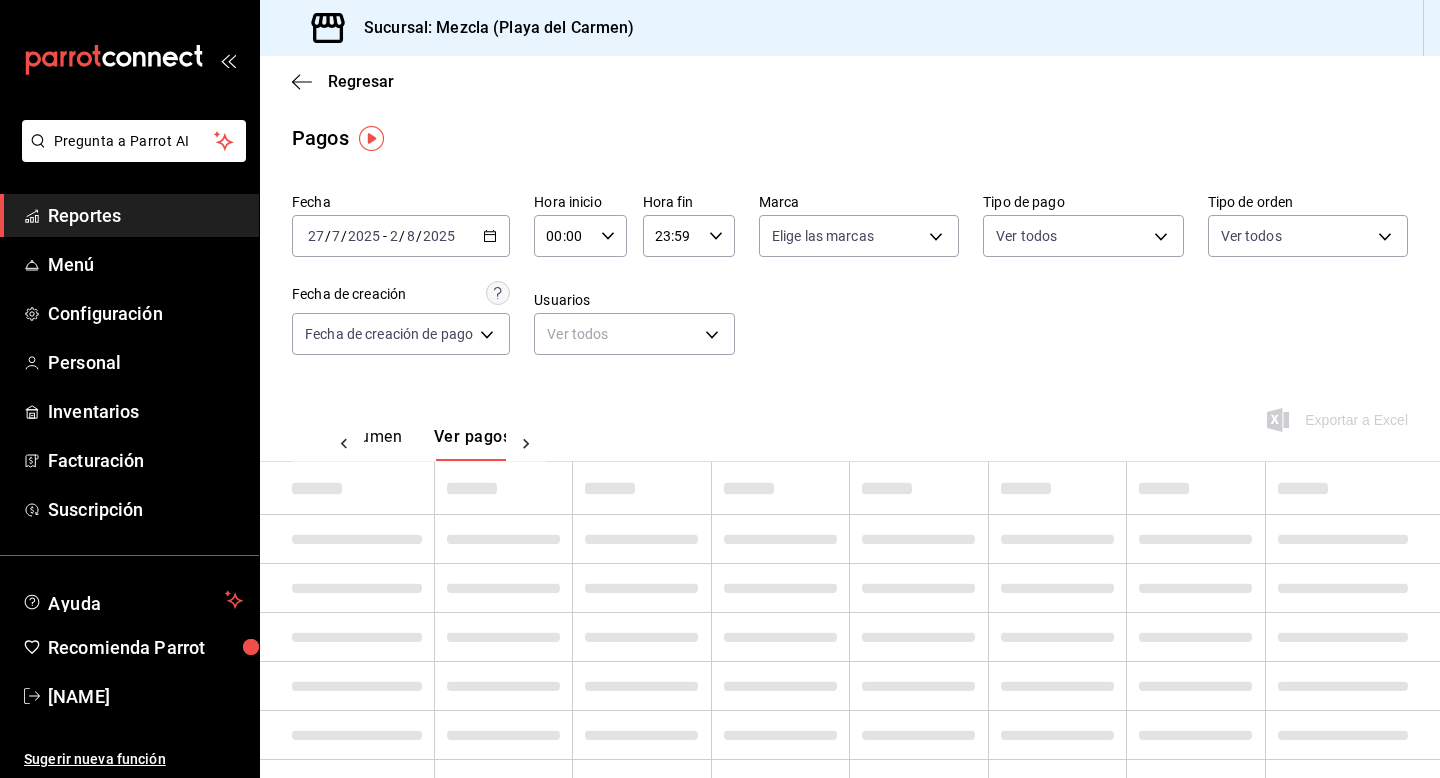 scroll, scrollTop: 0, scrollLeft: 59, axis: horizontal 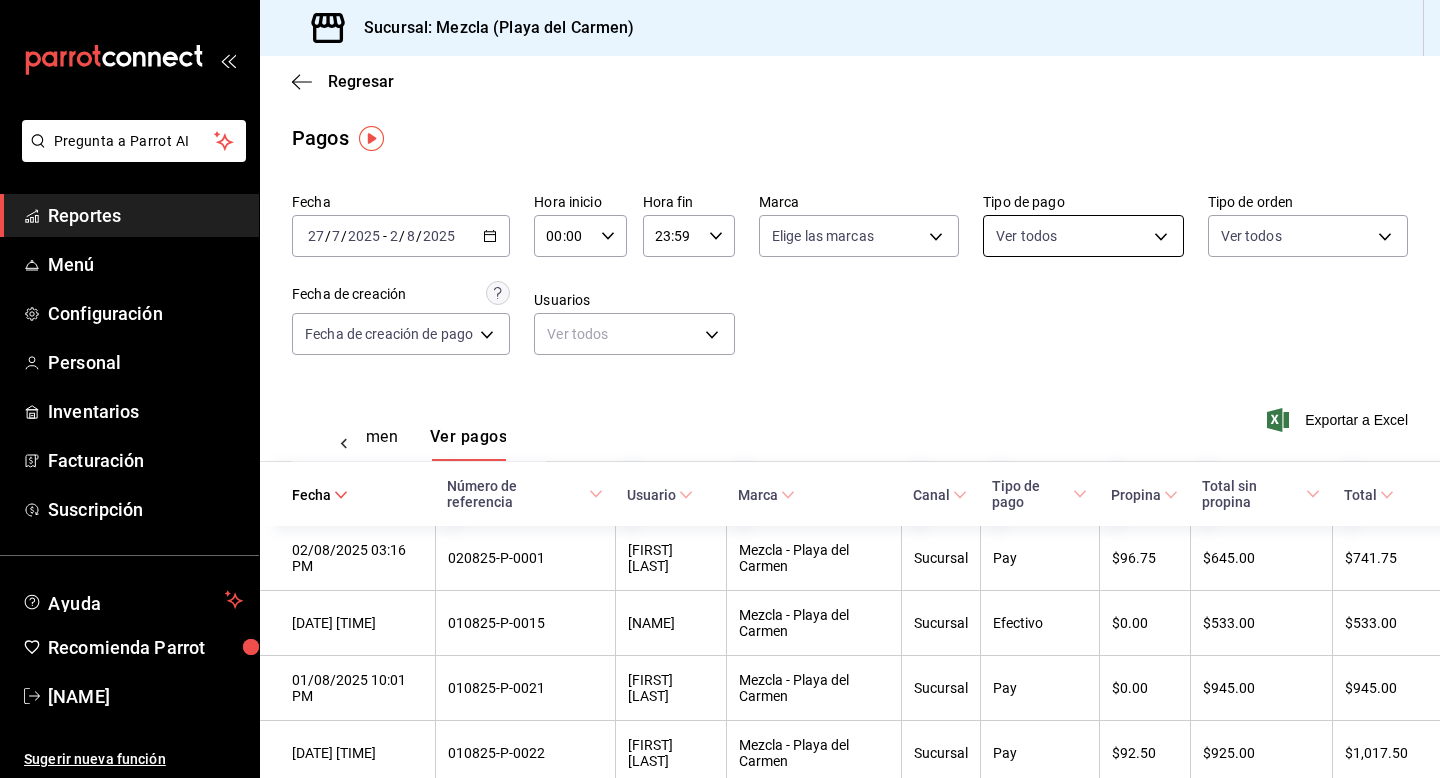 click on "Pregunta a Parrot AI Reportes   Menú   Configuración   Personal   Inventarios   Facturación   Suscripción   Ayuda Recomienda Parrot   [FIRST] [LAST]   Sugerir nueva función   Sucursal: Mezcla (Playa del Carmen) Regresar Pagos Fecha 2025-07-27 27 / 7 / 2025 - 2025-08-02 2 / 8 / 2025 Hora inicio 00:00 Hora inicio Hora fin 23:59 Hora fin Marca Elige las marcas Tipo de pago Ver todos Tipo de orden Ver todos Fecha de creación   Fecha de creación de pago ORDER_PAYMENT Usuarios Ver todos null Ver resumen Ver pagos Exportar a Excel Fecha Número de referencia Usuario Marca Canal Tipo de pago Propina Total sin propina Total 02/08/2025 03:16 PM 020825-P-0001 [FIRST] [LAST] Mezcla - Playa del Carmen Sucursal Pay $96.75 $645.00 $741.75 01/08/2025 10:03 PM 010825-P-0015 [FIRST] [LAST] Mezcla - Playa del Carmen Sucursal Efectivo $0.00 $533.00 $533.00 01/08/2025 10:01 PM 010825-P-0021 [FIRST] [LAST] Mezcla - Playa del Carmen Sucursal Pay $0.00 $945.00 $945.00 01/08/2025 10:00 PM 010825-P-0022 [FIRST] [LAST] Sucursal Pay $92.50 Pay" at bounding box center [720, 389] 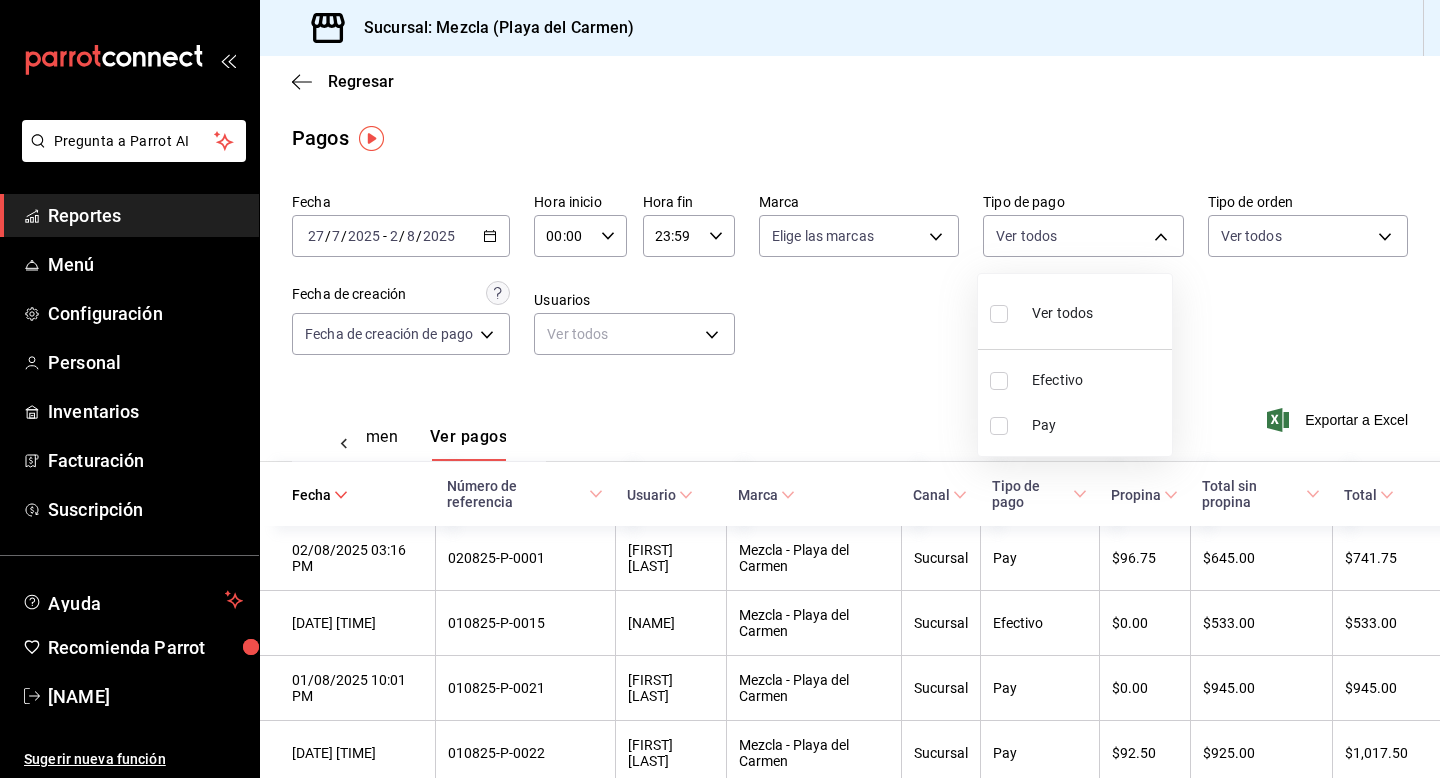 click at bounding box center [999, 314] 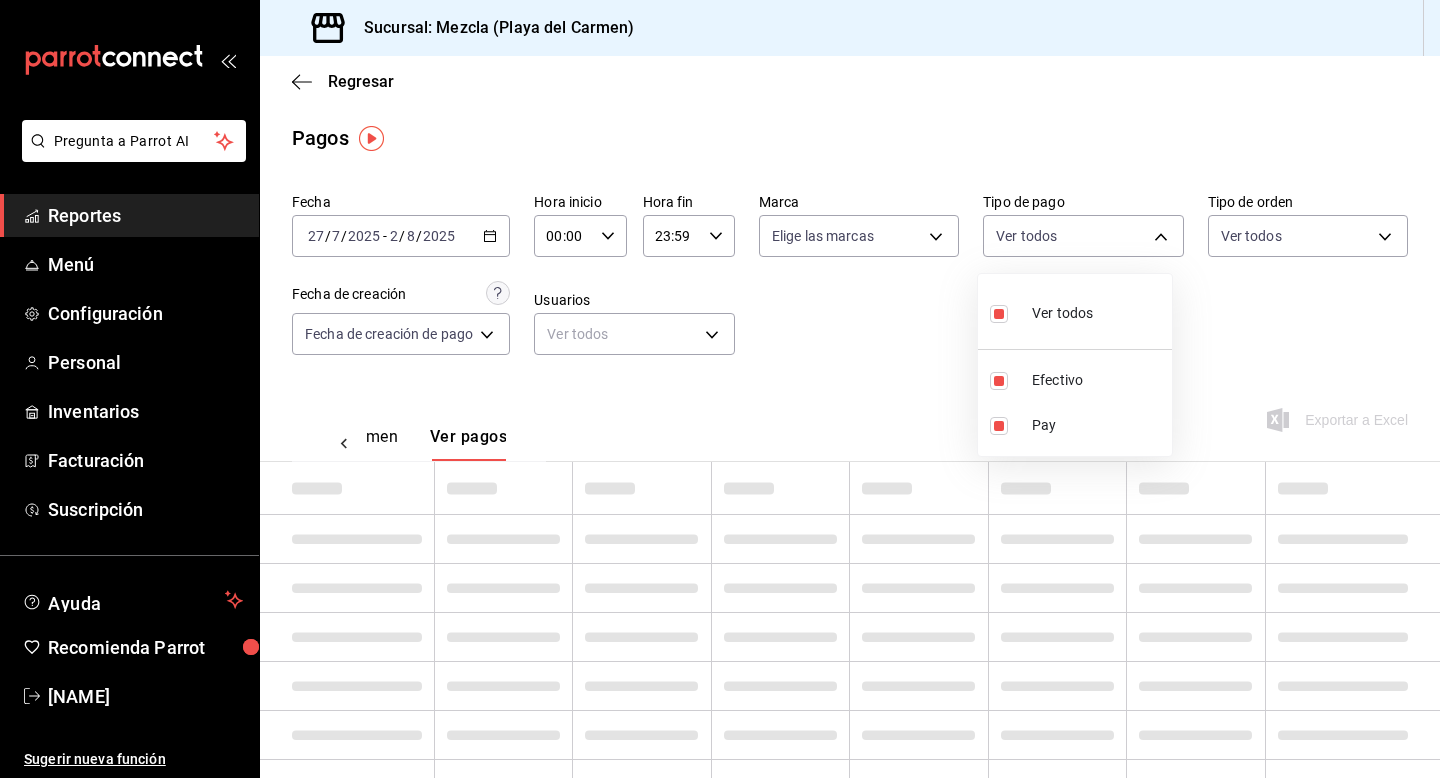 click at bounding box center (720, 389) 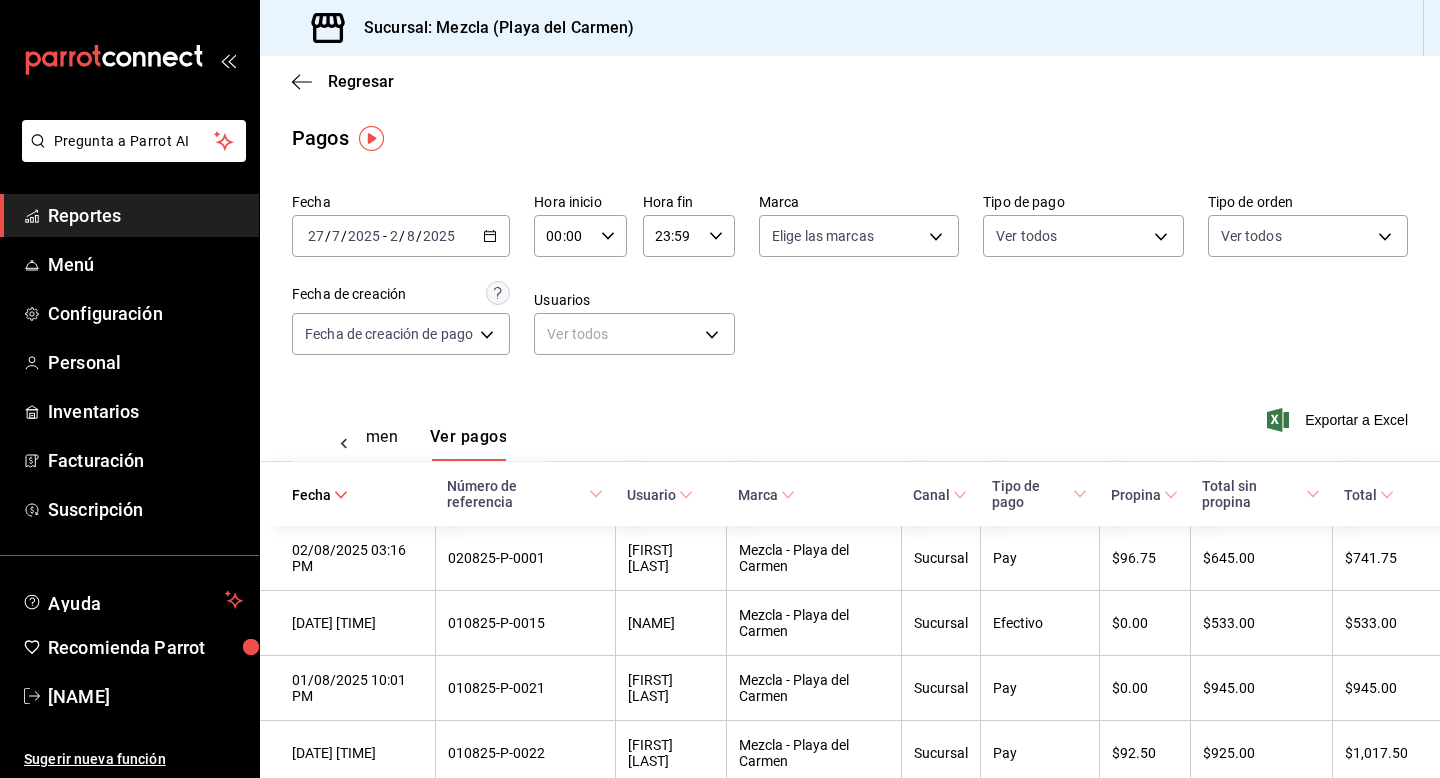 click on "Ver resumen" at bounding box center (351, 444) 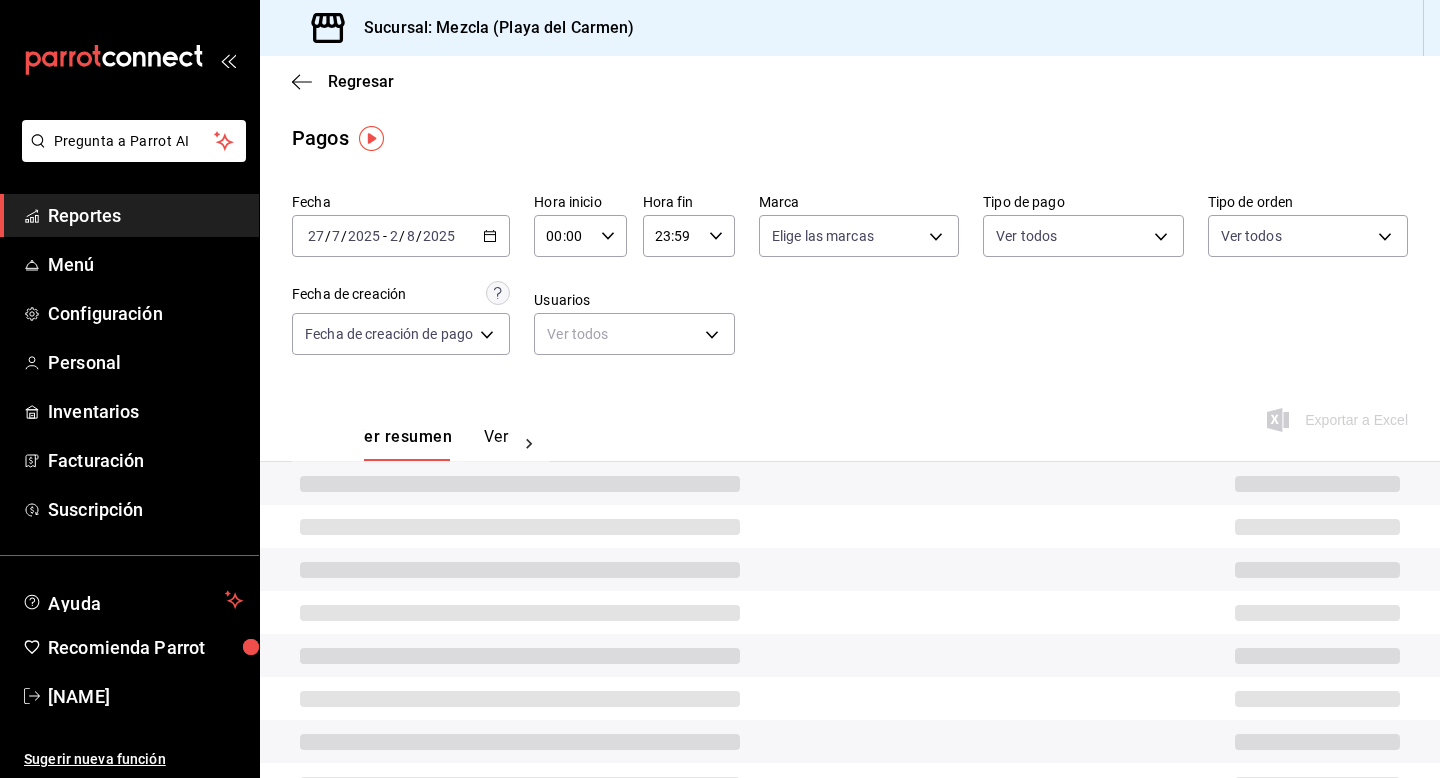 scroll, scrollTop: 0, scrollLeft: 0, axis: both 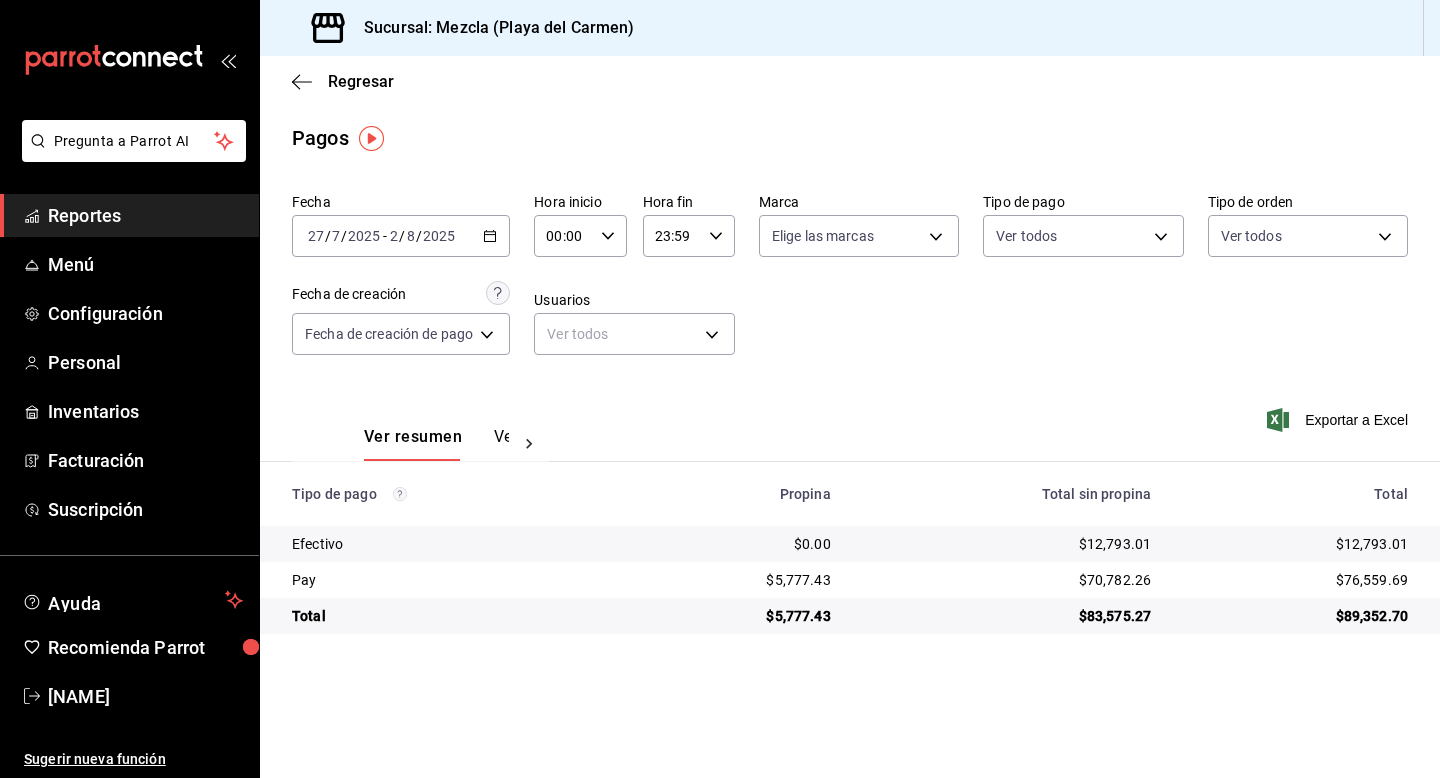click on "Ver resumen Ver pagos" at bounding box center (436, 444) 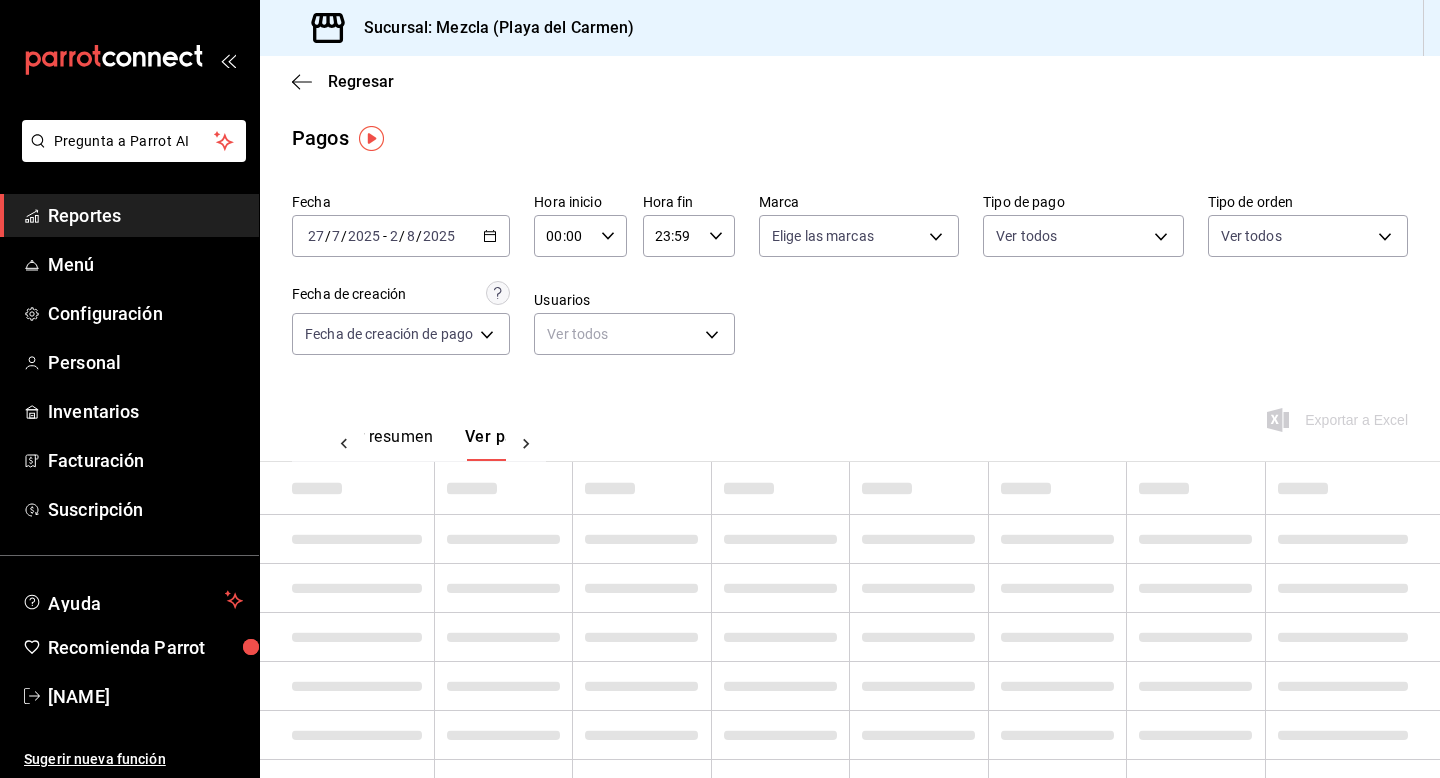 scroll, scrollTop: 0, scrollLeft: 59, axis: horizontal 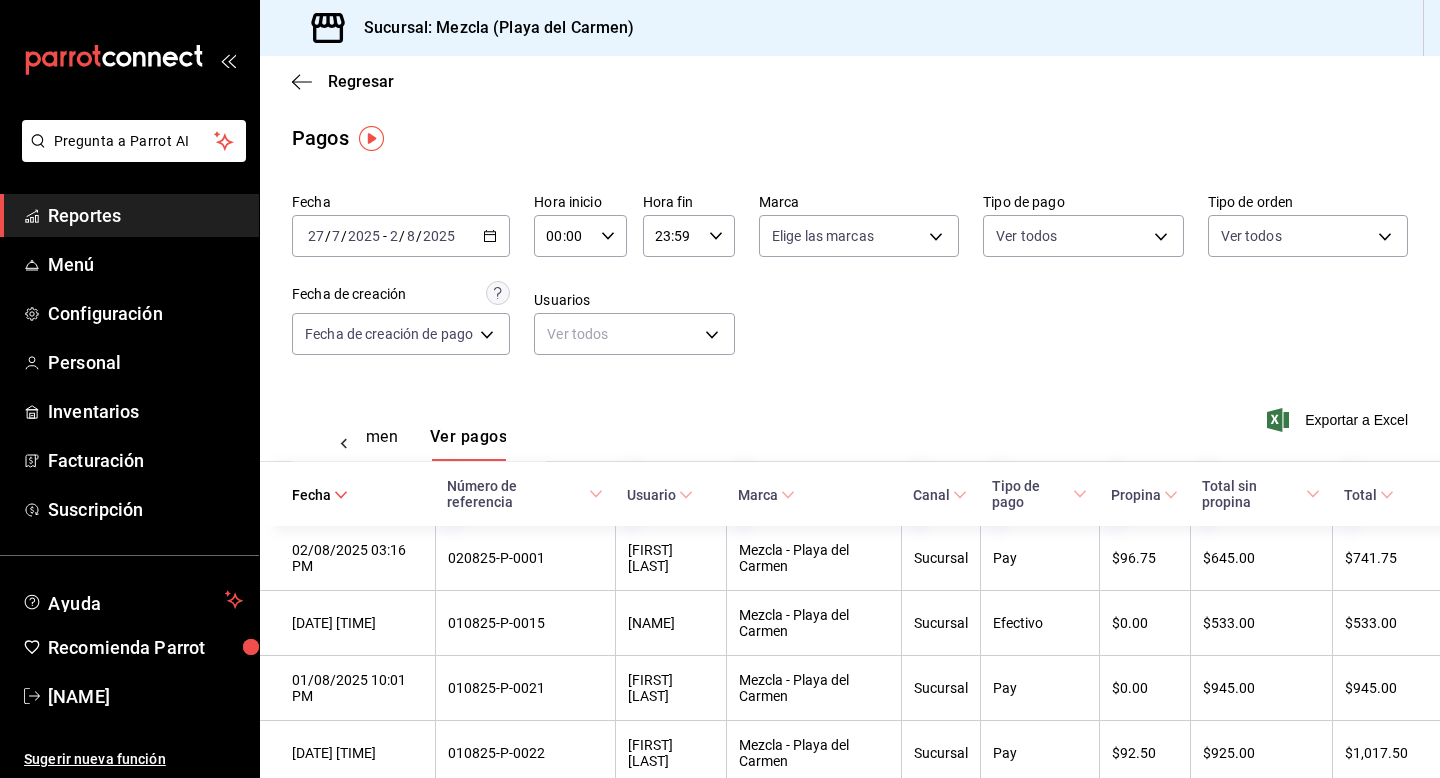 click on "Regresar" at bounding box center [850, 81] 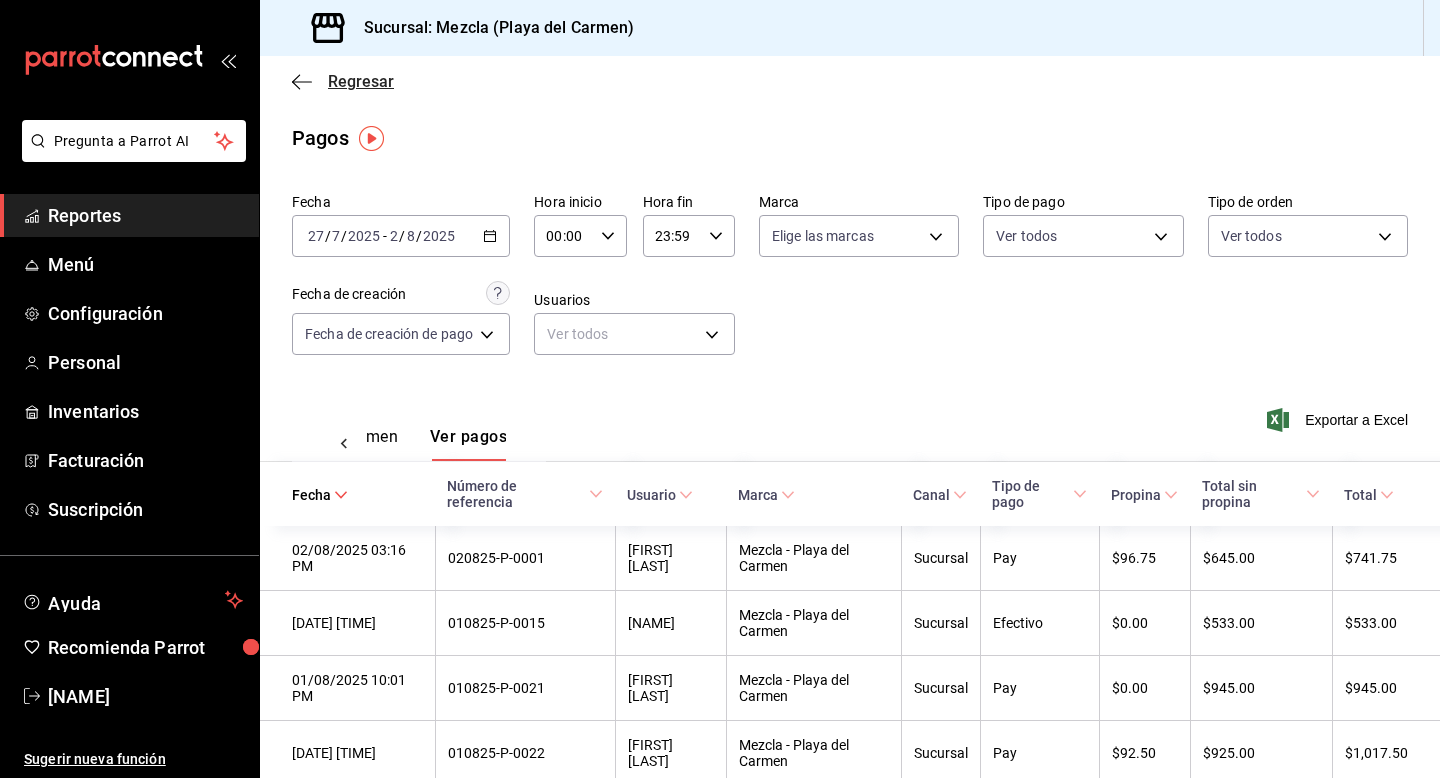 click 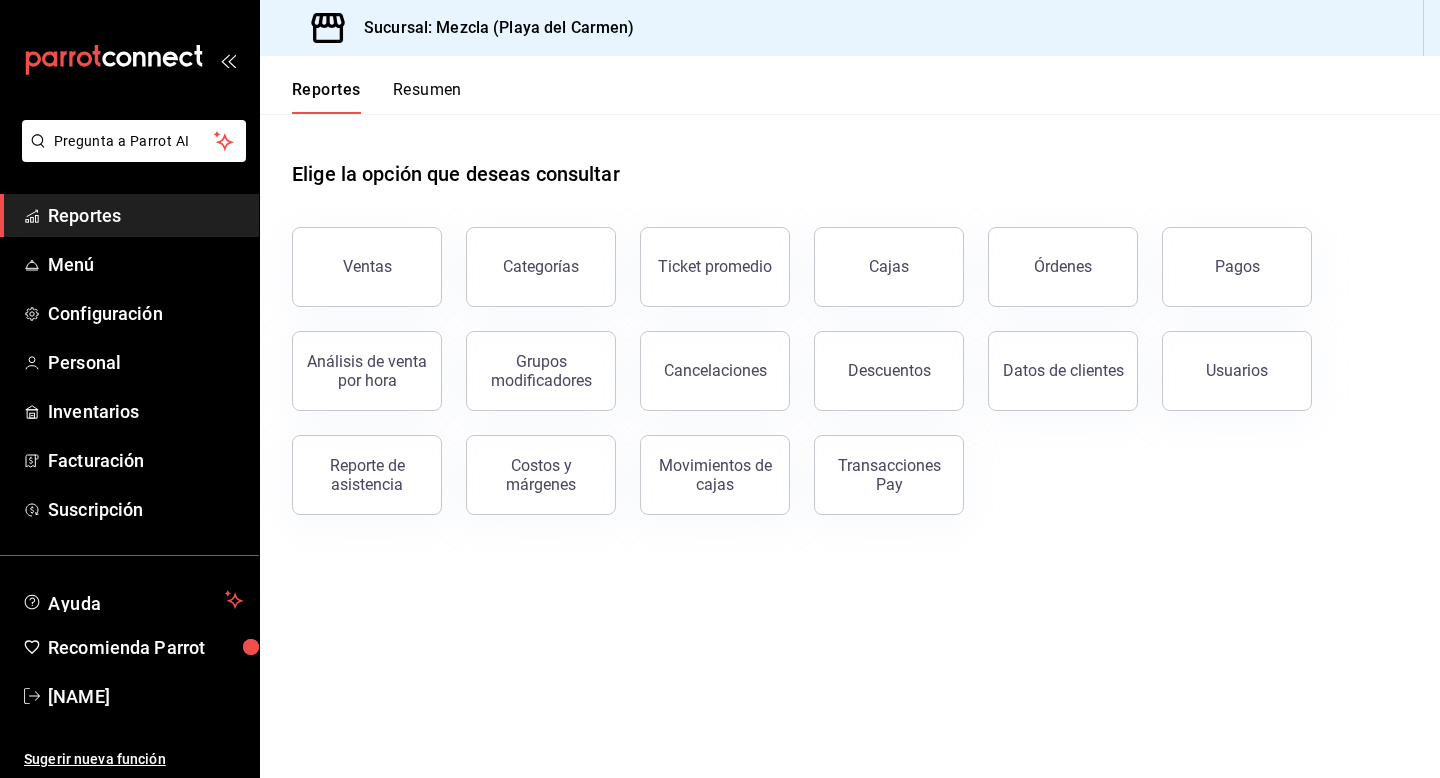 click on "Resumen" at bounding box center (427, 97) 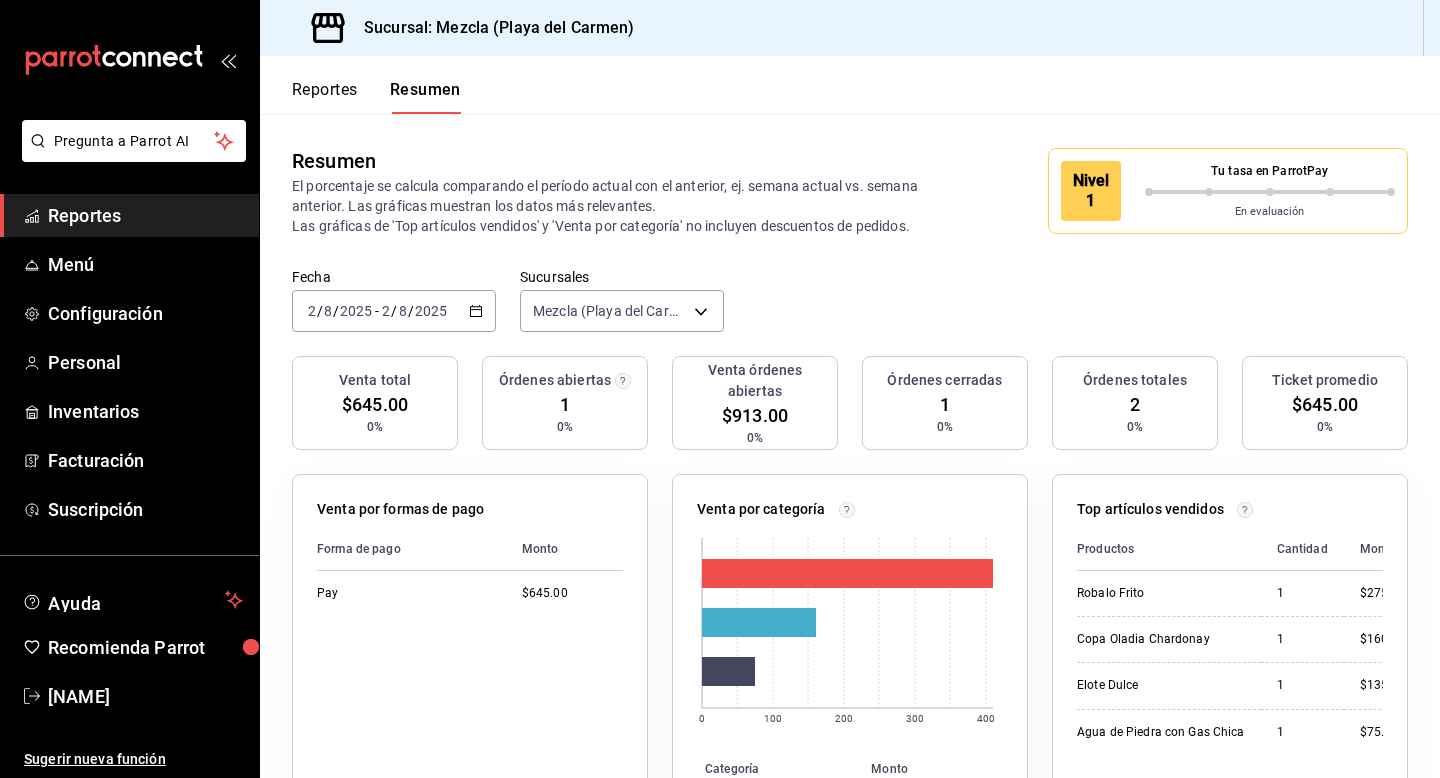 click on "Reportes" at bounding box center [325, 97] 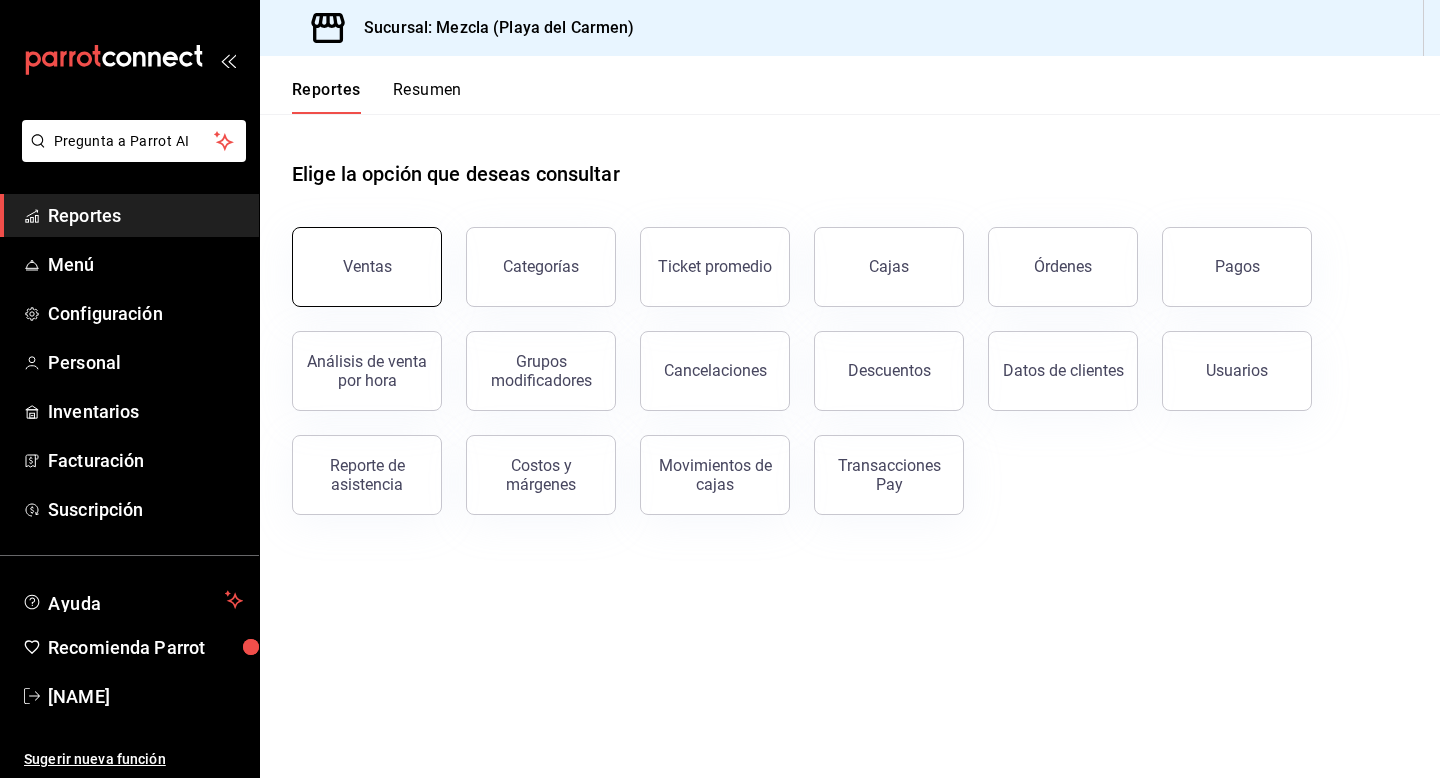 click on "Ventas" at bounding box center [367, 267] 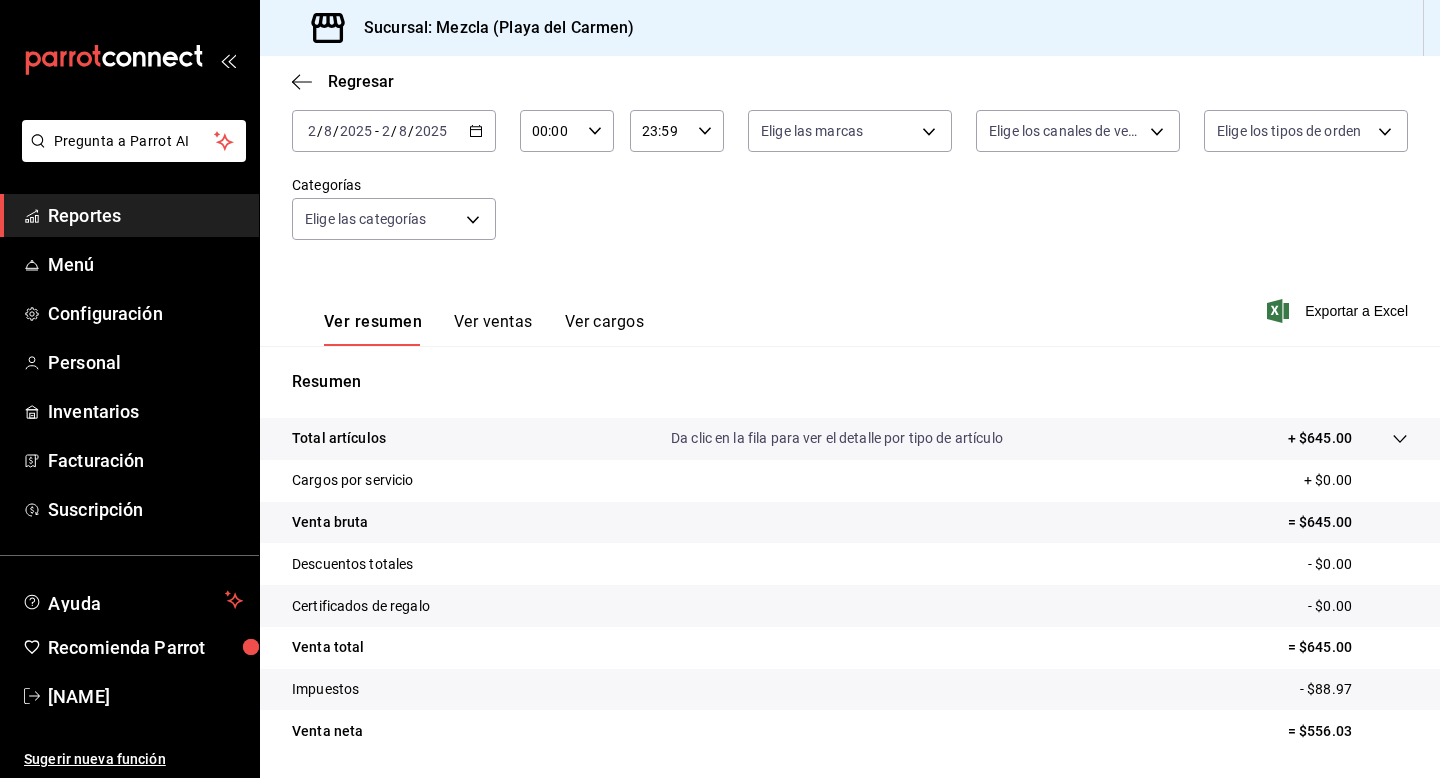 scroll, scrollTop: 120, scrollLeft: 0, axis: vertical 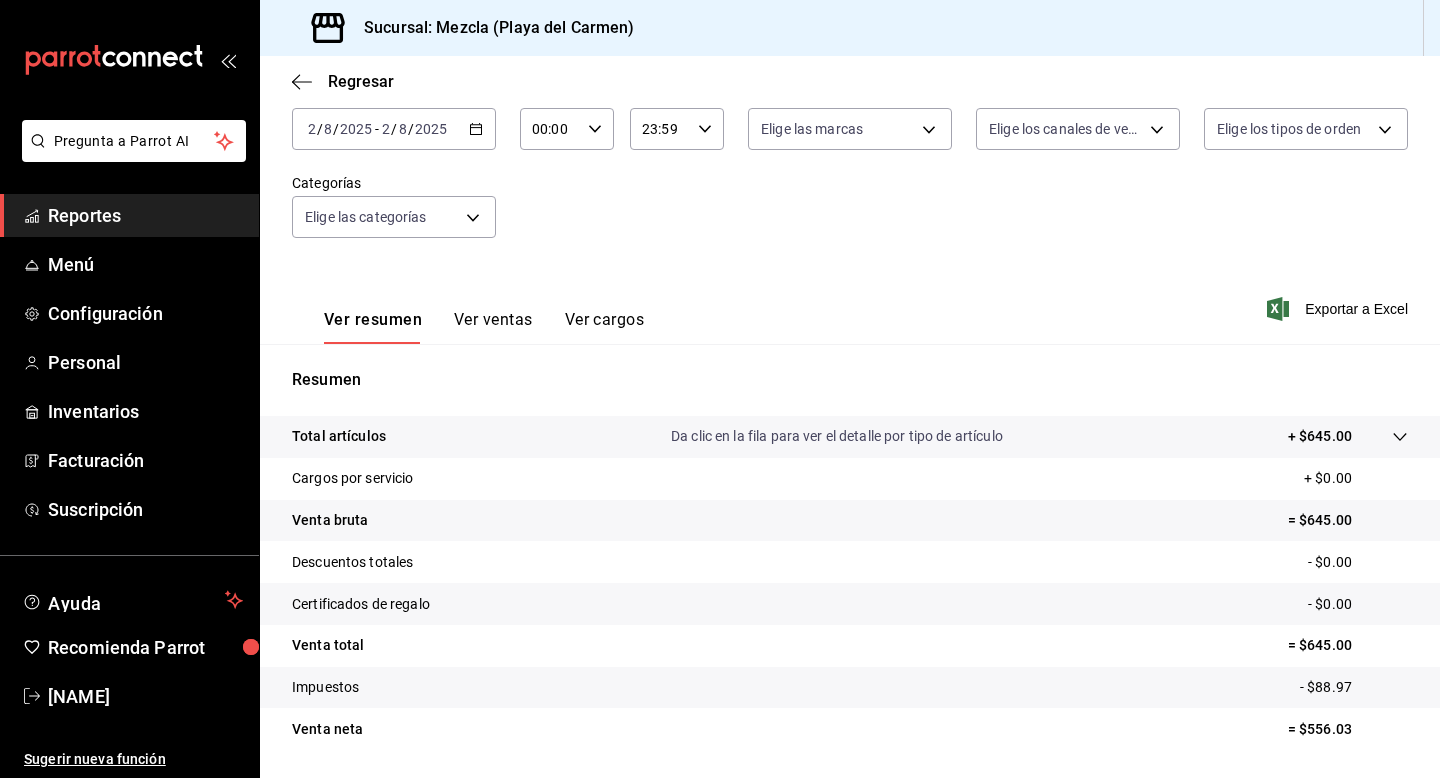 click on "Ver ventas" at bounding box center [493, 327] 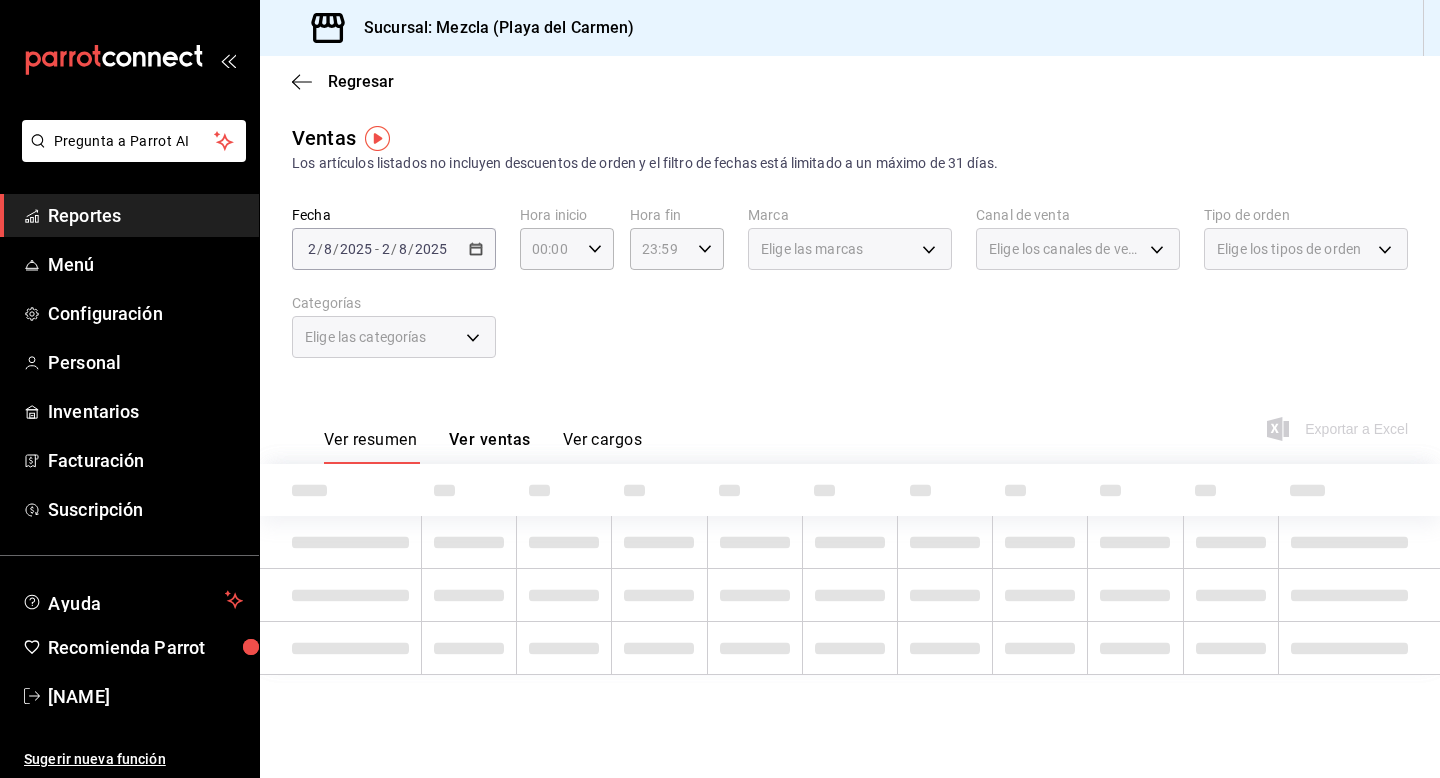 scroll, scrollTop: 0, scrollLeft: 0, axis: both 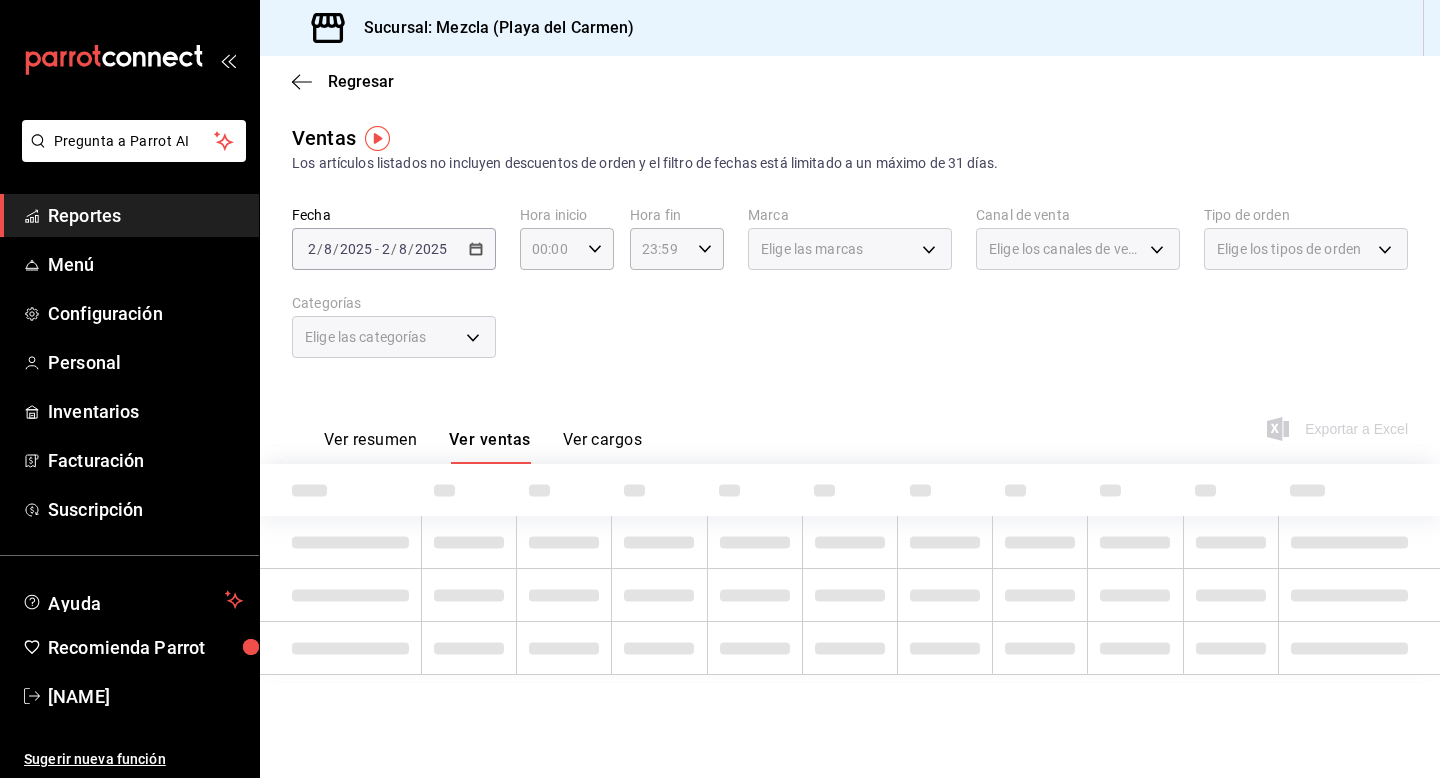 type 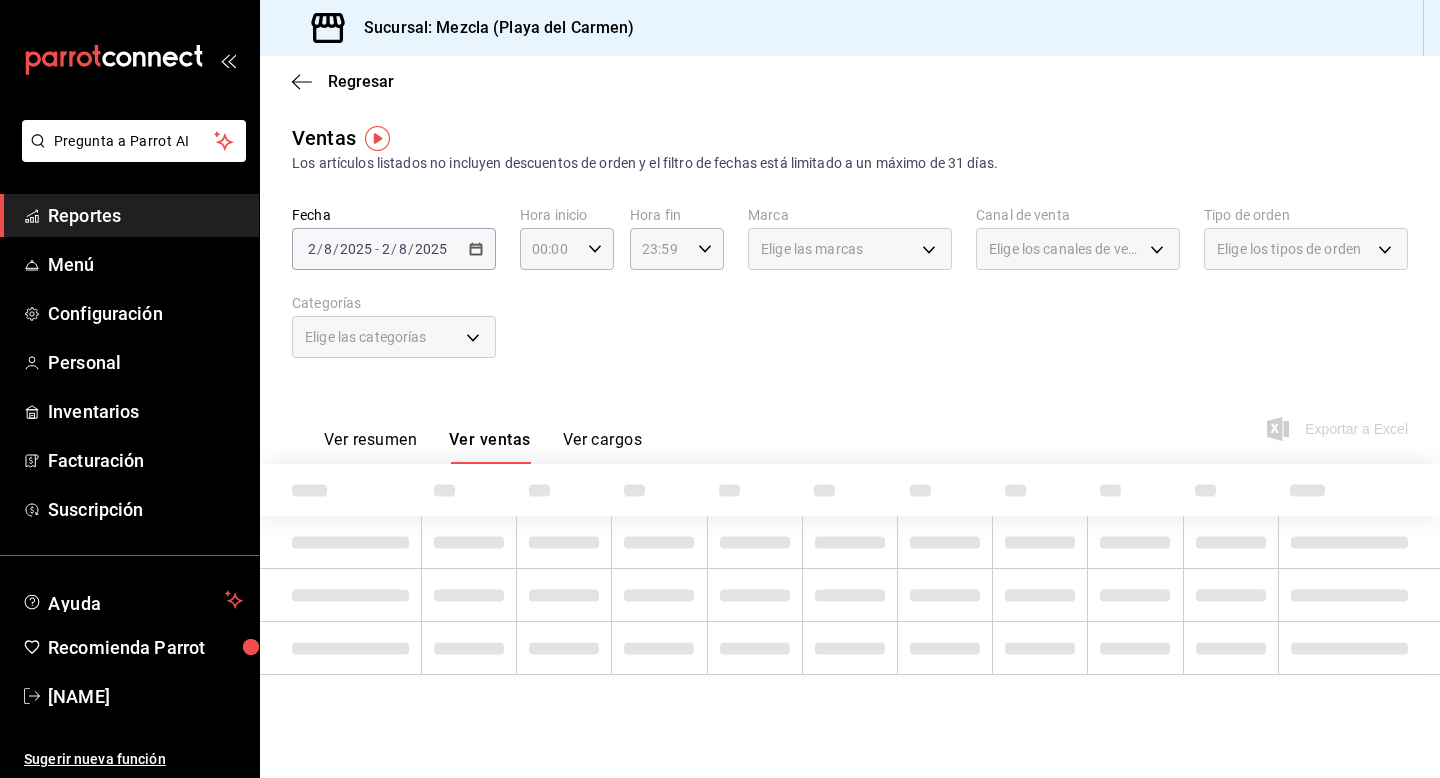 click on "Ver ventas" at bounding box center (490, 447) 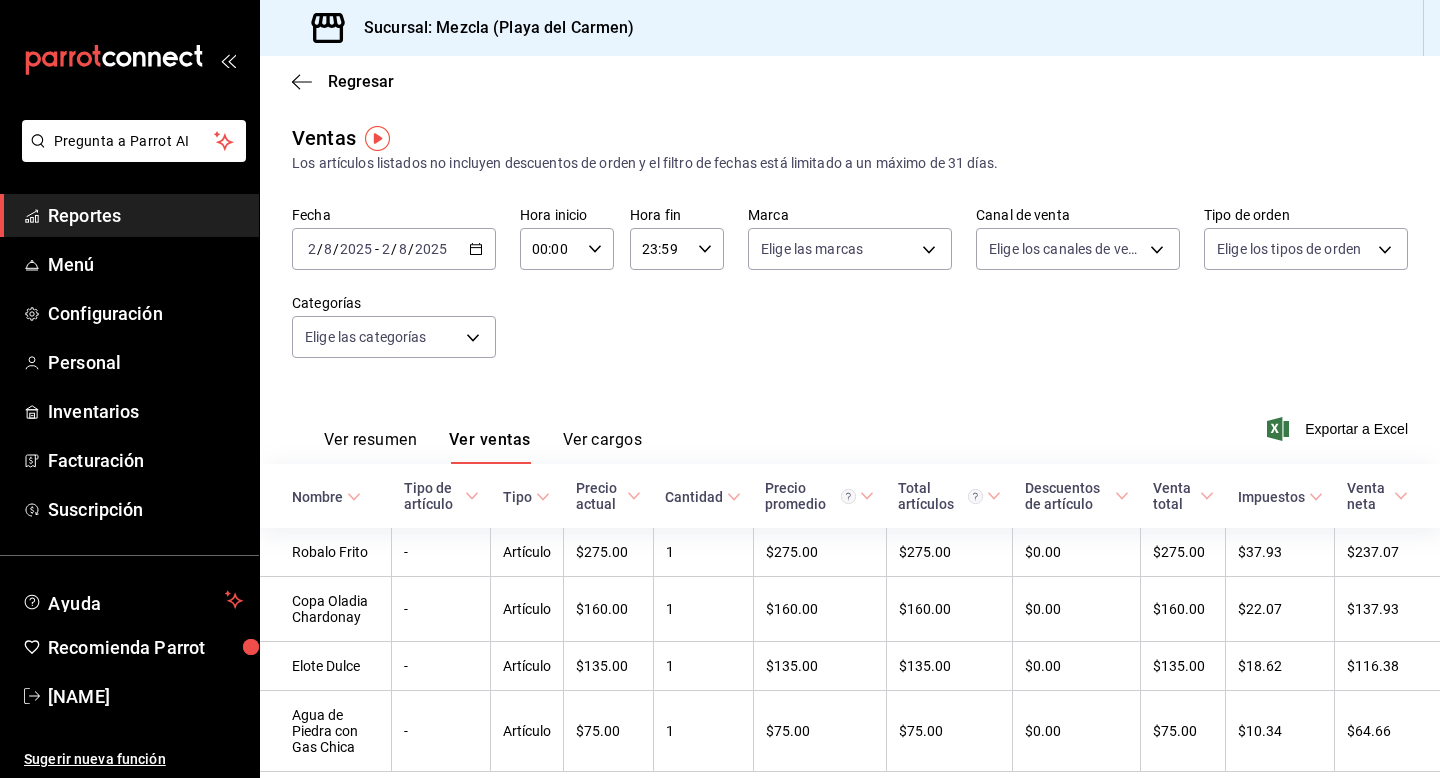 click on "Ver cargos" at bounding box center (603, 447) 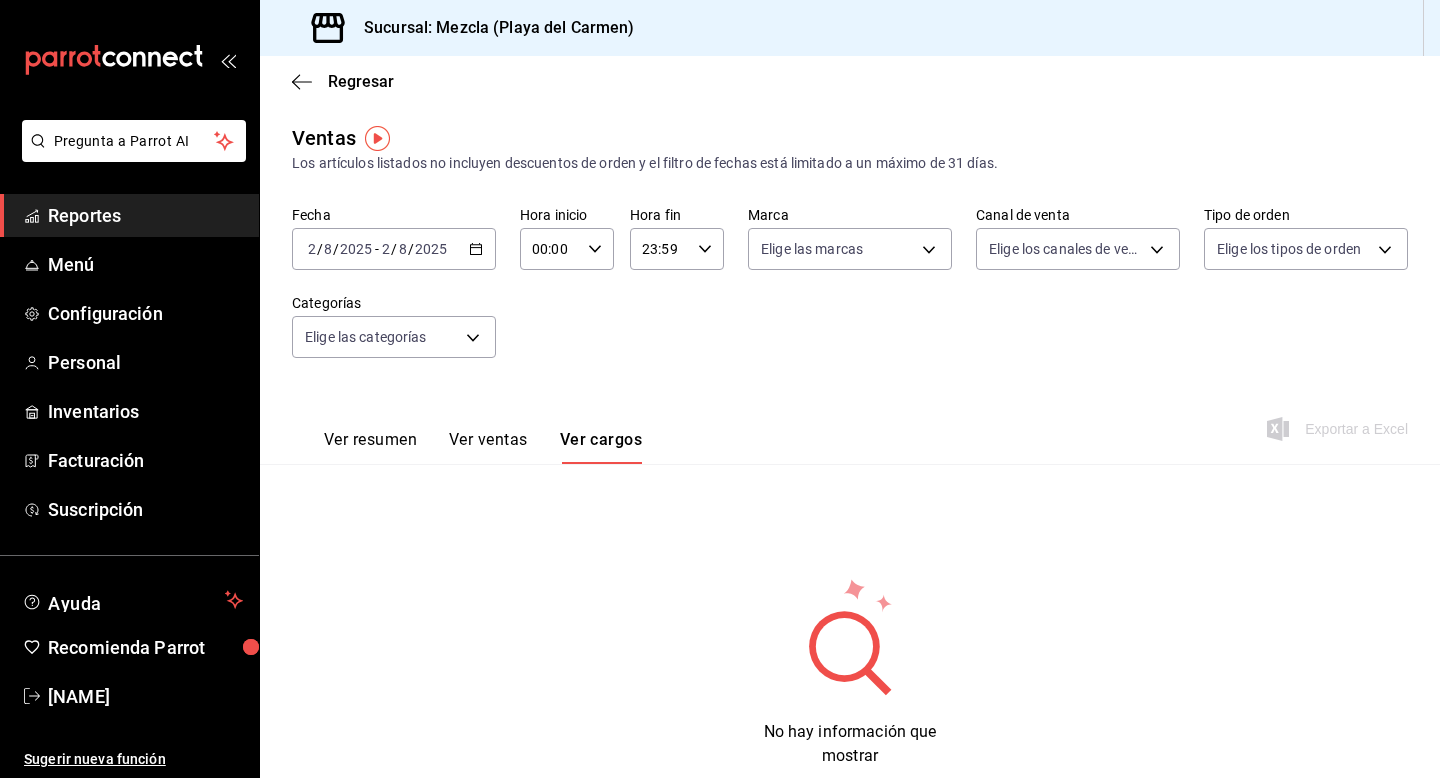 type 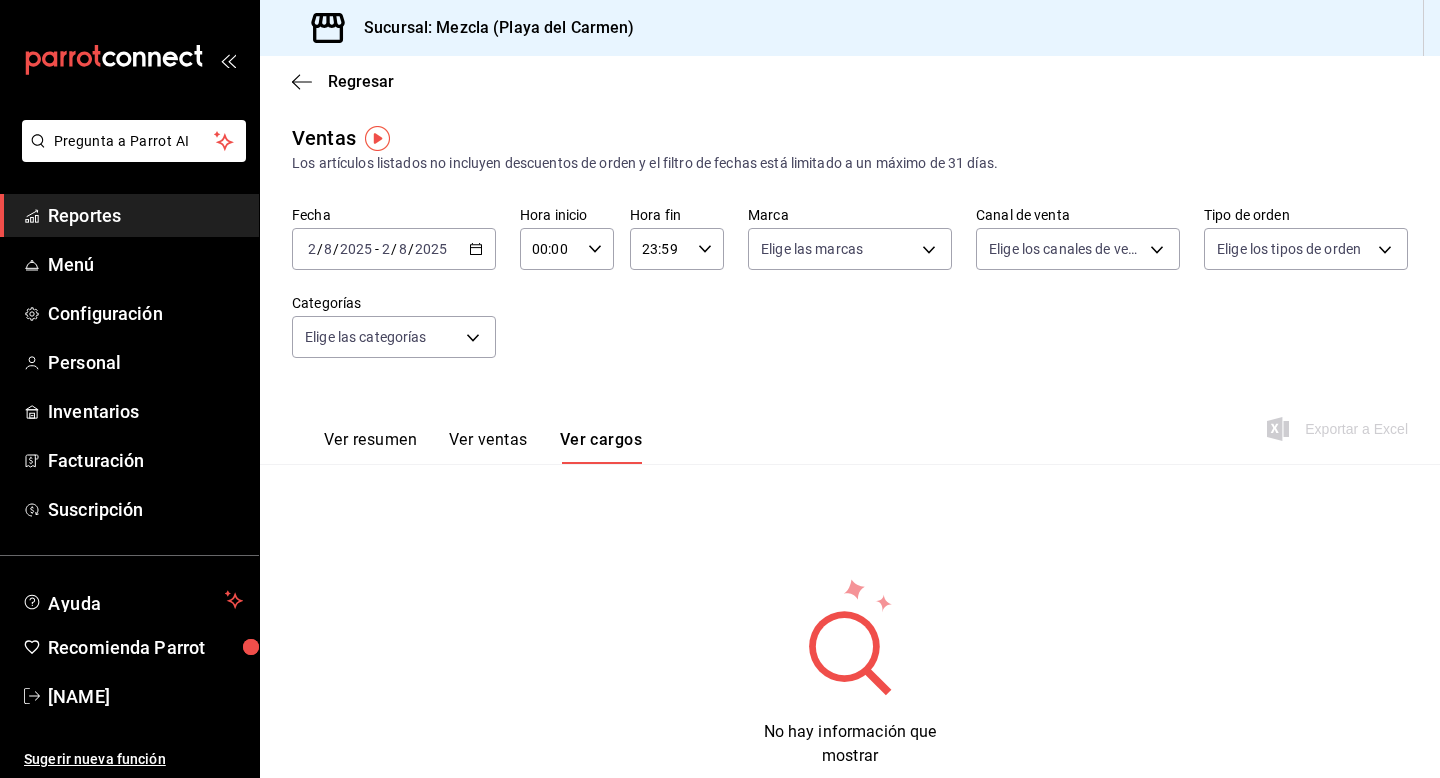 click on "Regresar" at bounding box center [850, 81] 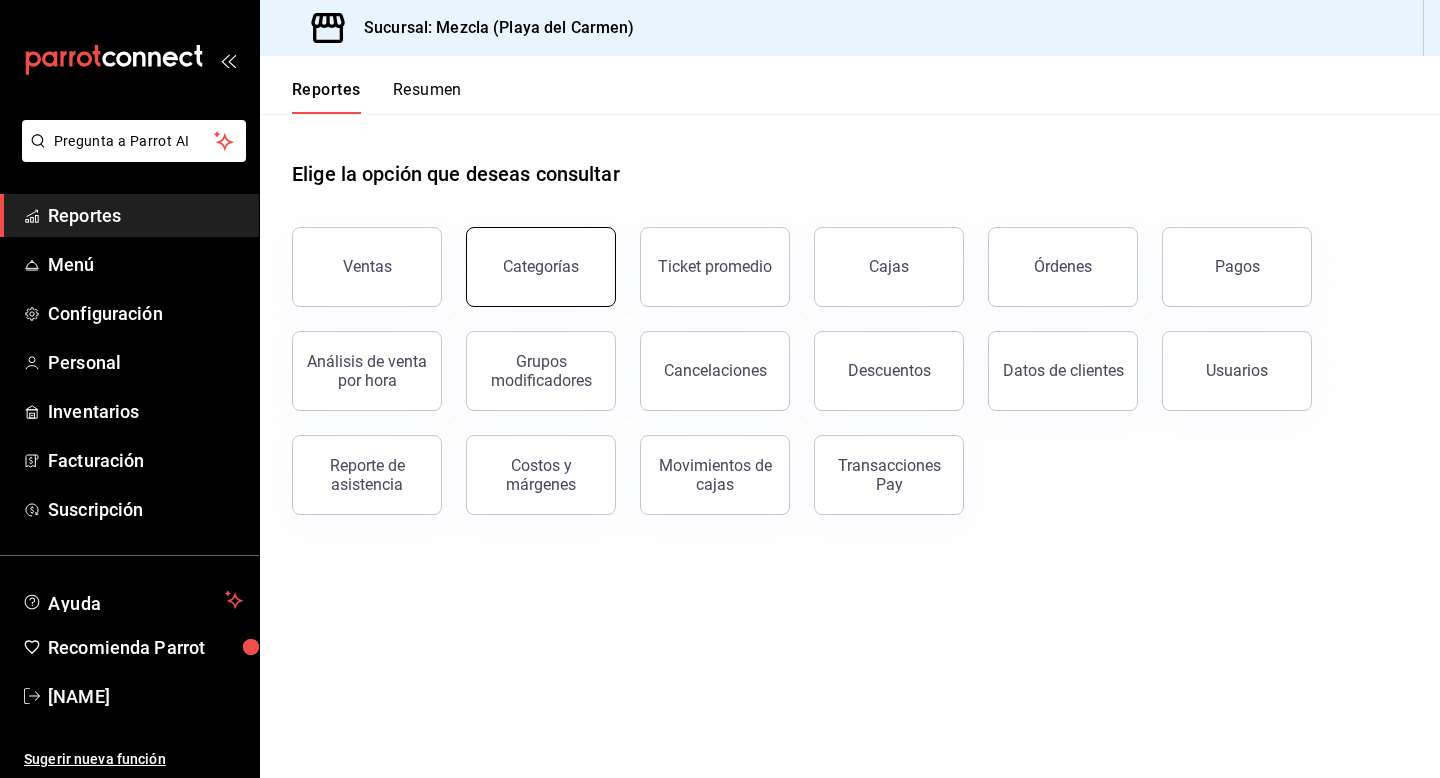 click on "Categorías" at bounding box center (541, 267) 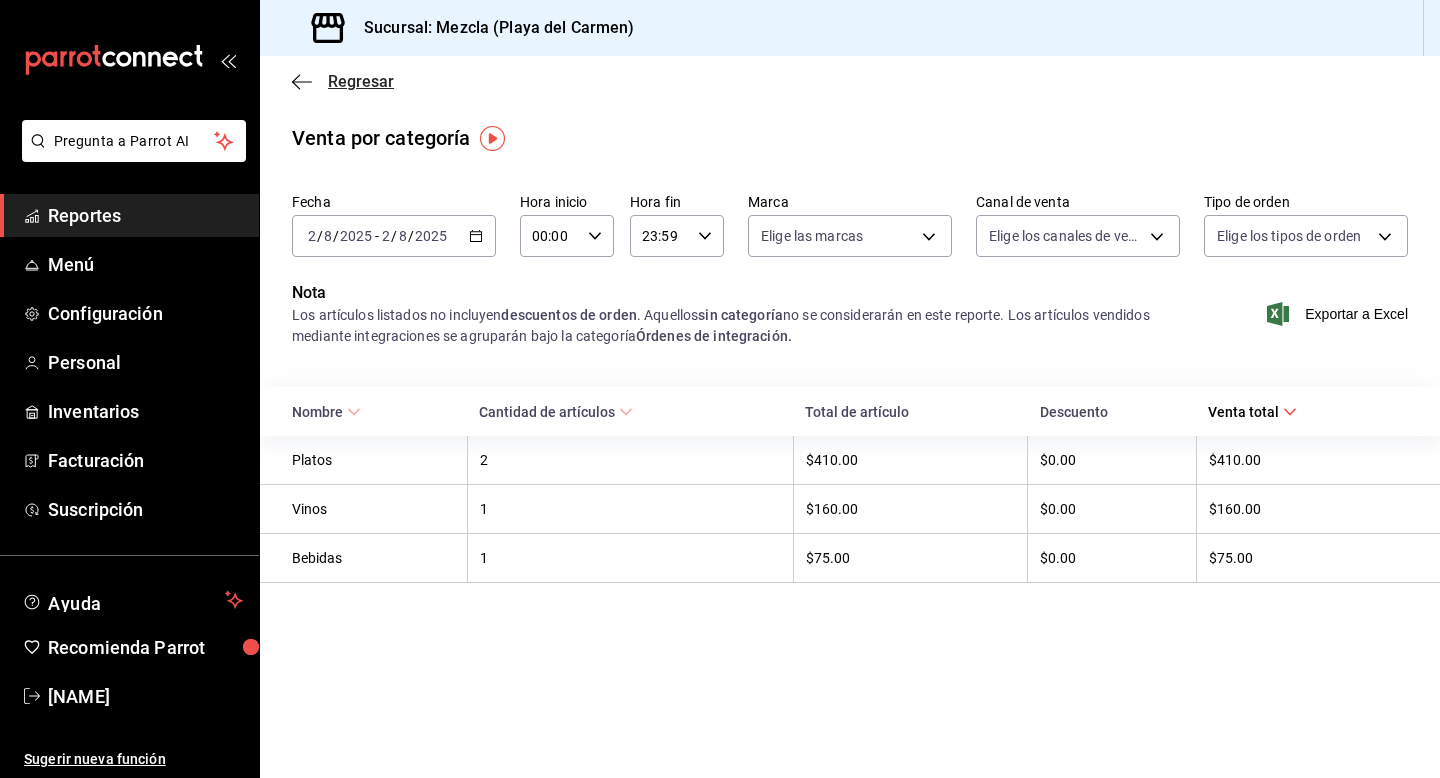 click on "Regresar" at bounding box center (361, 81) 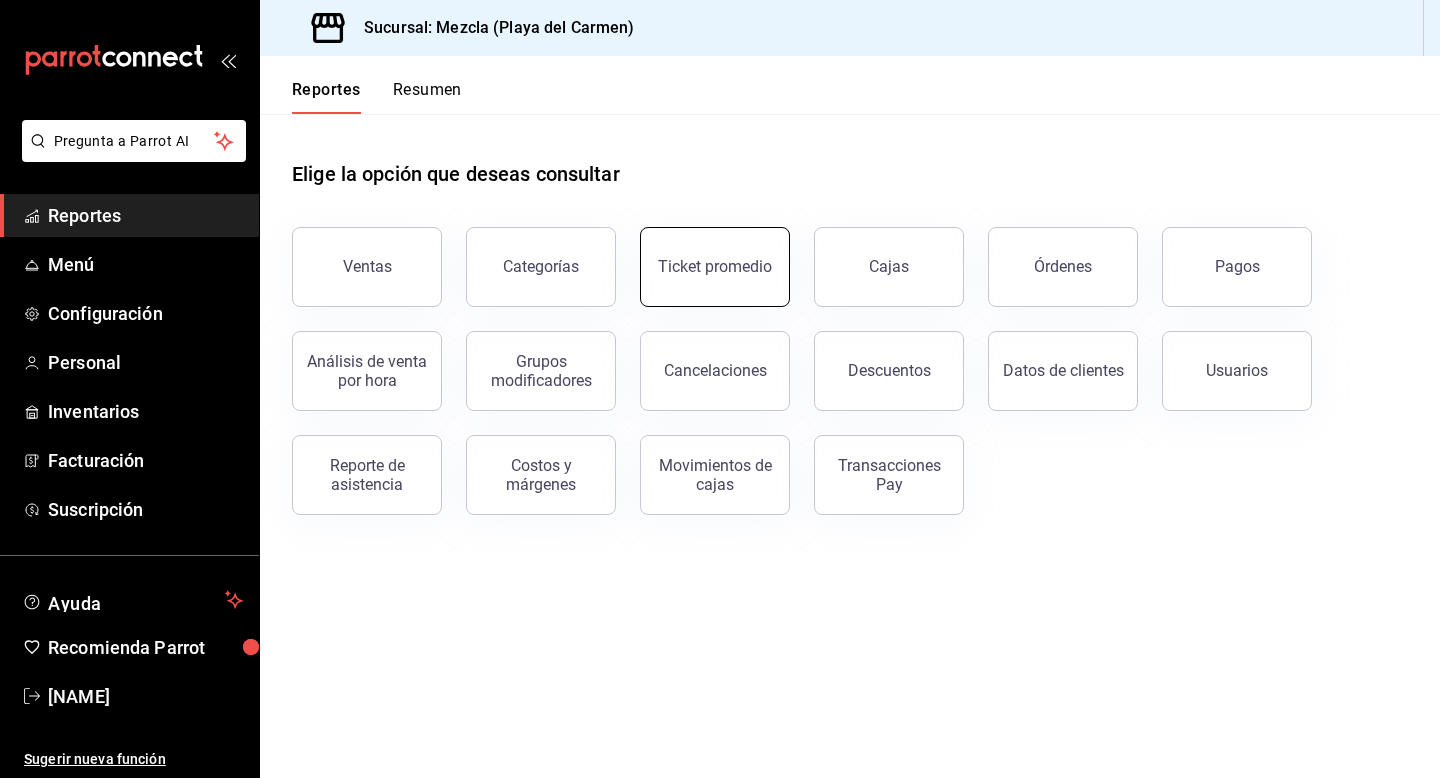 click on "Ticket promedio" at bounding box center [715, 267] 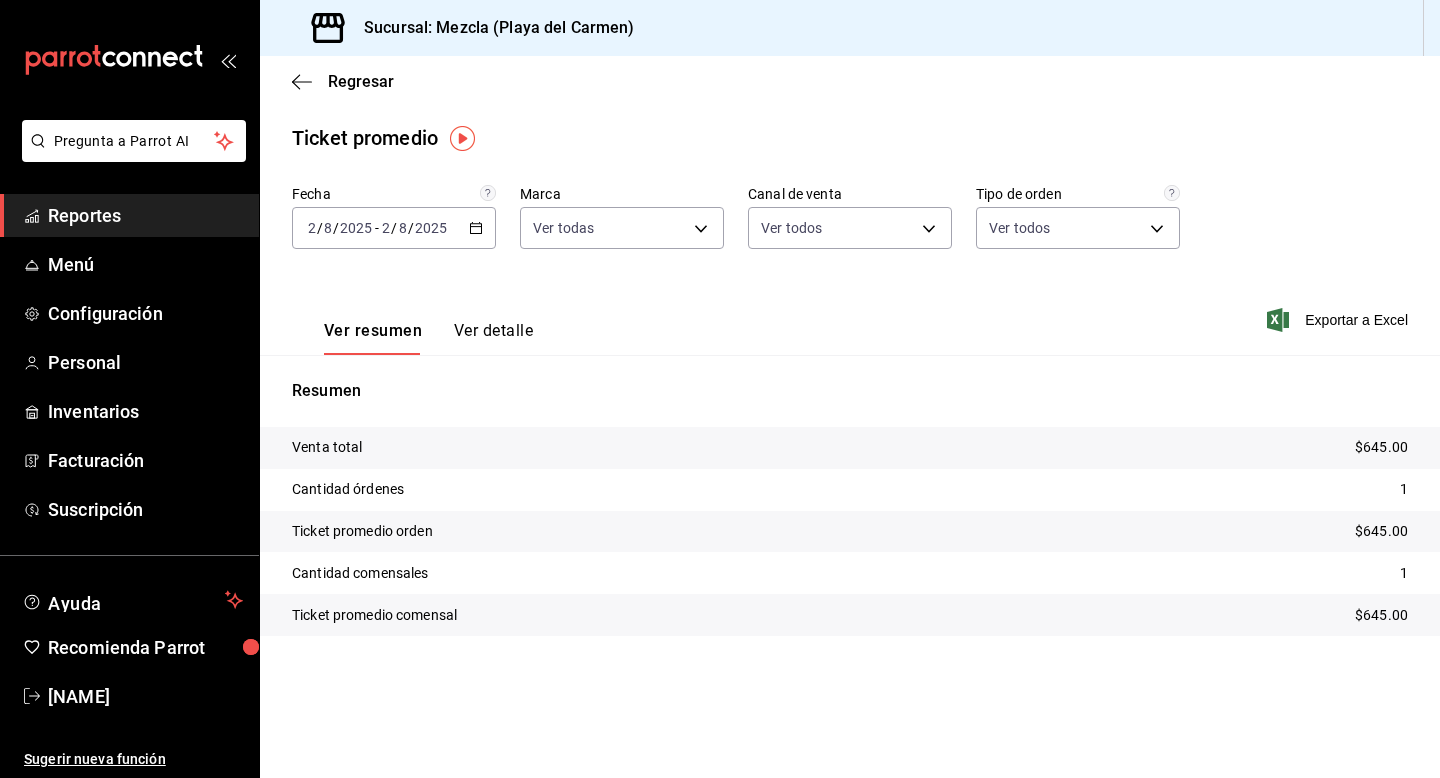 click on "Regresar" at bounding box center (850, 81) 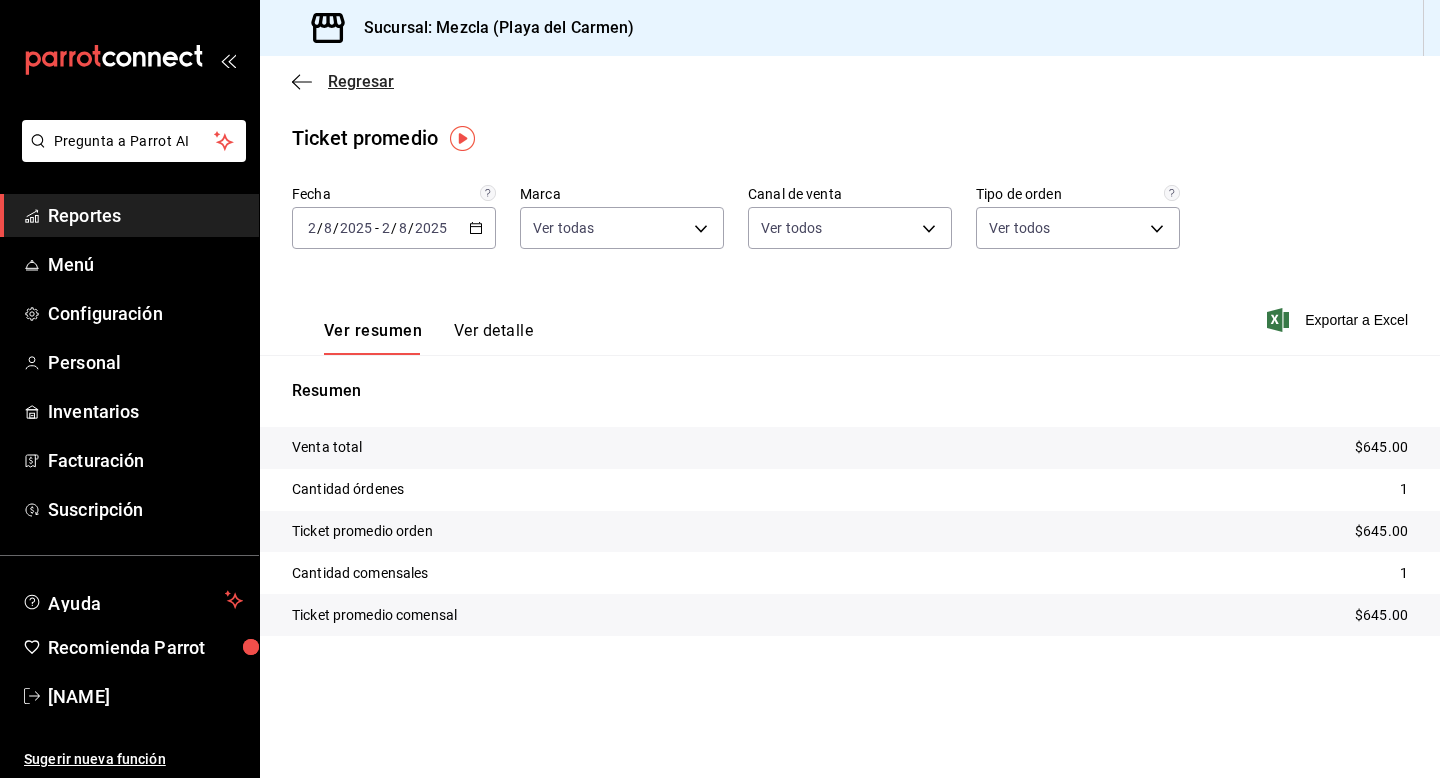 click 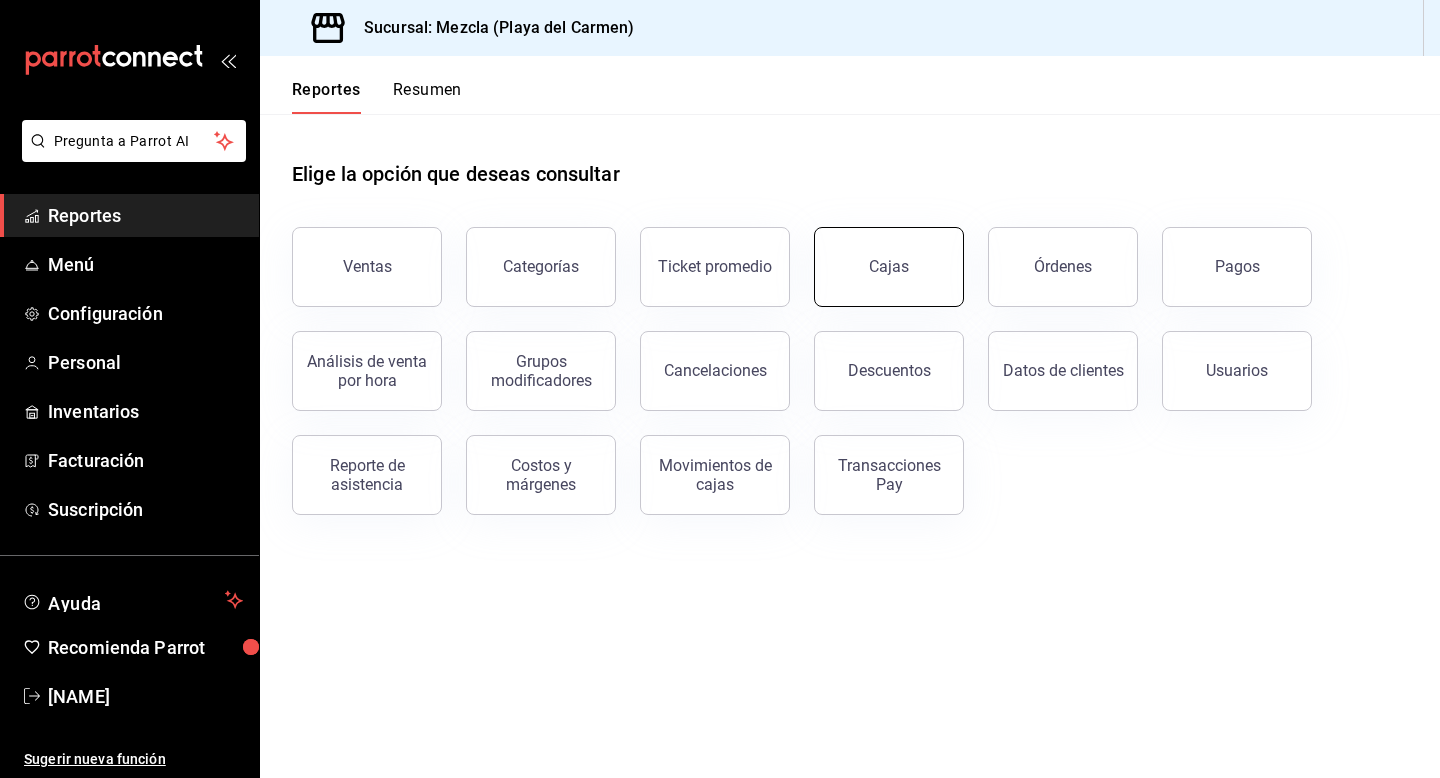 click on "Cajas" at bounding box center [889, 267] 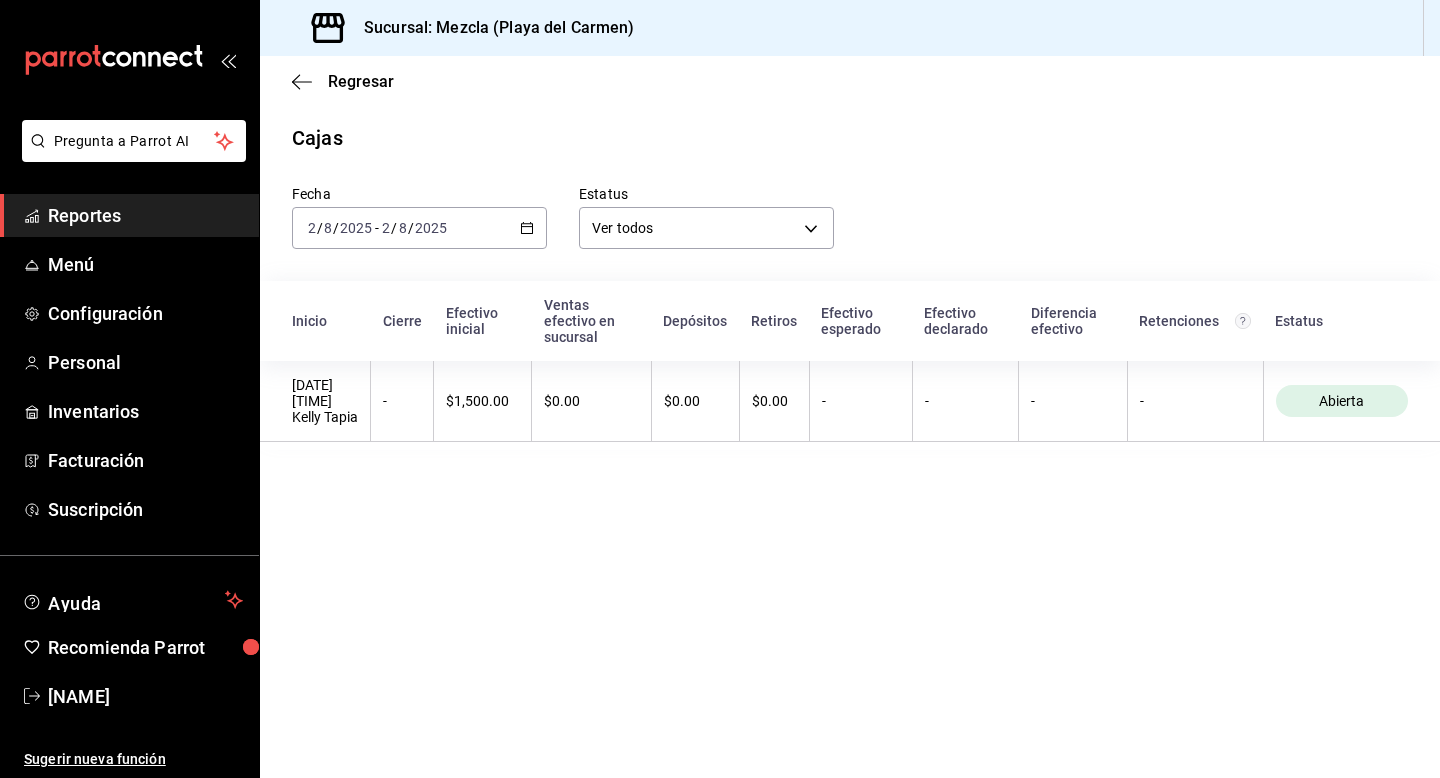 click 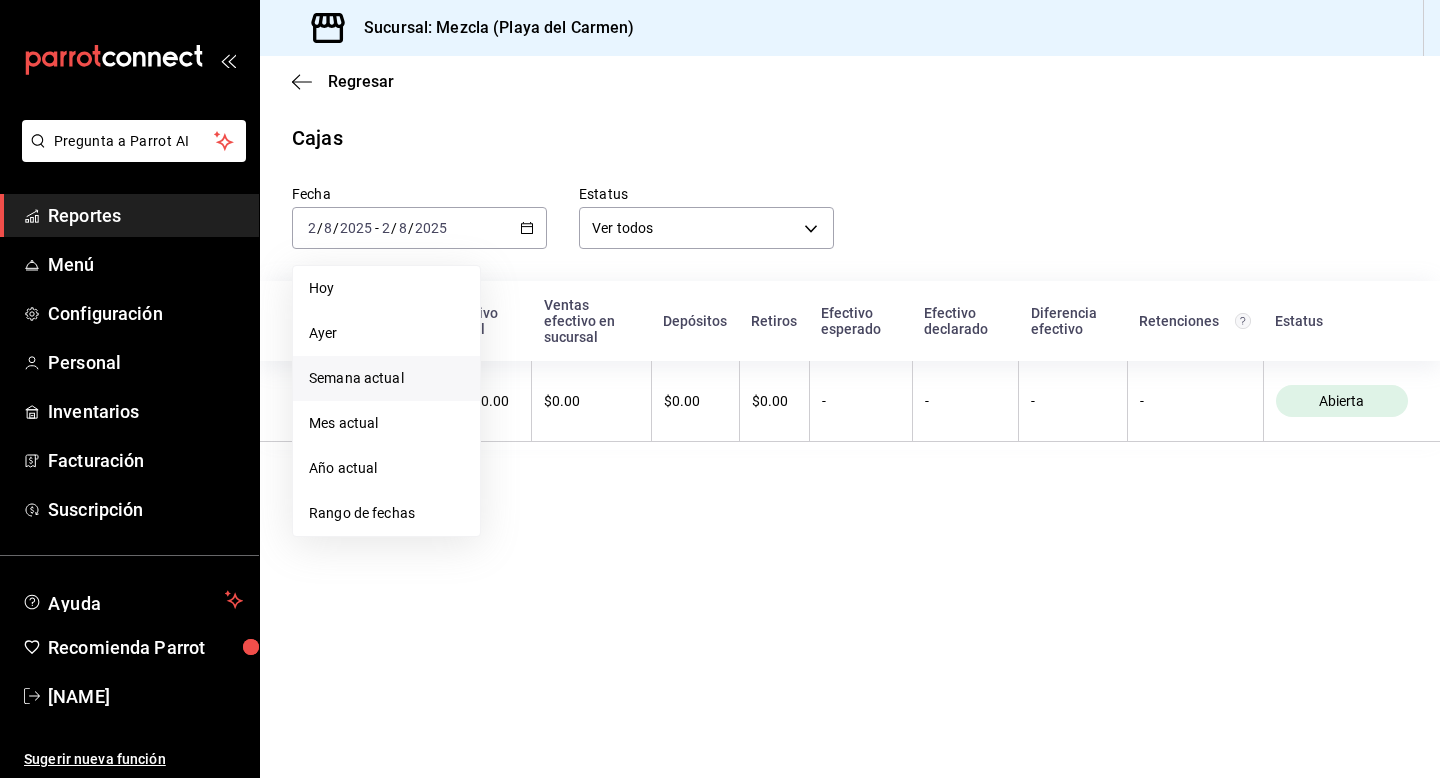 click on "Semana actual" at bounding box center (386, 378) 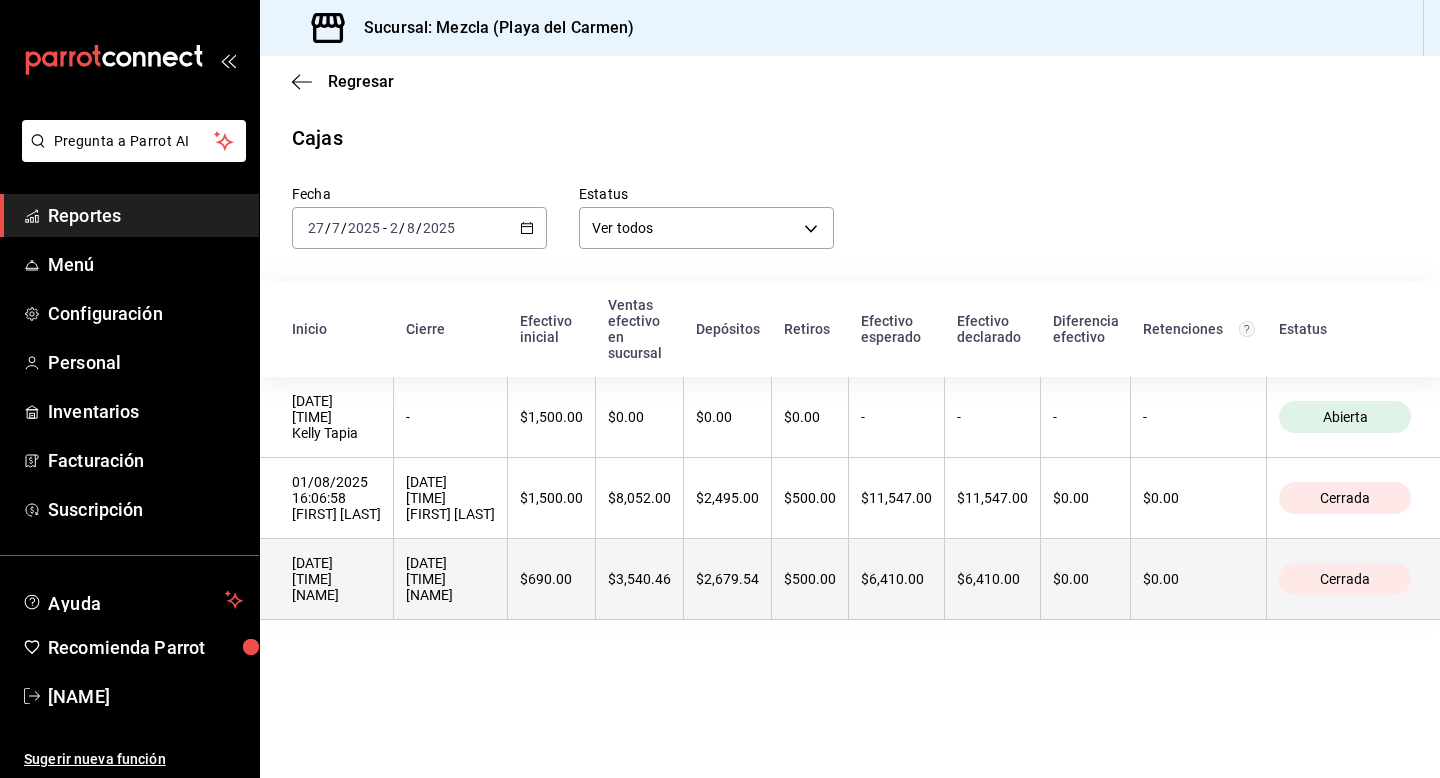 click on "$690.00" at bounding box center [552, 579] 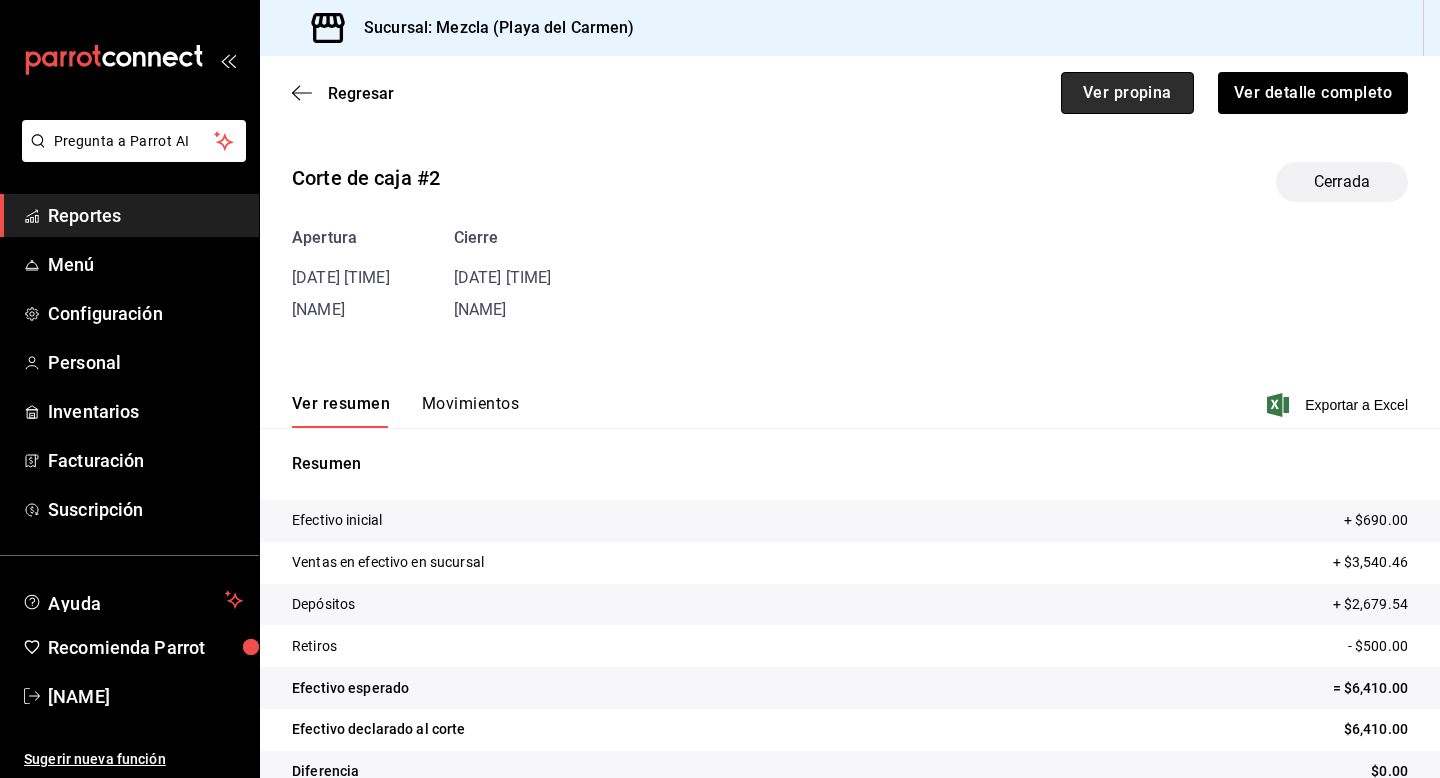 click on "Ver propina" at bounding box center [1127, 93] 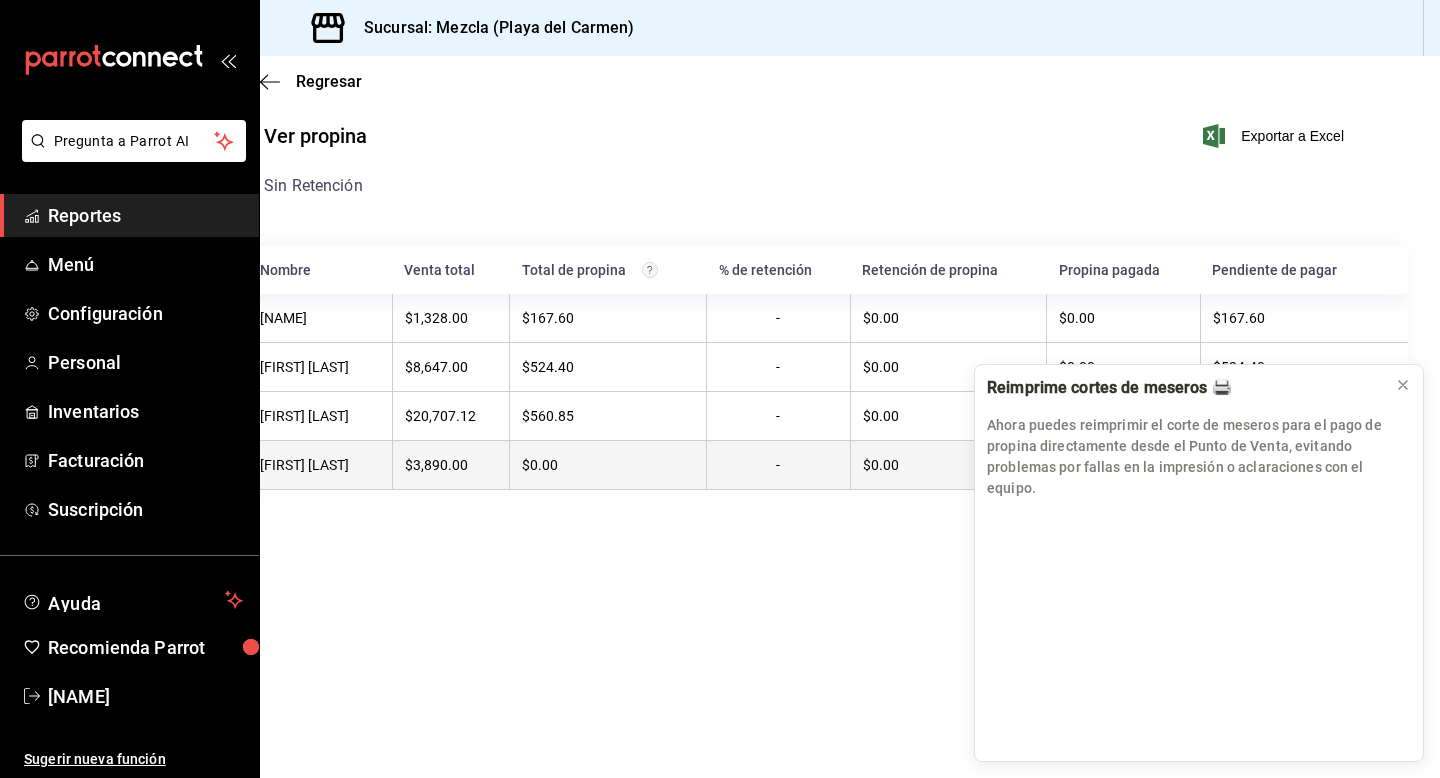 scroll, scrollTop: 0, scrollLeft: 22, axis: horizontal 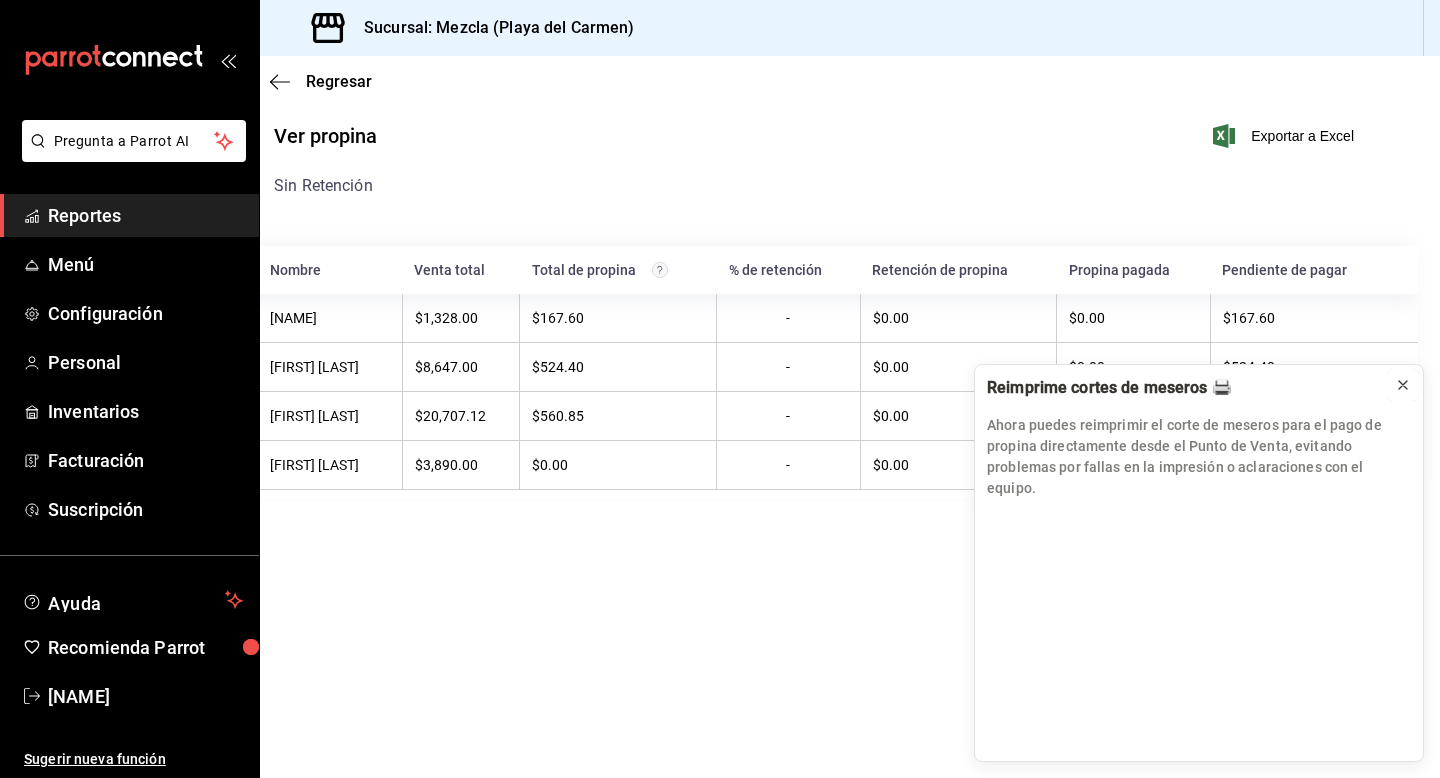 click 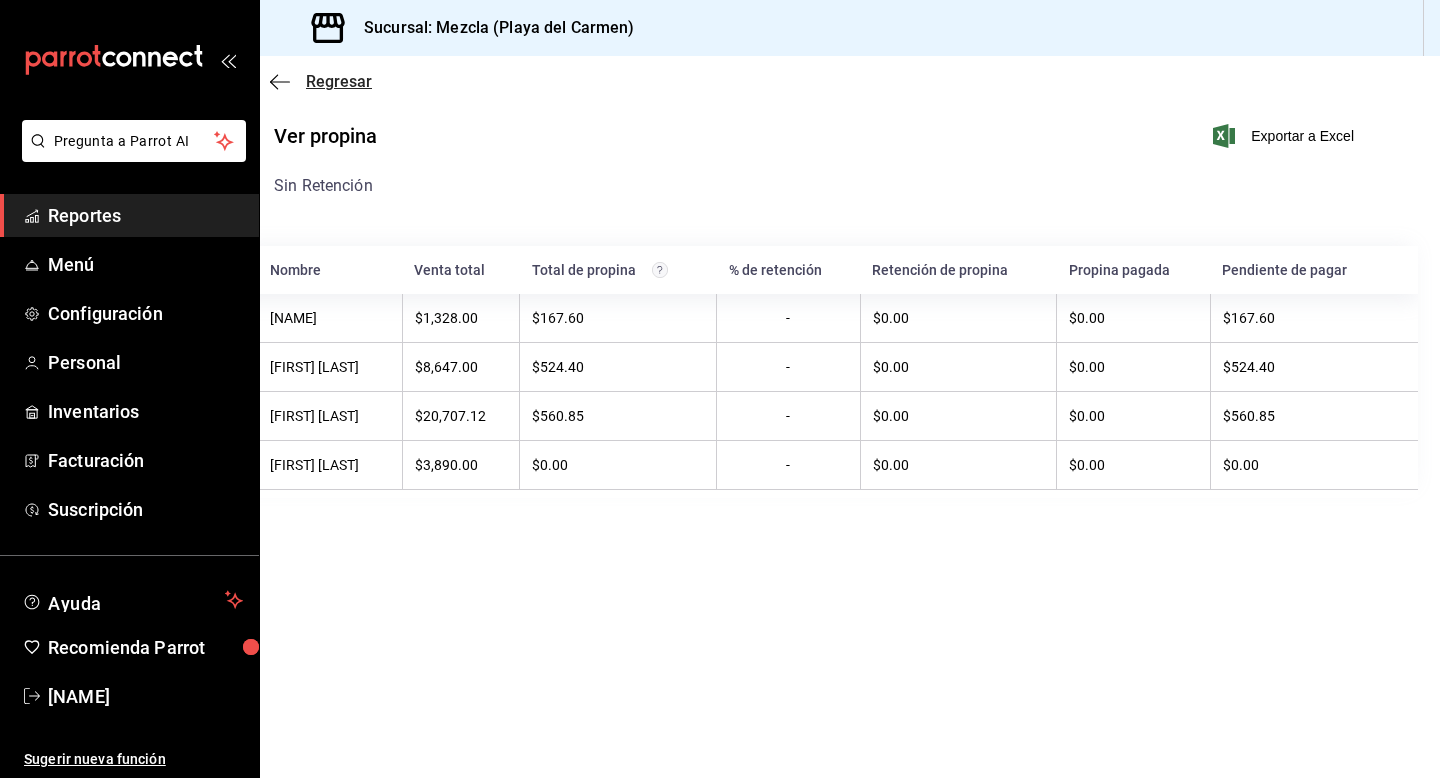 click on "Regresar" at bounding box center (339, 81) 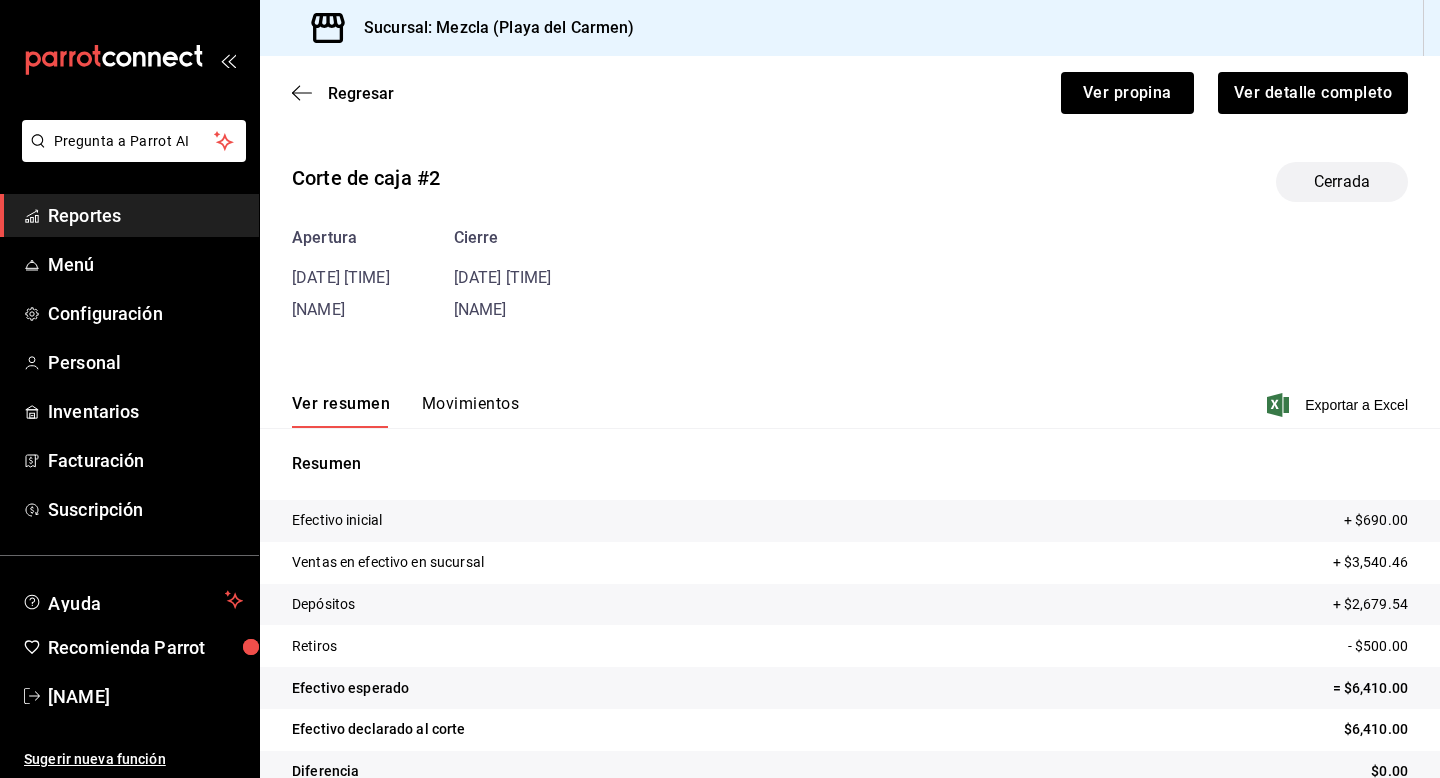 scroll, scrollTop: 0, scrollLeft: 0, axis: both 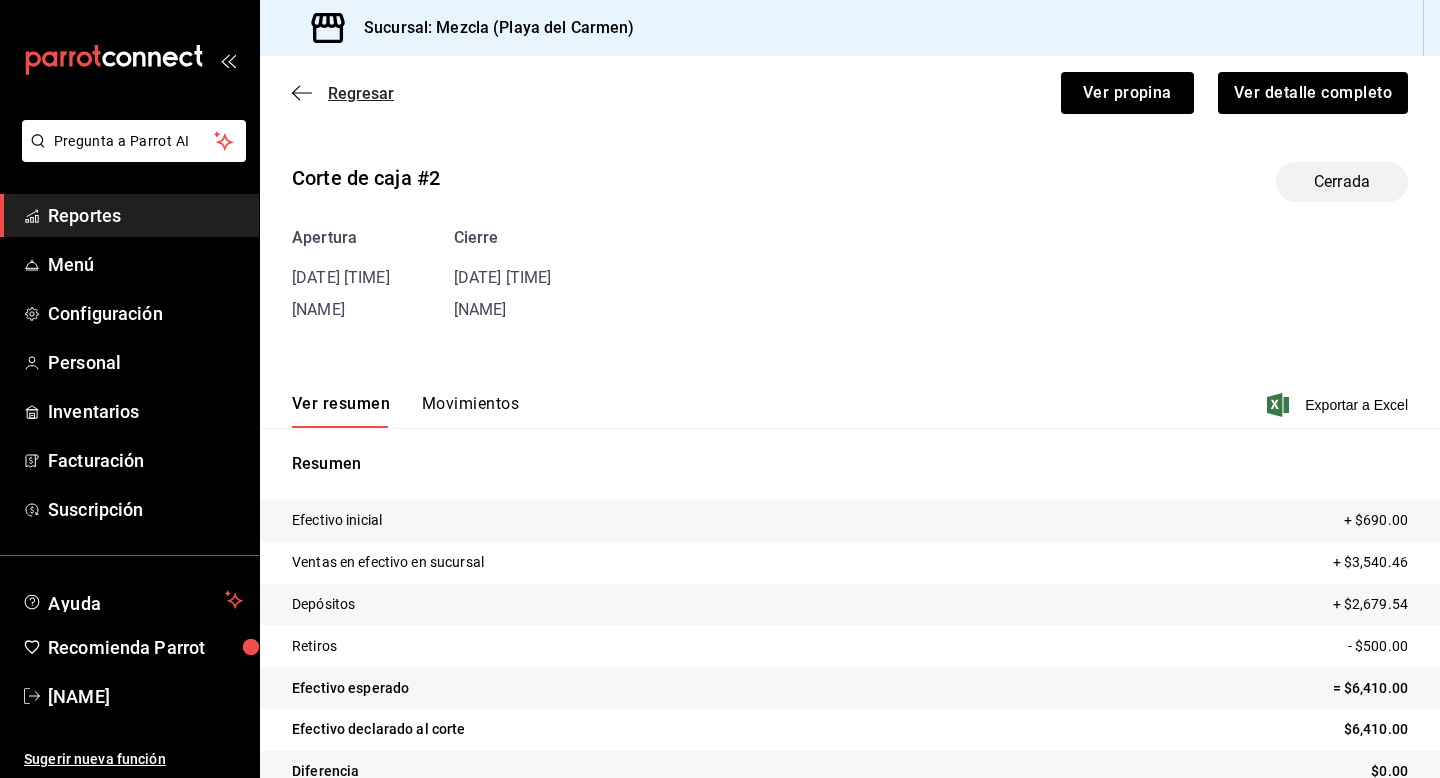 click on "Regresar" at bounding box center [361, 93] 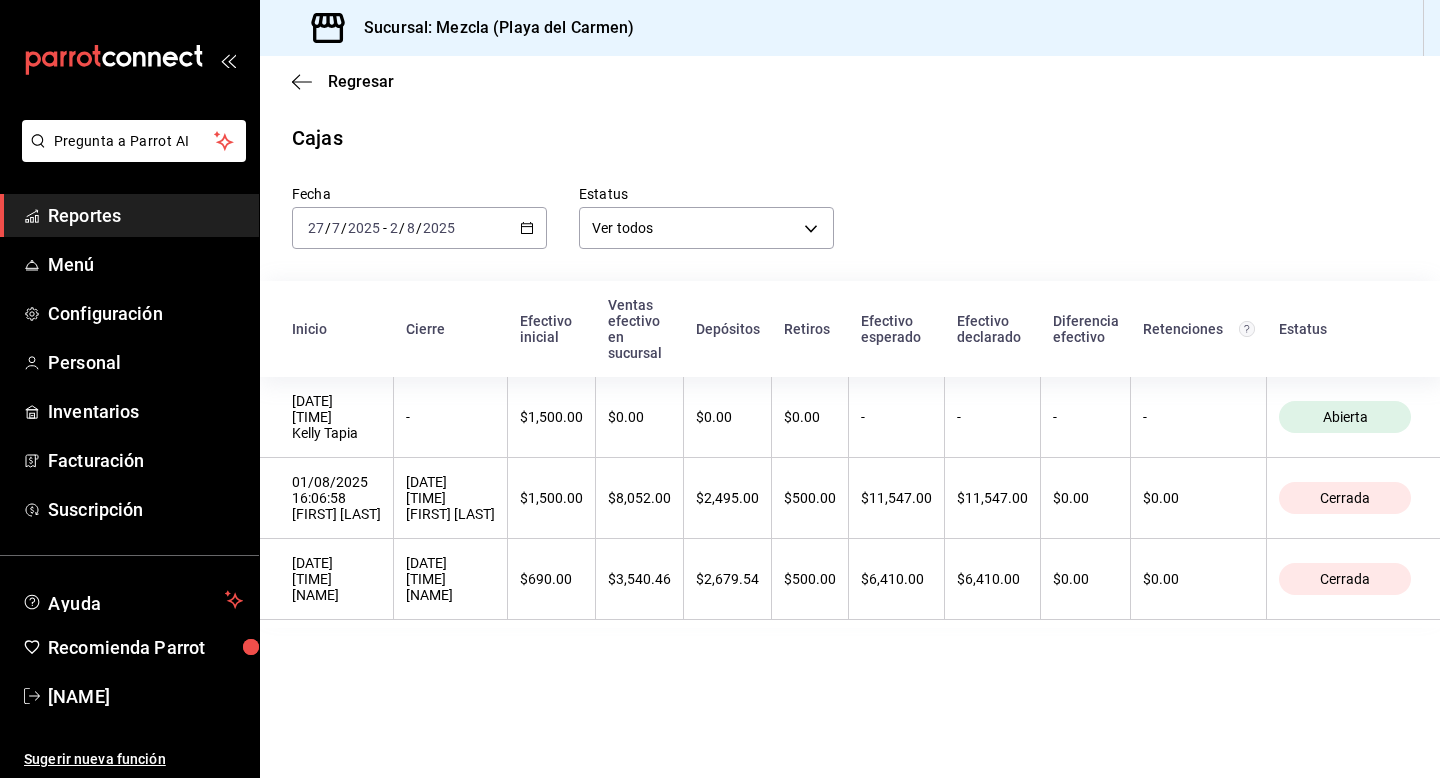 click on "/" at bounding box center [419, 228] 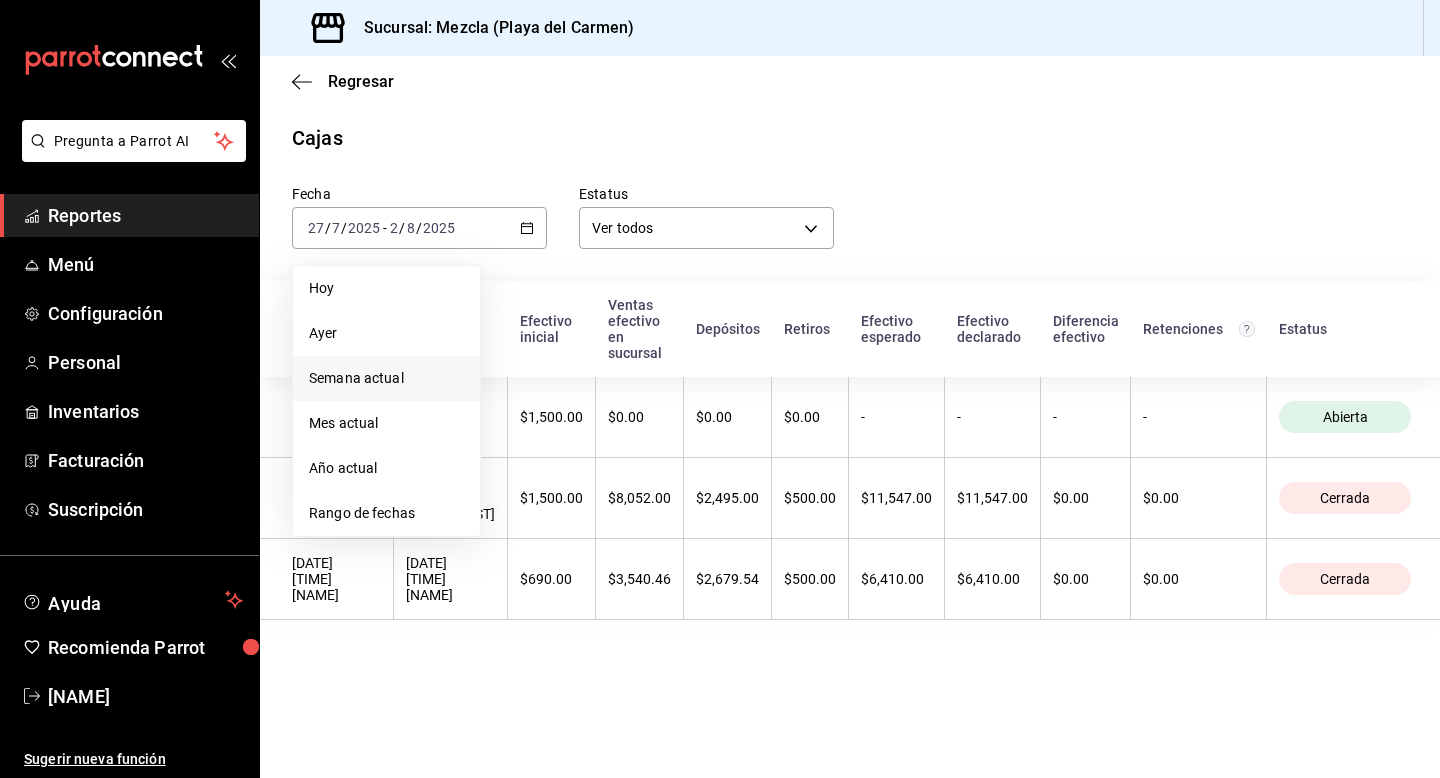 click on "Semana actual" at bounding box center [386, 378] 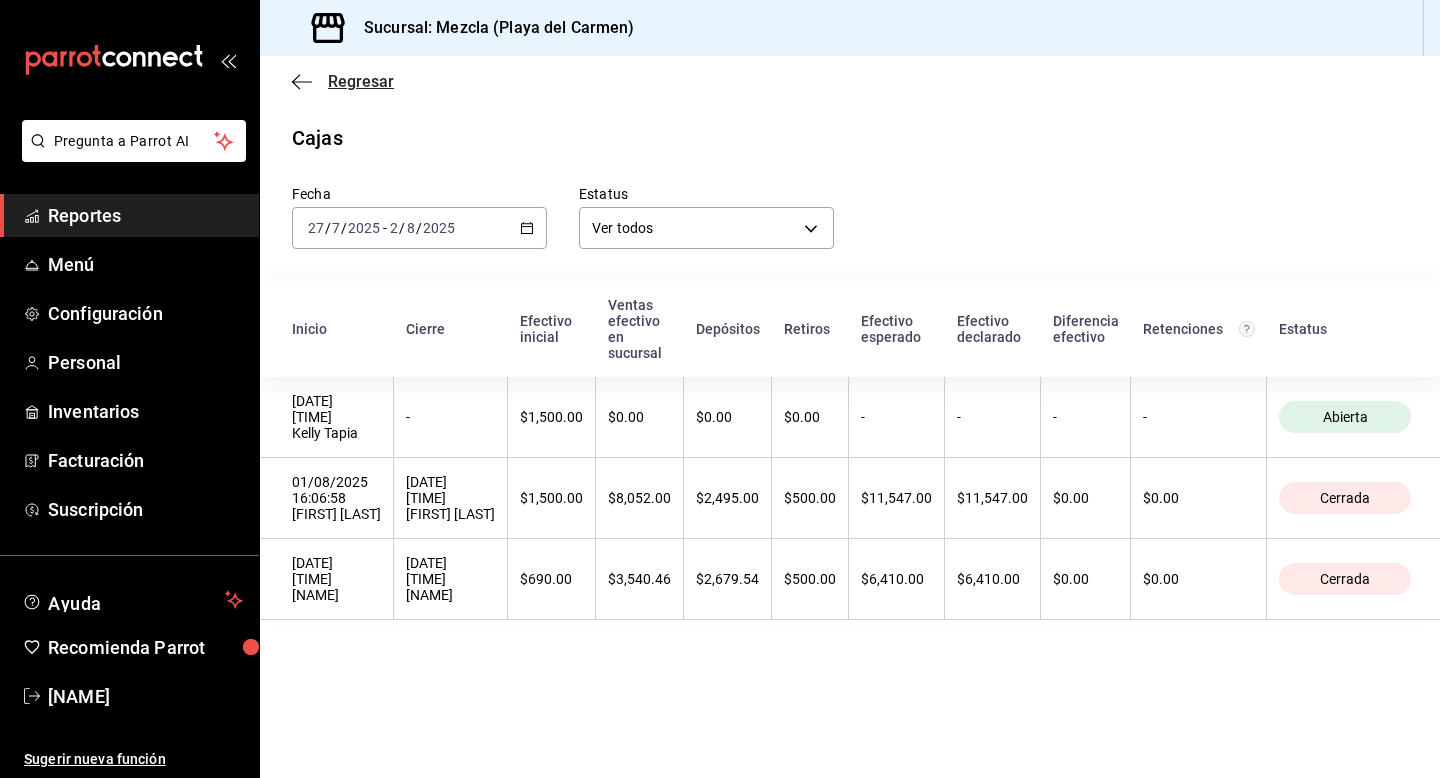 click 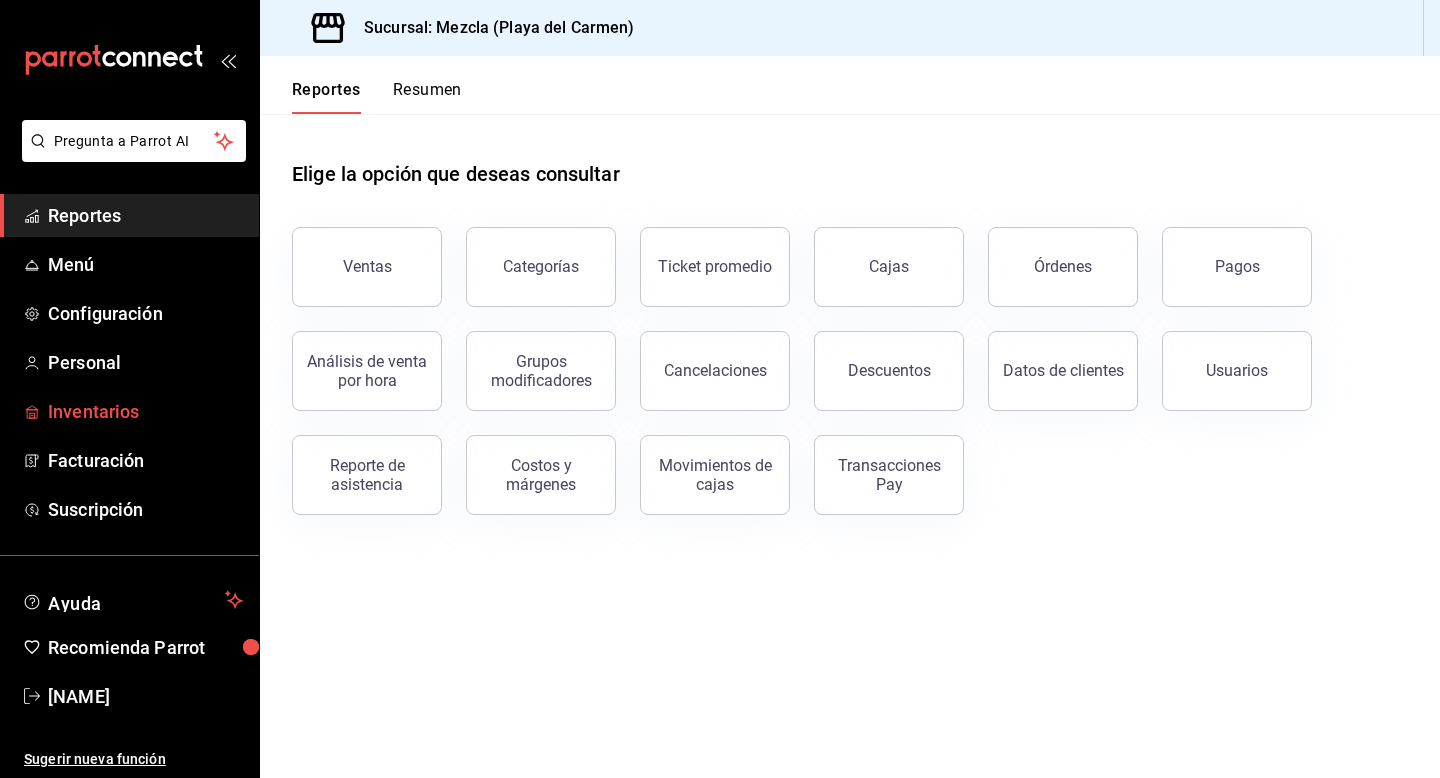 click on "Inventarios" at bounding box center (145, 411) 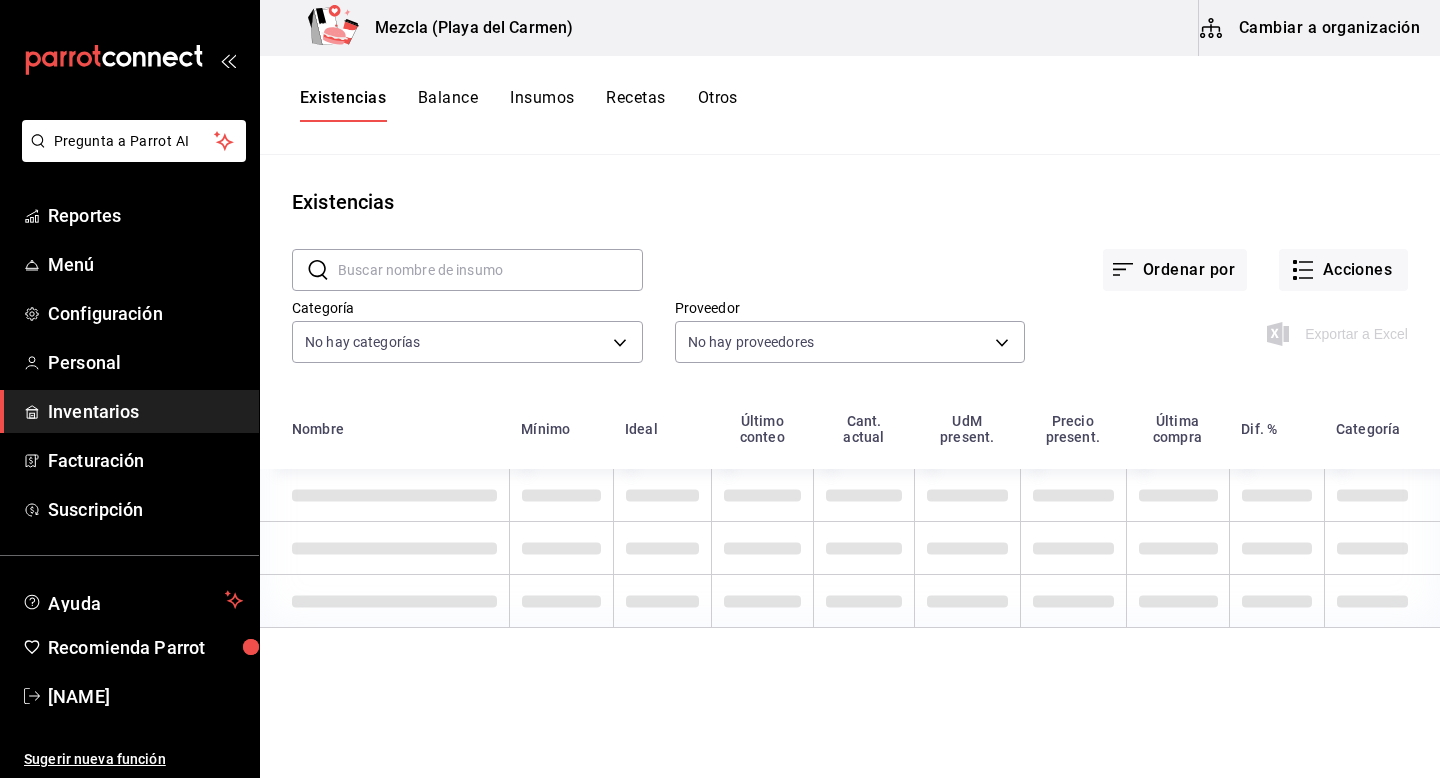 click on "Ordenar por Acciones" at bounding box center [1025, 254] 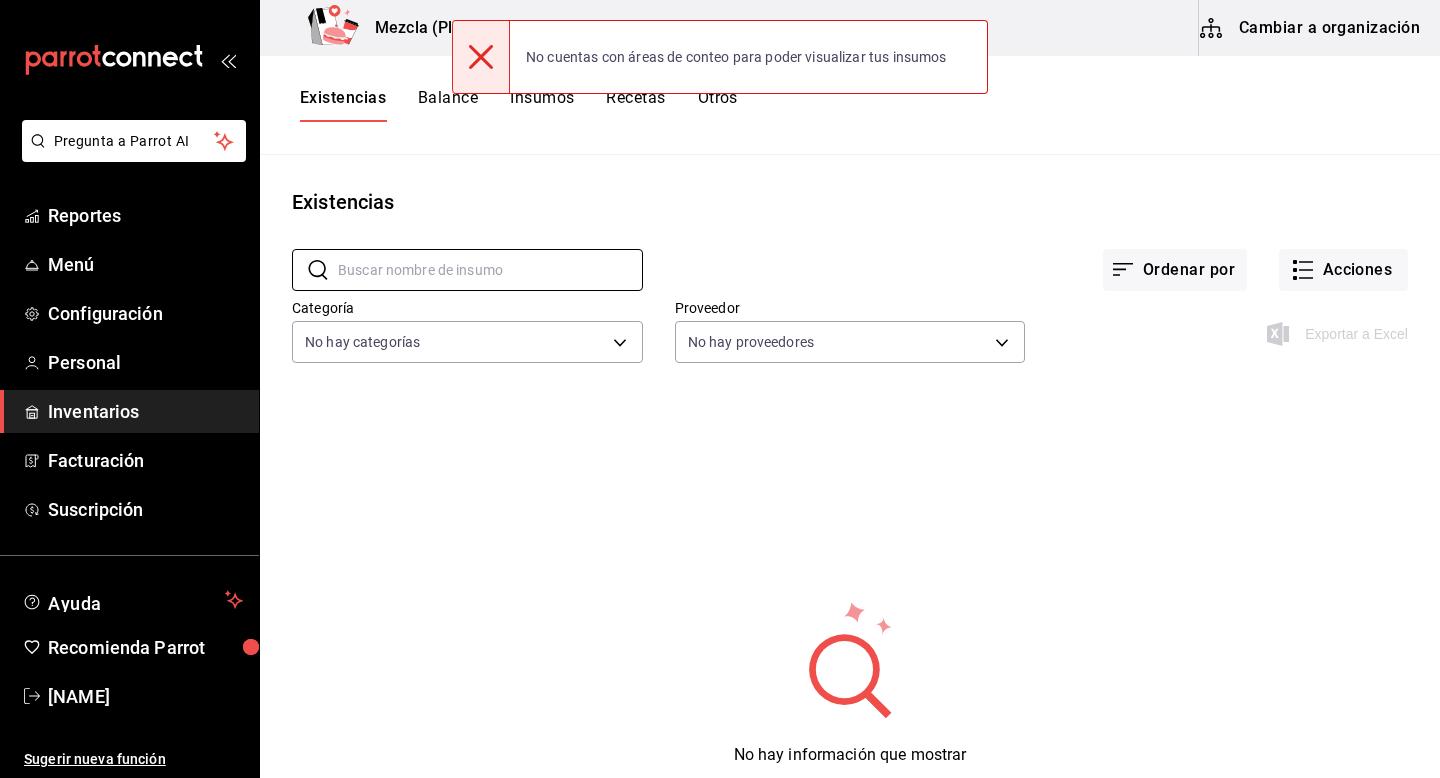 click on "Existencias Balance Insumos Recetas Otros" at bounding box center [850, 105] 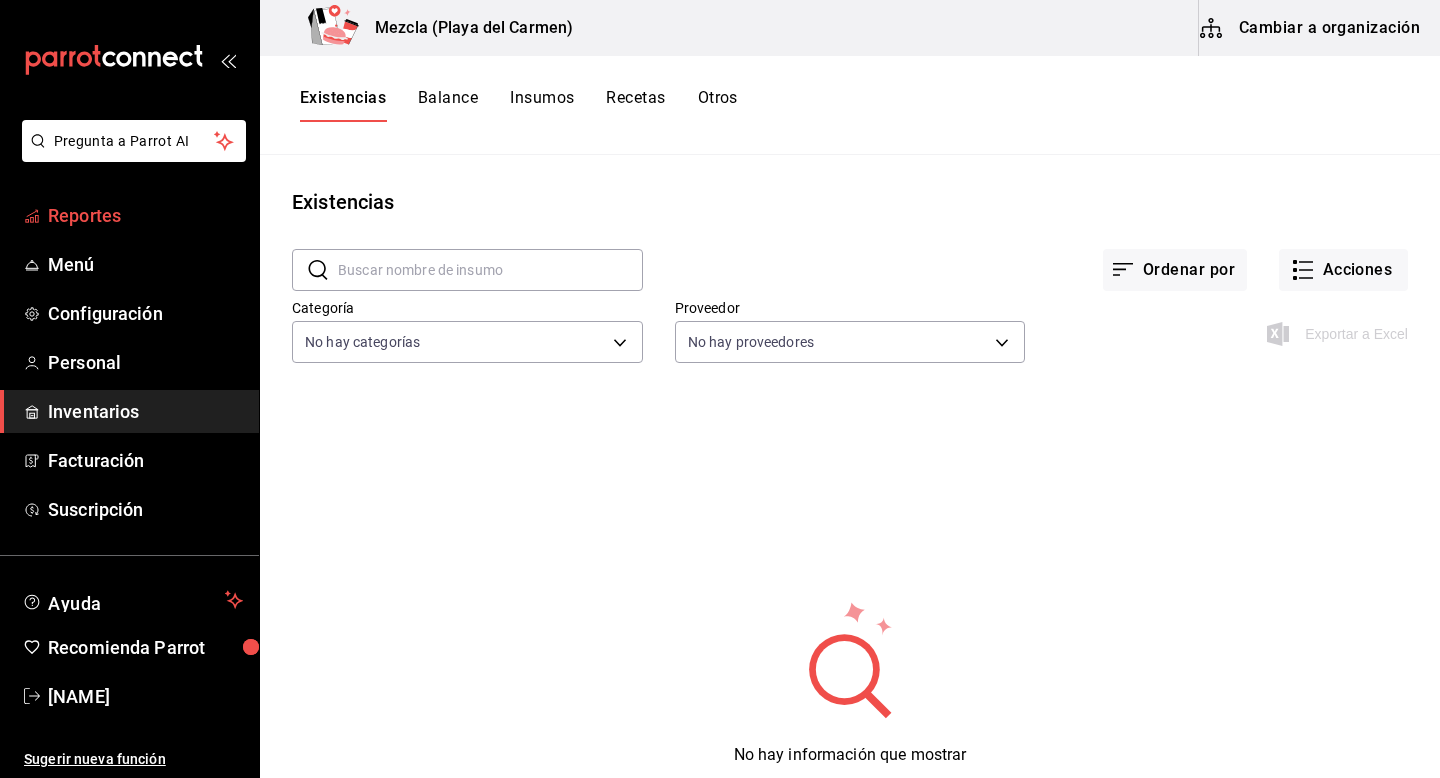 click on "Reportes" at bounding box center (129, 215) 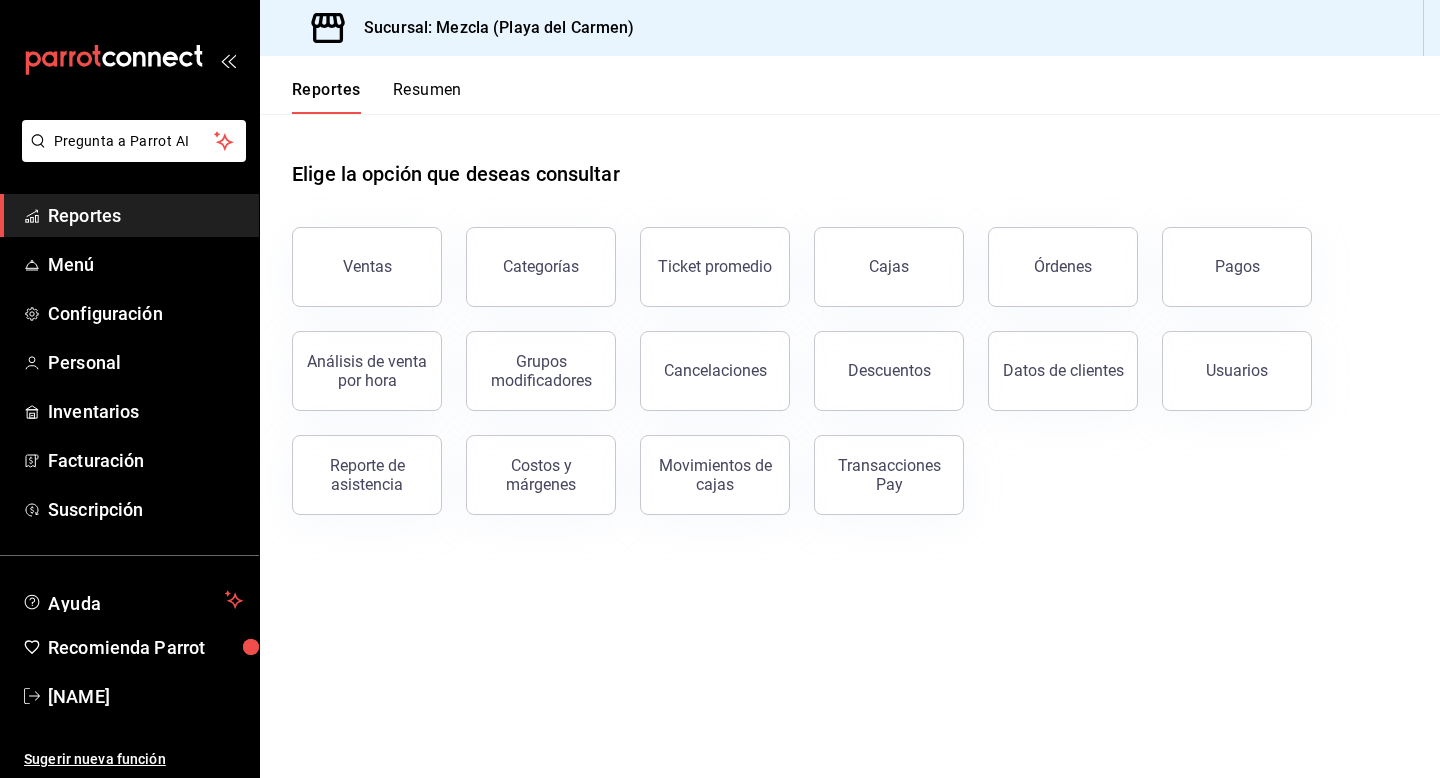 click on "Resumen" at bounding box center [427, 97] 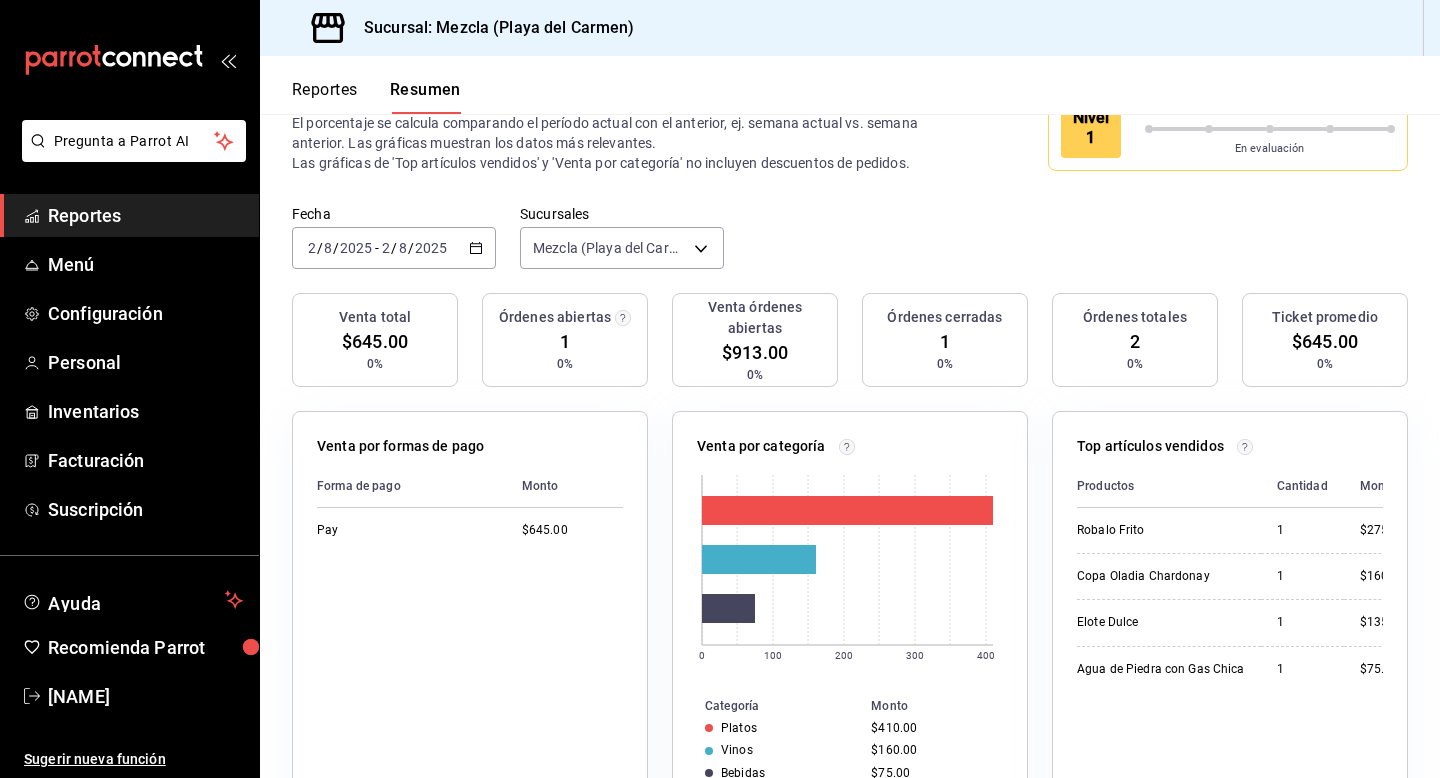 scroll, scrollTop: 69, scrollLeft: 0, axis: vertical 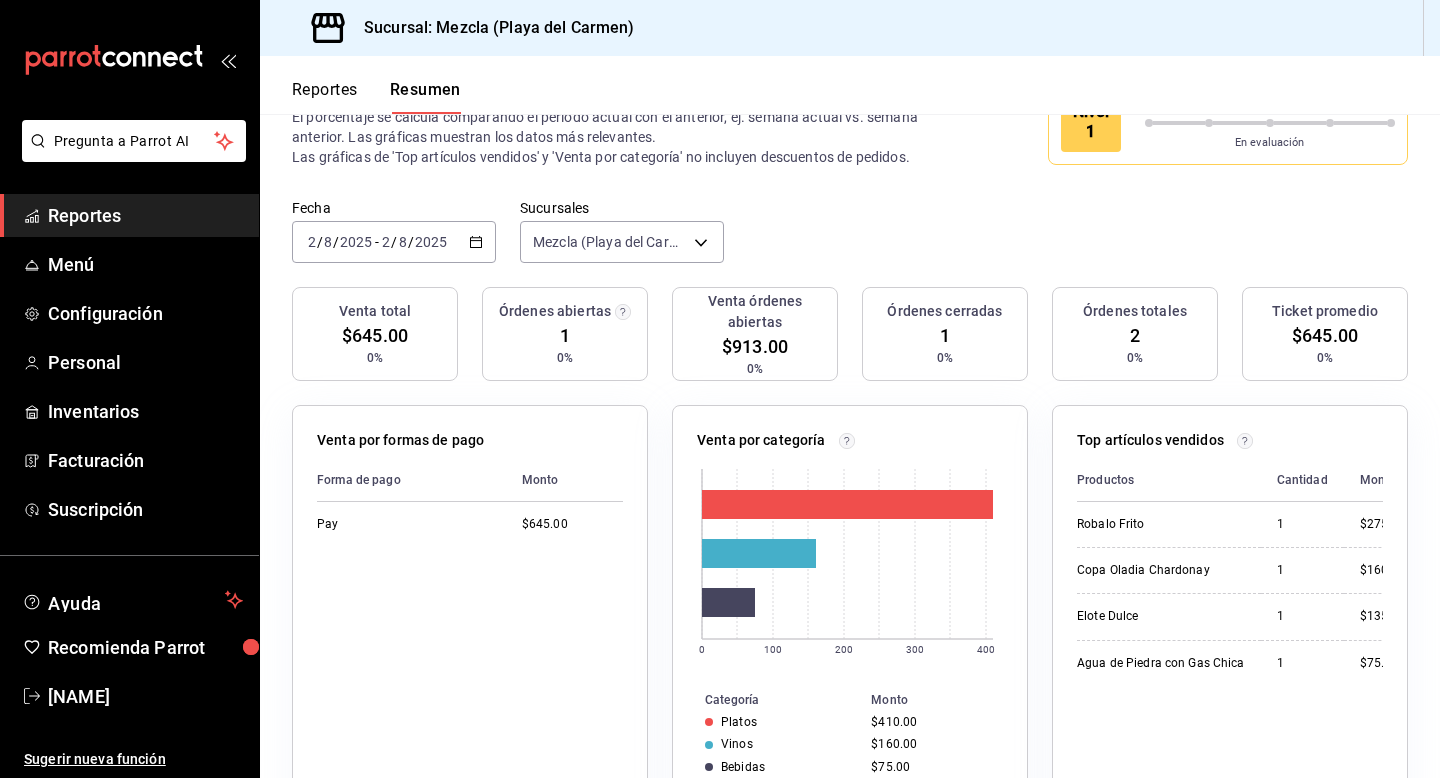 click on "Fecha 2025-08-02 2 / 8 / 2025 - 2025-08-02 2 / 8 / 2025 Sucursales Mezcla (Playa del Carmen) [object Object]" at bounding box center [850, 243] 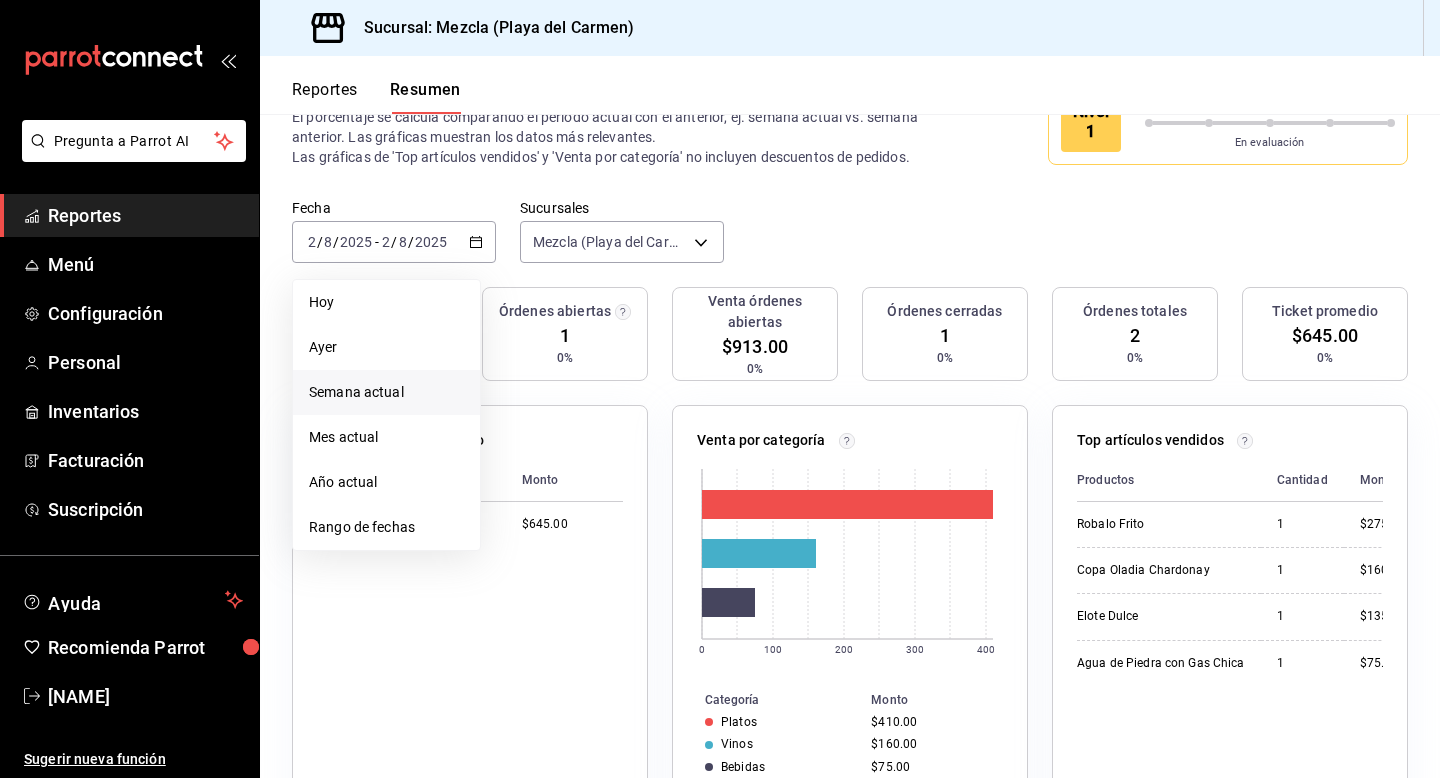 click on "Semana actual" at bounding box center [386, 392] 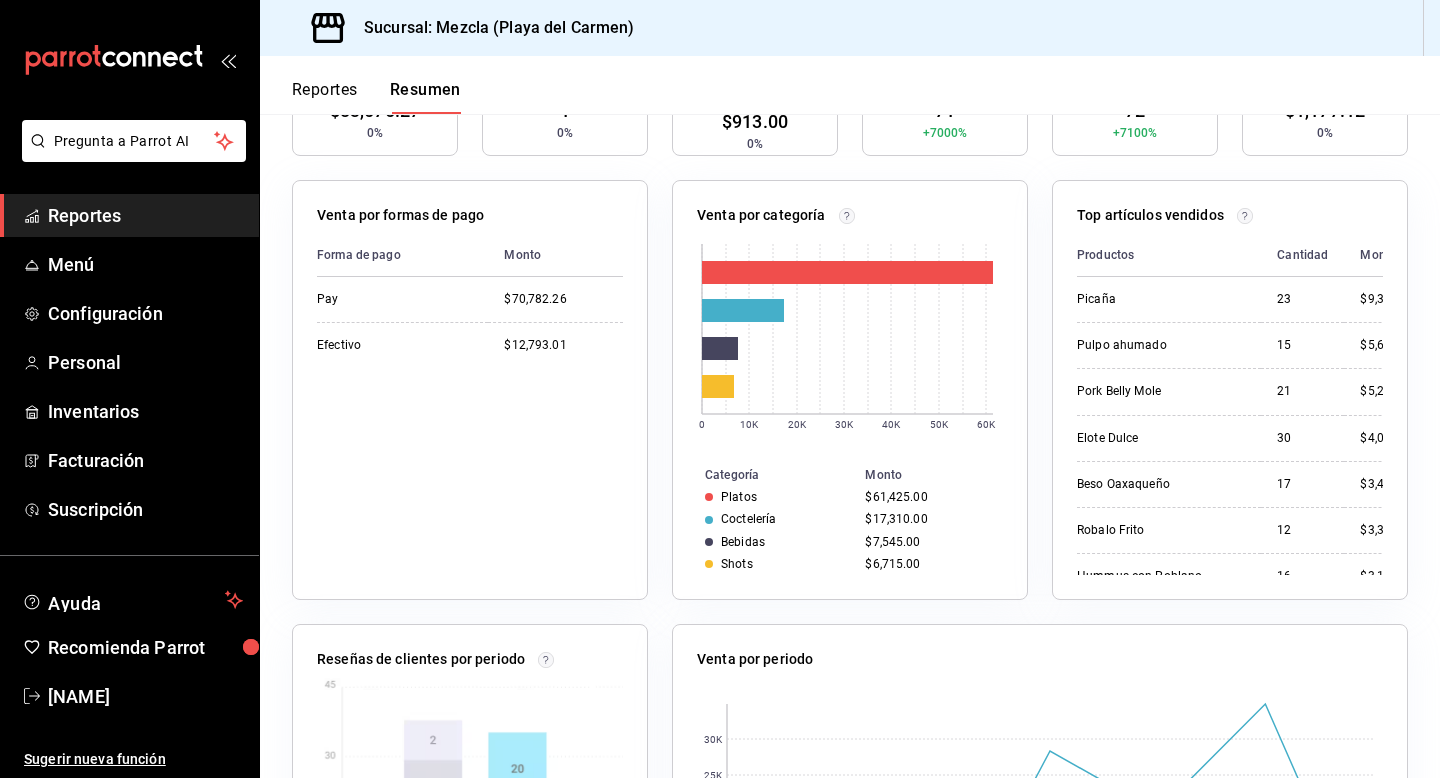 scroll, scrollTop: 295, scrollLeft: 0, axis: vertical 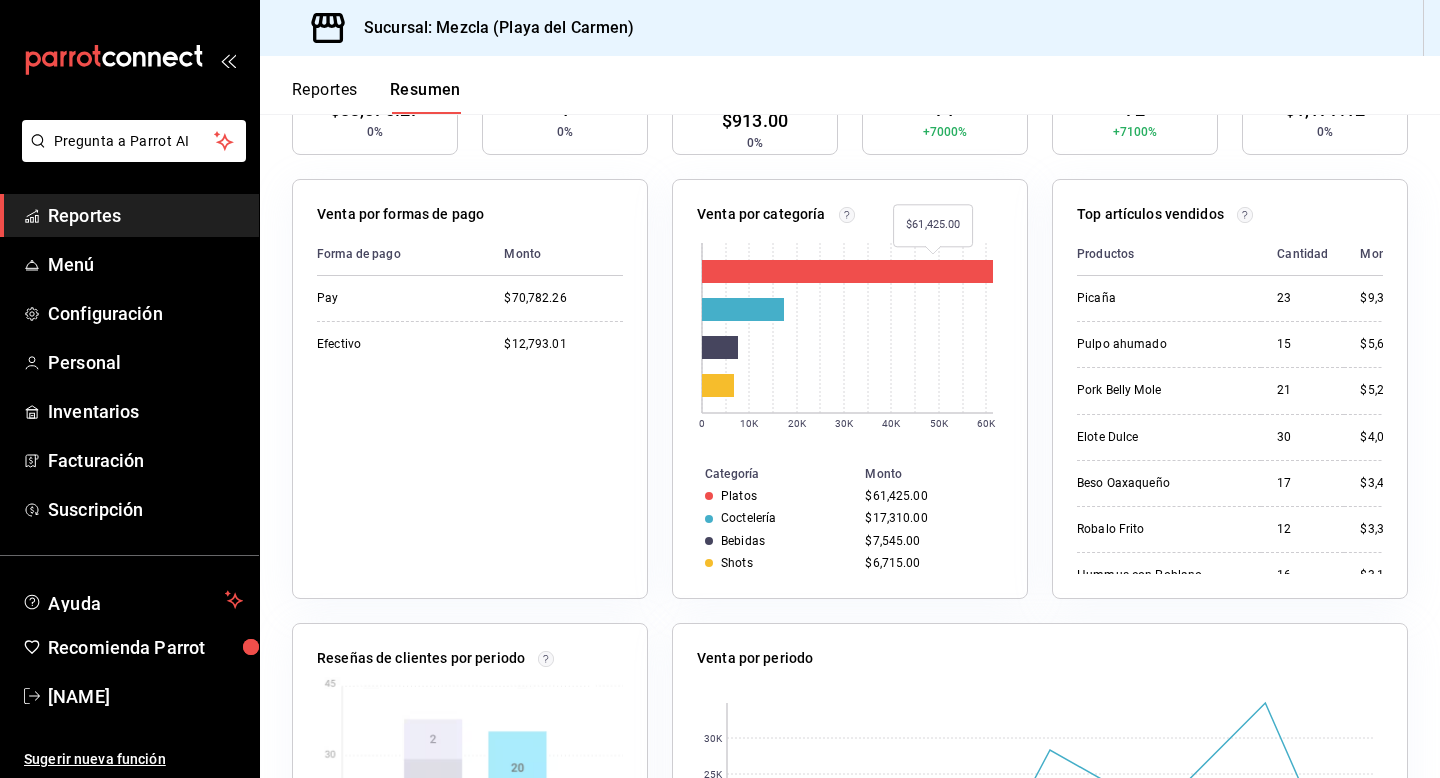 click 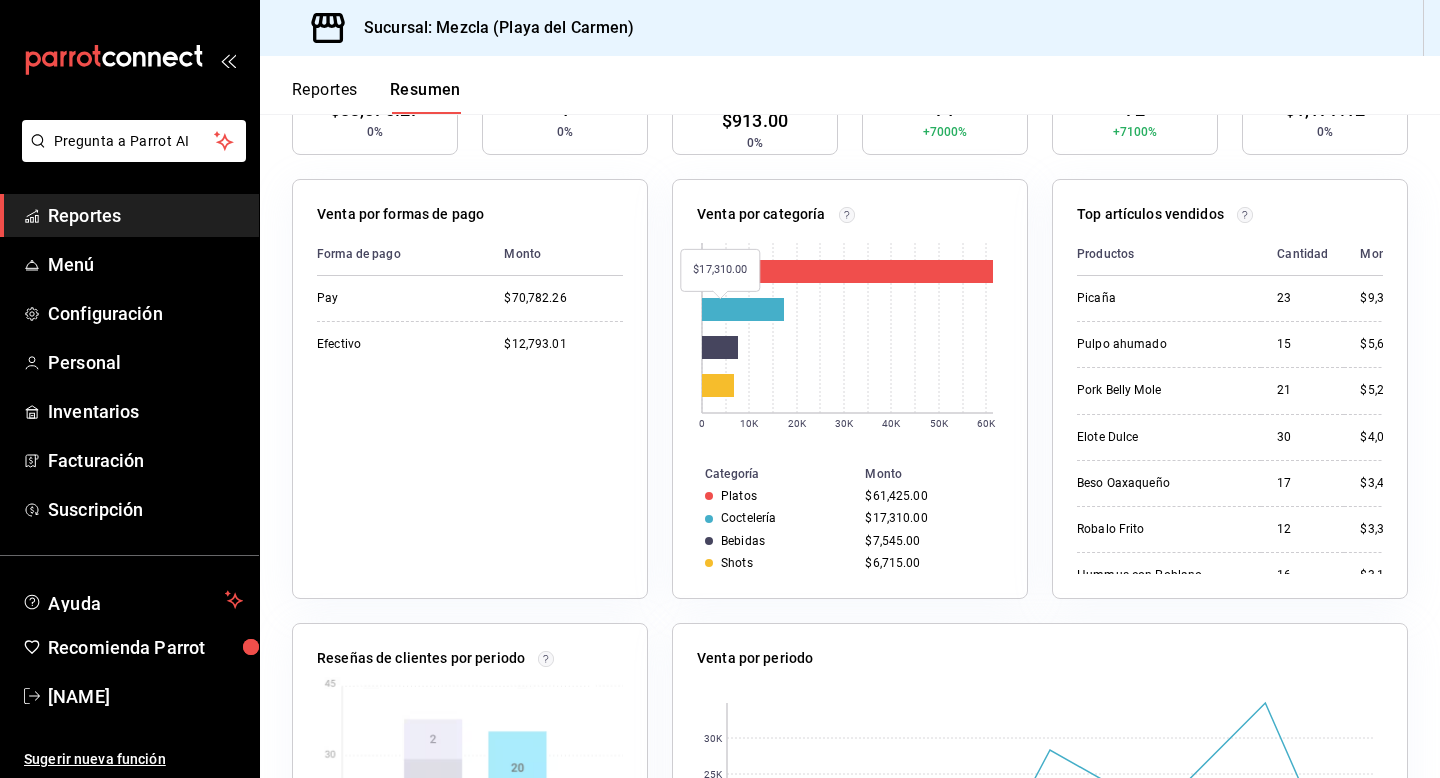 click 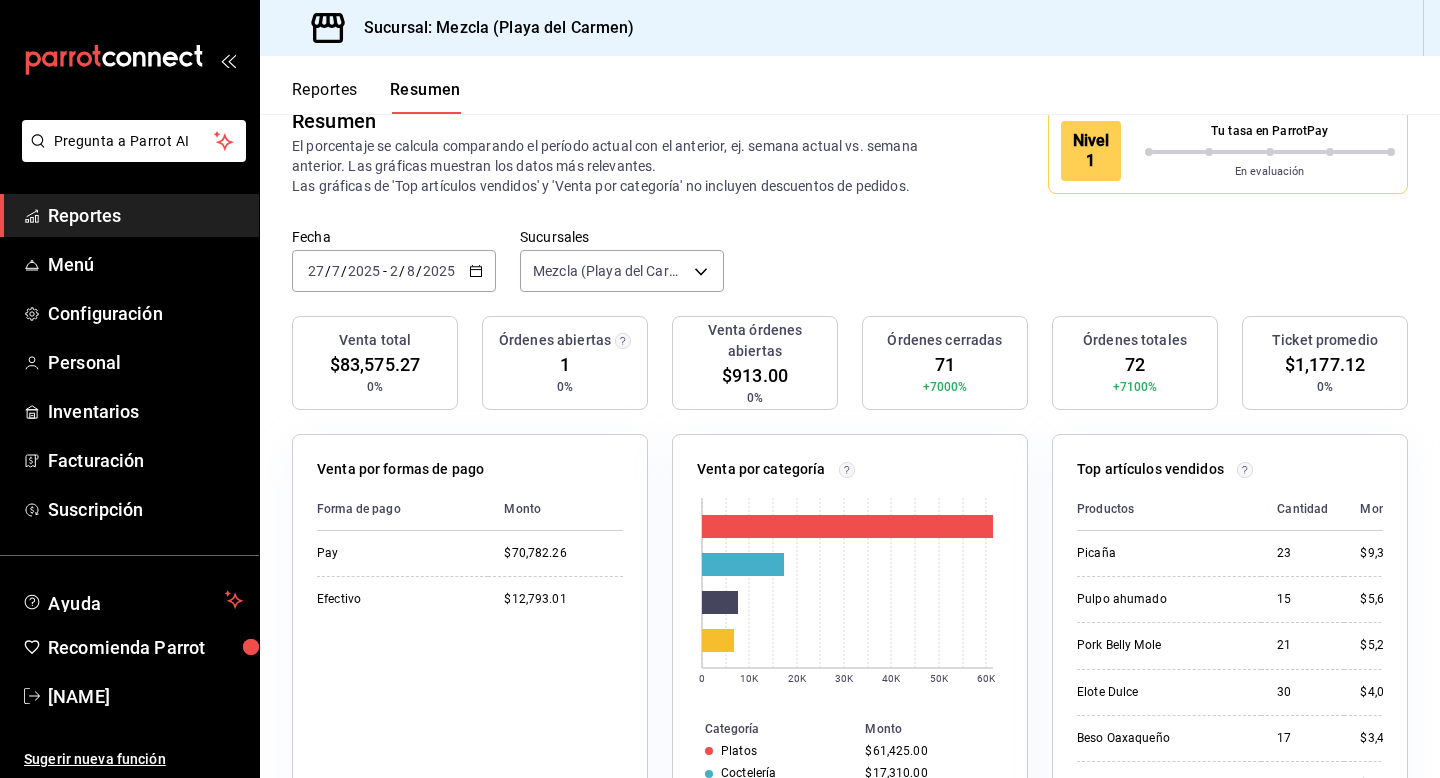 scroll, scrollTop: 0, scrollLeft: 0, axis: both 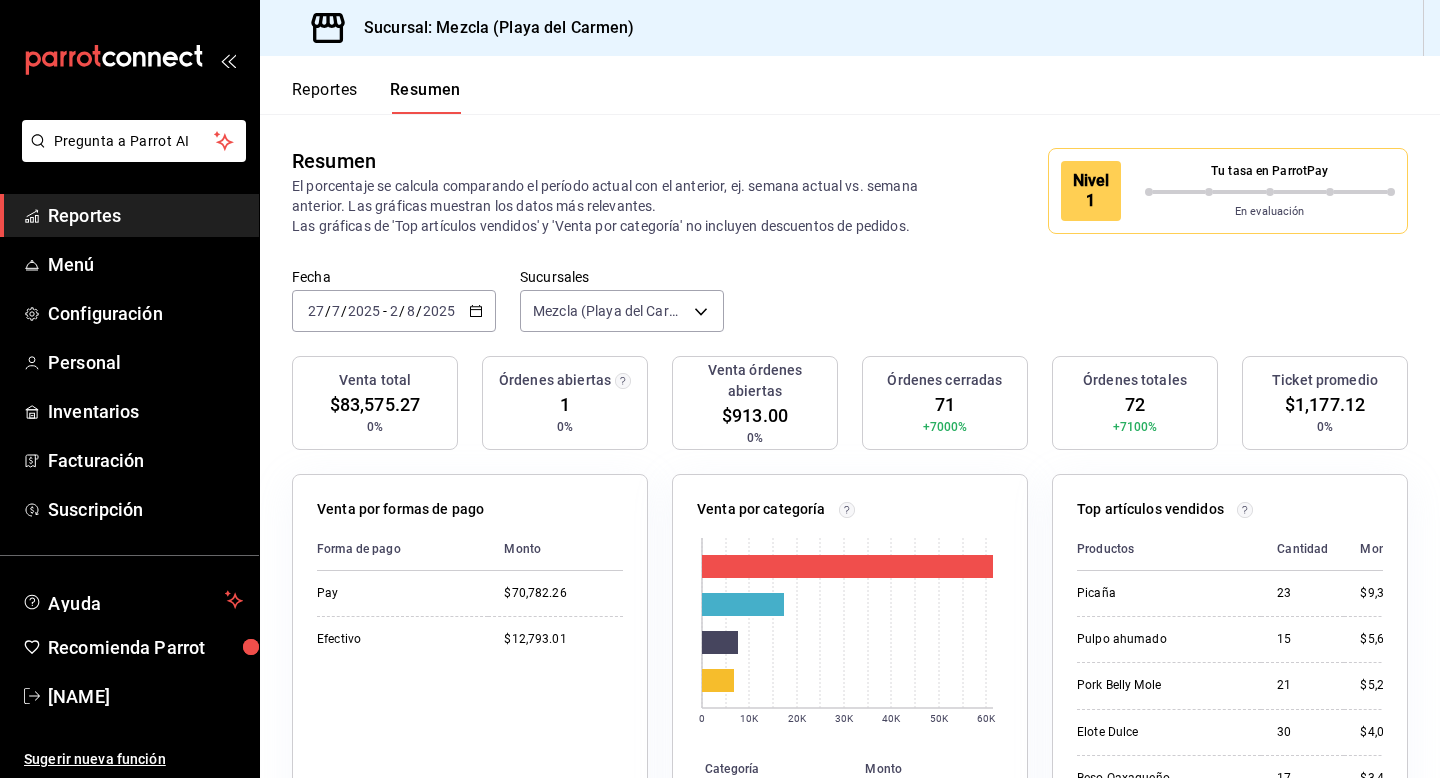 click on "Reportes" at bounding box center (325, 97) 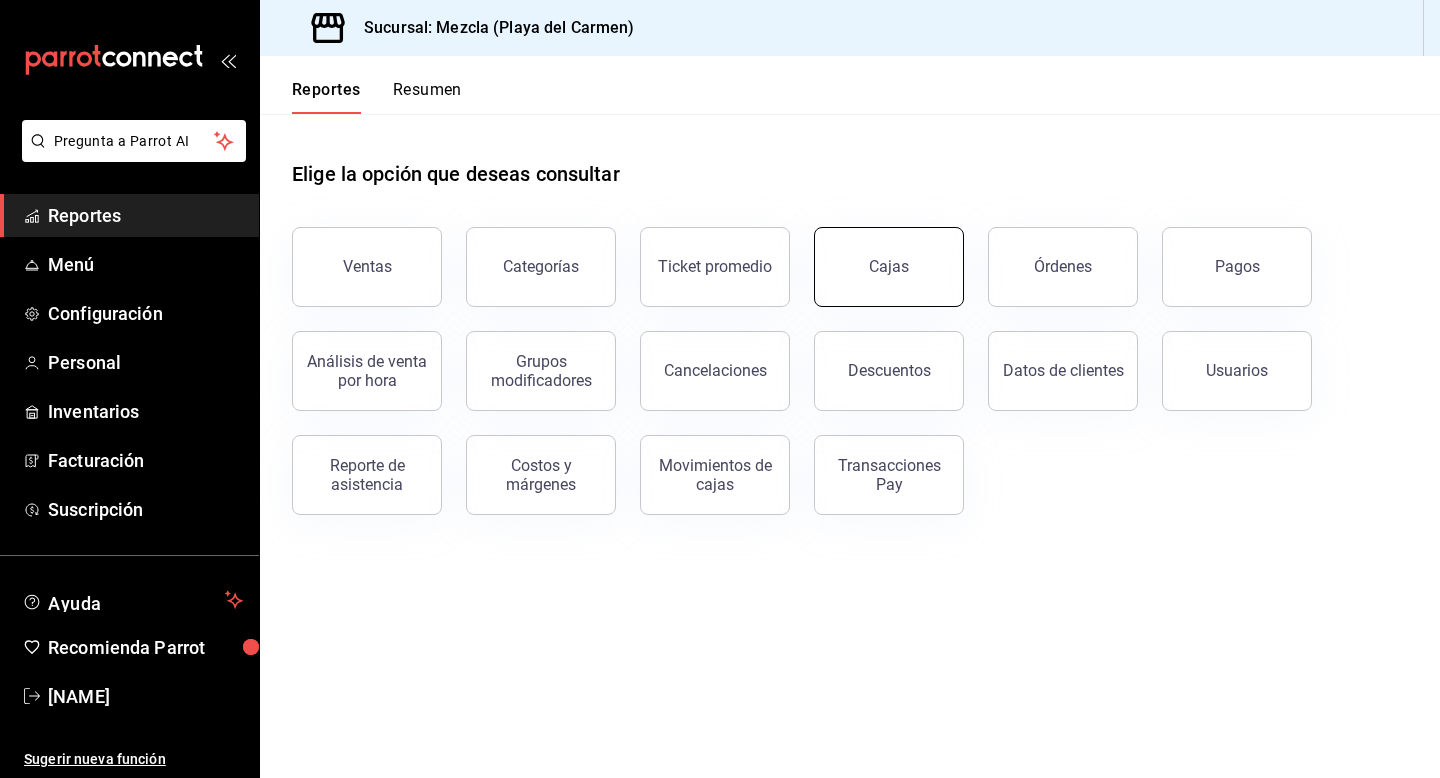click on "Cajas" at bounding box center [889, 267] 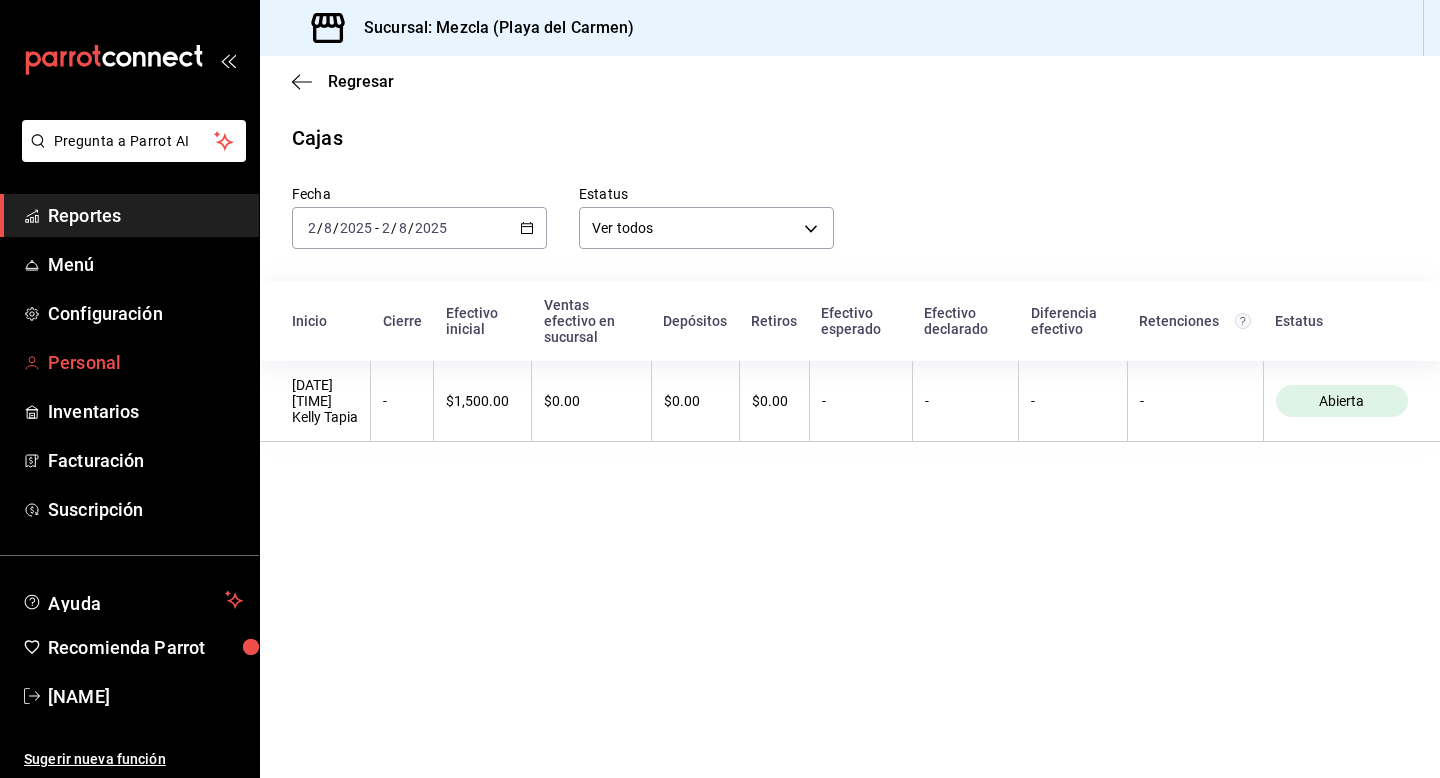 click on "Personal" at bounding box center [145, 362] 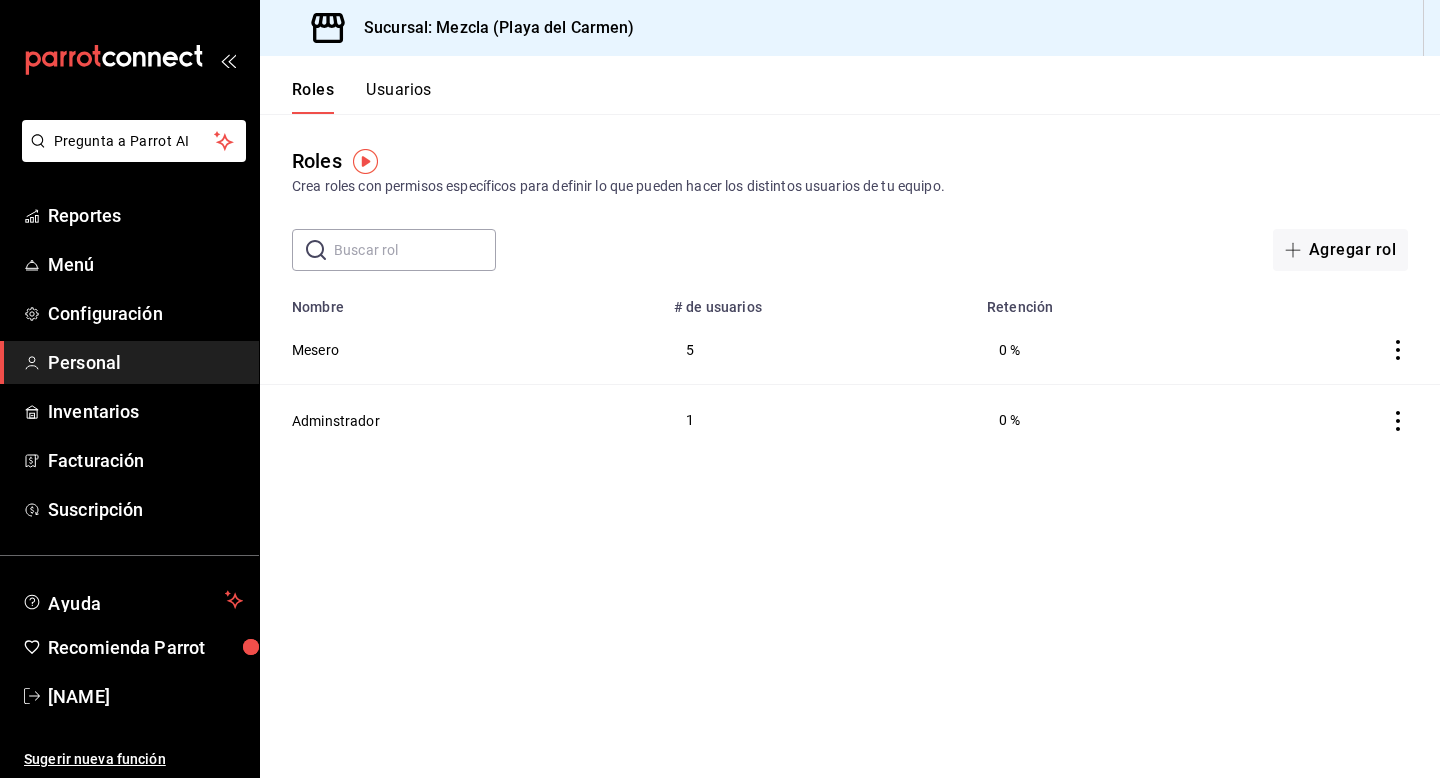 click on "Personal" at bounding box center [145, 362] 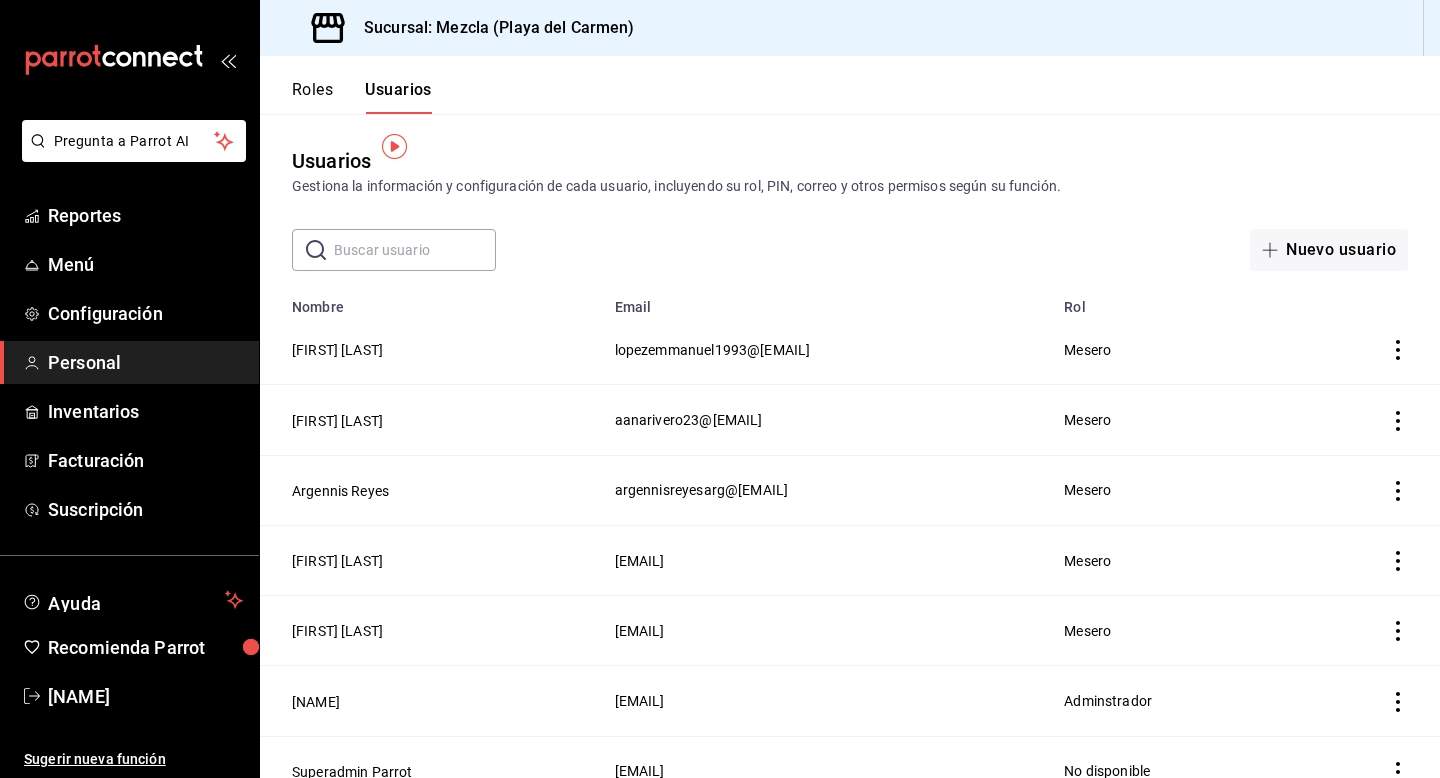scroll, scrollTop: 25, scrollLeft: 0, axis: vertical 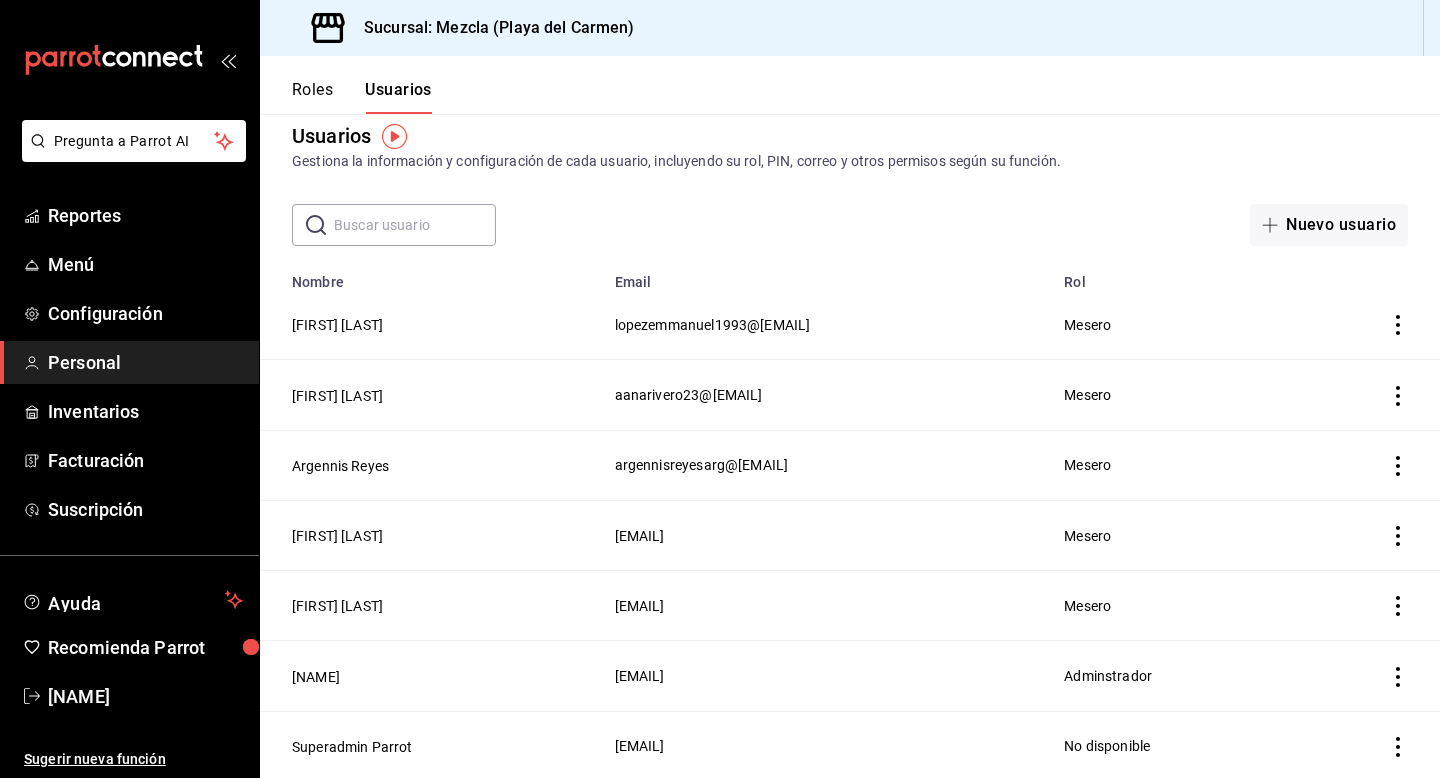 click at bounding box center (1367, 395) 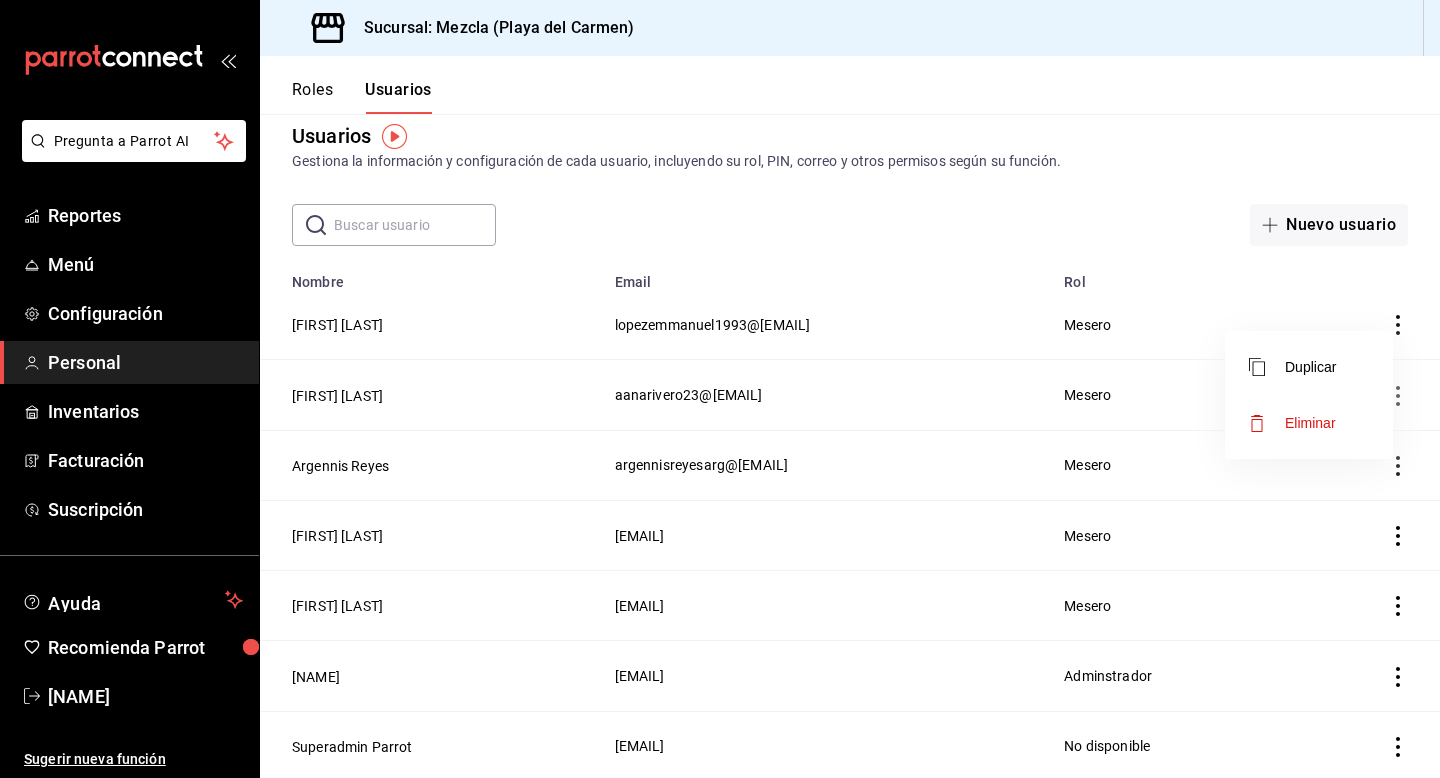 click on "Eliminar" at bounding box center (1309, 423) 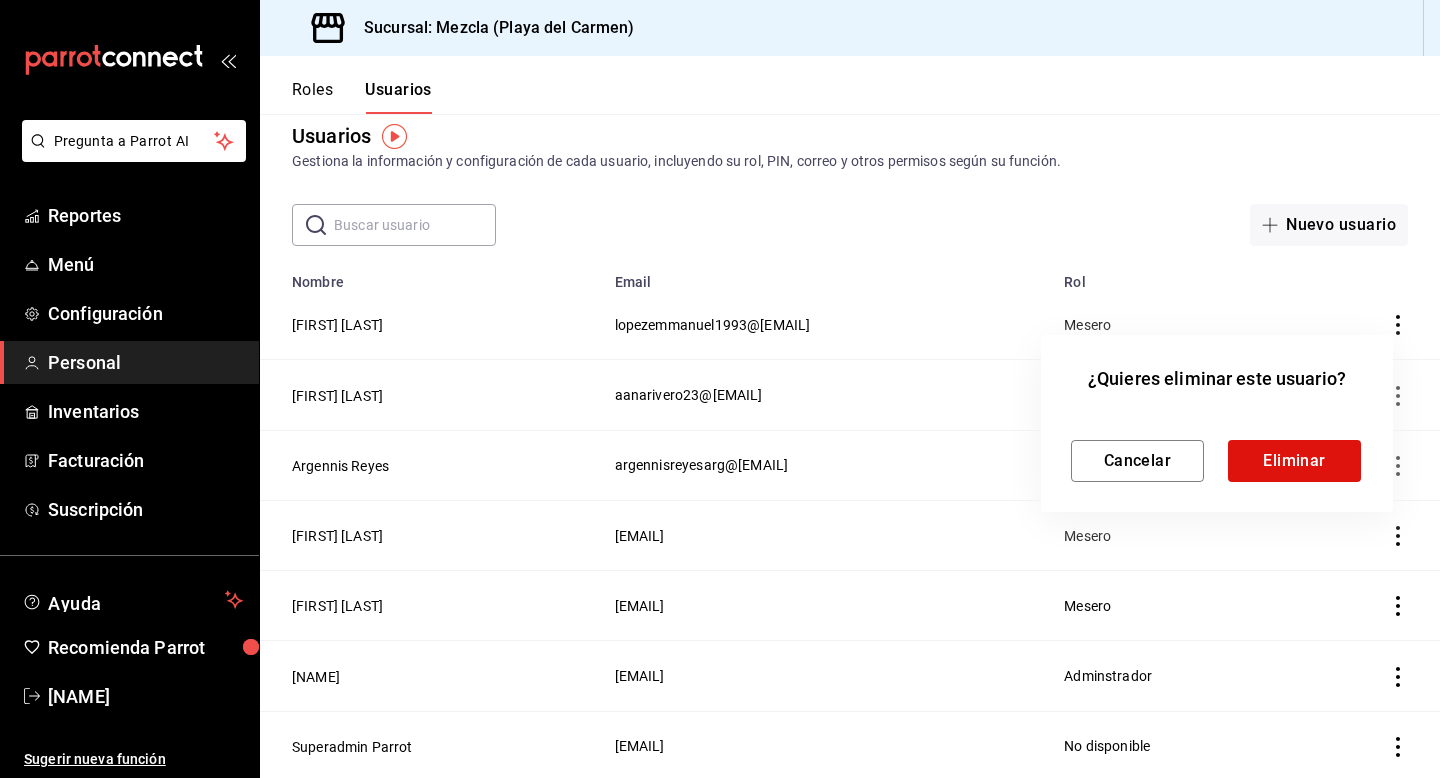 click on "Cancelar Eliminar" at bounding box center [1217, 445] 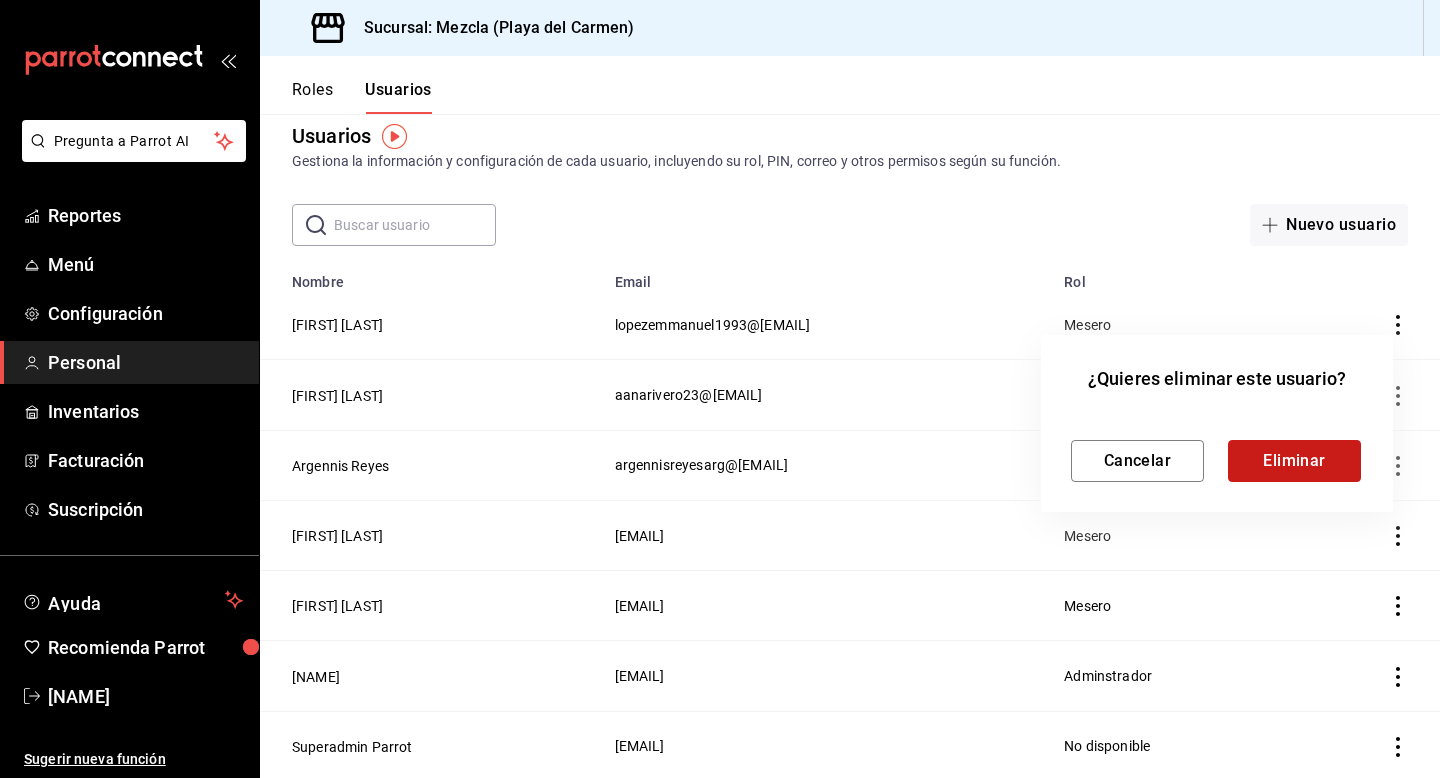 click on "Eliminar" at bounding box center [1294, 461] 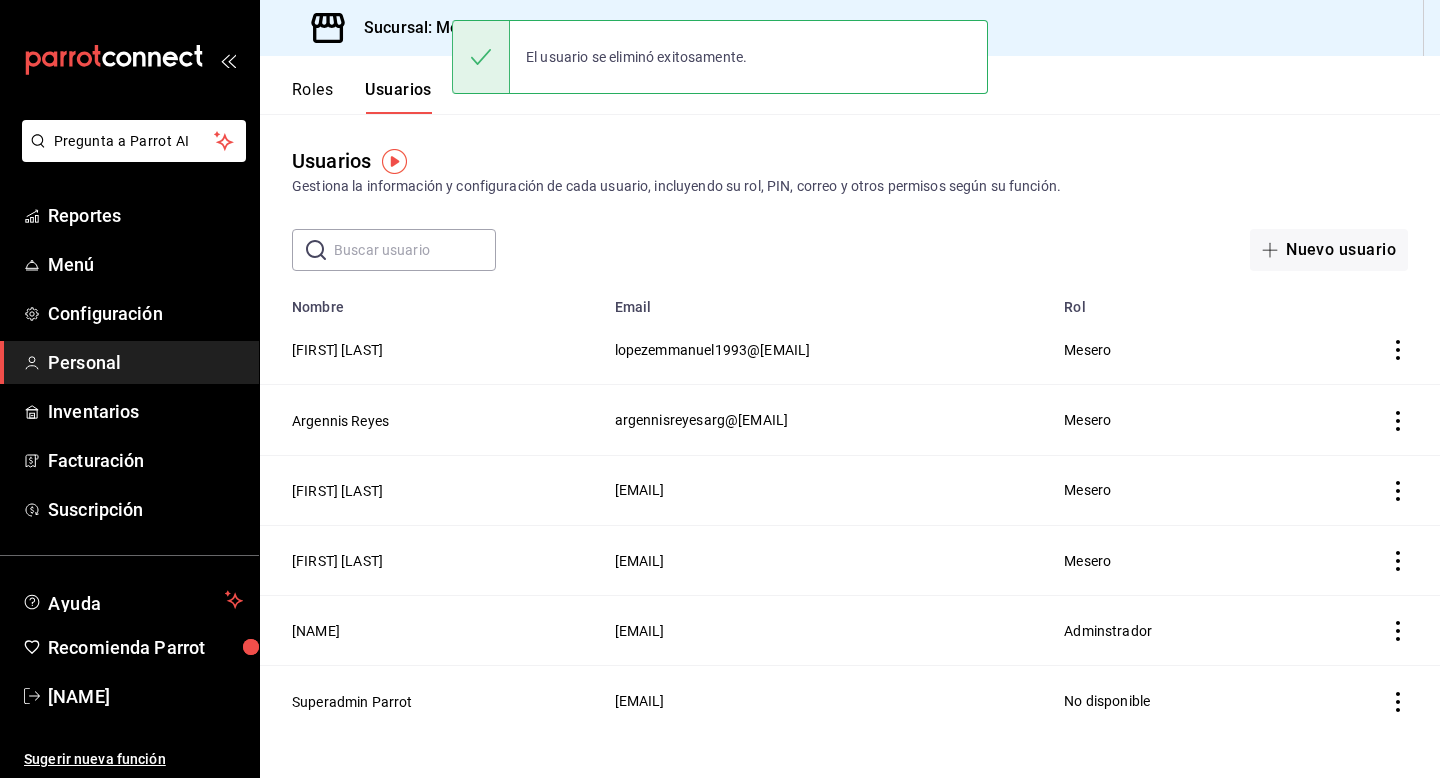 scroll, scrollTop: 0, scrollLeft: 0, axis: both 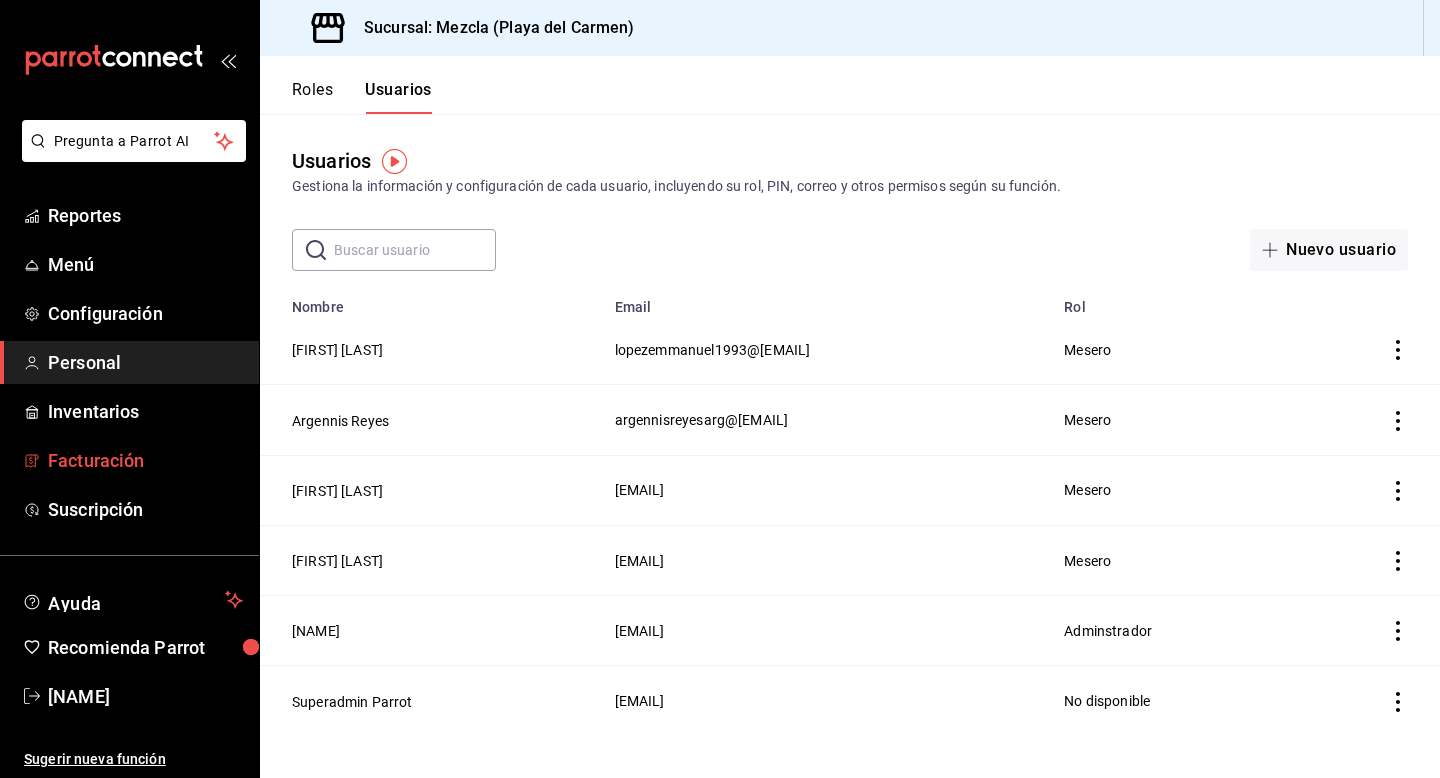 click on "Facturación" at bounding box center (129, 460) 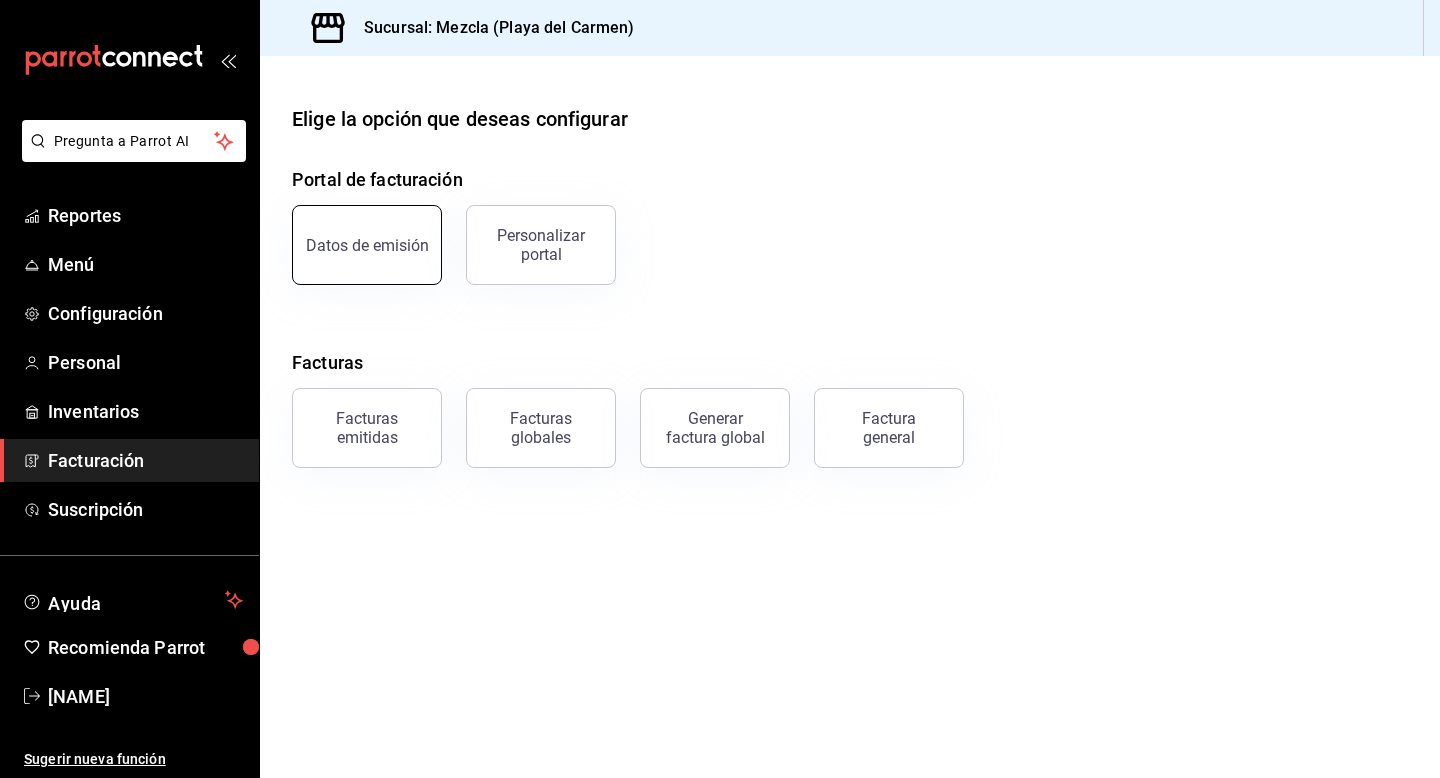 click on "Datos de emisión" at bounding box center [367, 245] 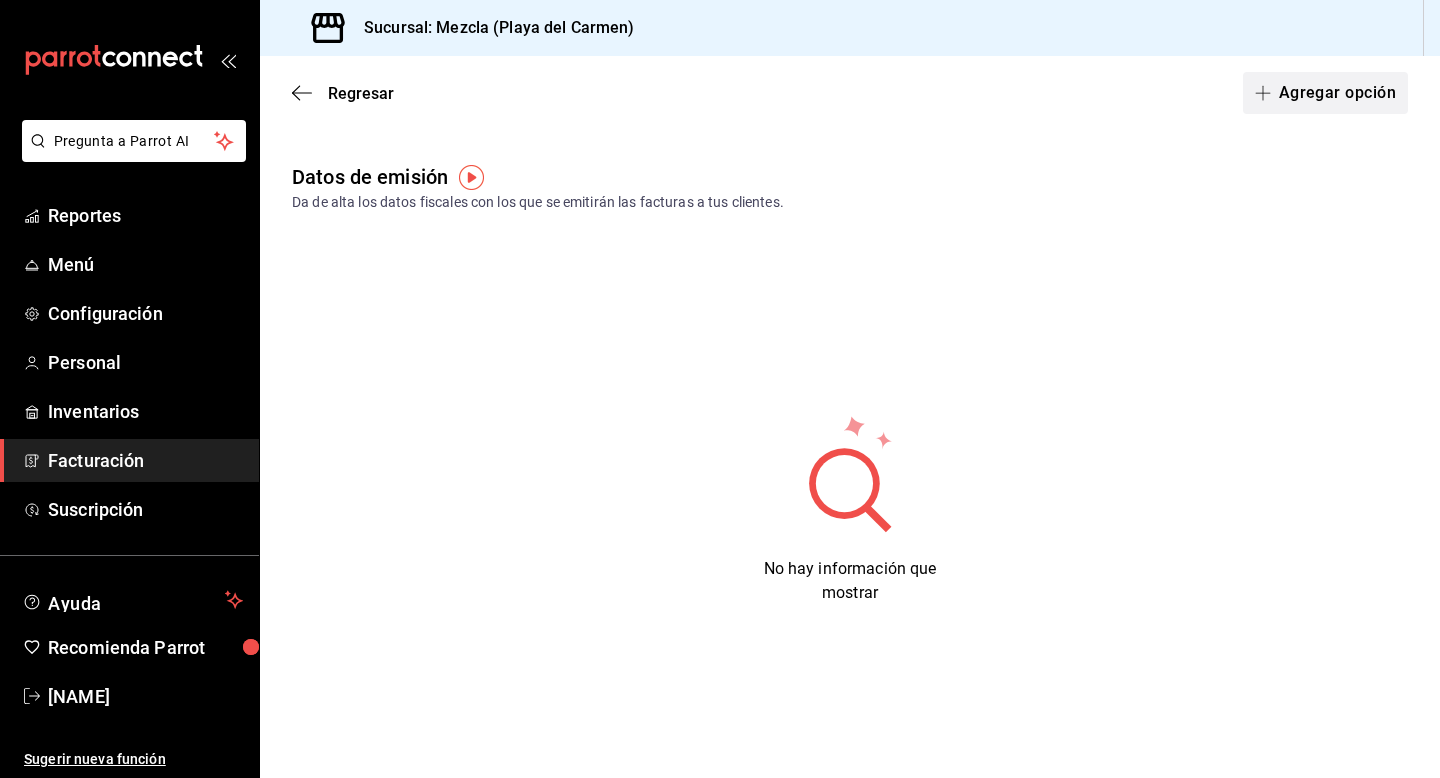 click on "Agregar opción" at bounding box center (1325, 93) 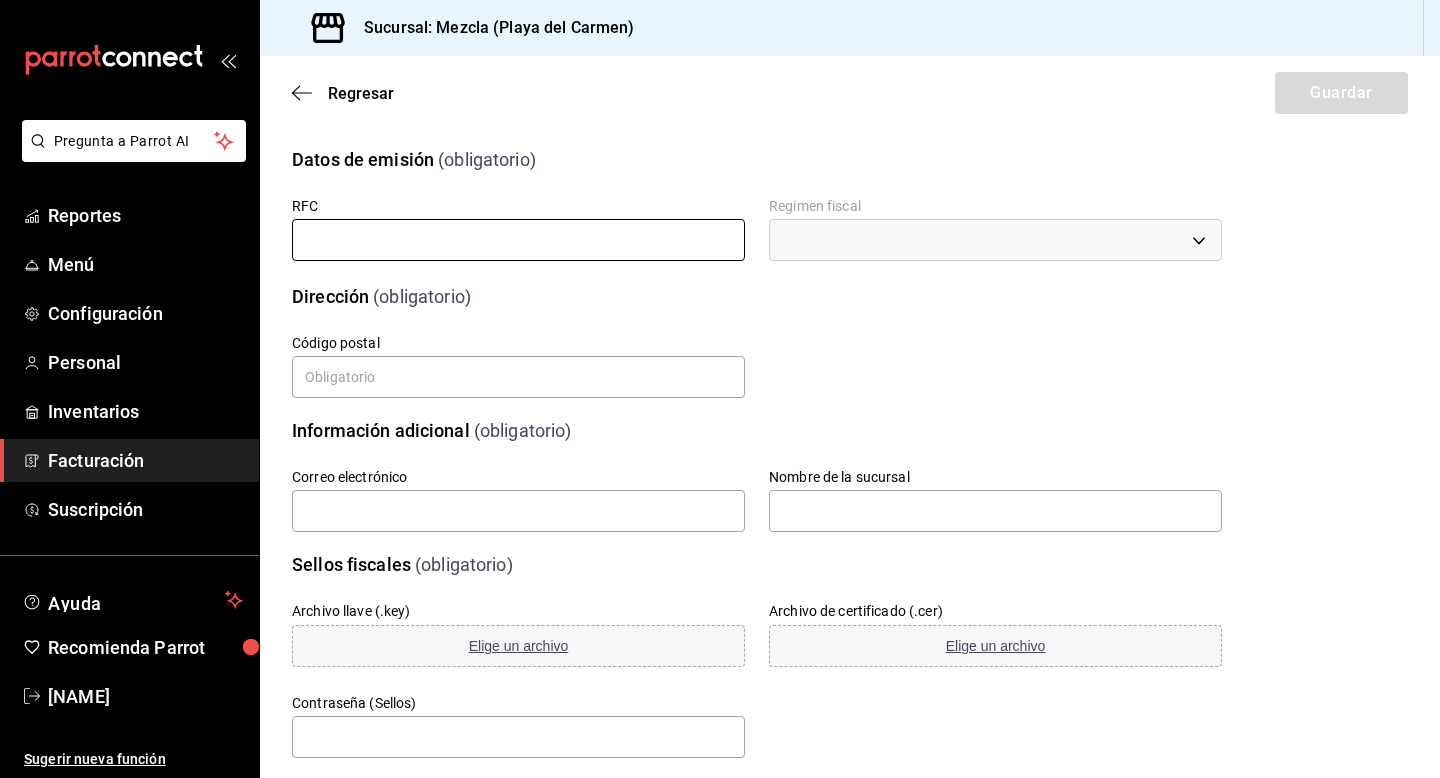 click at bounding box center (518, 240) 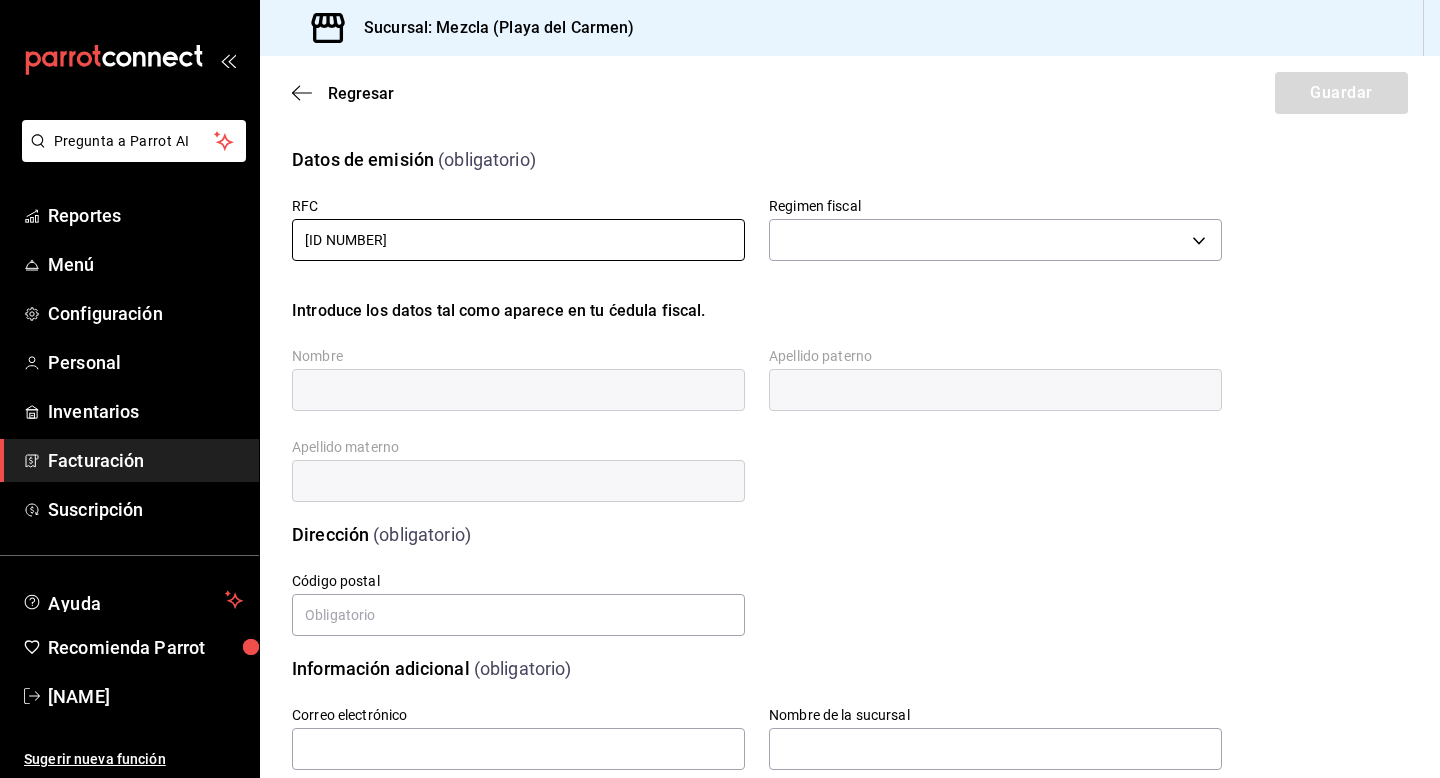type on "[ID NUMBER]" 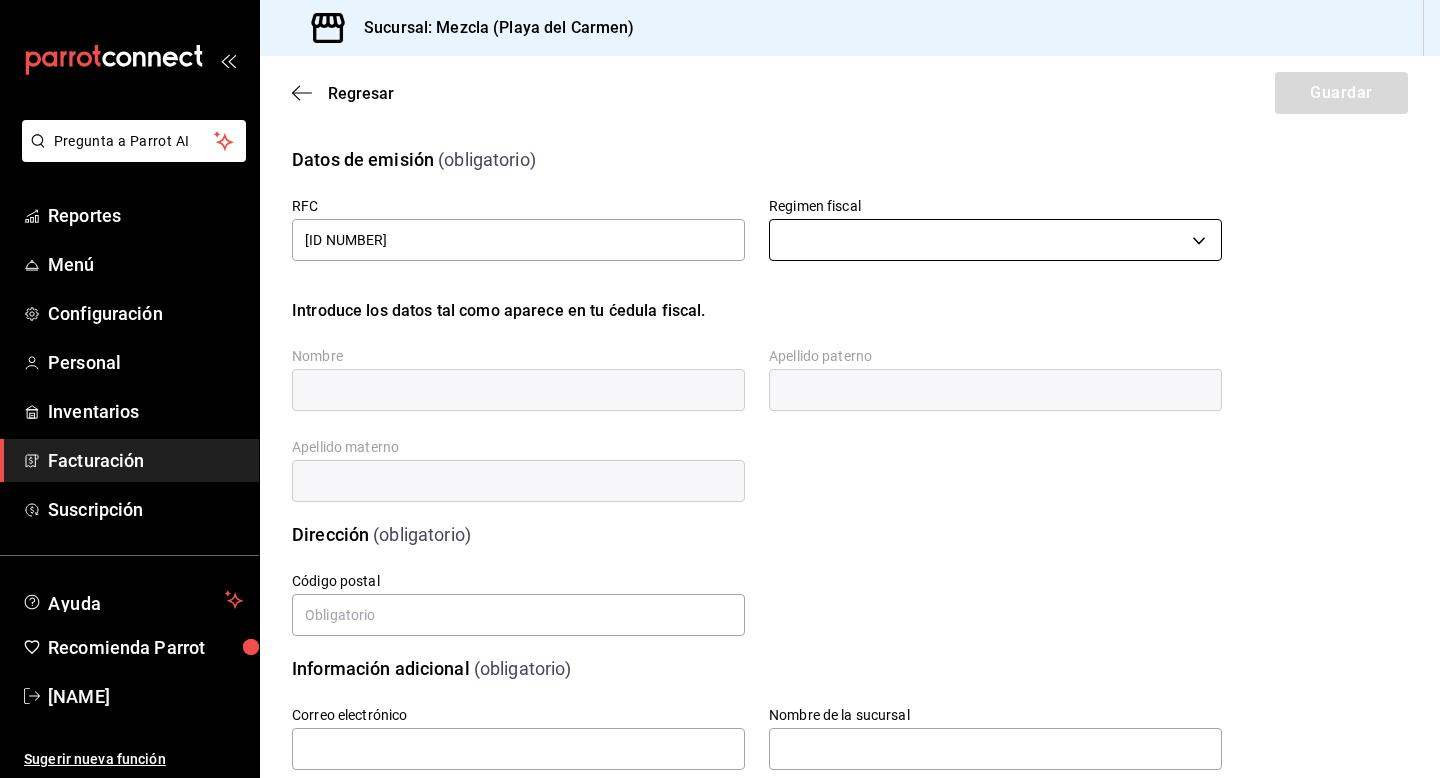click on "Pregunta a Parrot AI Reportes   Menú   Configuración   Personal   Inventarios   Facturación   Suscripción   Ayuda Recomienda Parrot   [FIRST] [LAST]   Sugerir nueva función   Sucursal: Mezcla (Playa del Carmen) Regresar Guardar Datos de emisión (obligatorio) RFC [RFC] Regimen fiscal ​ Introduce los datos tal como aparece en tu ćedula fiscal. Nombre Apellido paterno Apellido materno Dirección (obligatorio) Calle # exterior # interior Código postal Estado Elige una opción 0 Municipio Elige una opción 0 Colonia Elige una opción 0 Información adicional (obligatorio) Correo electrónico Nombre de la sucursal Sellos fiscales (obligatorio) Archivo llave (.key) Elige un archivo Archivo de certificado (.cer) Elige un archivo Contraseña (Sellos) Asignar marcas Marcas GANA 1 MES GRATIS EN TU SUSCRIPCIÓN AQUÍ Ver video tutorial Ir a video Pregunta a Parrot AI Reportes   Menú   Configuración   Personal   Inventarios   Facturación   Suscripción   Ayuda Recomienda Parrot   [FIRST] [LAST]" at bounding box center [720, 389] 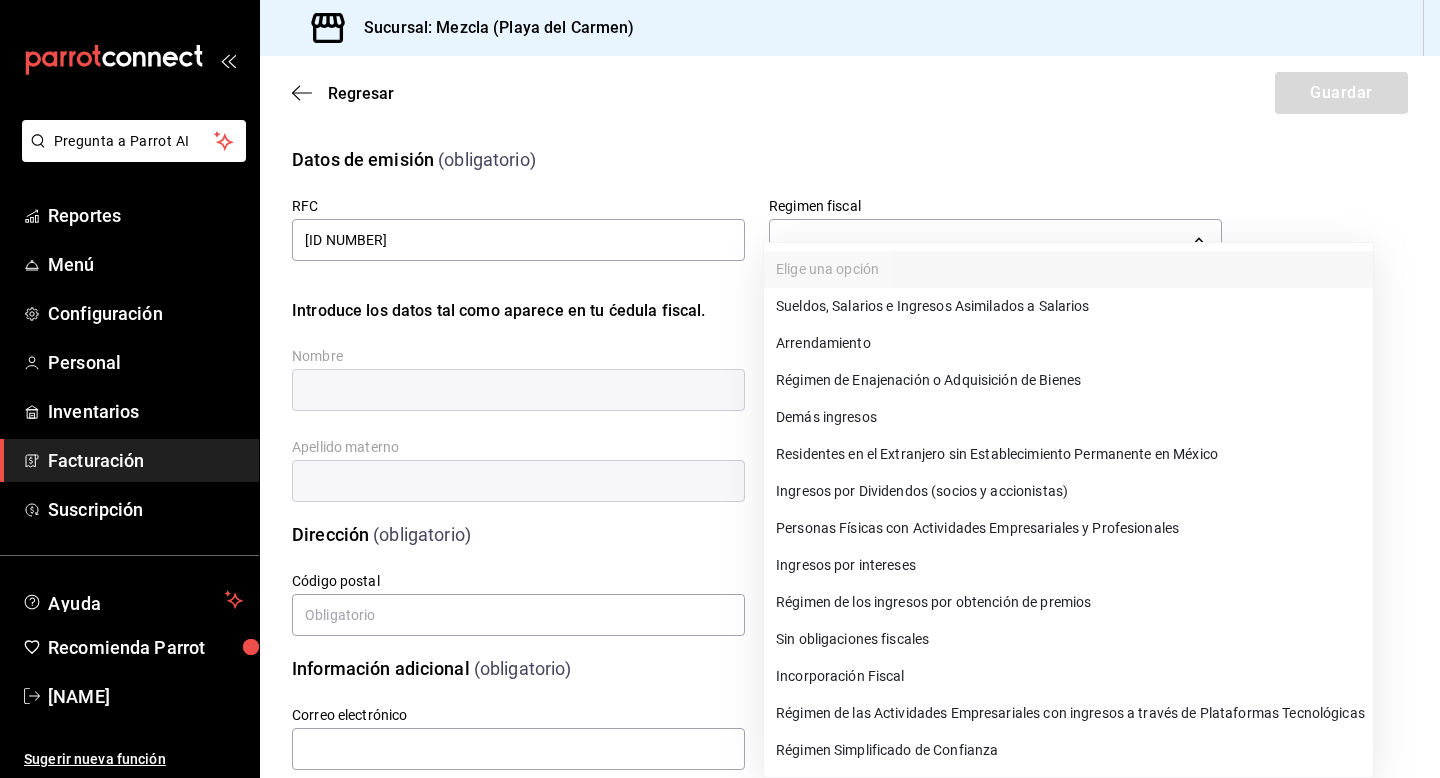 type 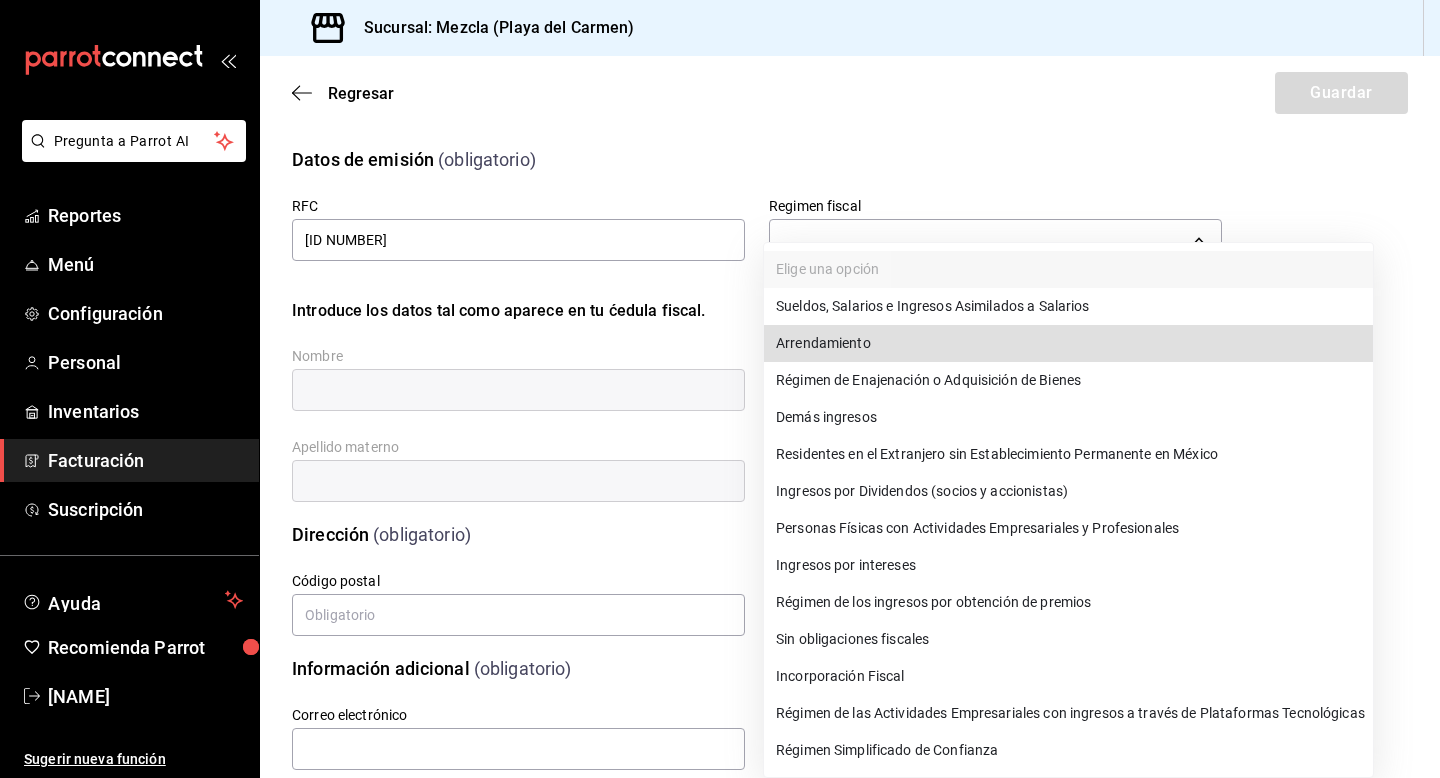 type 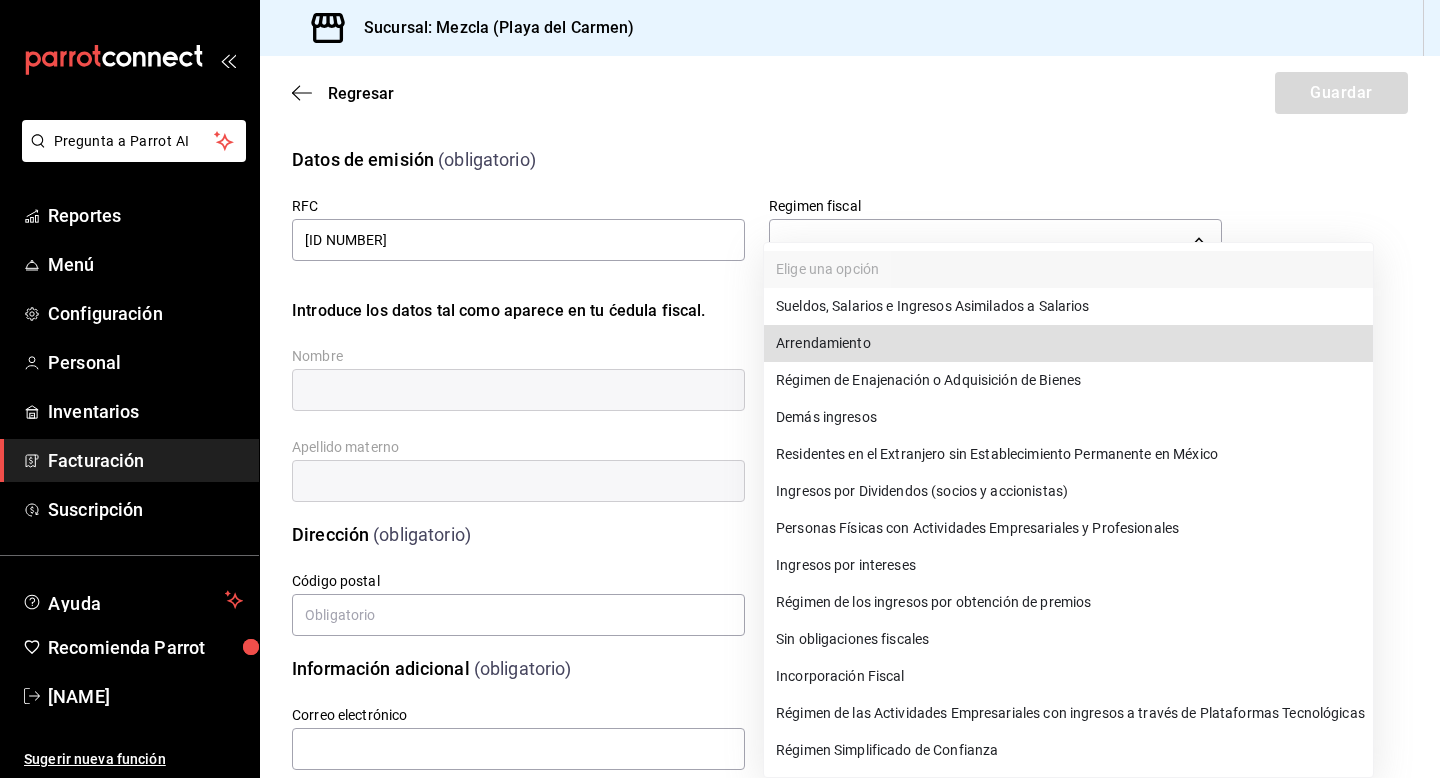 type 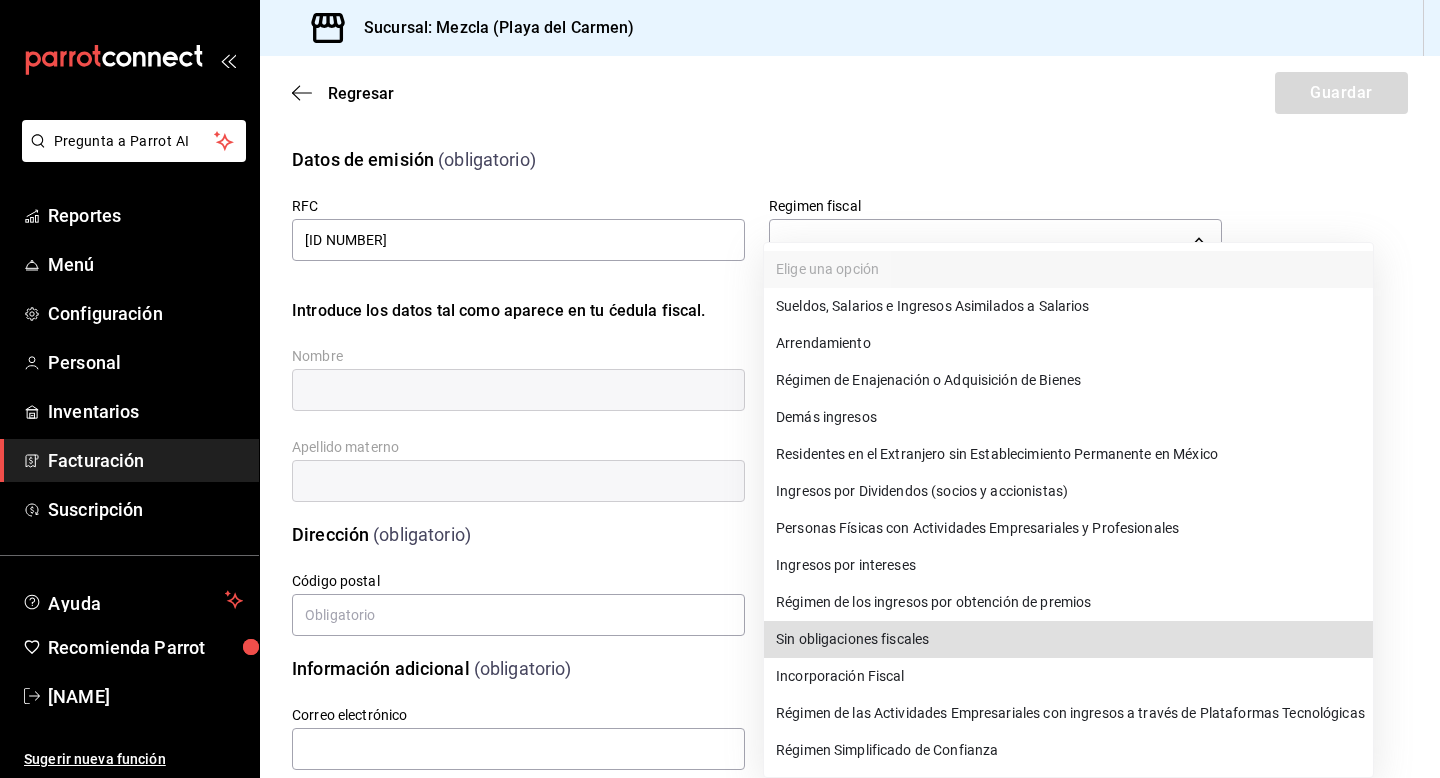 type 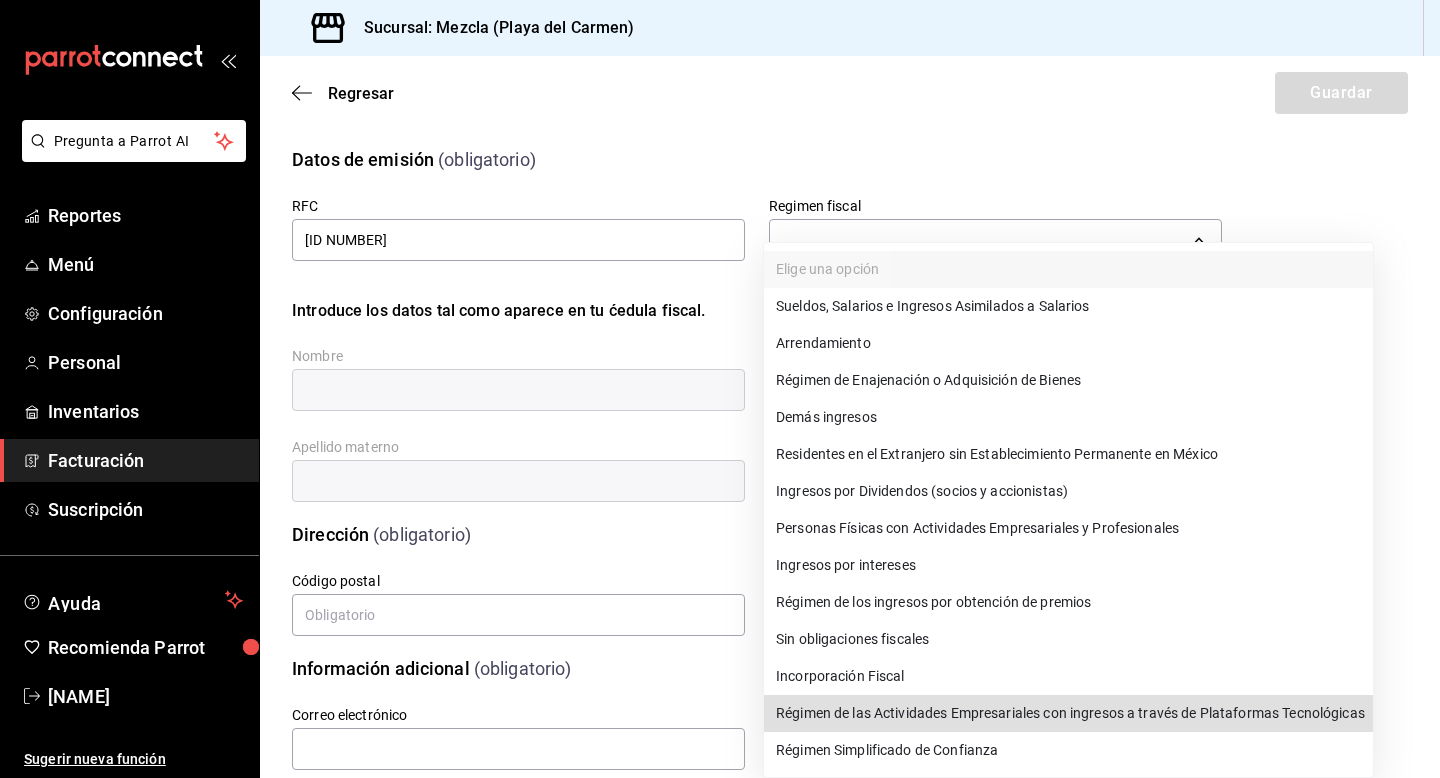 type 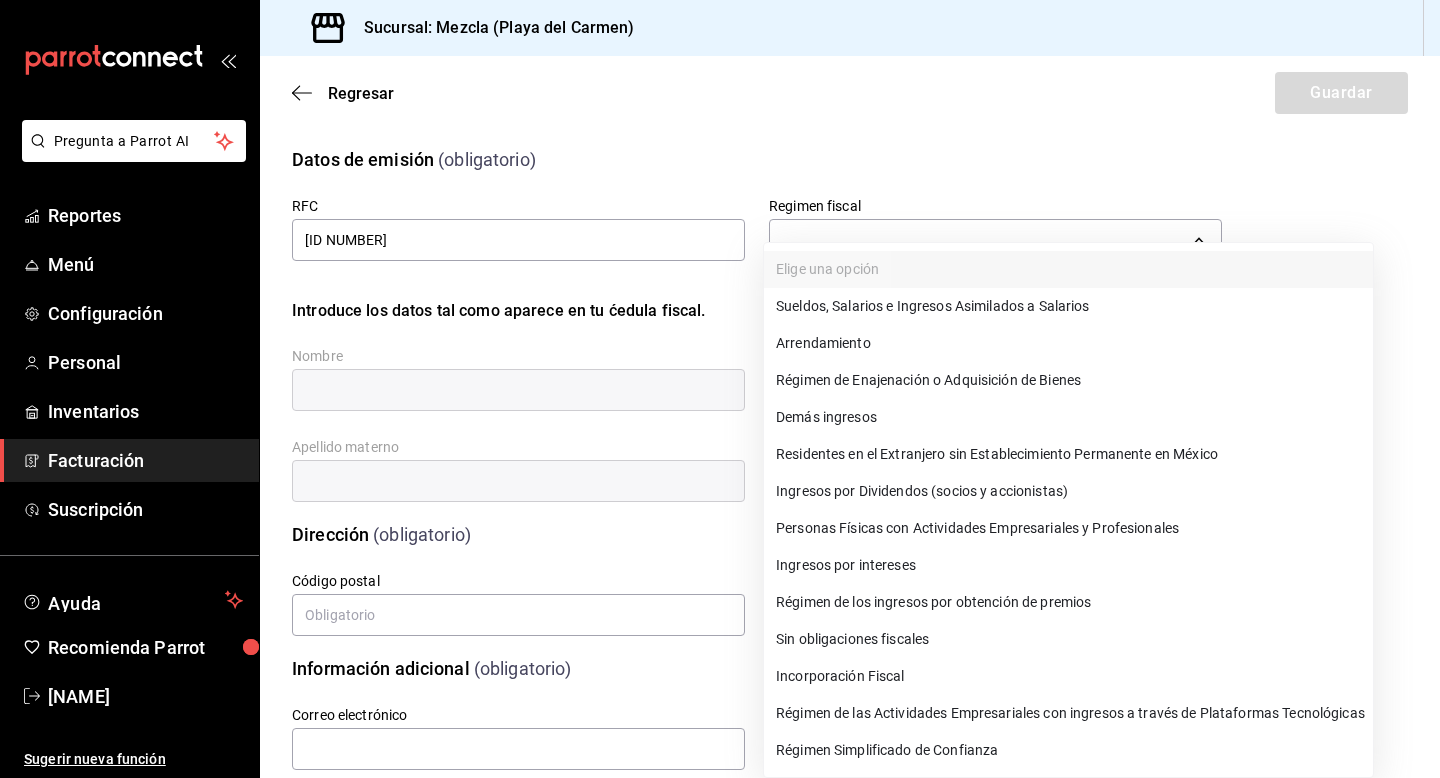click at bounding box center (720, 389) 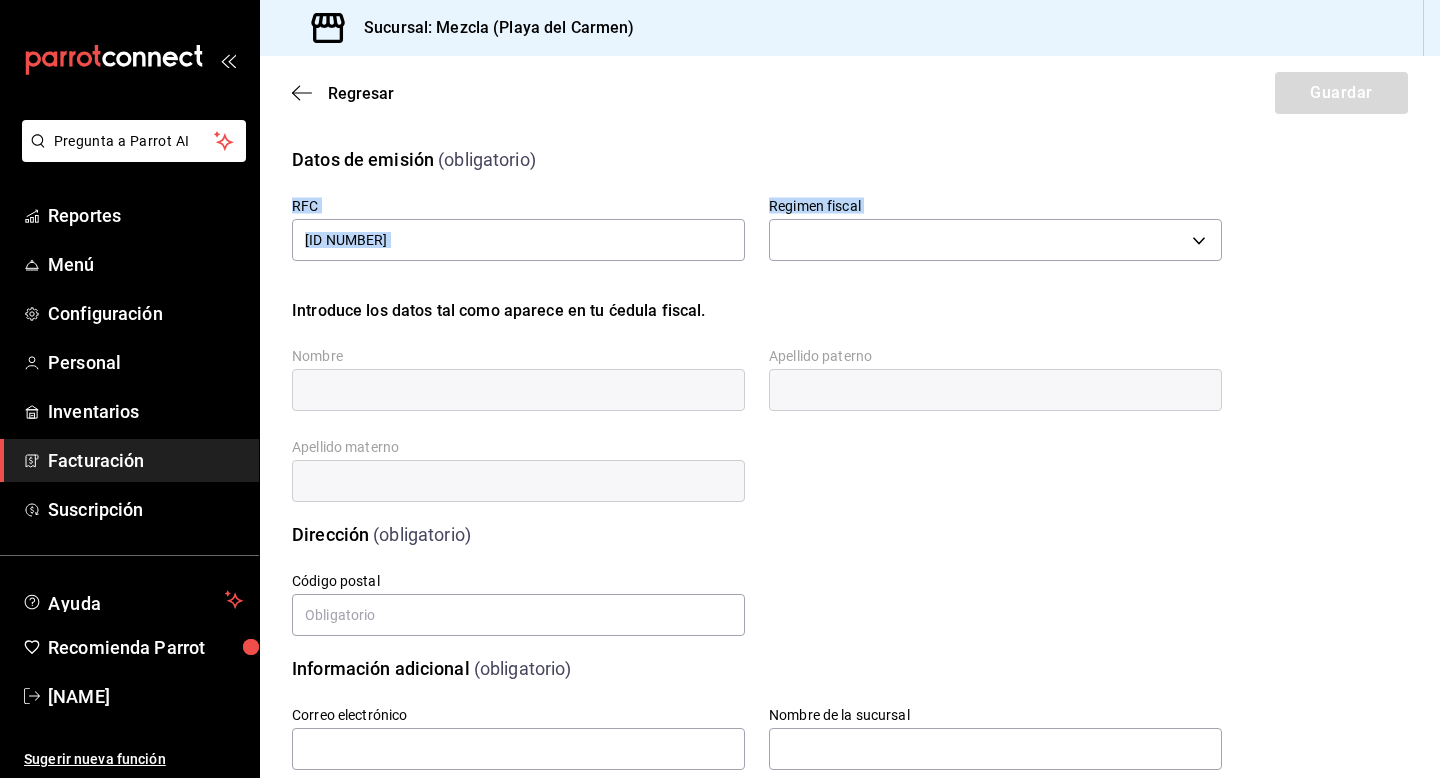 drag, startPoint x: 1431, startPoint y: 157, endPoint x: 1438, endPoint y: 240, distance: 83.294655 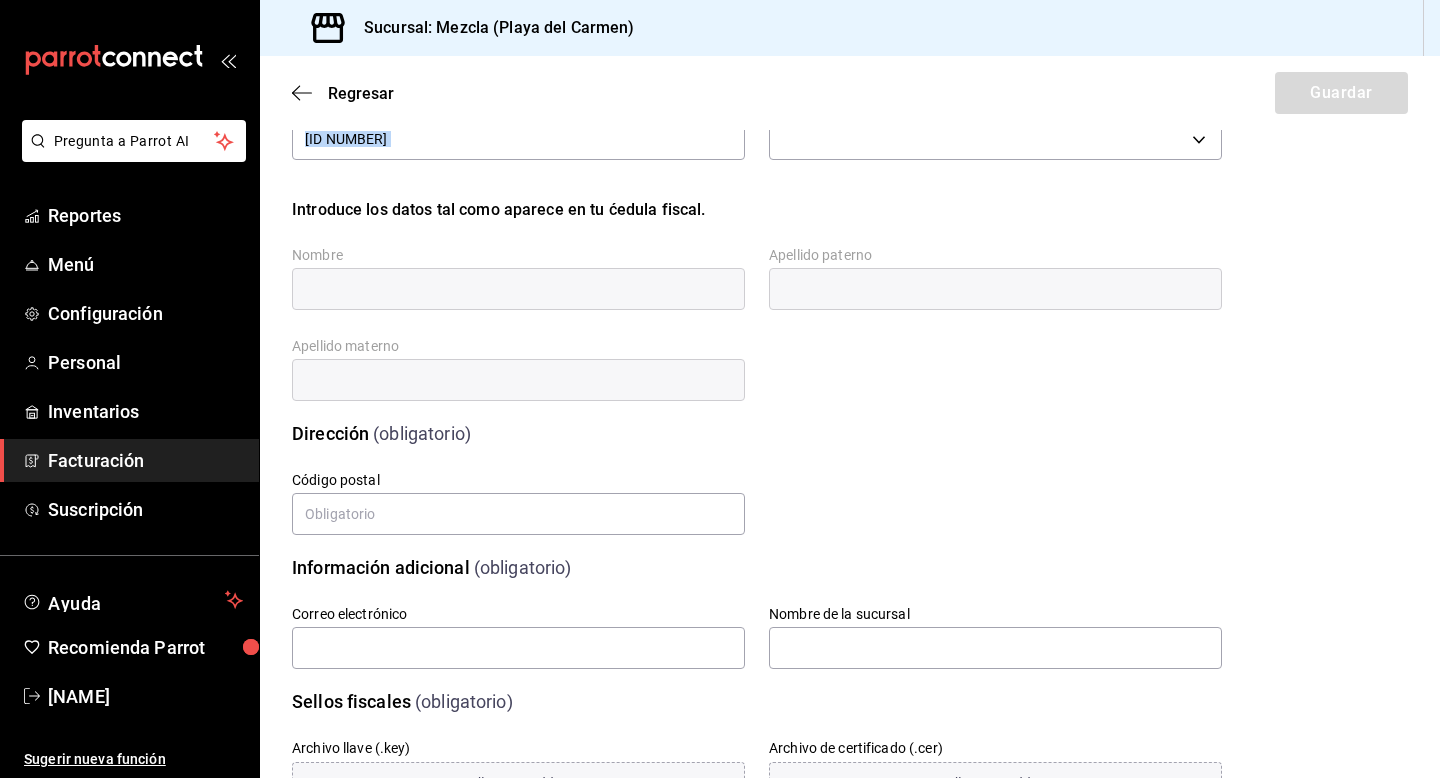scroll, scrollTop: 82, scrollLeft: 0, axis: vertical 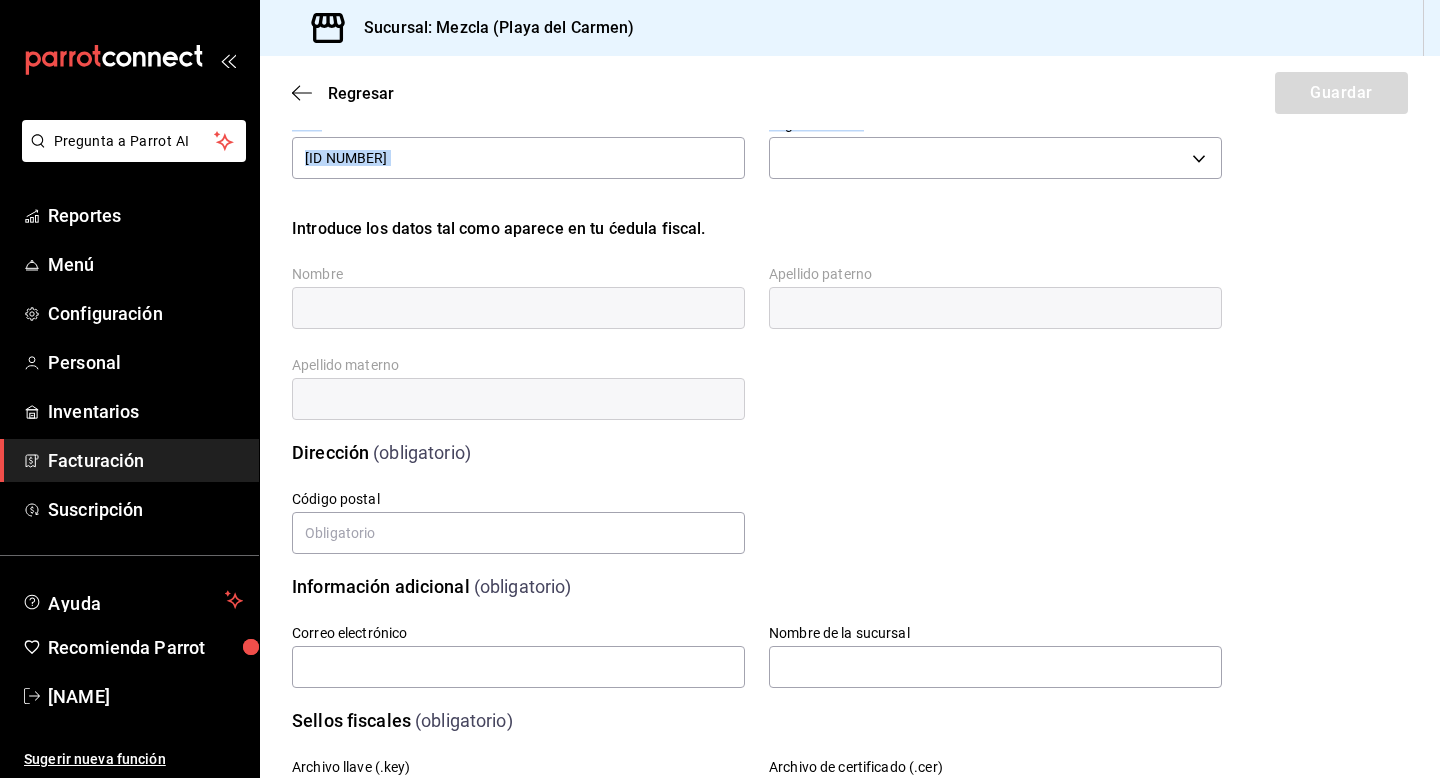drag, startPoint x: 1439, startPoint y: 368, endPoint x: 1437, endPoint y: 341, distance: 27.073973 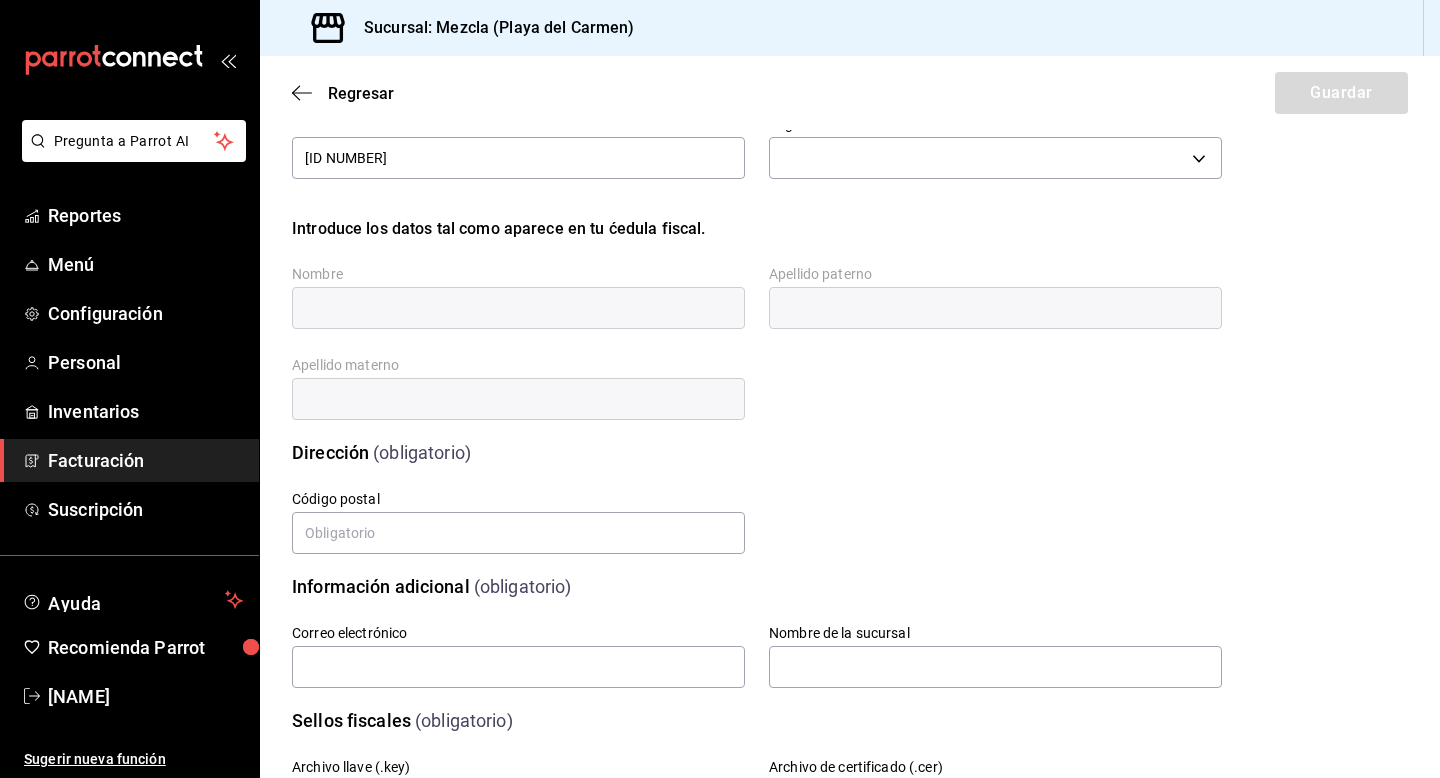 click on "Introduce los datos tal como aparece en tu ćedula fiscal." at bounding box center (745, 213) 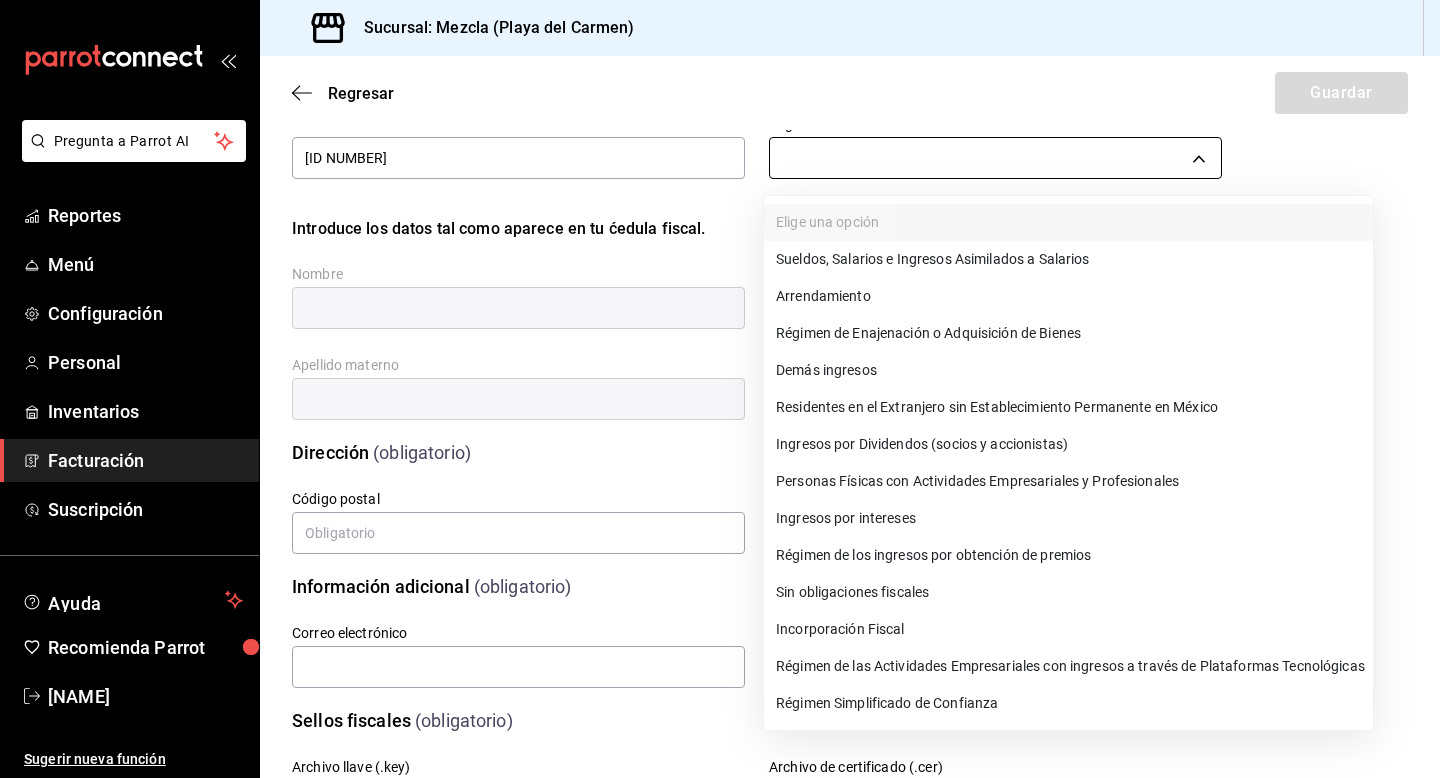 click on "Pregunta a Parrot AI Reportes   Menú   Configuración   Personal   Inventarios   Facturación   Suscripción   Ayuda Recomienda Parrot   [FIRST] [LAST]   Sugerir nueva función   Sucursal: Mezcla (Playa del Carmen) Regresar Guardar Datos de emisión (obligatorio) RFC [RFC] Regimen fiscal ​ Introduce los datos tal como aparece en tu ćedula fiscal. Nombre Apellido paterno Apellido materno Dirección (obligatorio) Calle # exterior # interior Código postal Estado Elige una opción 0 Municipio Elige una opción 0 Colonia Elige una opción 0 Información adicional (obligatorio) Correo electrónico Nombre de la sucursal Sellos fiscales (obligatorio) Archivo llave (.key) Elige un archivo Archivo de certificado (.cer) Elige un archivo Contraseña (Sellos) Asignar marcas Marcas GANA 1 MES GRATIS EN TU SUSCRIPCIÓN AQUÍ Ver video tutorial Ir a video Pregunta a Parrot AI Reportes   Menú   Configuración   Personal   Inventarios   Facturación   Suscripción   Ayuda Recomienda Parrot   [FIRST] [LAST]" at bounding box center (720, 389) 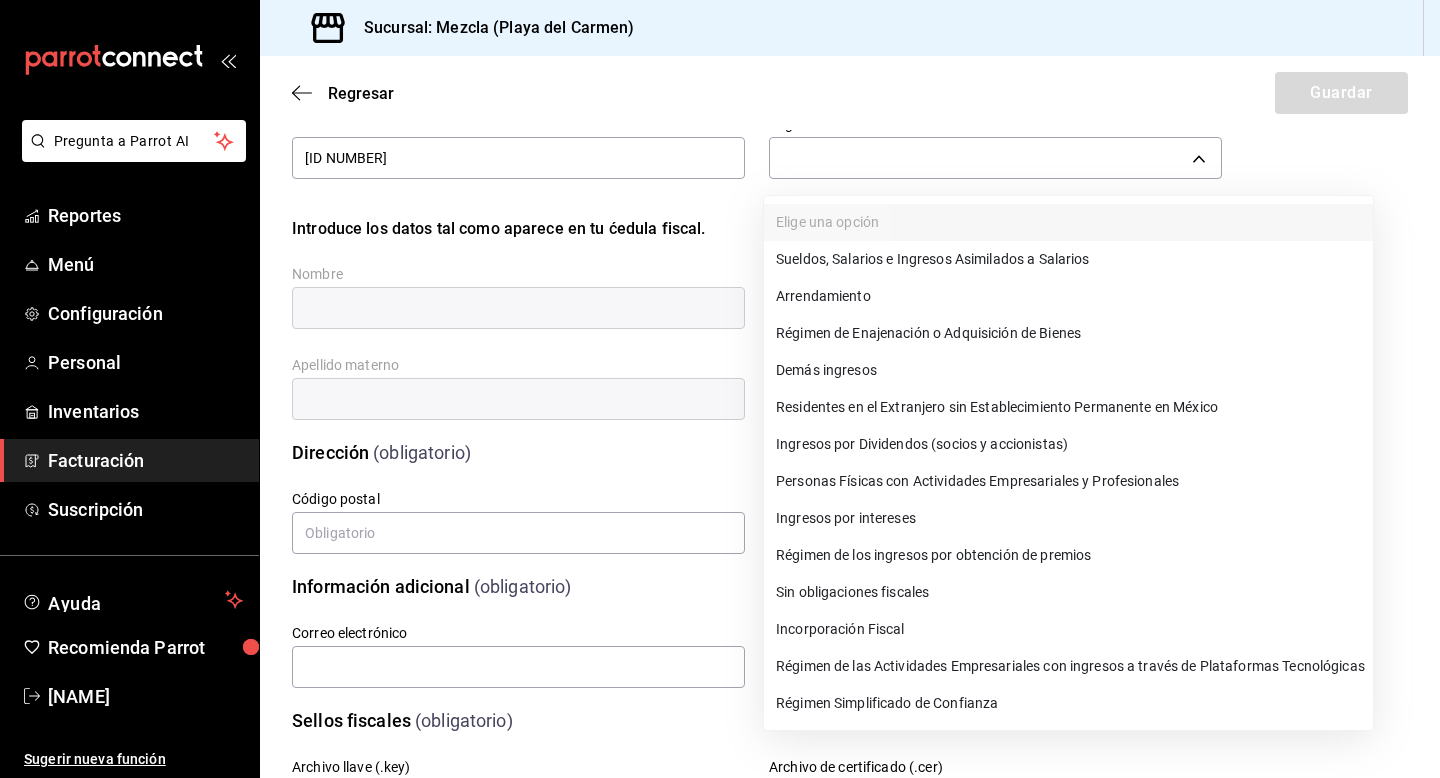 type 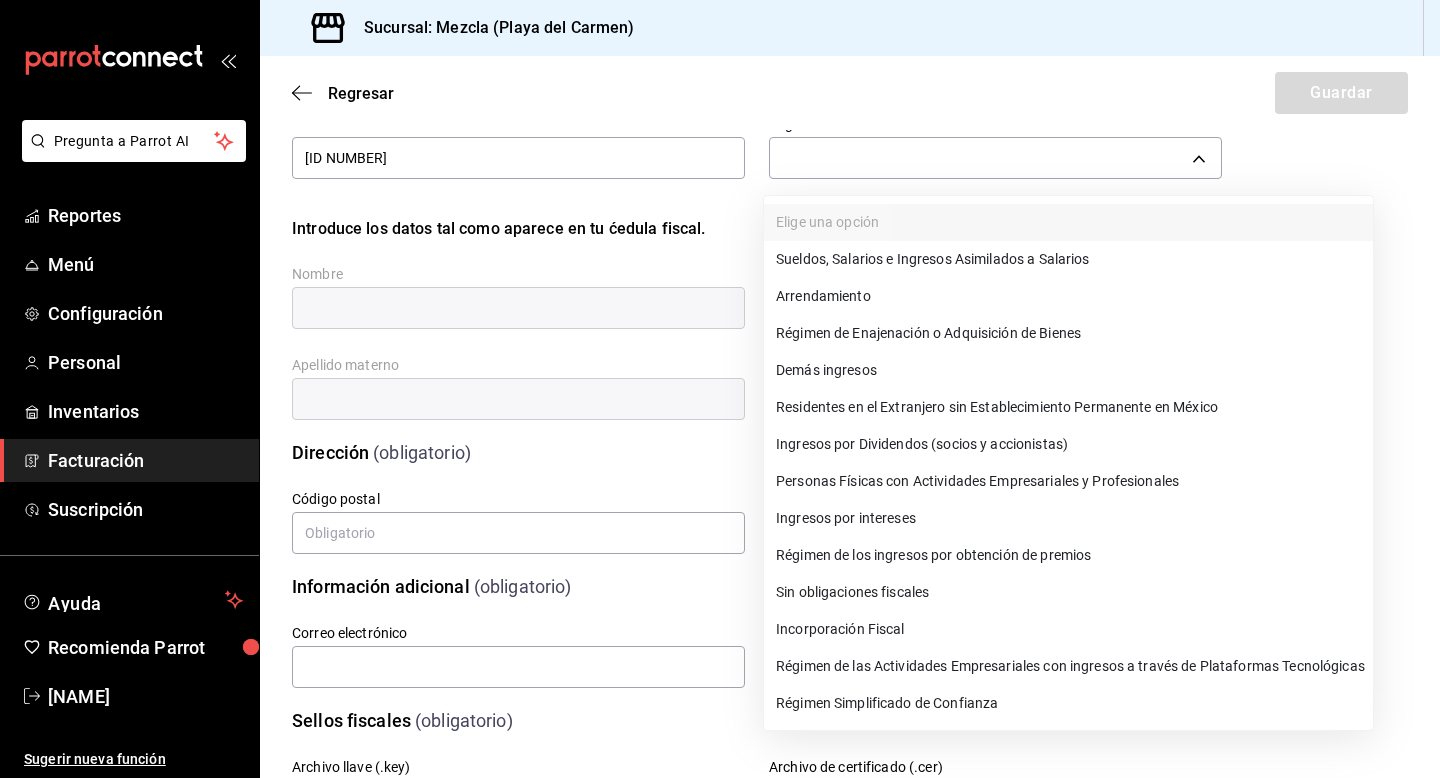 click on "Sueldos, Salarios e Ingresos Asimilados a Salarios" at bounding box center [1068, 259] 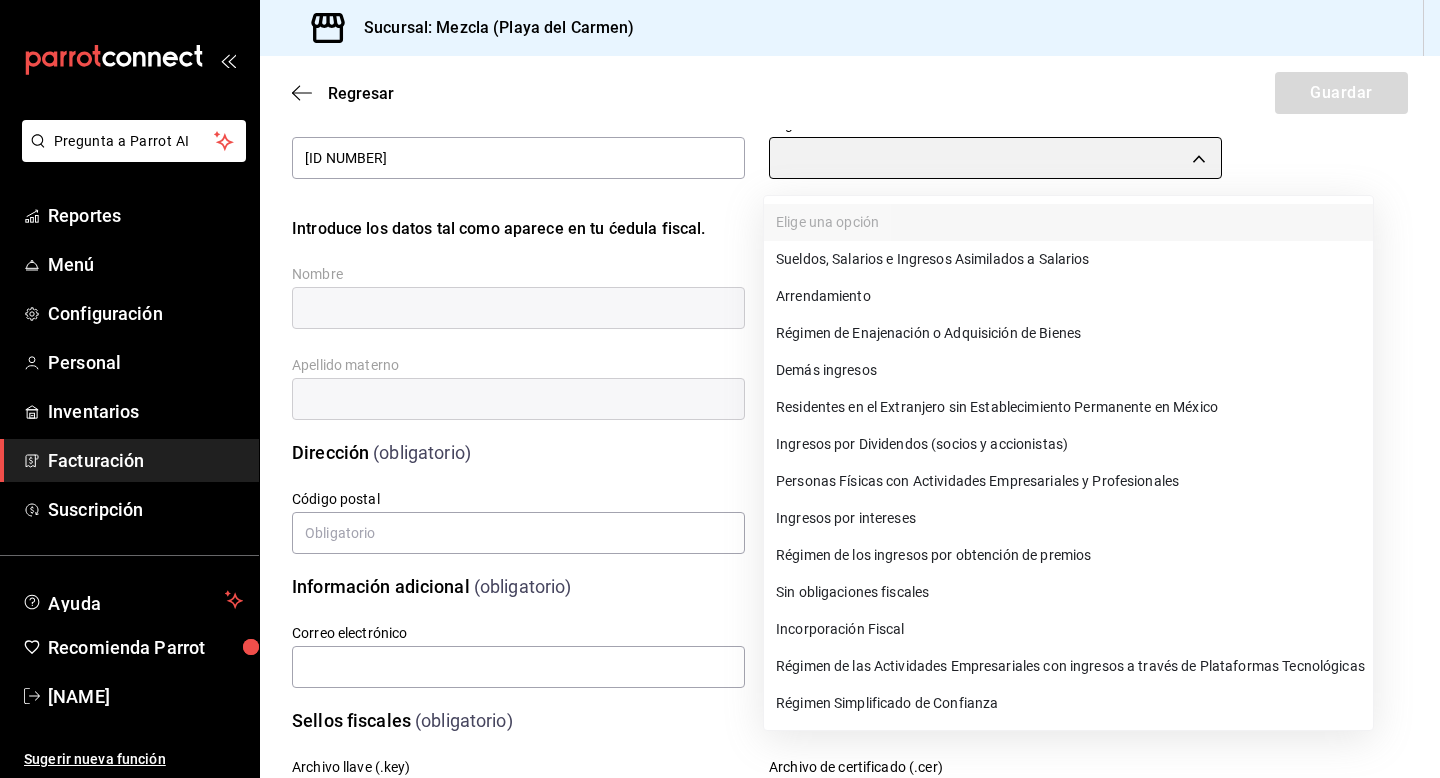 type on "605" 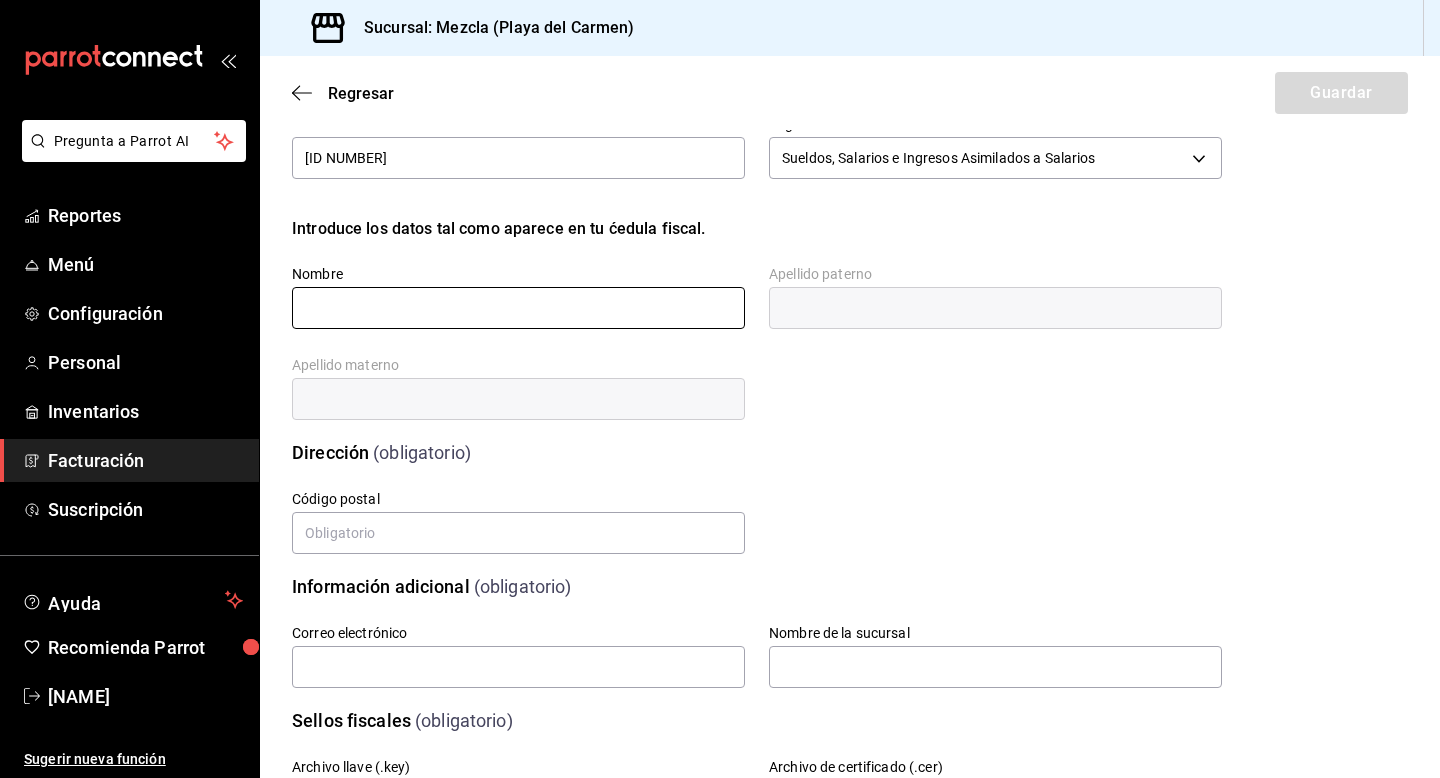 click at bounding box center [518, 308] 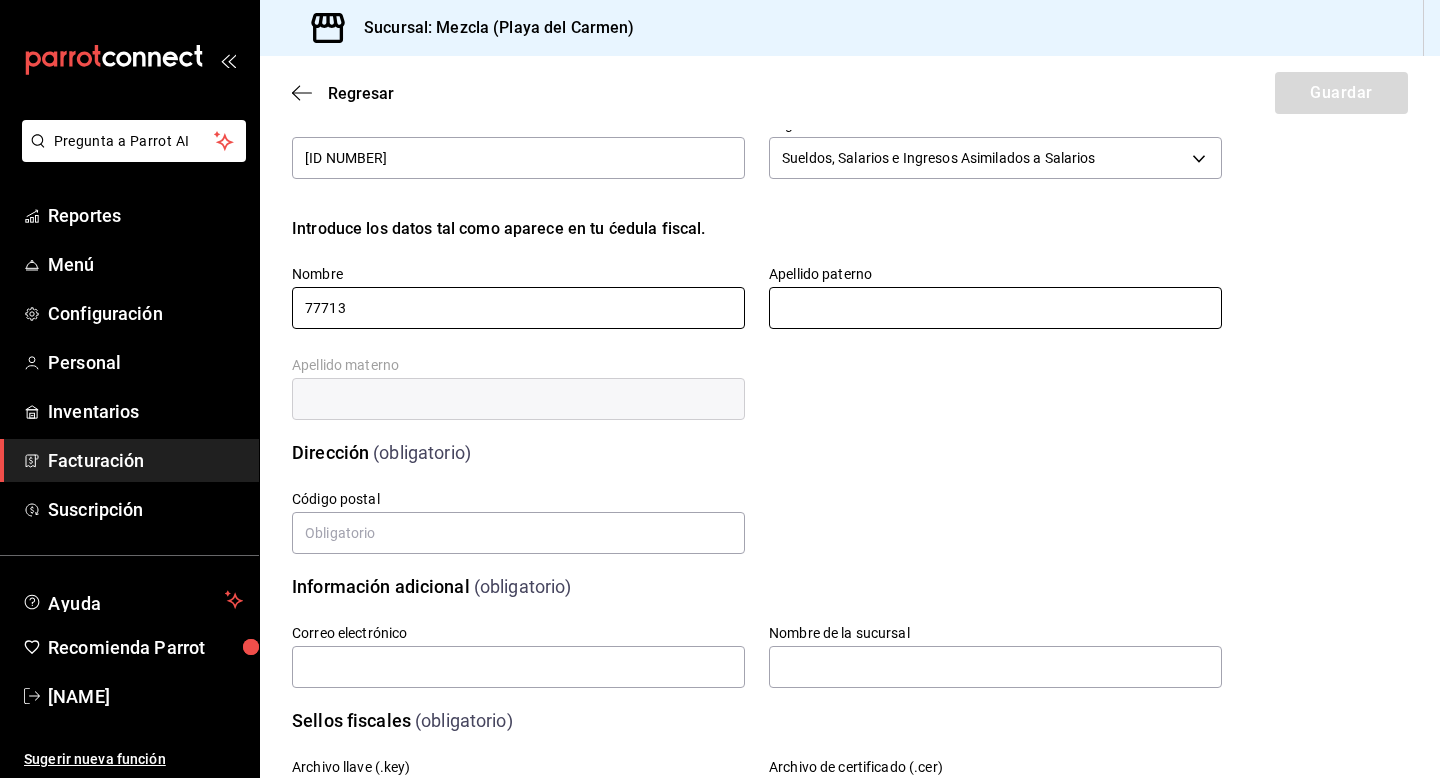 type on "77713" 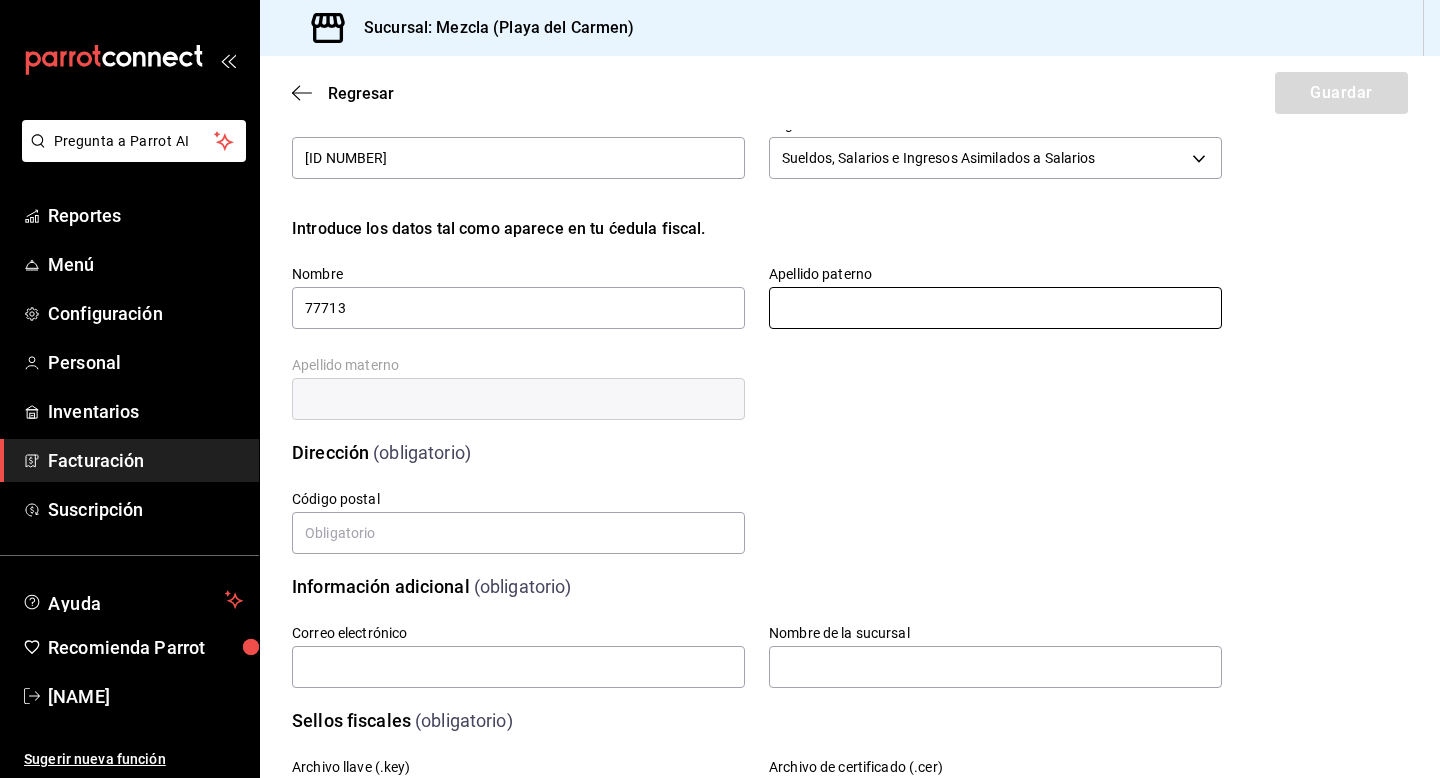 click at bounding box center (995, 308) 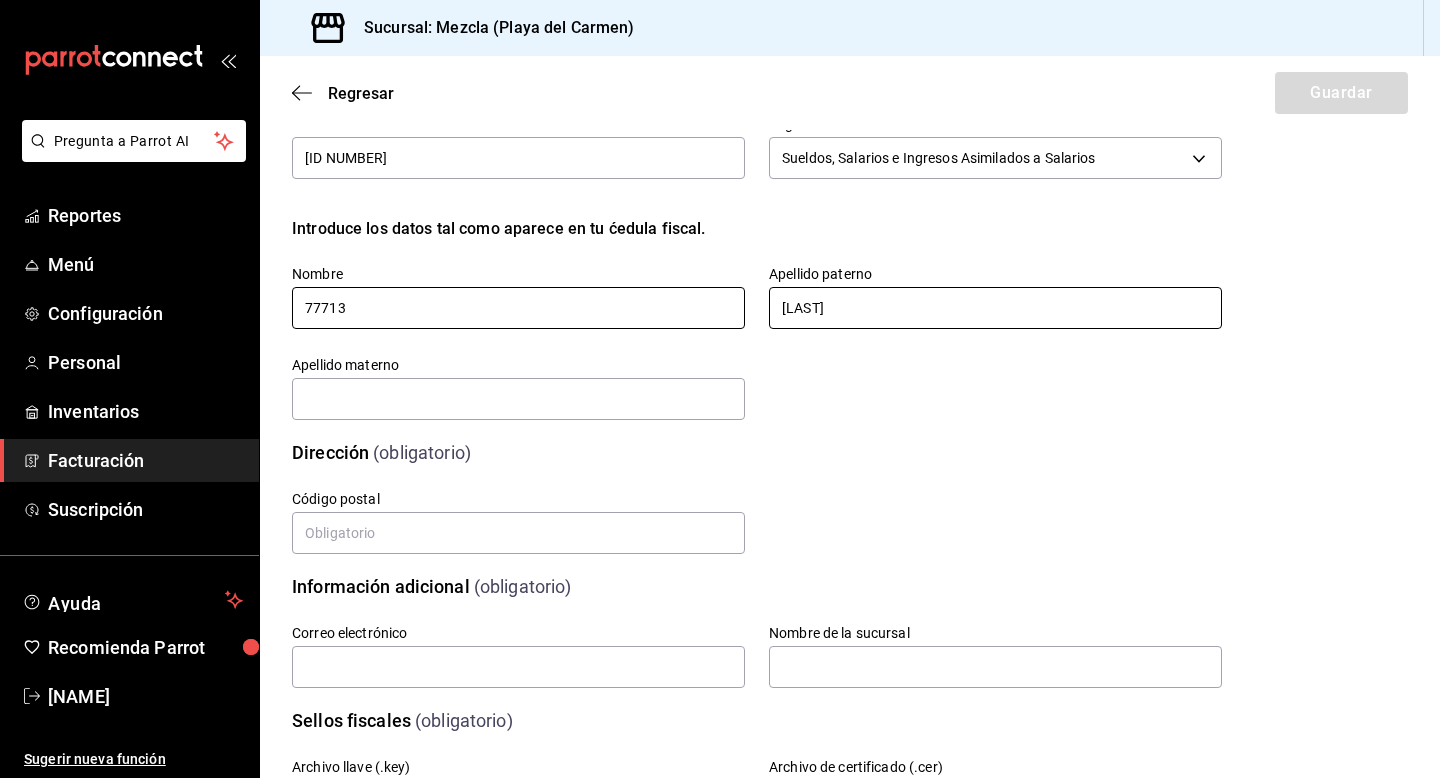 type on "[LAST]" 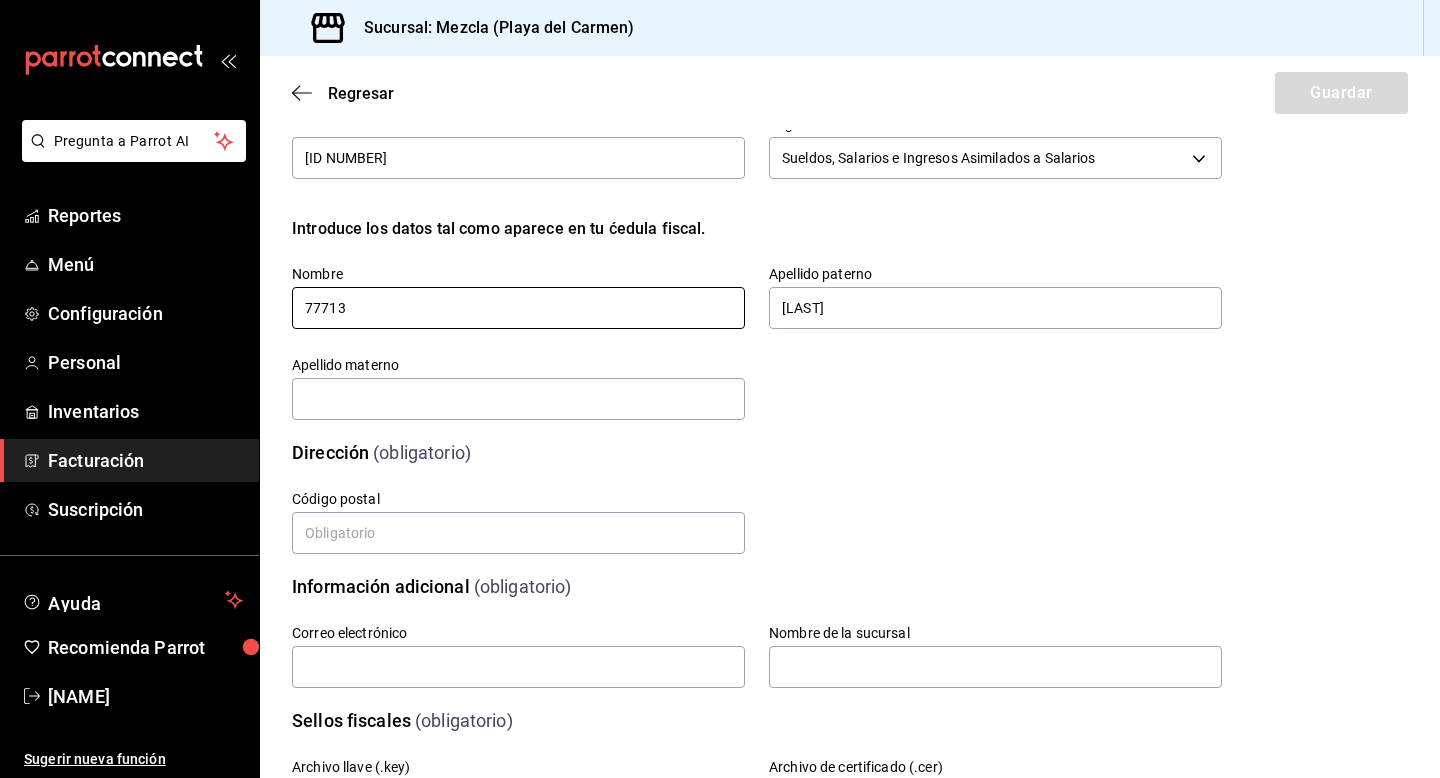 click on "77713" at bounding box center [518, 308] 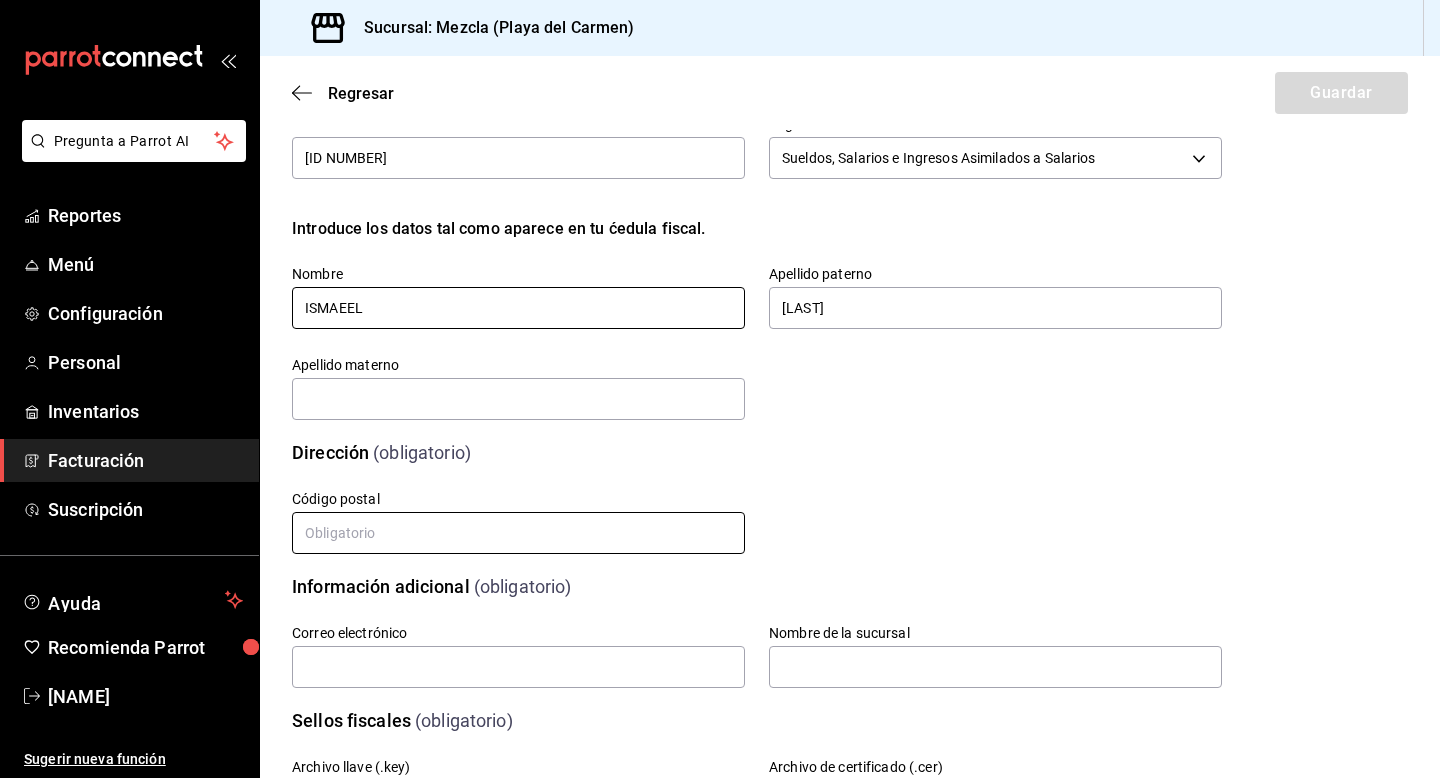 type on "ISMAEEL" 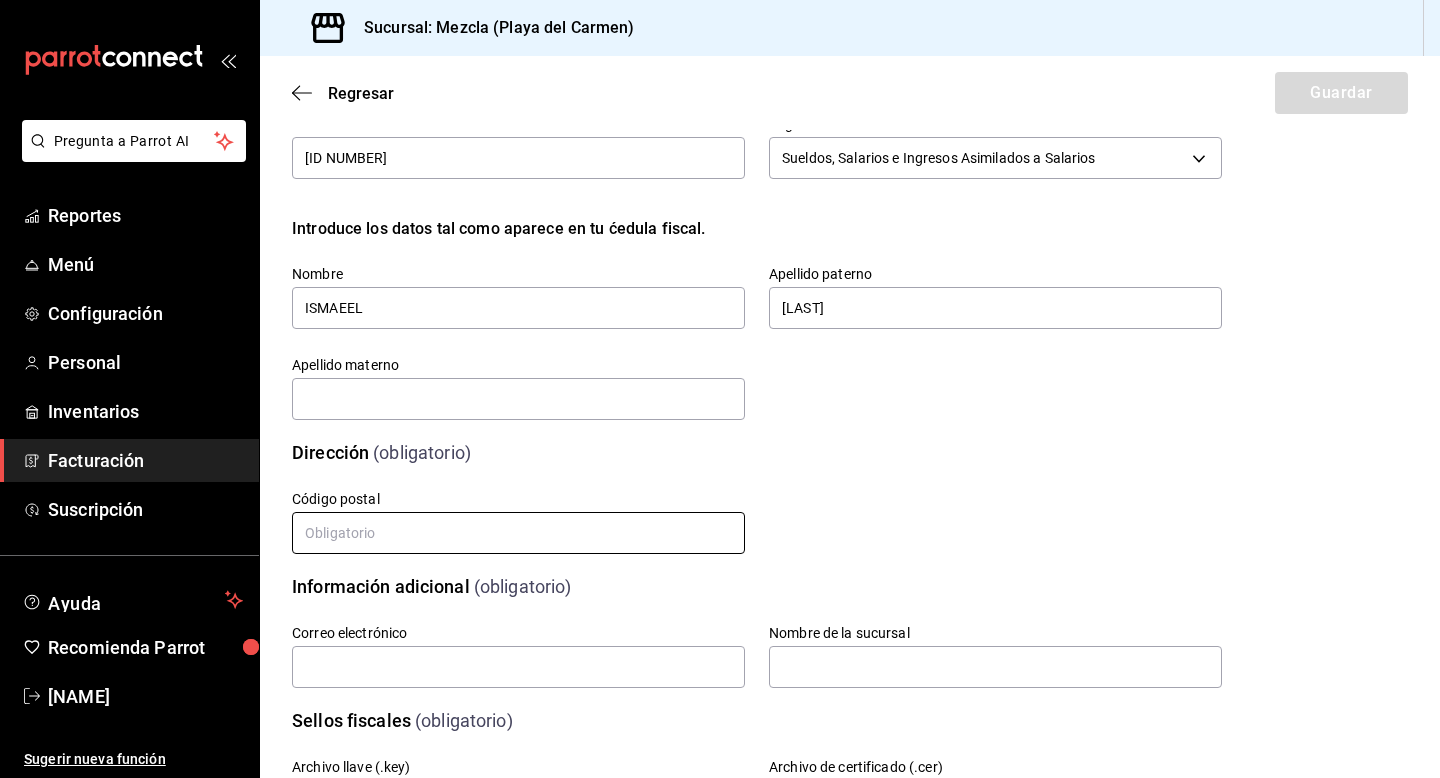 click at bounding box center [518, 533] 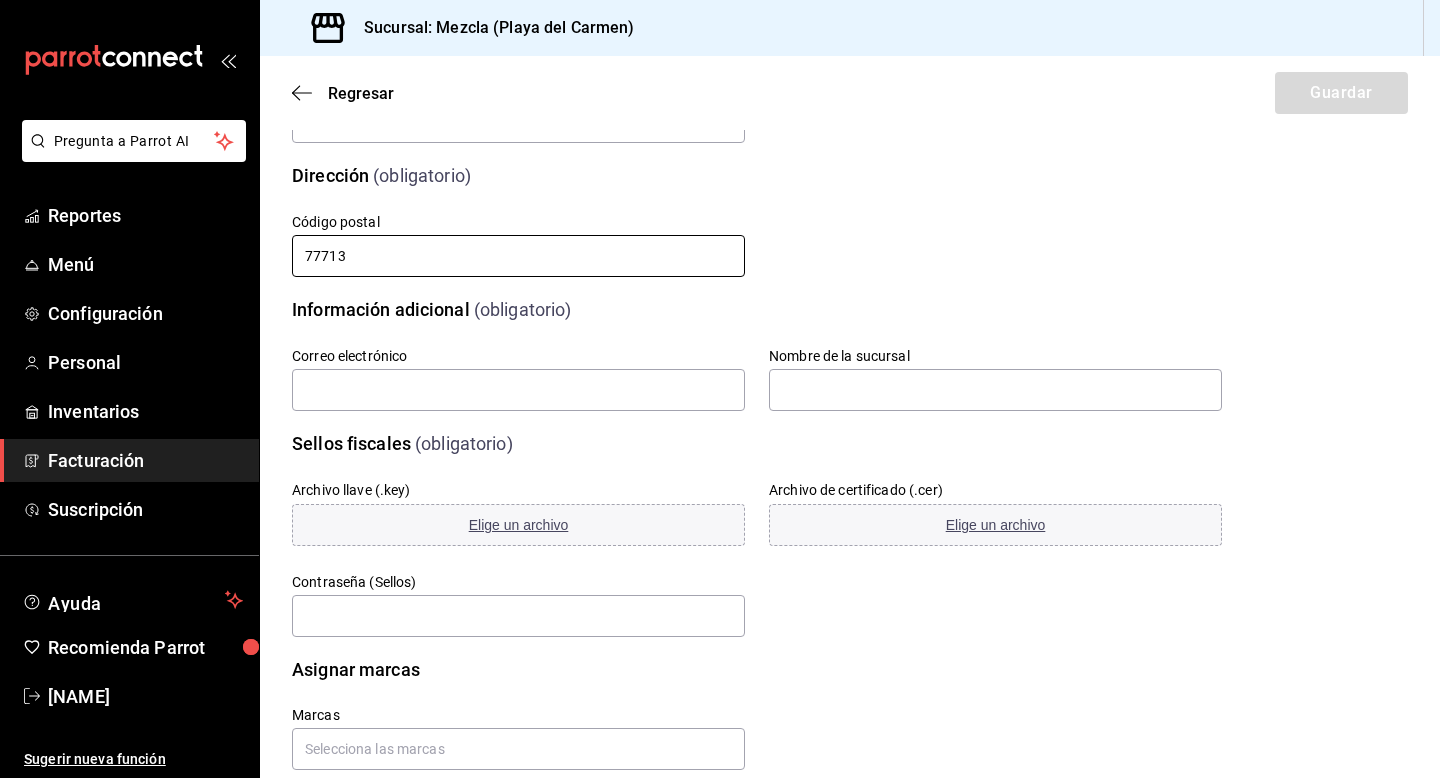 scroll, scrollTop: 361, scrollLeft: 0, axis: vertical 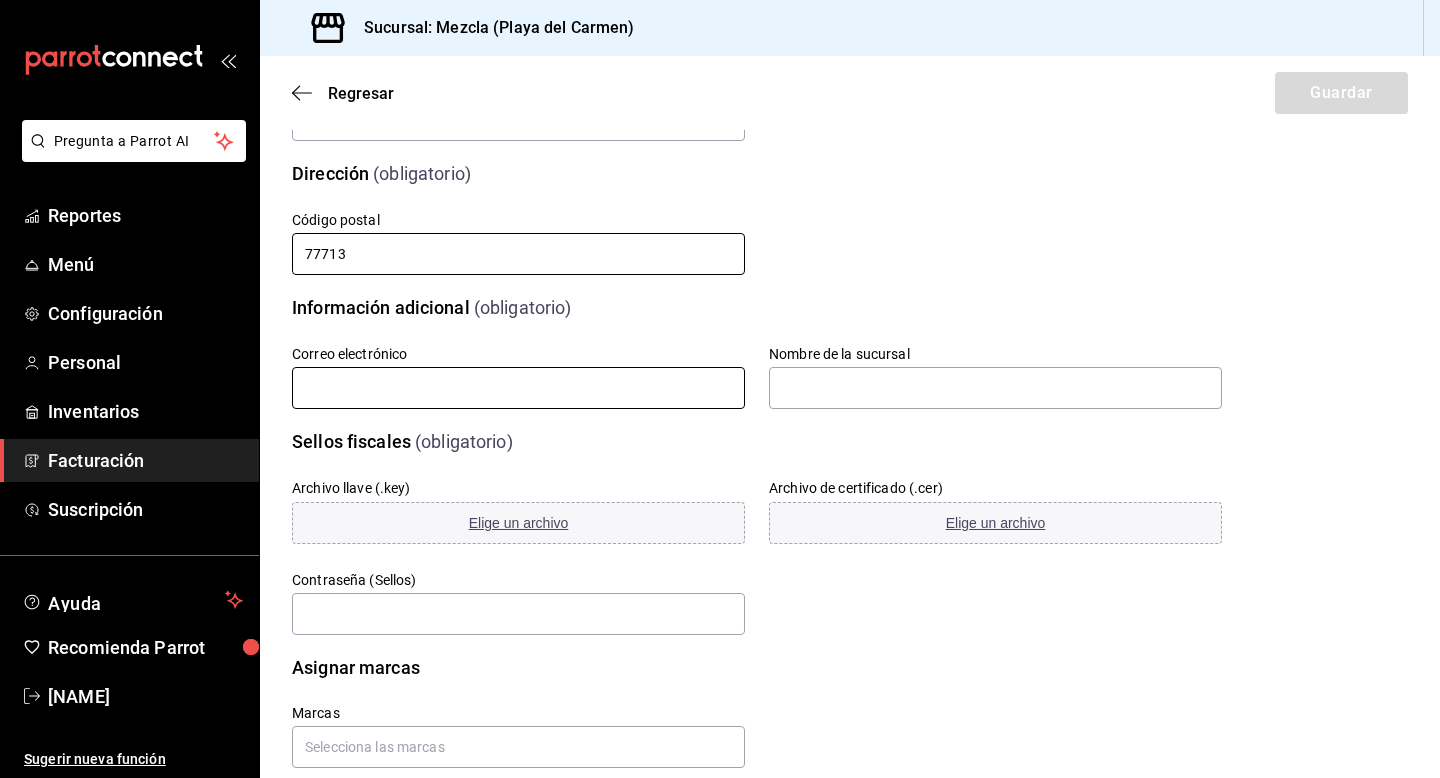 type on "77713" 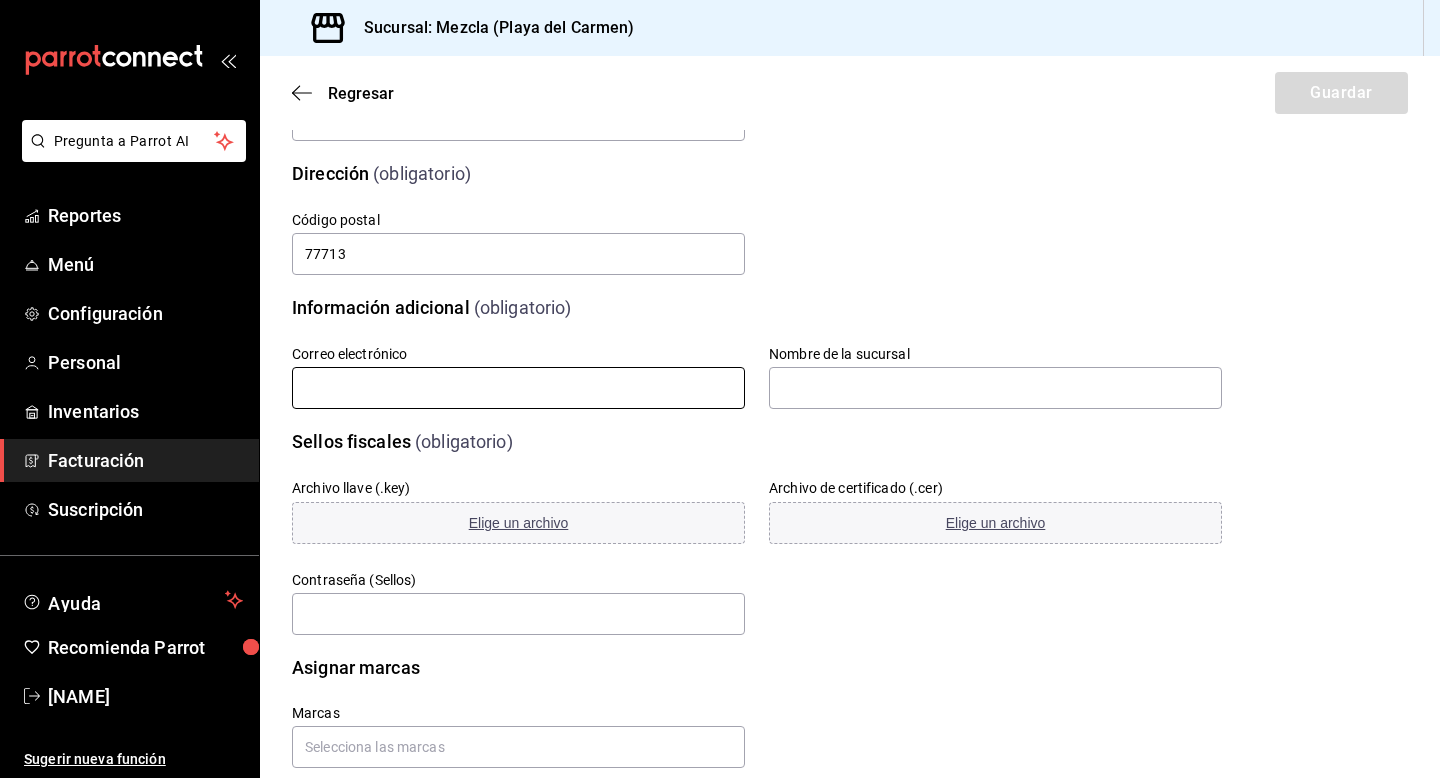 click at bounding box center (518, 388) 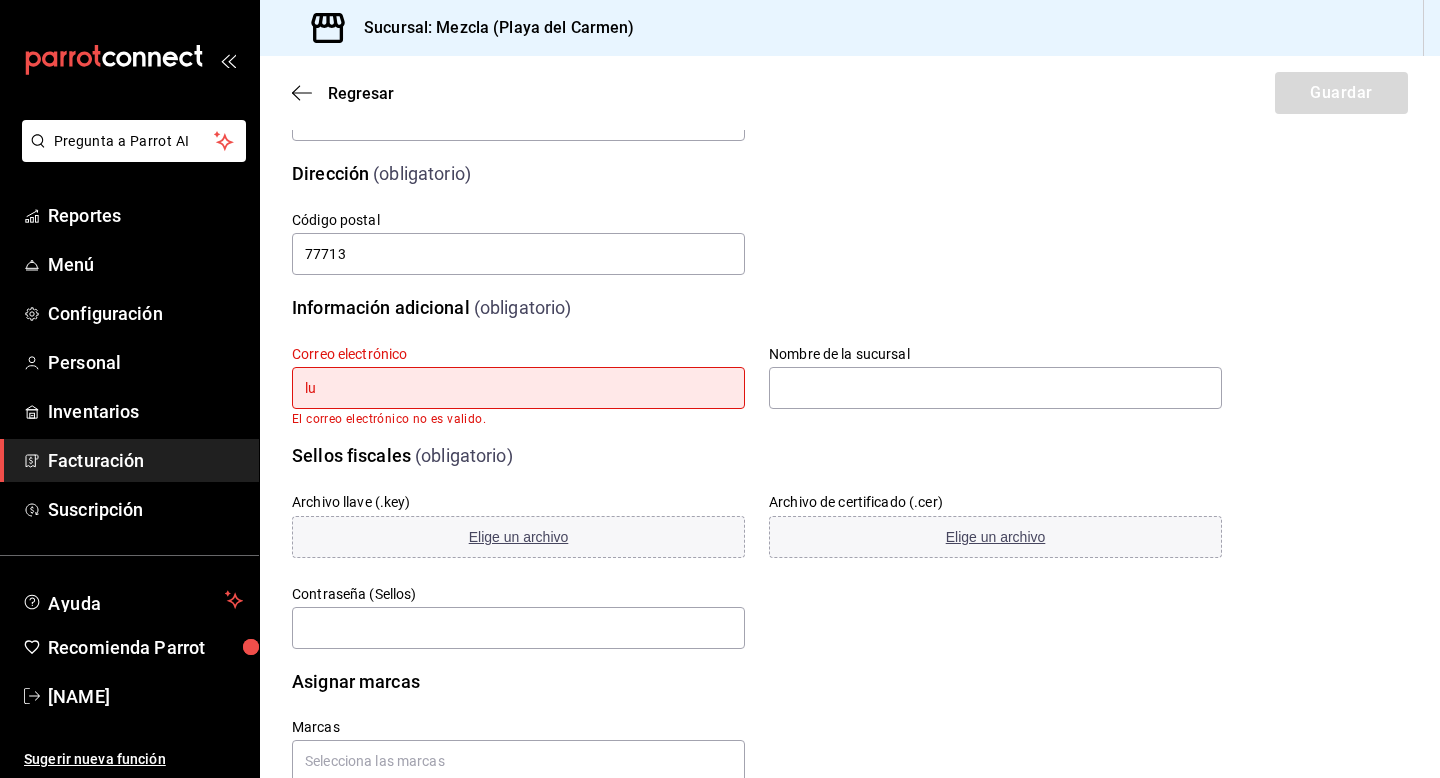 type on "l" 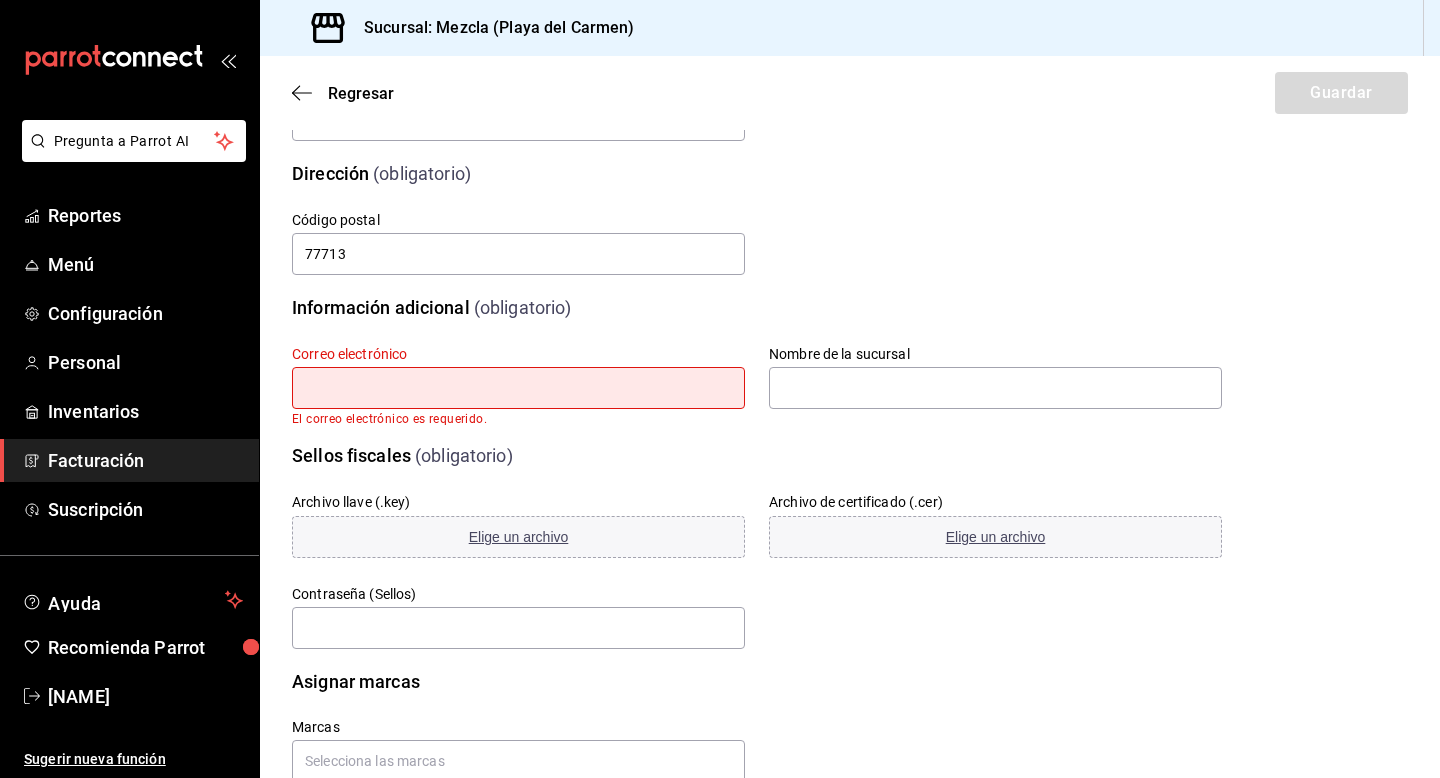 paste on "[EMAIL]" 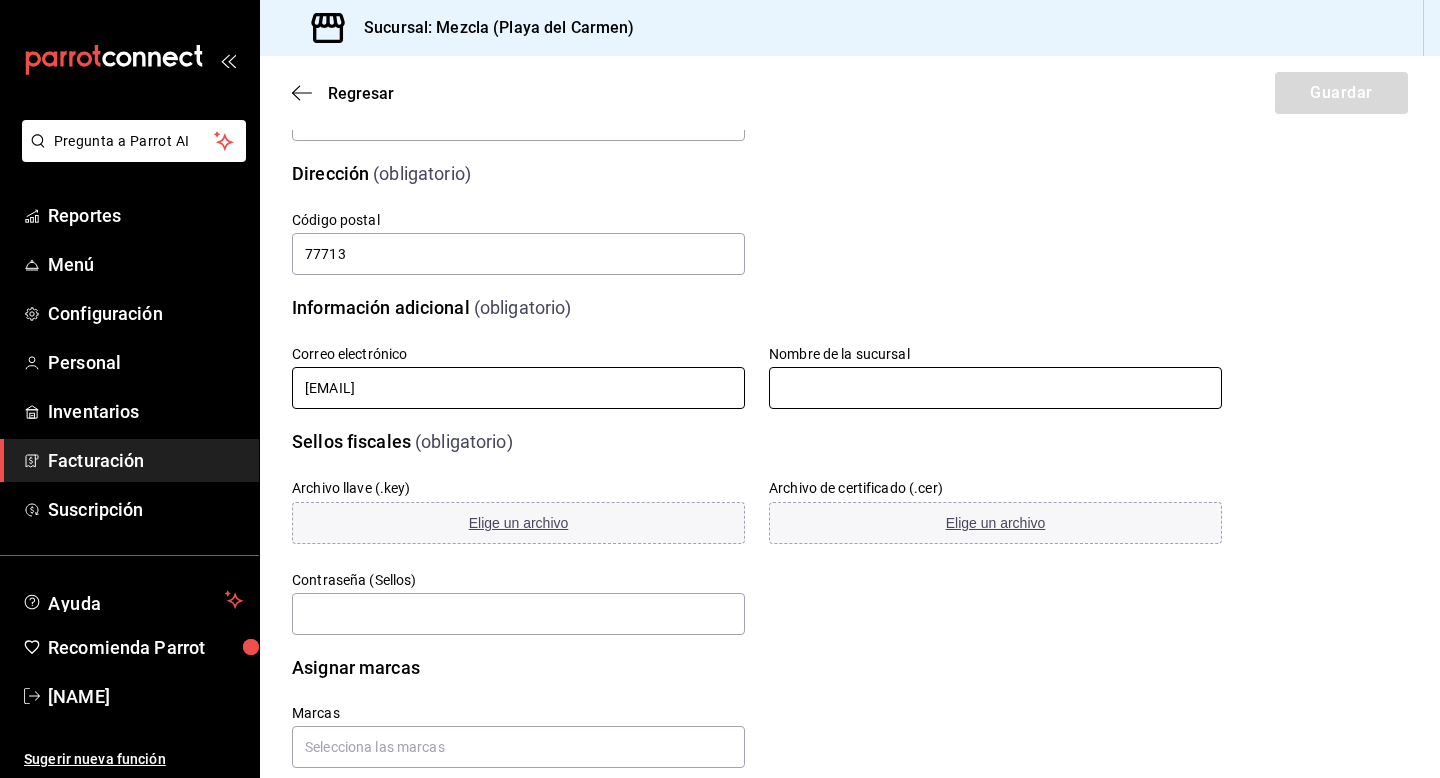 type on "[EMAIL]" 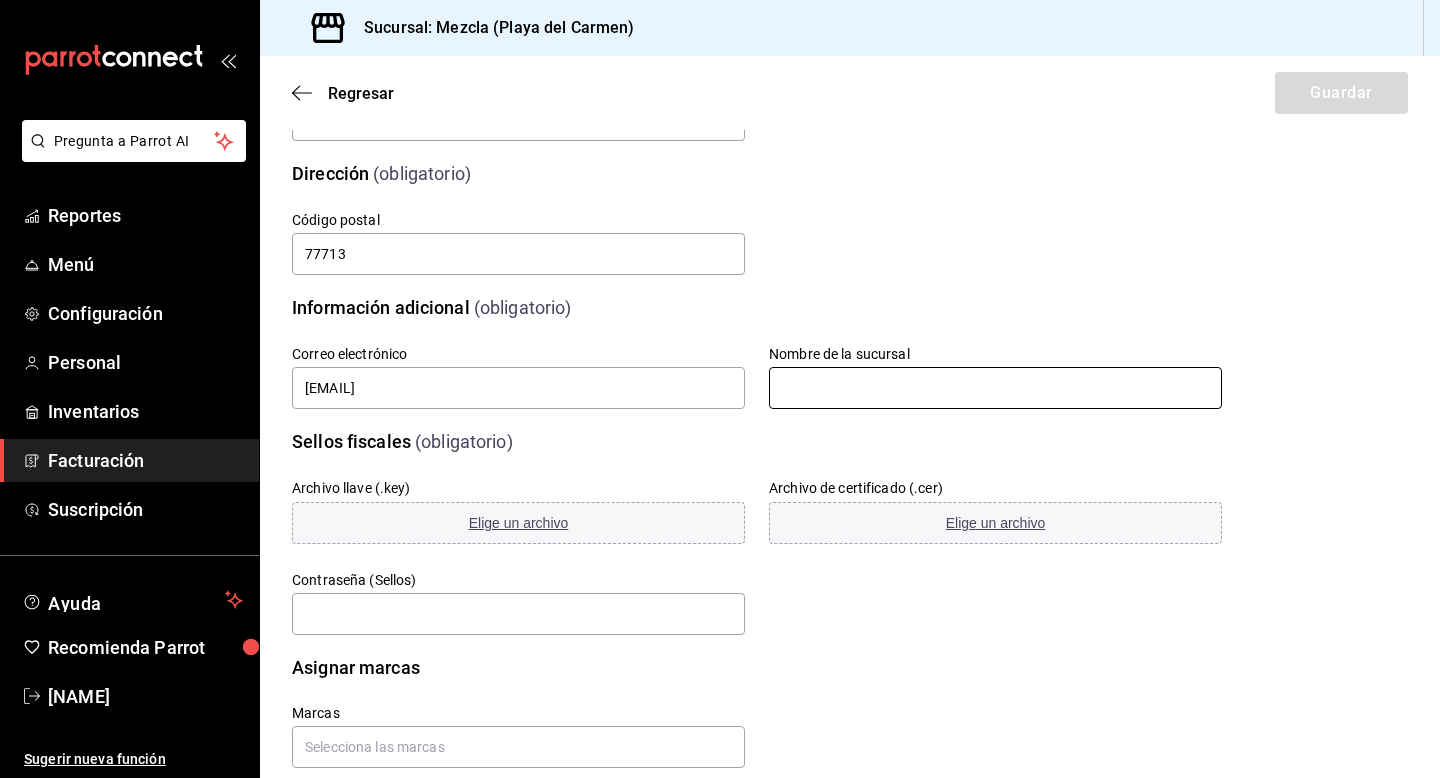 click at bounding box center (995, 388) 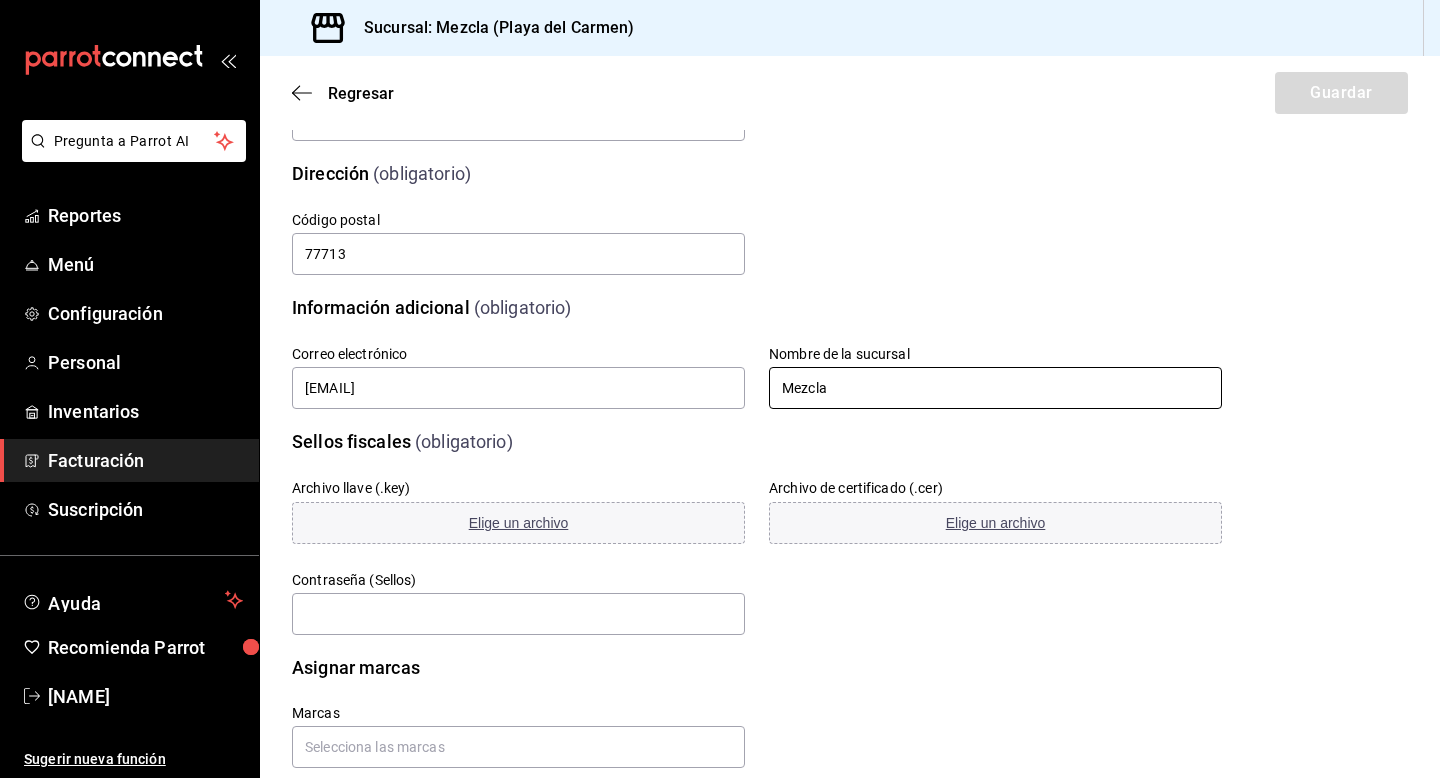 scroll, scrollTop: 399, scrollLeft: 0, axis: vertical 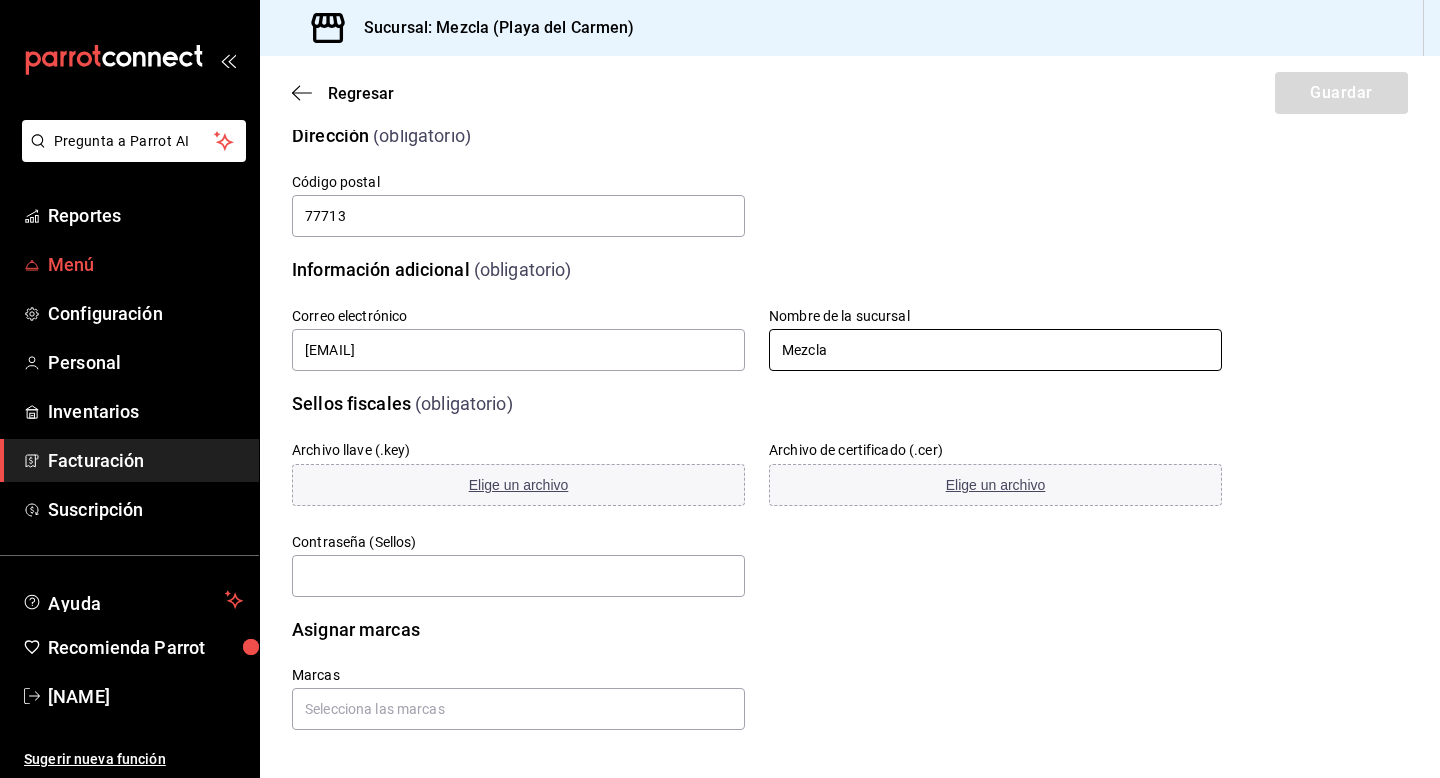 type on "Mezcla" 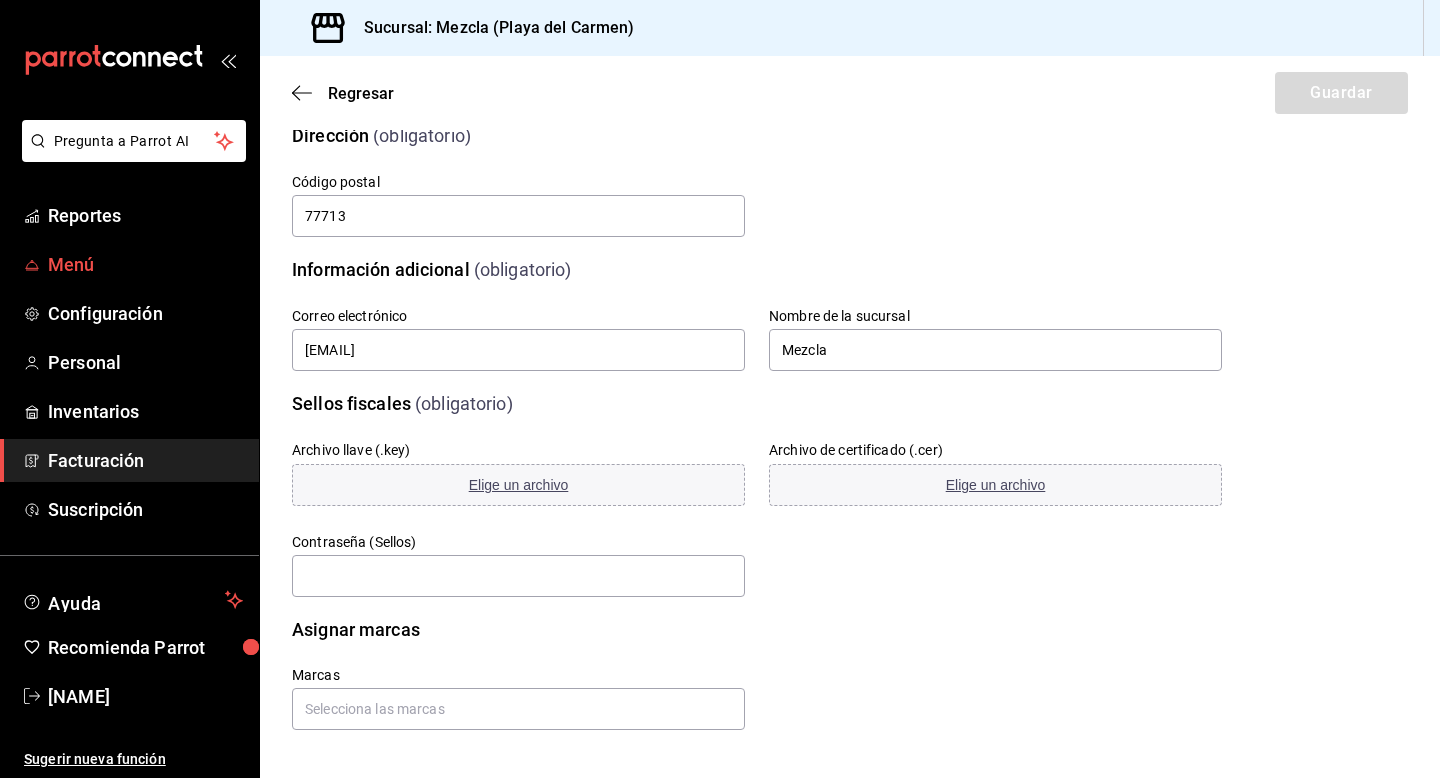 click on "Menú" at bounding box center [145, 264] 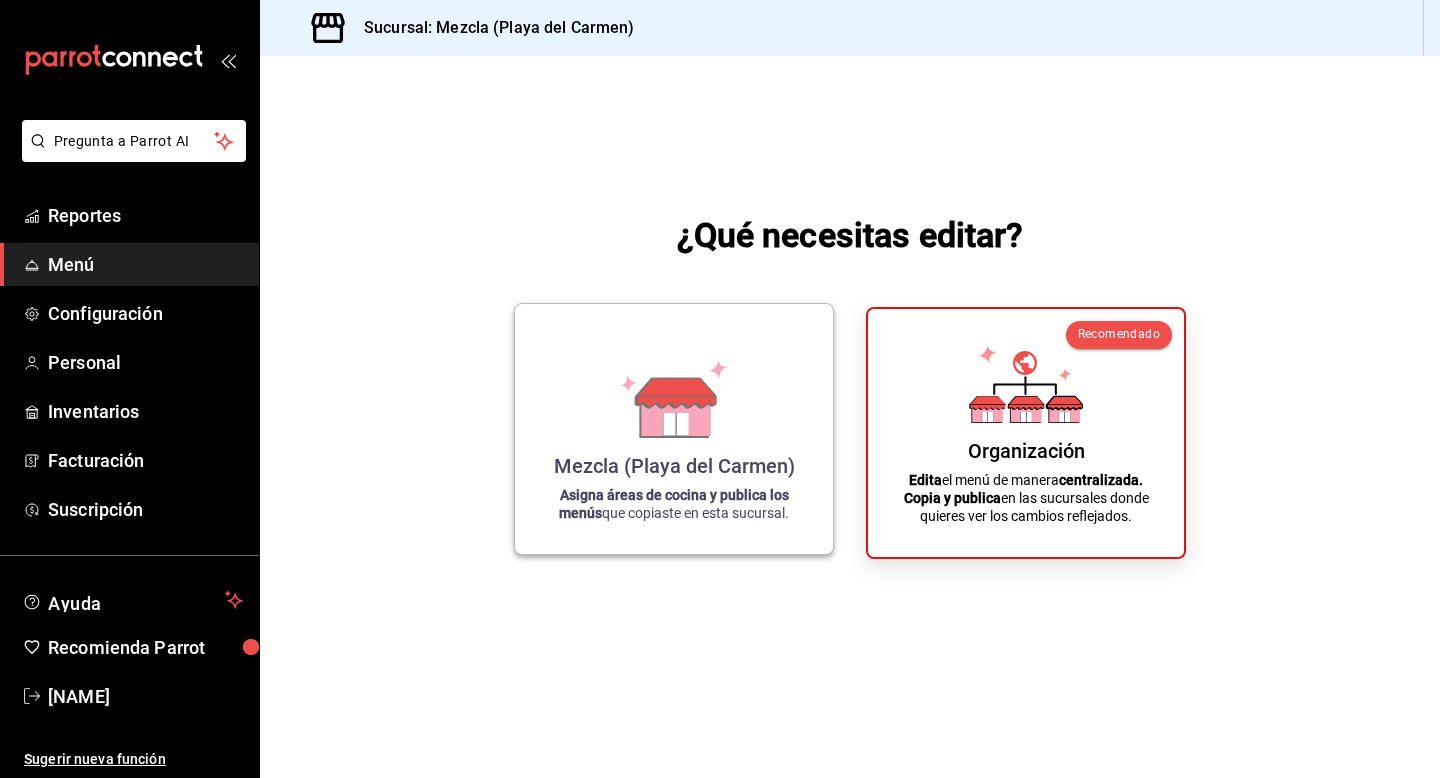 click on "Mezcla (Playa del Carmen) Asigna áreas de cocina y publica los menús  que copiaste en esta sucursal." at bounding box center [674, 429] 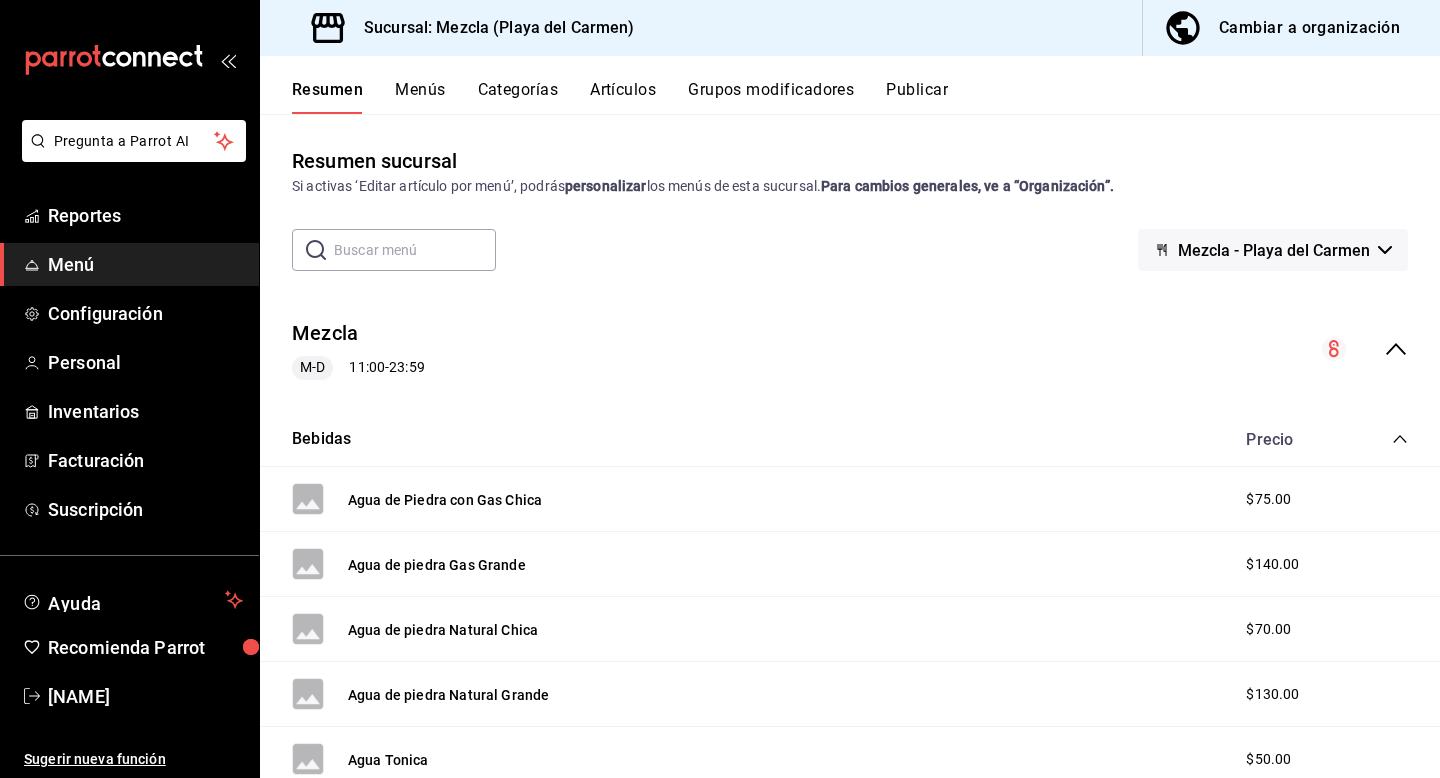 click on "Publicar" at bounding box center (917, 97) 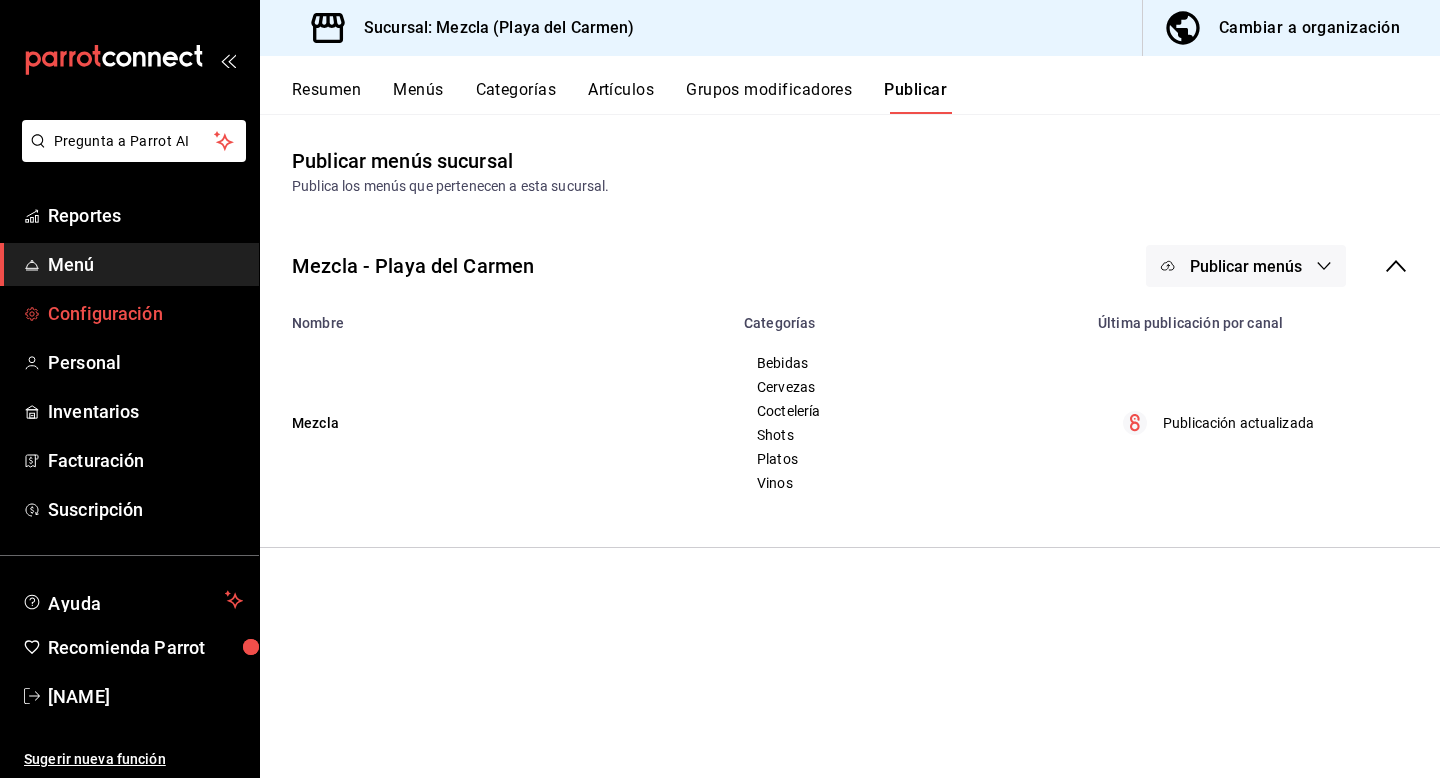click on "Configuración" at bounding box center (145, 313) 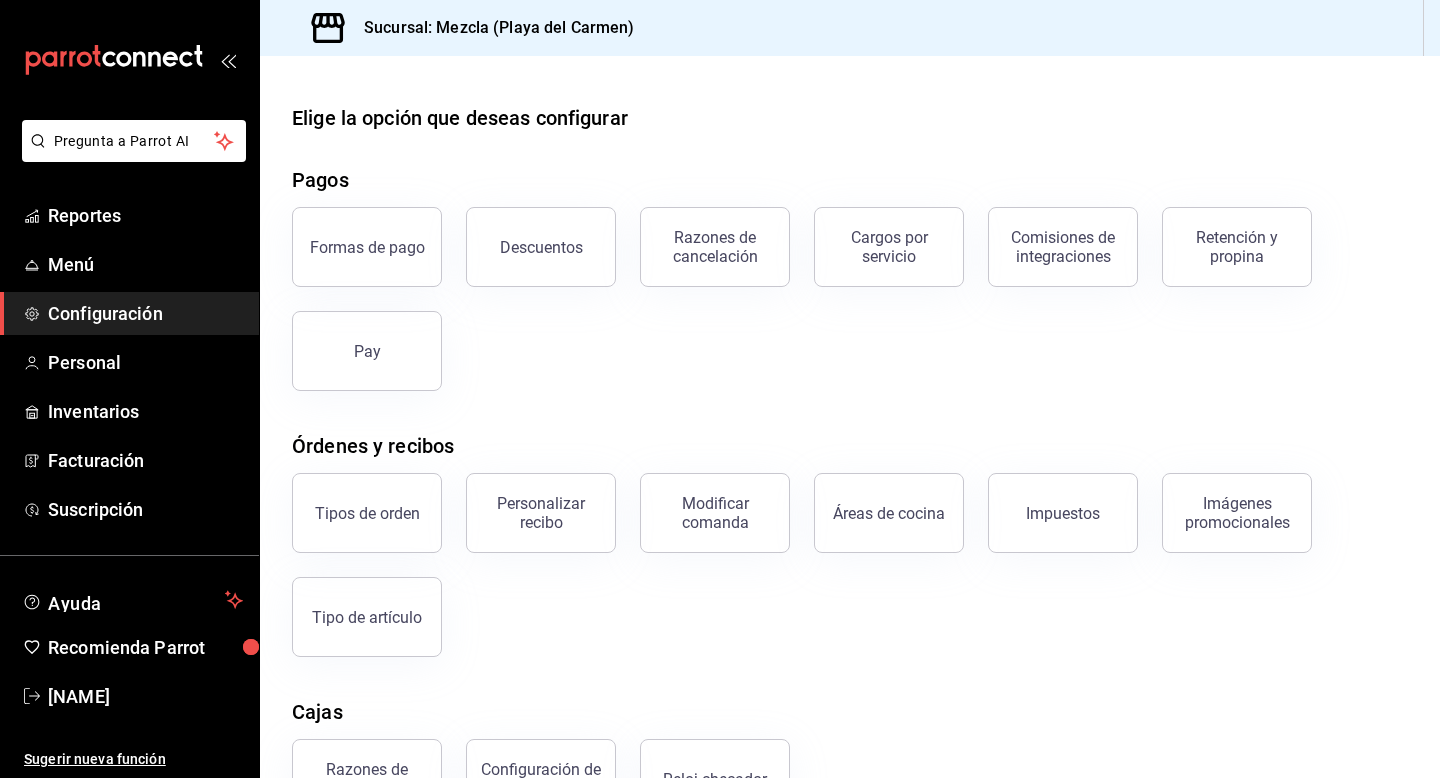 scroll, scrollTop: 0, scrollLeft: 0, axis: both 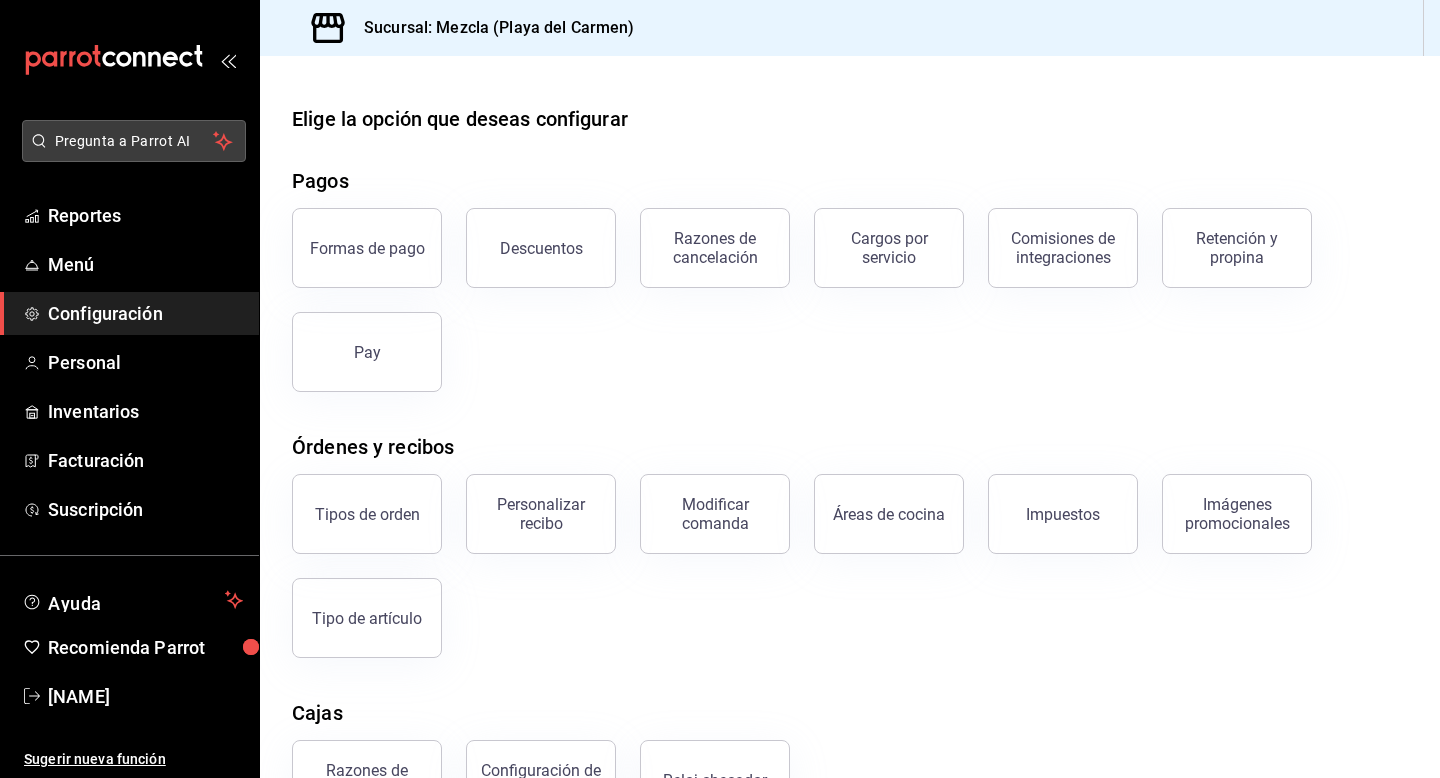 click on "Pregunta a Parrot AI" at bounding box center (134, 141) 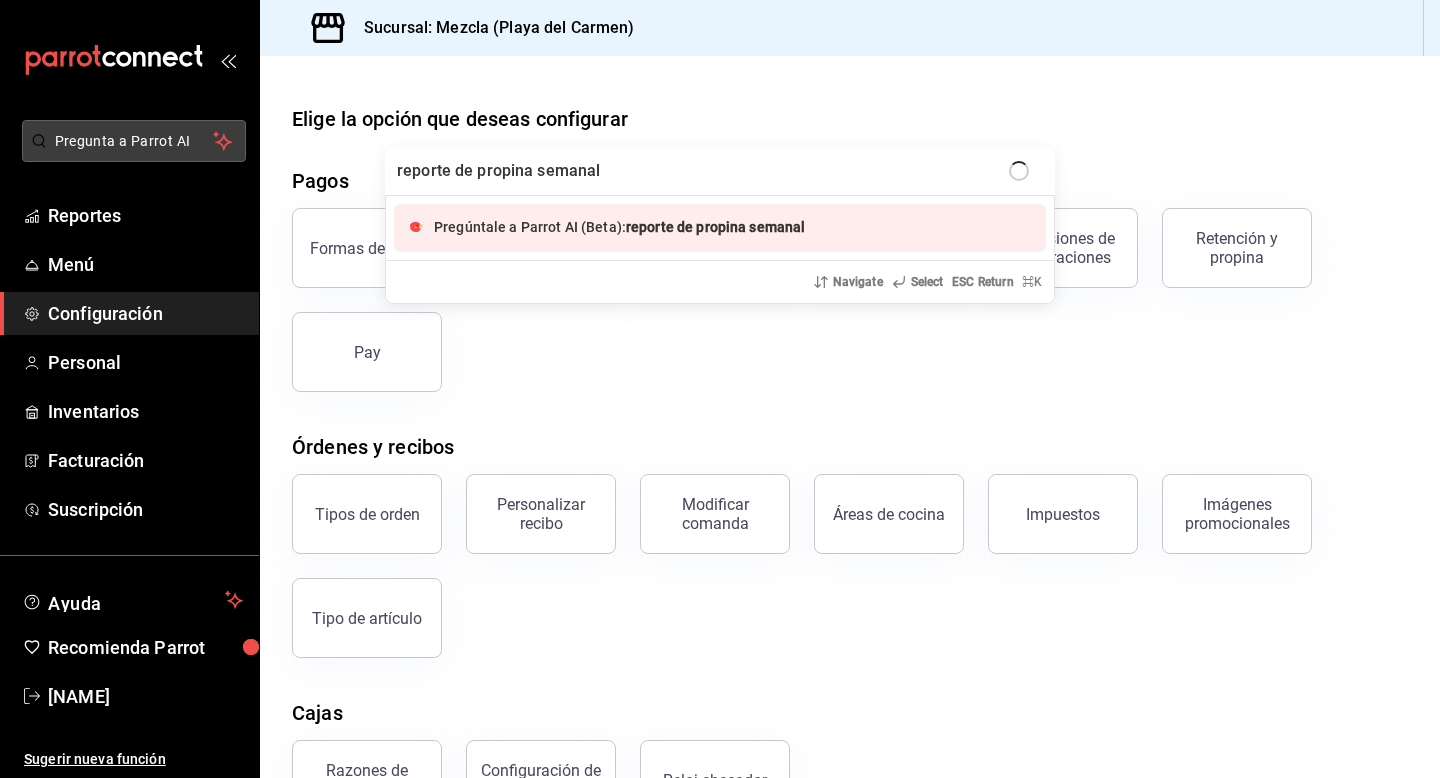 type on "reporte de propina semanal" 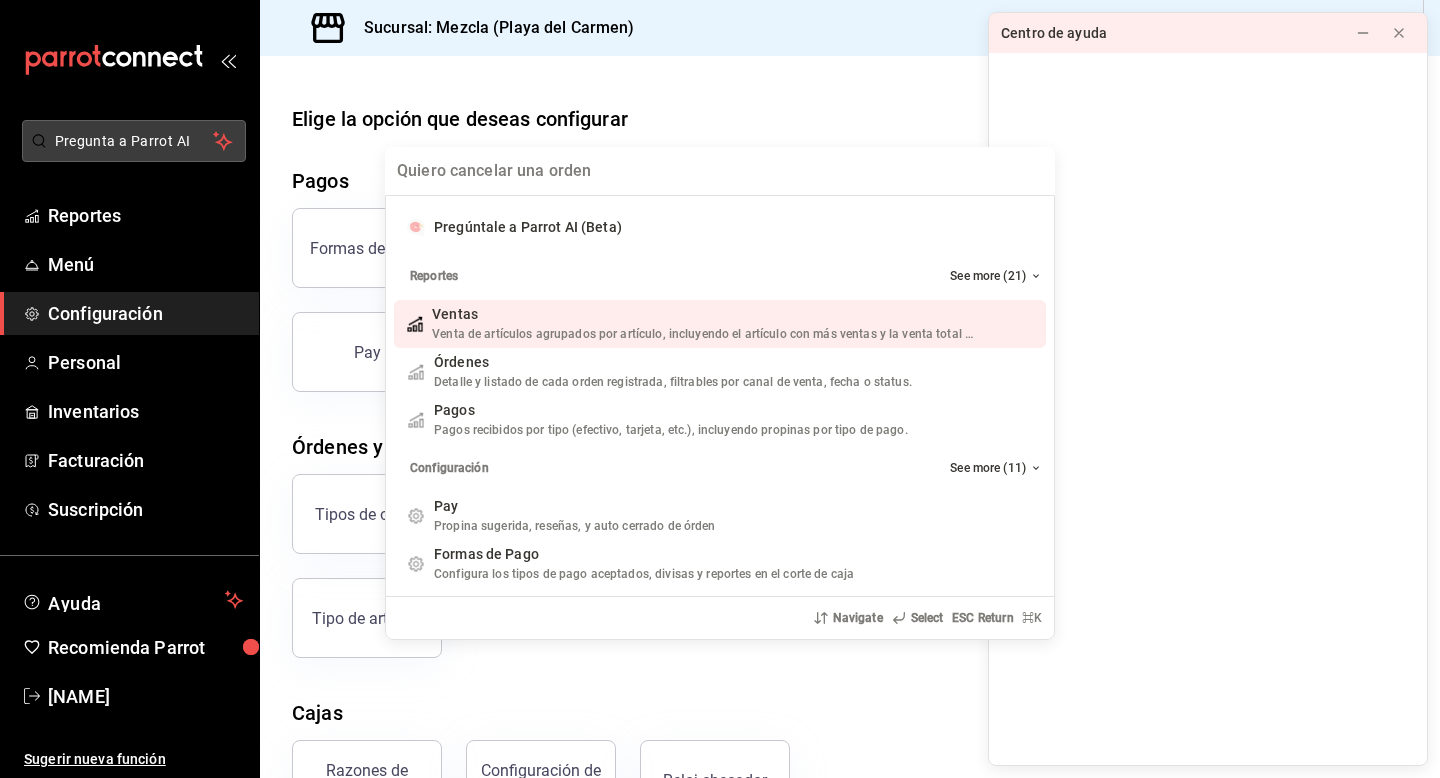 type 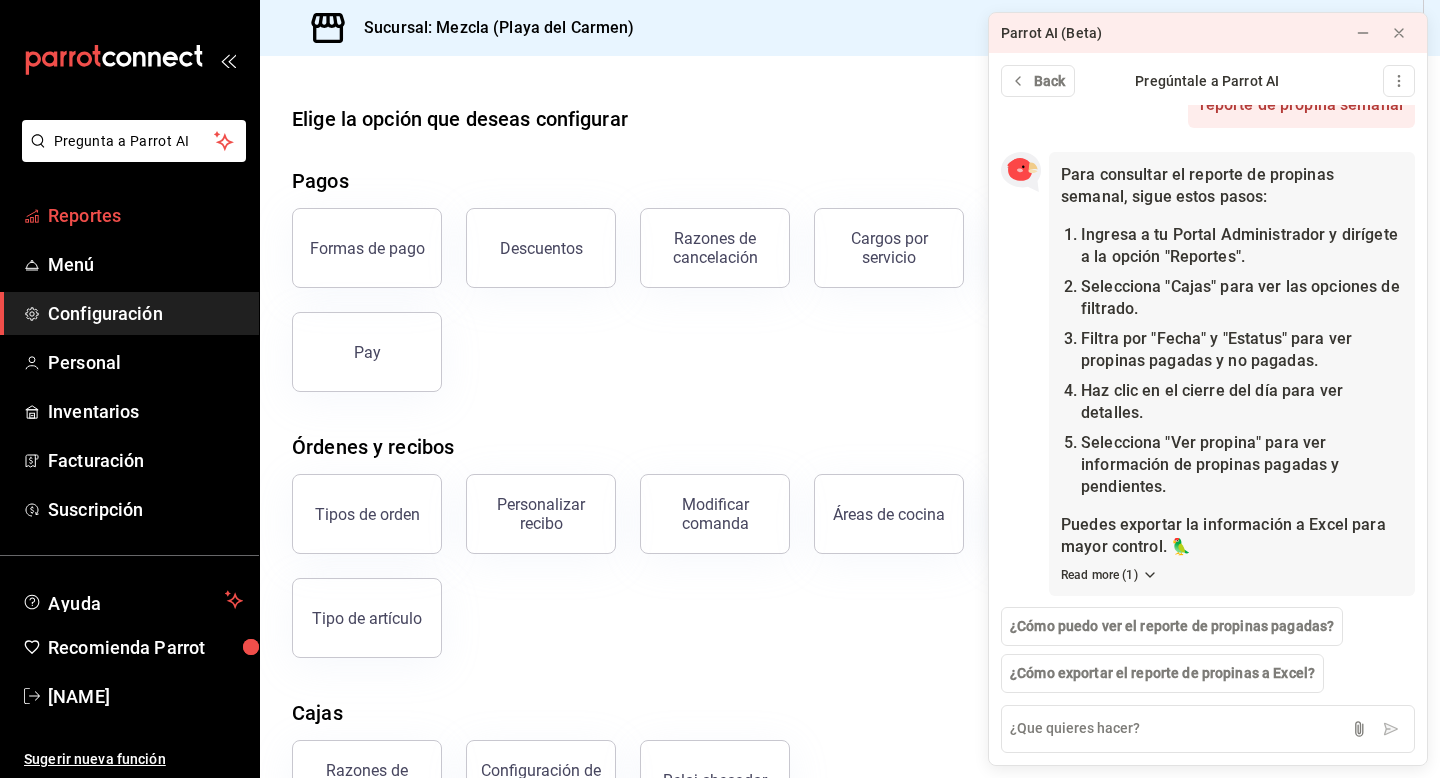 scroll, scrollTop: 47, scrollLeft: 0, axis: vertical 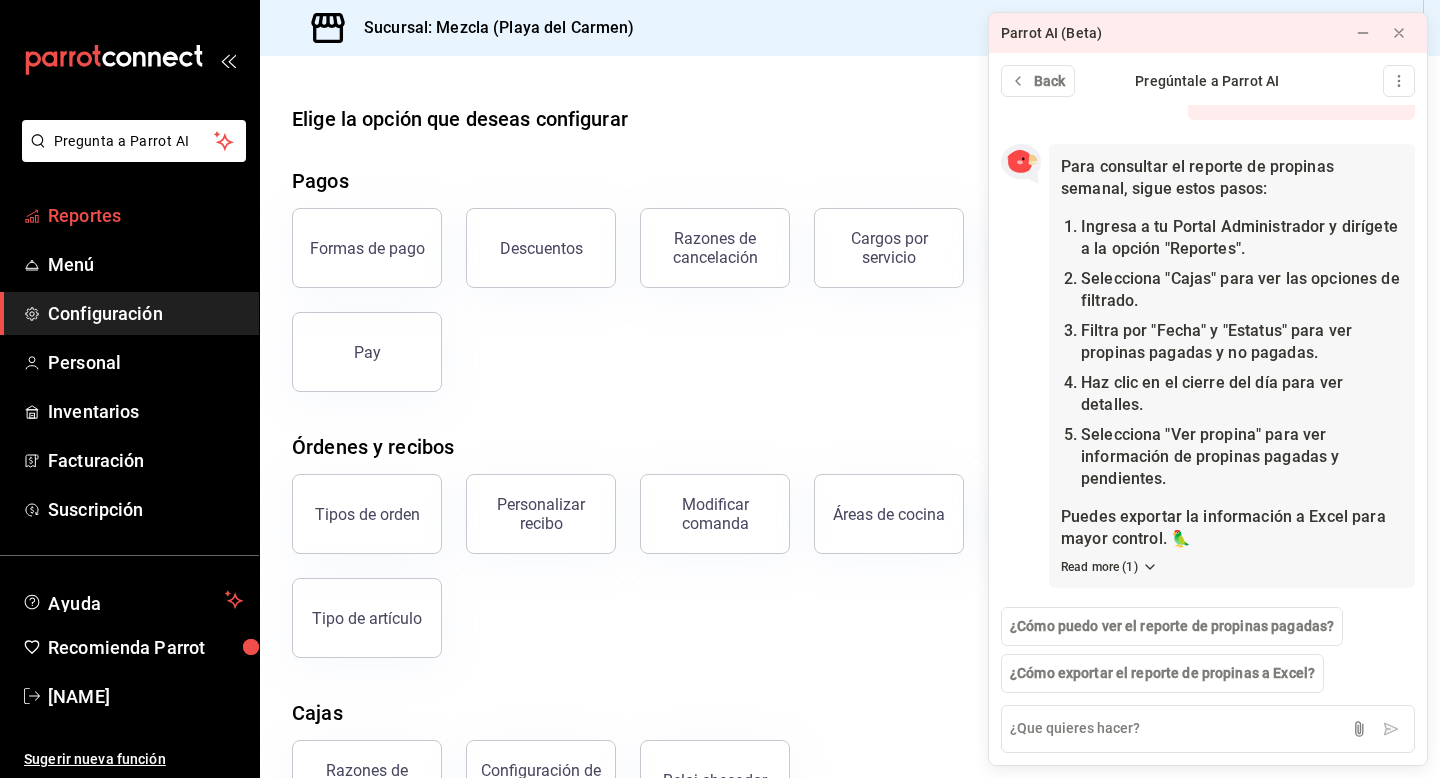 click on "Reportes" at bounding box center [145, 215] 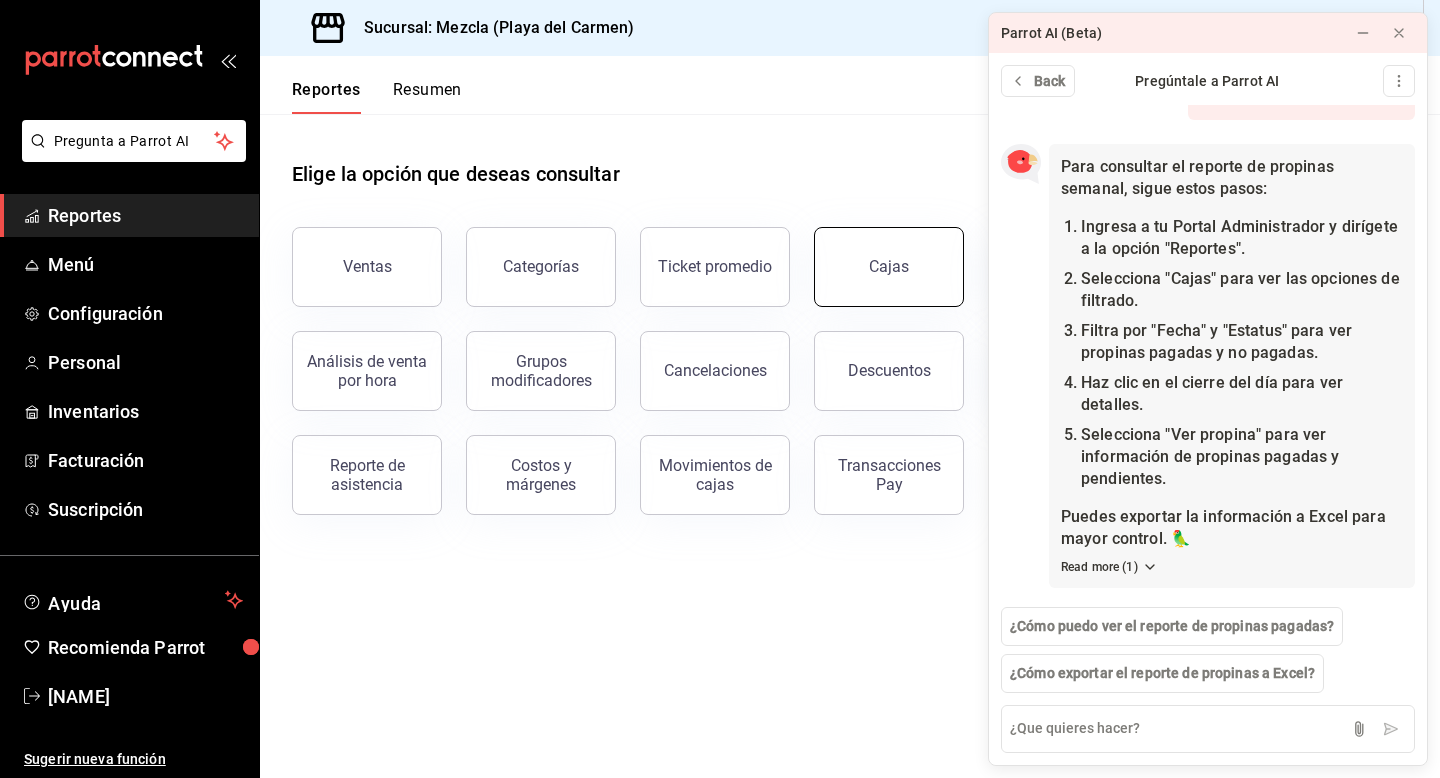 click on "Cajas" at bounding box center [889, 267] 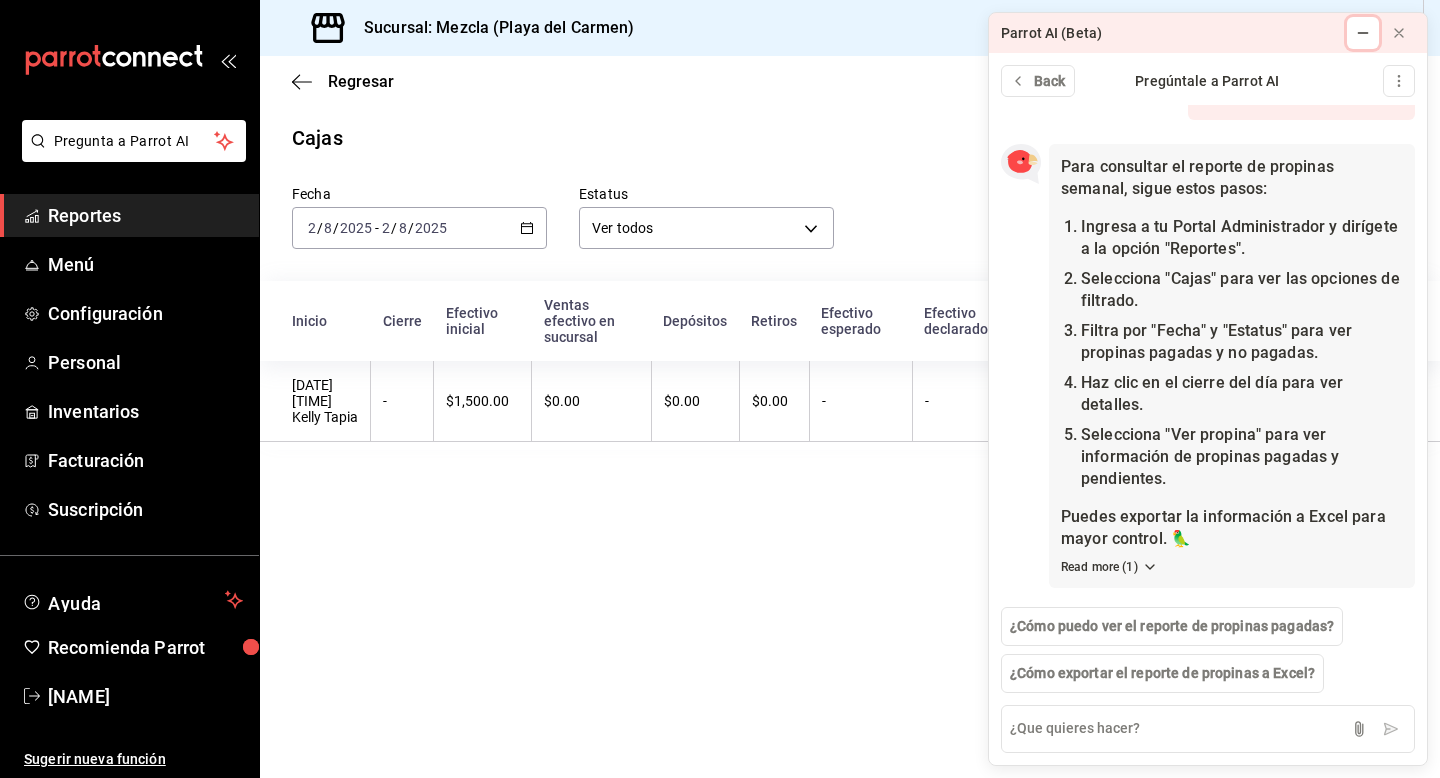 click 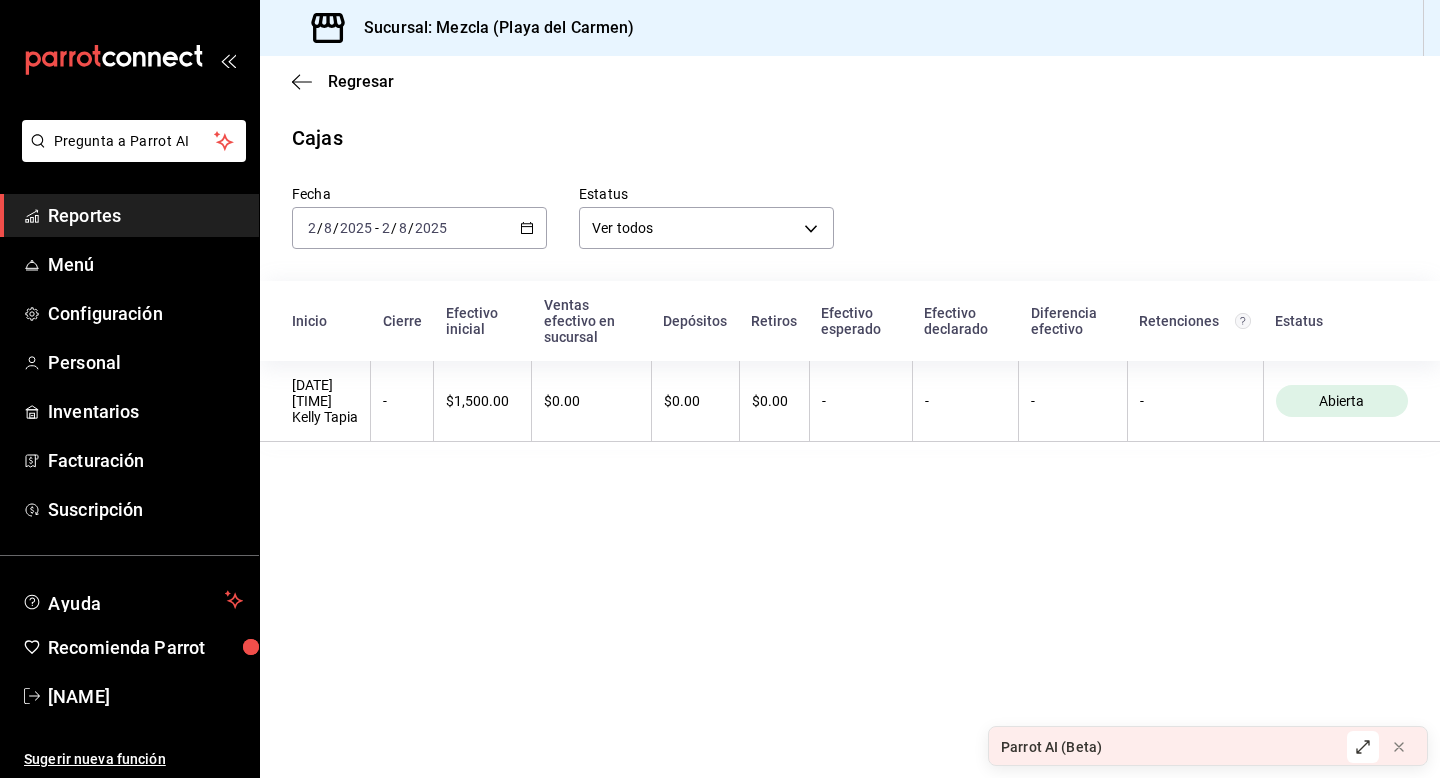 click on "2025-08-02 2 / 8 / 2025 - 2025-08-02 2 / 8 / 2025" at bounding box center (419, 228) 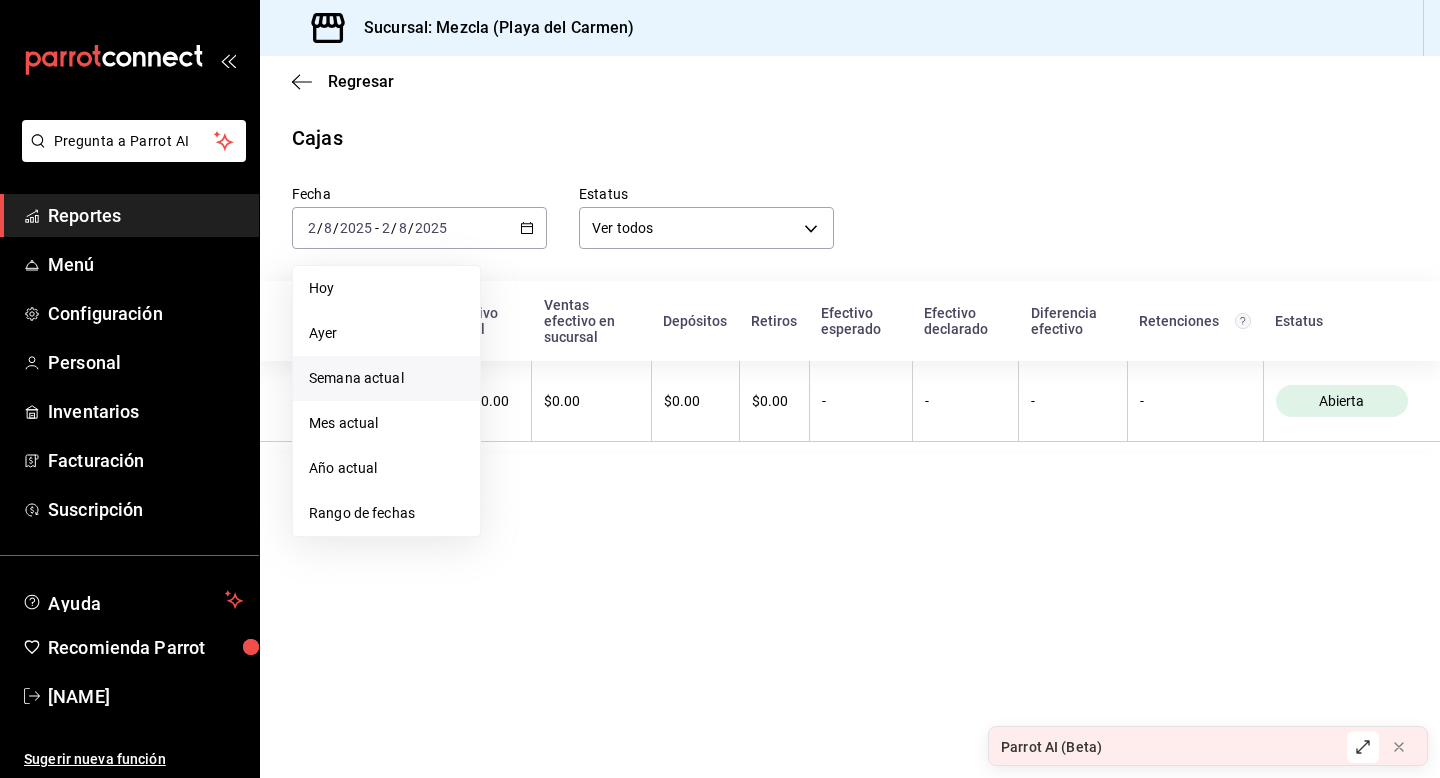 click on "Semana actual" at bounding box center [386, 378] 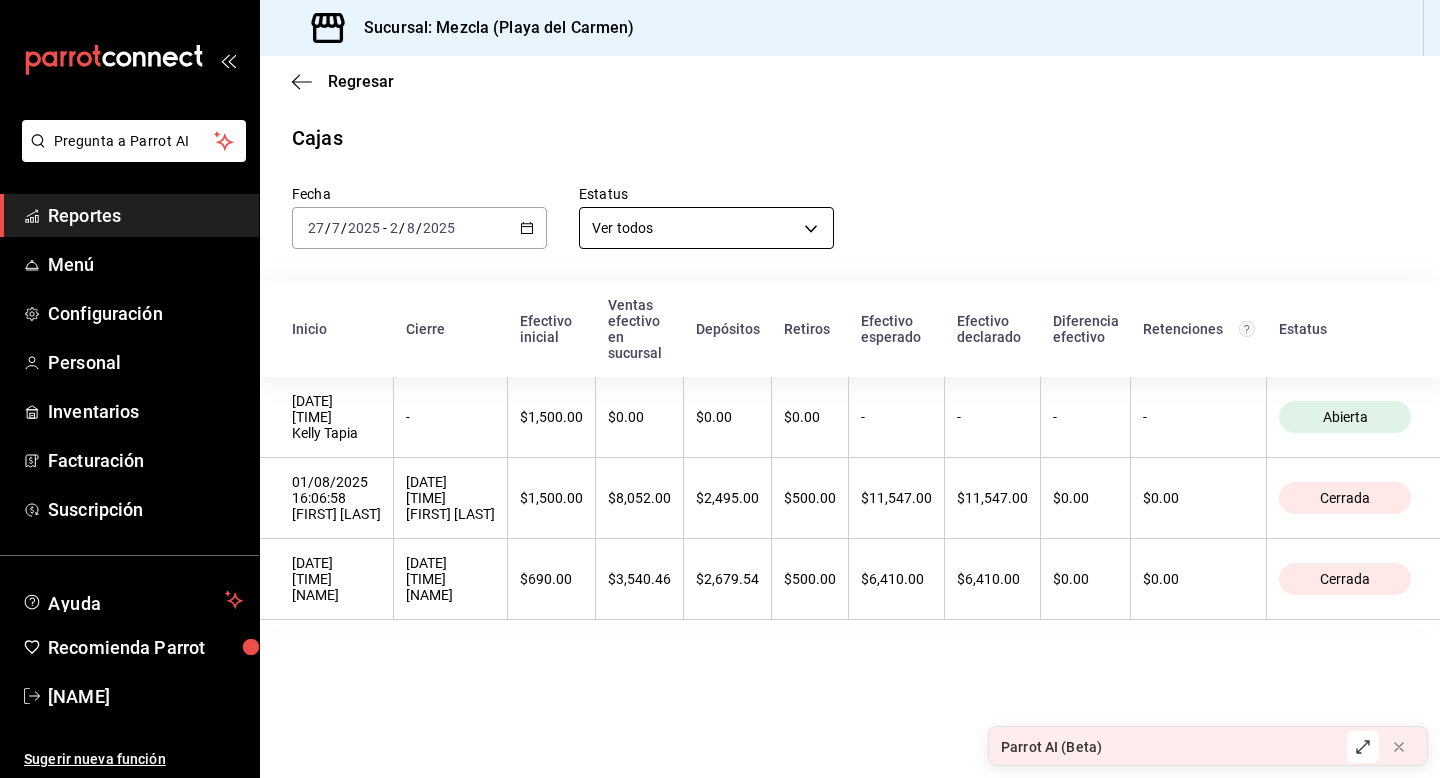 click on "[NAME]" at bounding box center [720, 389] 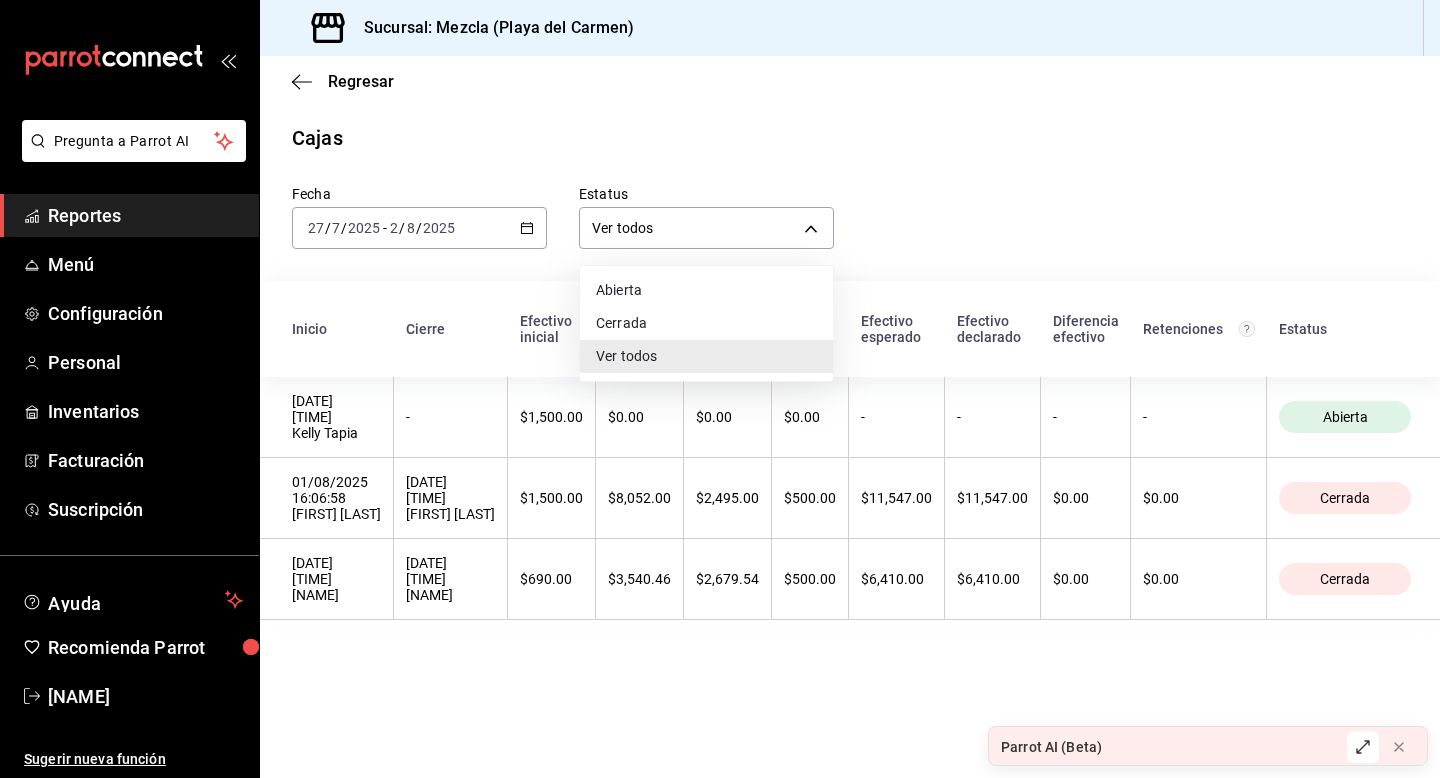 click on "Ver todos" at bounding box center (706, 356) 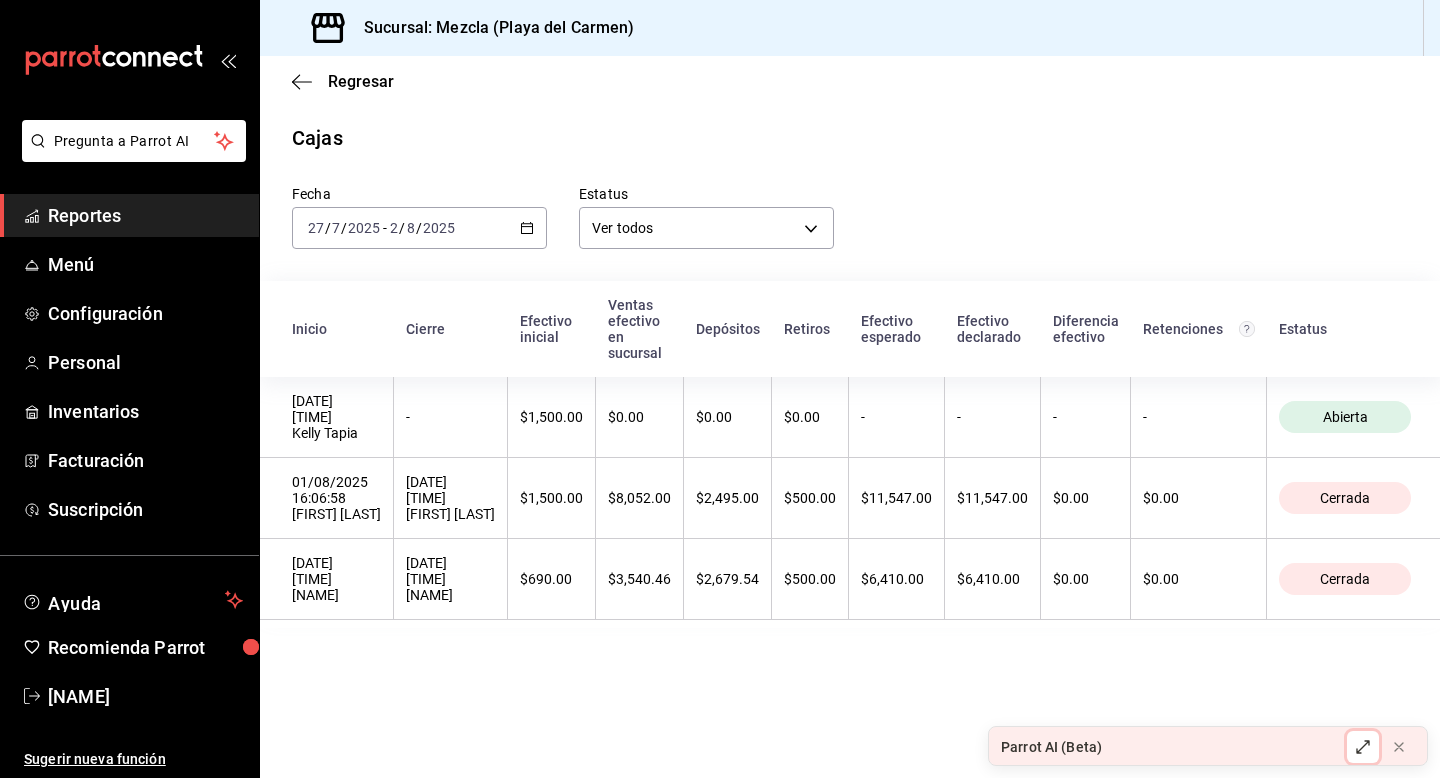 click 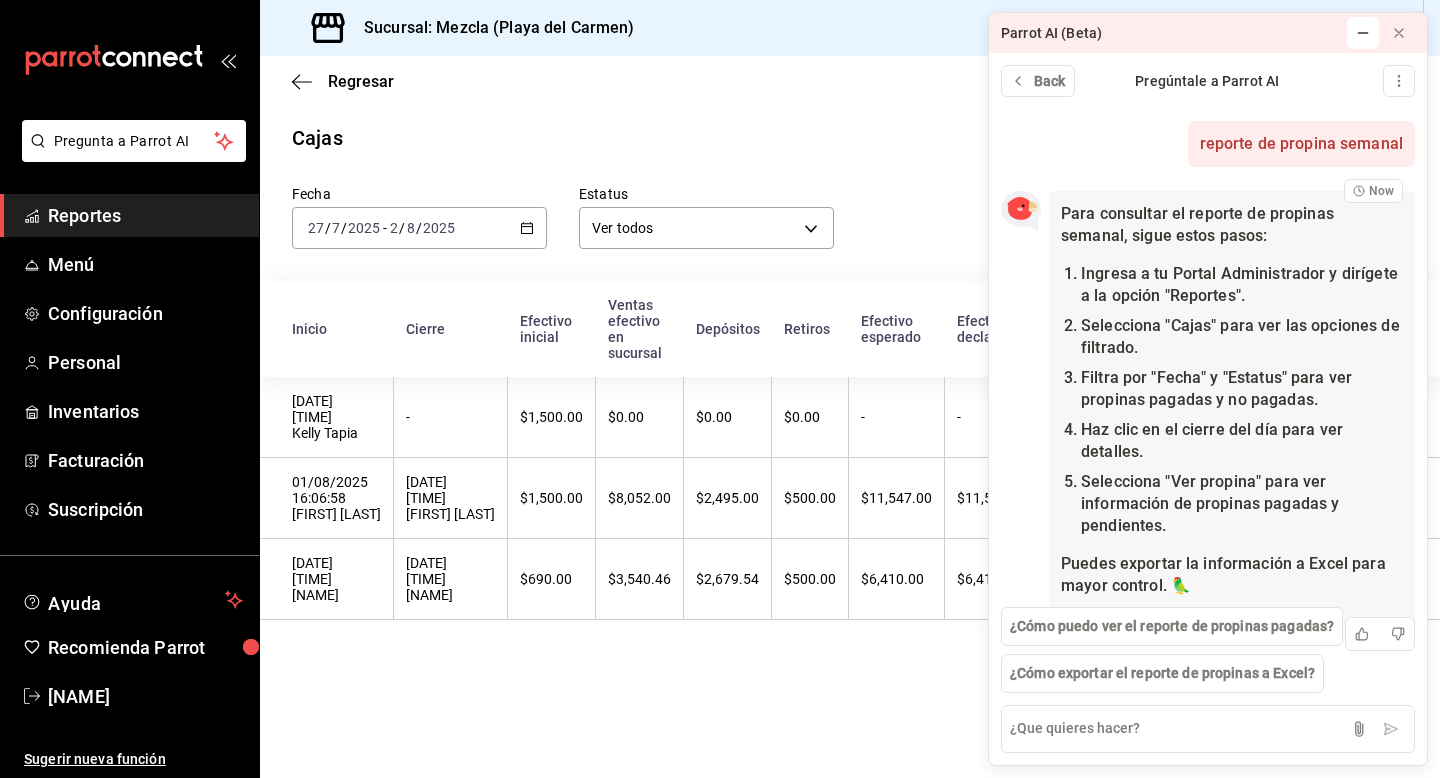 scroll, scrollTop: 47, scrollLeft: 0, axis: vertical 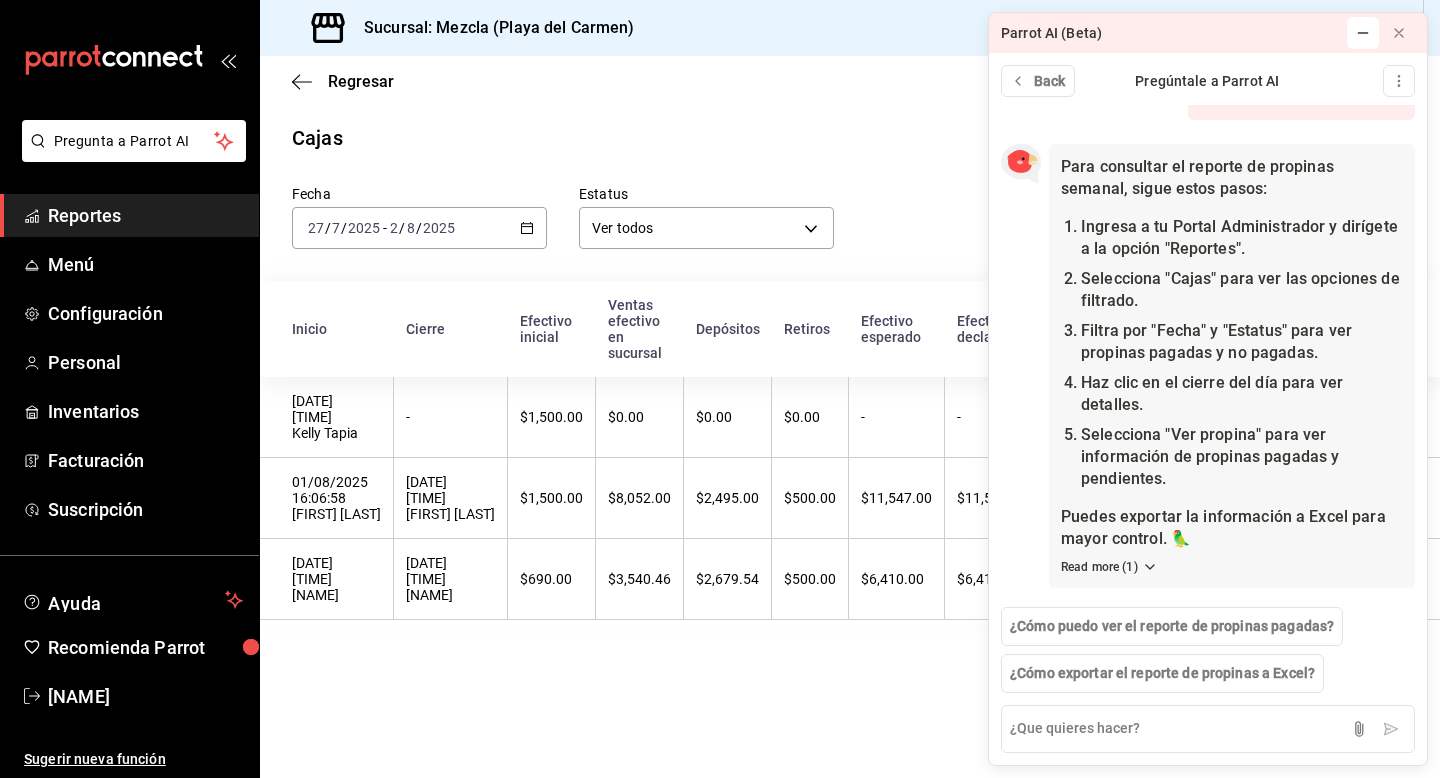 click on "Fecha" at bounding box center [834, 201] 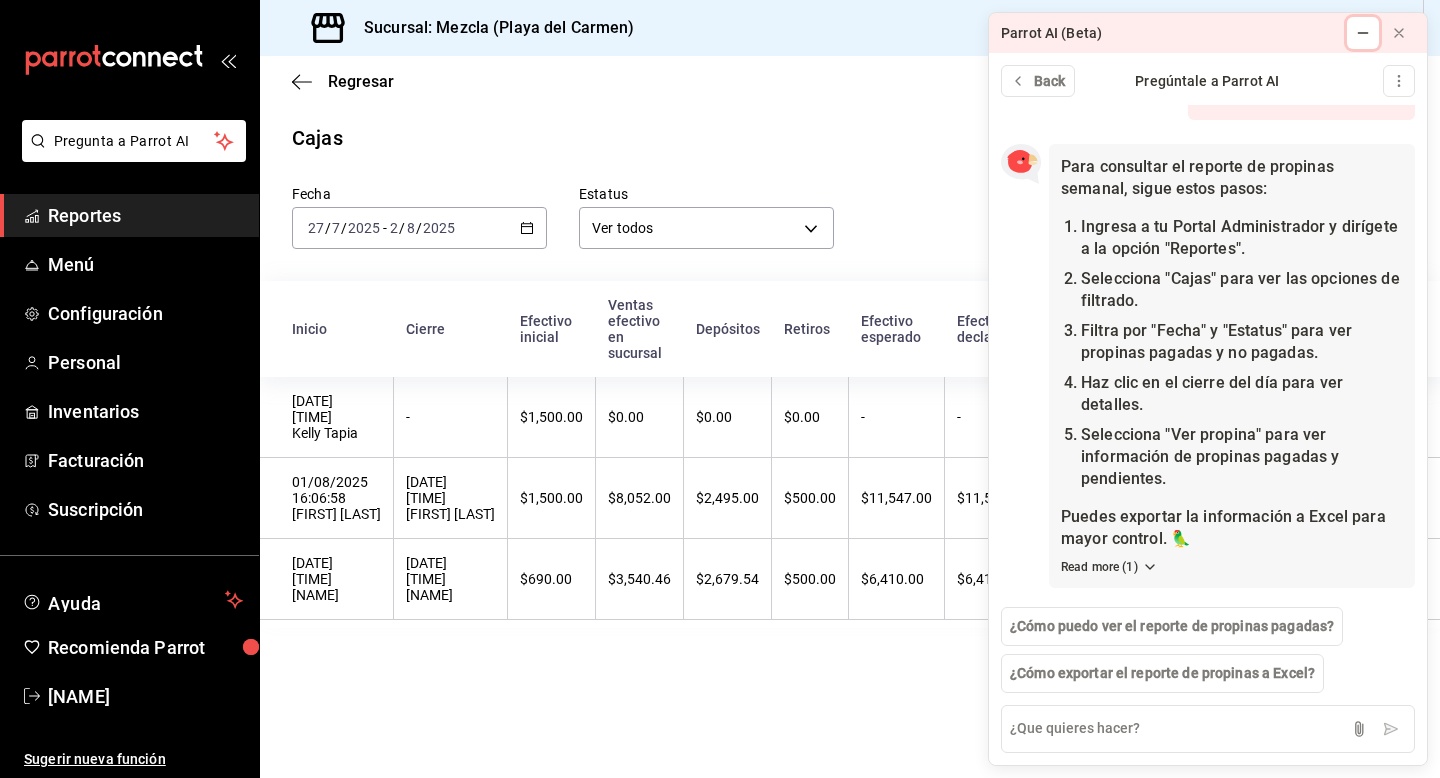 click at bounding box center (1363, 33) 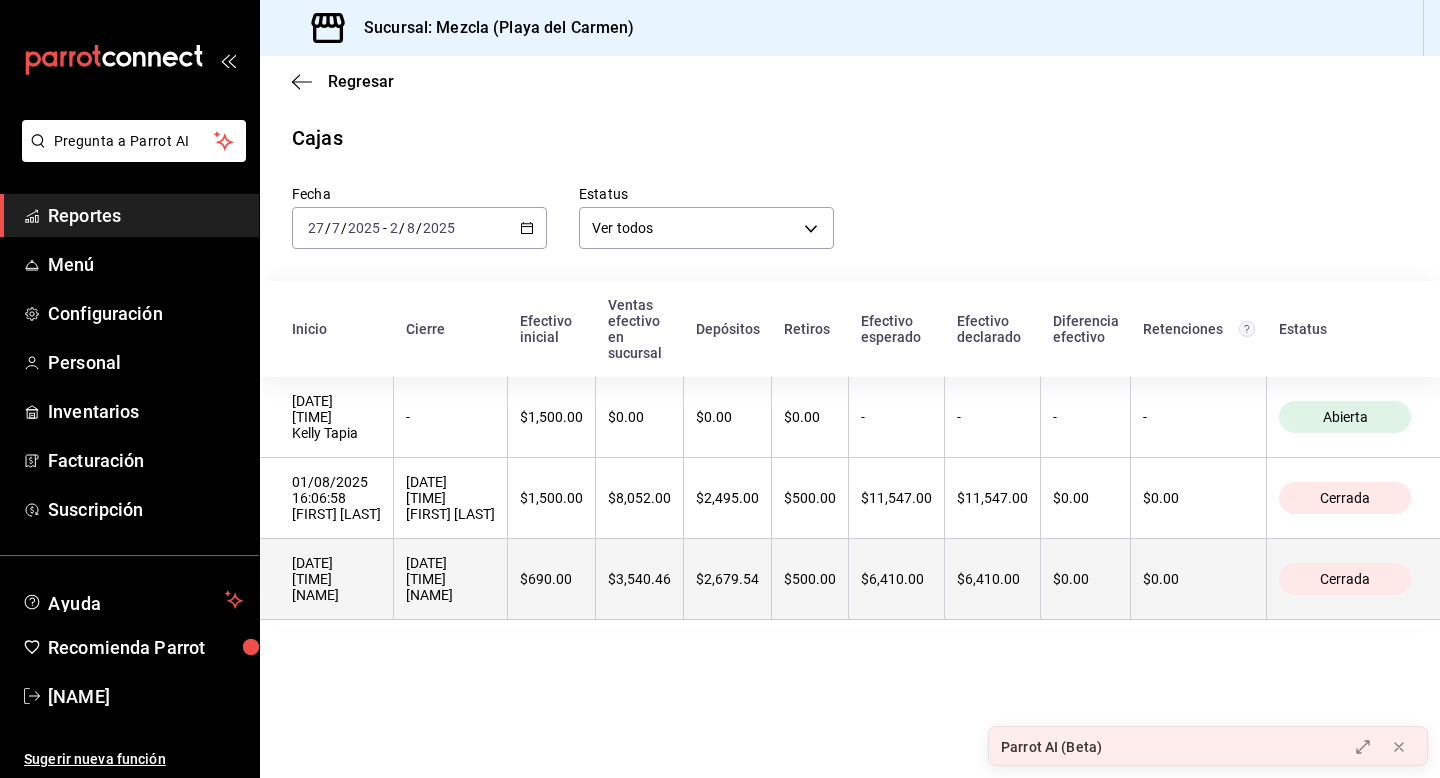 click on "[DATE]
[TIME]
[NAME]" at bounding box center (450, 579) 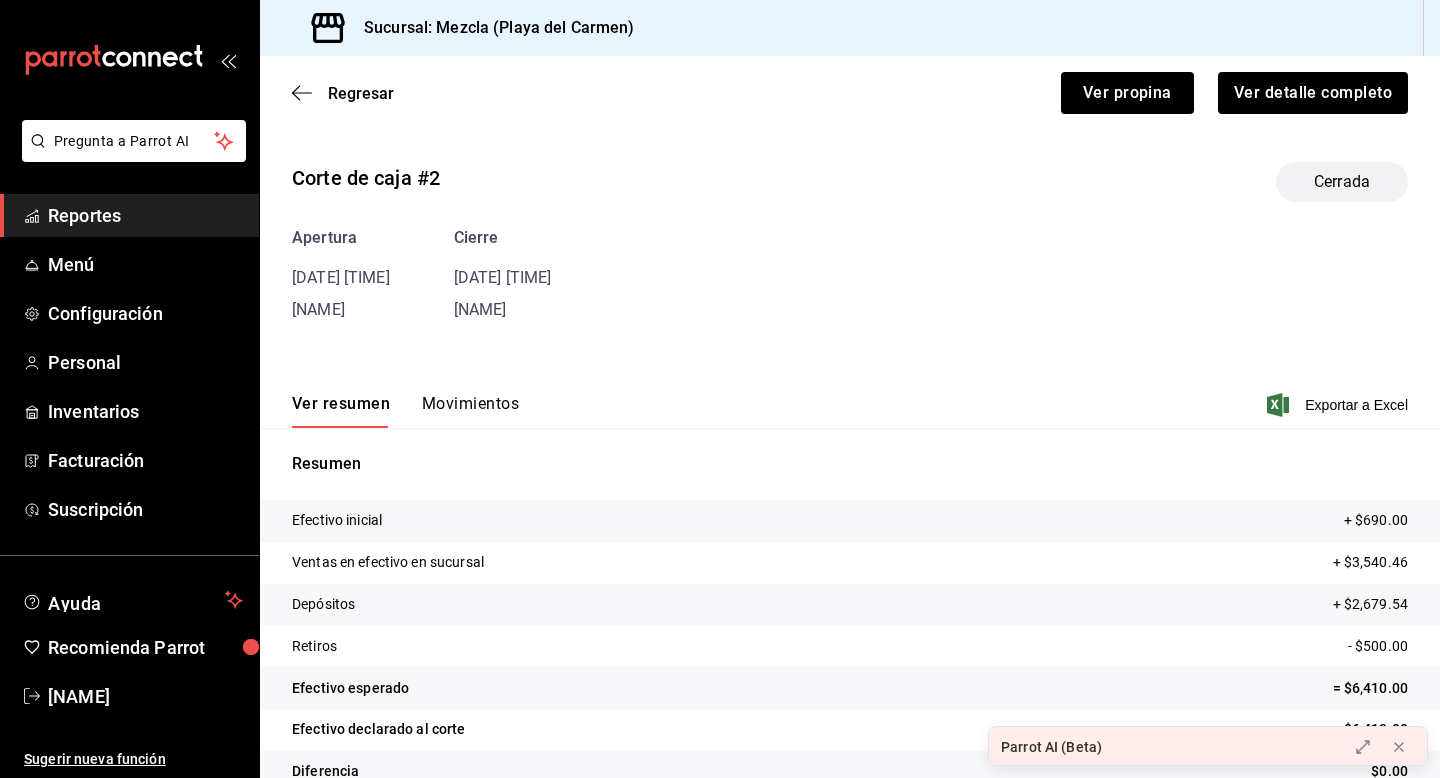 scroll, scrollTop: 38, scrollLeft: 0, axis: vertical 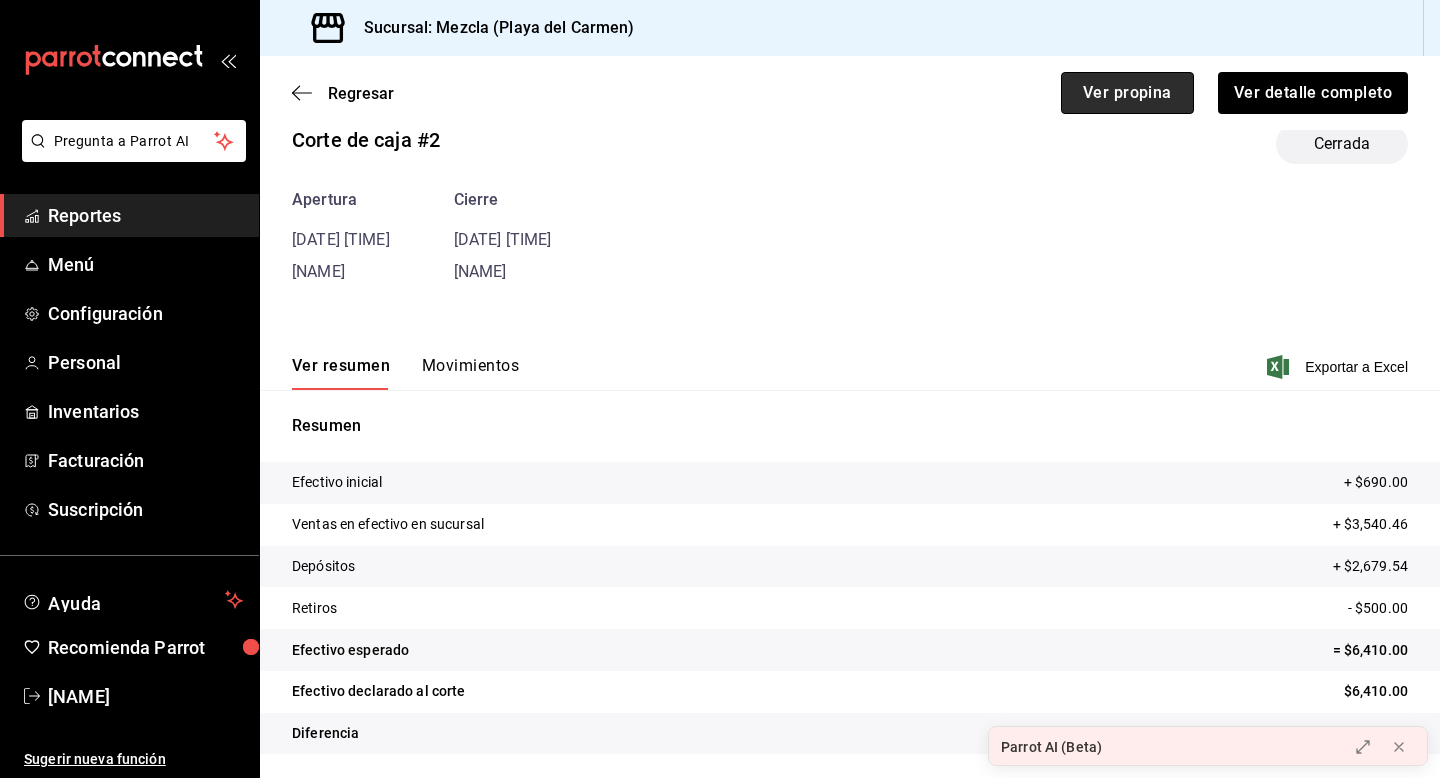 click on "Ver propina" at bounding box center (1127, 93) 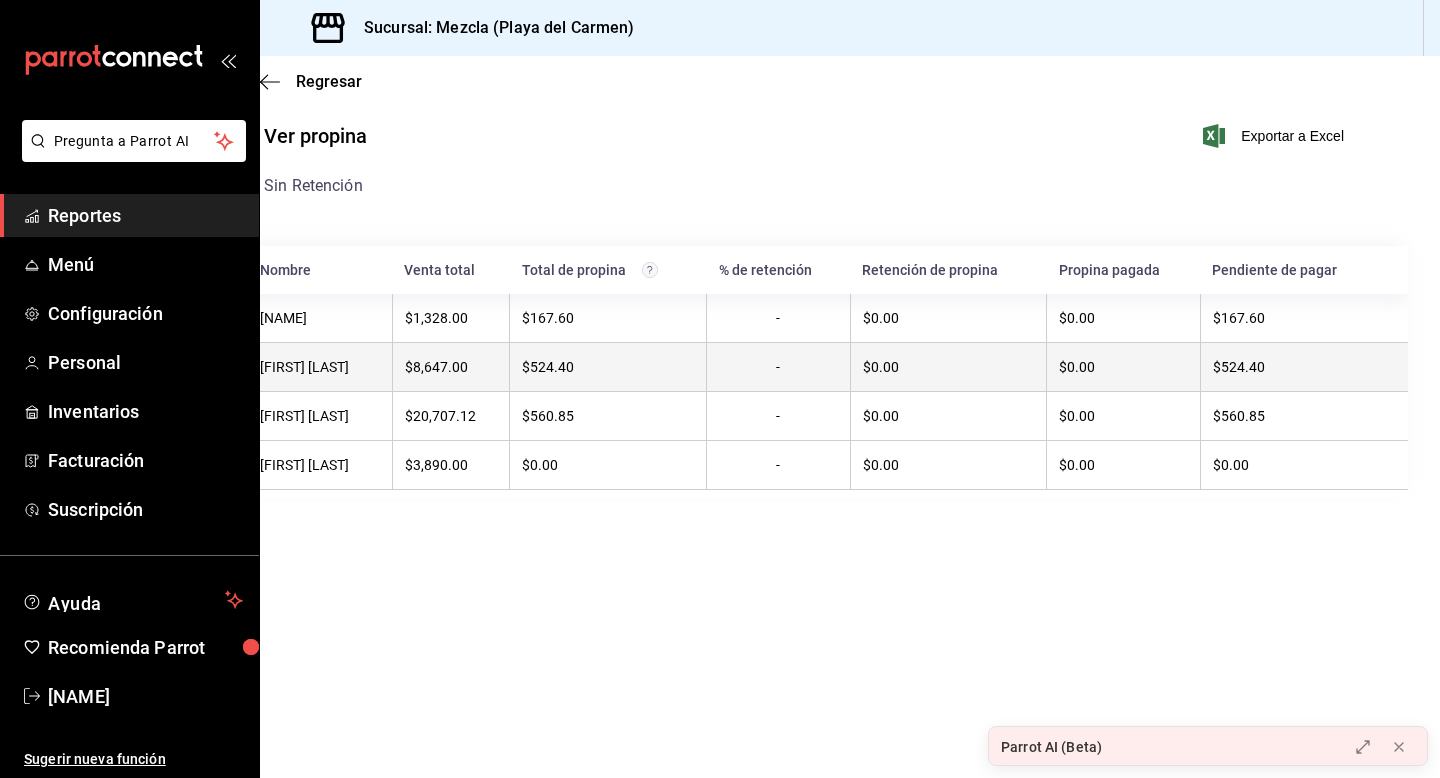 scroll, scrollTop: 0, scrollLeft: 0, axis: both 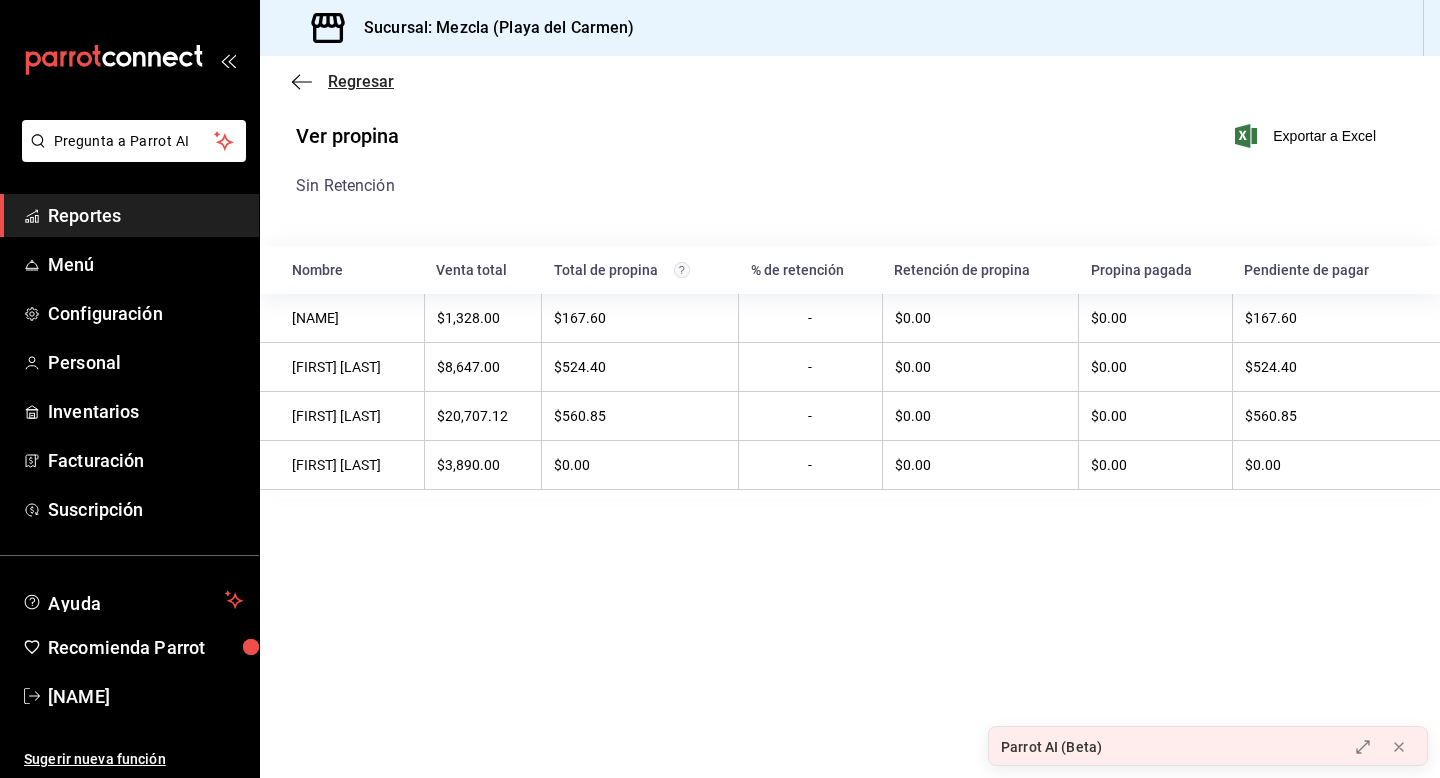 click 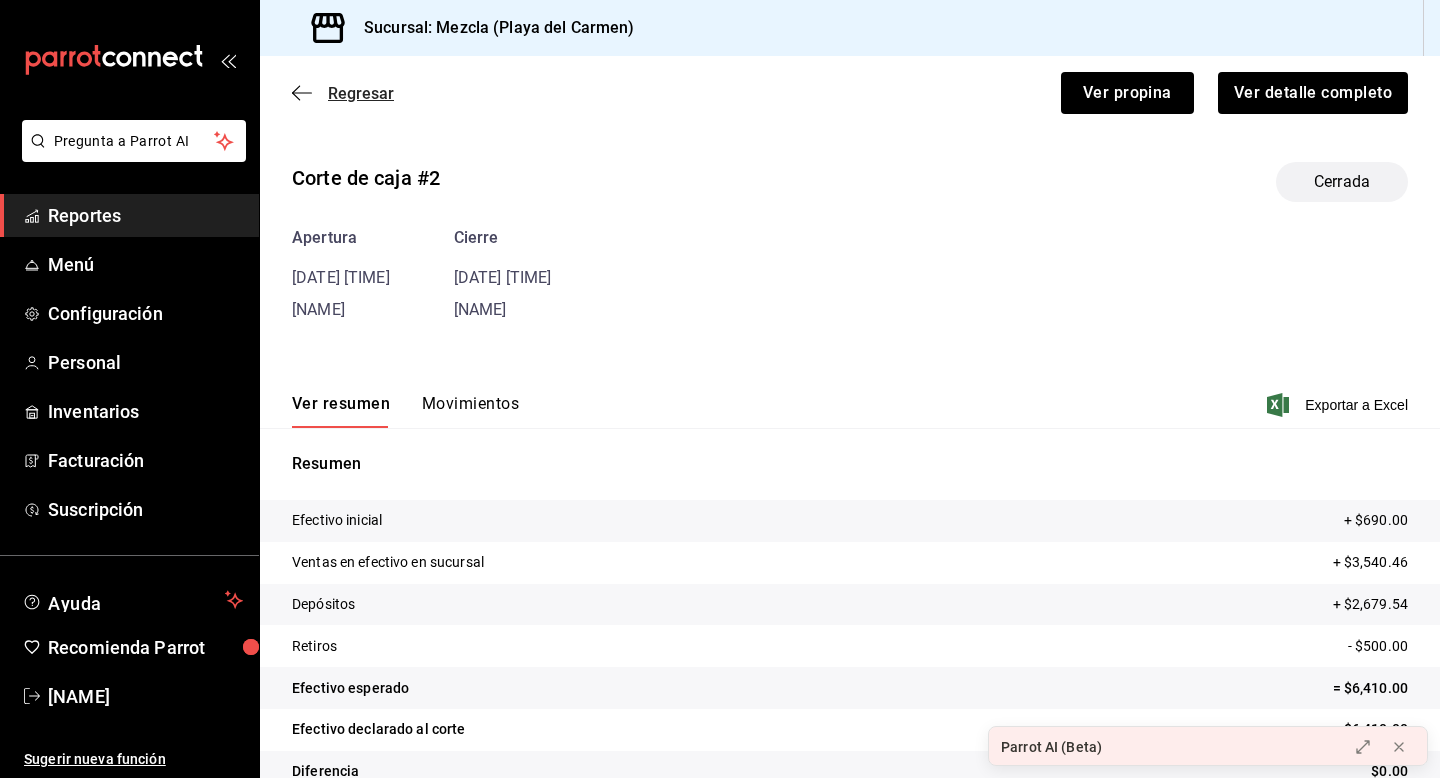 click 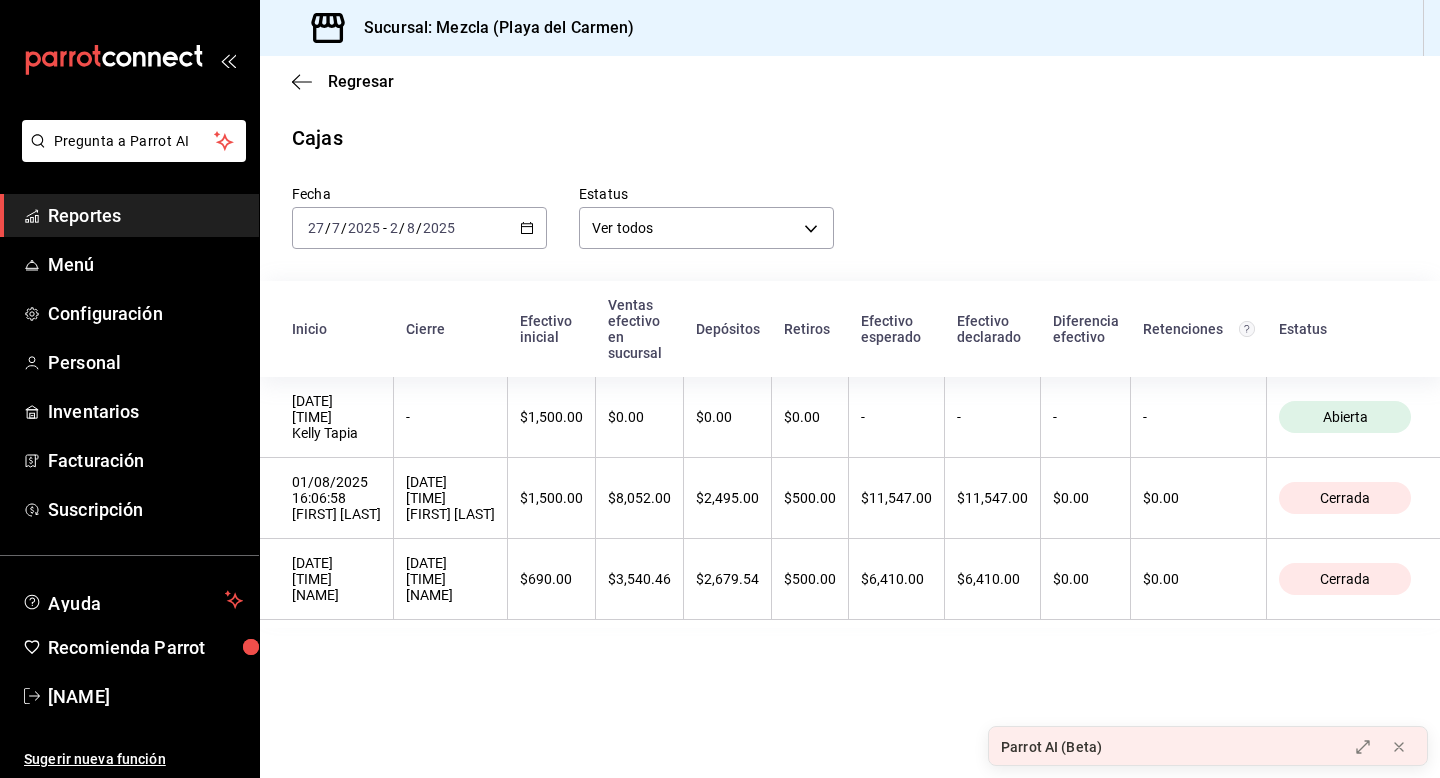 click 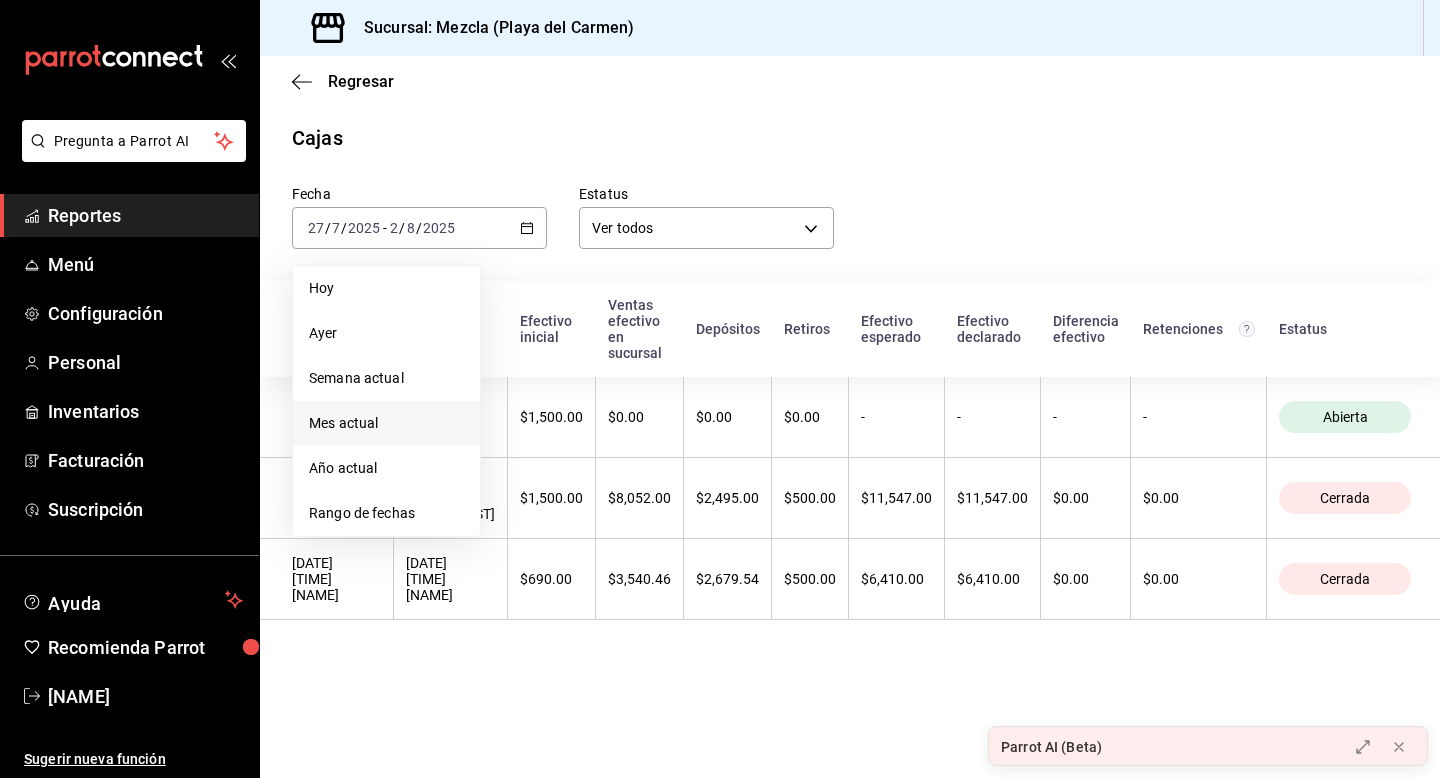 click on "Mes actual" at bounding box center (386, 423) 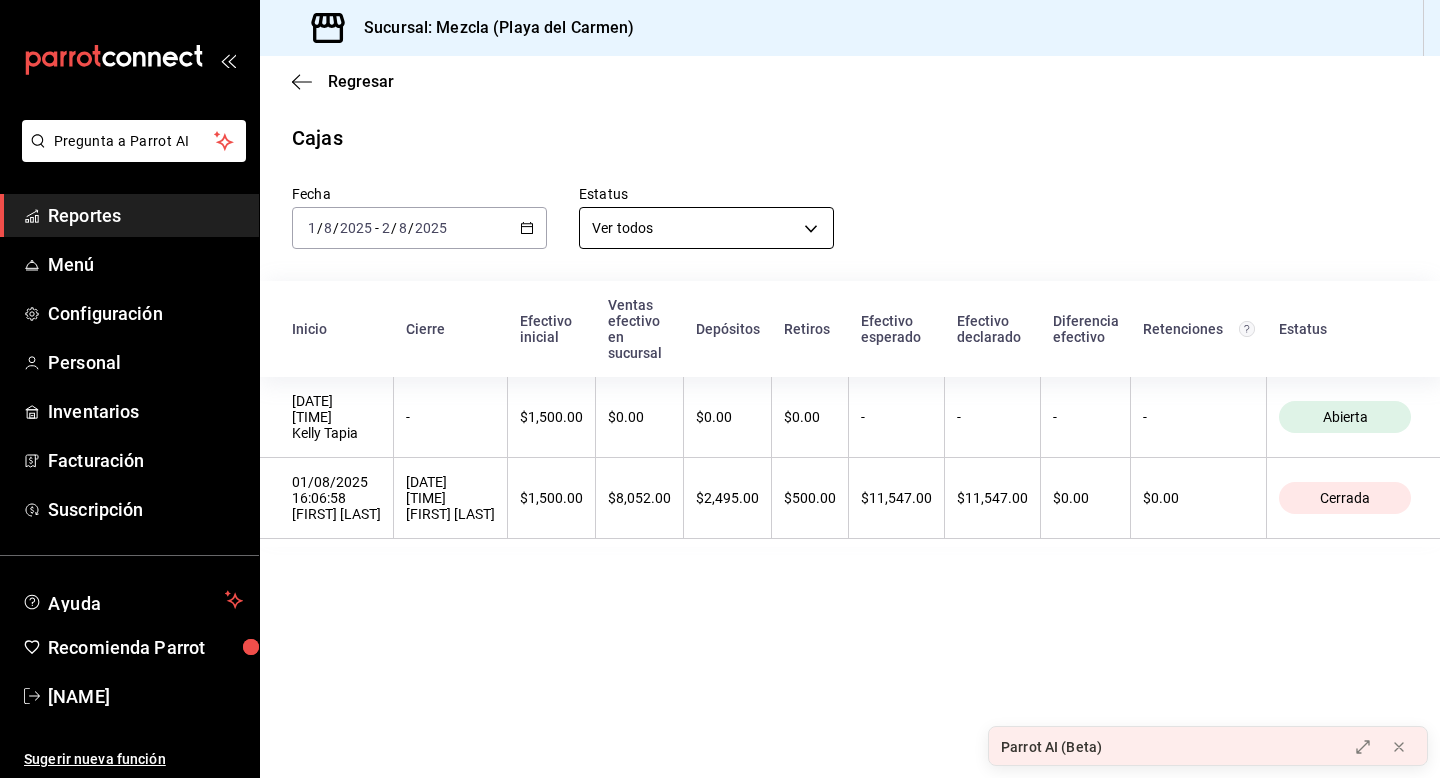 click on "[NAME]" at bounding box center [720, 389] 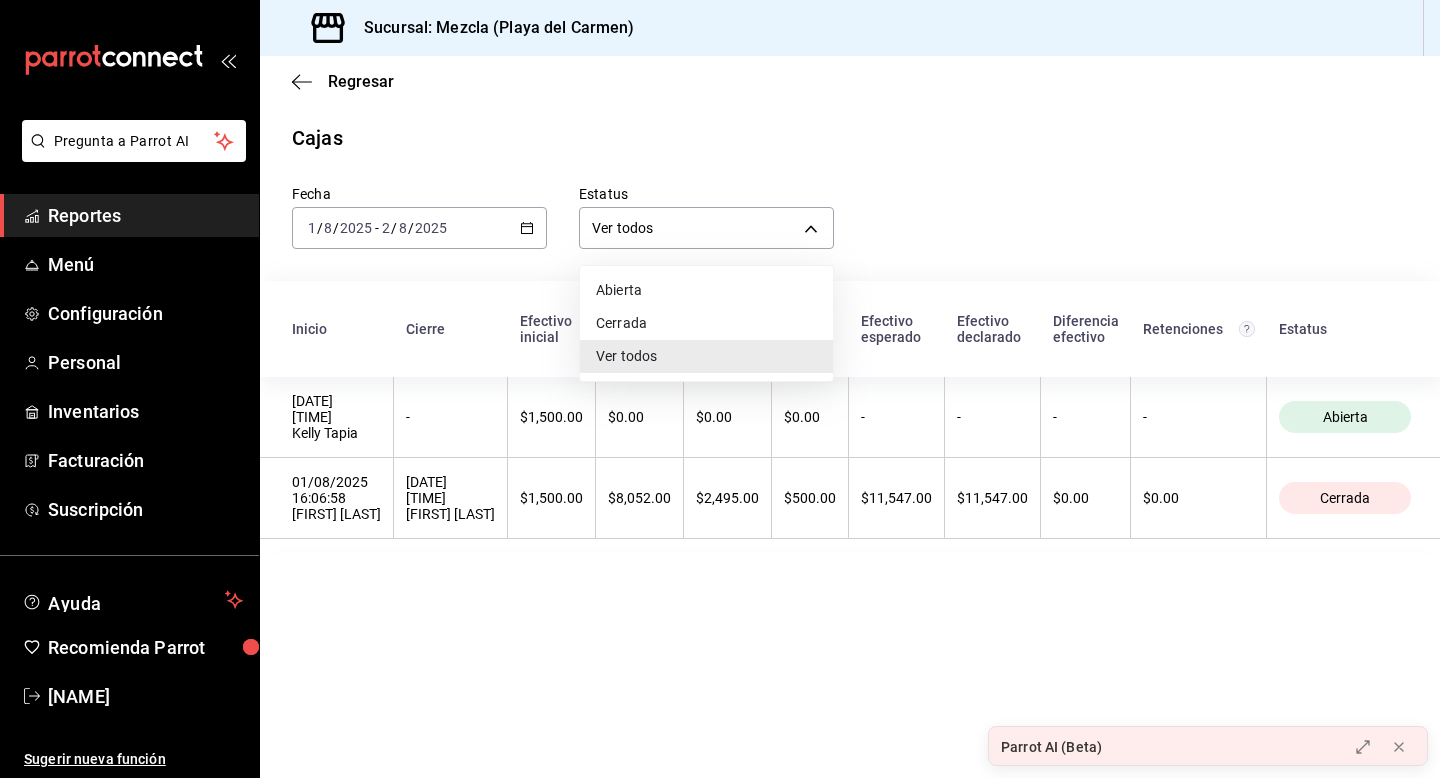 click on "Cerrada" at bounding box center [706, 323] 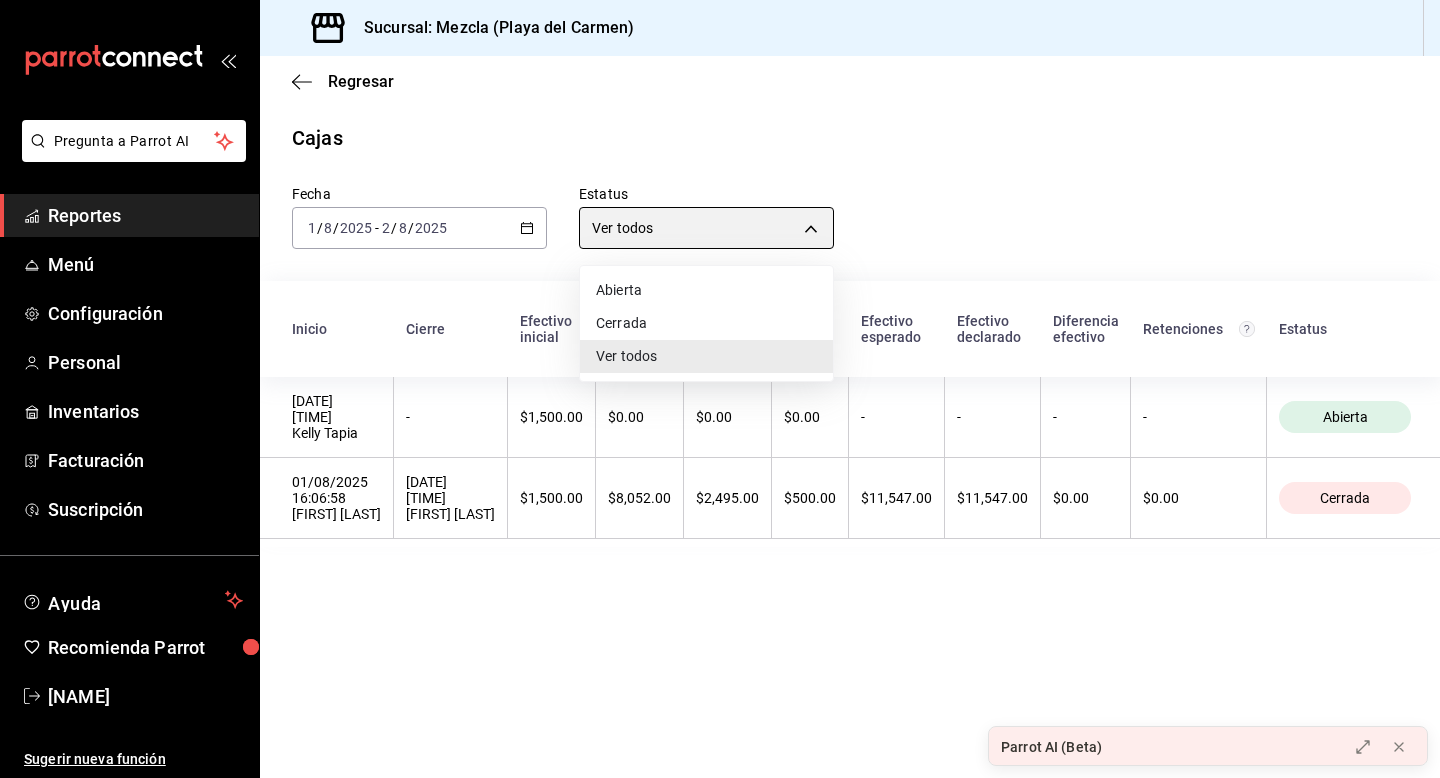 type on "CLOSED" 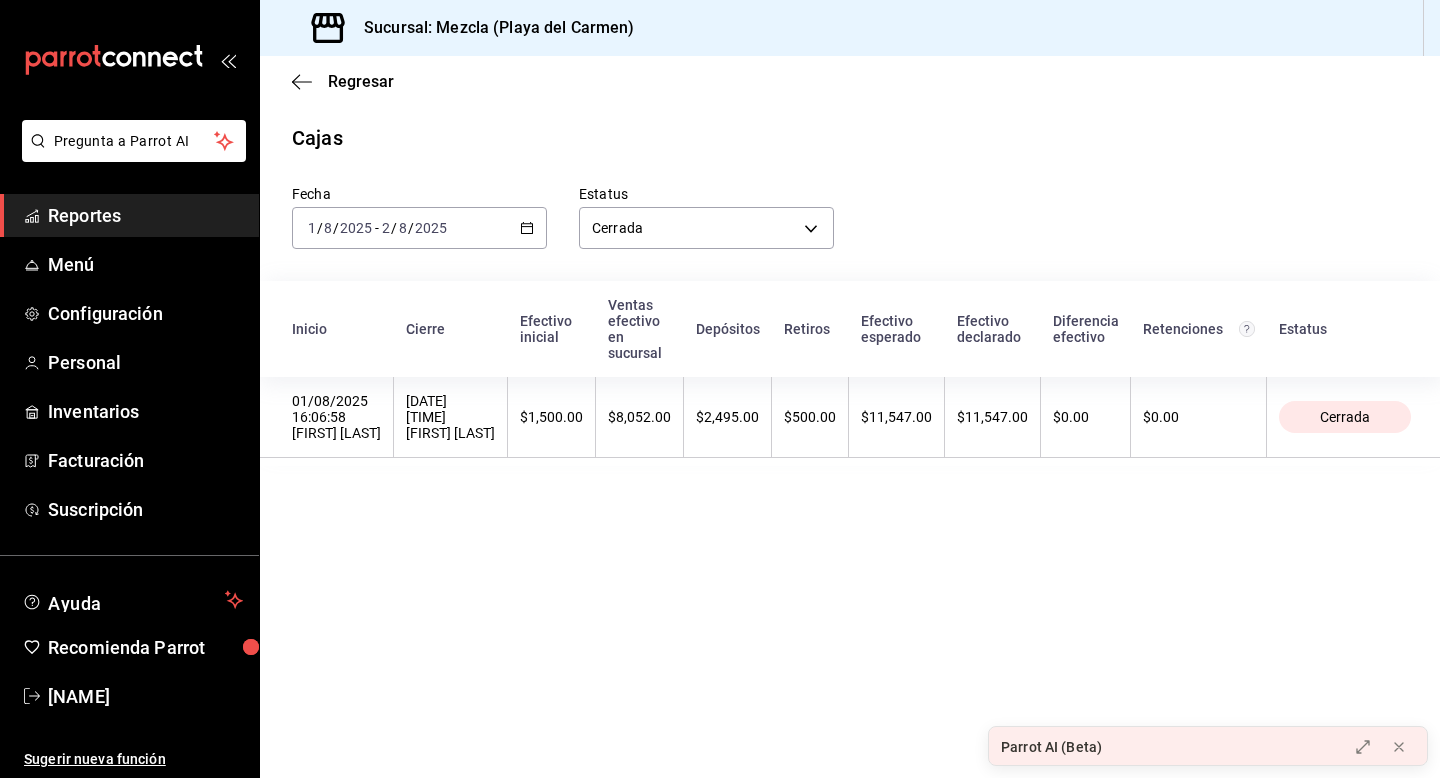 click on "2025-08-01 1 / 8 / 2025 - 2025-08-02 2 / 8 / 2025" at bounding box center (419, 228) 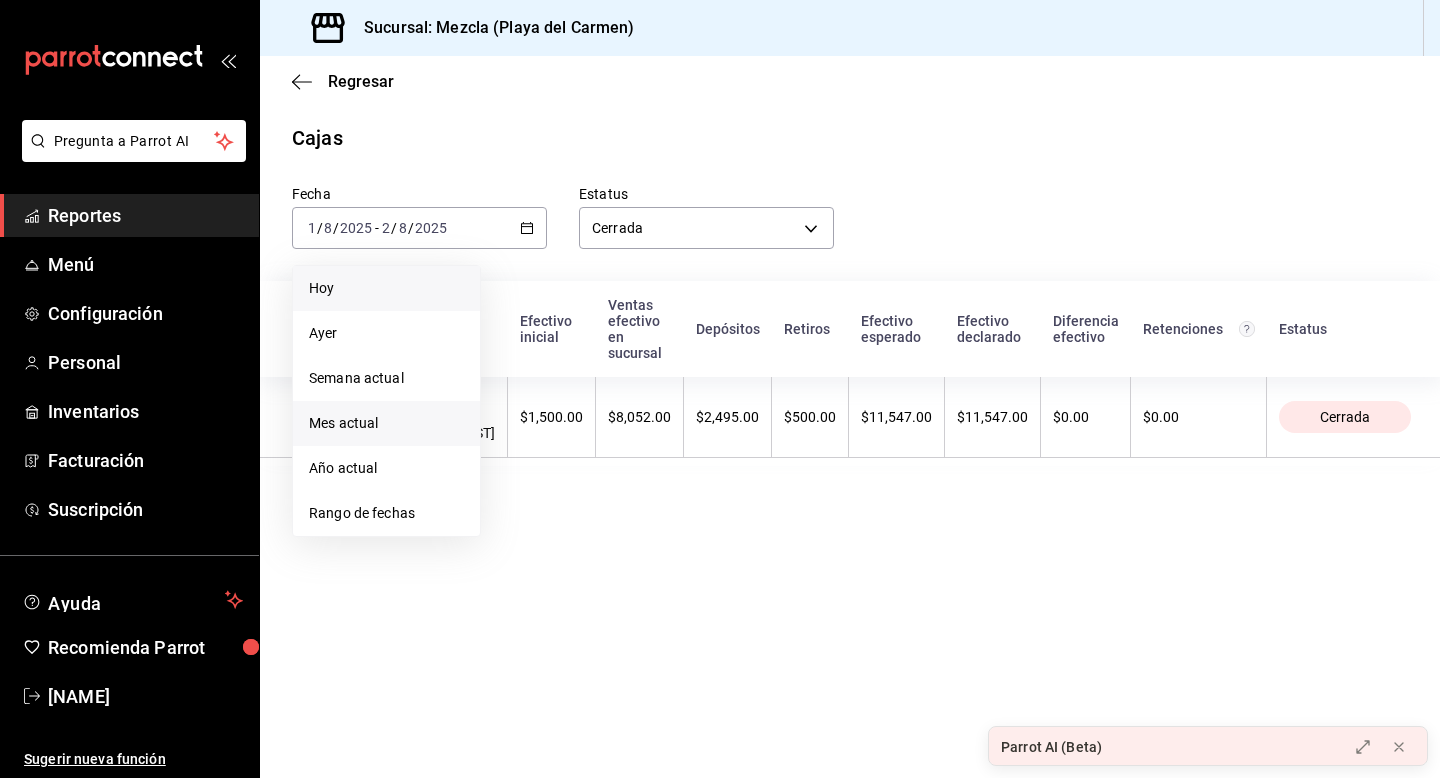 click on "Hoy" at bounding box center [386, 288] 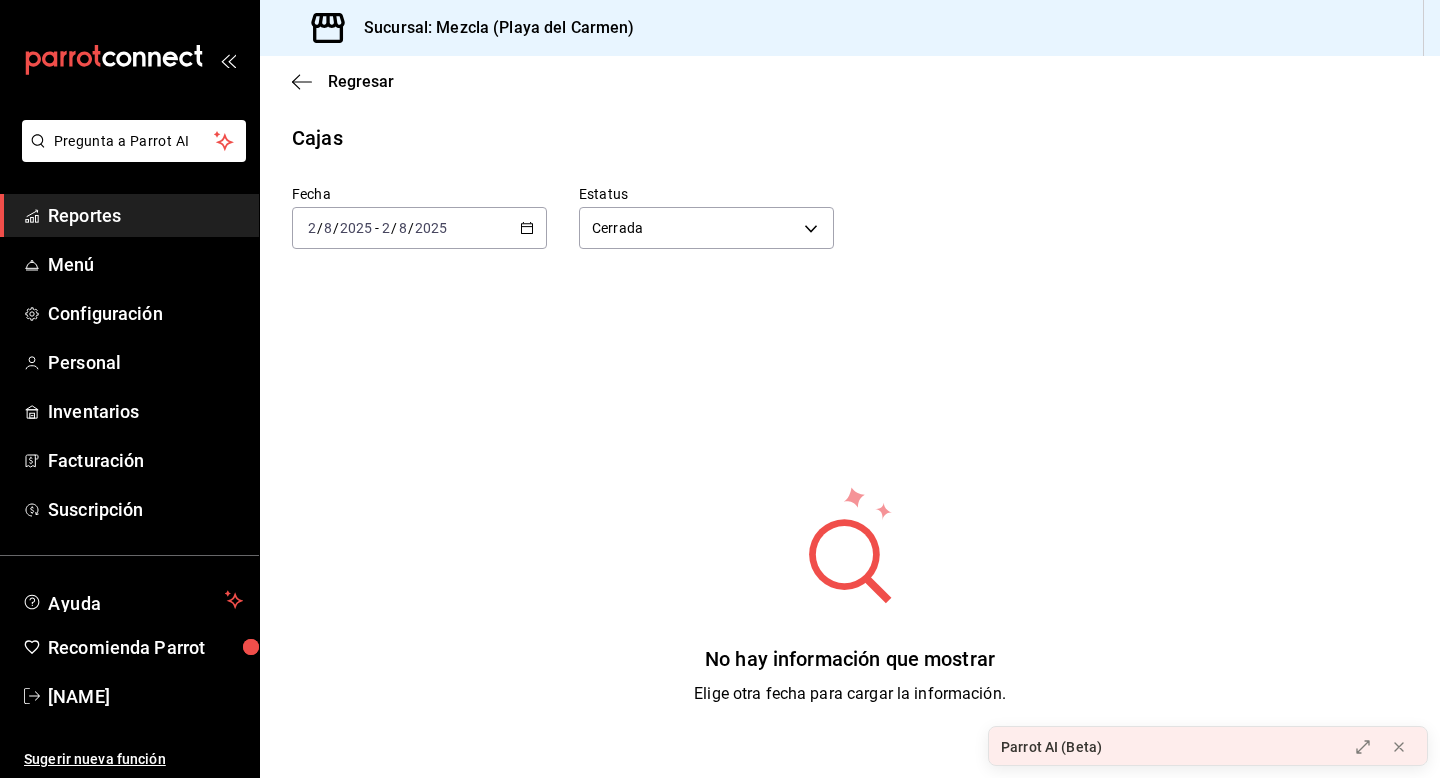 click on "2025-08-02 2 / 8 / 2025 - 2025-08-02 2 / 8 / 2025" at bounding box center (419, 228) 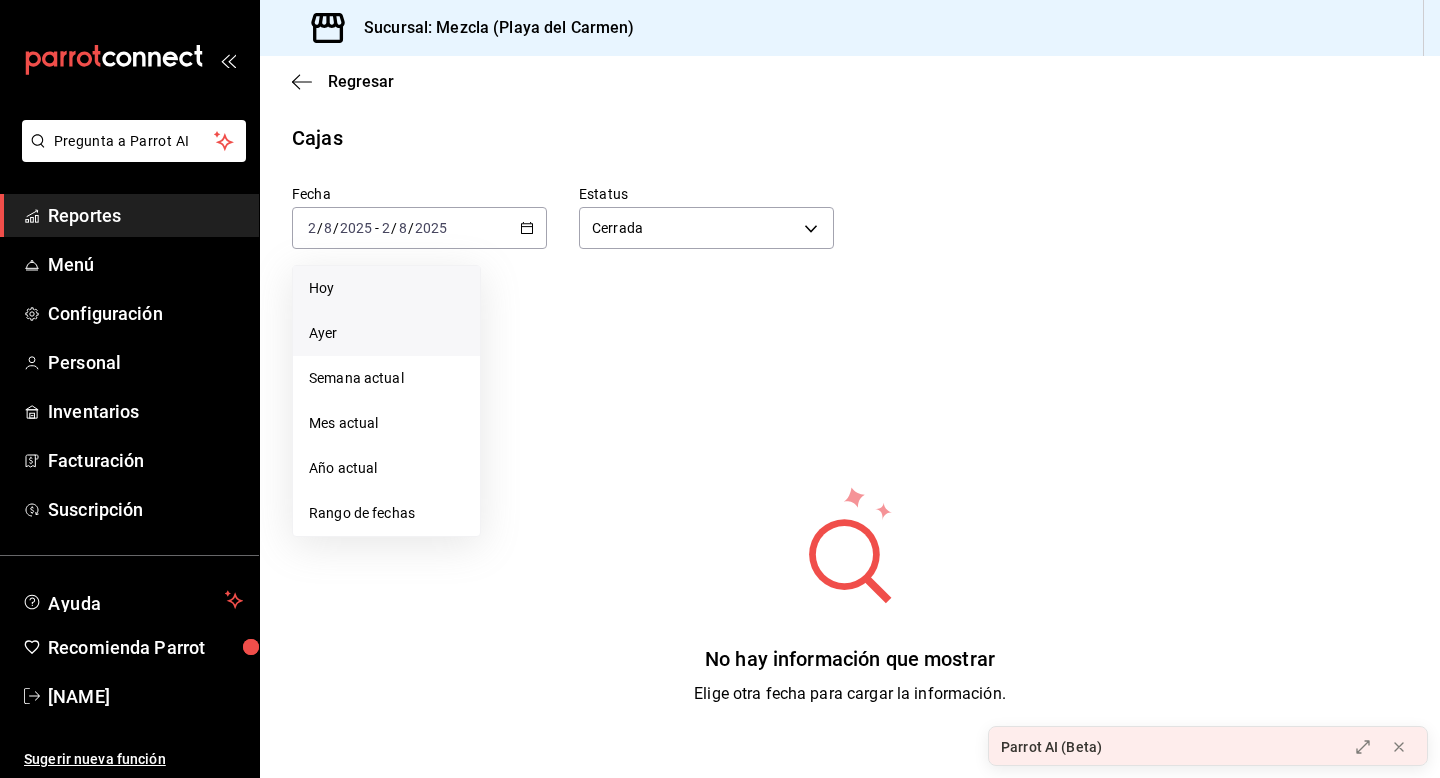 click on "Ayer" at bounding box center [386, 333] 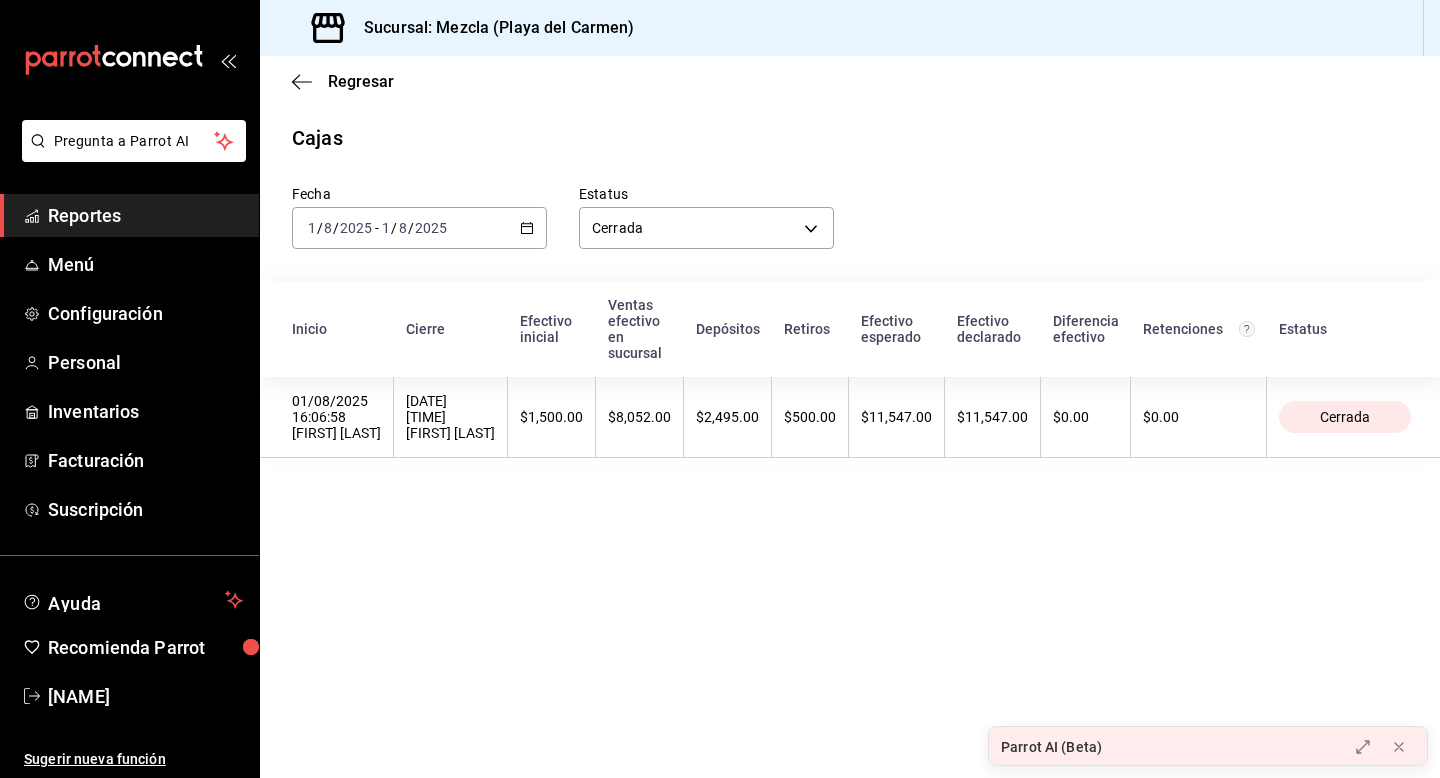 click on "2025-08-01 1 / 8 / 2025 - 2025-08-01 1 / 8 / 2025" at bounding box center [419, 228] 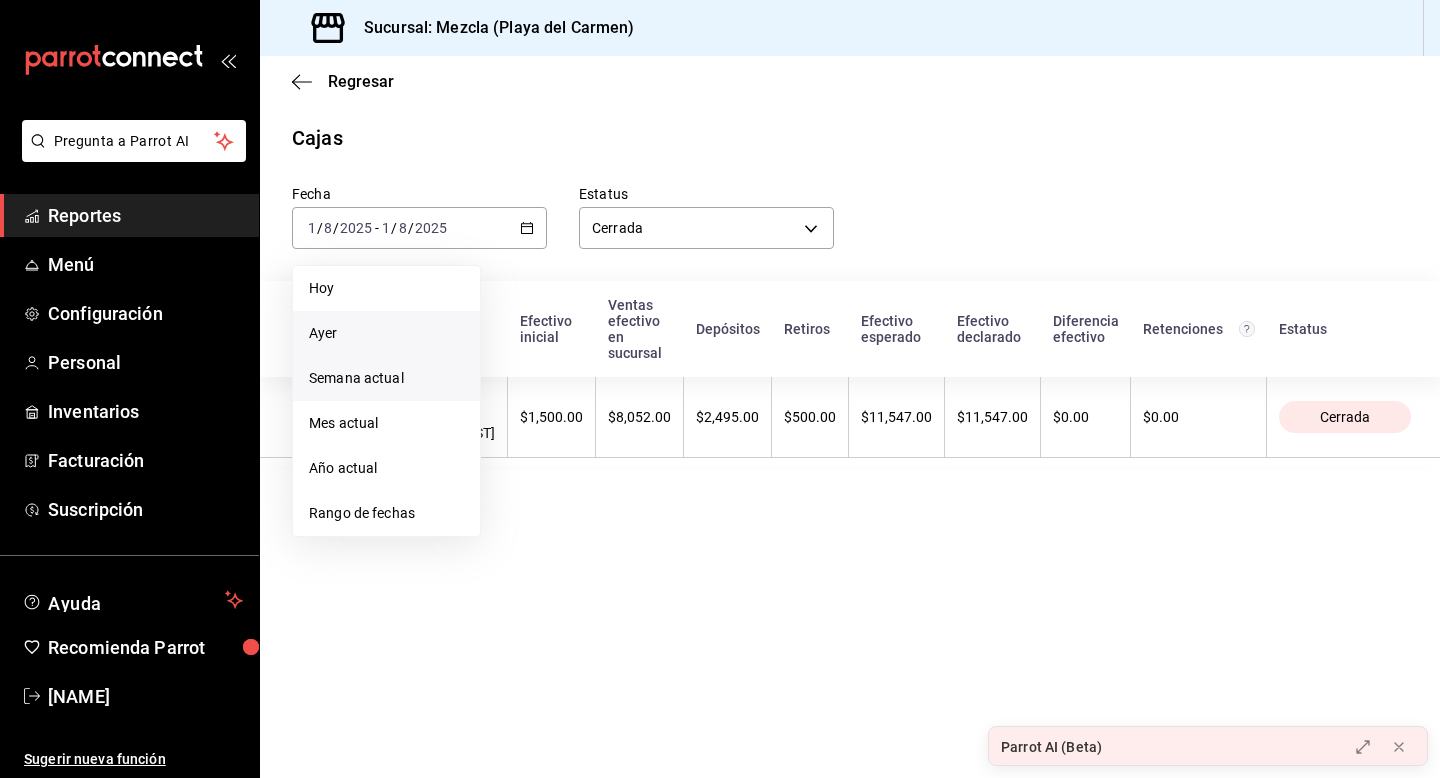 click on "Semana actual" at bounding box center (386, 378) 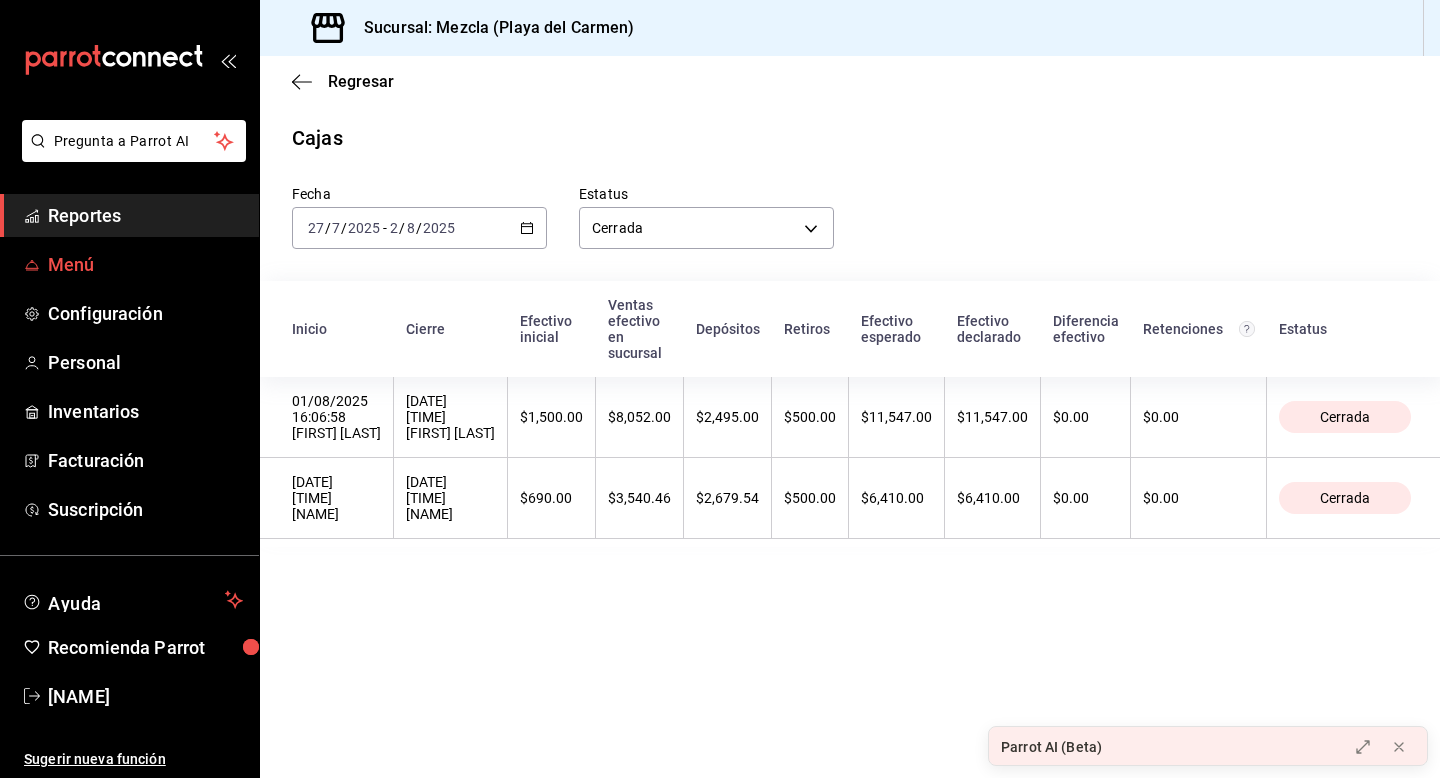 click on "Menú" at bounding box center [129, 264] 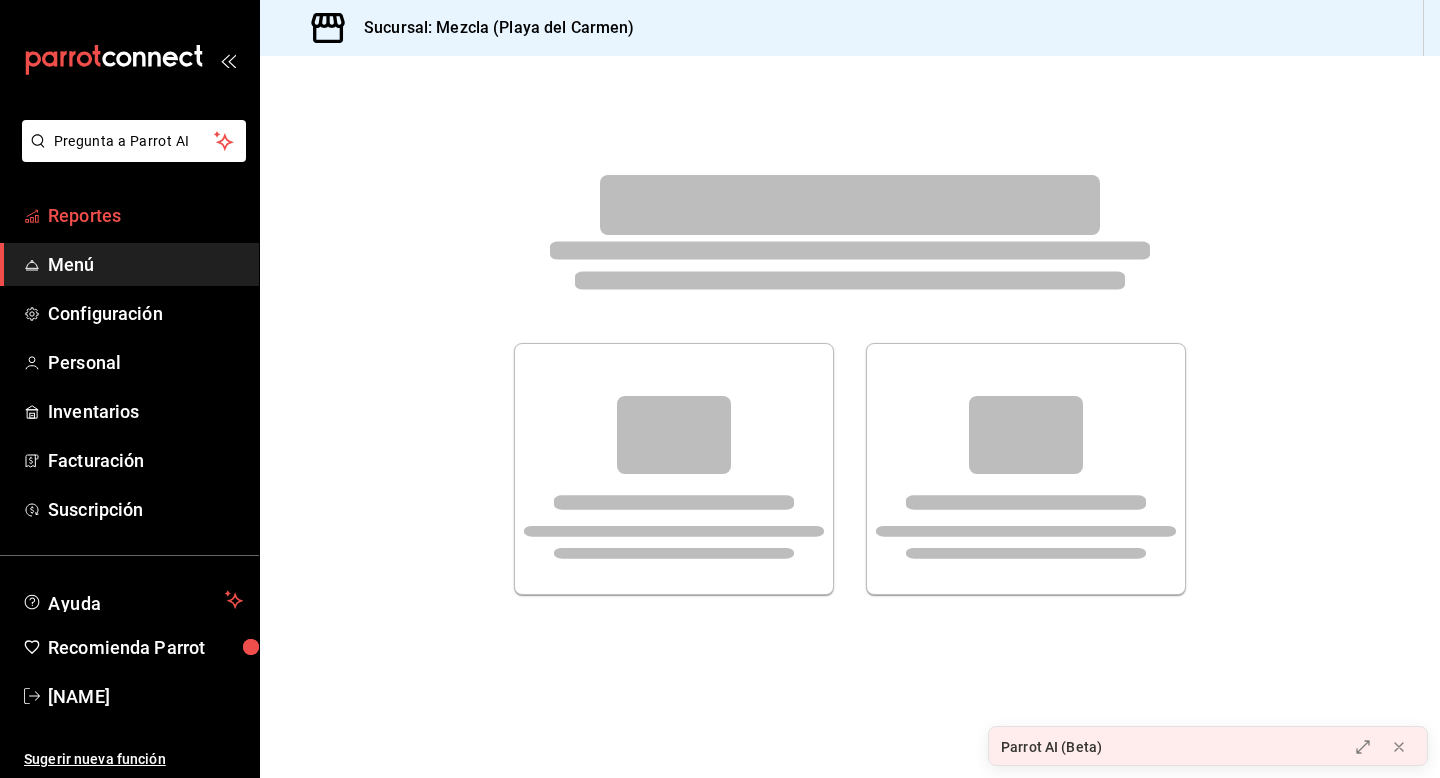 click on "Reportes" at bounding box center (145, 215) 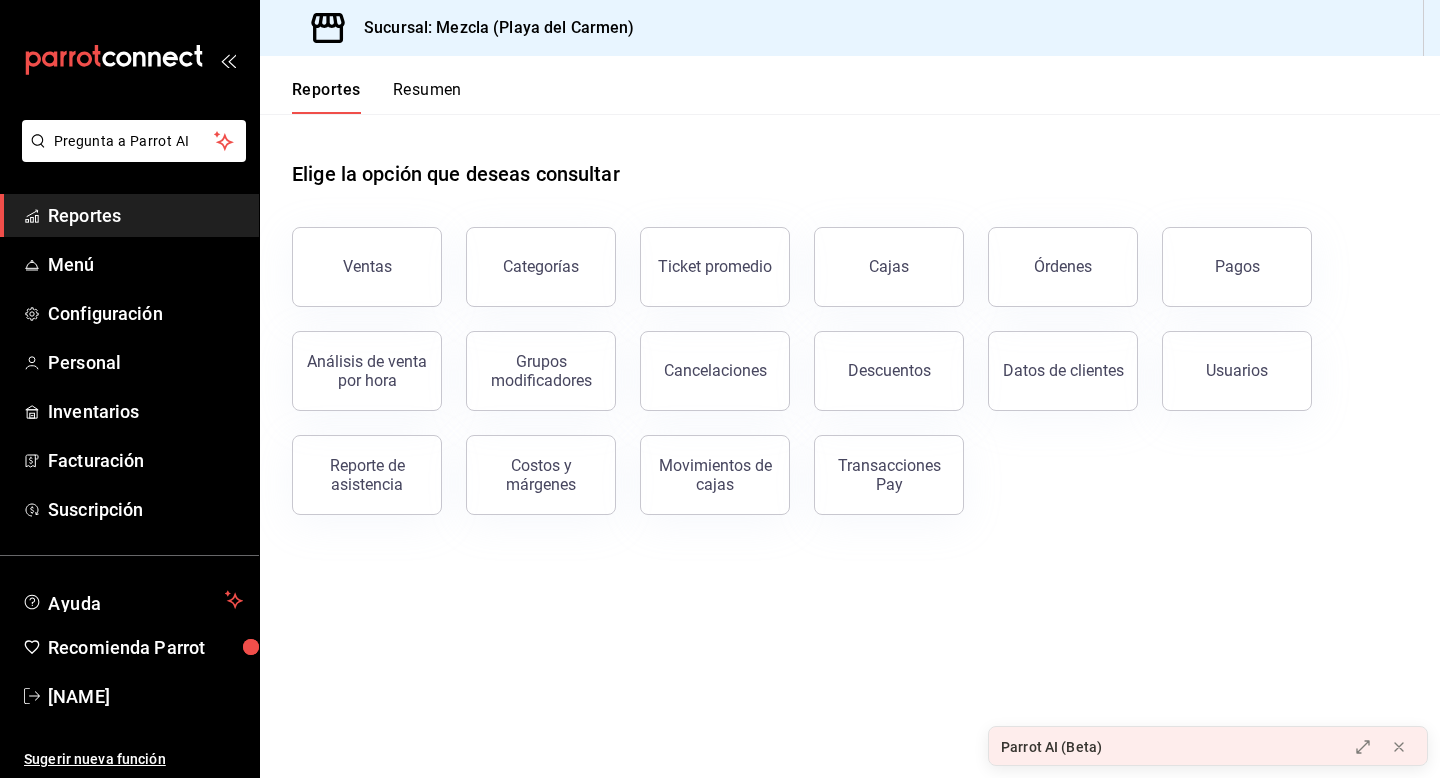 click on "Ventas" at bounding box center (355, 255) 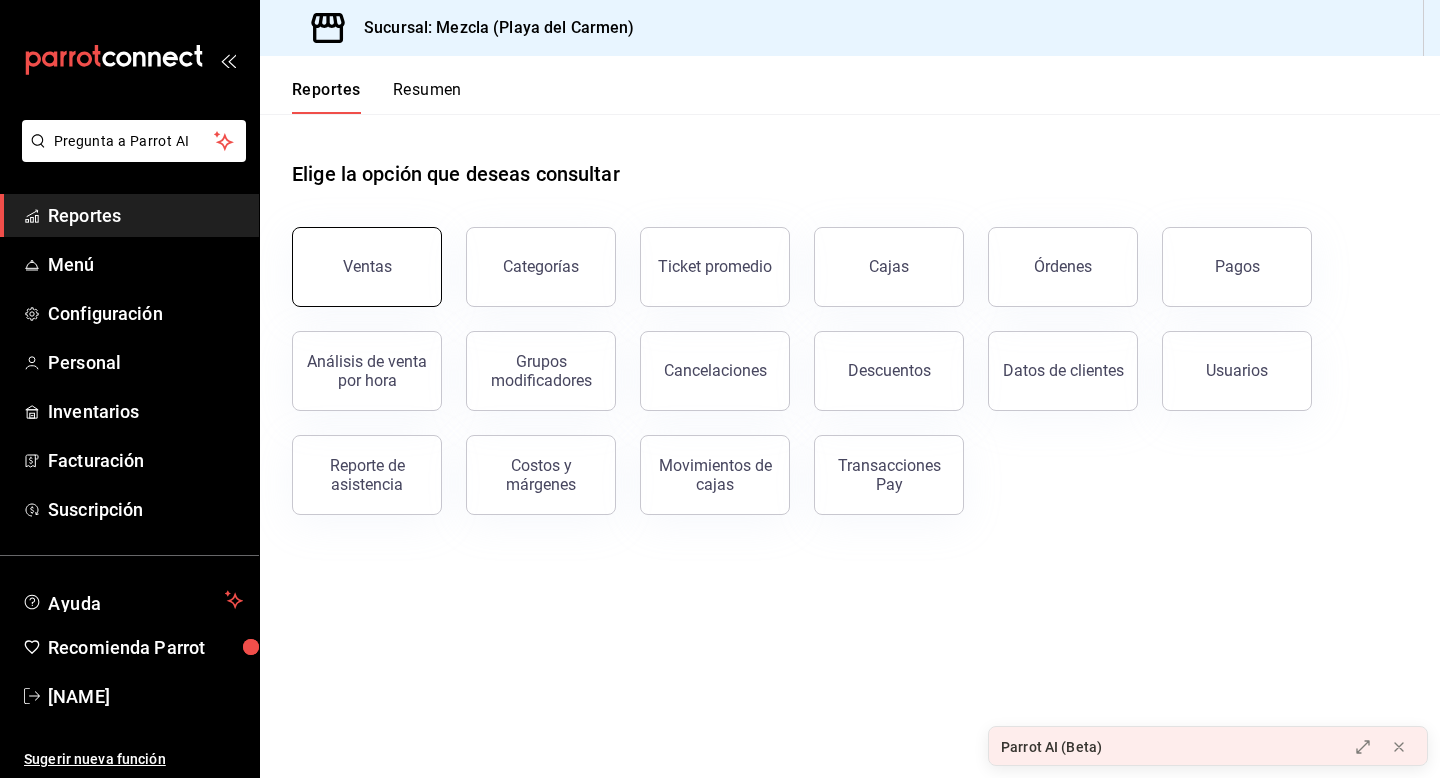 click on "Ventas" at bounding box center [367, 266] 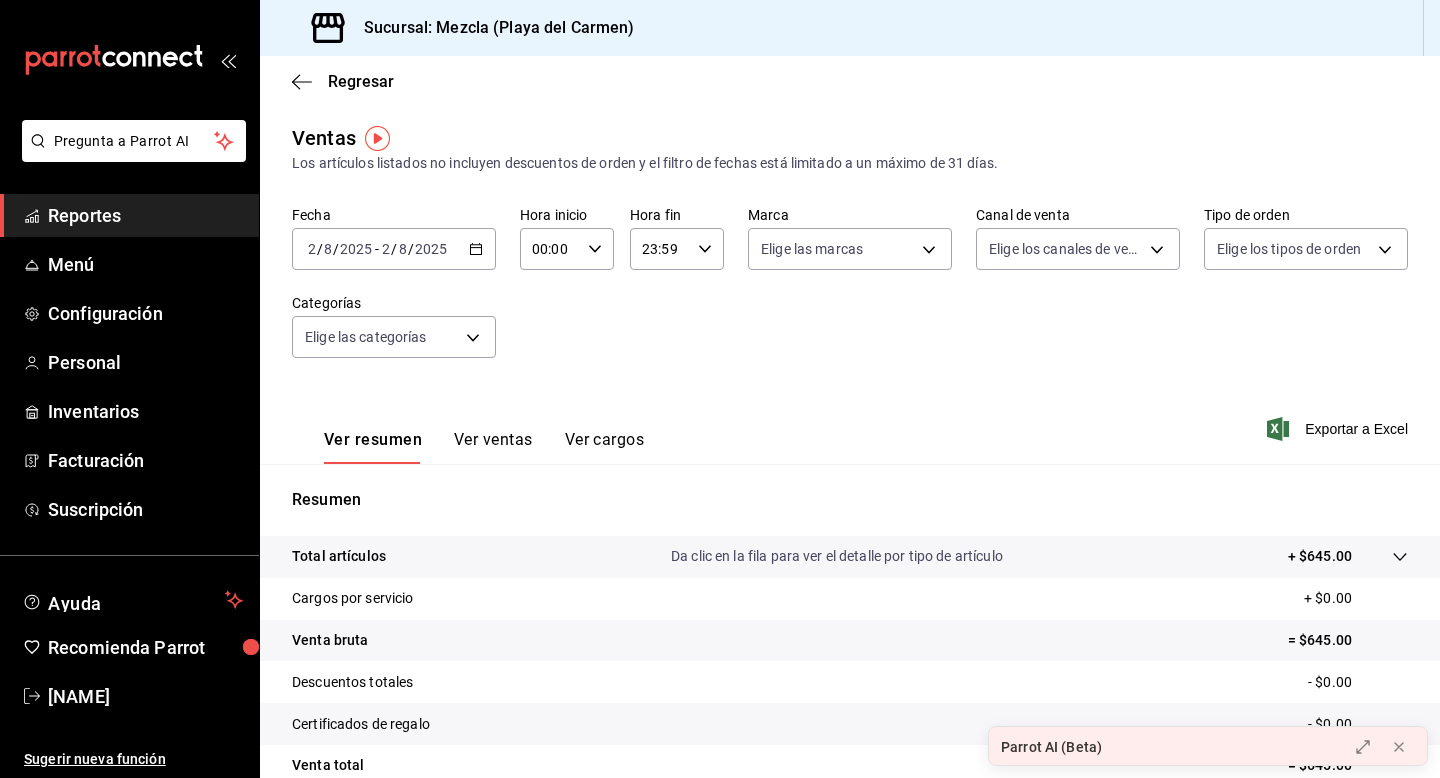 click on "Ver ventas" at bounding box center (493, 447) 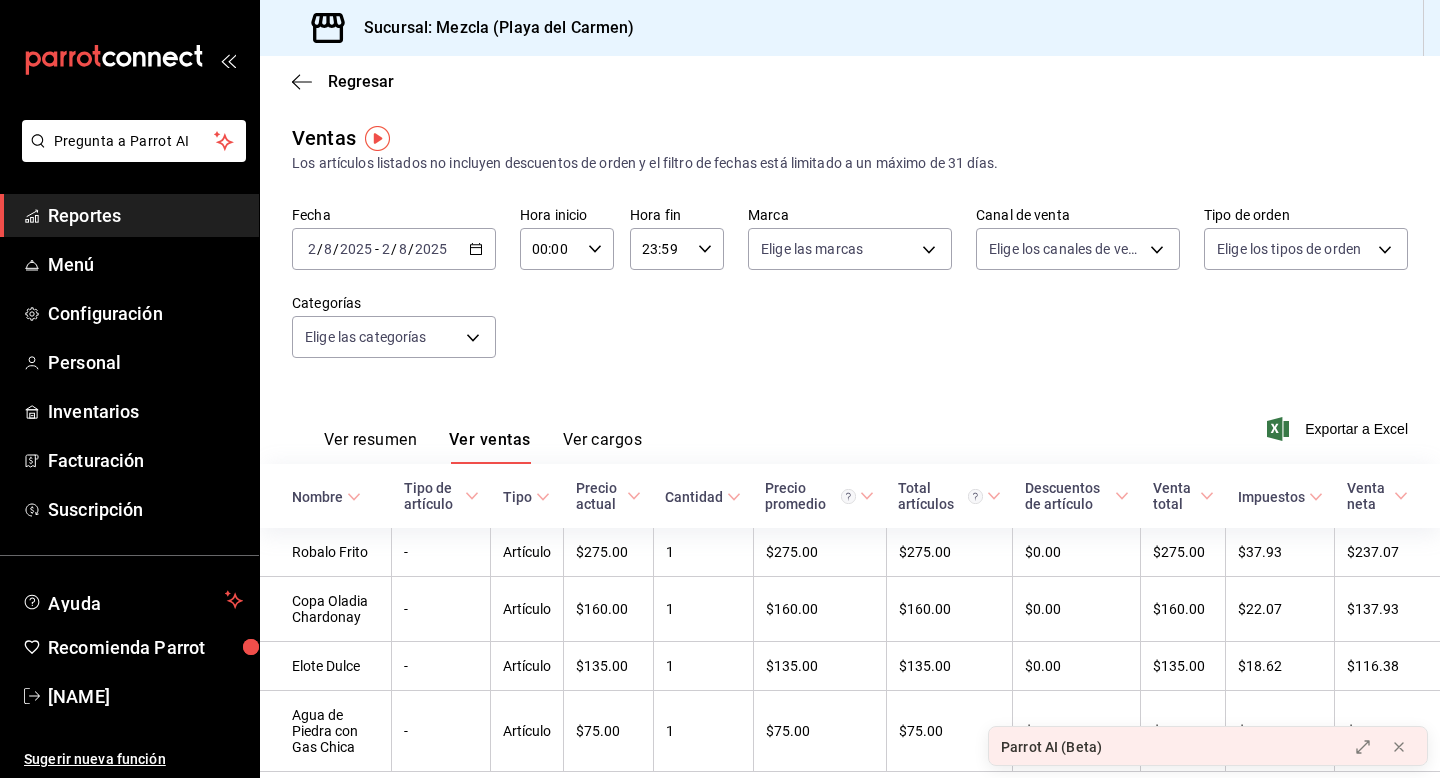 click on "Ver resumen Ver ventas Ver cargos" at bounding box center [467, 435] 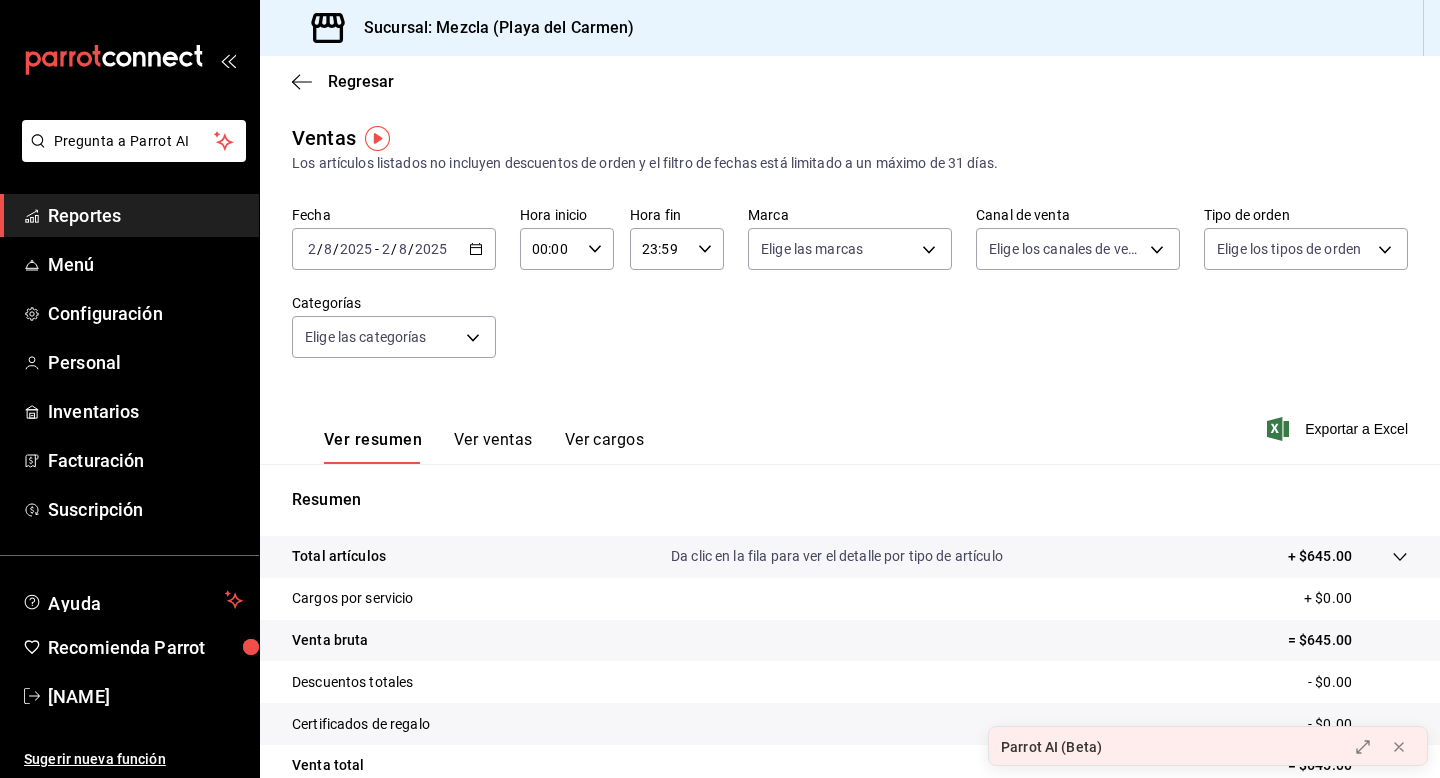 click on "2025" at bounding box center [431, 249] 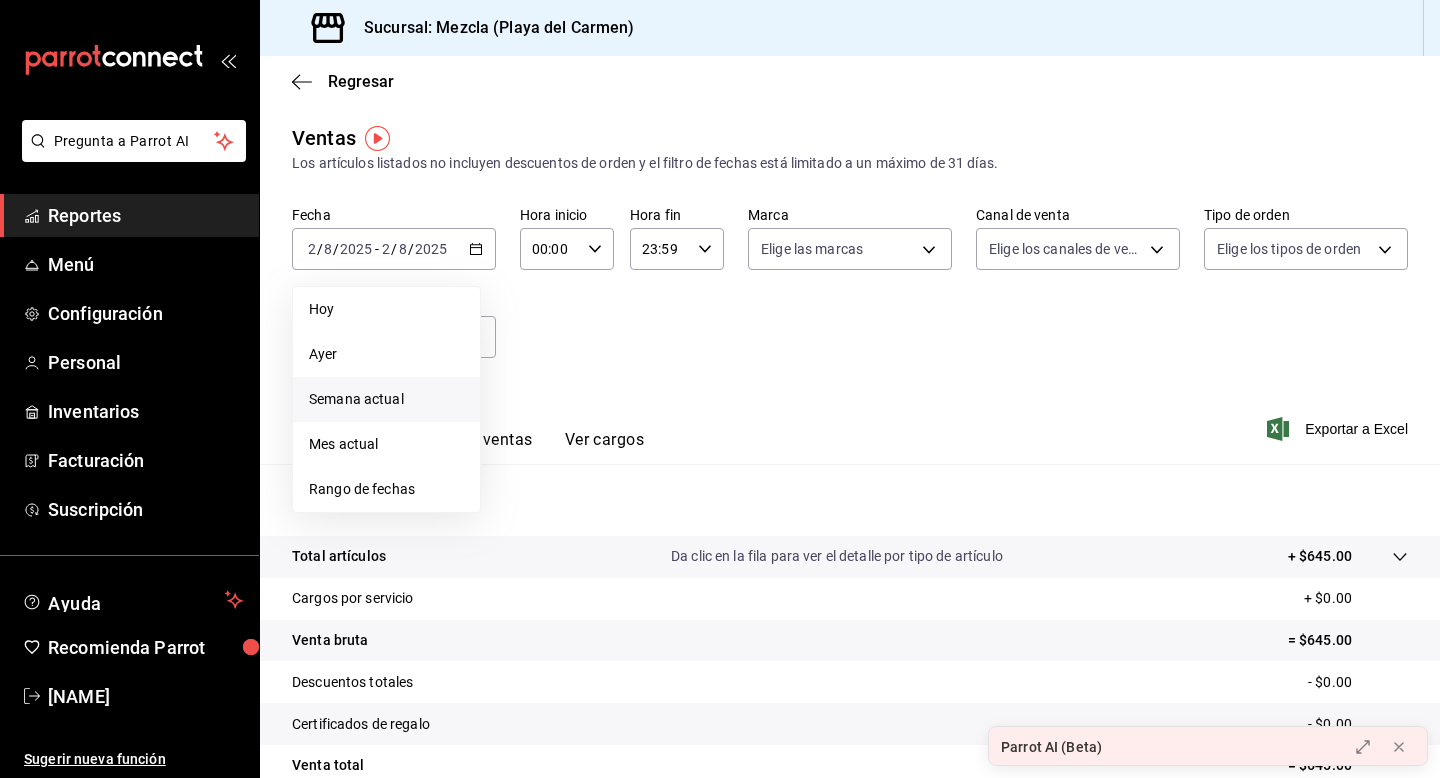click on "Semana actual" at bounding box center [386, 399] 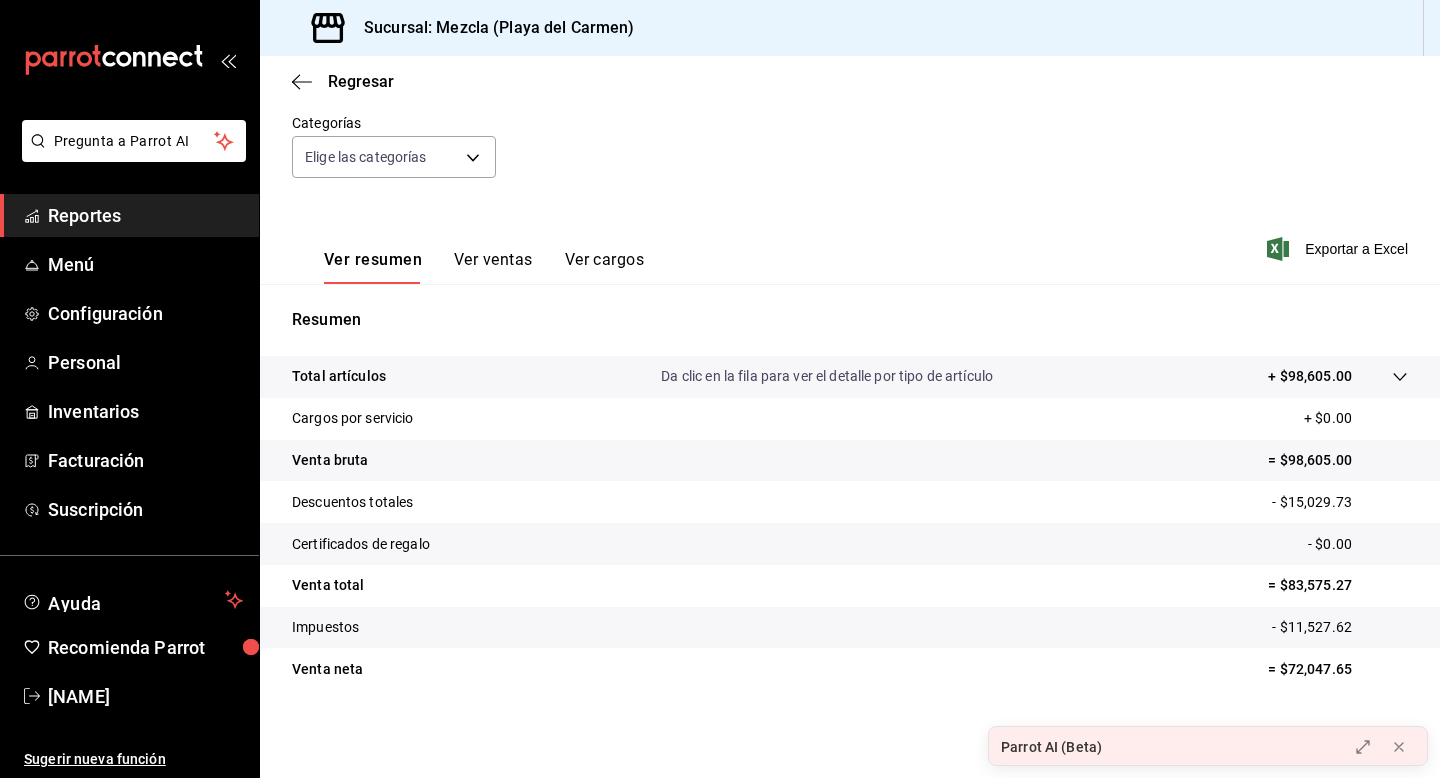 scroll, scrollTop: 0, scrollLeft: 0, axis: both 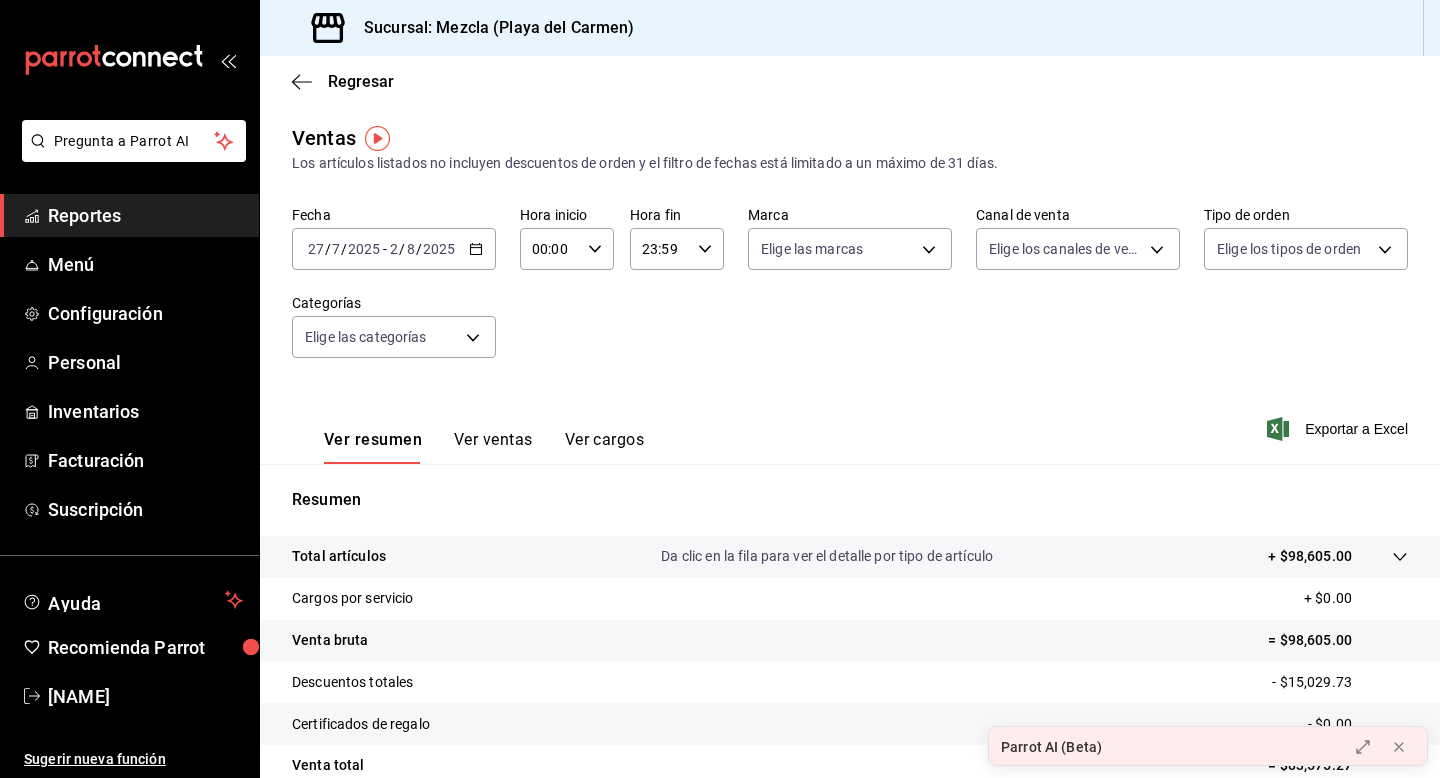 click on "2025" at bounding box center (439, 249) 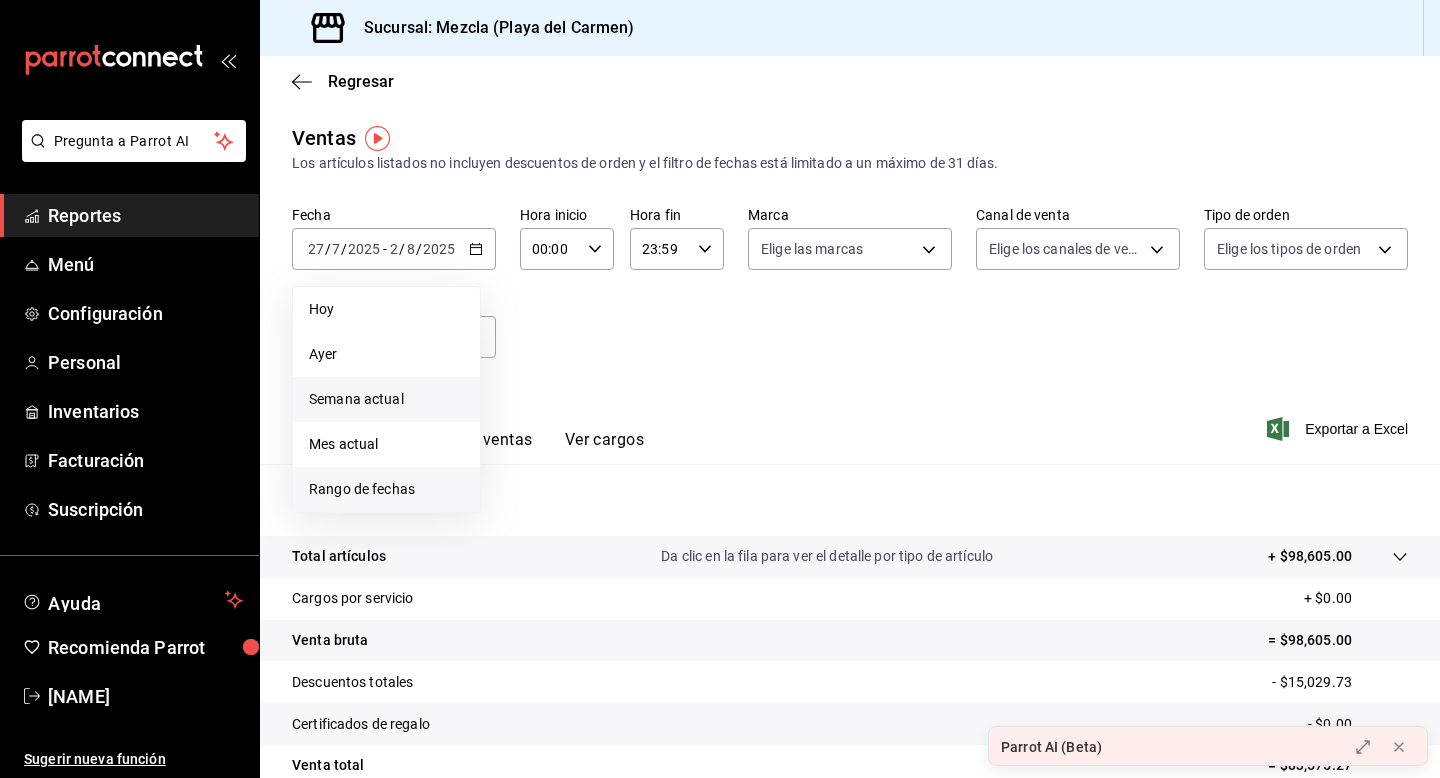 click on "Rango de fechas" at bounding box center (386, 489) 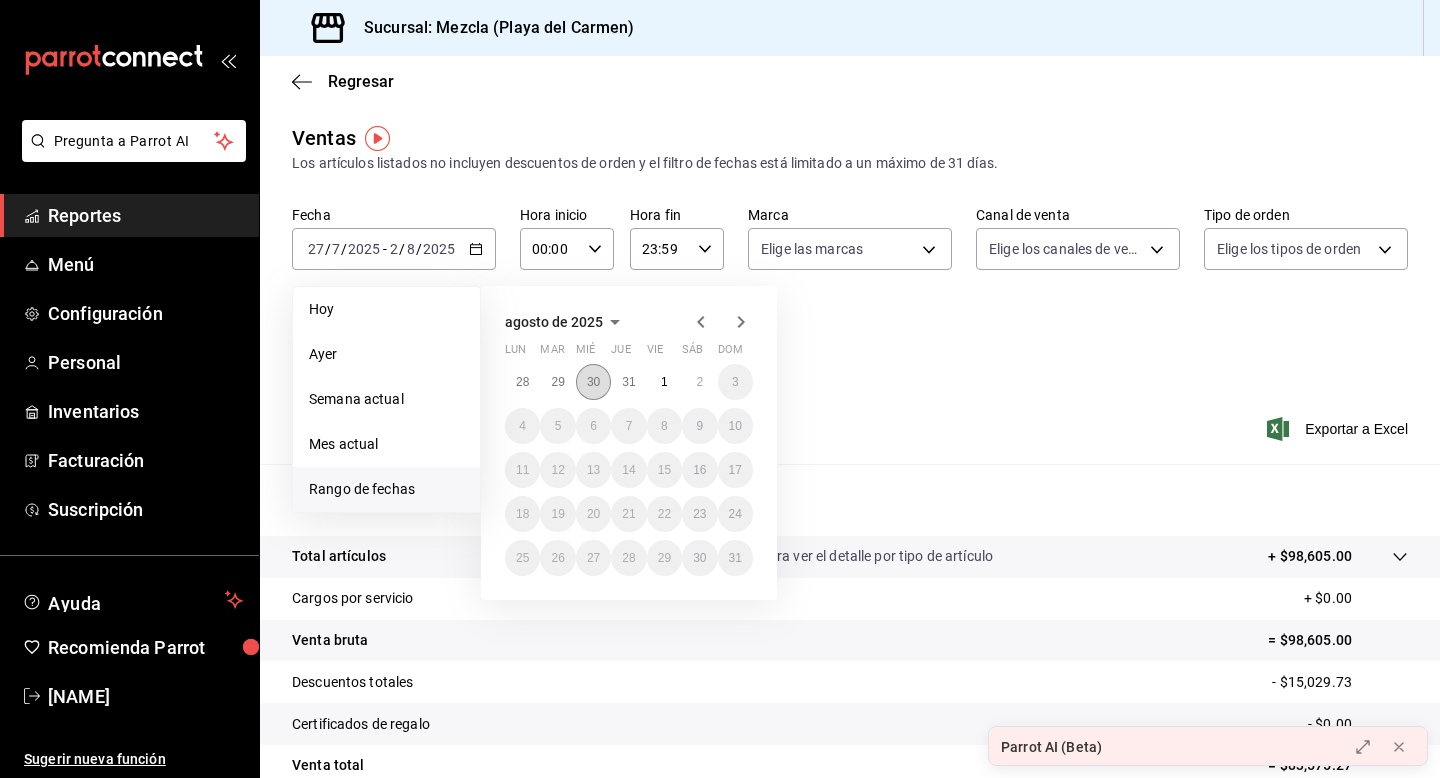 click on "30" at bounding box center [593, 382] 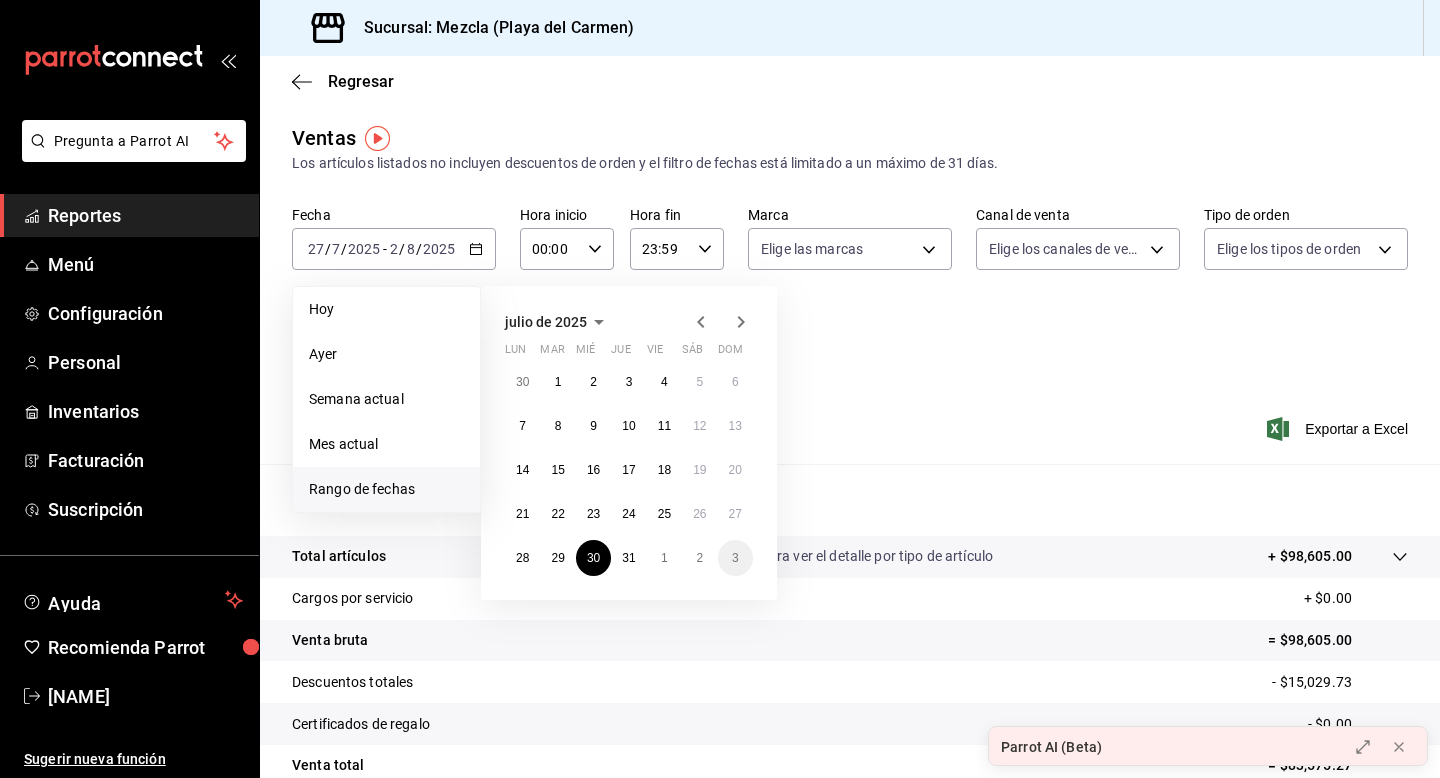 click 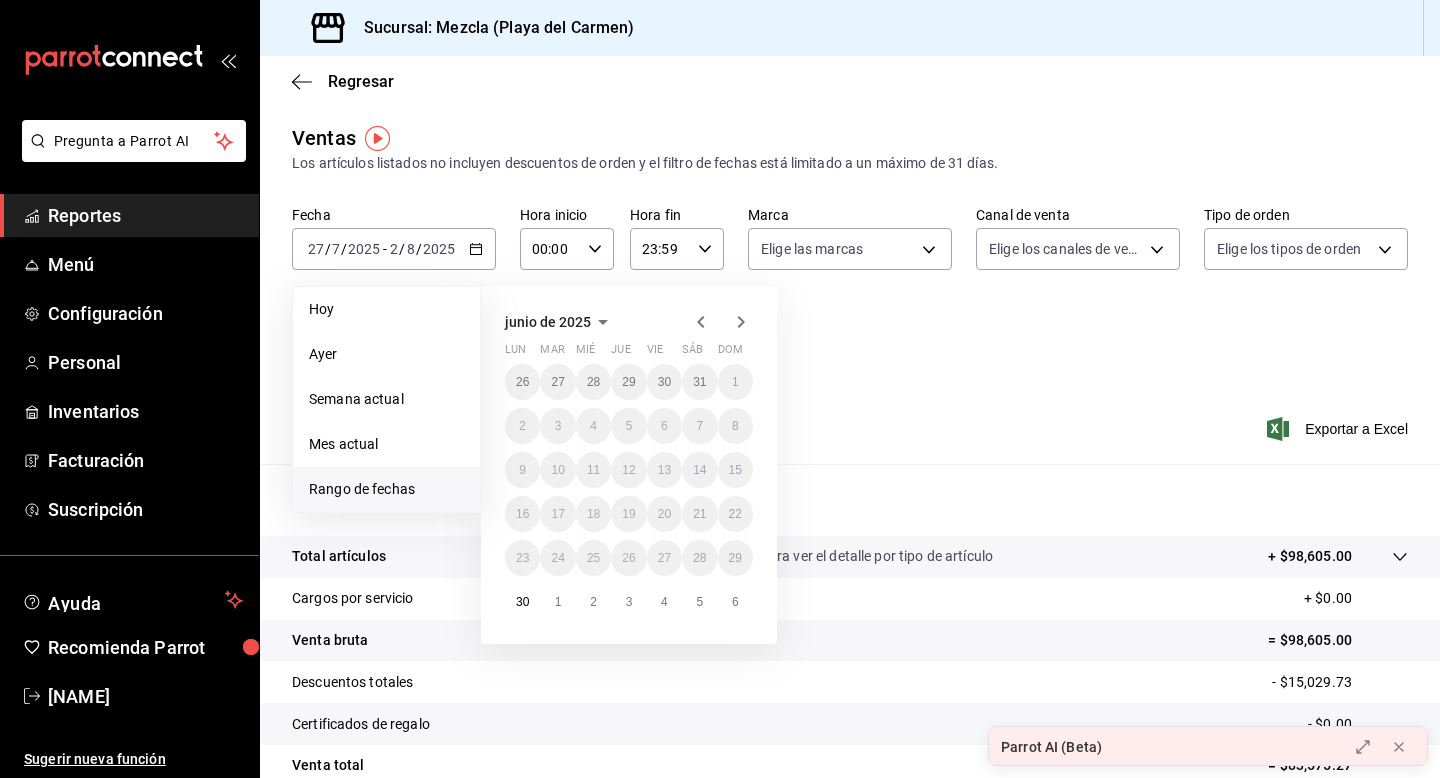 click 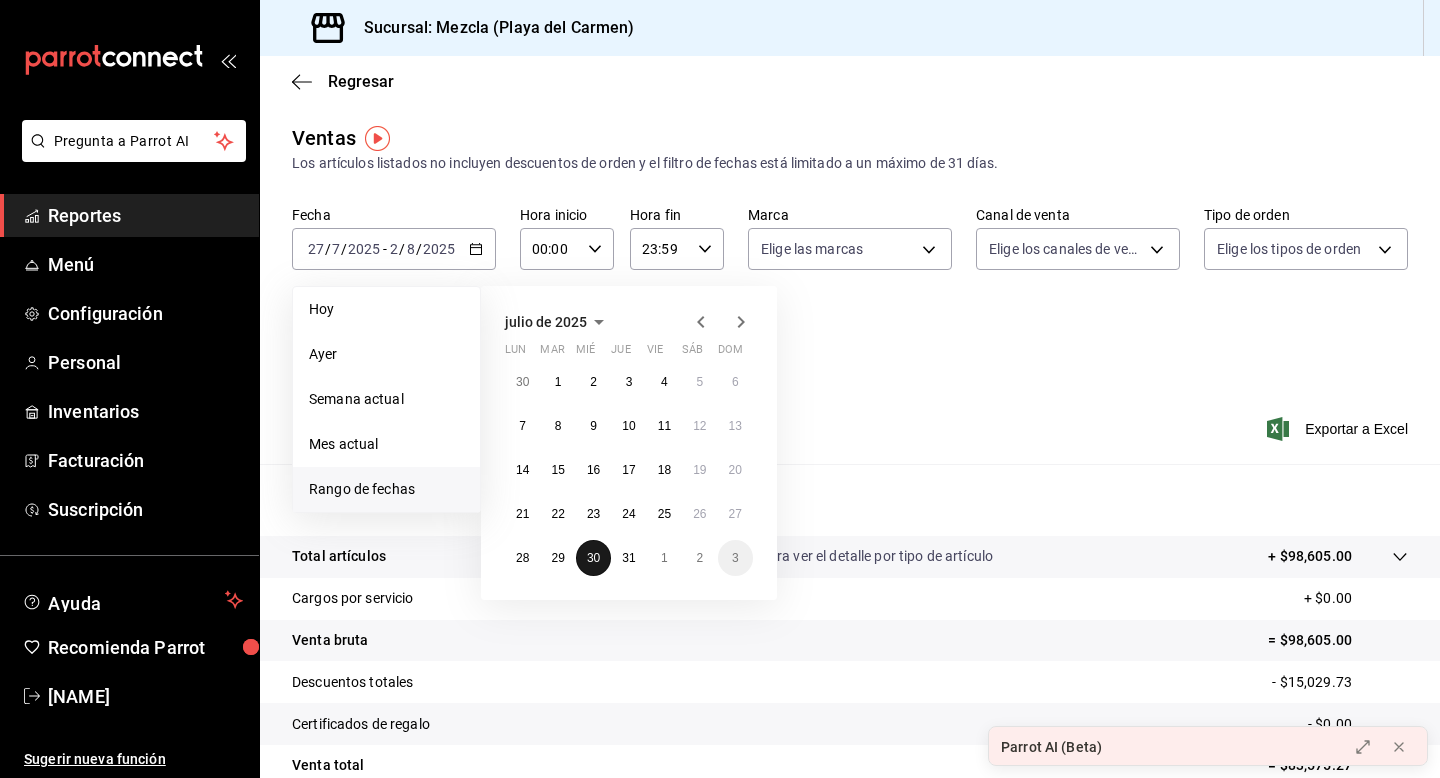 click on "30" at bounding box center [593, 558] 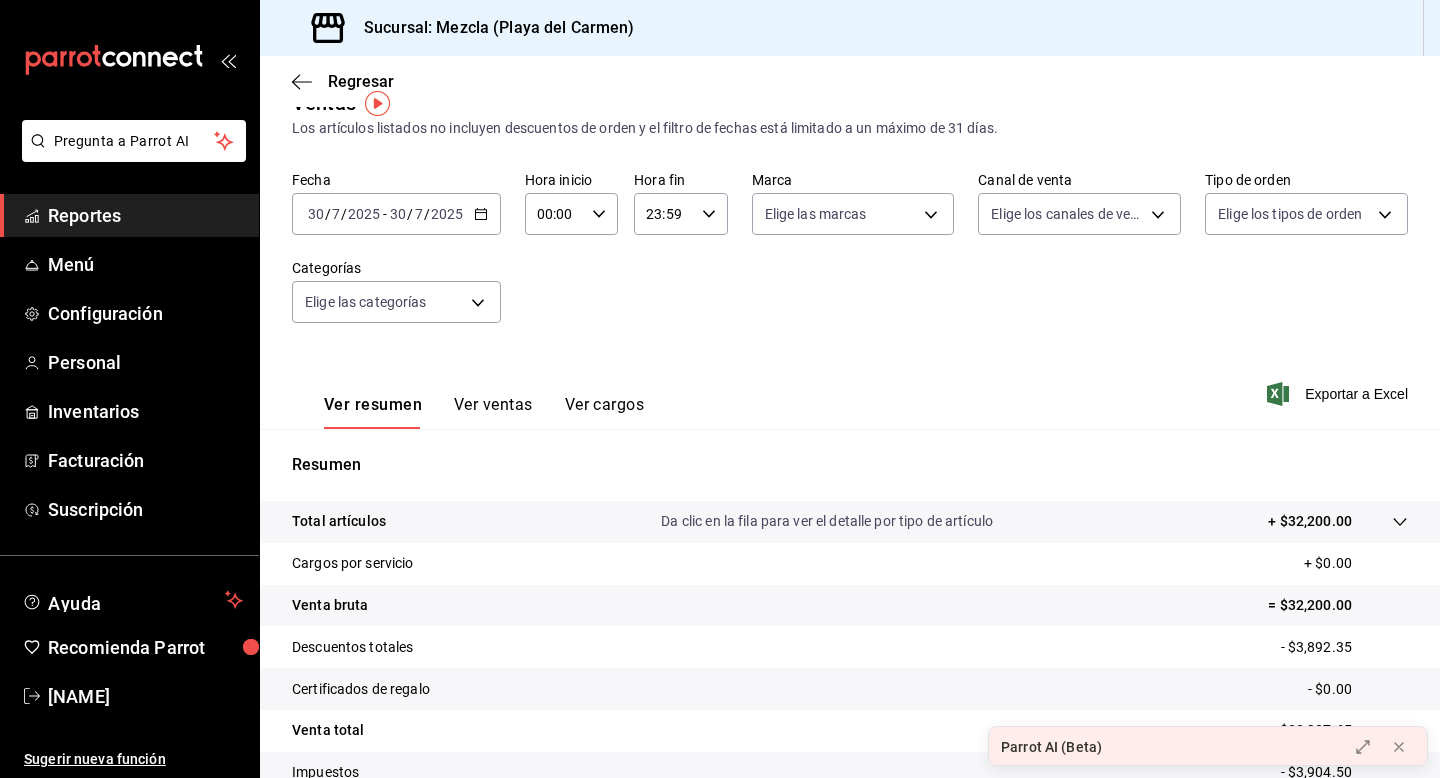 scroll, scrollTop: 180, scrollLeft: 0, axis: vertical 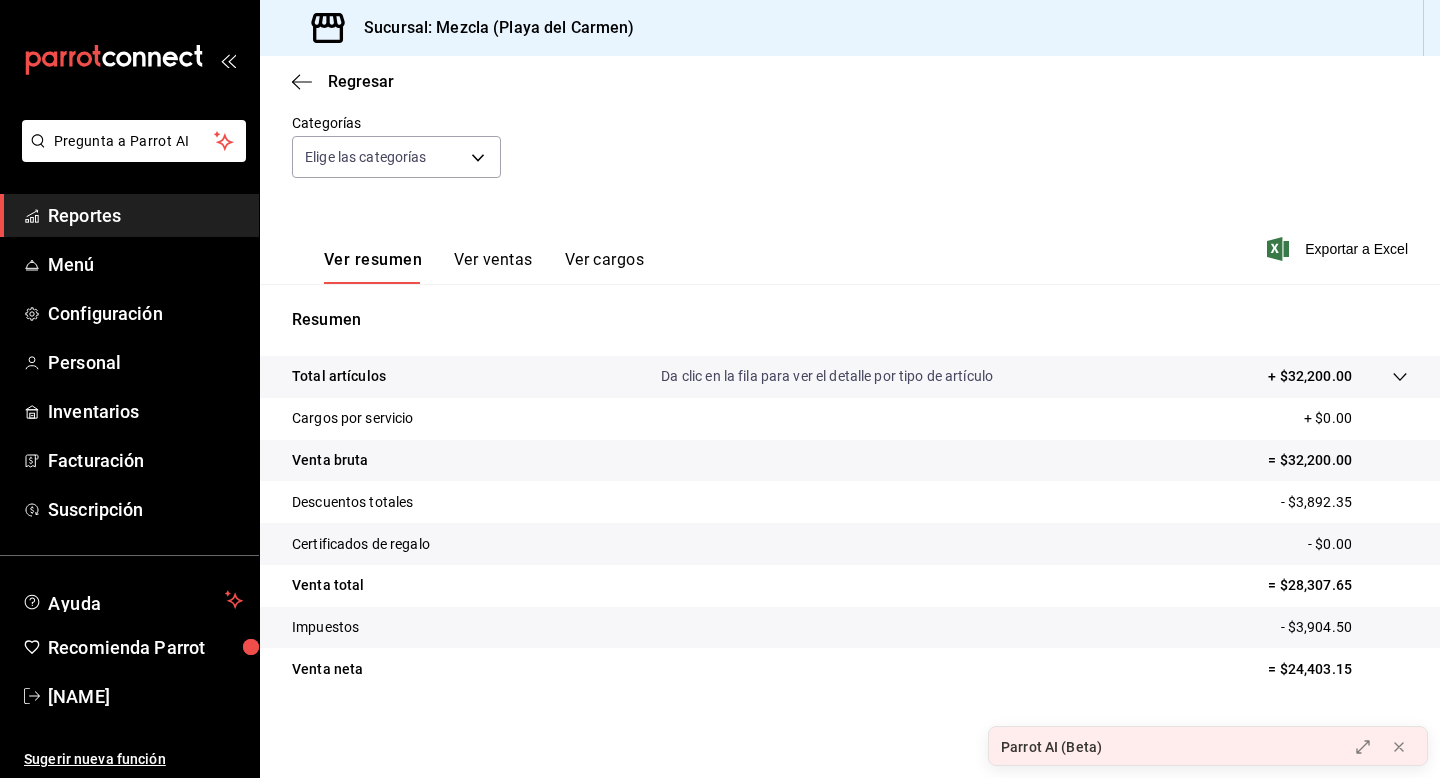 click on "Ver ventas" at bounding box center (493, 267) 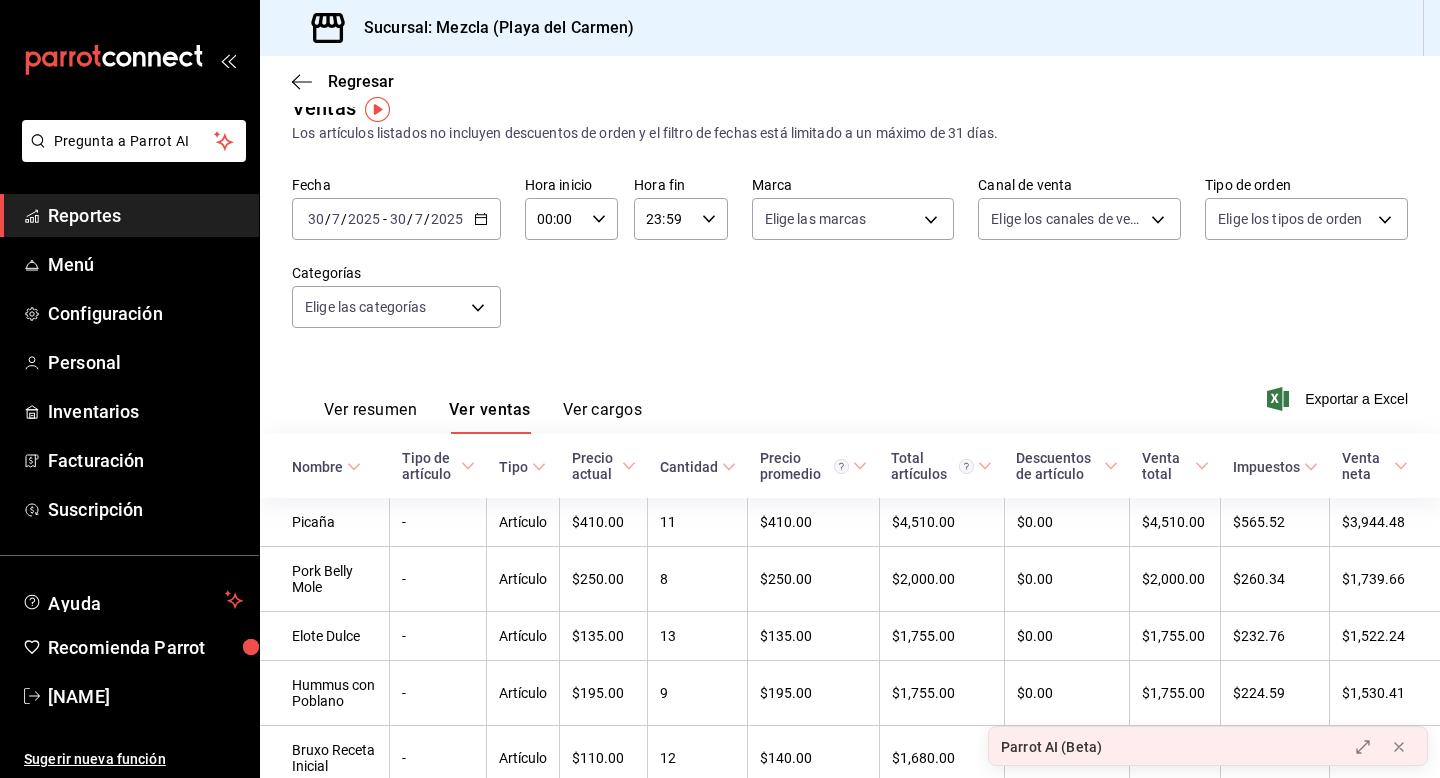 scroll, scrollTop: 21, scrollLeft: 0, axis: vertical 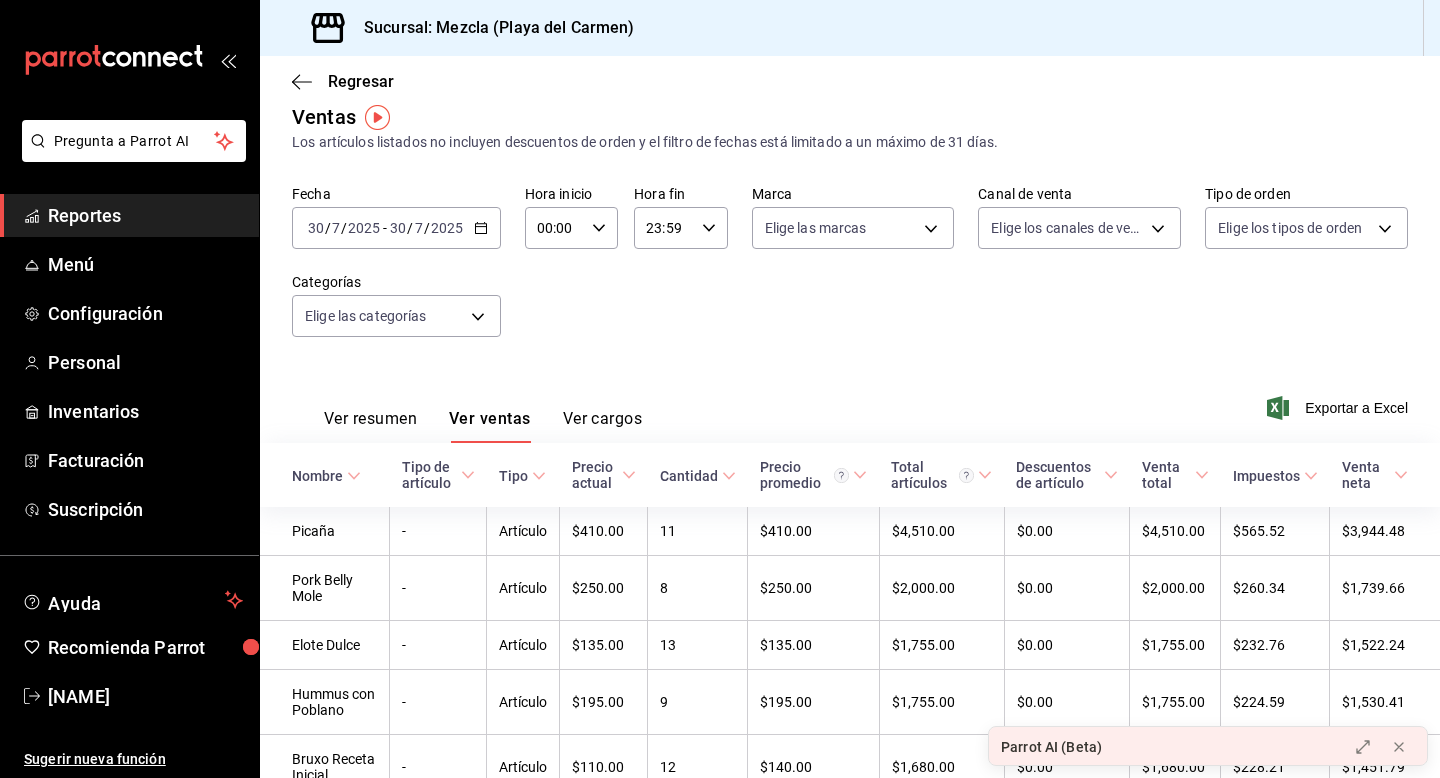 type 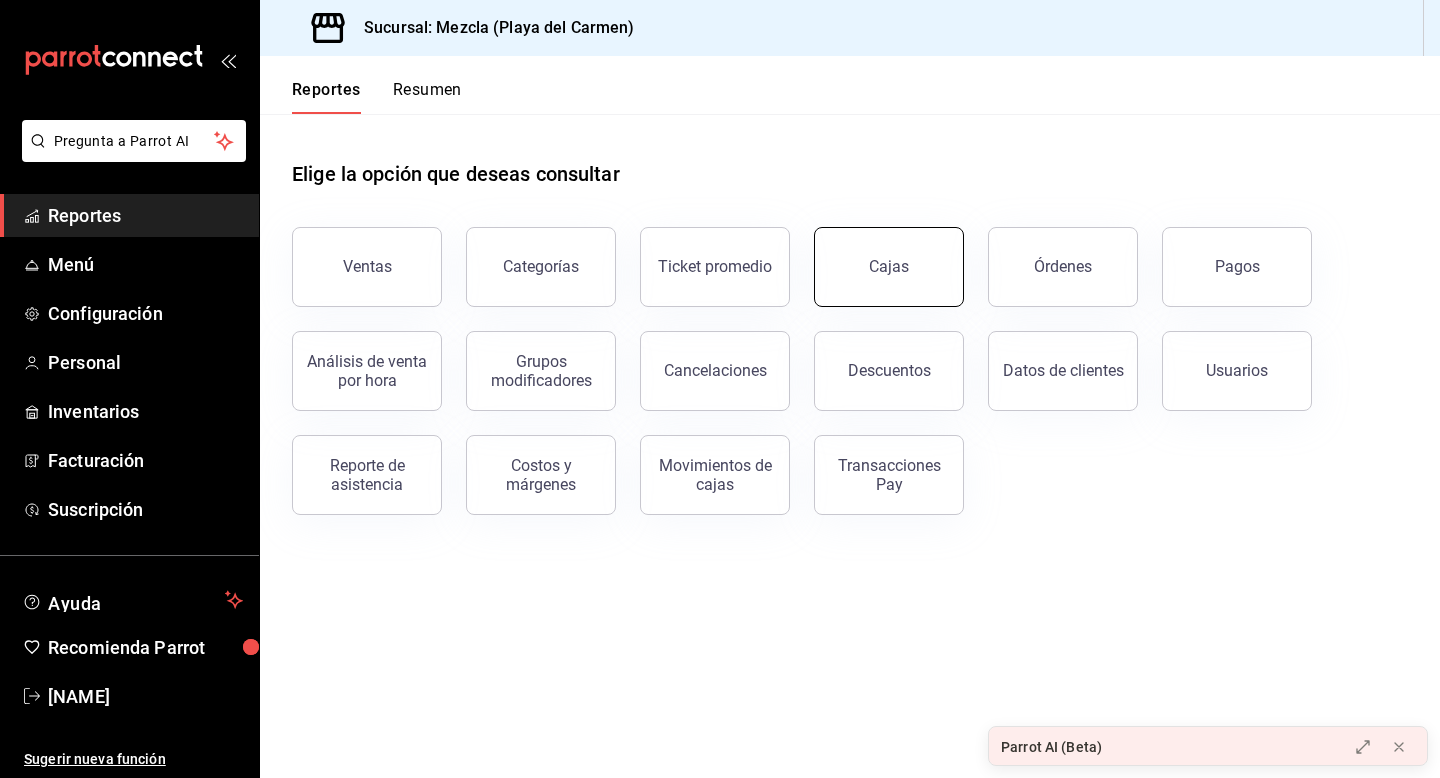 click on "Cajas" at bounding box center [889, 267] 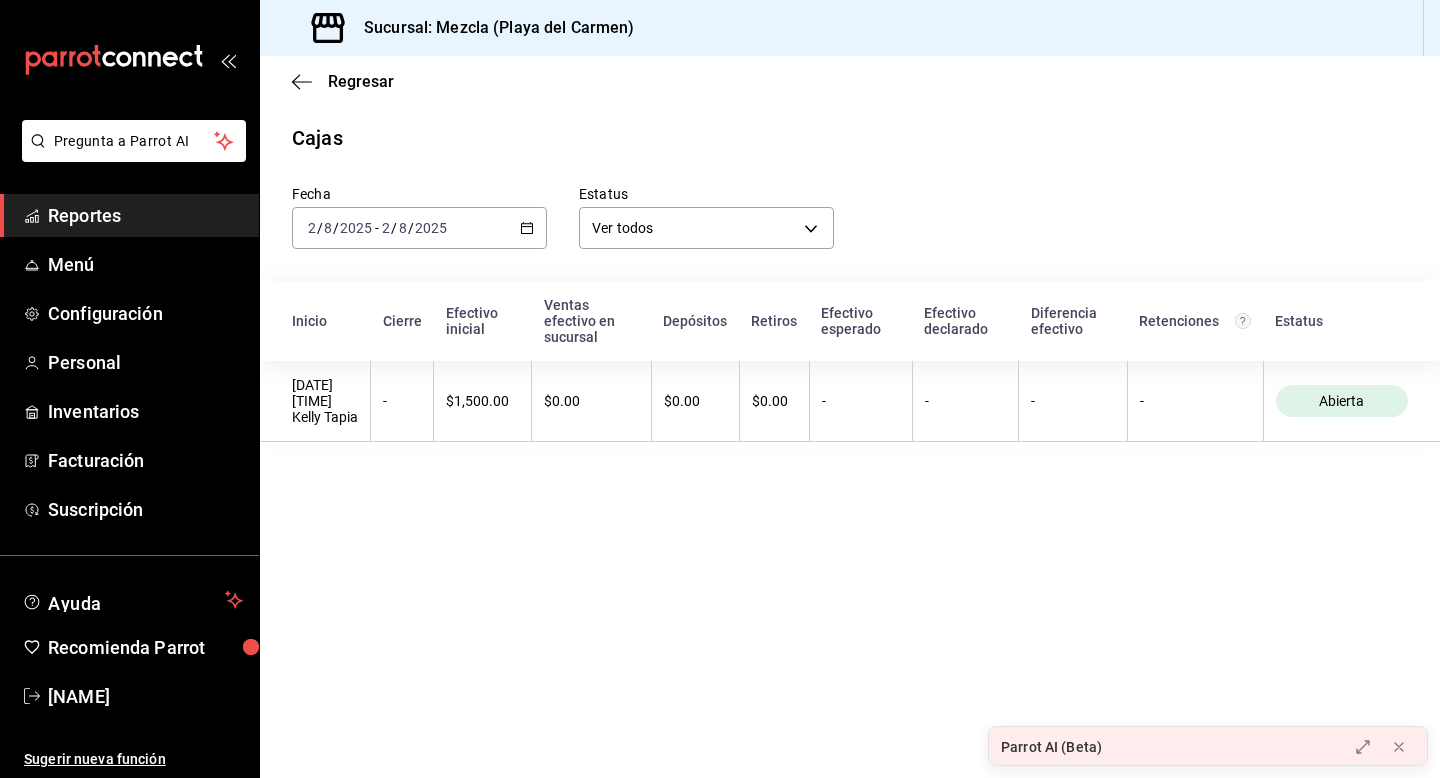 click on "2025-08-02 2 / 8 / 2025 - 2025-08-02 2 / 8 / 2025" at bounding box center [419, 228] 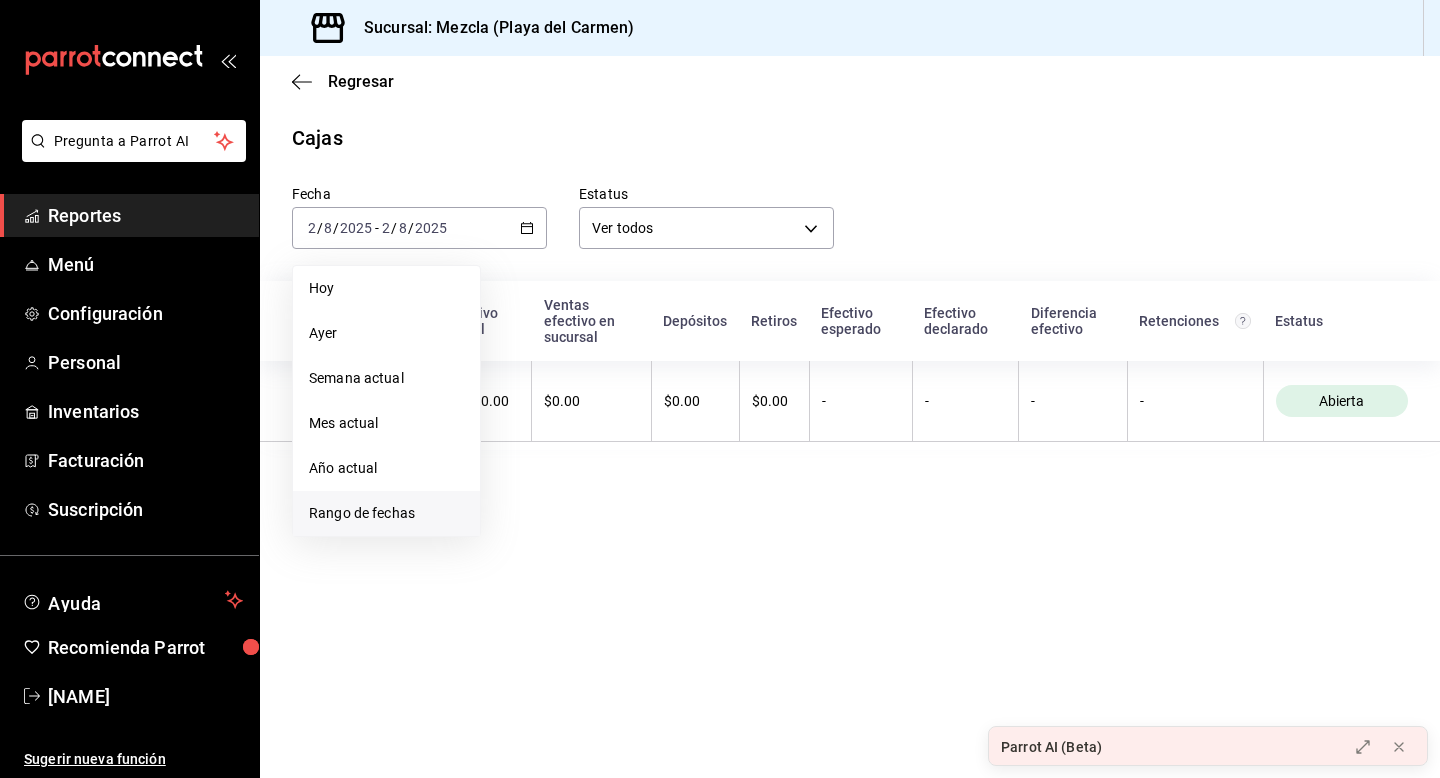click on "Rango de fechas" at bounding box center [386, 513] 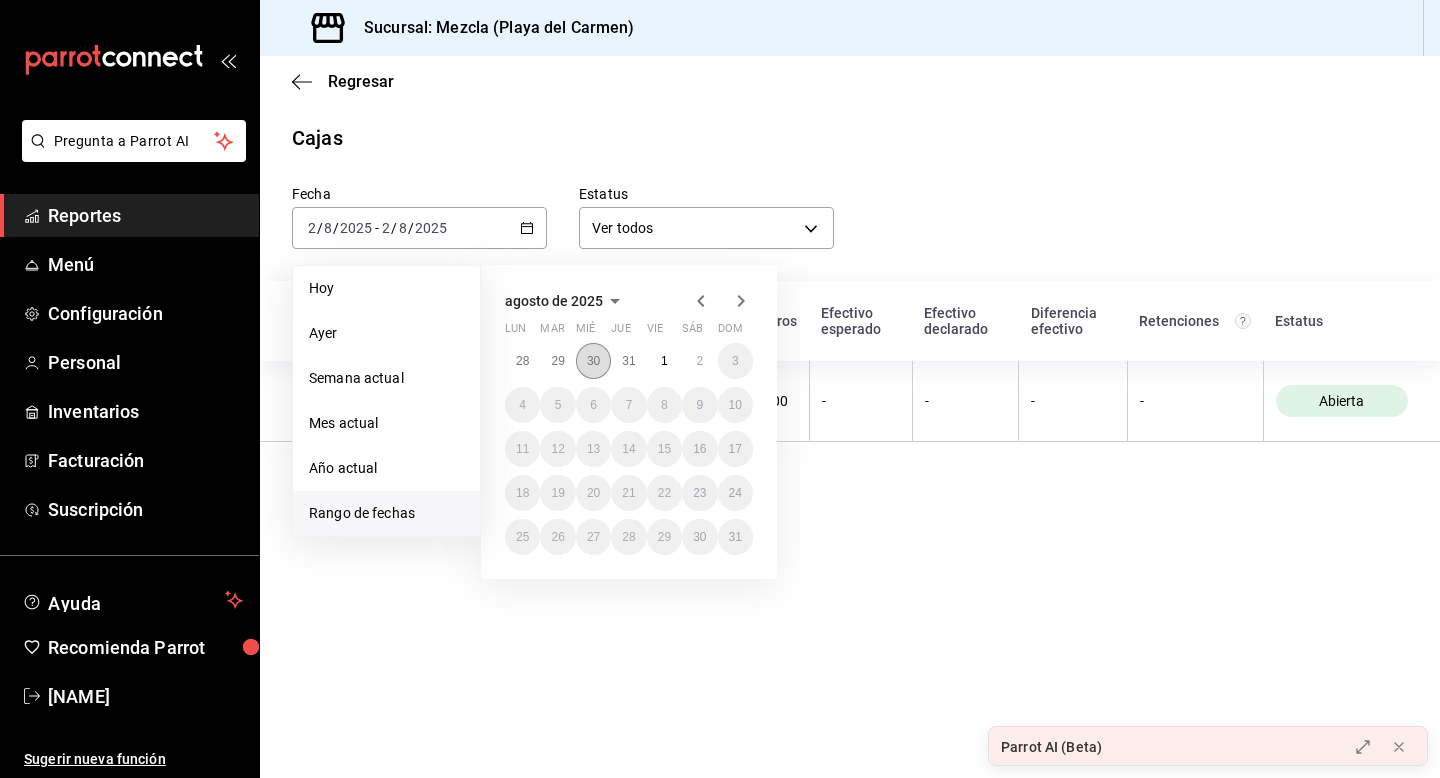 click on "30" at bounding box center (593, 361) 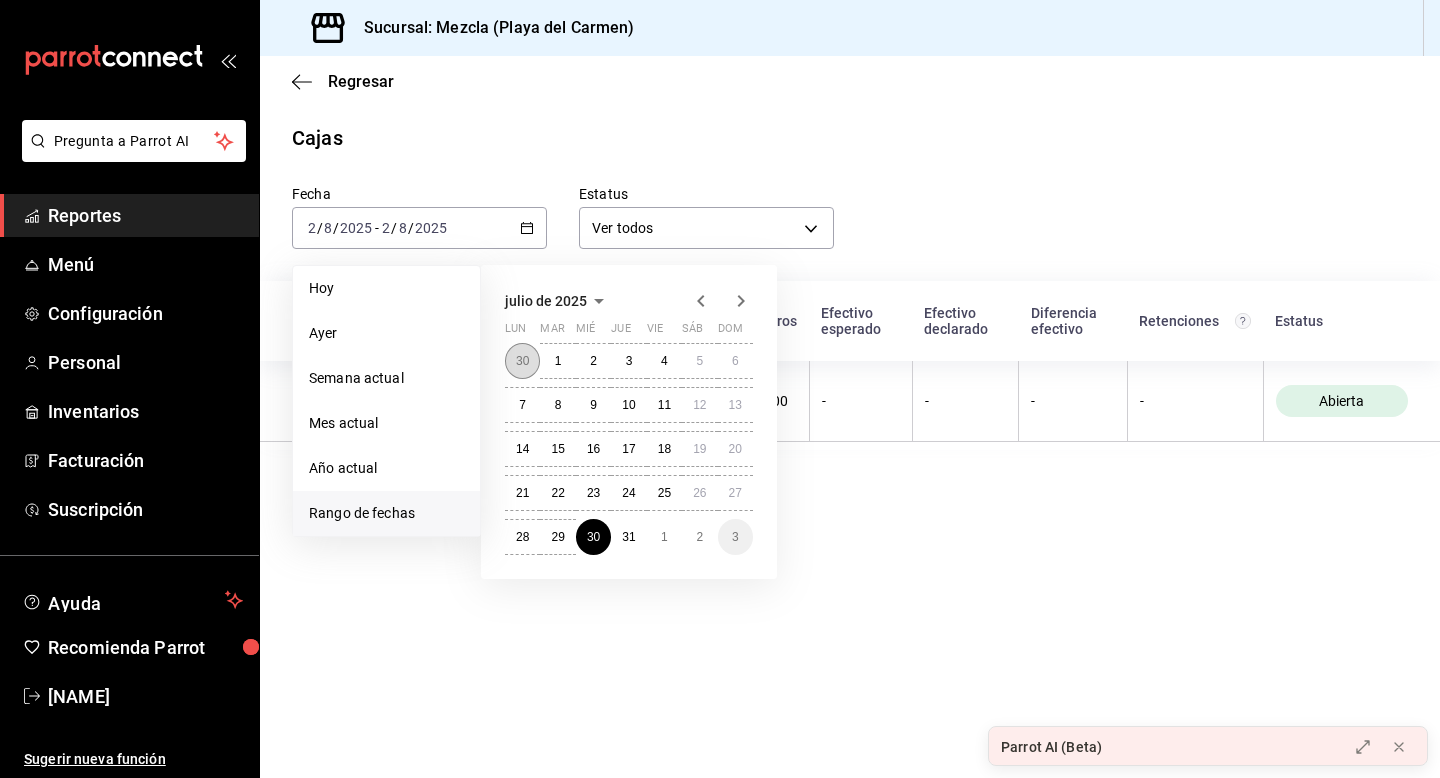 click on "30" at bounding box center [522, 361] 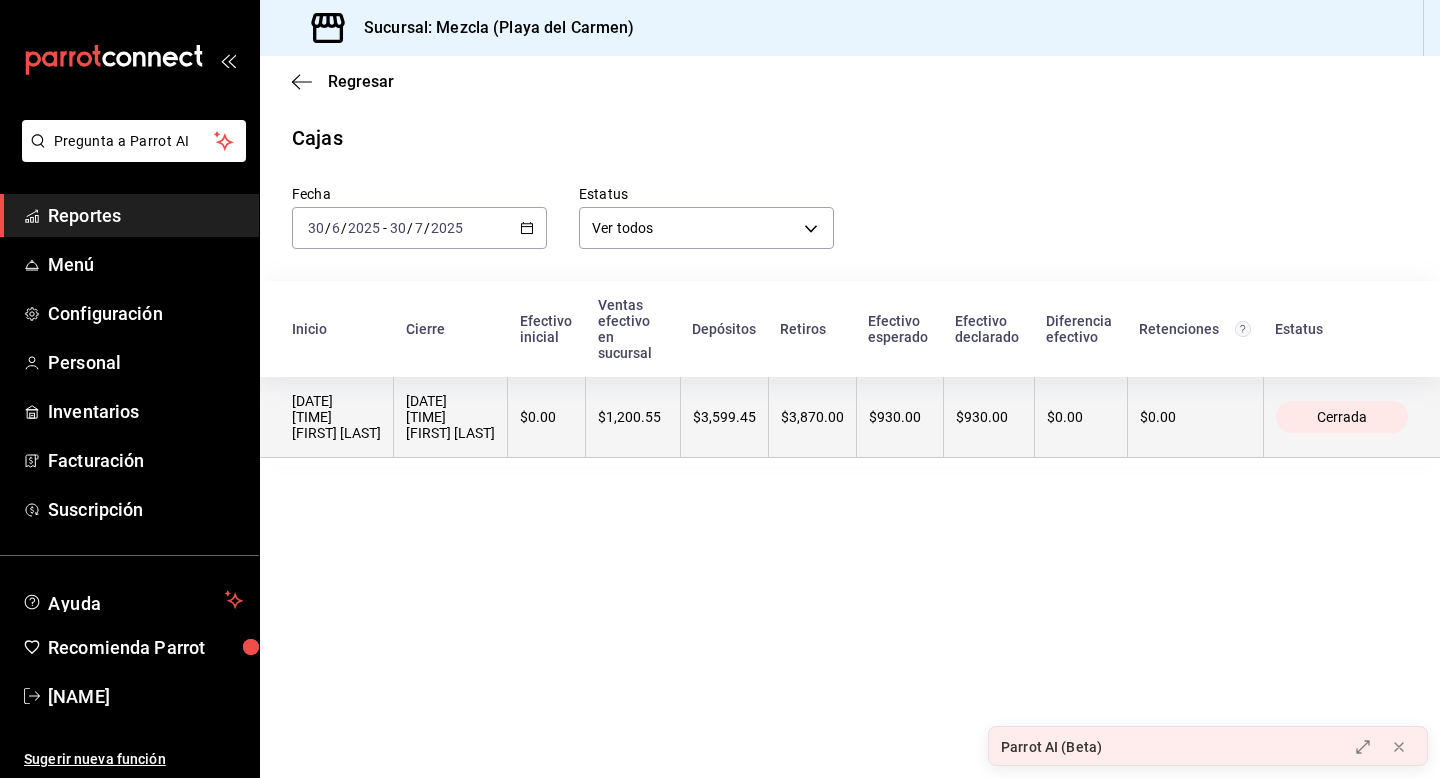 click on "$3,870.00" at bounding box center (812, 417) 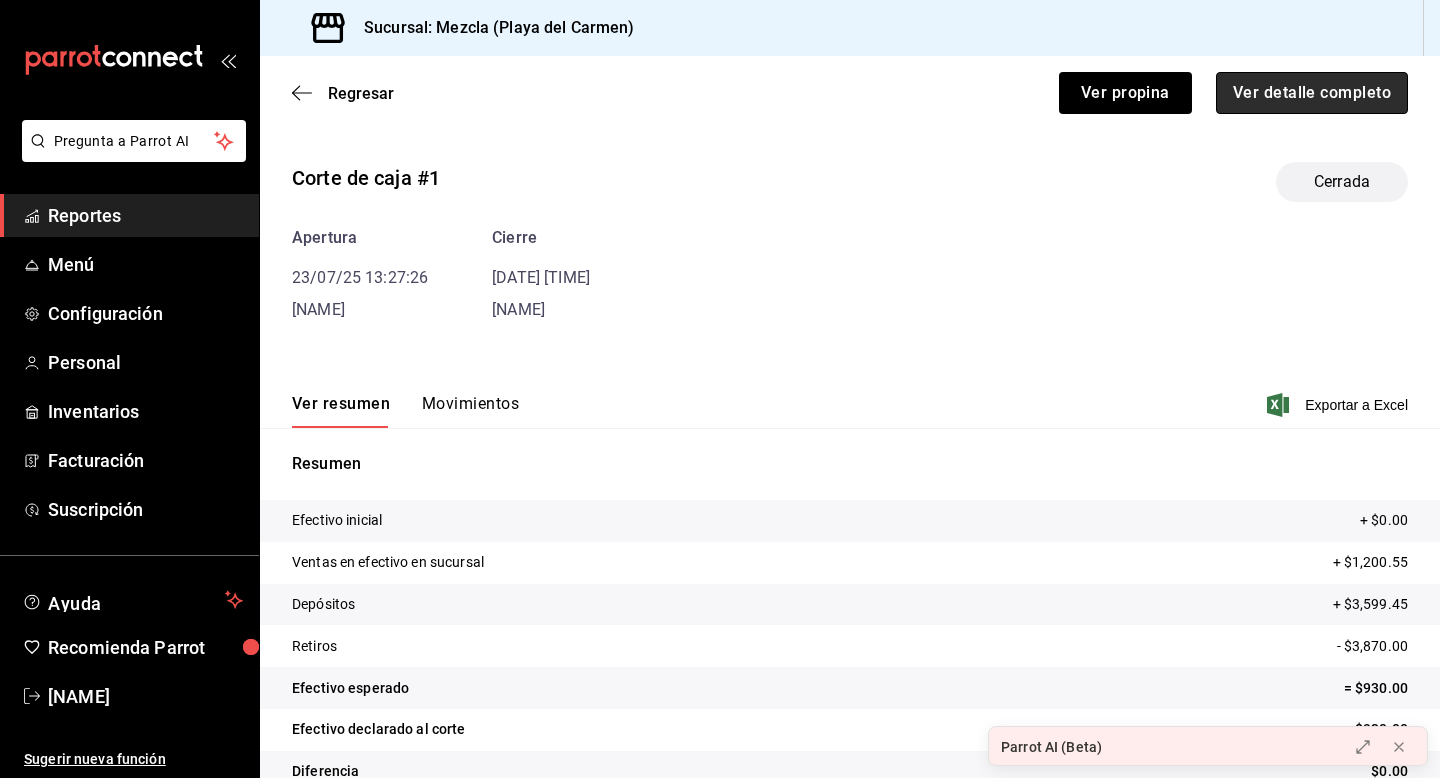 click on "Ver detalle completo" at bounding box center [1312, 93] 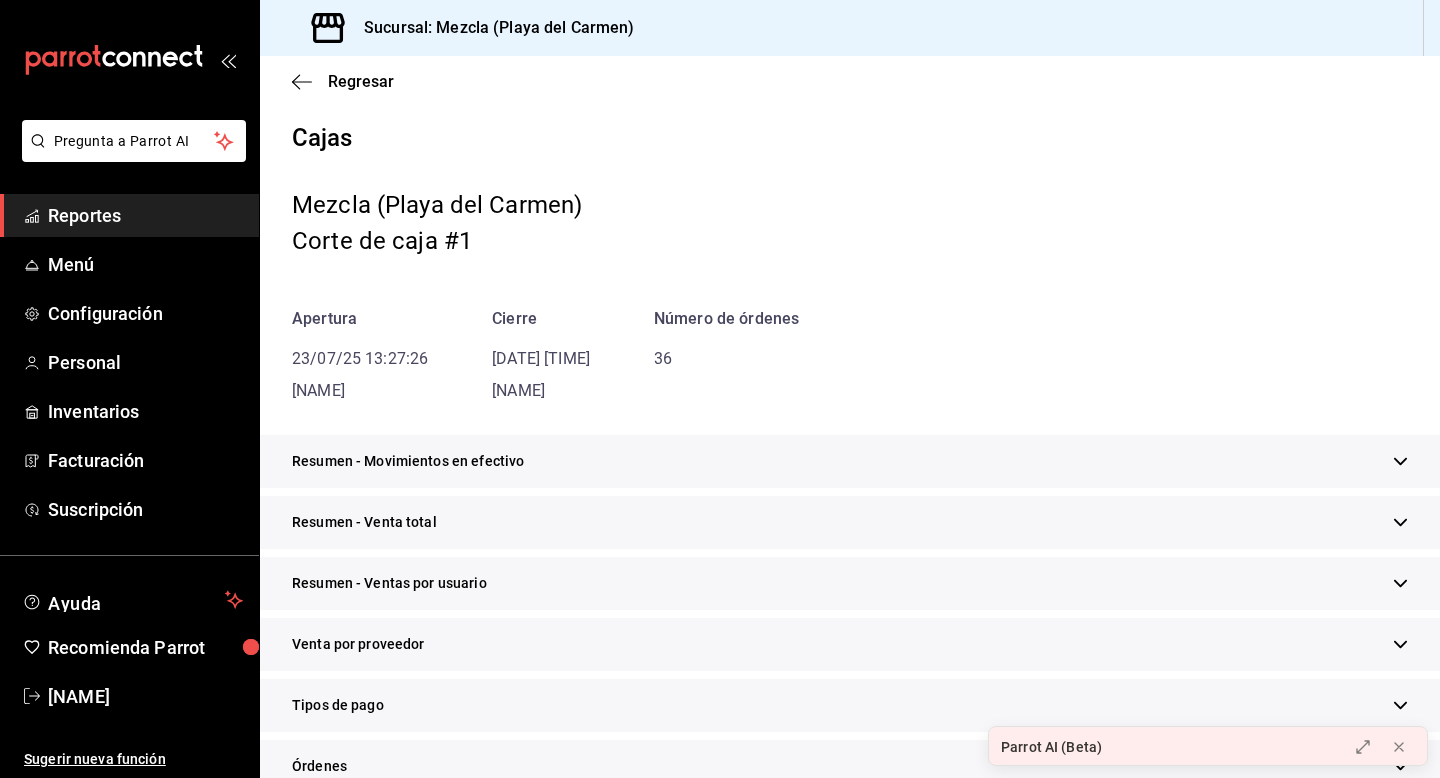 scroll, scrollTop: 527, scrollLeft: 0, axis: vertical 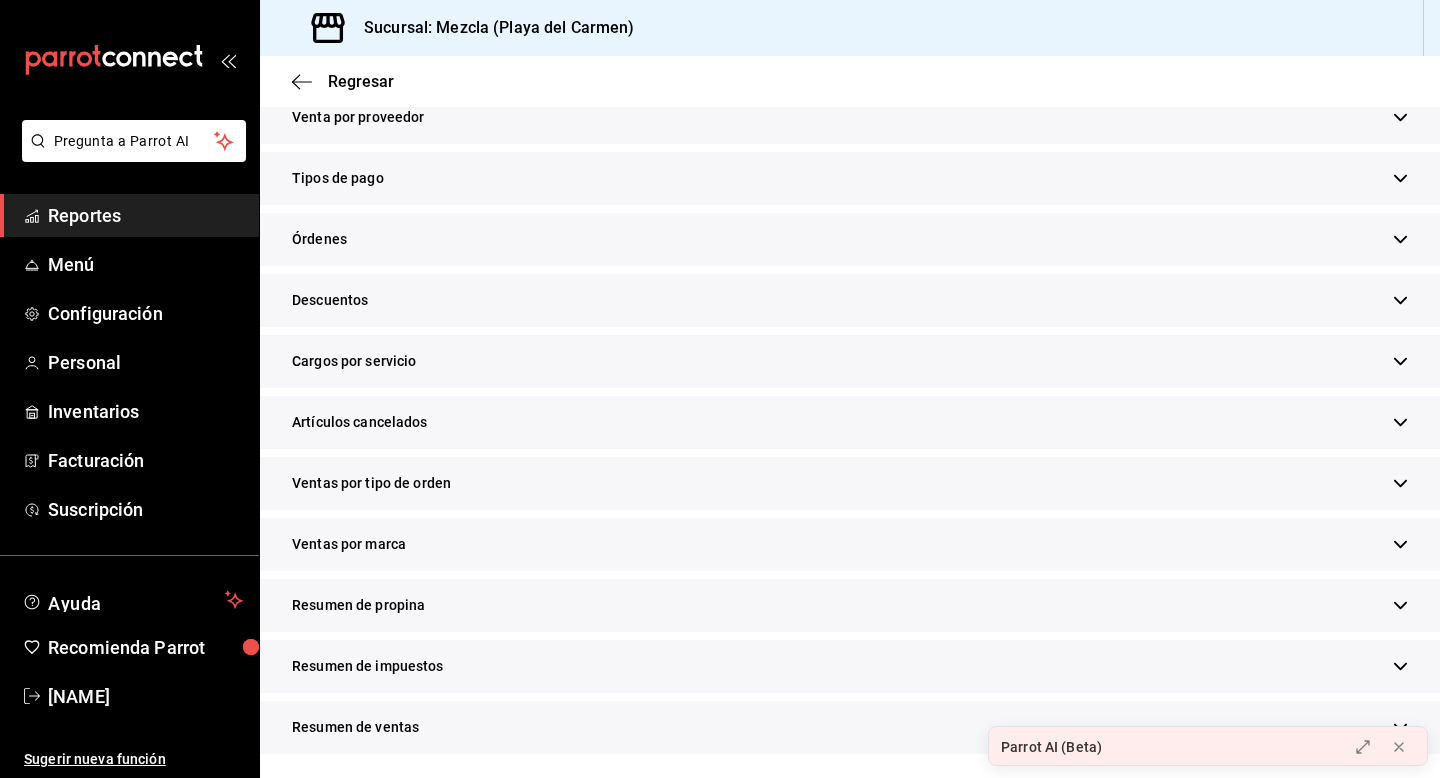 click on "Resumen de propina" at bounding box center [850, 609] 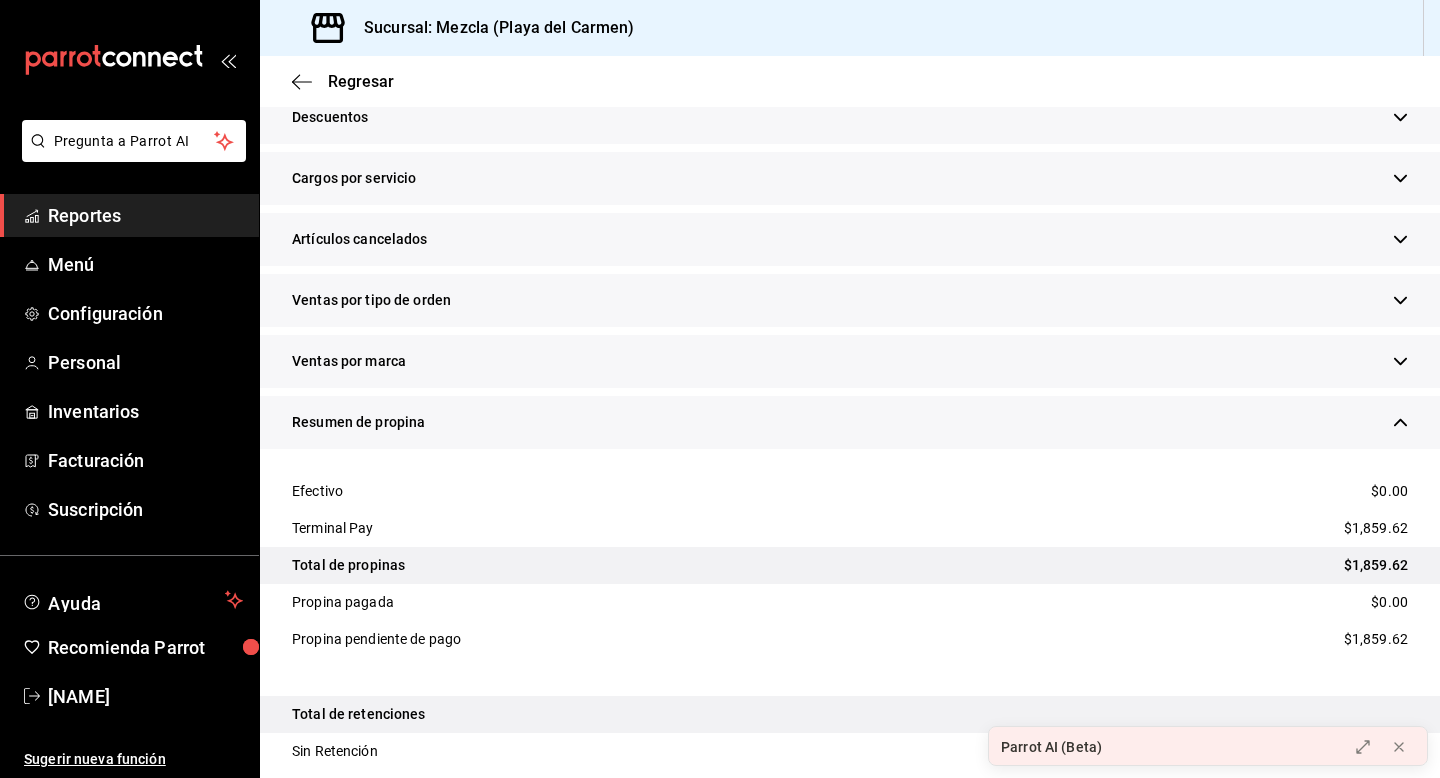 scroll, scrollTop: 734, scrollLeft: 0, axis: vertical 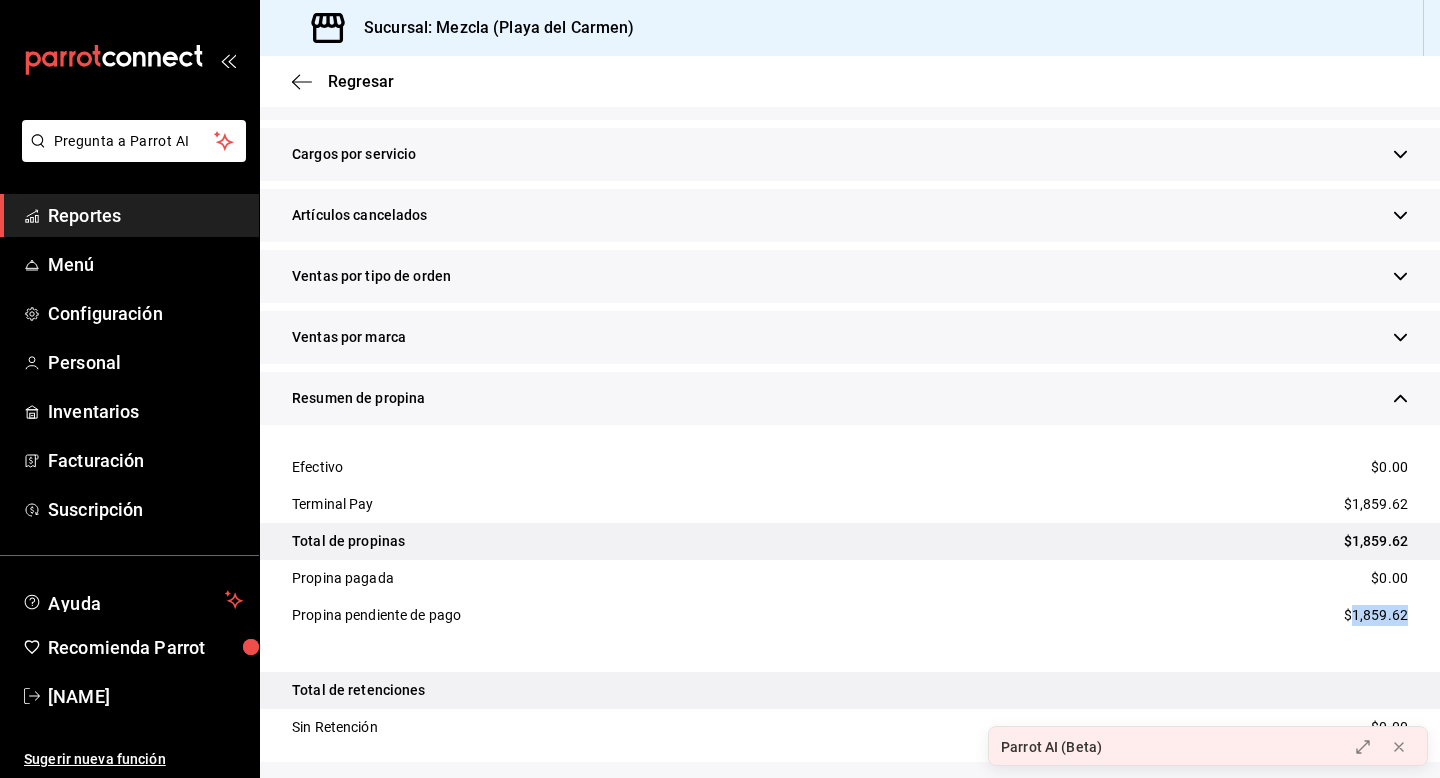 drag, startPoint x: 1398, startPoint y: 613, endPoint x: 1337, endPoint y: 621, distance: 61.522354 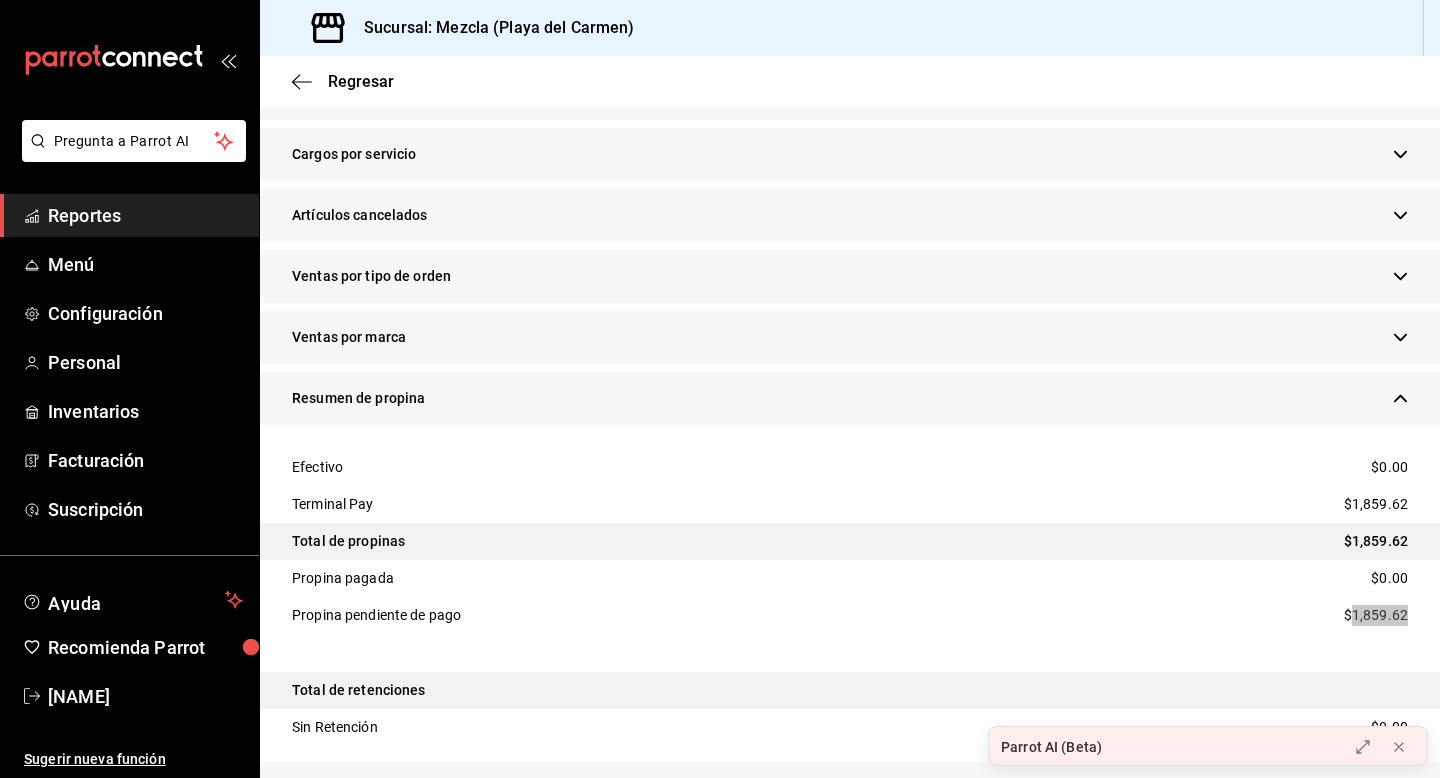 scroll, scrollTop: 0, scrollLeft: 0, axis: both 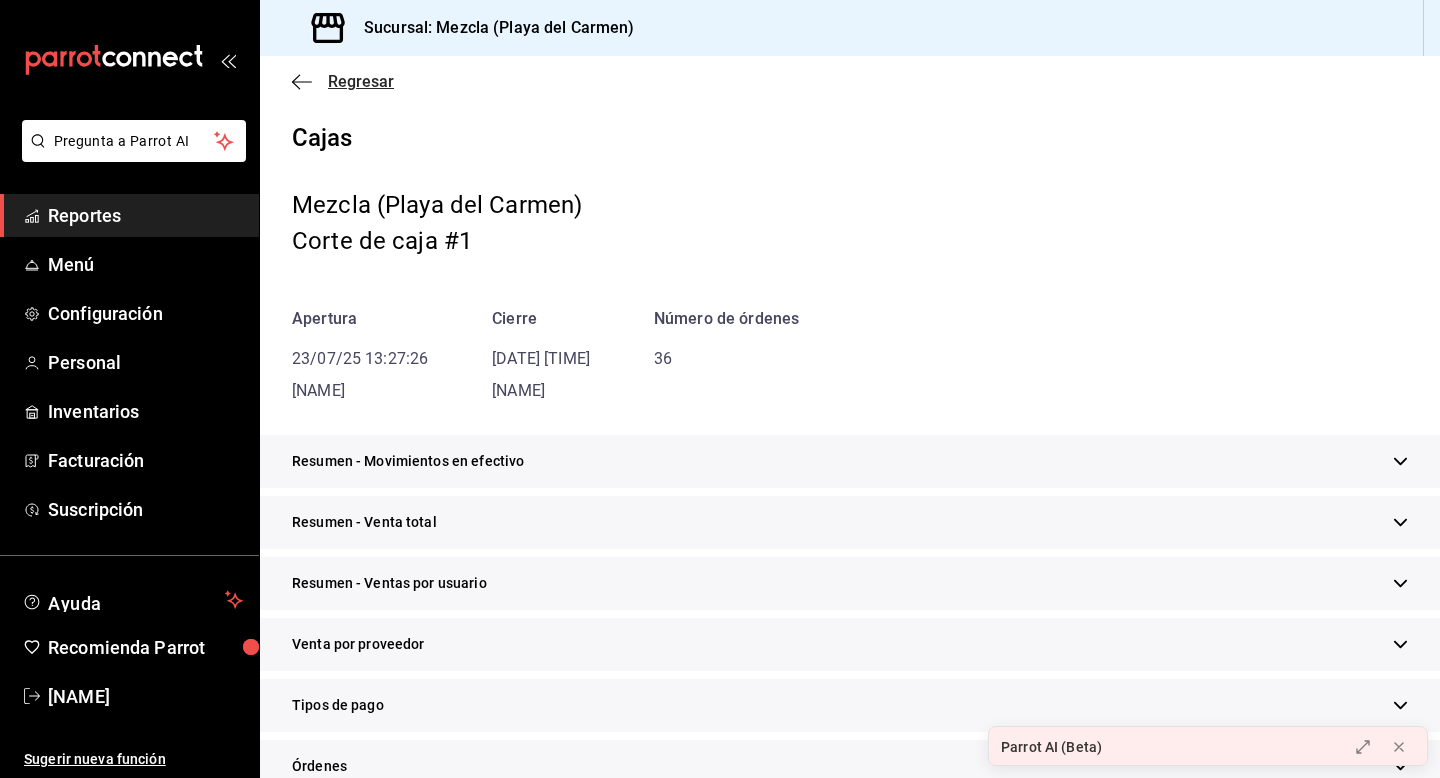 click on "Regresar" at bounding box center [361, 81] 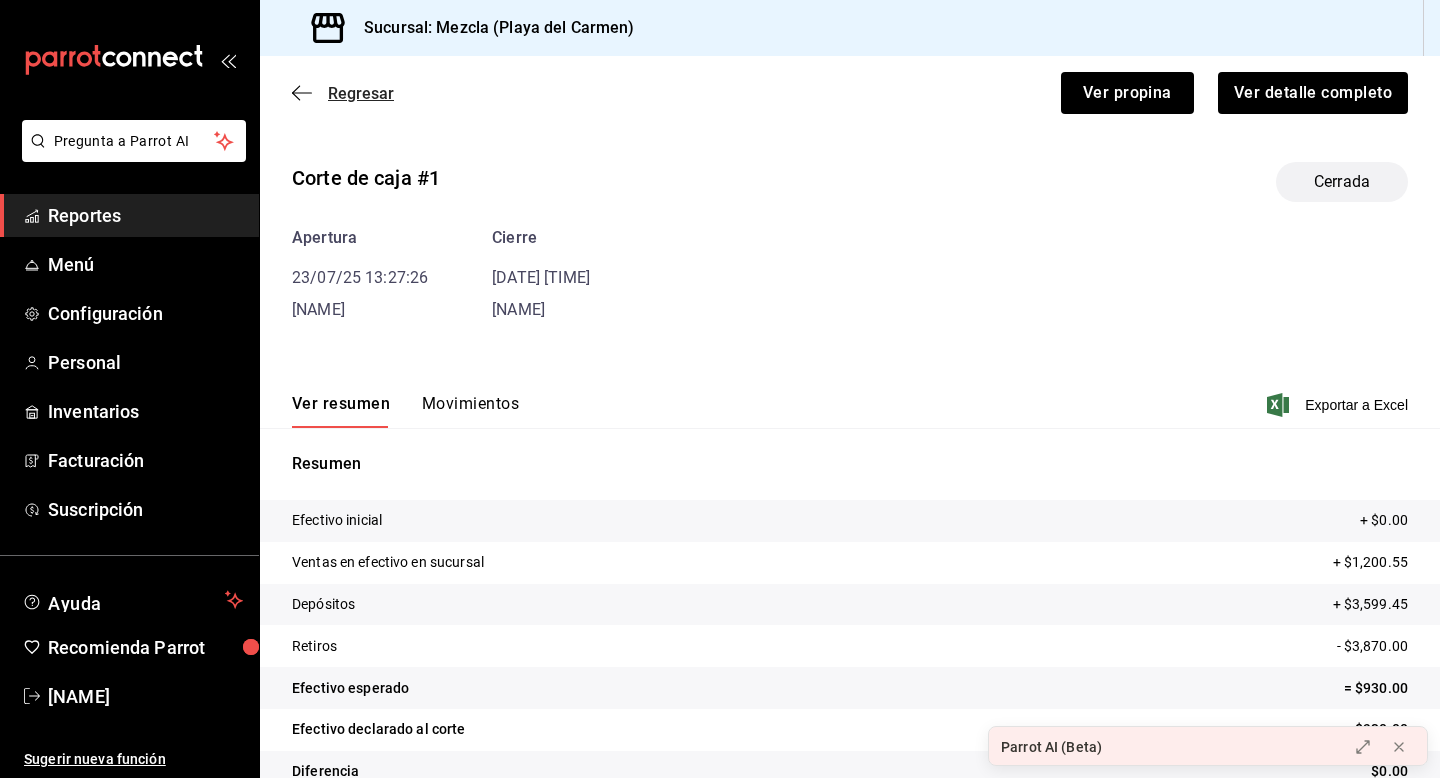 click on "Regresar" at bounding box center [361, 93] 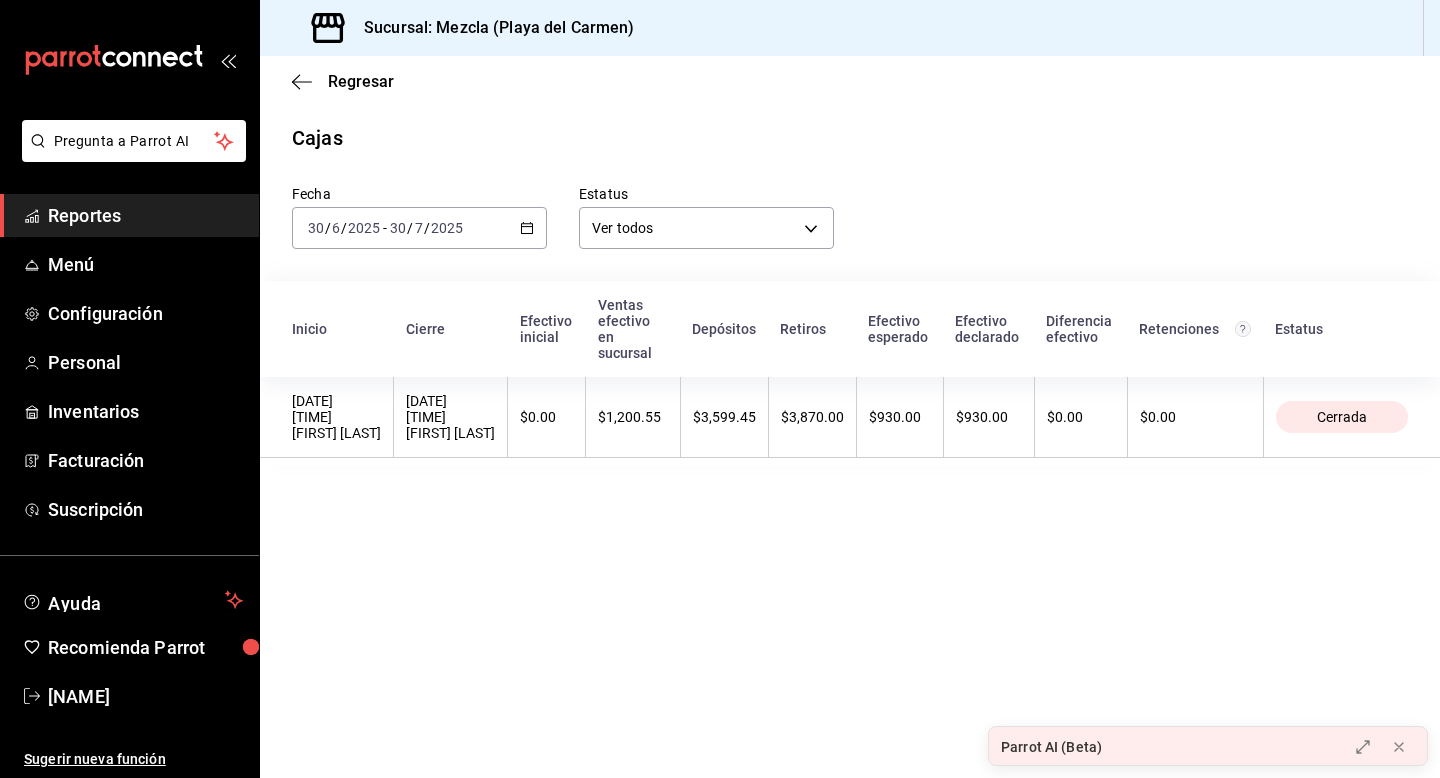 click on "/" at bounding box center [344, 228] 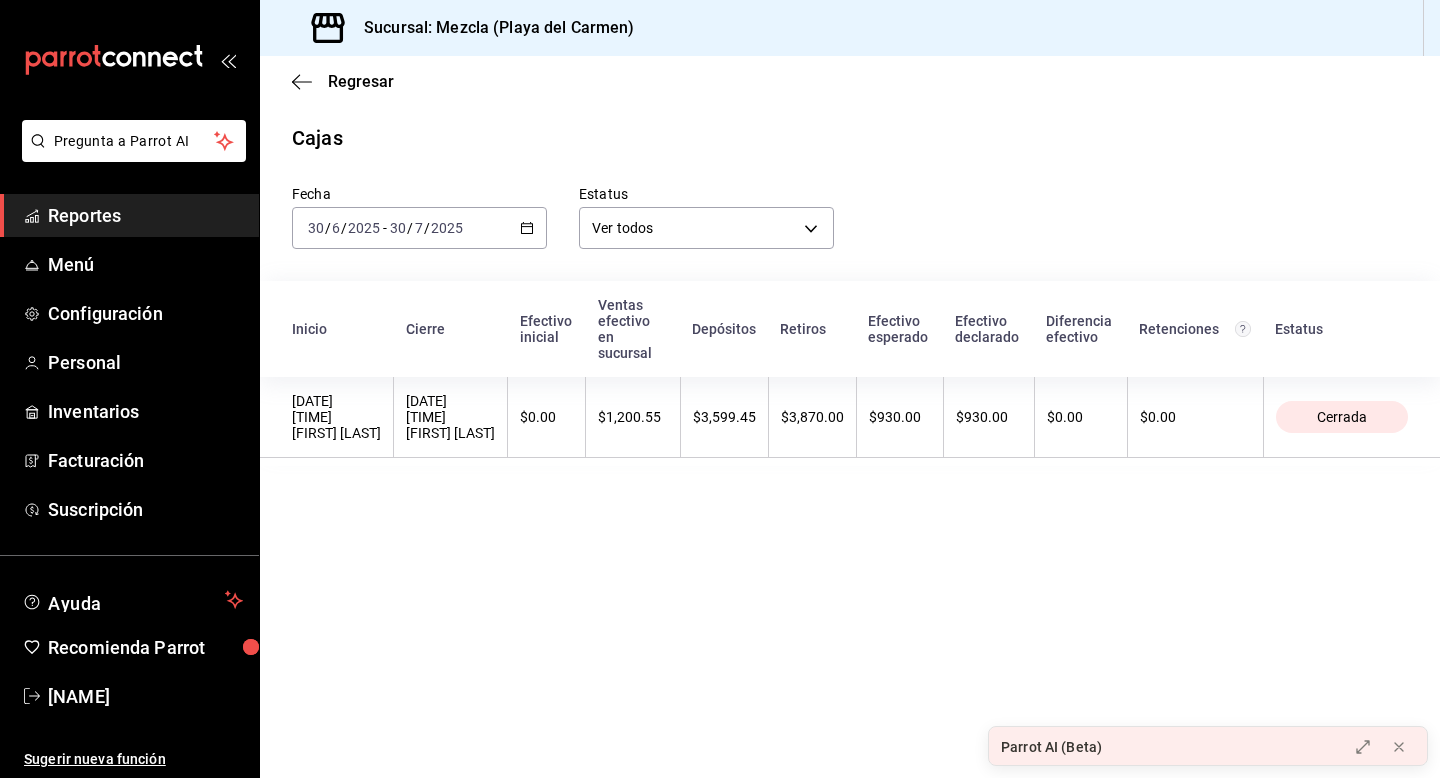 click on "Regresar Cajas Fecha 2025-06-30 30 / 6 / 2025 - 2025-07-30 30 / 7 / 2025 Estatus Ver todos ALL Inicio Cierre Efectivo inicial Ventas efectivo en sucursal Depósitos Retiros Efectivo esperado Efectivo declarado Diferencia efectivo Retenciones Estatus 23/07/2025
13:27:26
[FIRST] [LAST] 30/07/2025
21:32:43
[FIRST] [LAST] $0.00 $1,200.55 $3,599.45 $3,870.00 $930.00 $930.00 $0.00 $0.00 Cerrada" at bounding box center (850, 417) 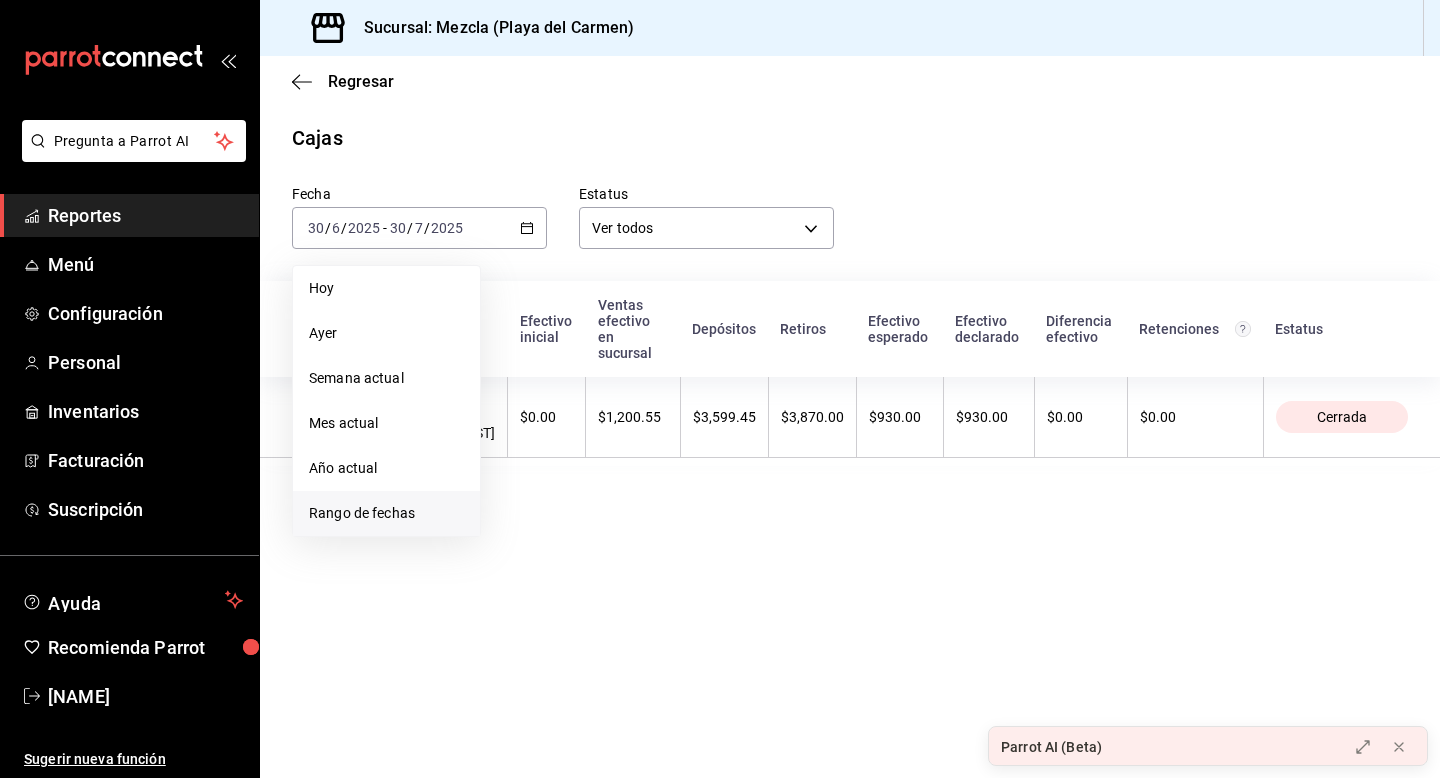 click on "Rango de fechas" at bounding box center (386, 513) 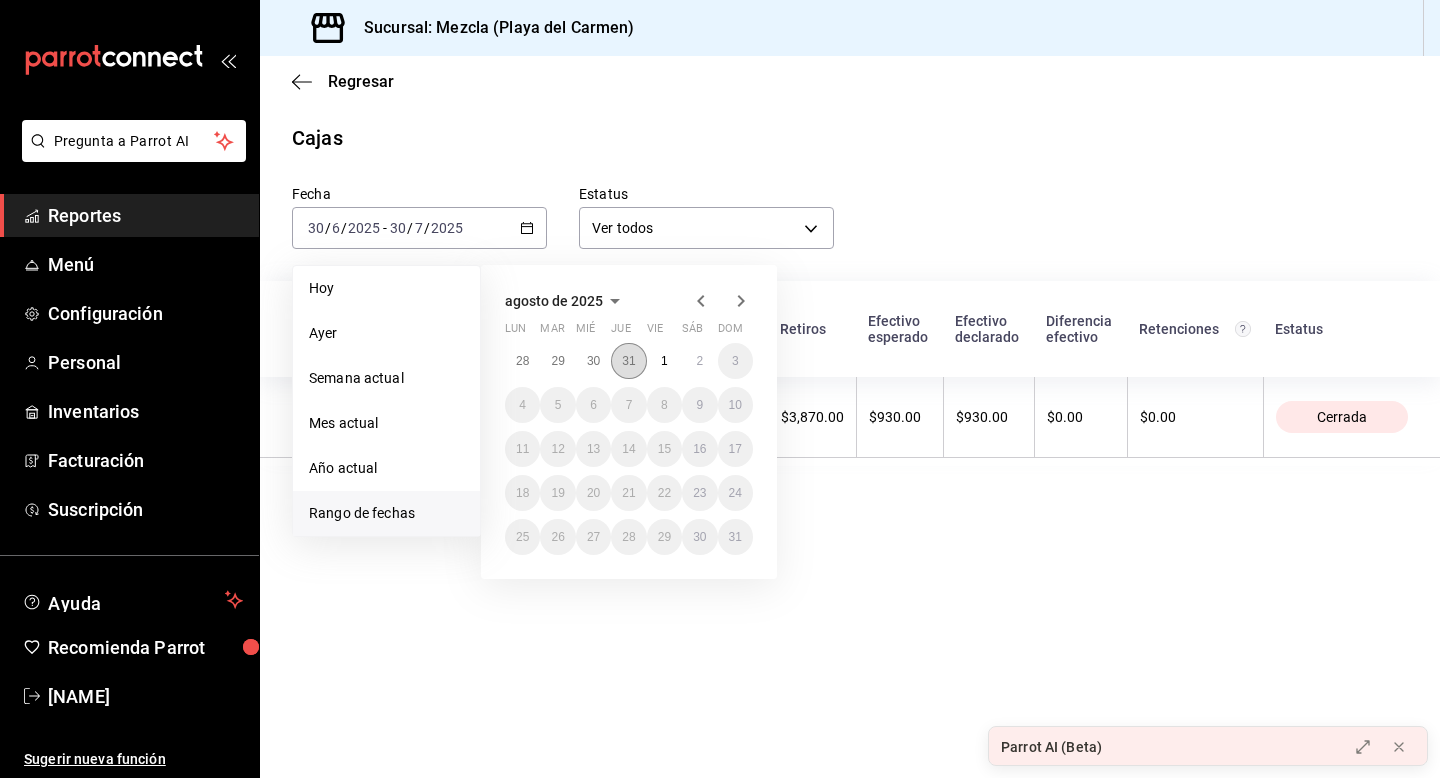 click on "31" at bounding box center [628, 361] 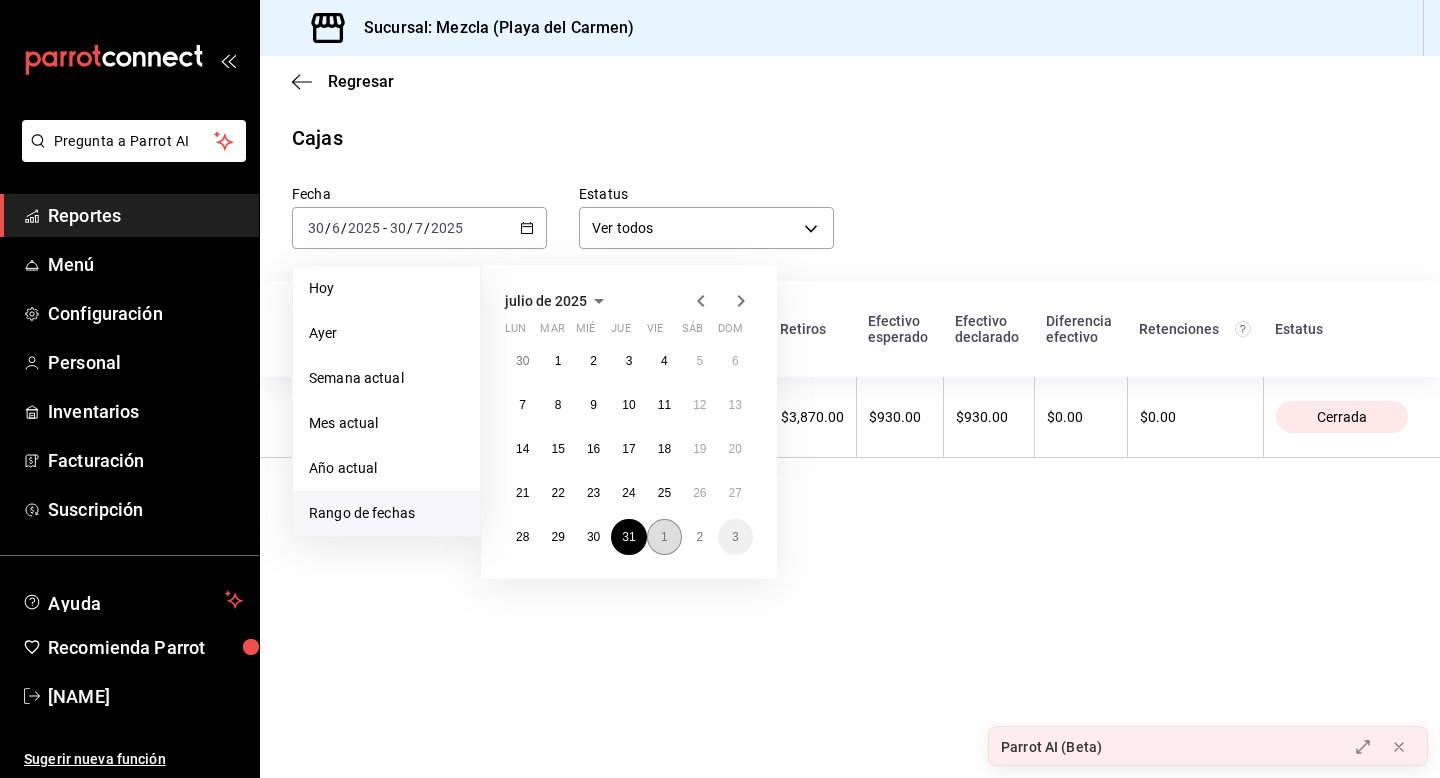 click on "1" at bounding box center [664, 537] 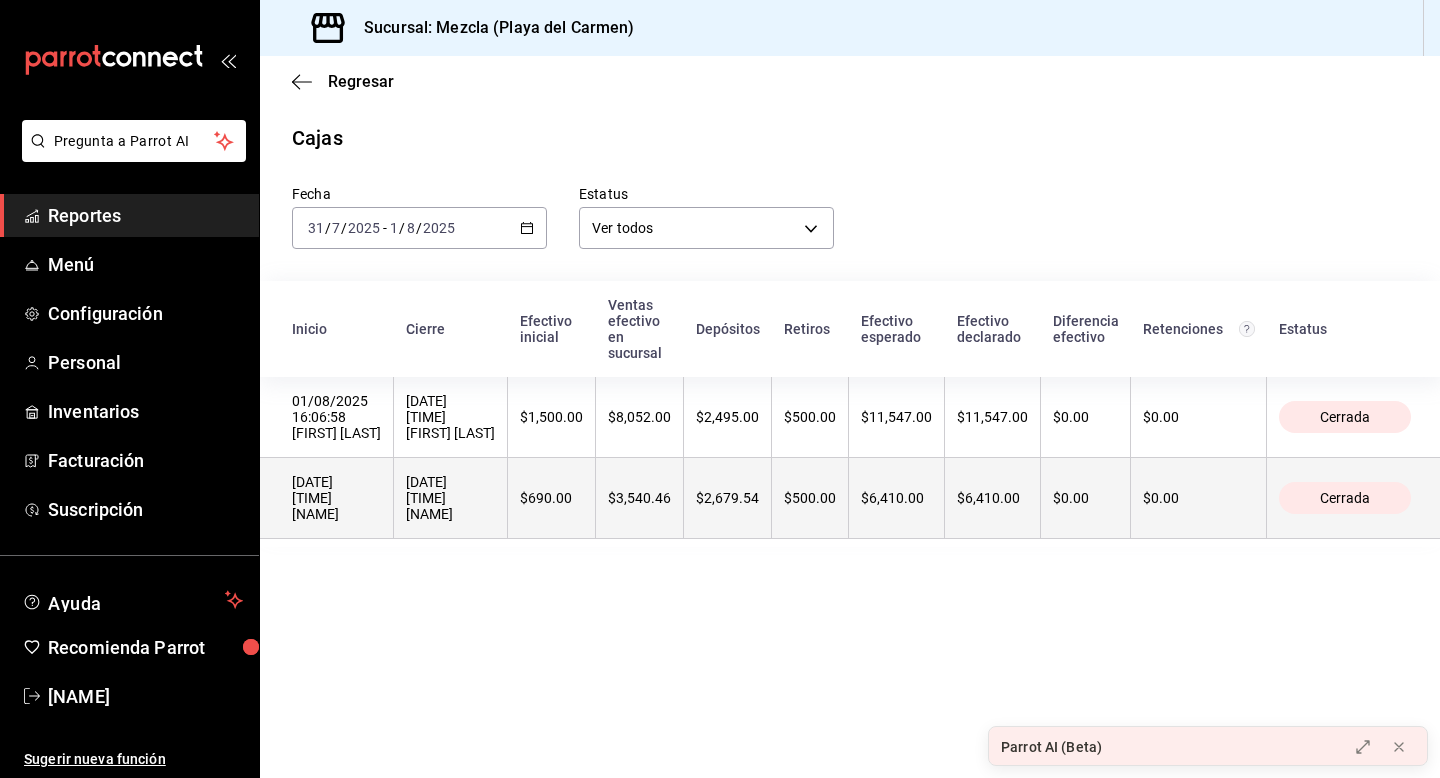 click on "[DATE]
[TIME]
[NAME]" at bounding box center (336, 498) 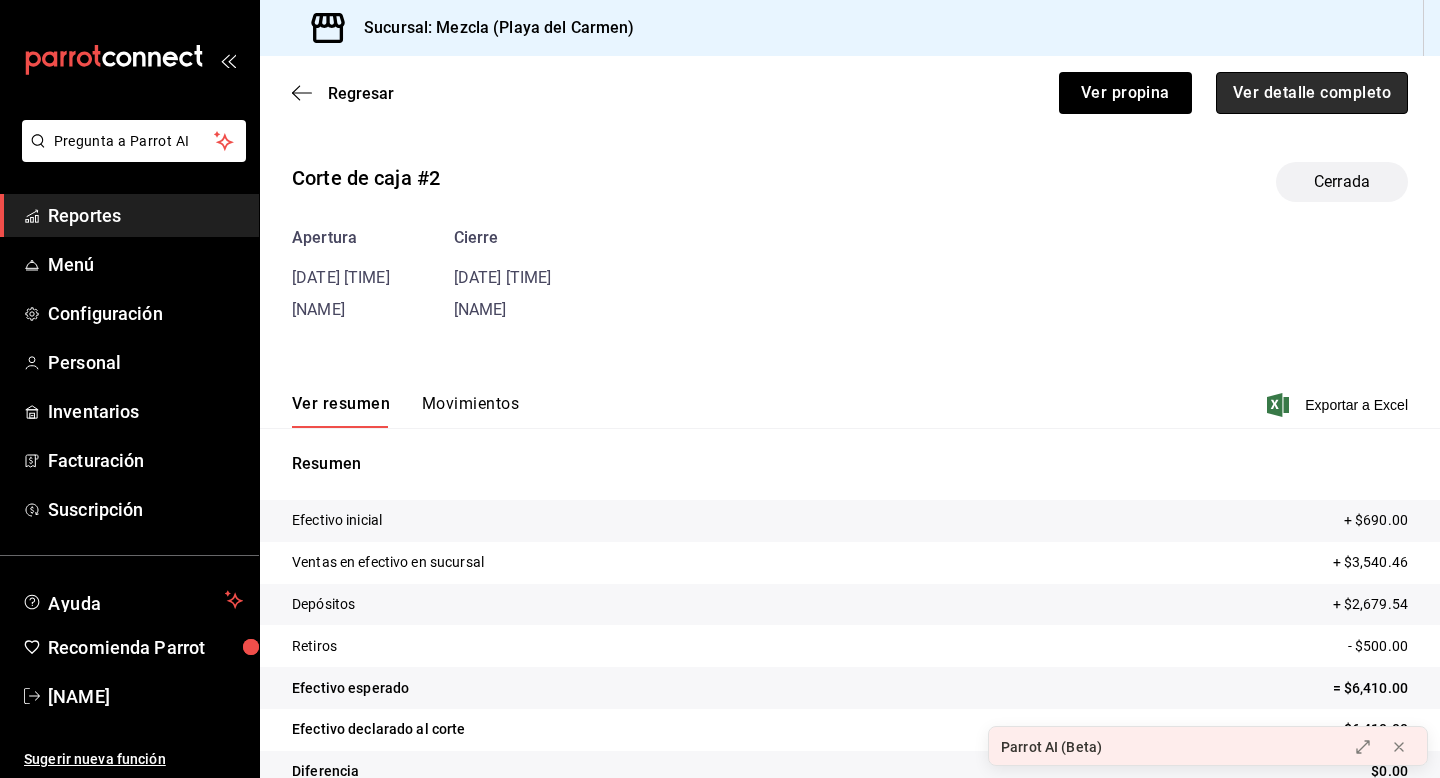 click on "Ver detalle completo" at bounding box center [1312, 93] 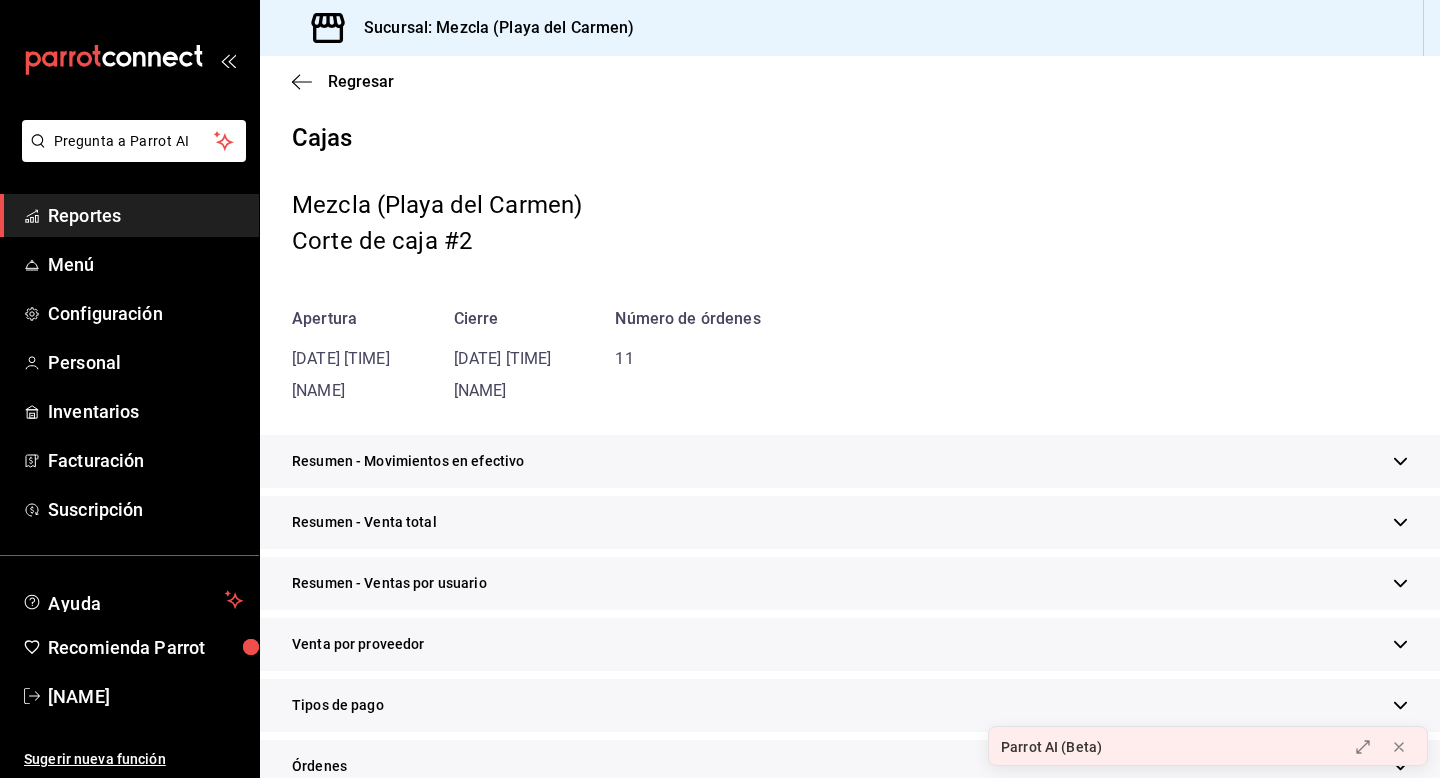 scroll, scrollTop: 527, scrollLeft: 0, axis: vertical 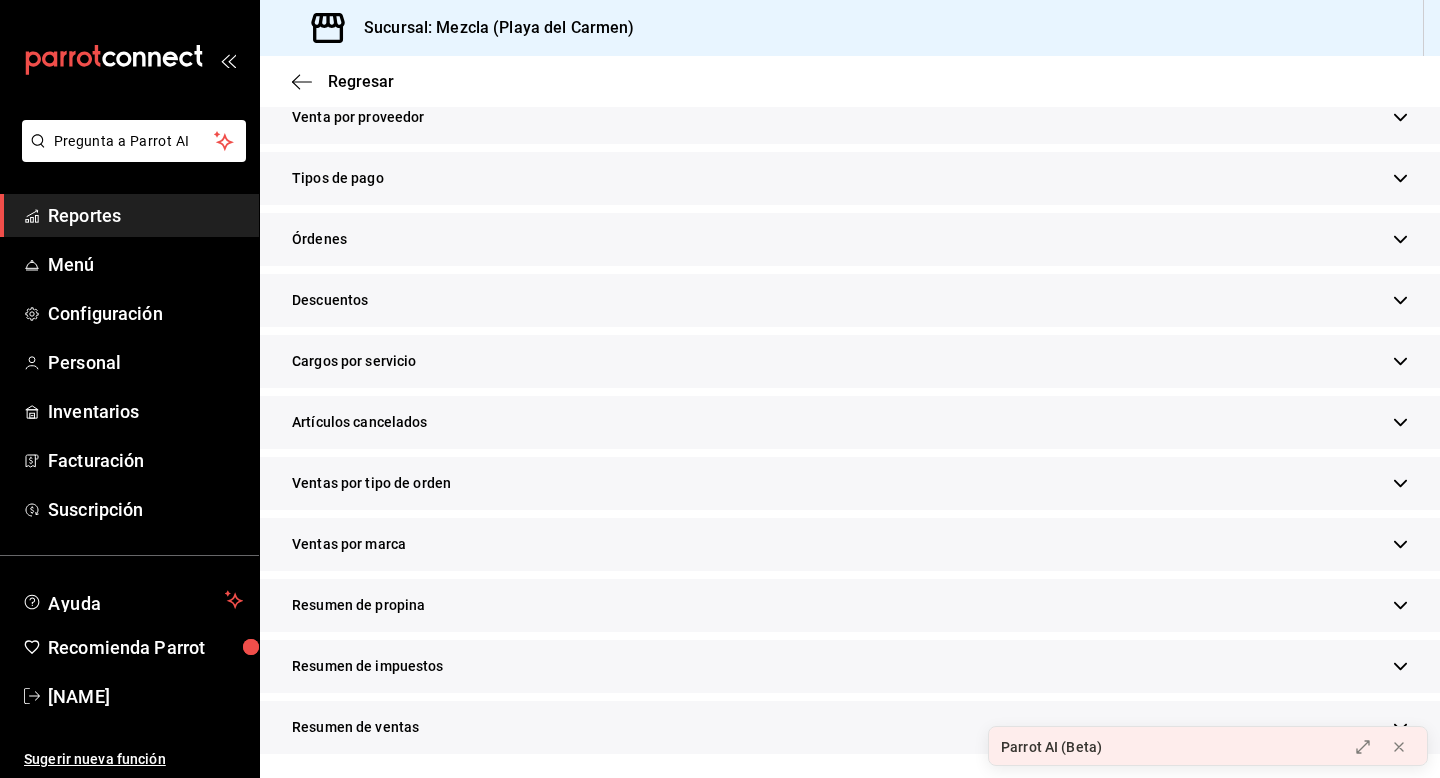 click on "Resumen de propina" at bounding box center (850, 605) 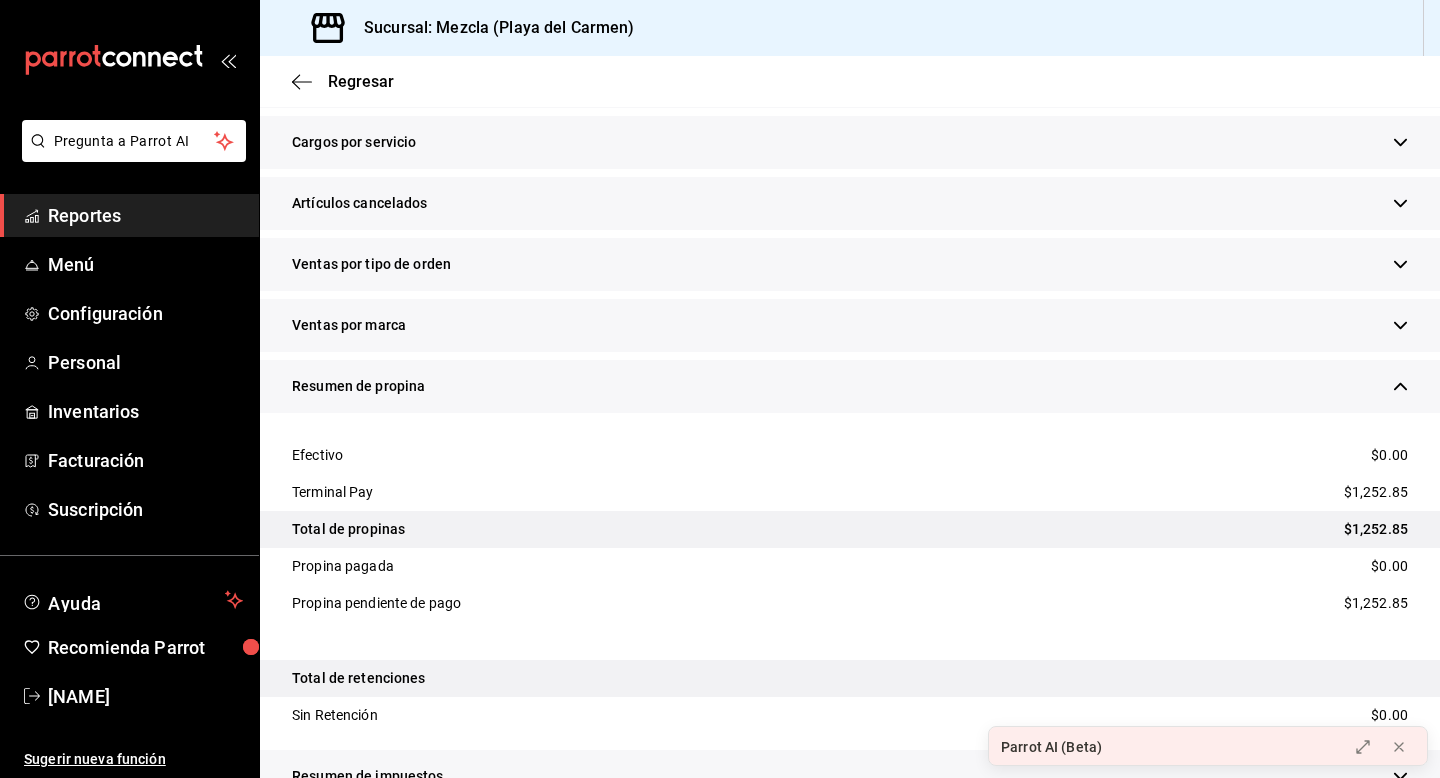 scroll, scrollTop: 603, scrollLeft: 0, axis: vertical 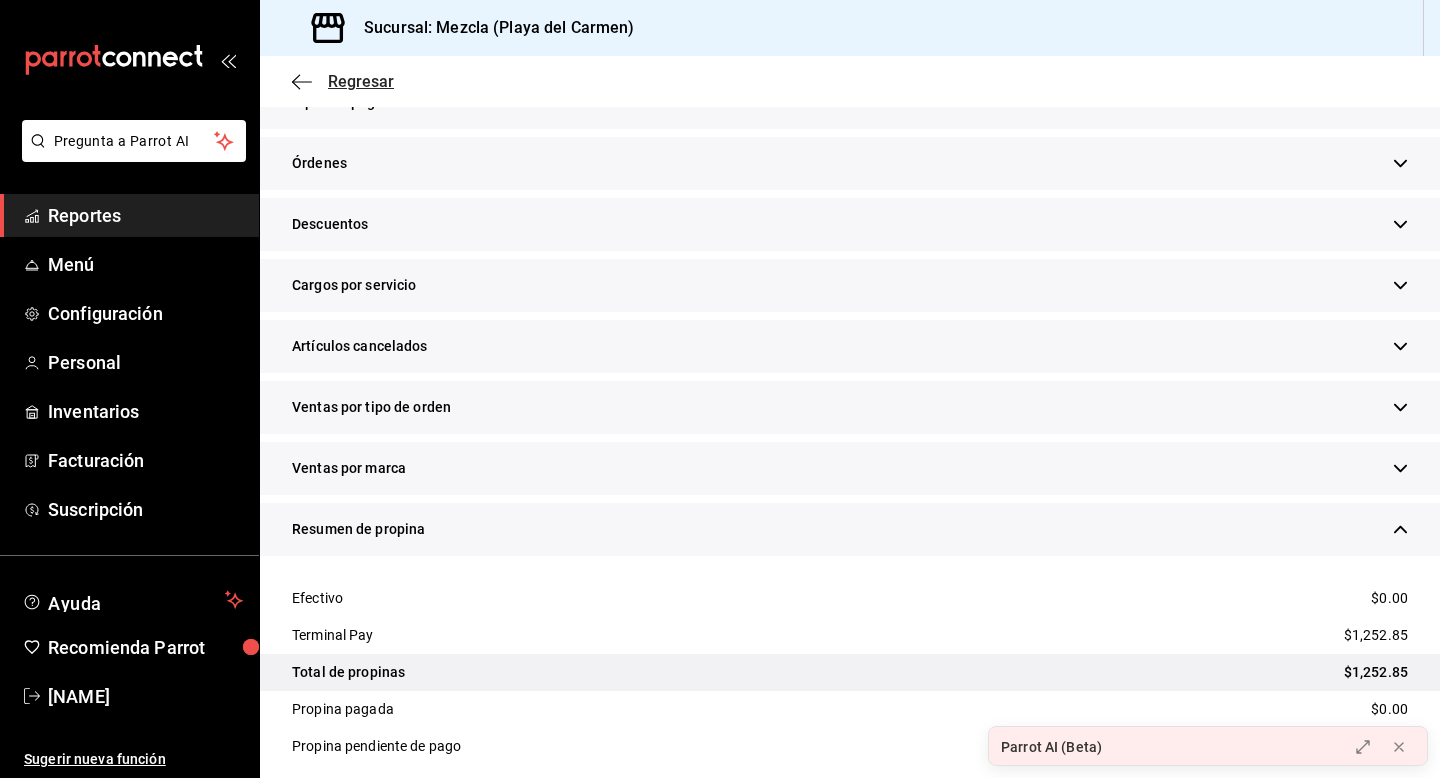 click on "Regresar" at bounding box center [343, 81] 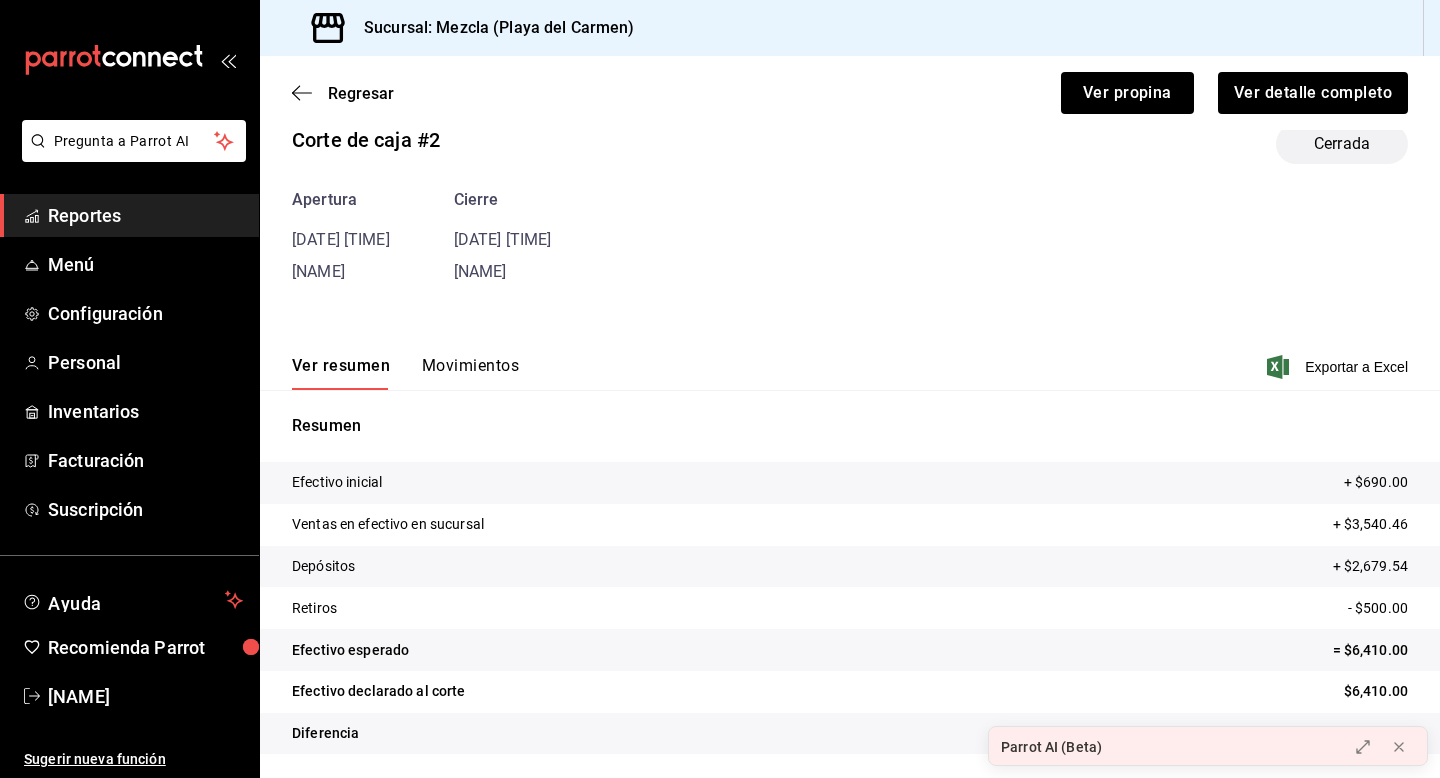 scroll, scrollTop: 38, scrollLeft: 0, axis: vertical 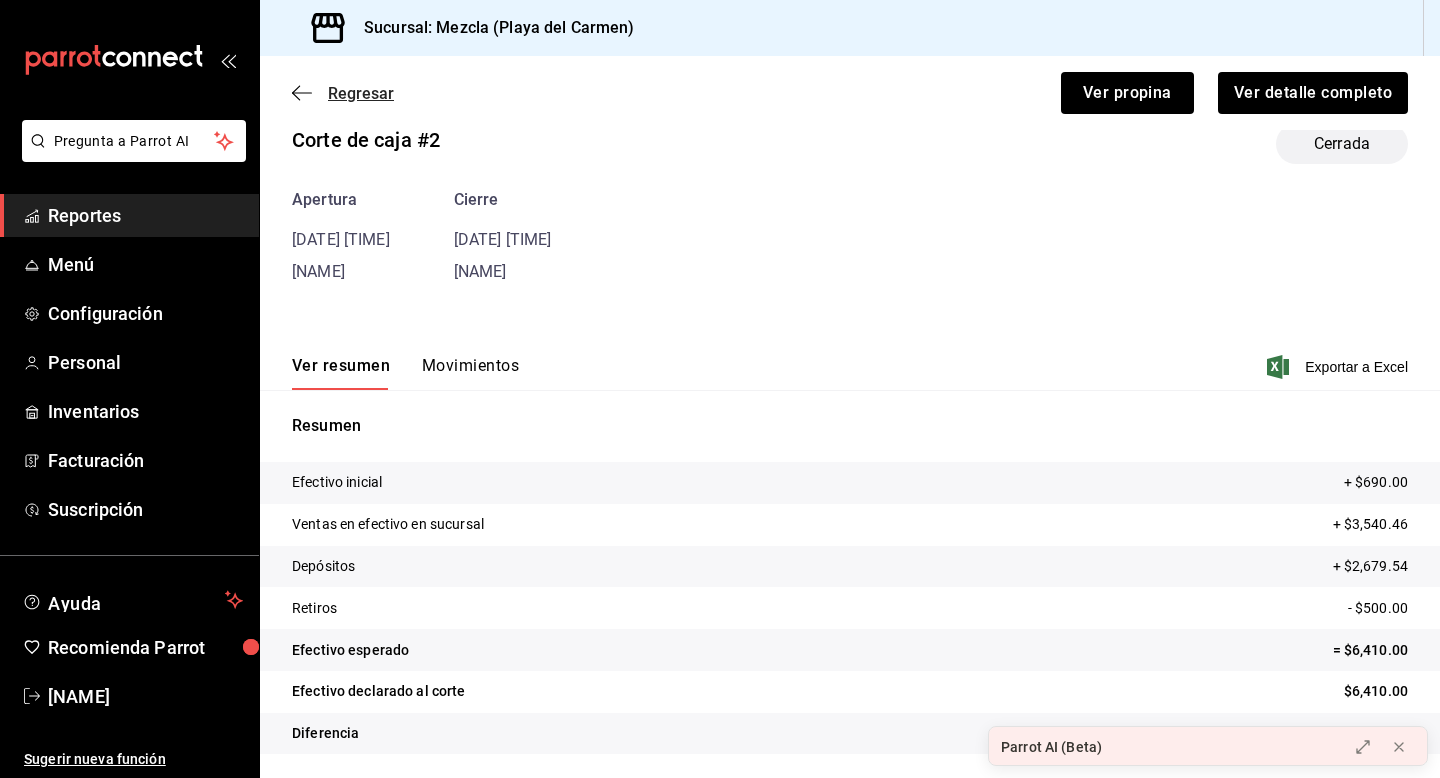 click on "Regresar" at bounding box center (361, 93) 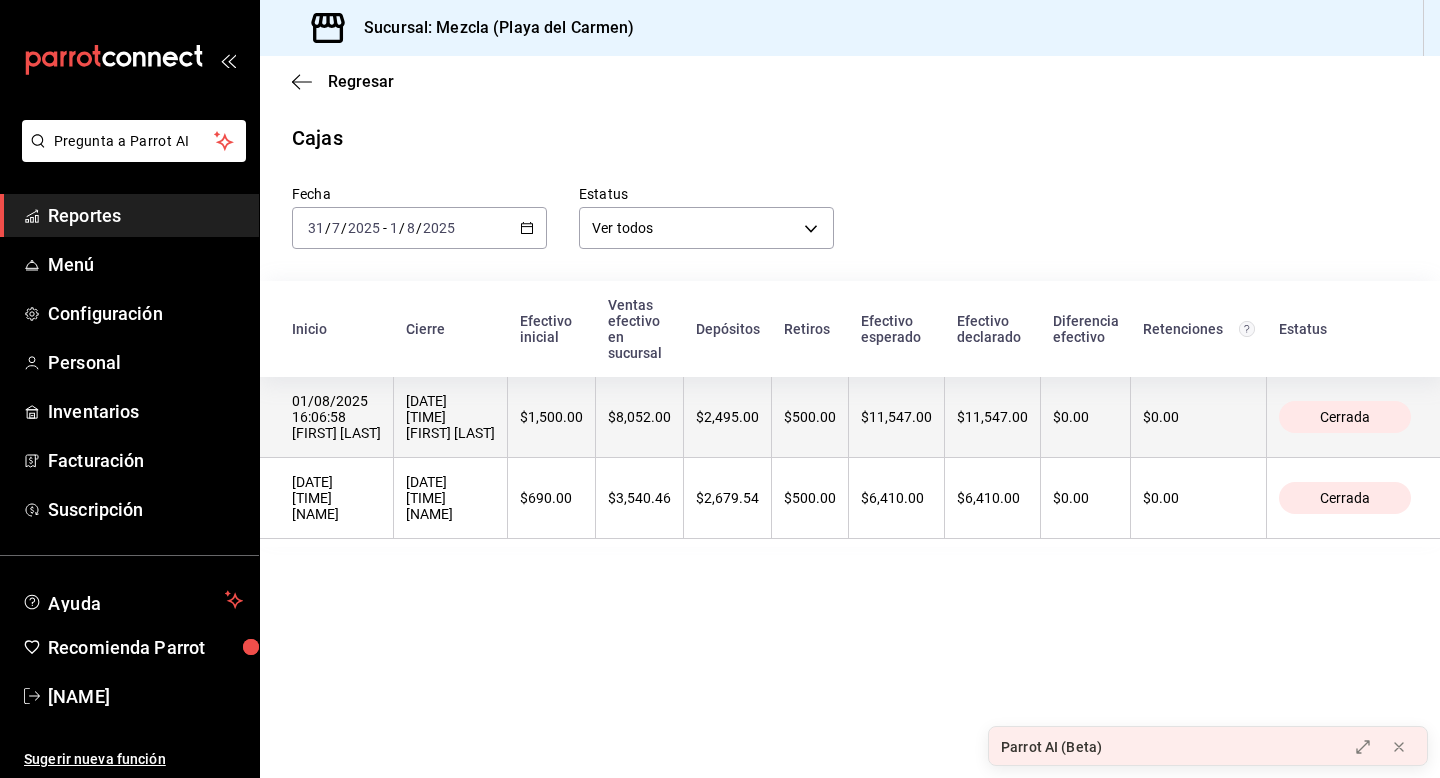 click on "[DATE]
[TIME]
[FIRST] [LAST]" at bounding box center (450, 417) 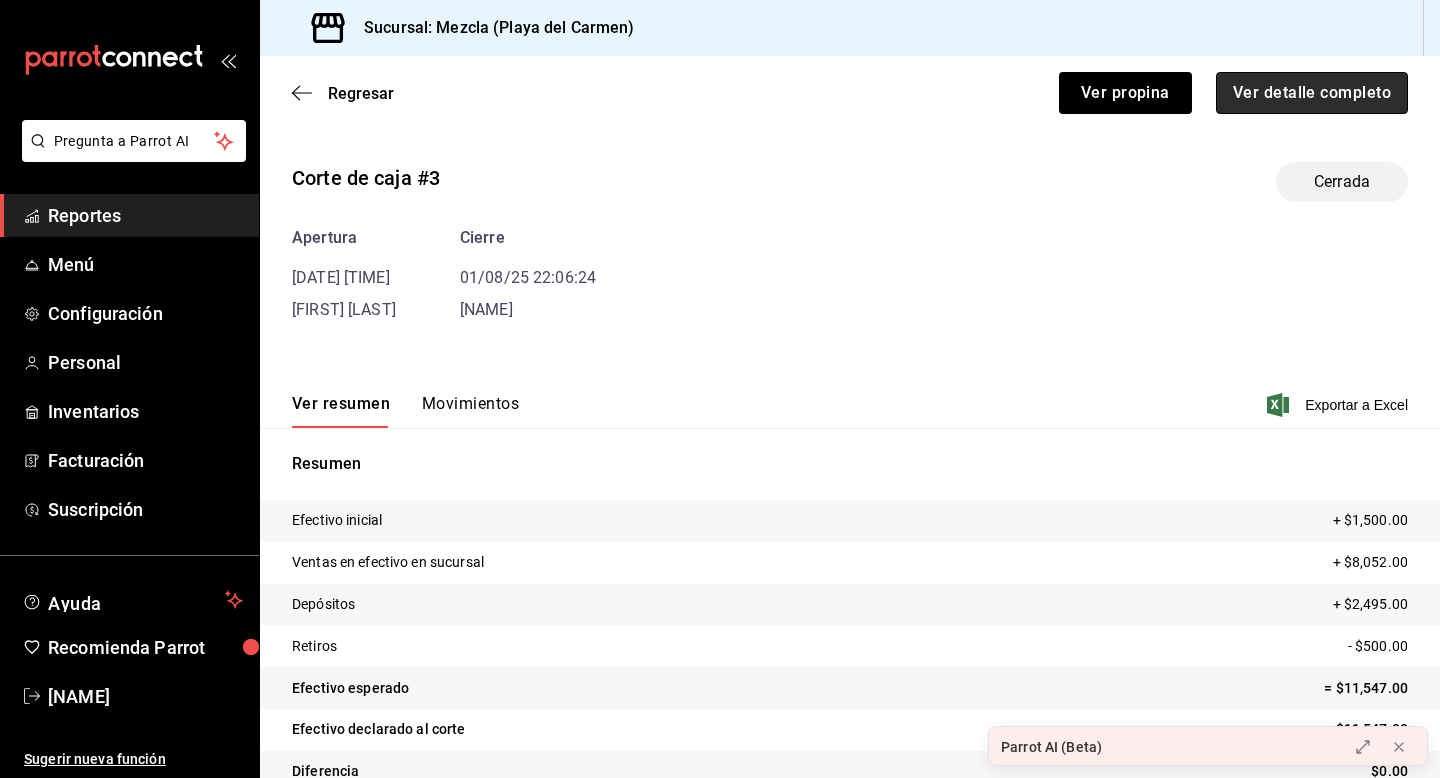 click on "Ver detalle completo" at bounding box center (1312, 93) 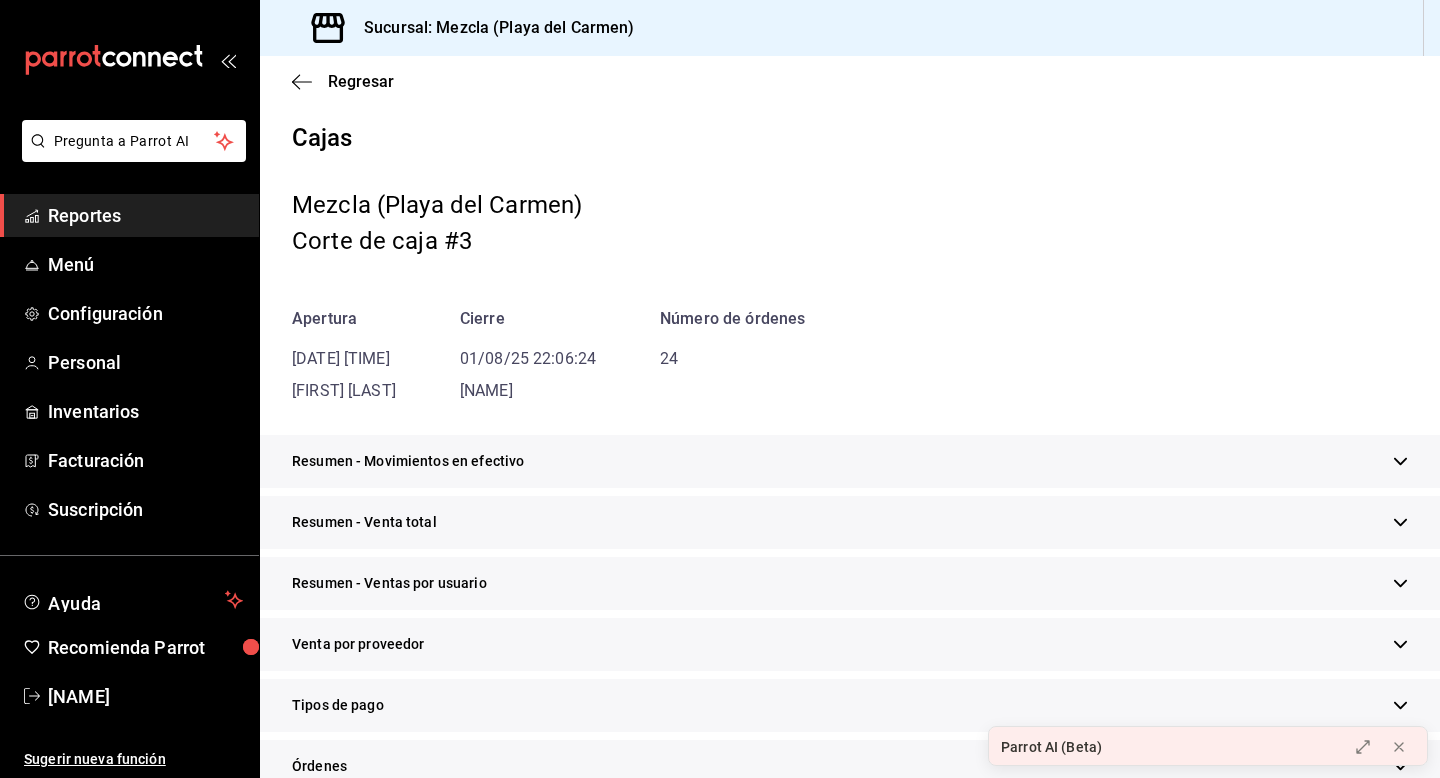 scroll, scrollTop: 527, scrollLeft: 0, axis: vertical 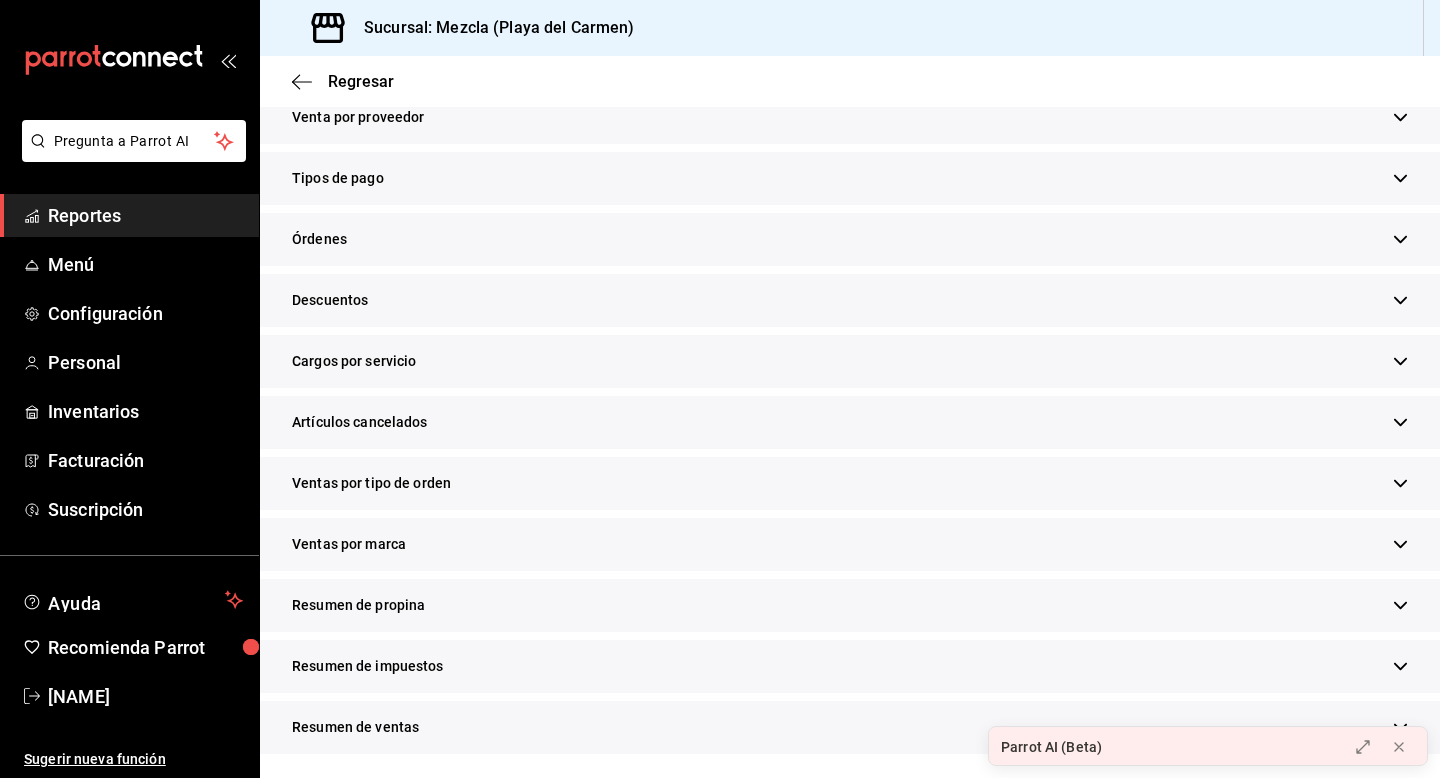click on "Resumen de propina" at bounding box center [850, 605] 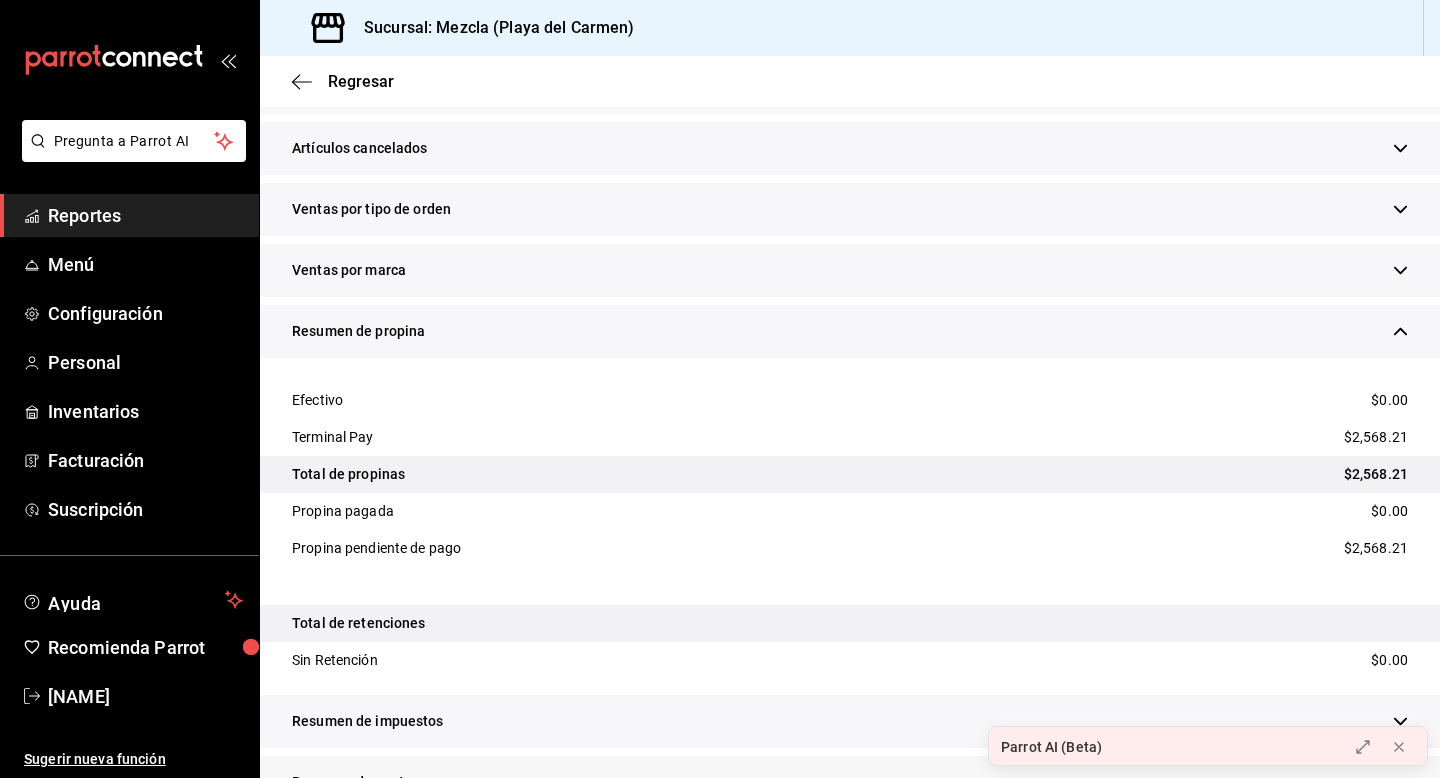 scroll, scrollTop: 856, scrollLeft: 0, axis: vertical 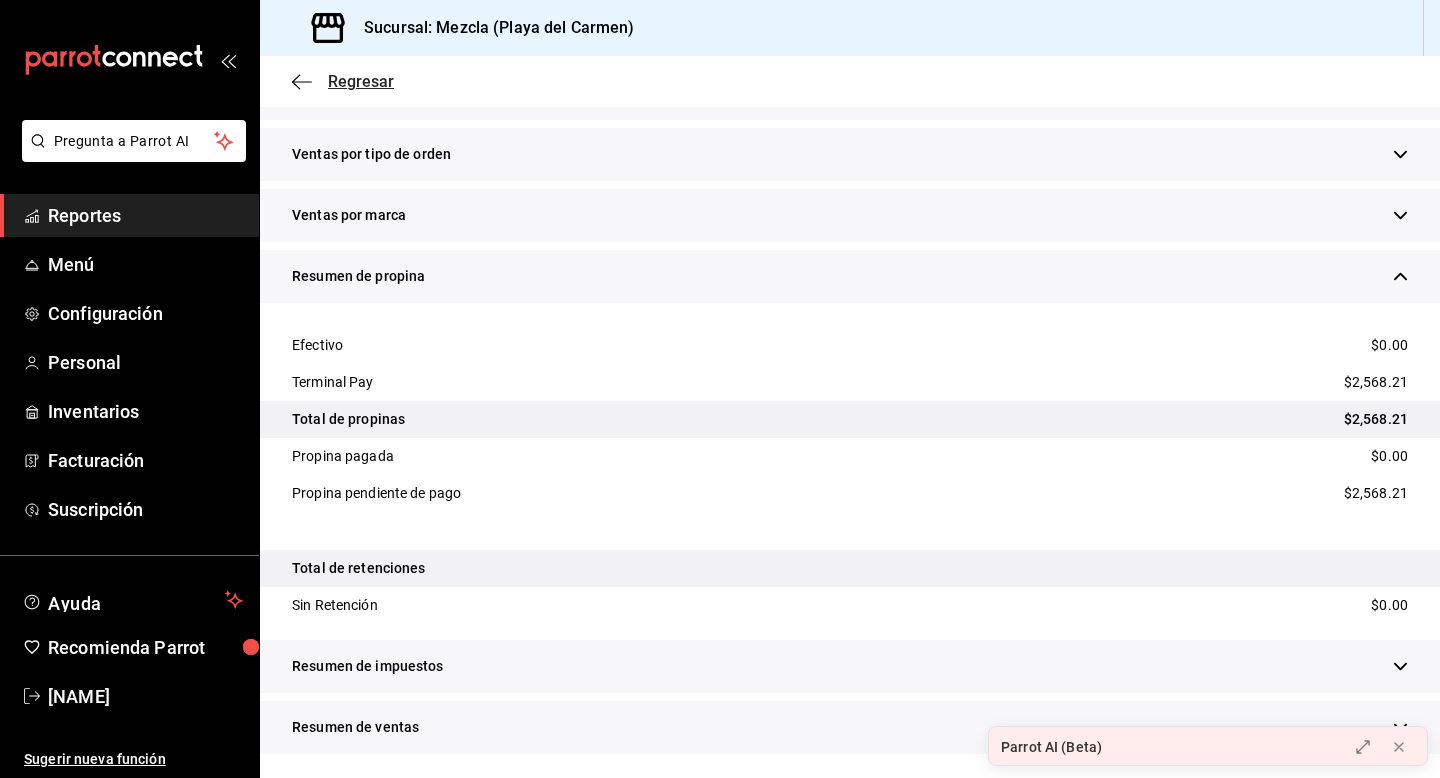 click 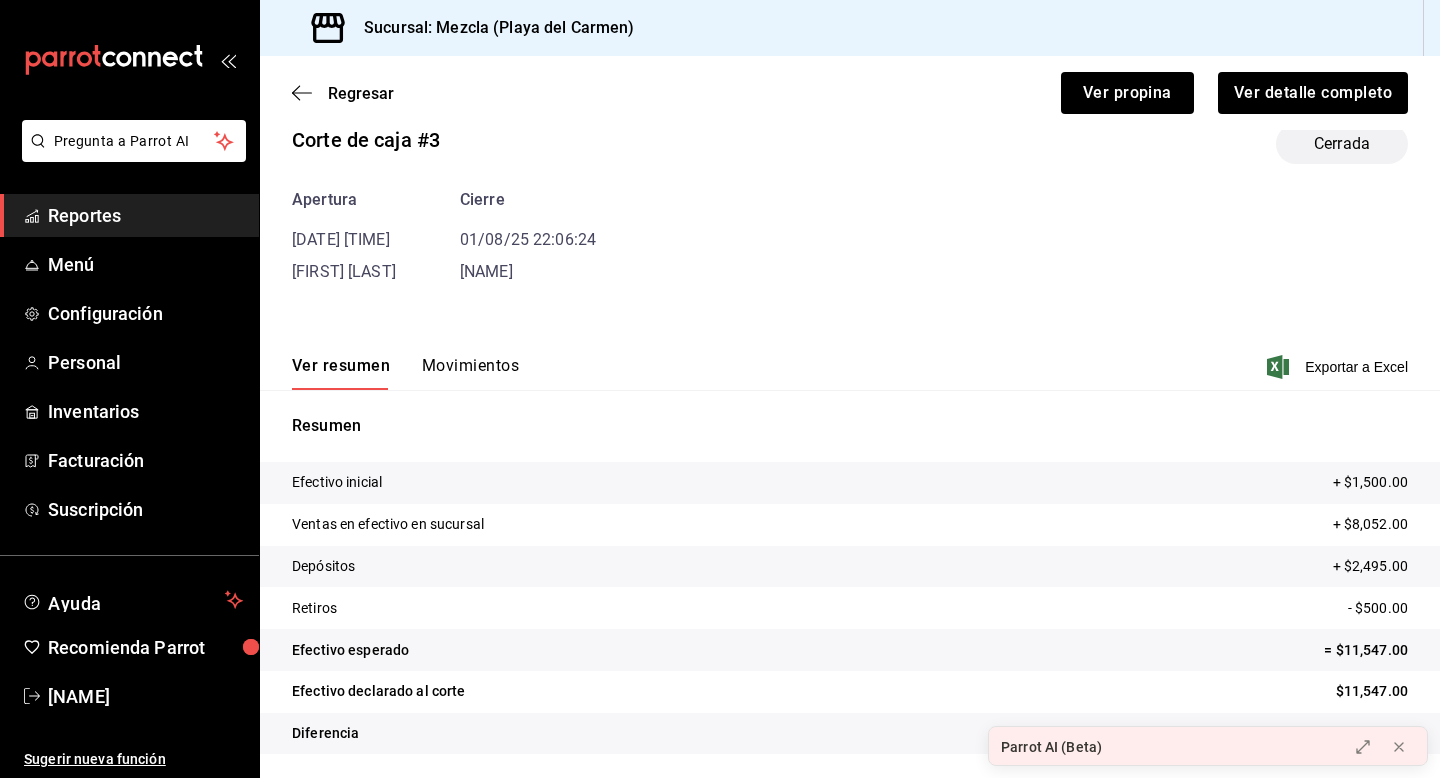scroll, scrollTop: 38, scrollLeft: 0, axis: vertical 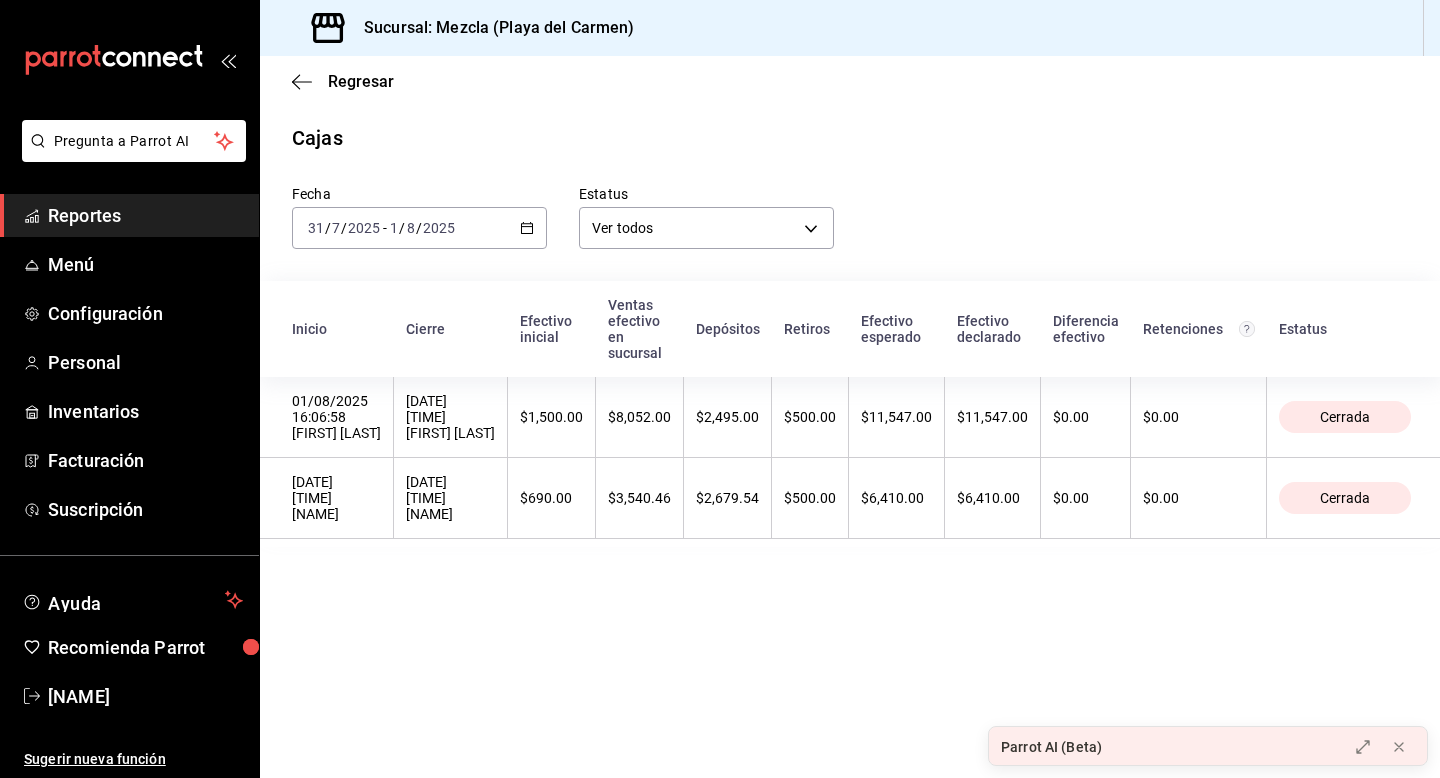 click 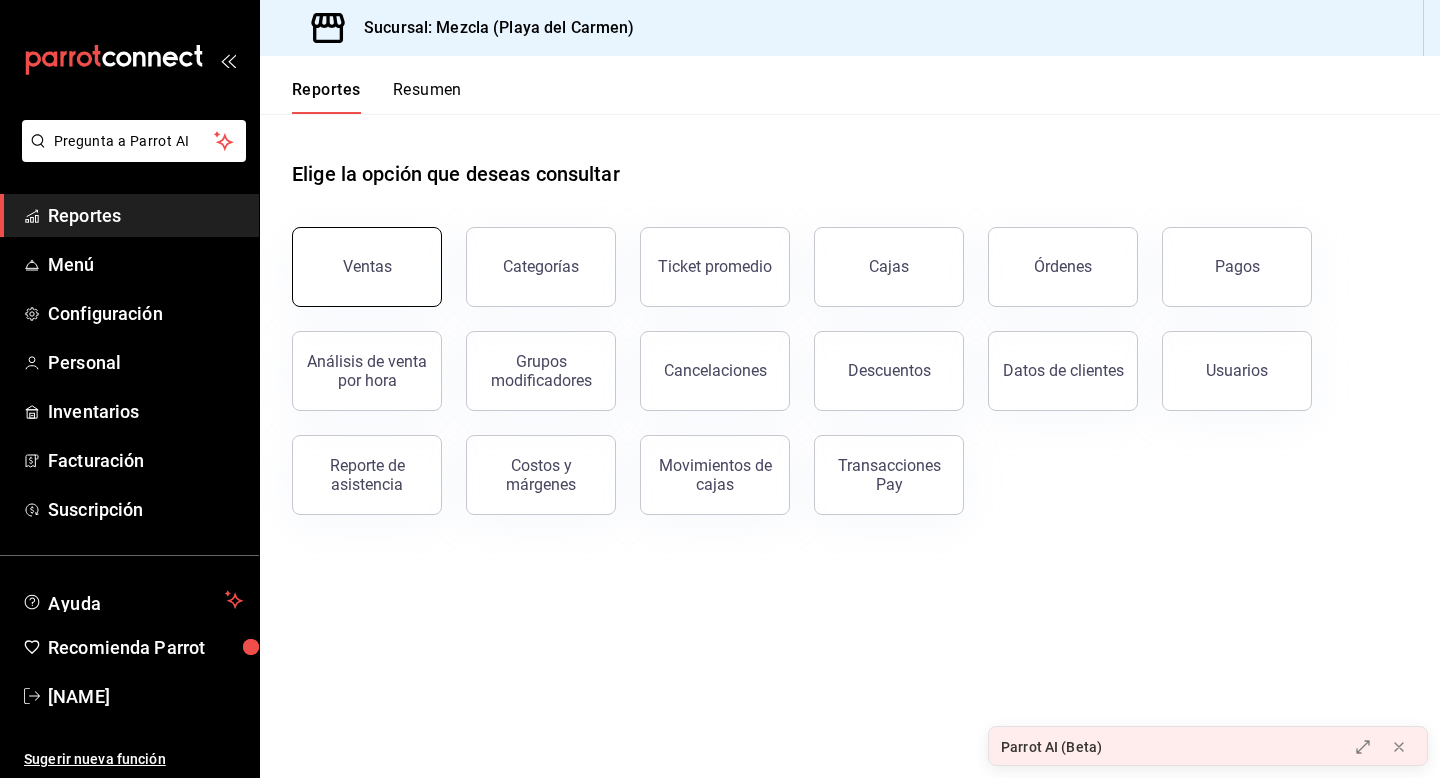 click on "Ventas" at bounding box center [367, 267] 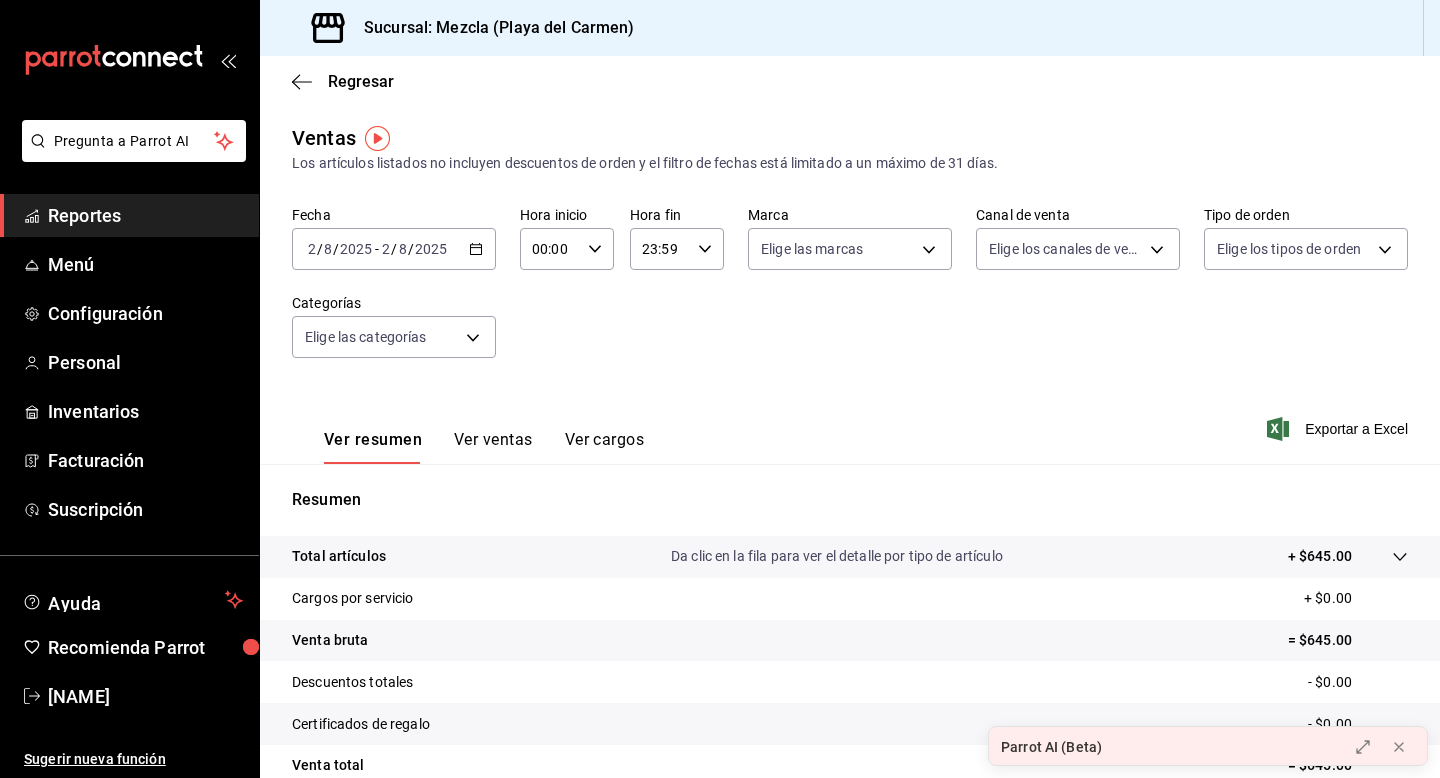 click 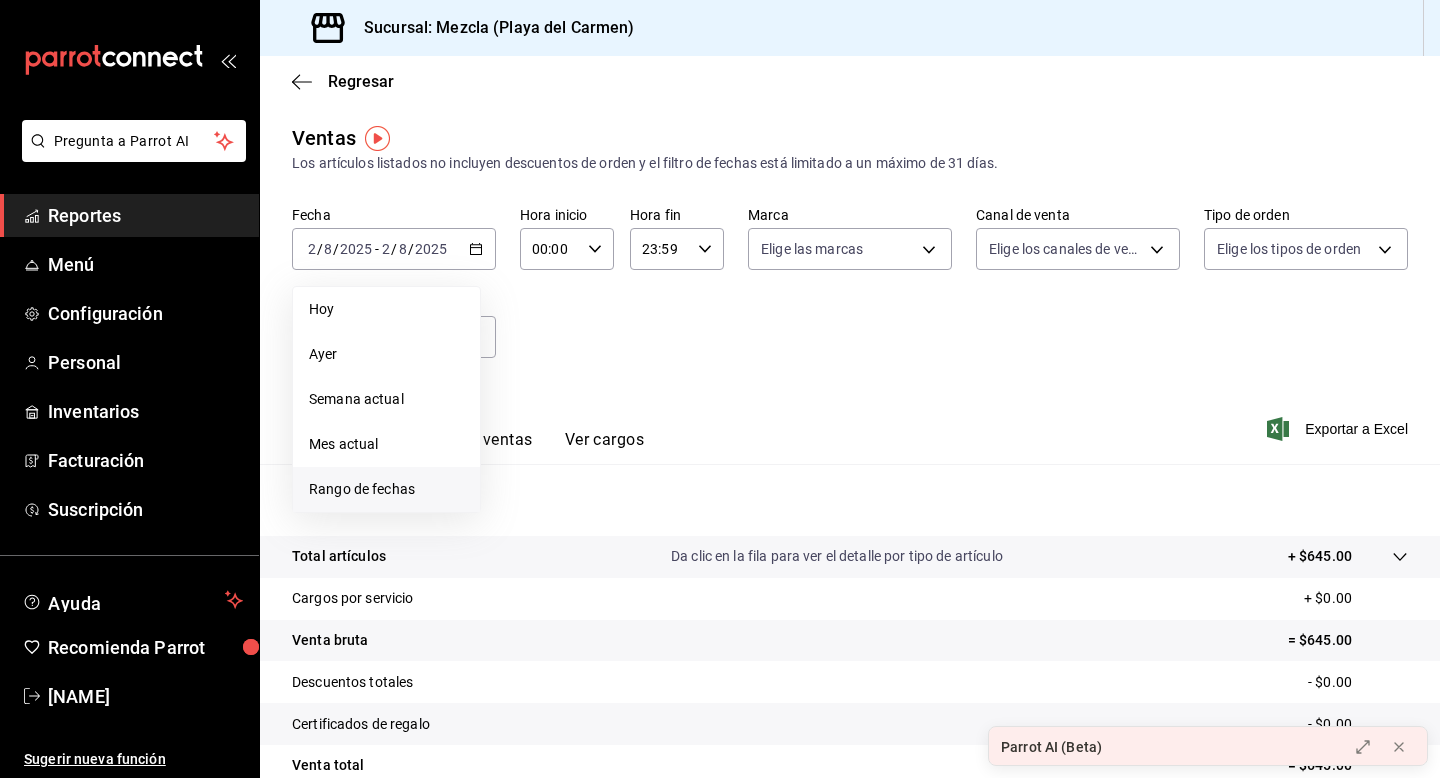 click on "Rango de fechas" at bounding box center [386, 489] 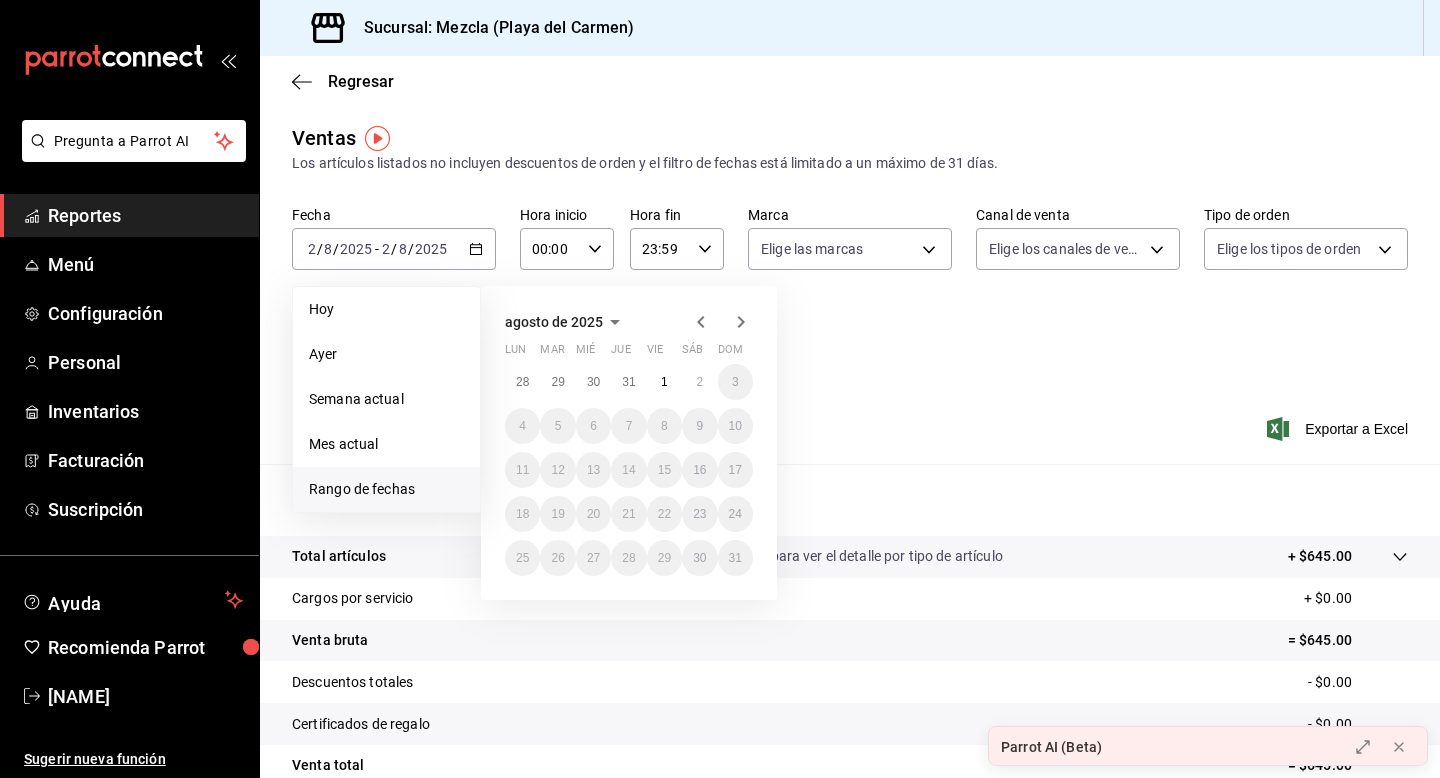 click 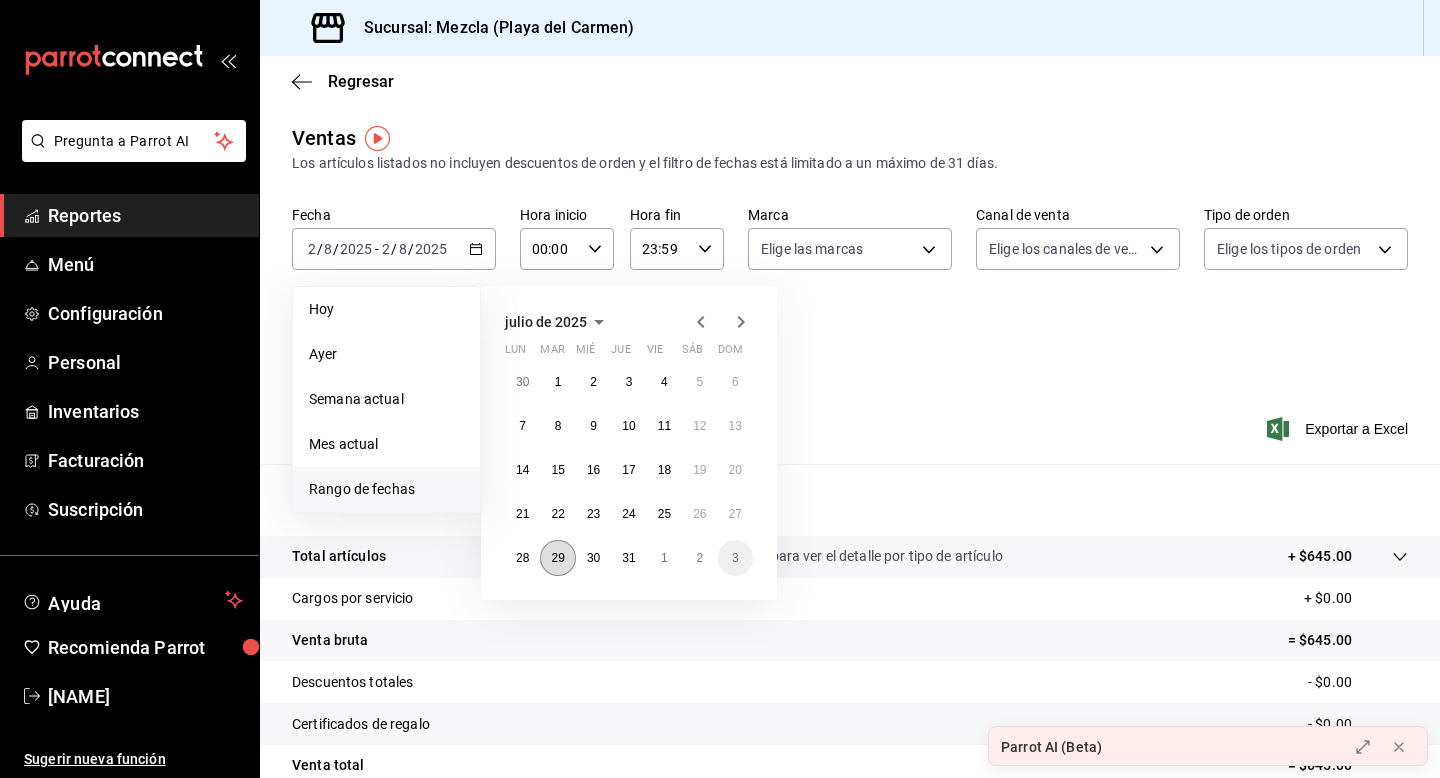 click on "29" at bounding box center (557, 558) 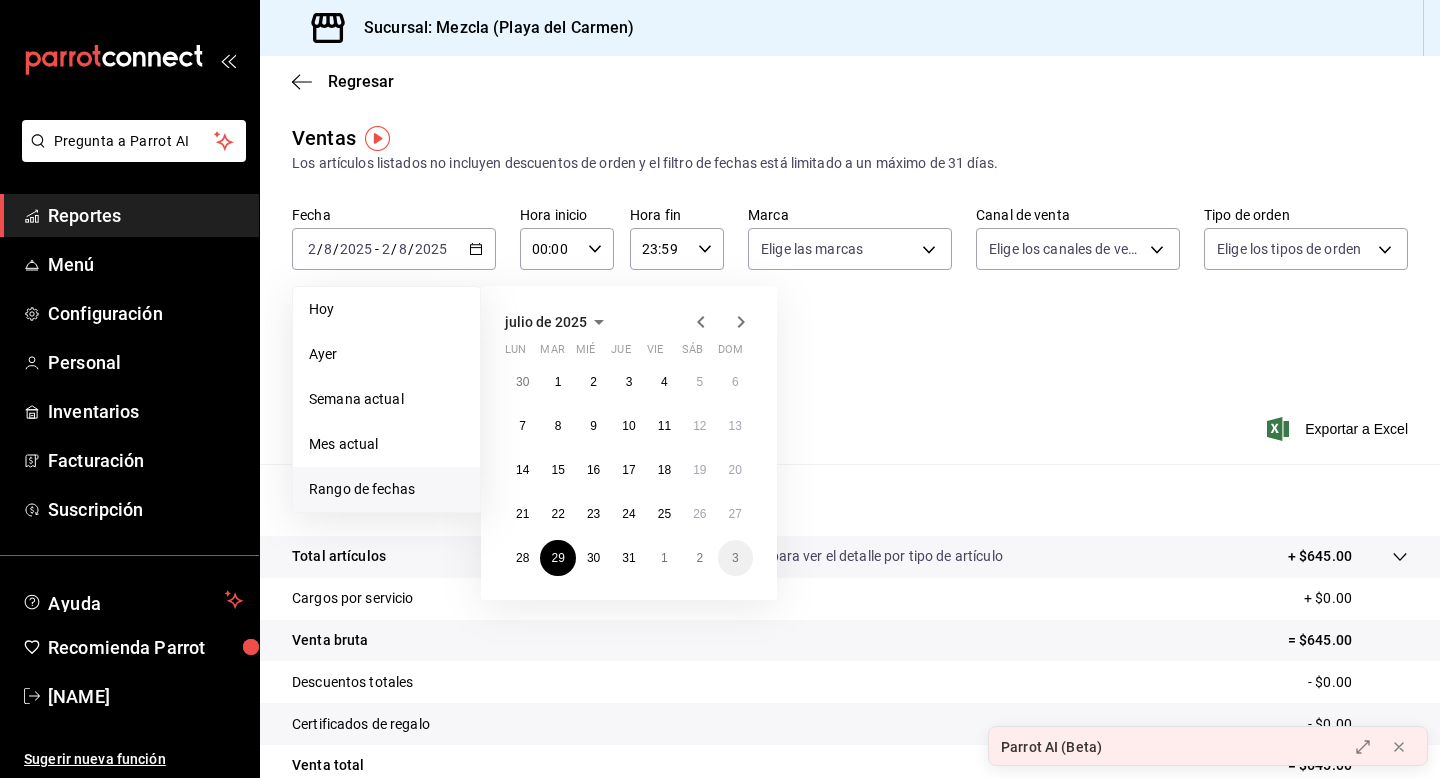 click 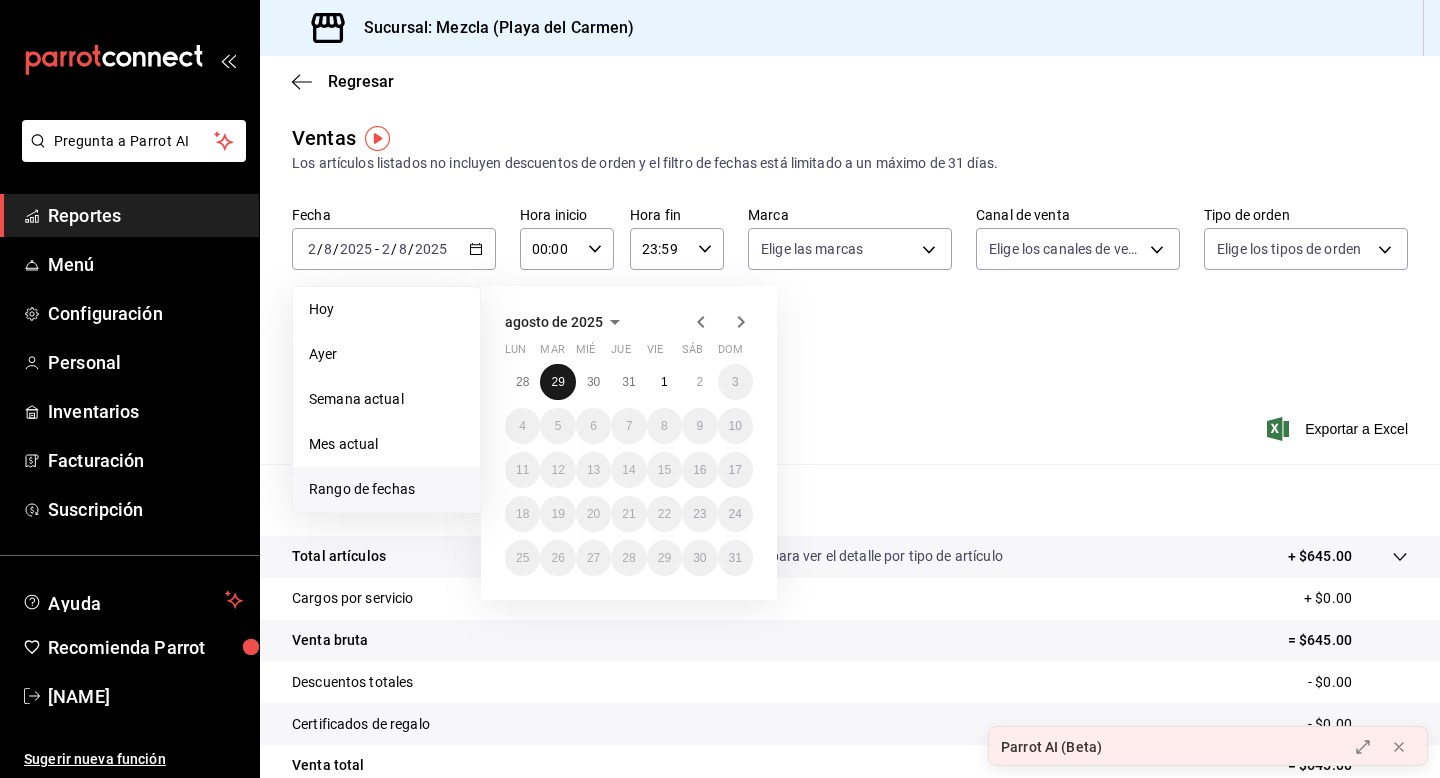 click on "29" at bounding box center (557, 382) 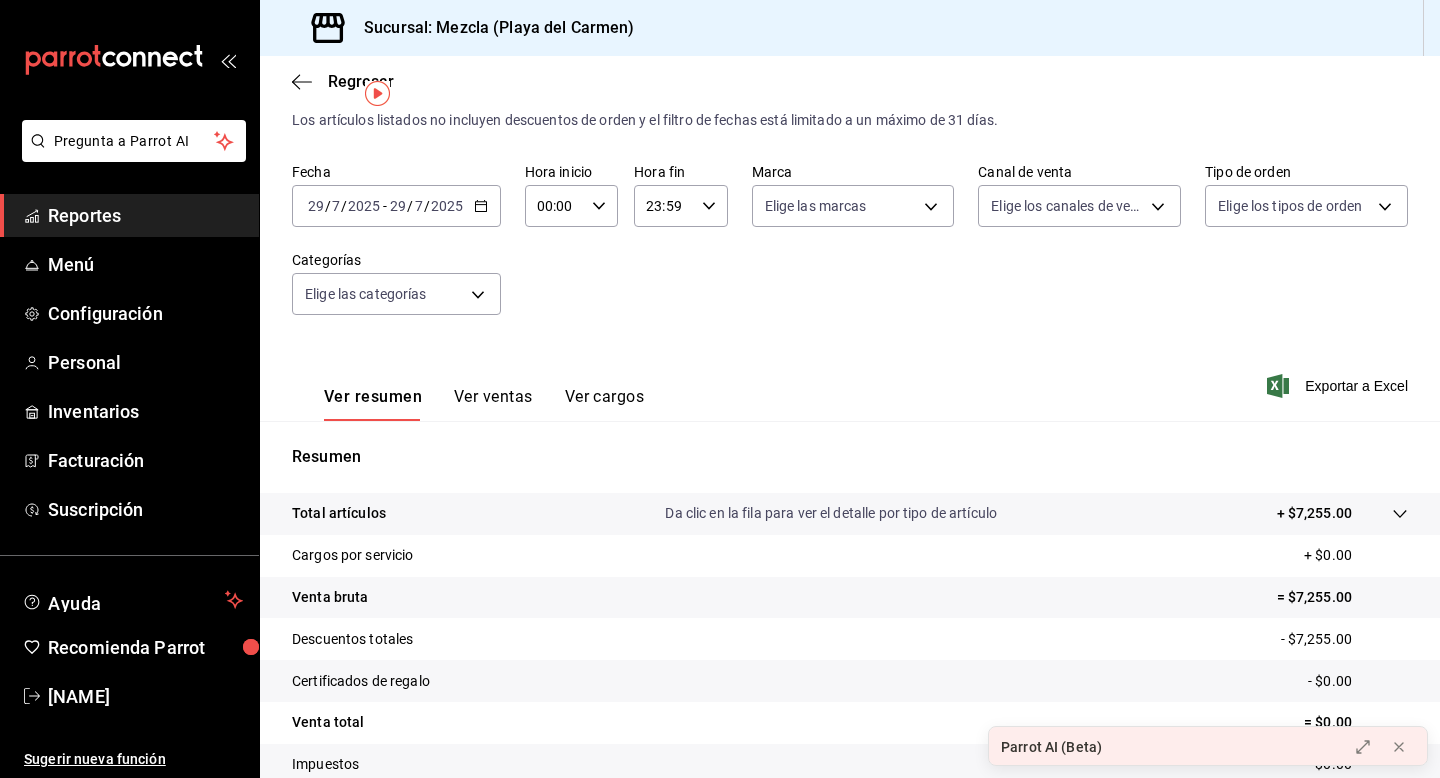 scroll, scrollTop: 52, scrollLeft: 0, axis: vertical 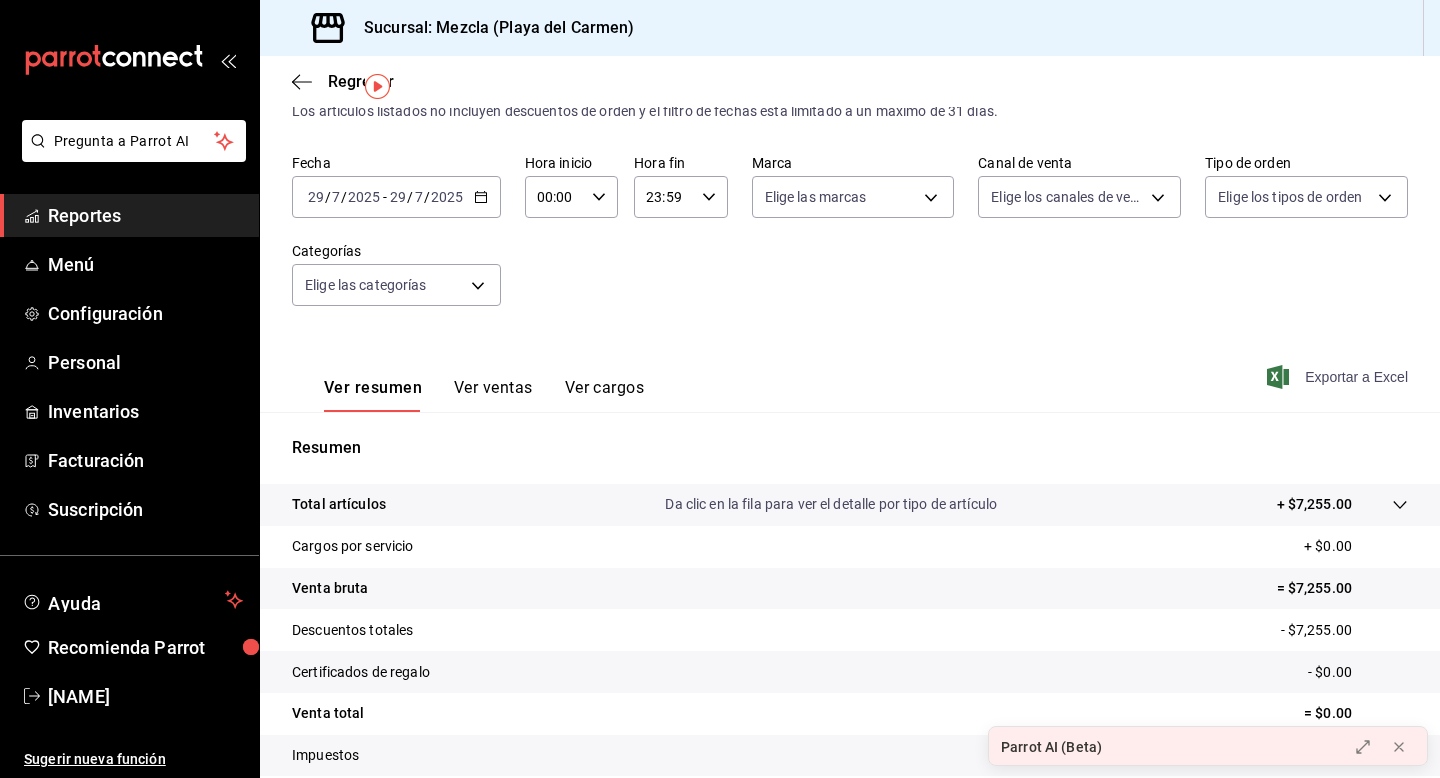 click on "Exportar a Excel" at bounding box center (1339, 377) 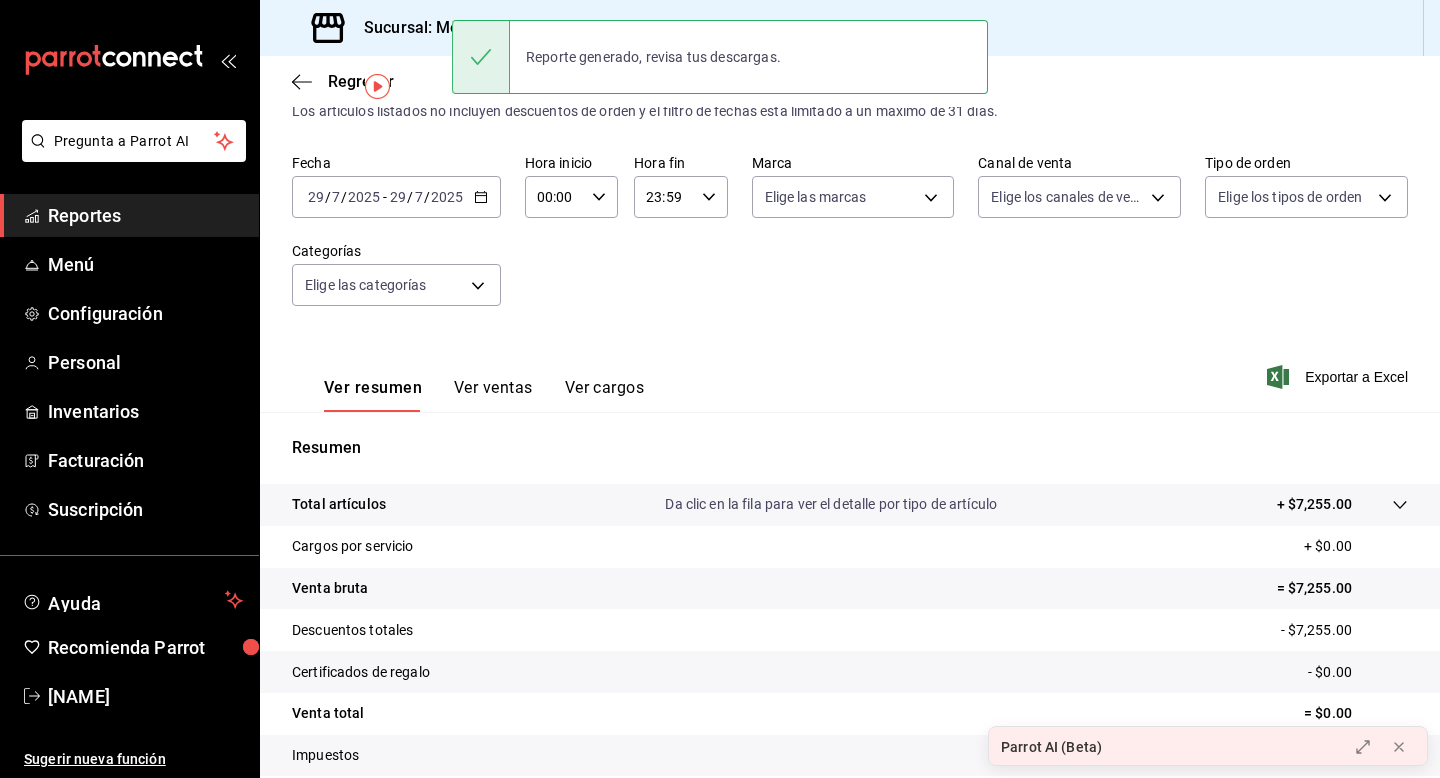 click on "Ver ventas" at bounding box center [493, 395] 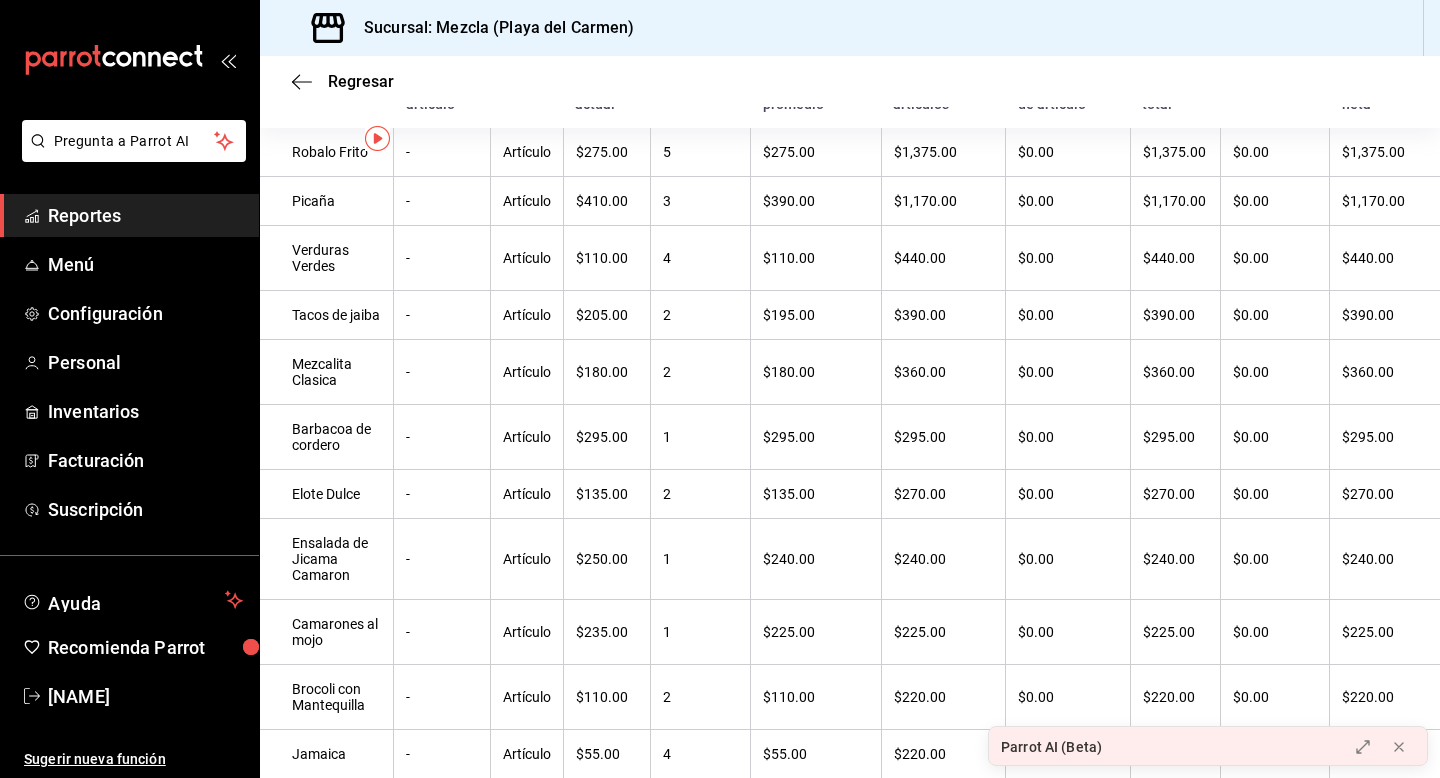 scroll, scrollTop: 0, scrollLeft: 0, axis: both 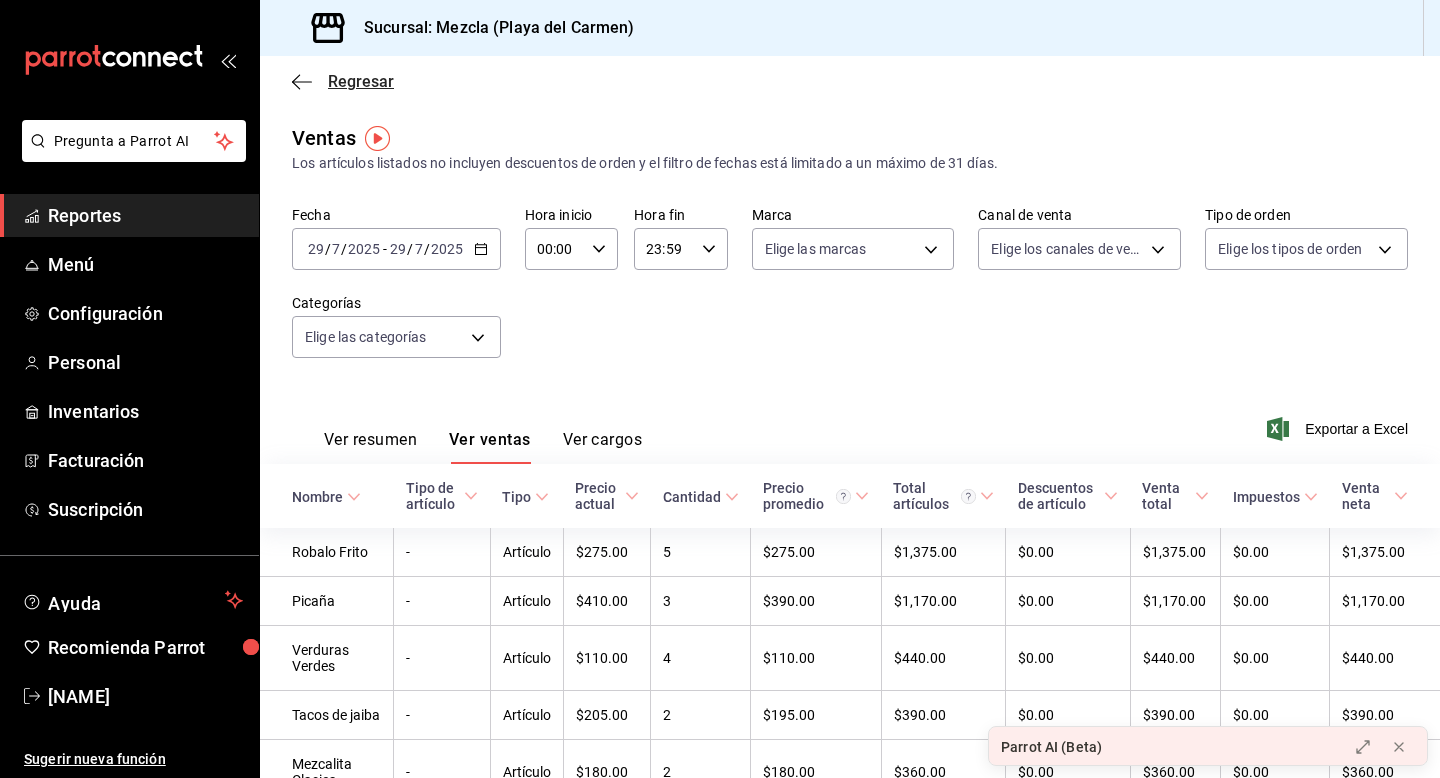 click 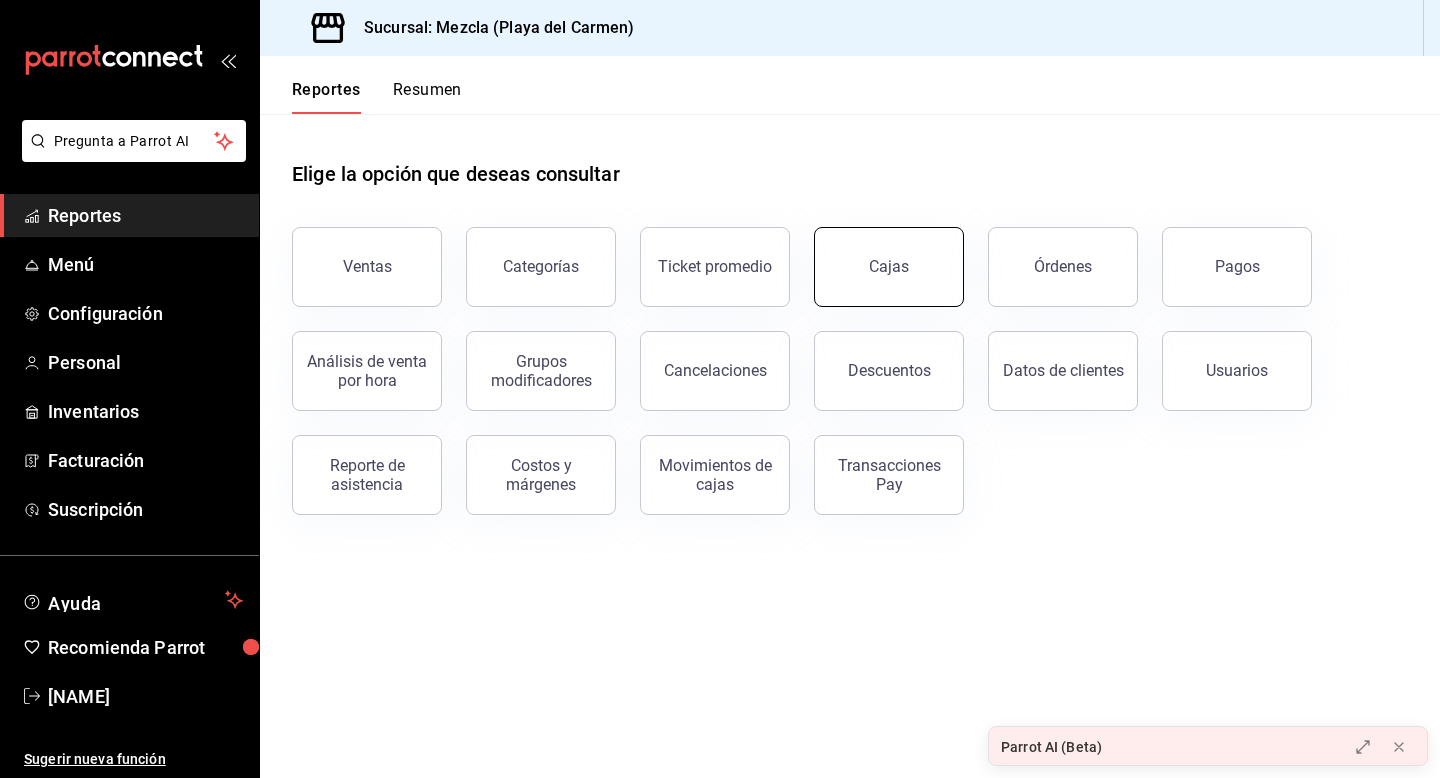 click on "Cajas" at bounding box center [889, 267] 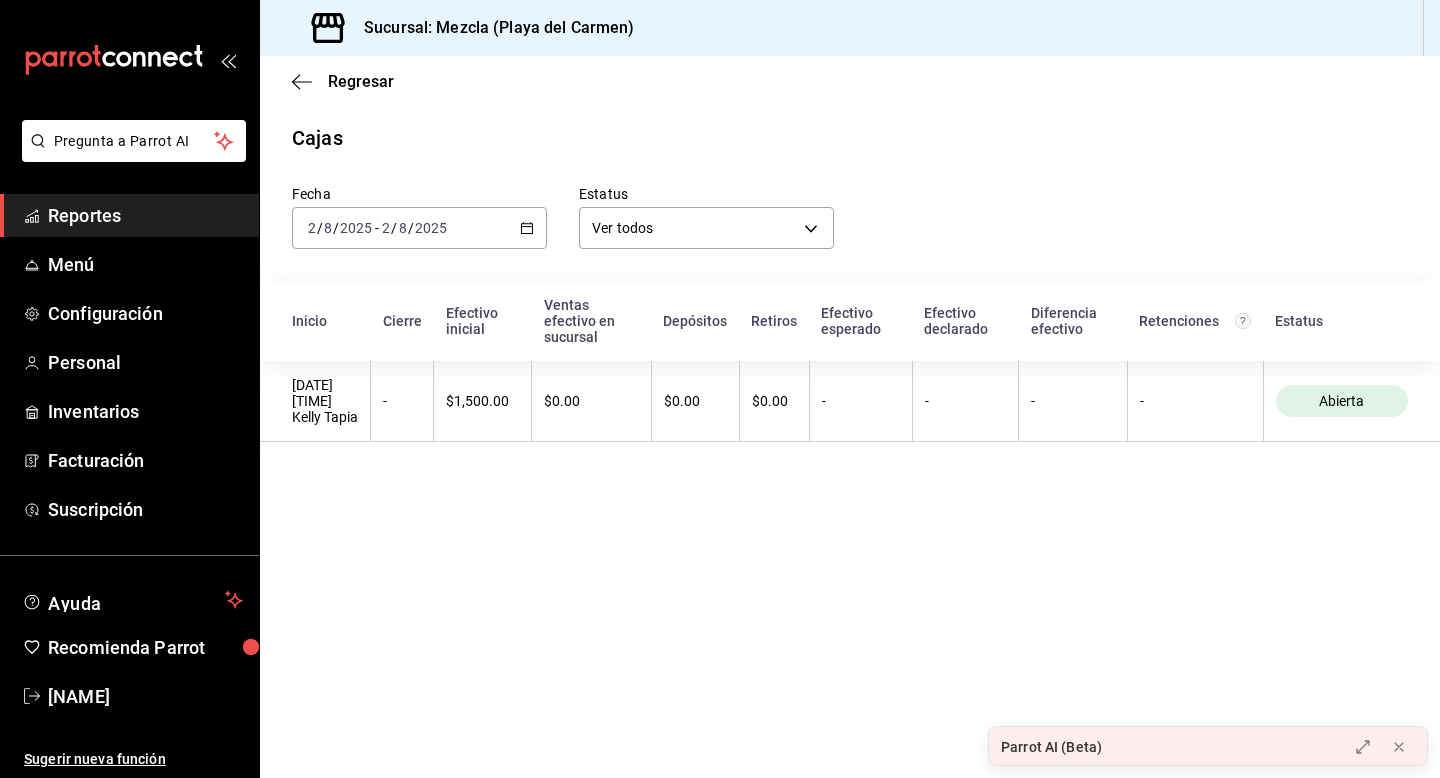 click 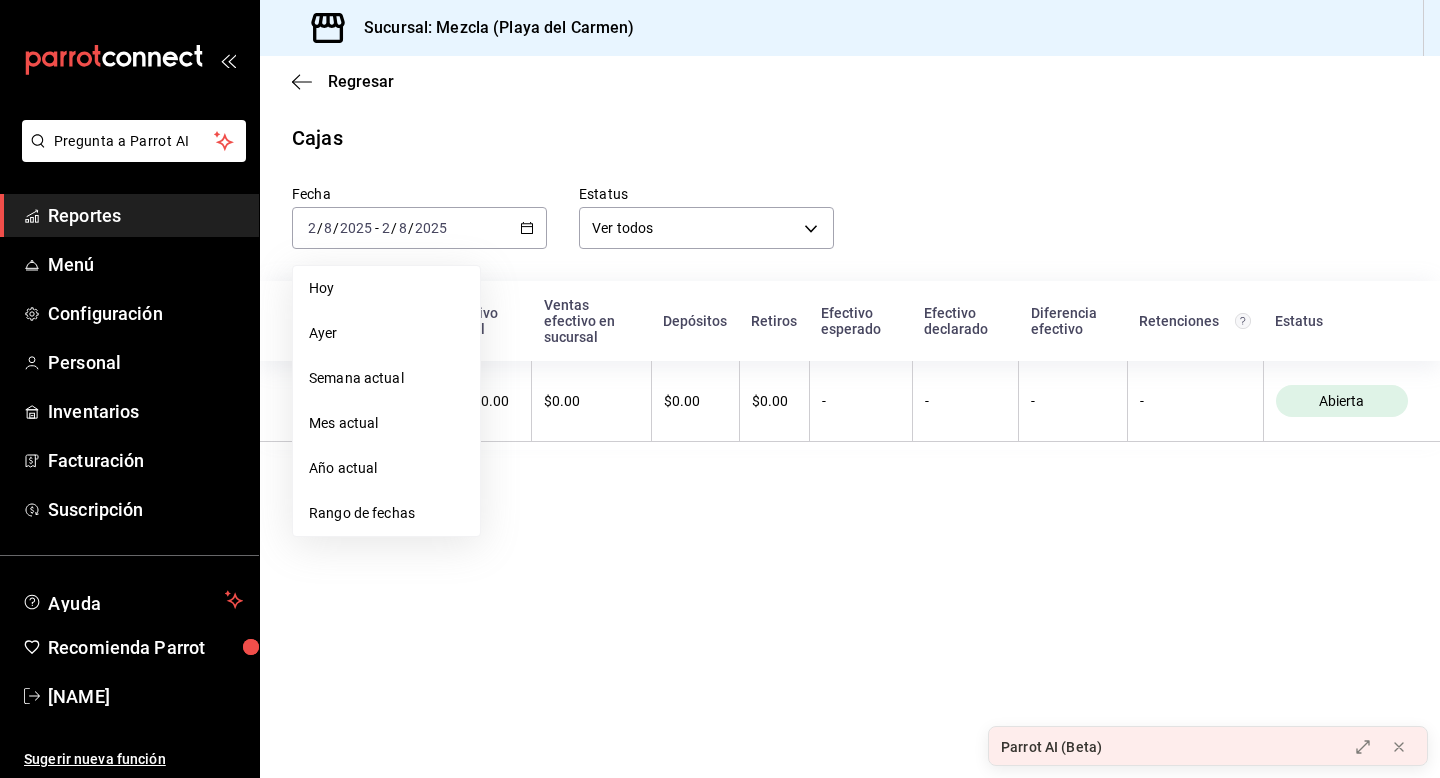 click on "Regresar" at bounding box center (850, 81) 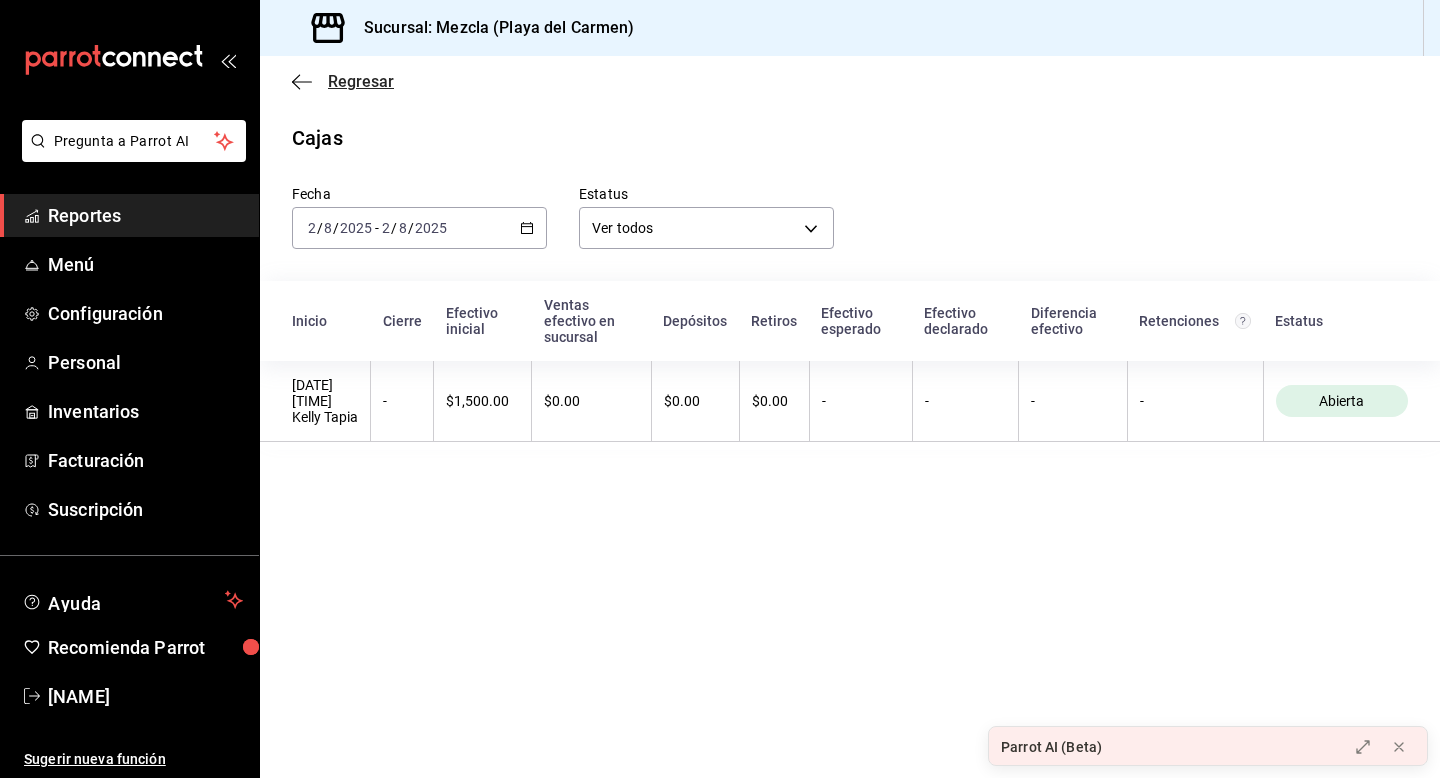 click 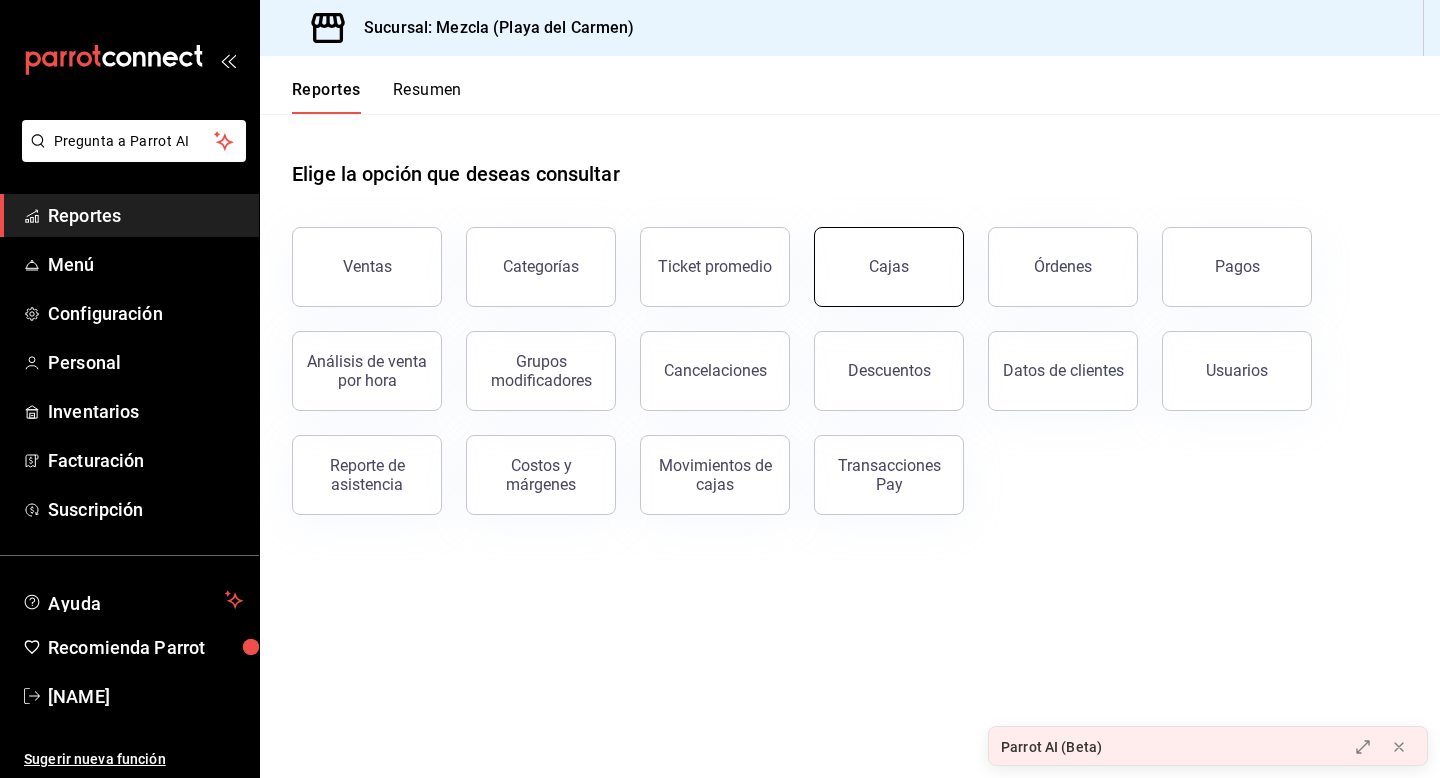 click on "Cajas" at bounding box center (889, 267) 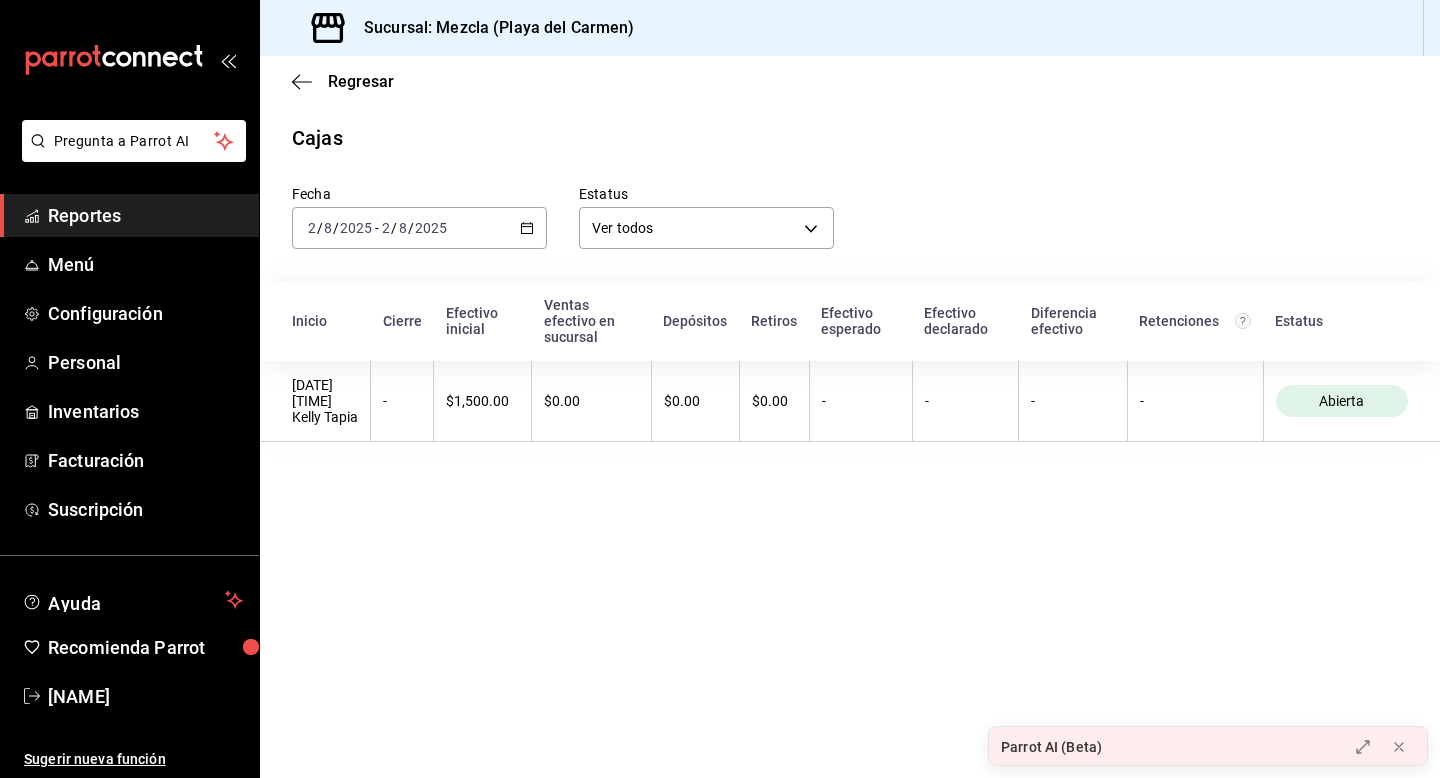 click 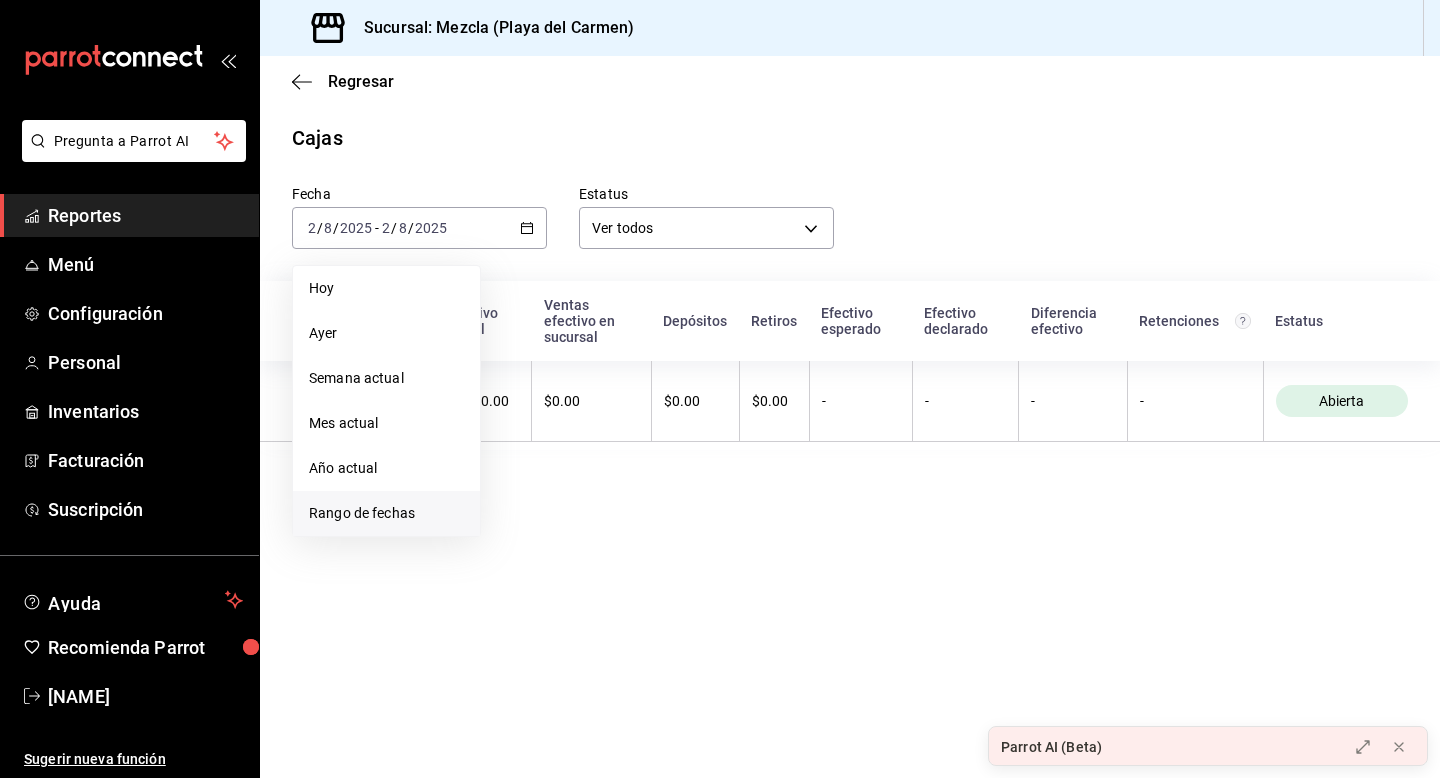 click on "Rango de fechas" at bounding box center (386, 513) 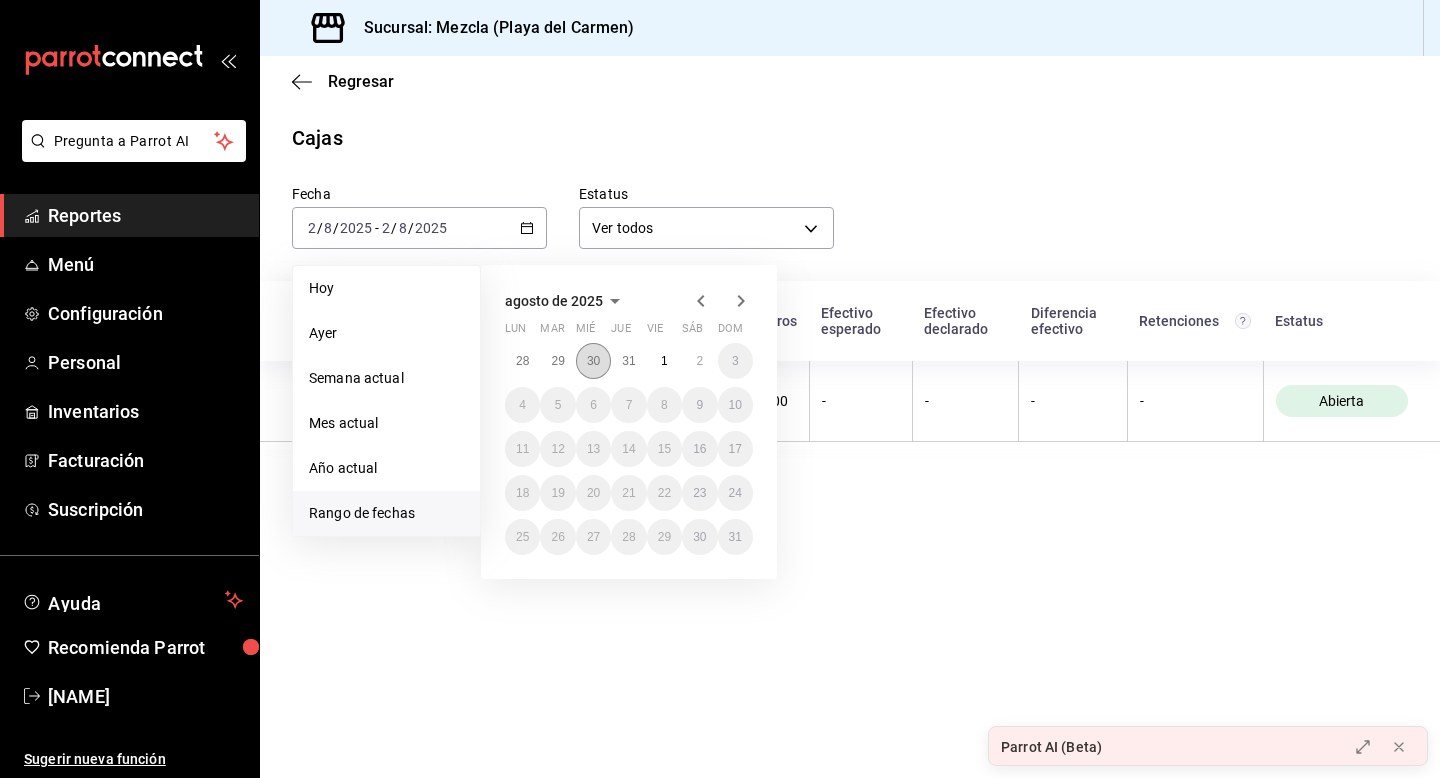 click on "30" at bounding box center [593, 361] 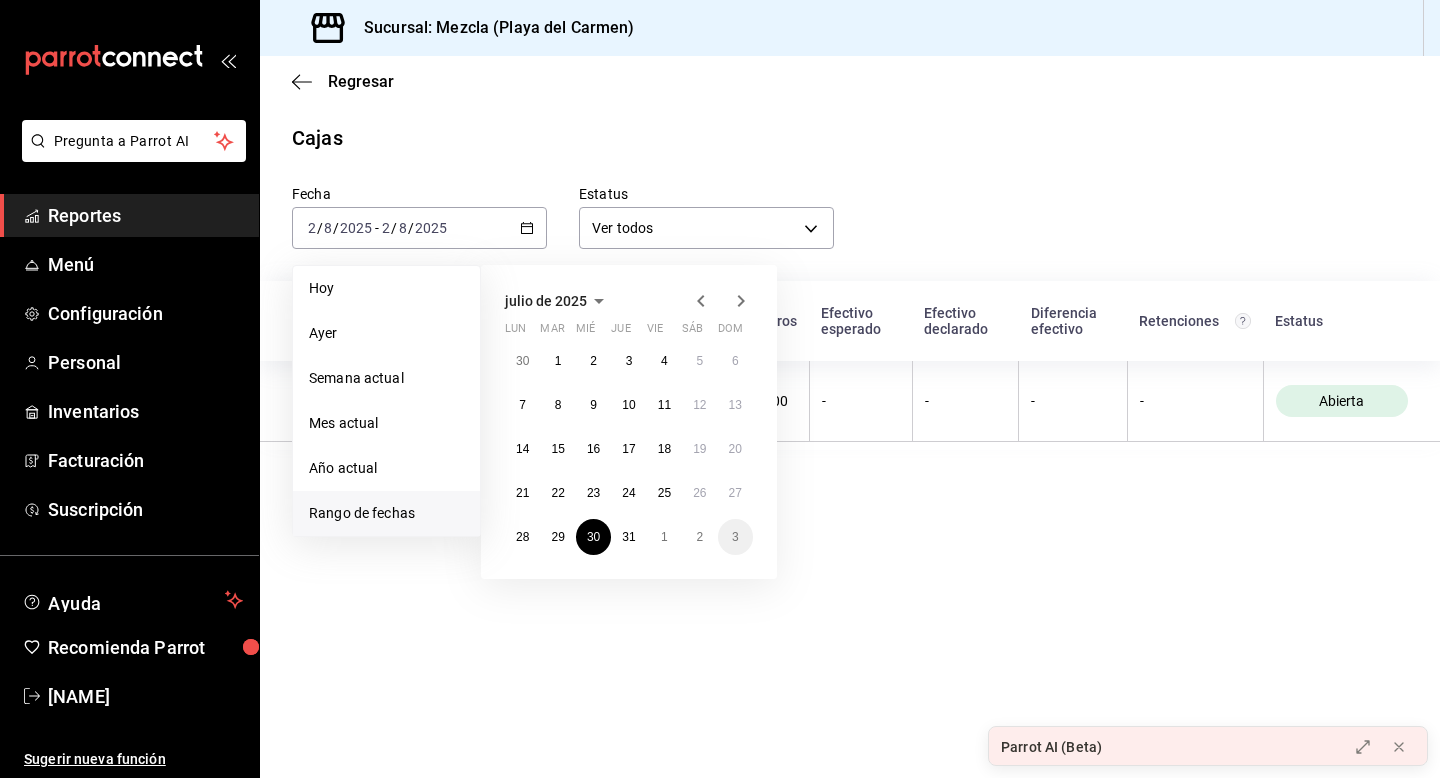 click 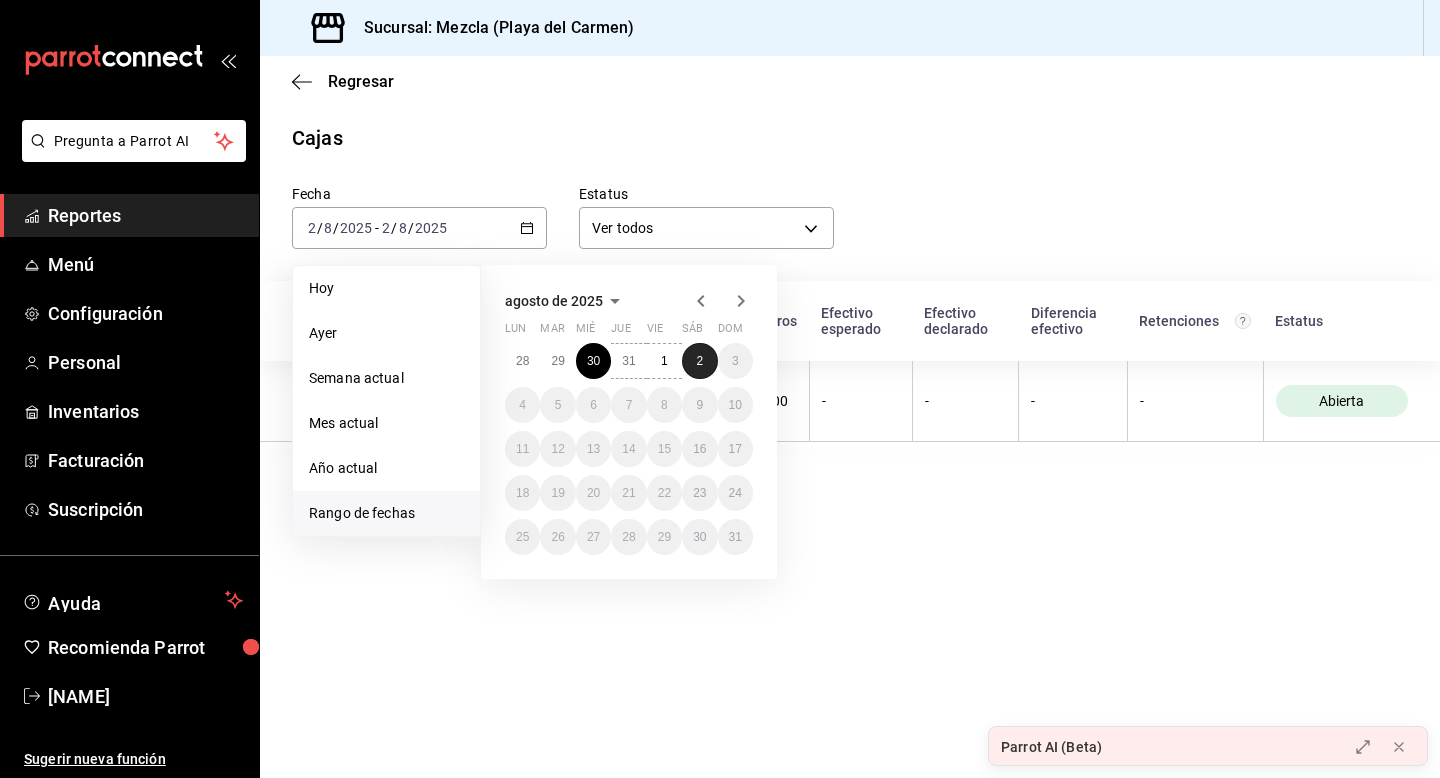 click on "2" at bounding box center (699, 361) 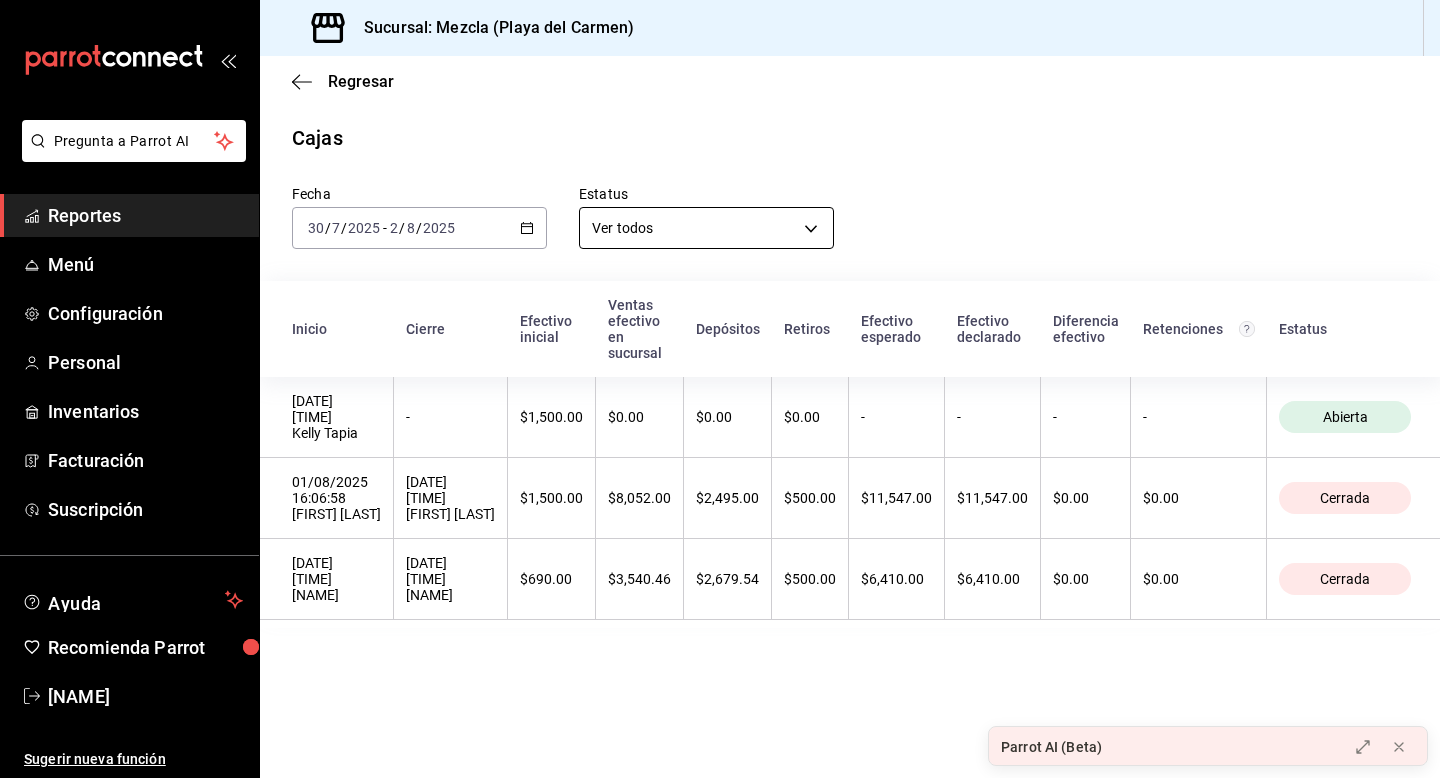 click on "Pregunta a Parrot AI Reportes   Menú   Configuración   Personal   Inventarios   Facturación   Suscripción   Ayuda Recomienda Parrot   [FIRST] [LAST]   Sugerir nueva función   Sucursal: Mezcla (Playa del Carmen) Regresar Cajas Fecha 2025-07-30 30 / 7 / 2025 - 2025-08-02 2 / 8 / 2025 Estatus Ver todos ALL Inicio Cierre Efectivo inicial Ventas efectivo en sucursal Depósitos Retiros Efectivo esperado Efectivo declarado Diferencia efectivo Retenciones Estatus 02/08/2025
14:47:21
[FIRST] [LAST] - $1,500.00 $0.00 $0.00 $0.00 - - - - Abierta 01/08/2025
16:06:58
[FIRST] [LAST] 01/08/2025
22:06:24
[FIRST] [LAST] $1,500.00 $8,052.00 $2,495.00 $500.00 $11,547.00 $11,547.00 $0.00 $0.00 Cerrada 31/07/2025
13:26:42
[FIRST] [LAST] 31/07/2025
21:40:53
[FIRST] [LAST] $690.00 $3,540.46 $2,679.54 $500.00 $6,410.00 $6,410.00 $0.00 $0.00 Cerrada GANA 1 MES GRATIS EN TU SUSCRIPCIÓN AQUÍ Ver video tutorial Ir a video Parrot AI (Beta) Pregunta a Parrot AI Reportes   Menú   Configuración   Personal   Inventarios   Facturación   Suscripción   Ayuda Recomienda Parrot   [FIRST] [LAST]   Sugerir nueva función" at bounding box center [720, 389] 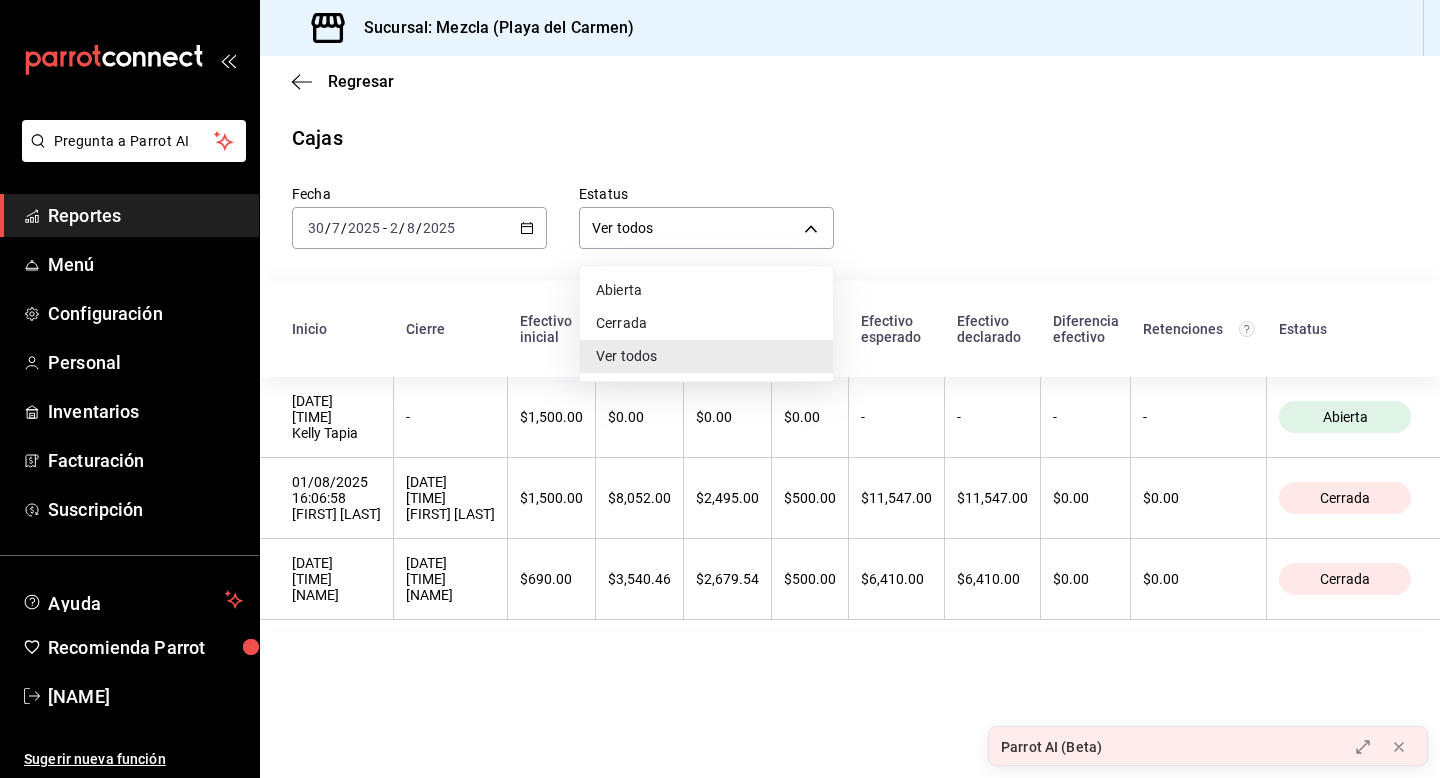 click on "Abierta" at bounding box center (706, 290) 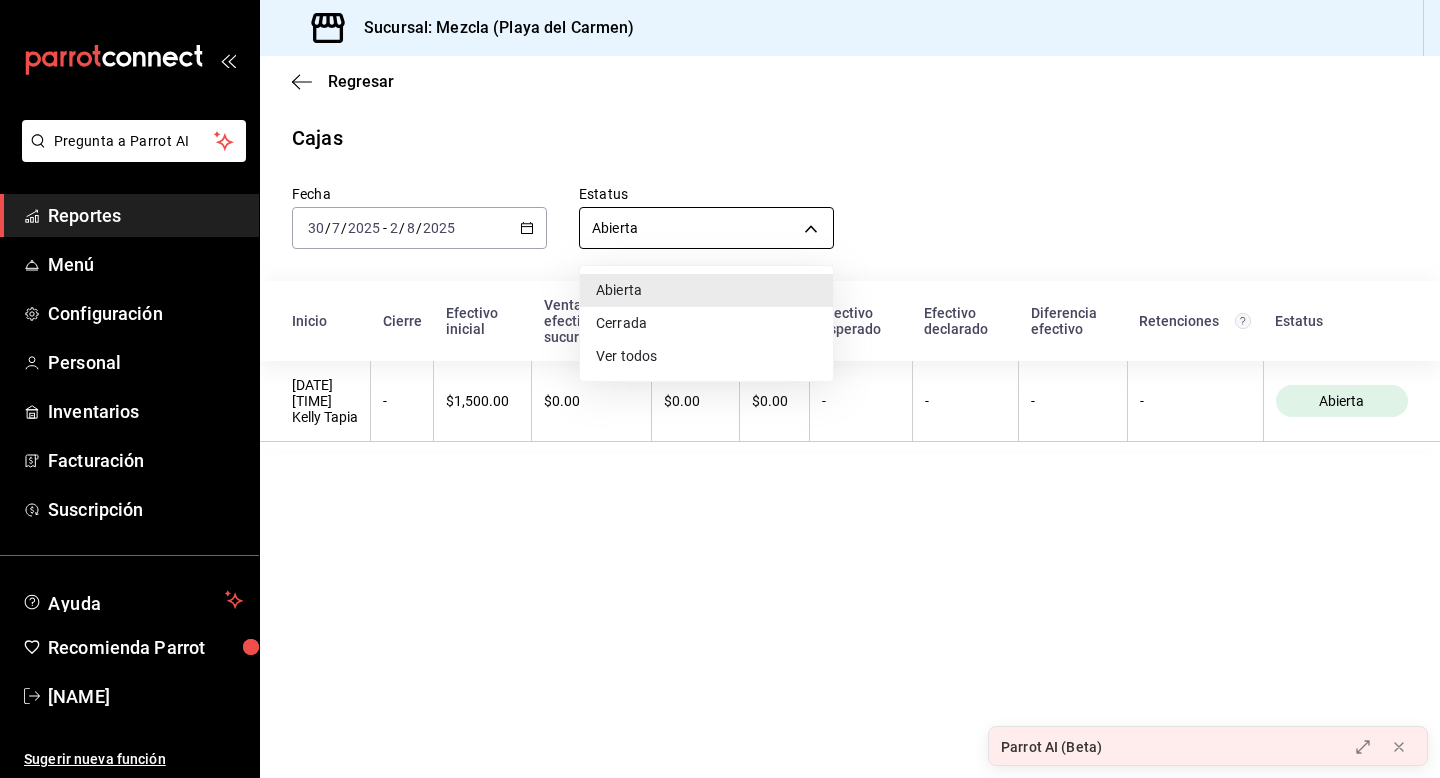 click on "Pregunta a Parrot AI Reportes   Menú   Configuración   Personal   Inventarios   Facturación   Suscripción   Ayuda Recomienda Parrot   [FIRST] [LAST]   Sugerir nueva función   Sucursal: Mezcla (Playa del Carmen) Regresar Cajas Fecha 2025-07-30 30 / 7 / 2025 - 2025-08-02 2 / 8 / 2025 Estatus Abierta OPEN Inicio Cierre Efectivo inicial Ventas efectivo en sucursal Depósitos Retiros Efectivo esperado Efectivo declarado Diferencia efectivo Retenciones Estatus 02/08/2025
14:47:21
[FIRST] [LAST] - $1,500.00 $0.00 $0.00 $0.00 - - - - Abierta GANA 1 MES GRATIS EN TU SUSCRIPCIÓN AQUÍ ¿Recuerdas cómo empezó tu restaurante?
Hoy puedes ayudar a un colega a tener el mismo cambio que tú viviste.
Recomienda Parrot directamente desde tu Portal Administrador.
Es fácil y rápido.
🎁 Por cada restaurante que se una, ganas 1 mes gratis. Ver video tutorial Ir a video Parrot AI (Beta) Pregunta a Parrot AI Reportes   Menú   Configuración   Personal   Inventarios   Facturación   Suscripción   Ayuda Recomienda Parrot" at bounding box center (720, 389) 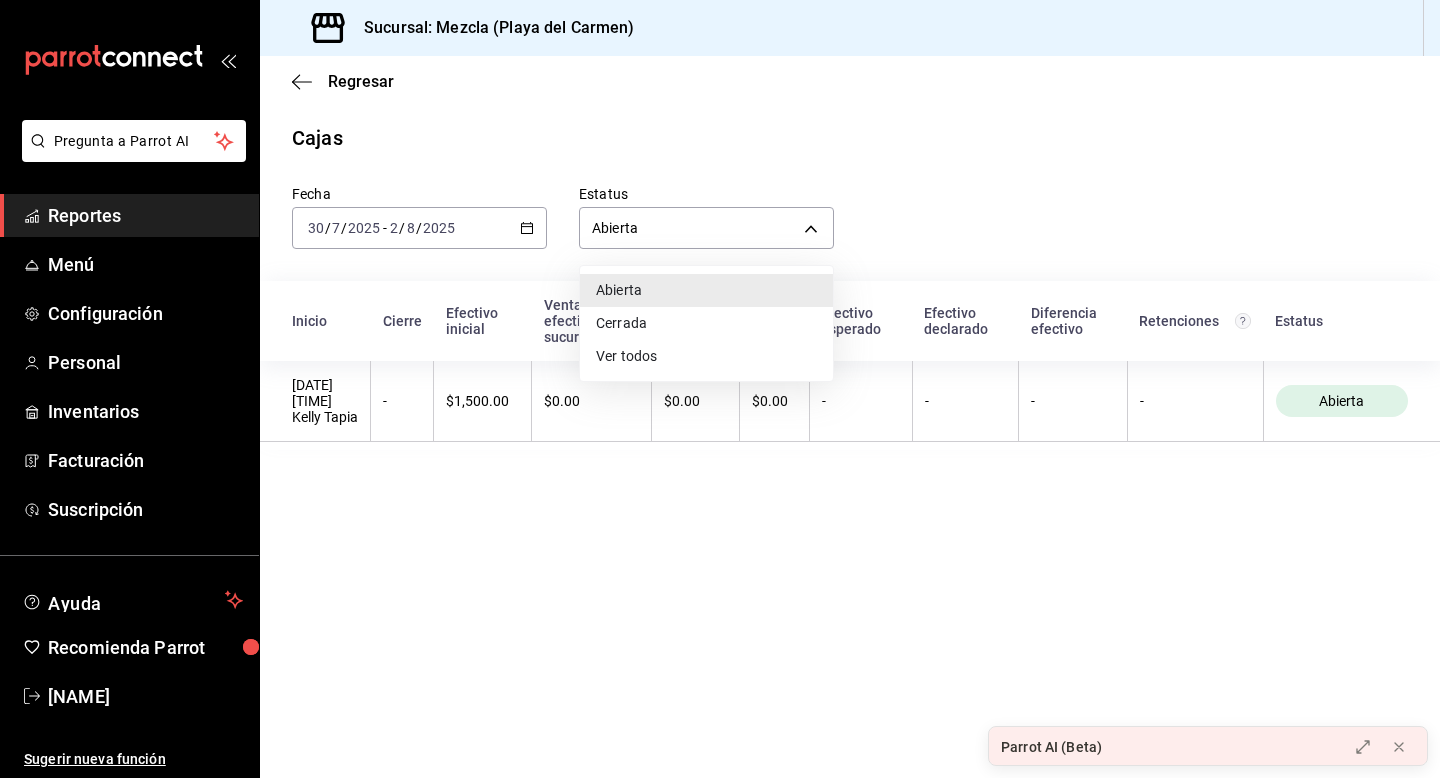 click on "Cerrada" at bounding box center [706, 323] 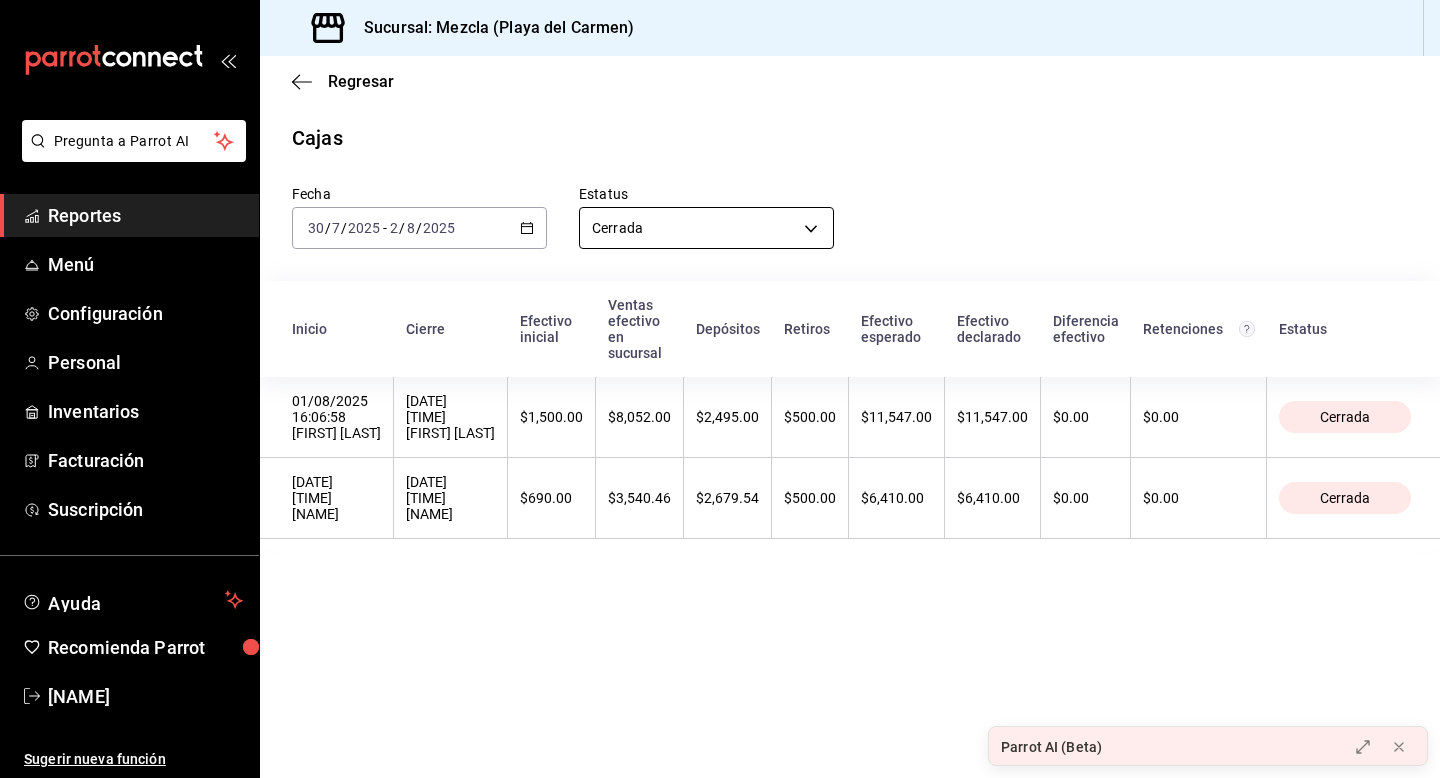 click on "Pregunta a Parrot AI Reportes   Menú   Configuración   Personal   Inventarios   Facturación   Suscripción   Ayuda Recomienda Parrot   [FIRST] [LAST]   Sugerir nueva función   Sucursal: Mezcla (Playa del Carmen) Regresar Cajas Fecha 2025-07-30 30 / 7 / 2025 - 2025-08-02 2 / 8 / 2025 Estatus Cerrada CLOSED Inicio Cierre Efectivo inicial Ventas efectivo en sucursal Depósitos Retiros Efectivo esperado Efectivo declarado Diferencia efectivo Retenciones Estatus 01/08/2025
16:06:58
[FIRST] [LAST] 01/08/2025
22:06:24
[FIRST] [LAST] $1,500.00 $8,052.00 $2,495.00 $500.00 $11,547.00 $11,547.00 $0.00 $0.00 Cerrada 31/07/2025
13:26:42
[FIRST] [LAST] 31/07/2025
21:40:53
[FIRST] [LAST] $690.00 $3,540.46 $2,679.54 $500.00 $6,410.00 $6,410.00 $0.00 $0.00 Cerrada GANA 1 MES GRATIS EN TU SUSCRIPCIÓN AQUÍ Ver video tutorial Ir a video Parrot AI (Beta) Pregunta a Parrot AI Reportes   Menú   Configuración   Personal   Inventarios   Facturación   Suscripción   Ayuda Recomienda Parrot   [FIRST] [LAST]   Sugerir nueva función" at bounding box center [720, 389] 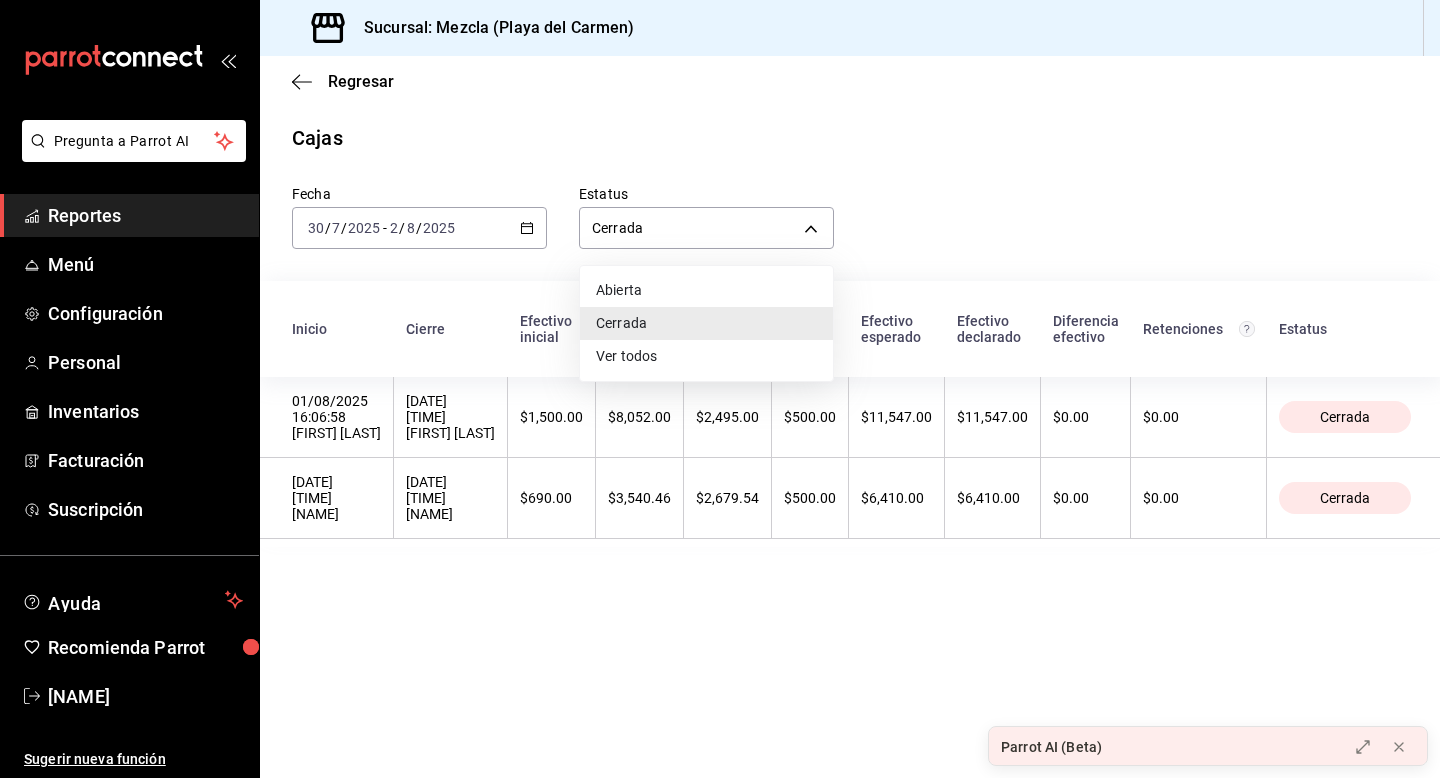 click on "Ver todos" at bounding box center [706, 356] 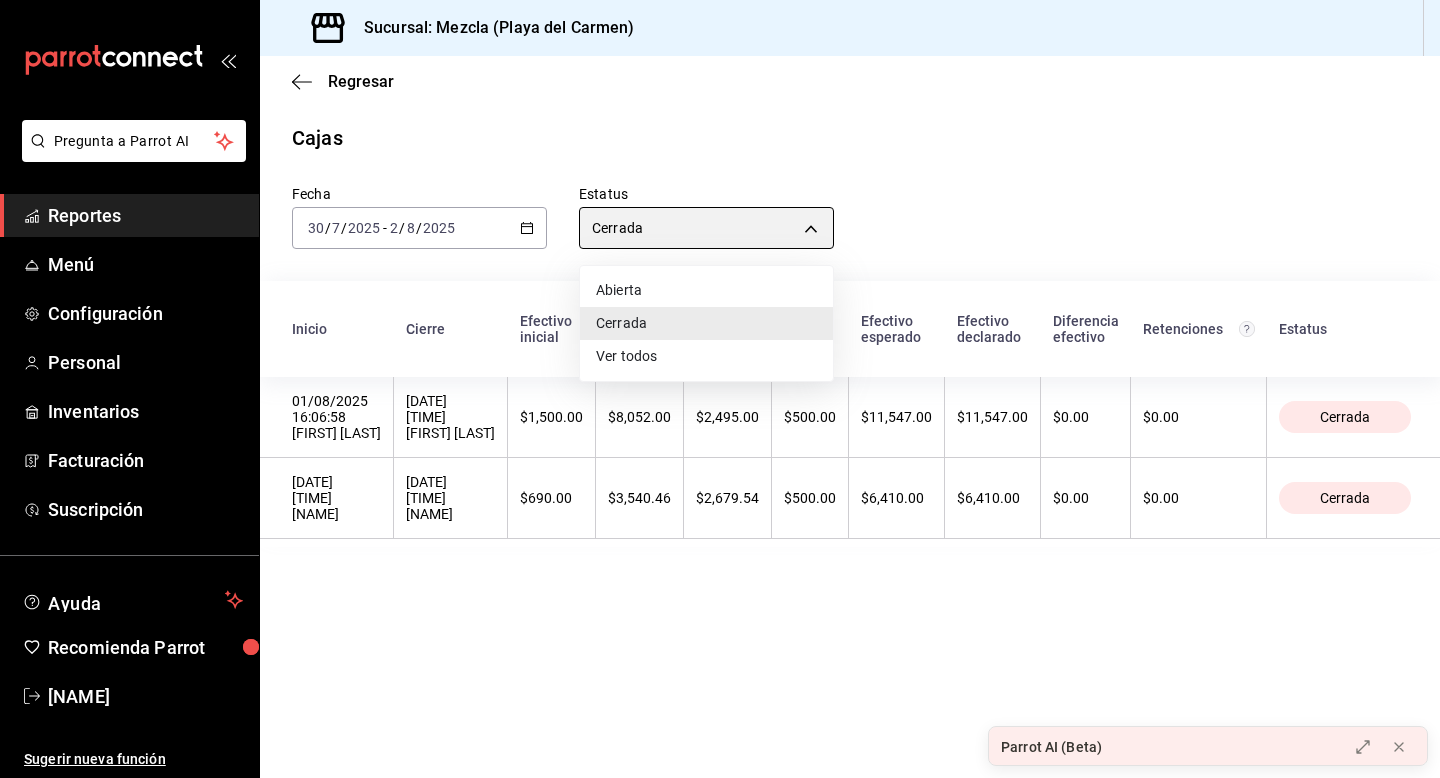type on "ALL" 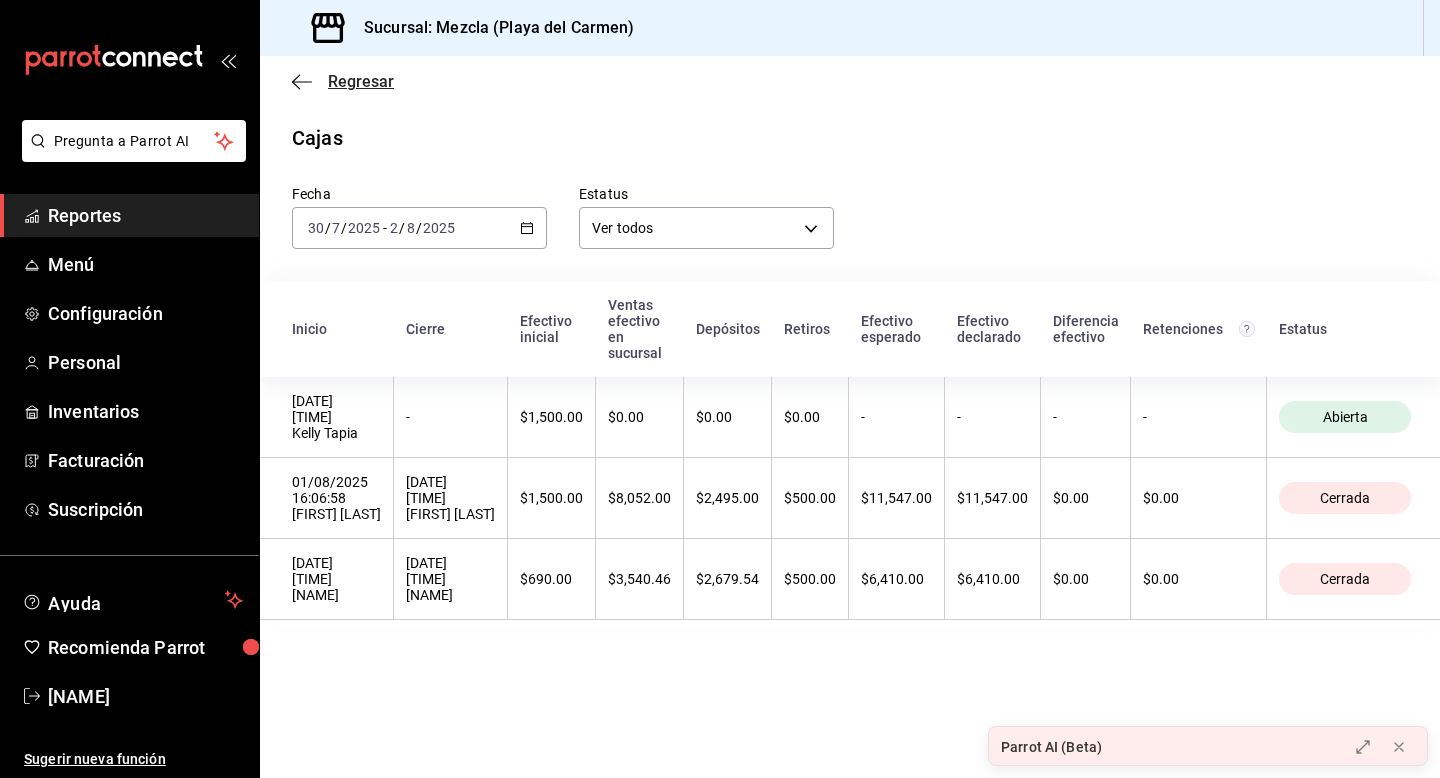click on "Regresar" at bounding box center (361, 81) 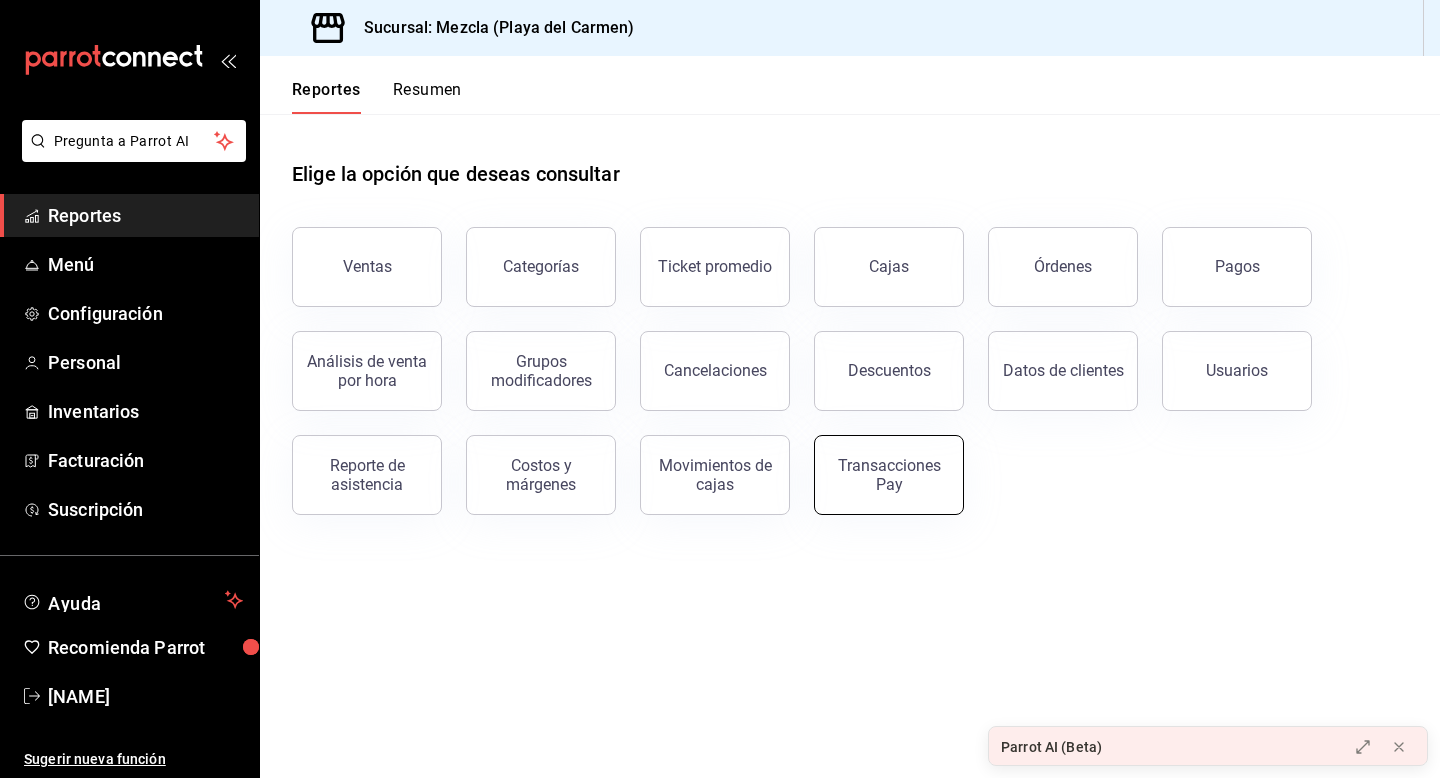 click on "Transacciones Pay" at bounding box center (889, 475) 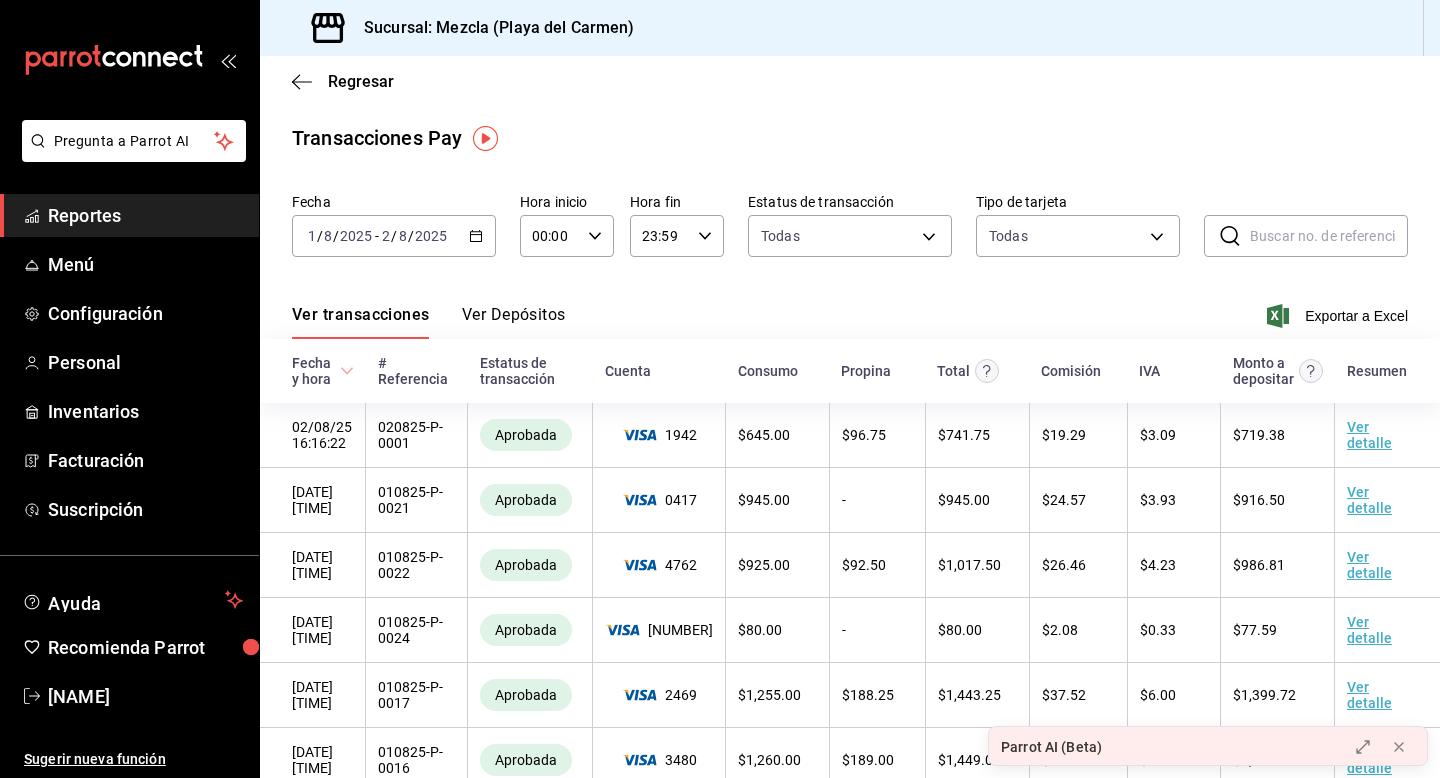 click on "2025-08-01 1 / 8 / 2025 - 2025-08-02 2 / 8 / 2025" at bounding box center (394, 236) 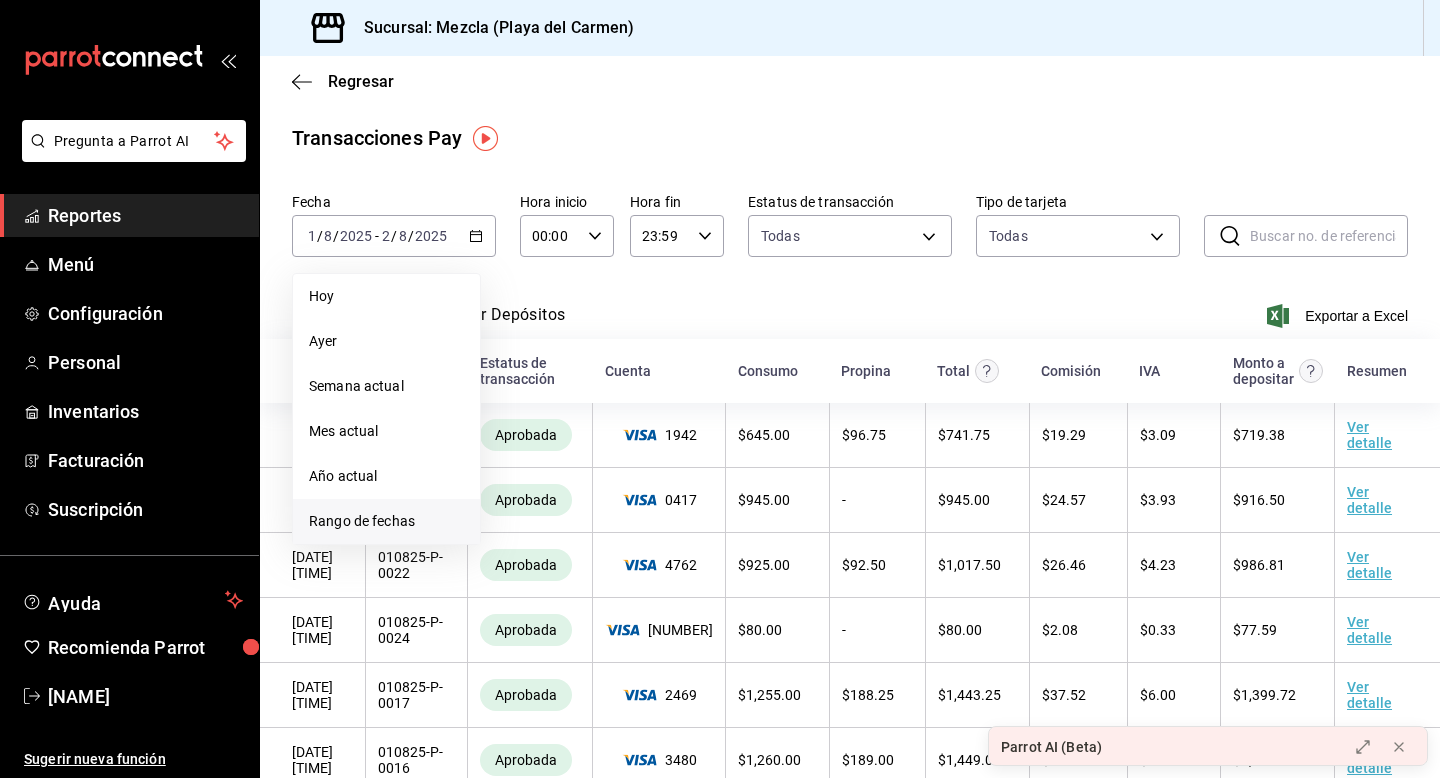 click on "Rango de fechas" at bounding box center [386, 521] 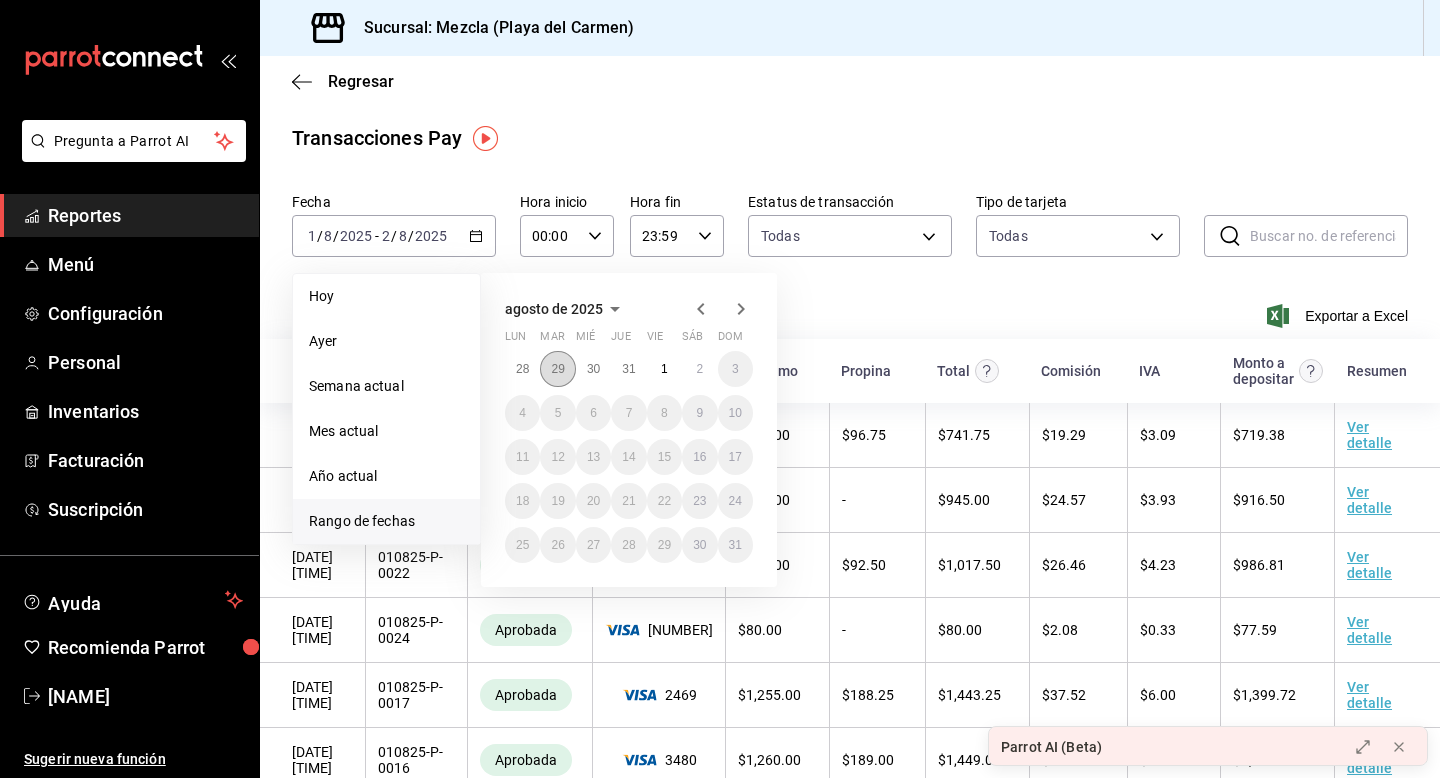 click on "29" at bounding box center (557, 369) 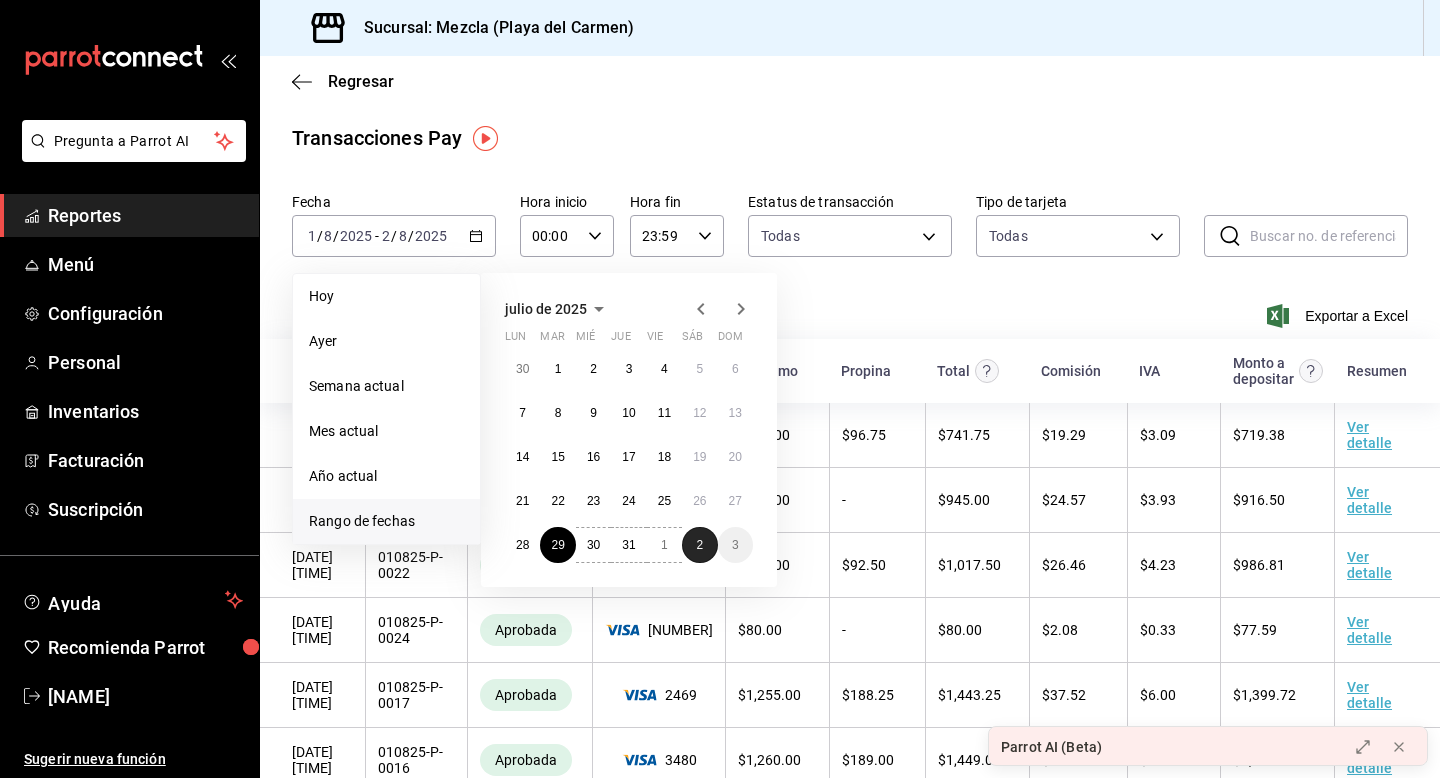 click on "2" at bounding box center (699, 545) 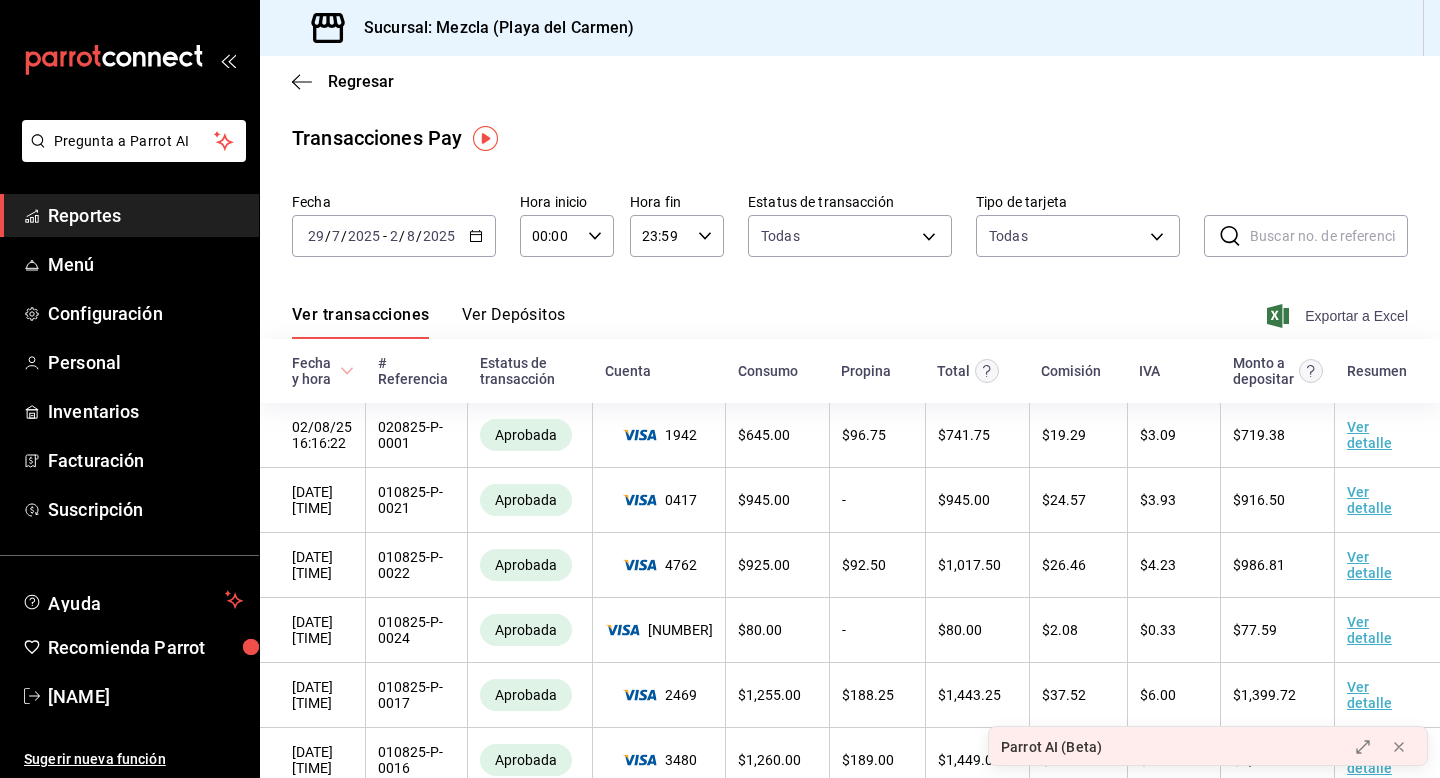 click on "Exportar a Excel" at bounding box center [1339, 316] 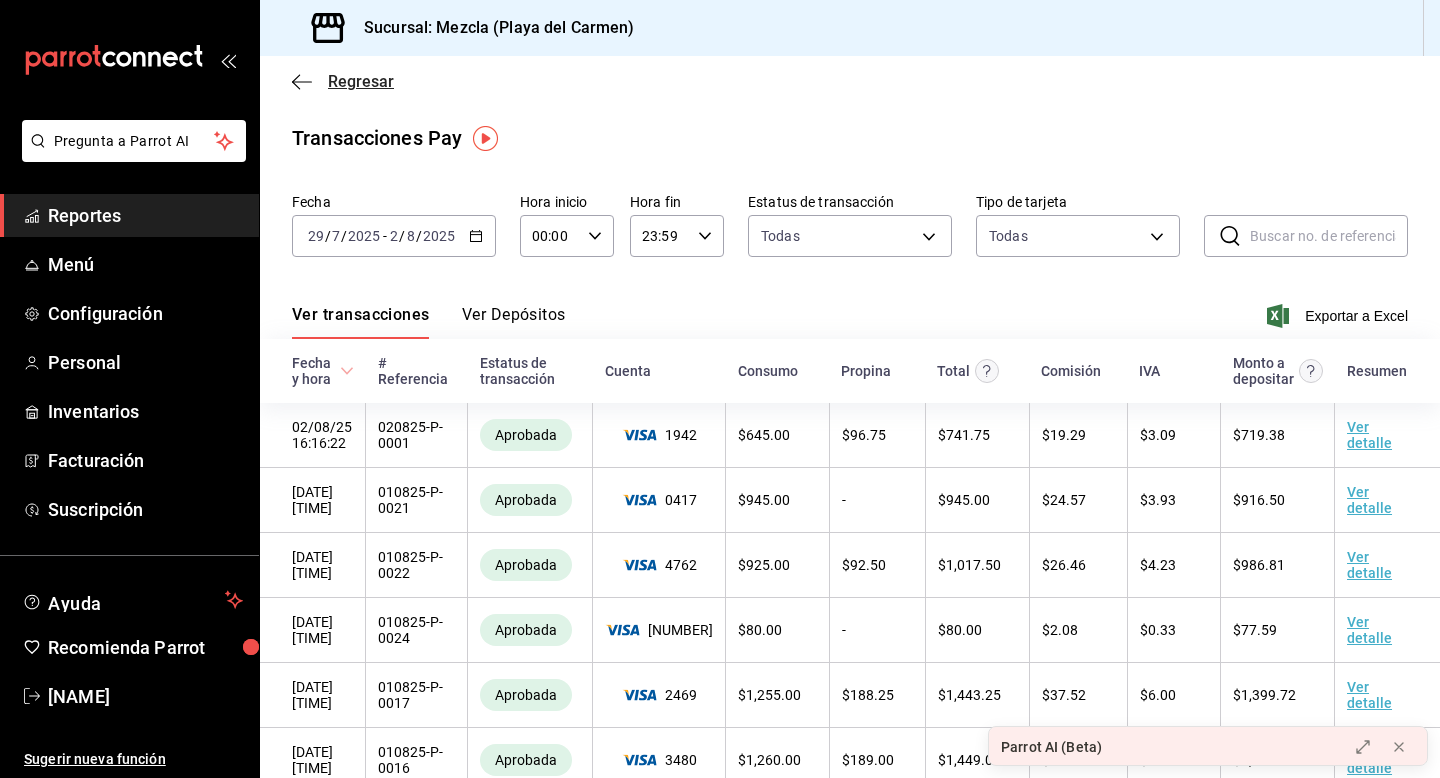 click 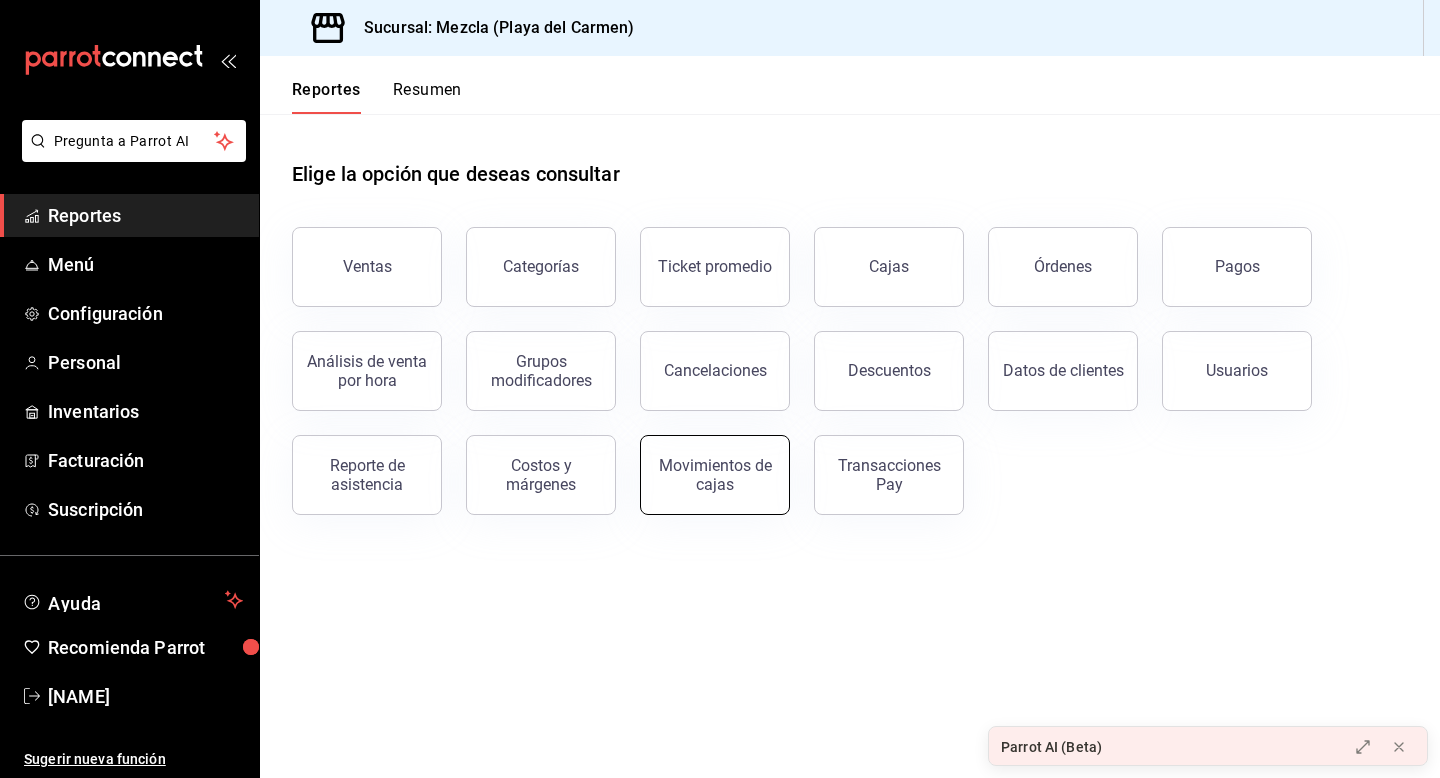 click on "Movimientos de cajas" at bounding box center [703, 463] 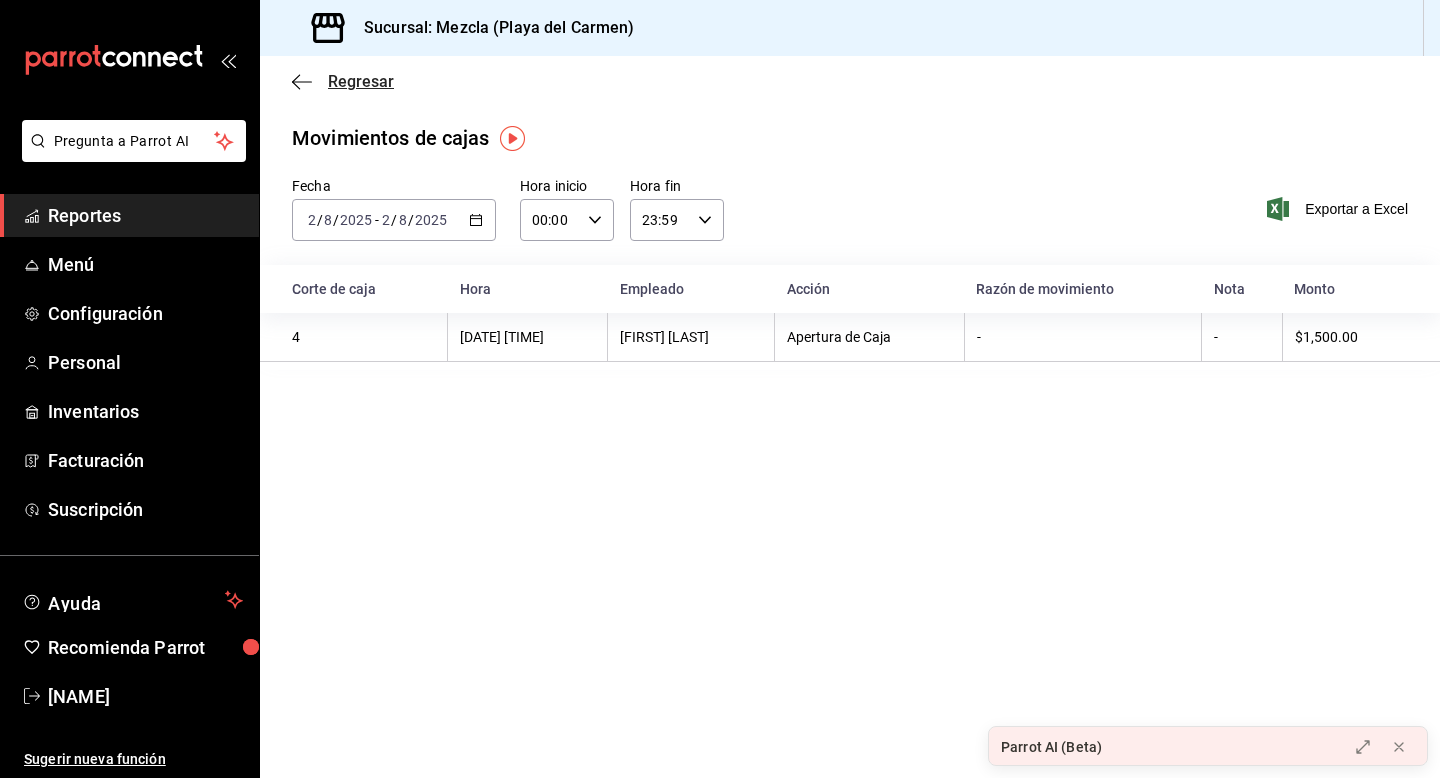click 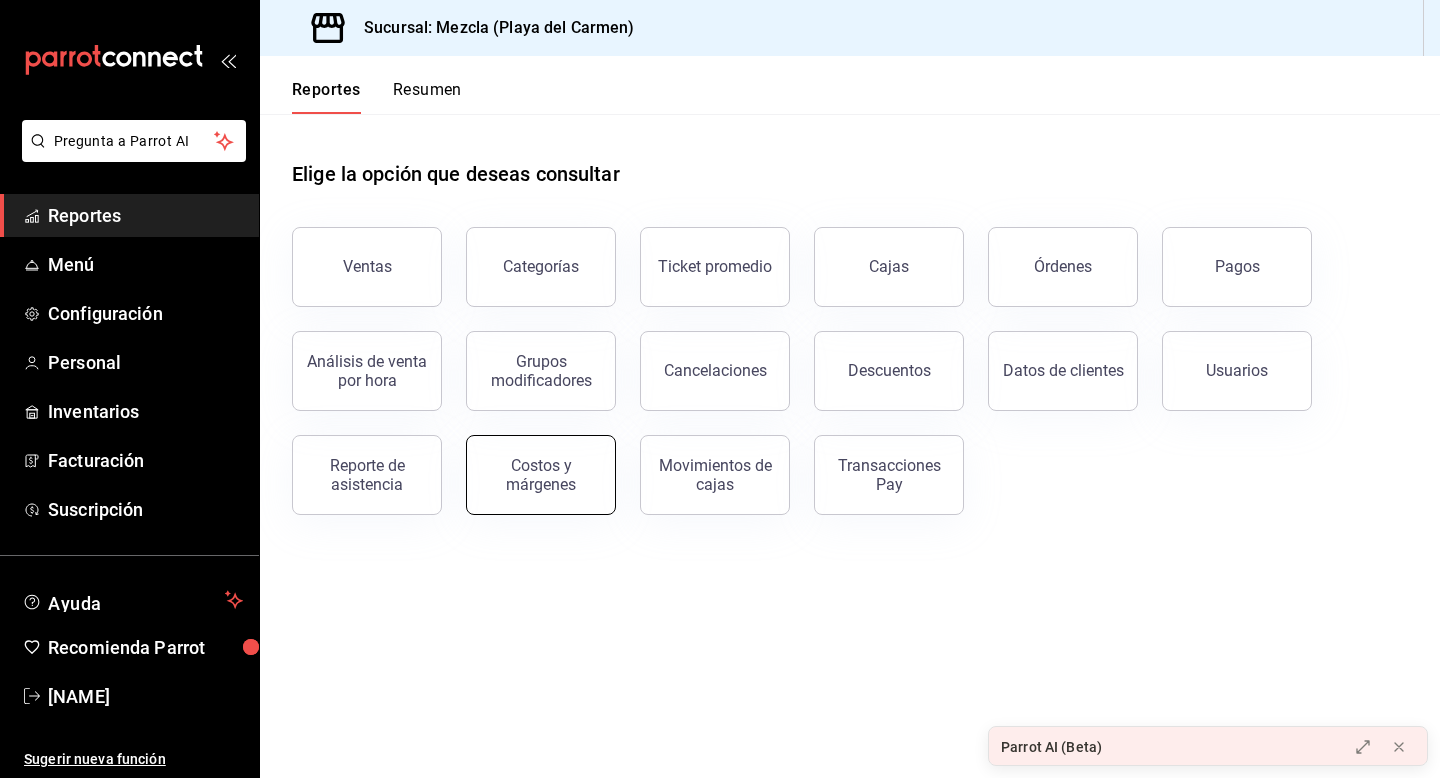click on "Costos y márgenes" at bounding box center [541, 475] 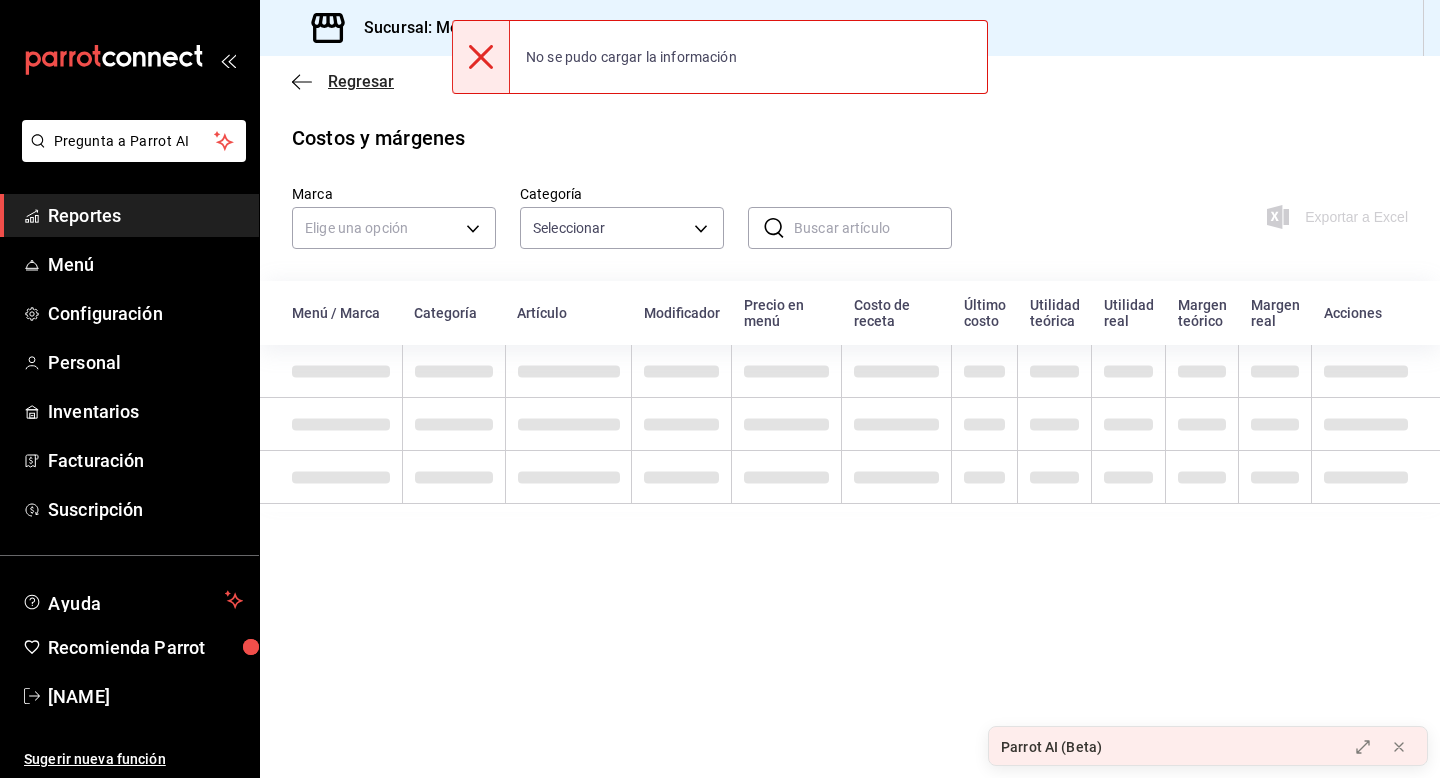 click on "Regresar" at bounding box center [343, 81] 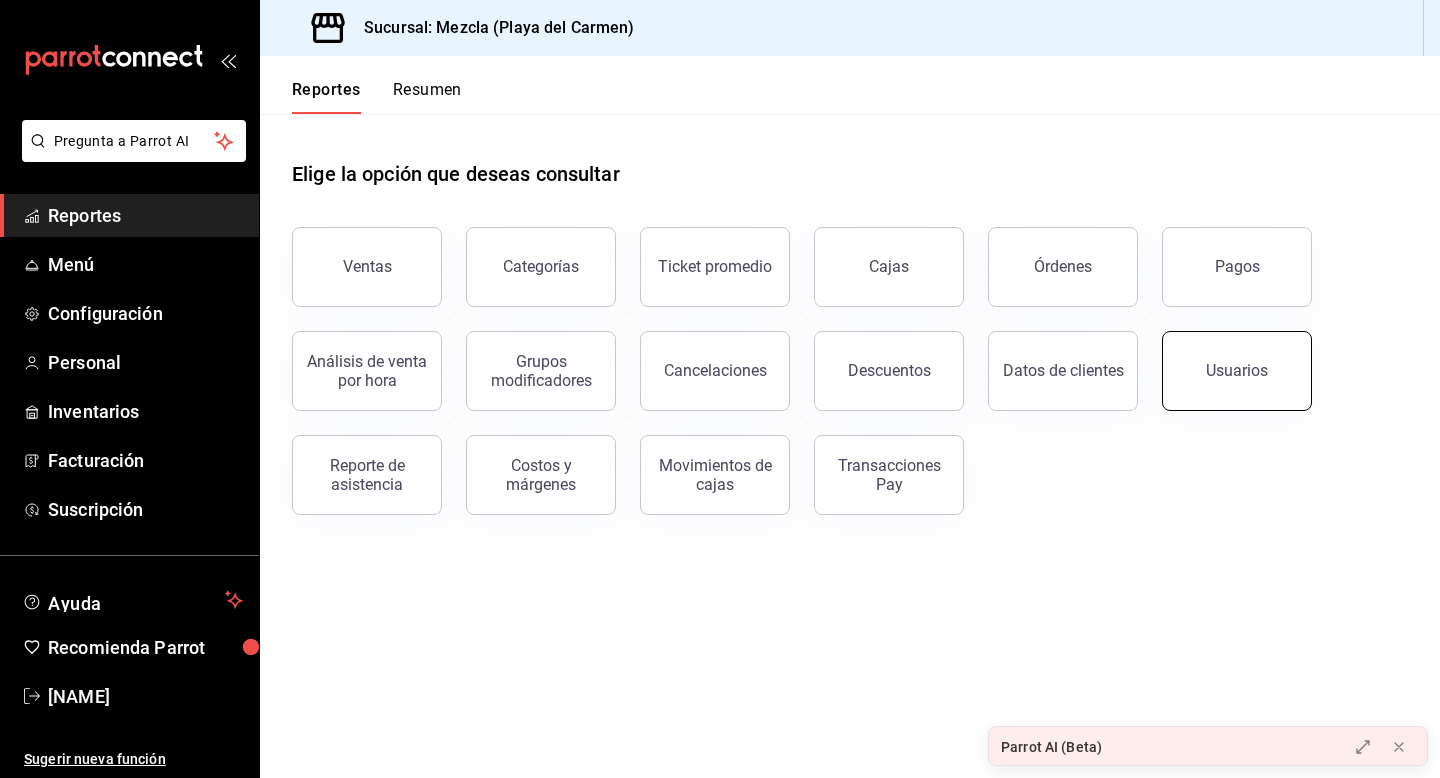 click on "Usuarios" at bounding box center [1237, 371] 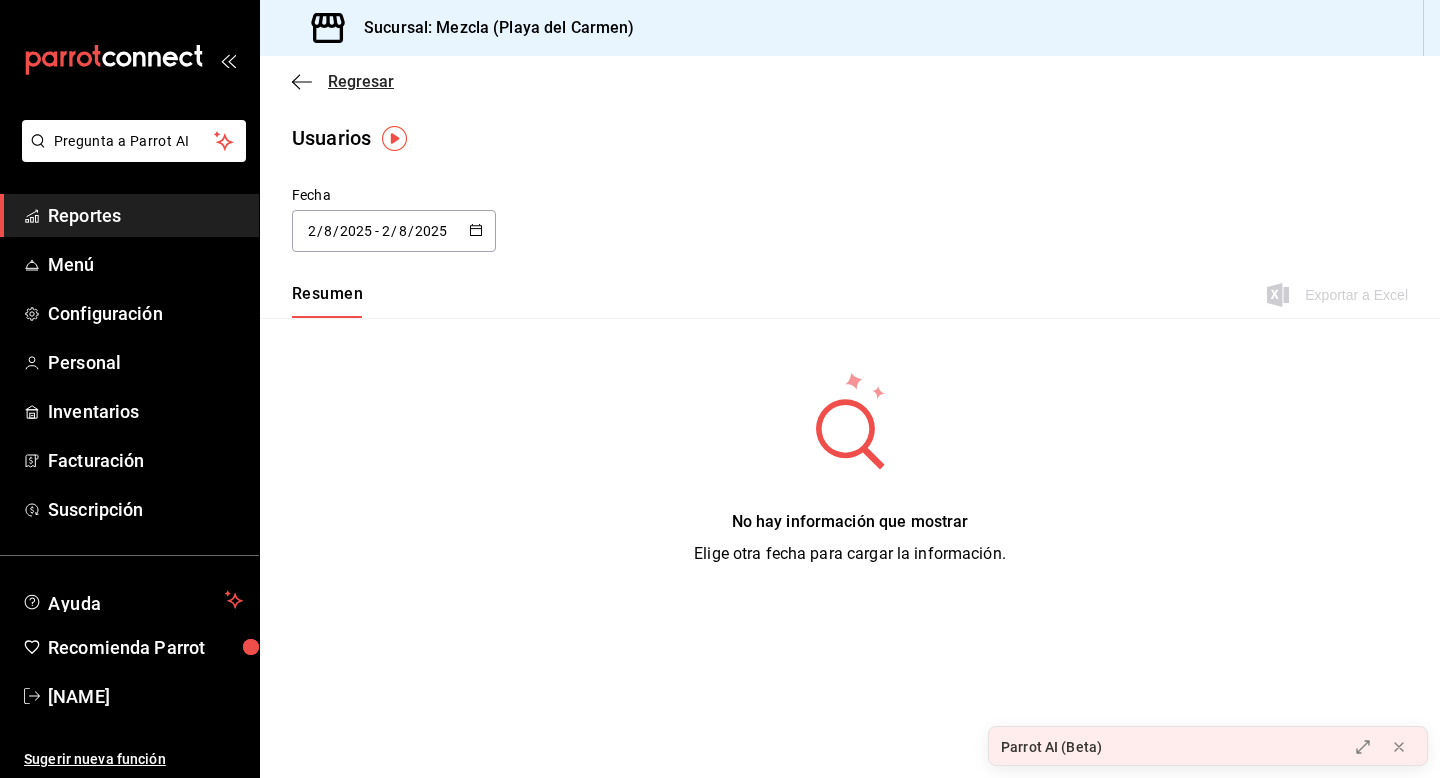 click 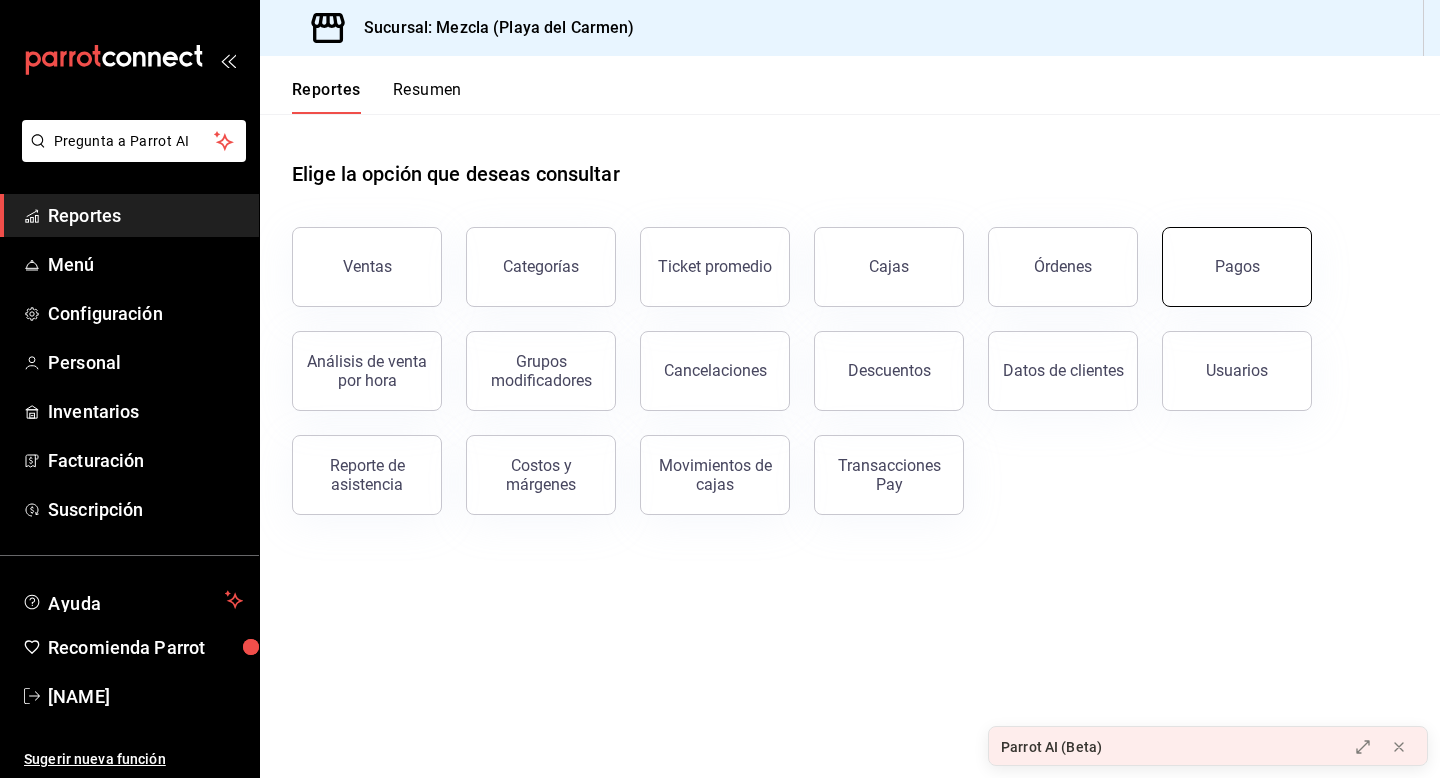 click on "Pagos" at bounding box center [1237, 267] 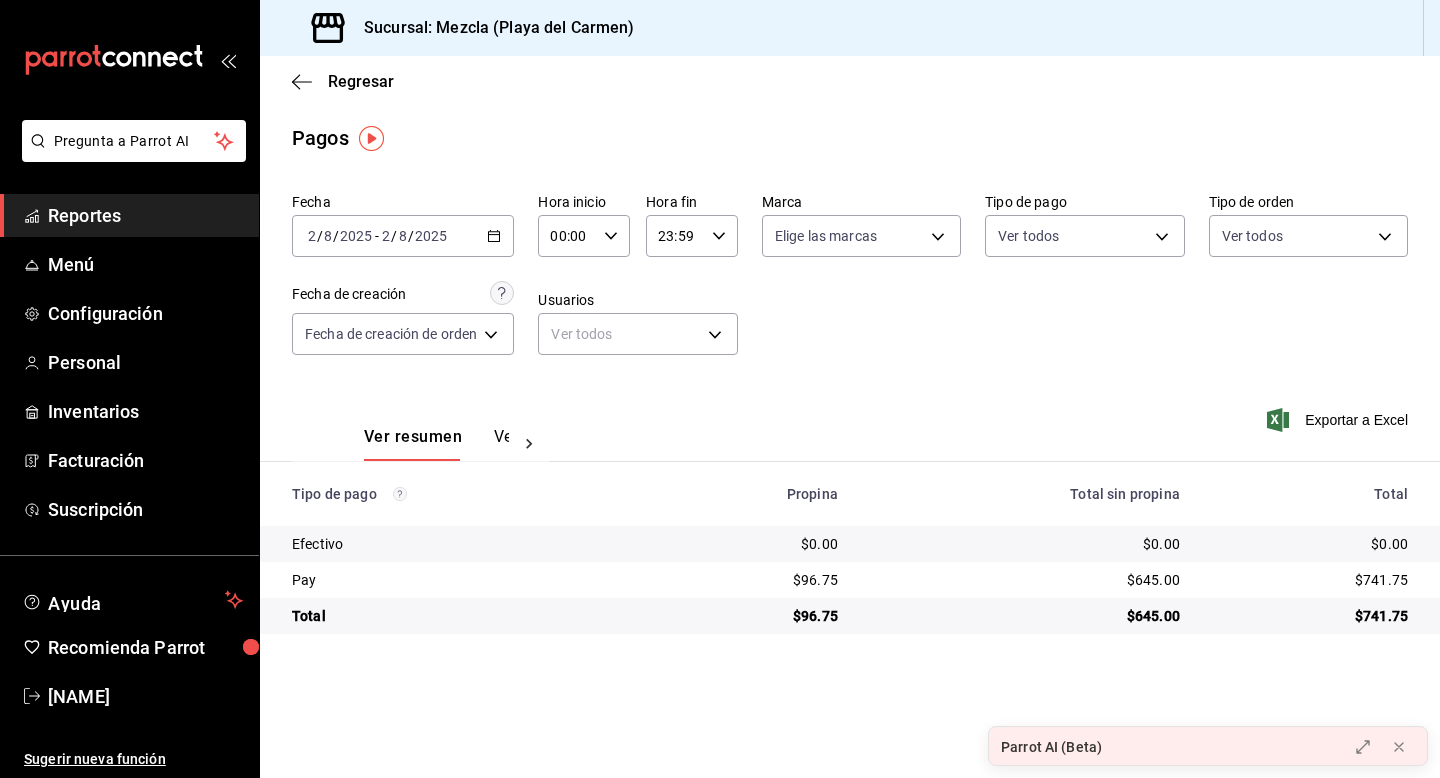 click on "Ver pagos" at bounding box center [531, 444] 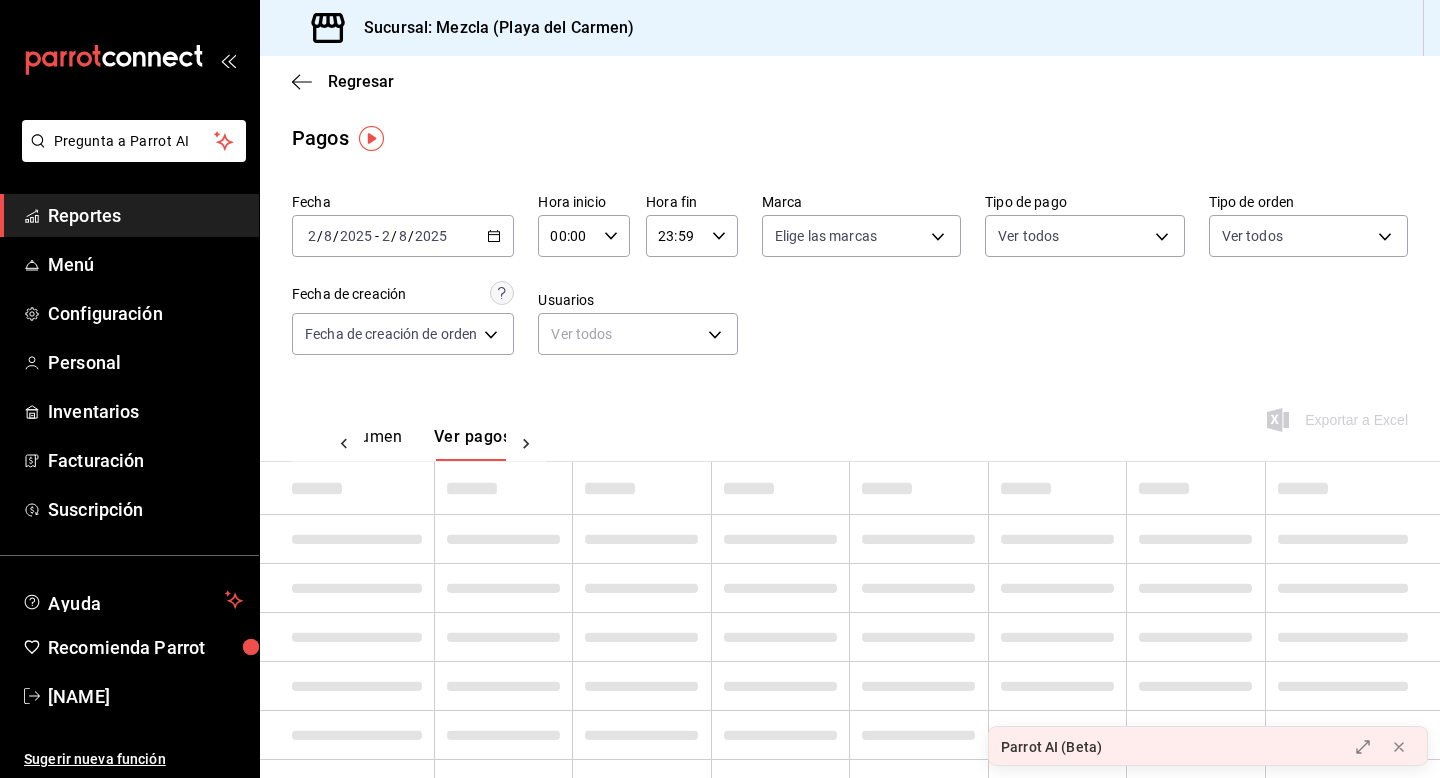 scroll, scrollTop: 0, scrollLeft: 59, axis: horizontal 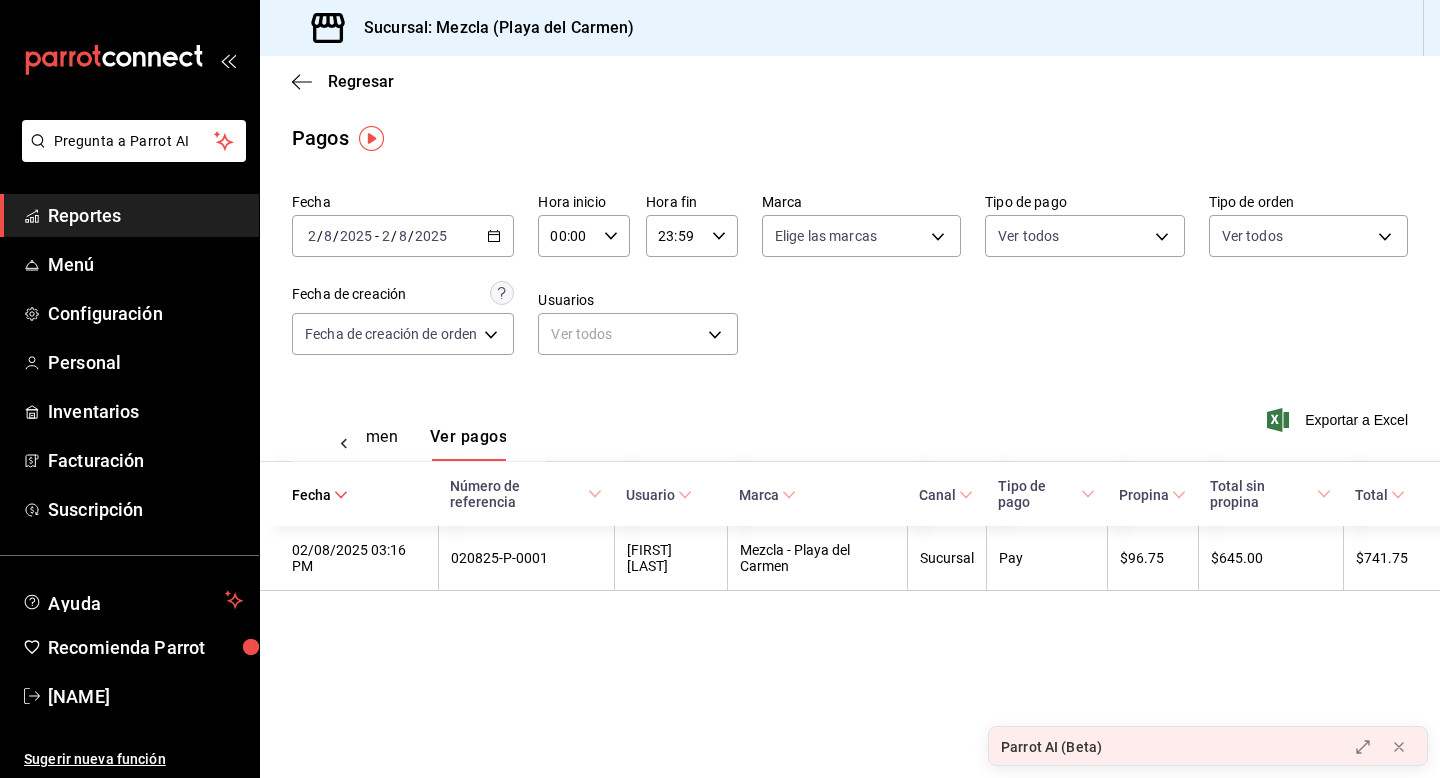 click on "Ver resumen" at bounding box center [351, 444] 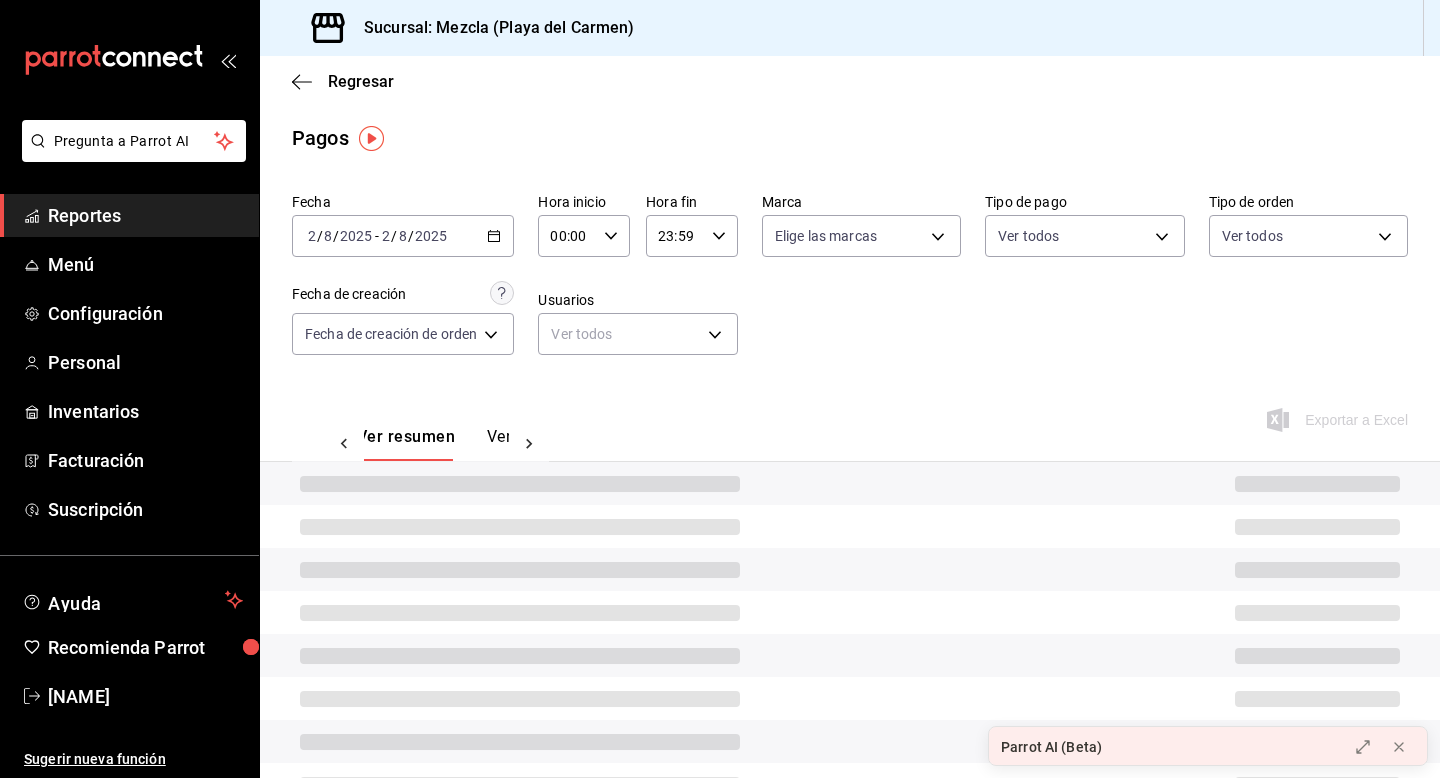 scroll, scrollTop: 0, scrollLeft: 0, axis: both 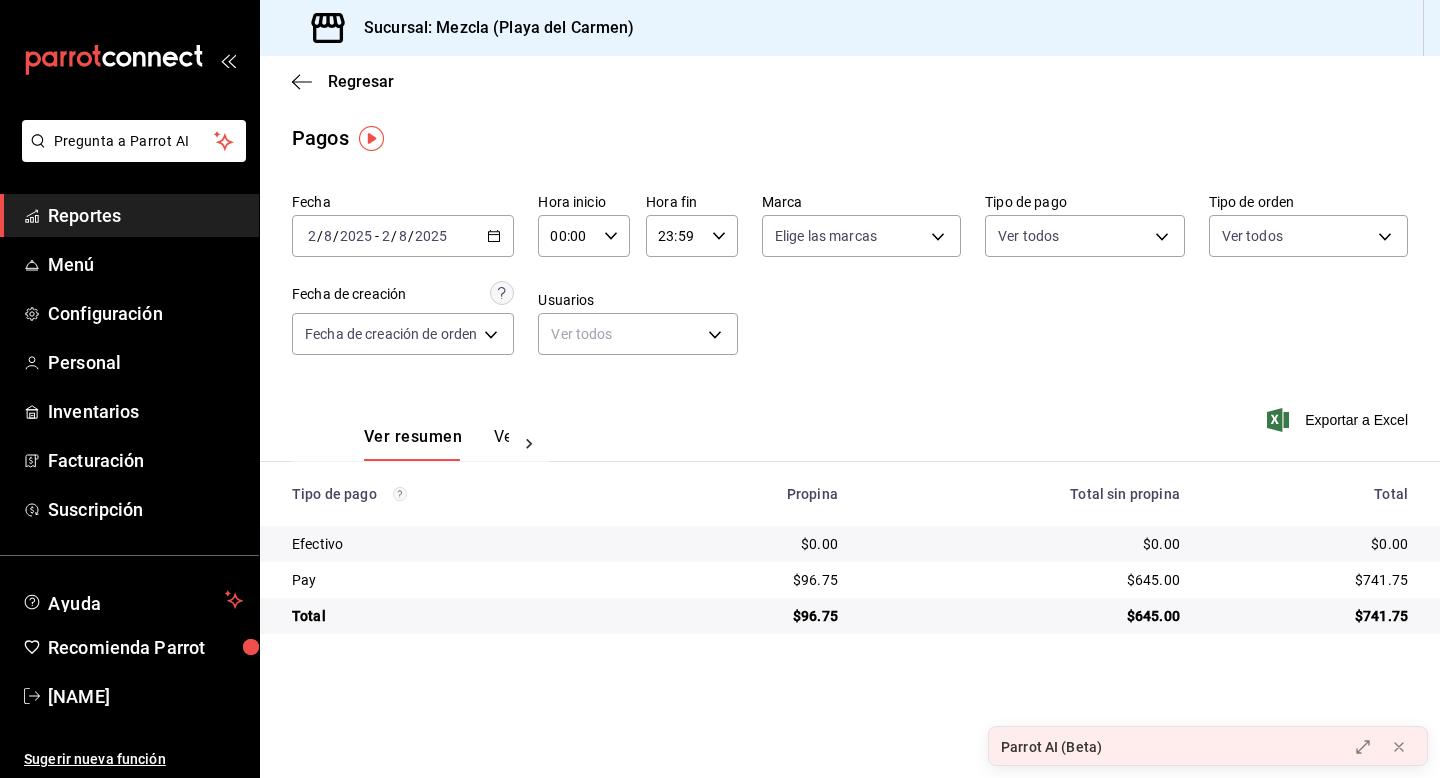 click 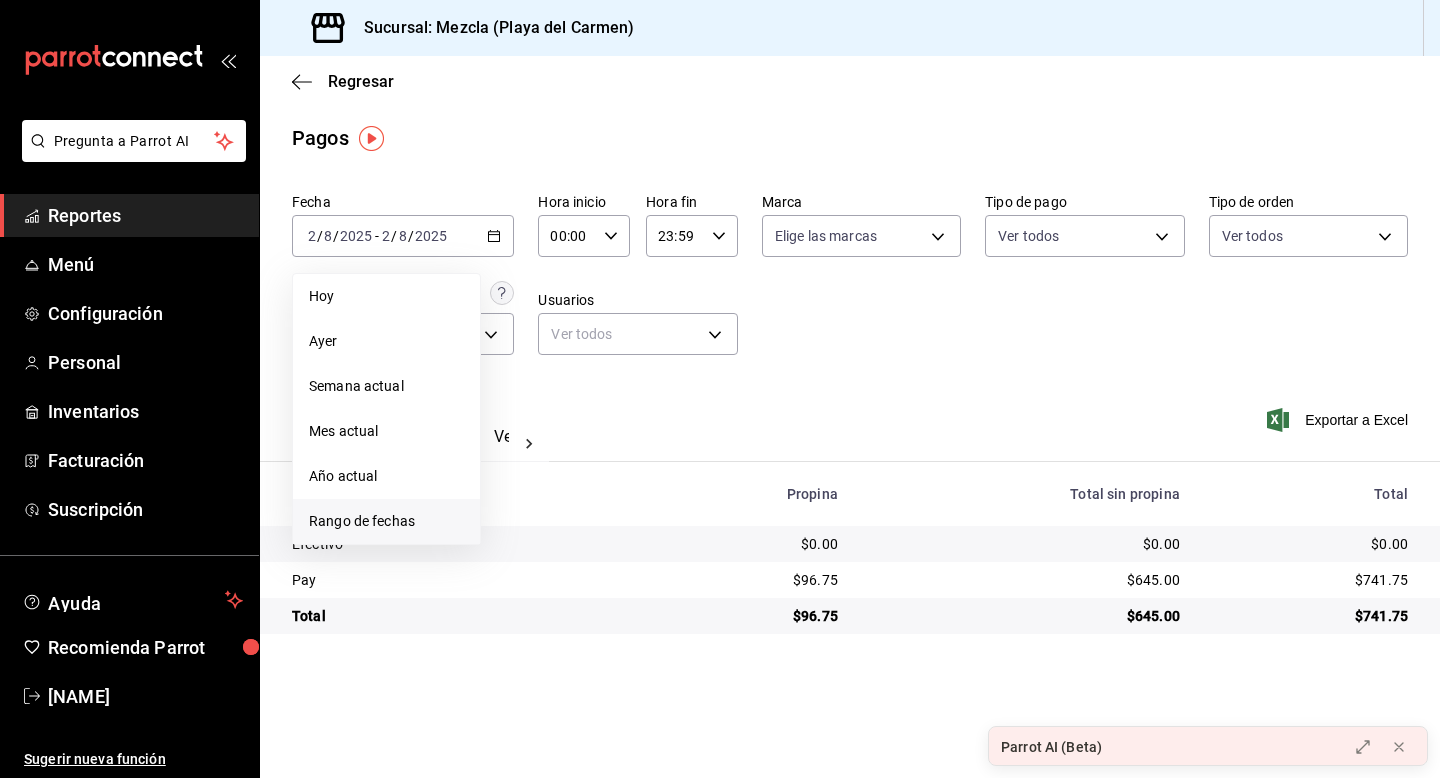click on "Rango de fechas" at bounding box center [386, 521] 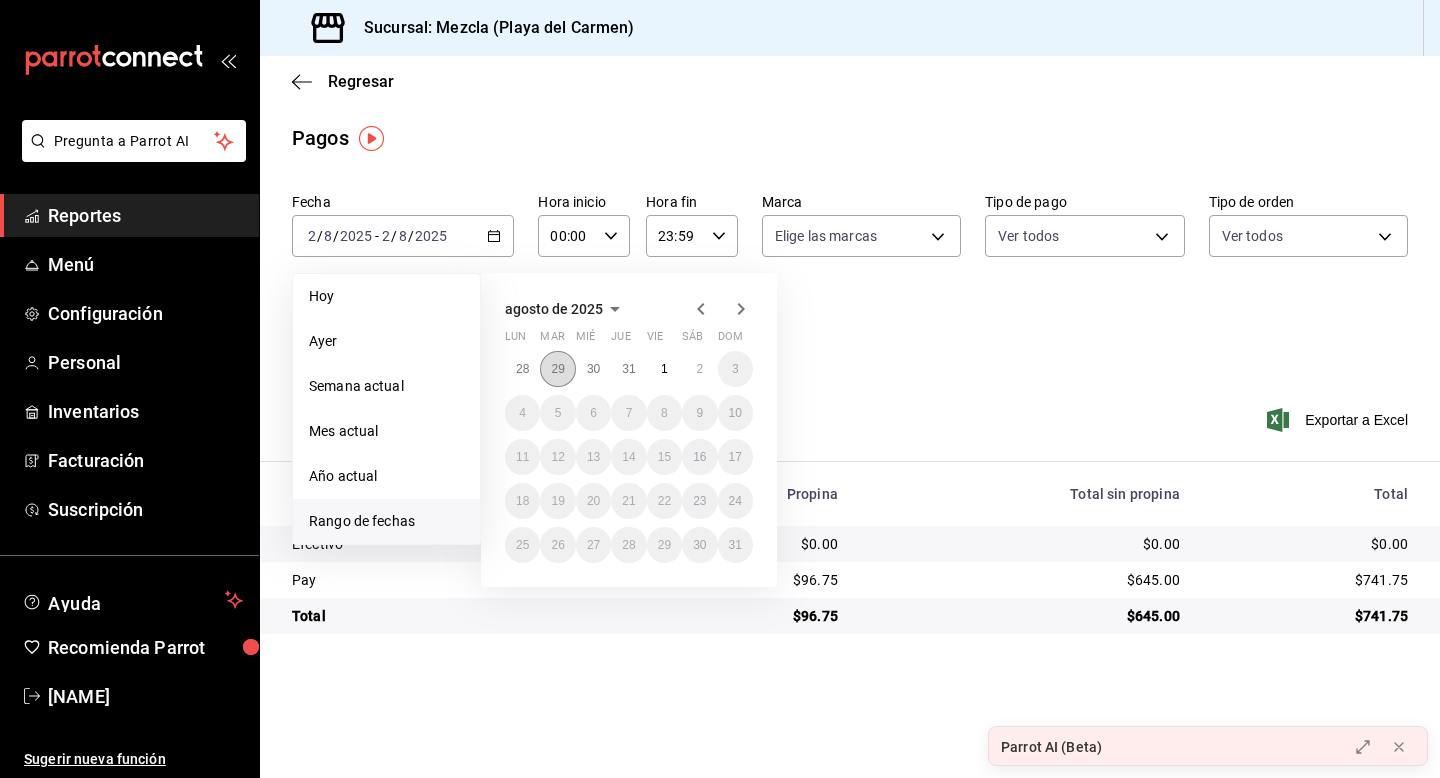 click on "29" at bounding box center (557, 369) 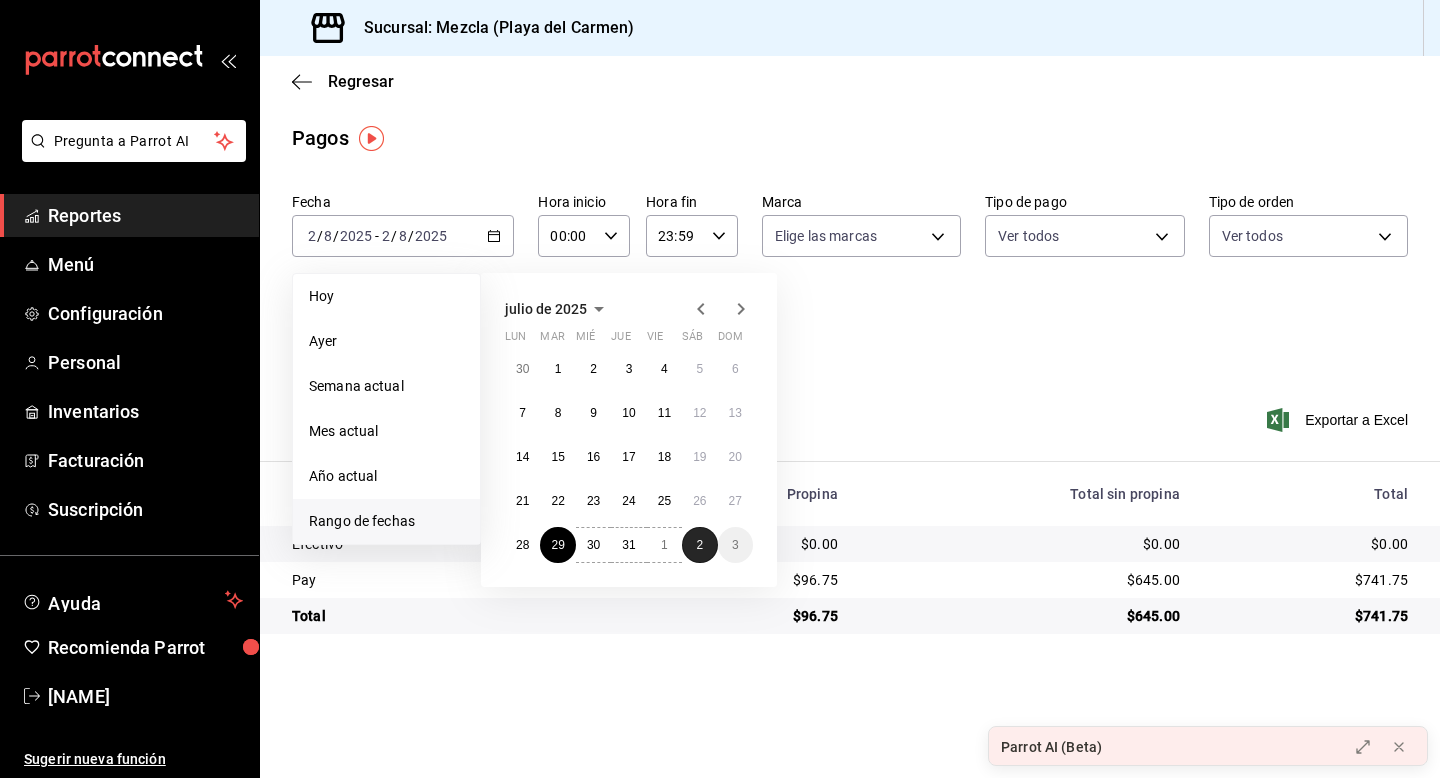 click on "2" at bounding box center [699, 545] 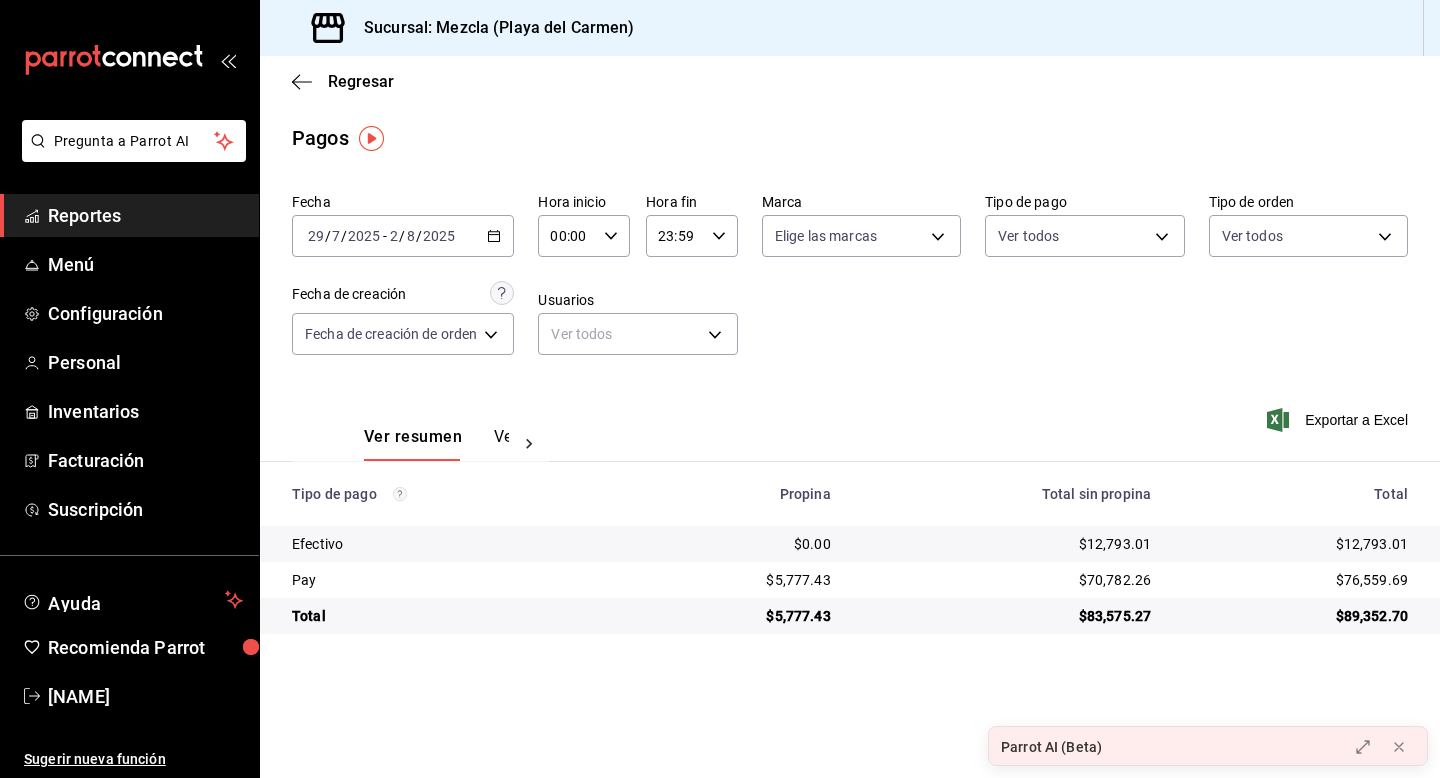 click on "Ver resumen Ver pagos" at bounding box center (436, 444) 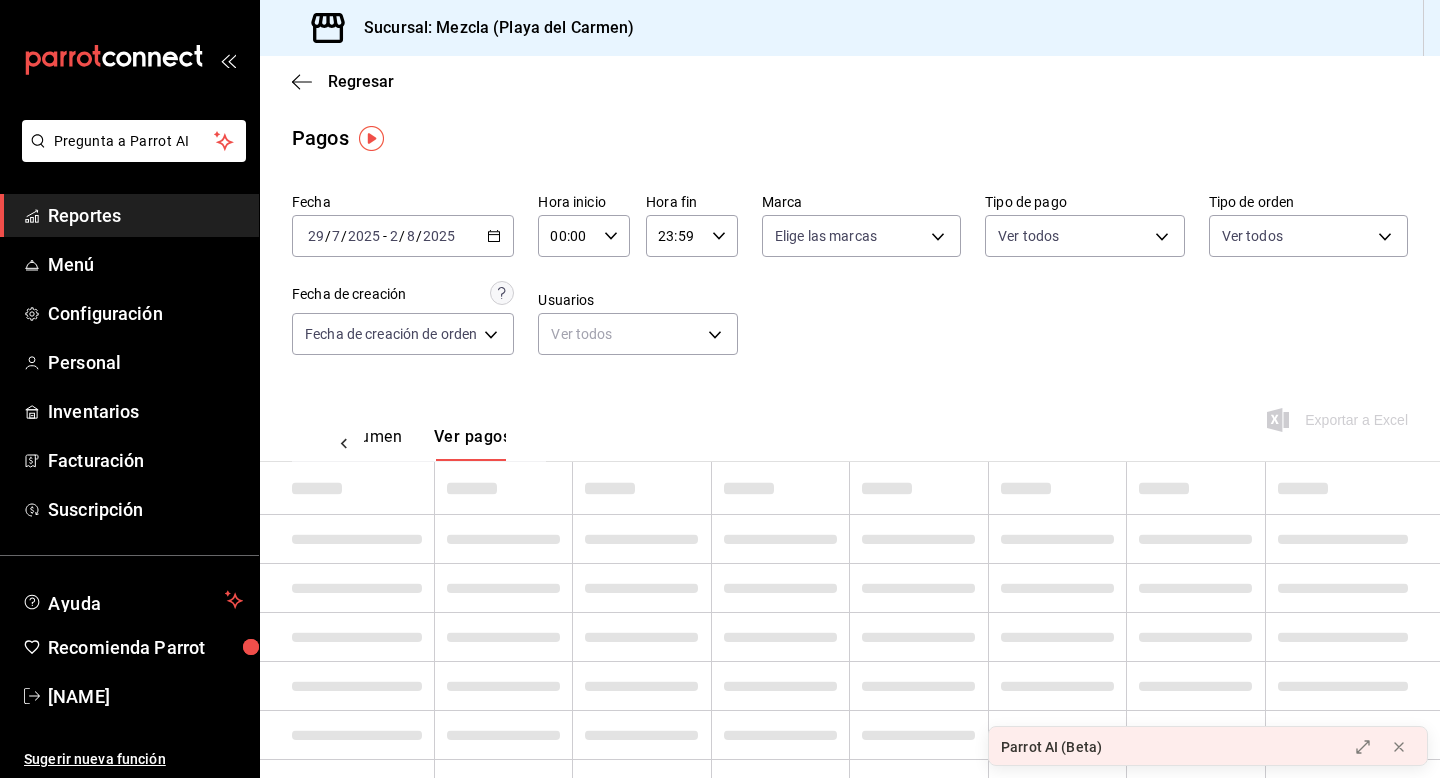 scroll, scrollTop: 0, scrollLeft: 59, axis: horizontal 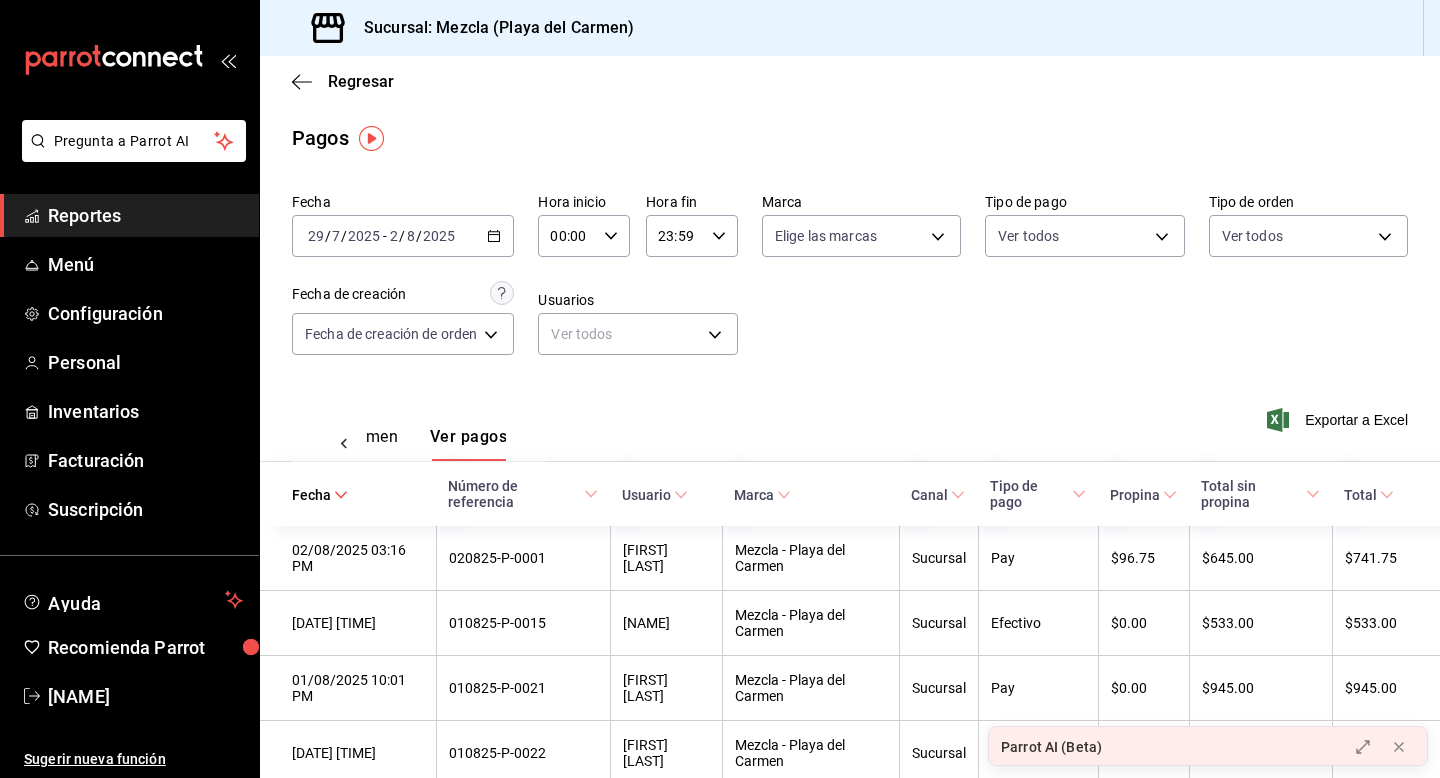 click on "Ver todos" at bounding box center (1084, 232) 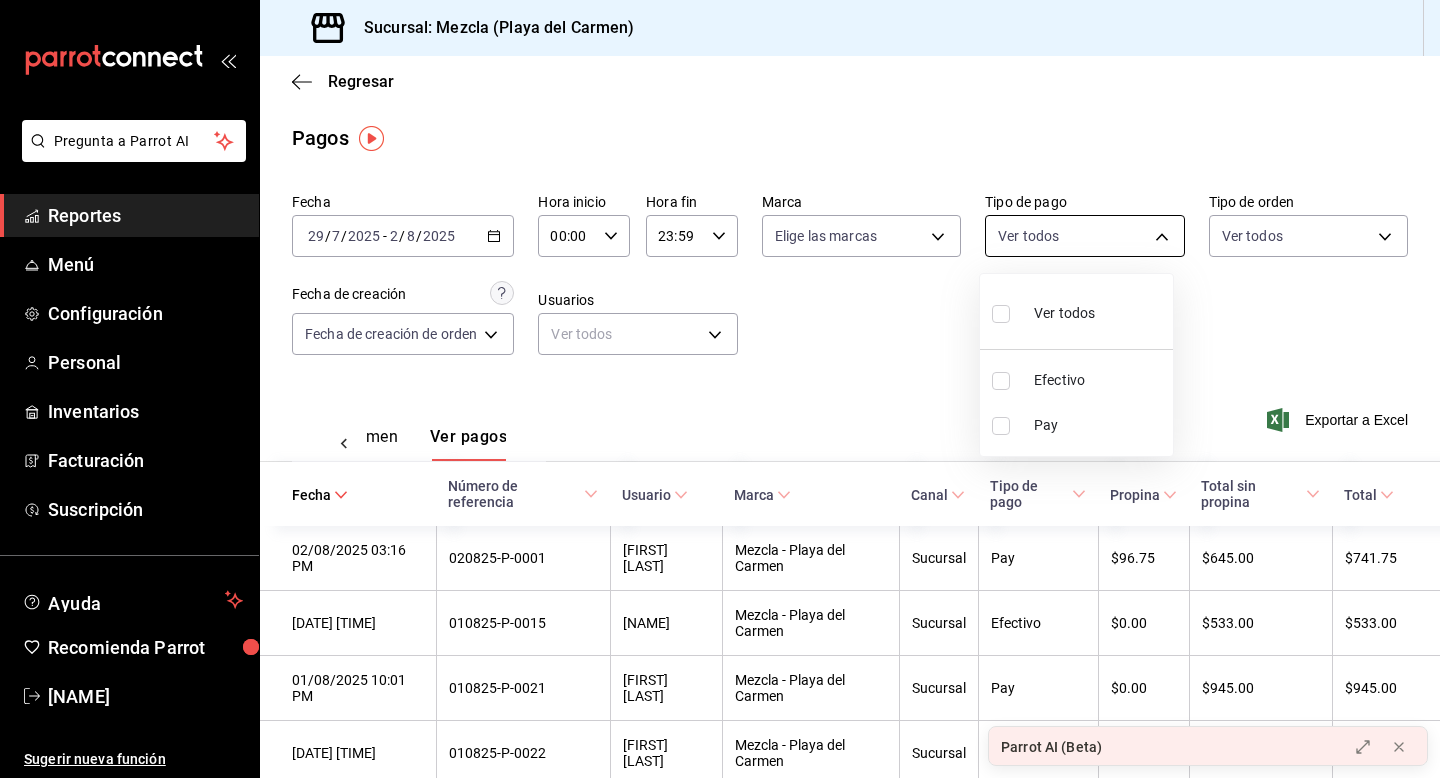 click on "Pregunta a Parrot AI Reportes   Menú   Configuración   Personal   Inventarios   Facturación   Suscripción   Ayuda Recomienda Parrot   [FIRST] [LAST]   Sugerir nueva función   Sucursal: Mezcla (Playa del Carmen) Regresar Pagos Fecha [DATE] 2 / [DATE] - [DATE] 2 / [DATE] Hora inicio [TIME] Hora inicio Hora fin [TIME] Hora fin Marca Elige las marcas Tipo de pago Ver todos Tipo de orden Ver todos Fecha de creación   Fecha de creación de orden ORDER Usuarios Ver todos null Ver resumen Ver pagos Exportar a Excel Fecha Número de referencia Usuario Marca Canal Tipo de pago Propina Total sin propina Total [DATE] [TIME] [FIRST] [LAST] Mezcla - Playa del Carmen Sucursal Pay $96.75 $645.00 $741.75 [DATE] [TIME] [FIRST] [LAST] Mezcla - Playa del Carmen Sucursal Efectivo $0.00 $533.00 $533.00 [DATE] [TIME] [FIRST] [LAST] Mezcla - Playa del Carmen Sucursal Pay $0.00 $945.00 $945.00 [DATE] [TIME] [FIRST] [LAST] Mezcla - Playa del Carmen Pay" at bounding box center (720, 389) 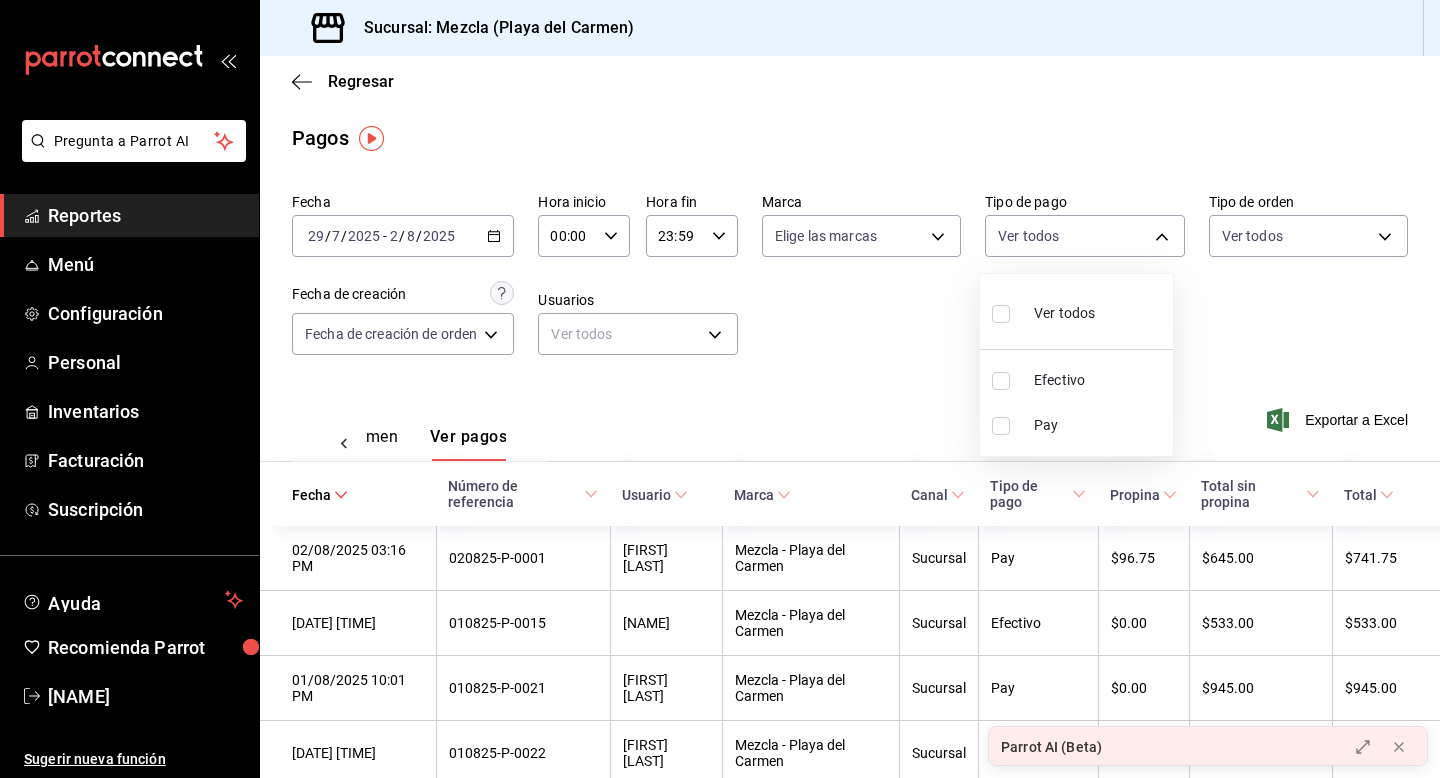click at bounding box center [1005, 381] 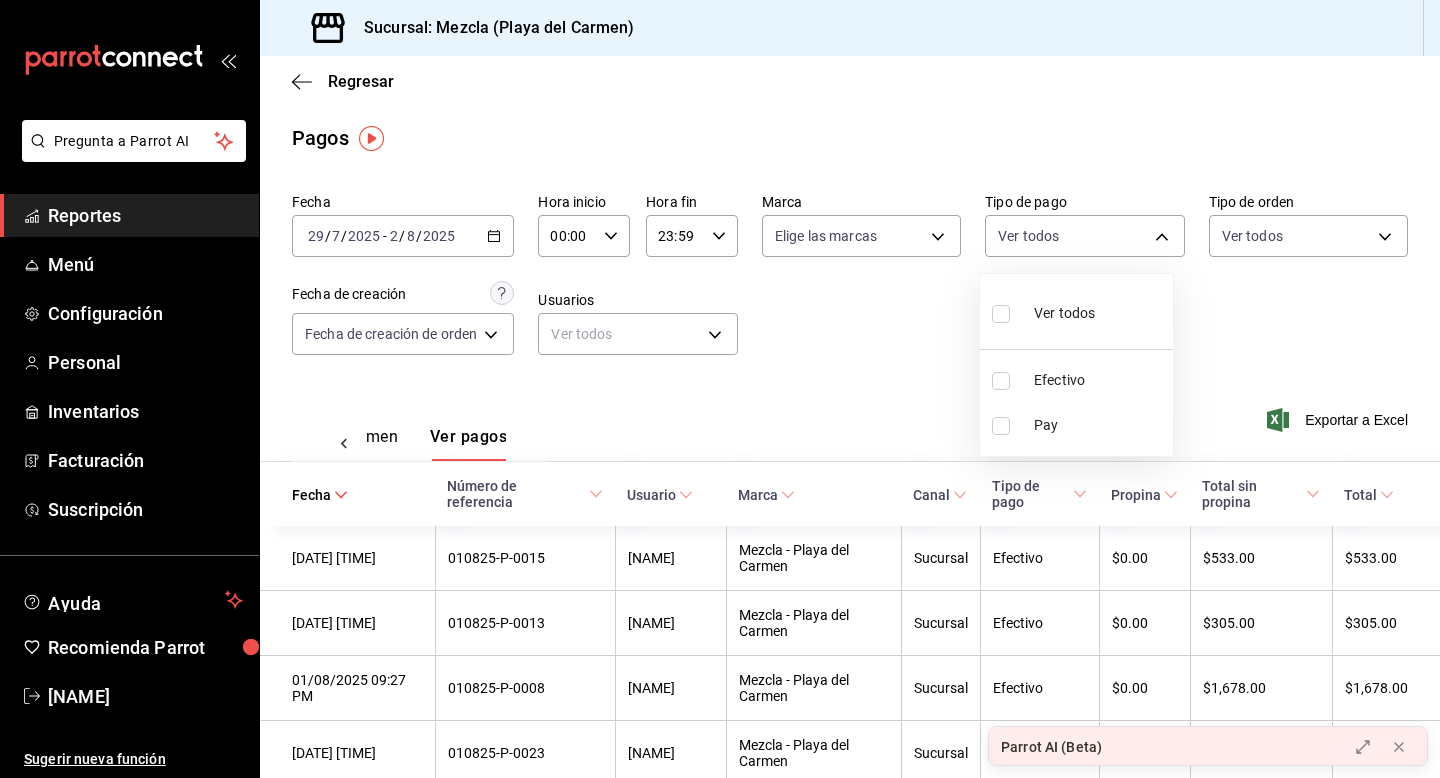 click at bounding box center (1001, 381) 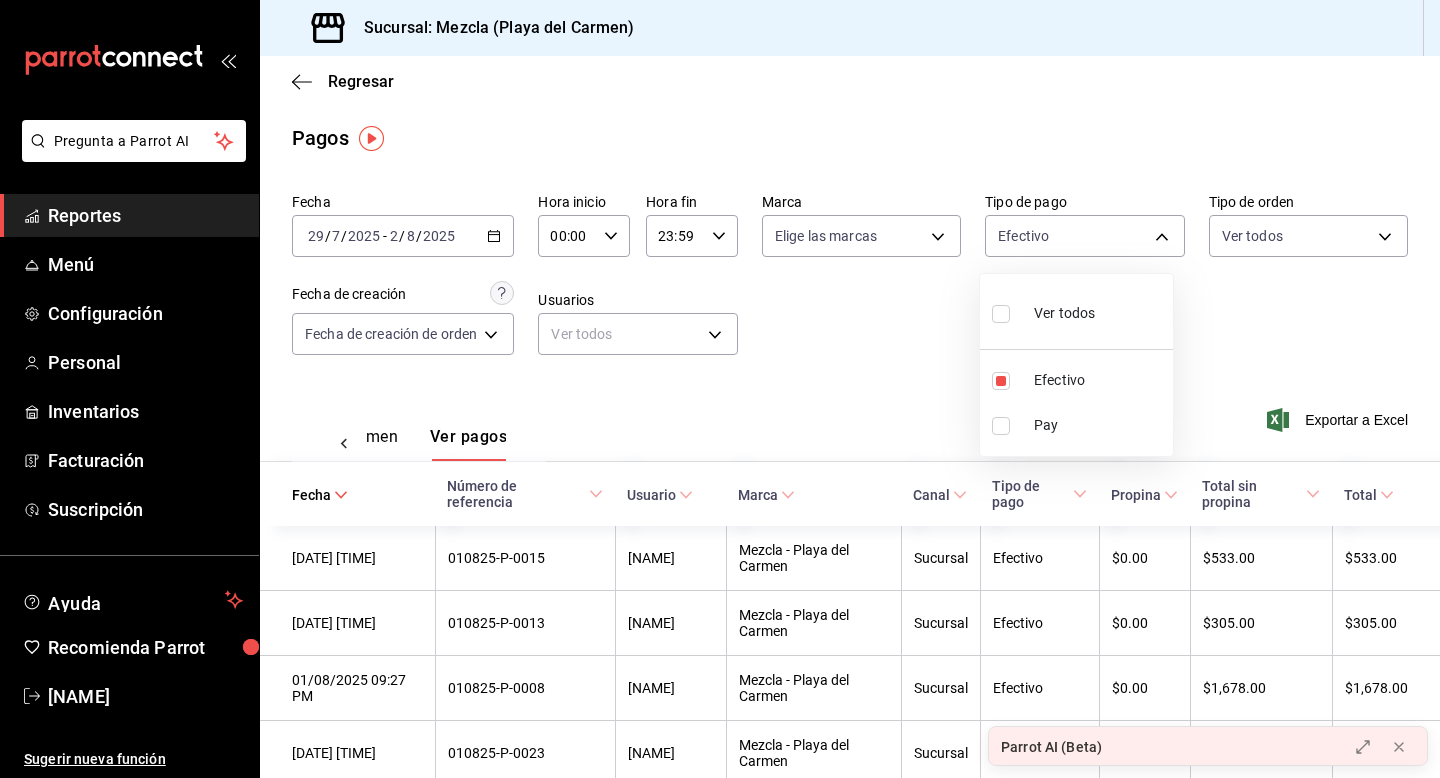 click at bounding box center [720, 389] 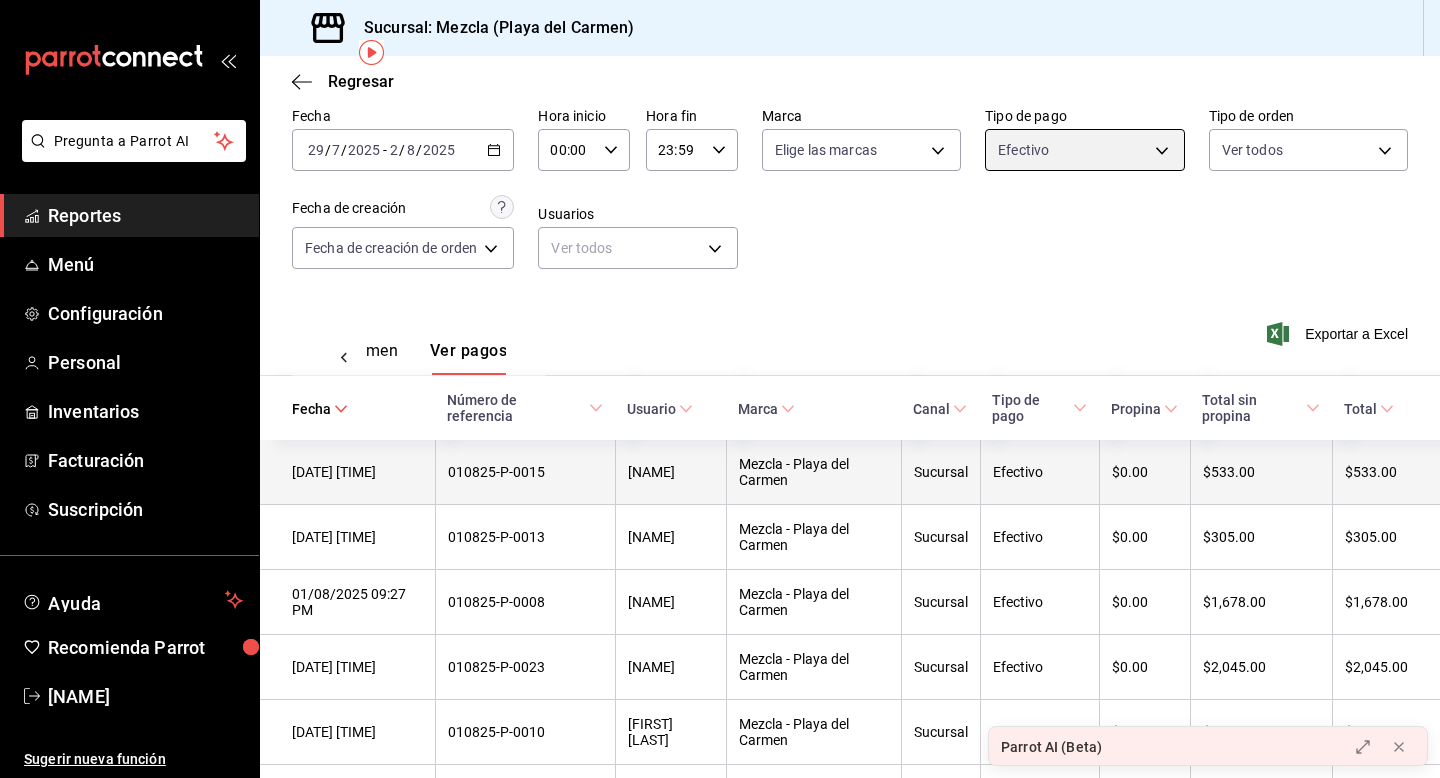 scroll, scrollTop: 0, scrollLeft: 0, axis: both 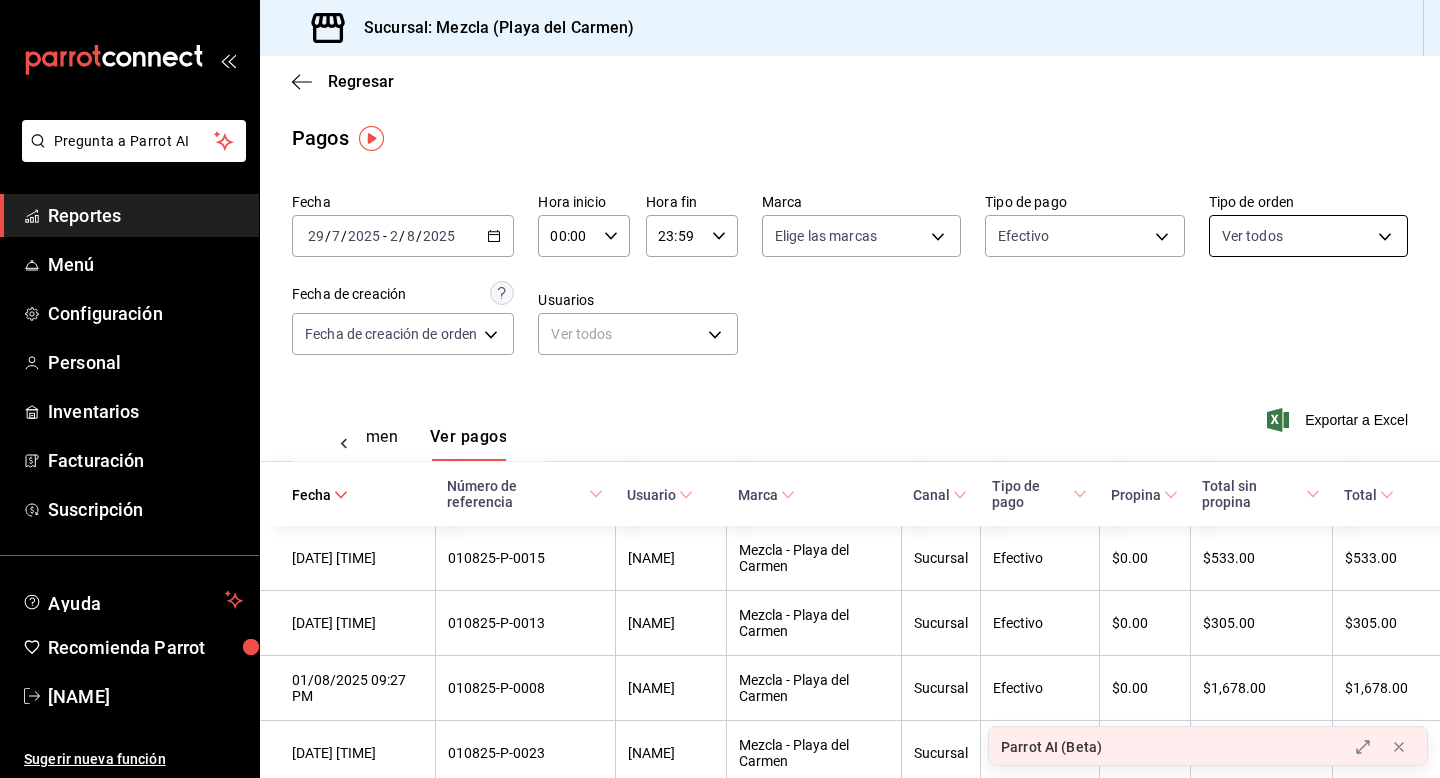 click on "[NAME]" at bounding box center [720, 389] 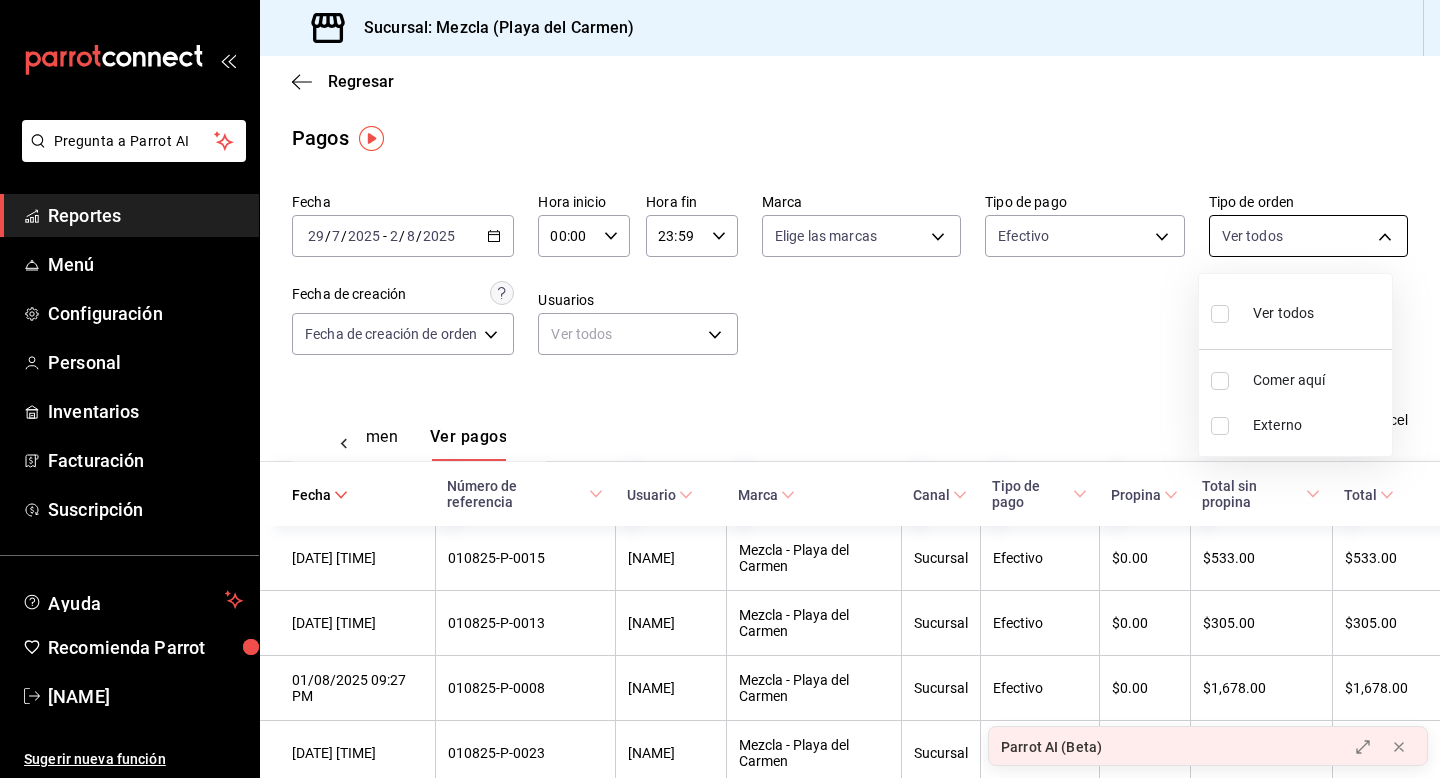 click at bounding box center (720, 389) 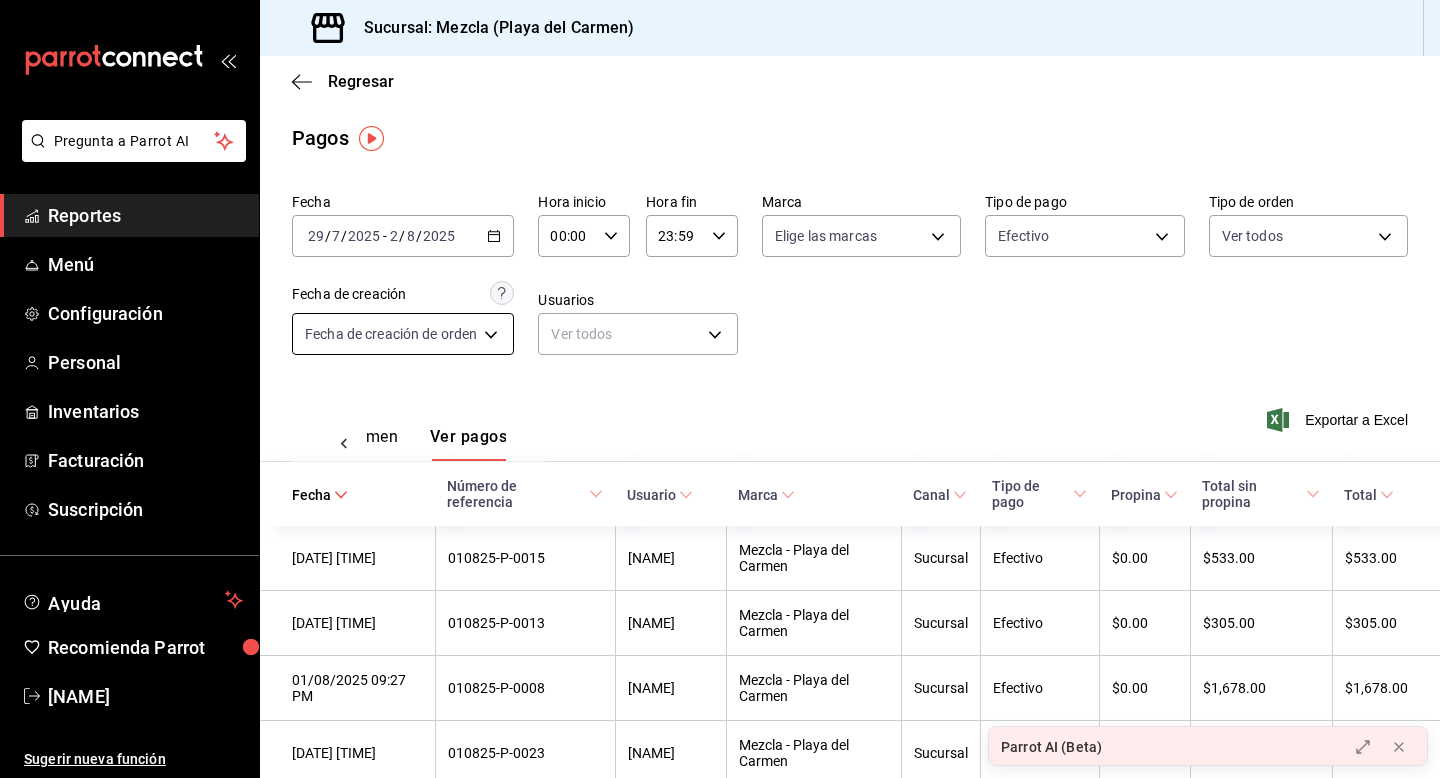 click on "[NAME]" at bounding box center [720, 389] 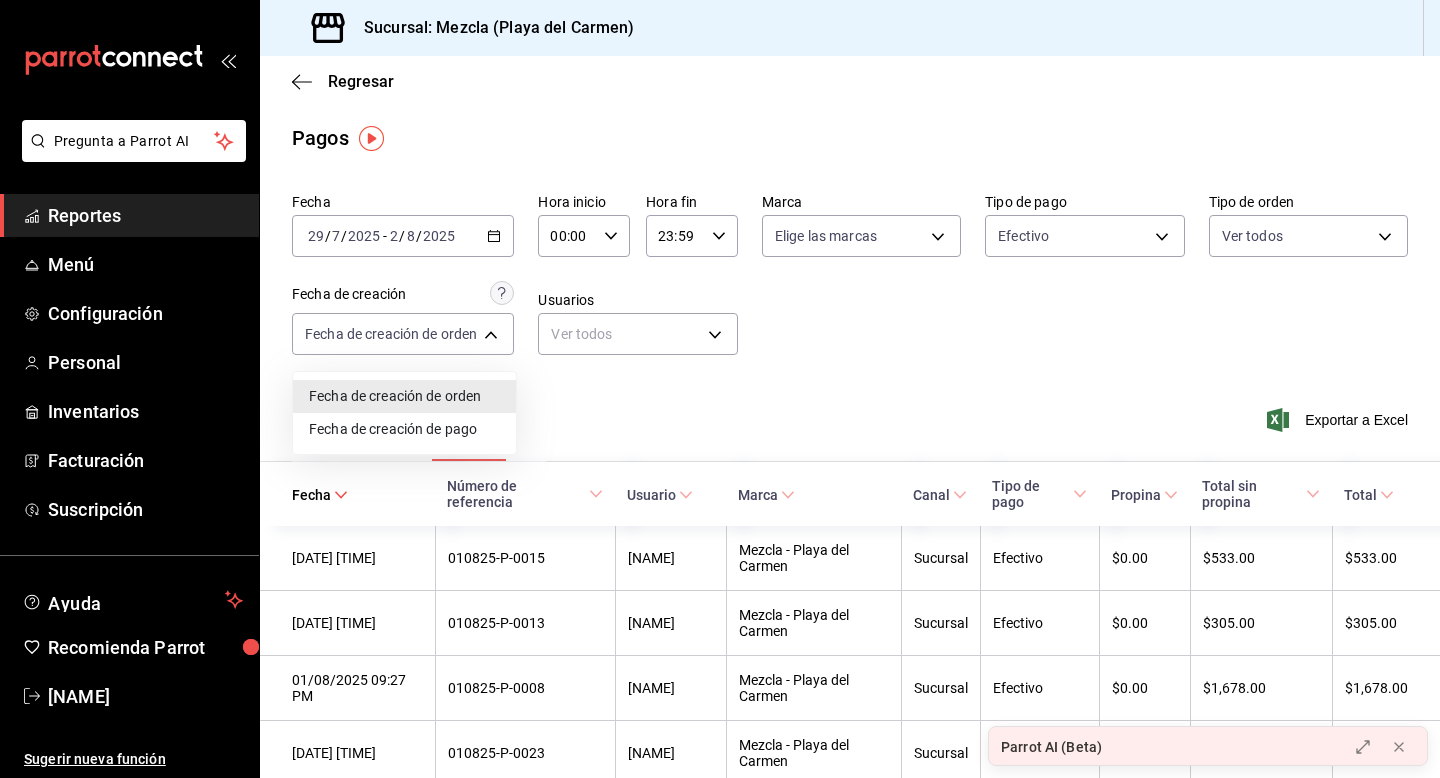 click at bounding box center (720, 389) 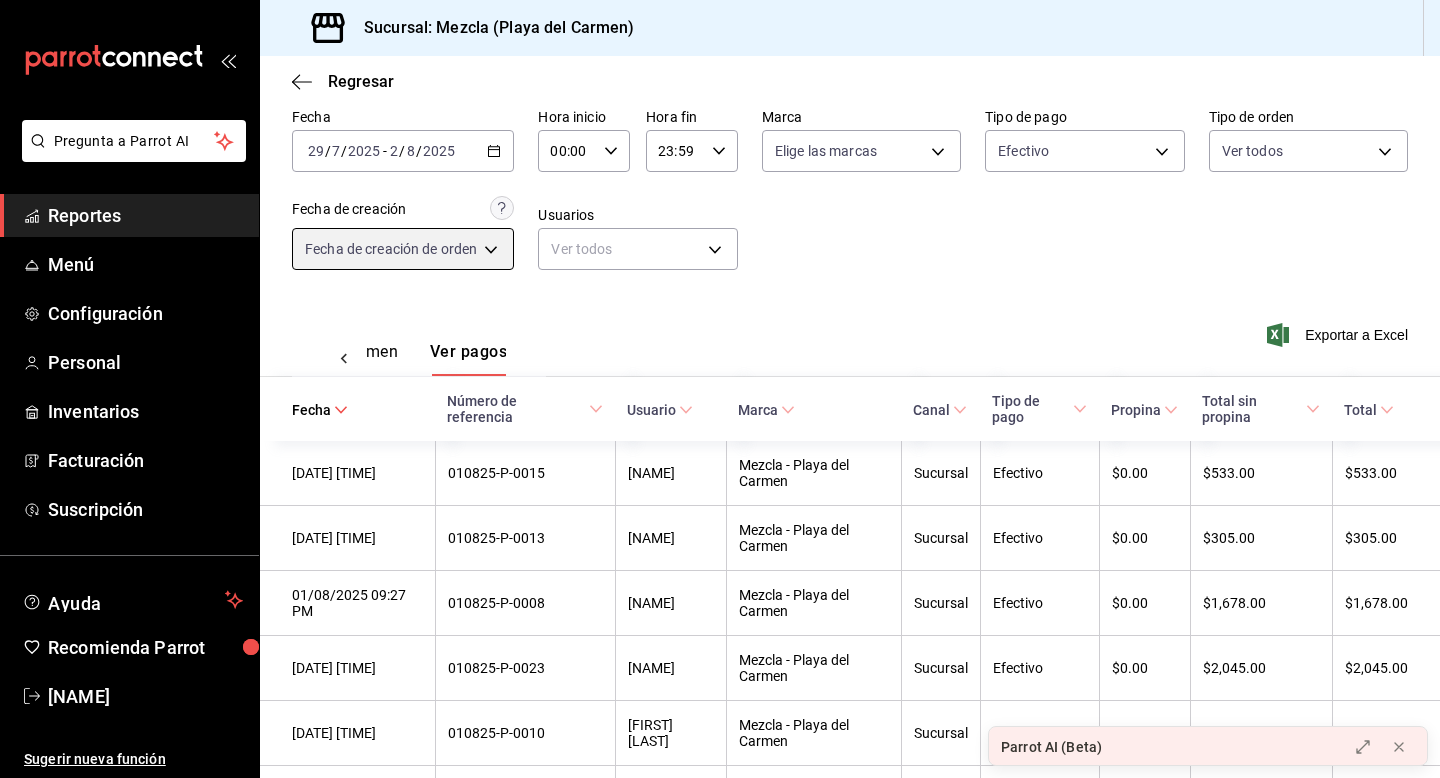 scroll, scrollTop: 0, scrollLeft: 0, axis: both 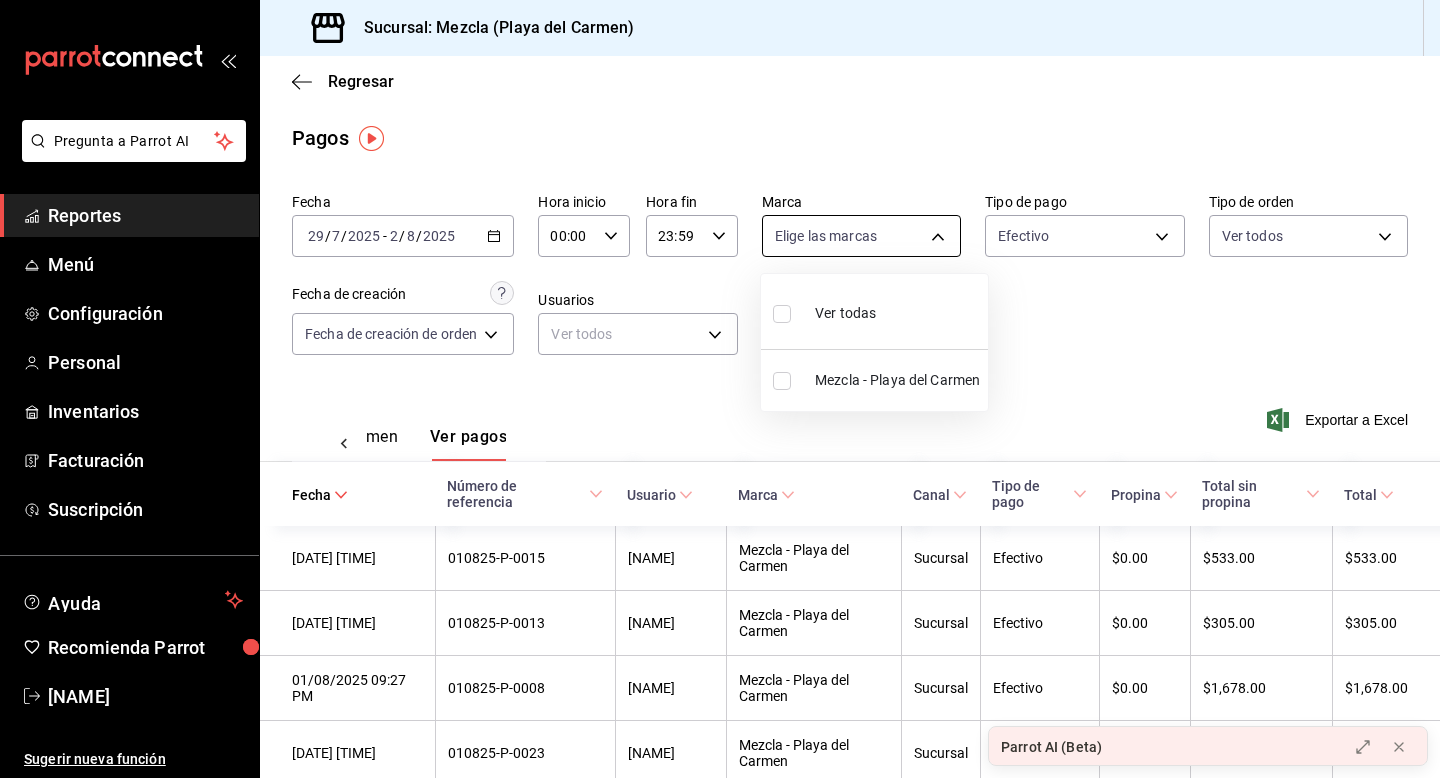click on "[NAME]" at bounding box center (720, 389) 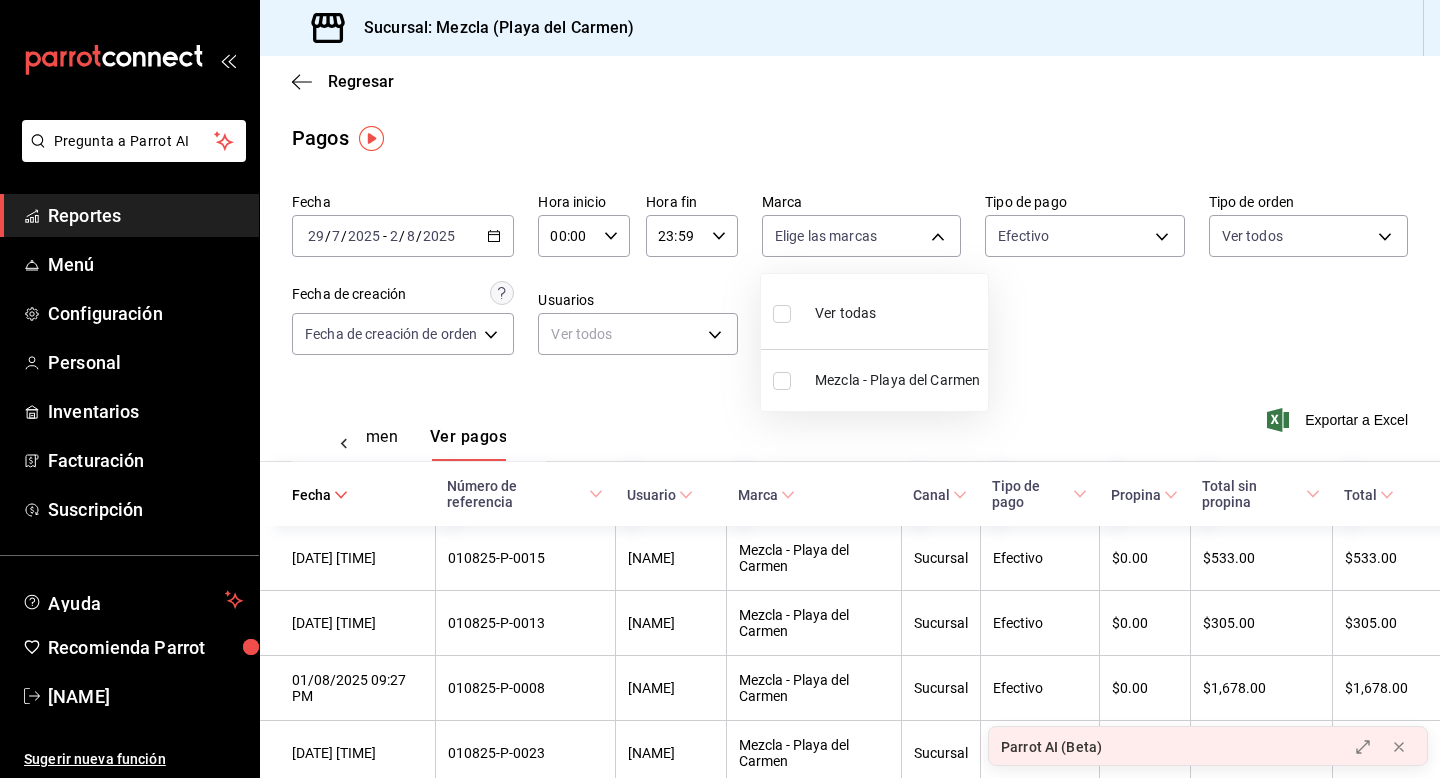 click at bounding box center (782, 381) 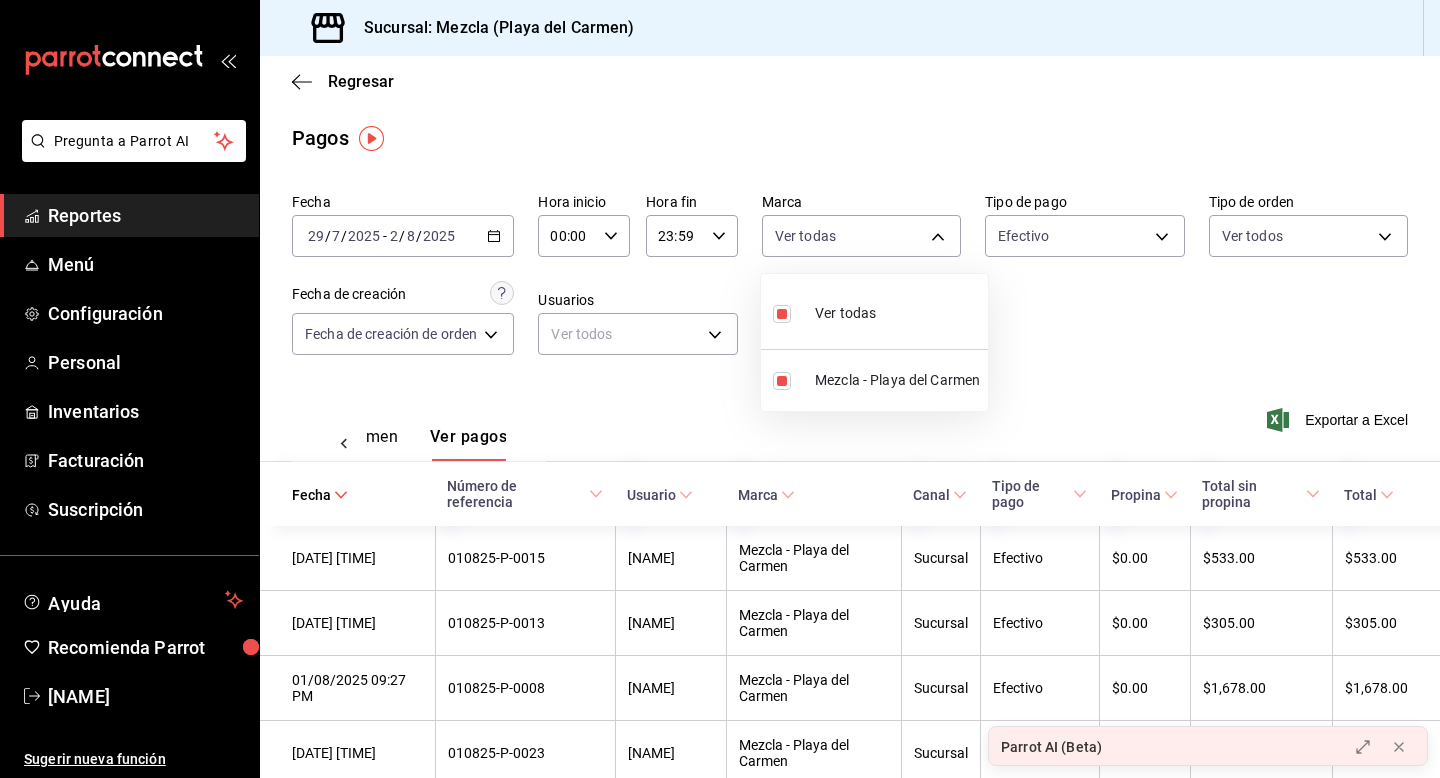 click at bounding box center (720, 389) 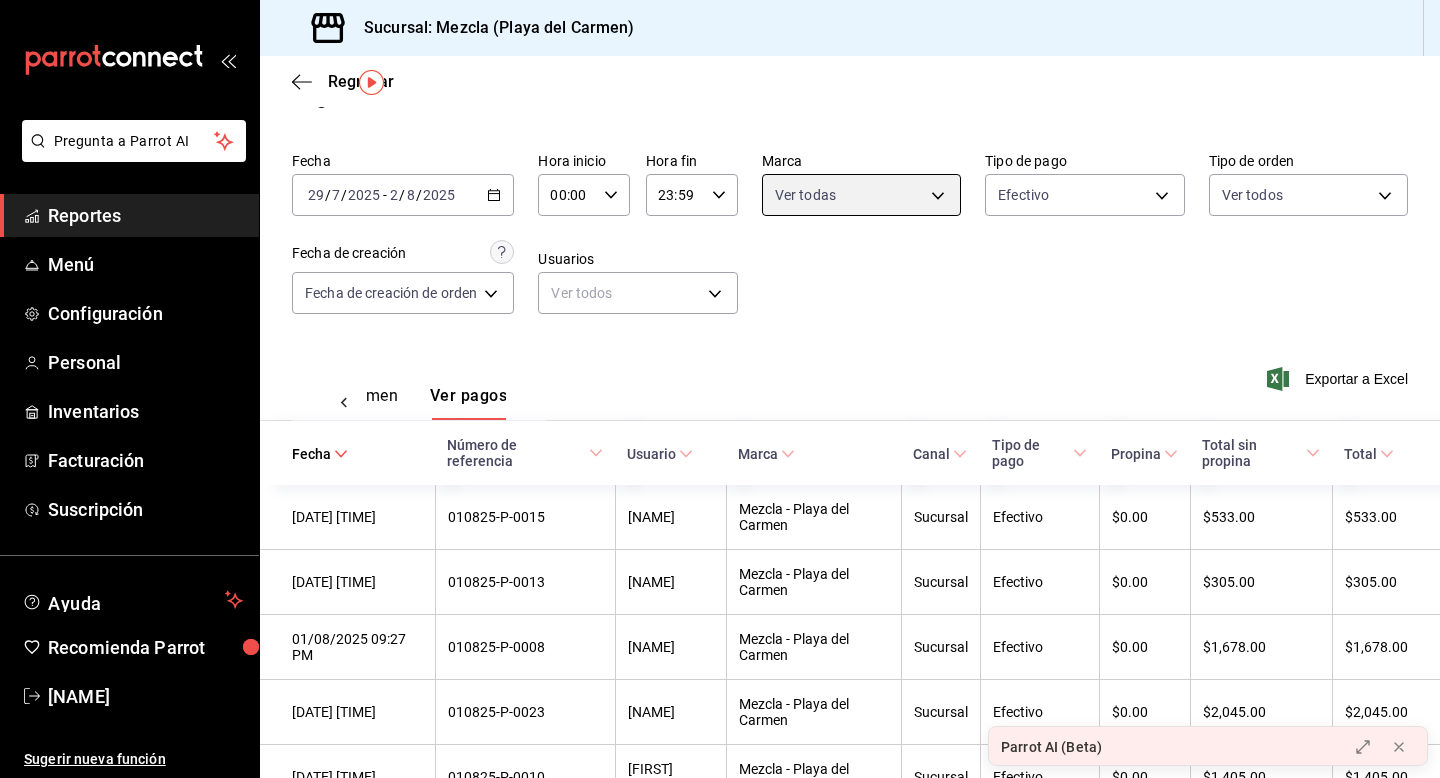 scroll, scrollTop: 56, scrollLeft: 0, axis: vertical 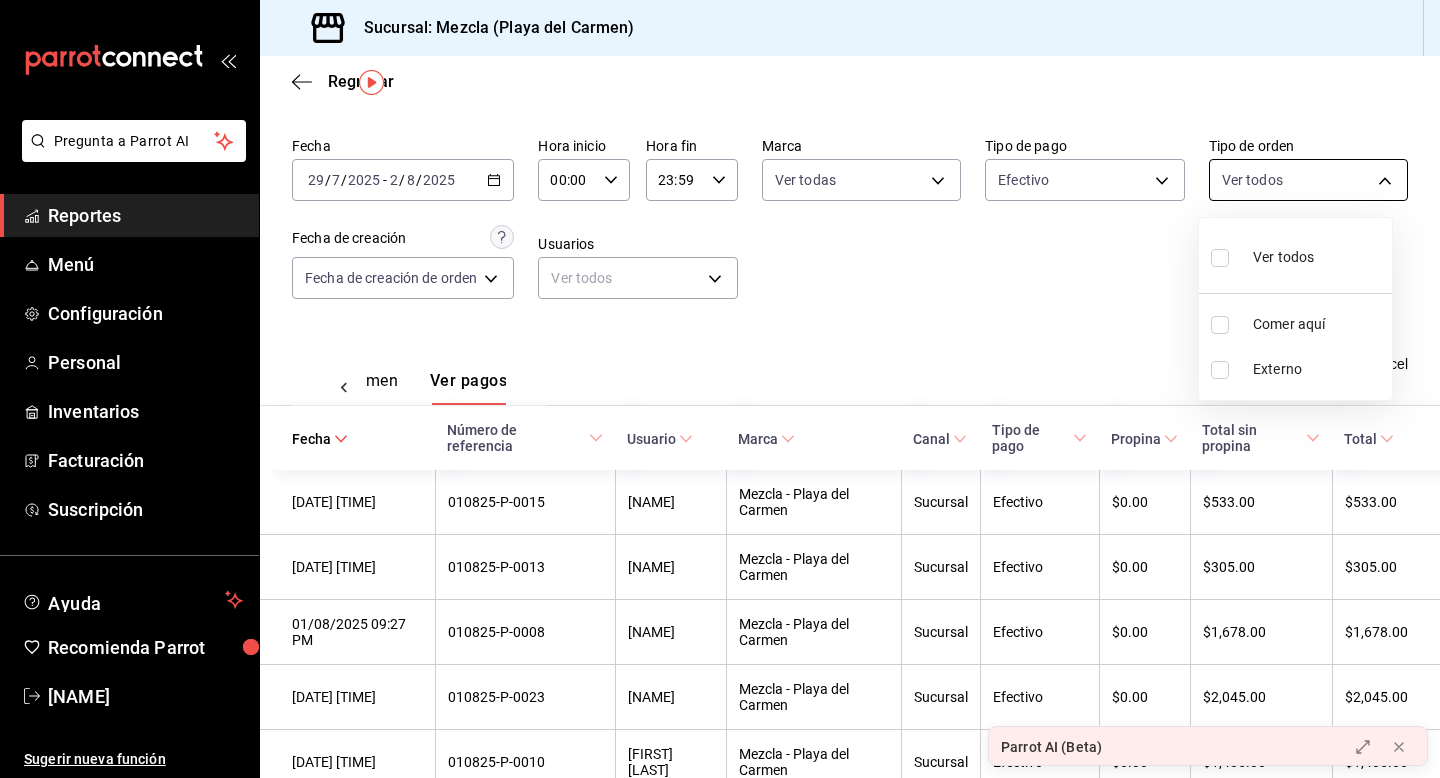 click on "Pregunta a Parrot AI Reportes   Menú   Configuración   Personal   Inventarios   Facturación   Suscripción   Ayuda Recomienda Parrot   [FIRST] [LAST]   Sugerir nueva función   Sucursal: Mezcla (Playa del Carmen) Regresar Pagos Fecha 2025-07-29 29 / 7 / 2025 - 2025-08-02 2 / 8 / 2025 Hora inicio 00:00 Hora inicio Hora fin 23:59 Hora fin Marca Ver todas [UUID] Tipo de pago Efectivo [UUID] Tipo de orden Ver todos Fecha de creación   Fecha de creación de orden ORDER Usuarios Ver todos null Ver resumen Ver pagos Exportar a Excel Fecha Número de referencia Usuario Marca Canal Tipo de pago Propina Total sin propina Total 01/08/2025 10:03 PM 010825-P-0015 [FIRST] [LAST] Mezcla - Playa del Carmen Sucursal Efectivo $0.00 $533.00 $533.00 01/08/2025 09:28 PM 010825-P-0013 [FIRST] [LAST] Mezcla - Playa del Carmen Sucursal Efectivo $0.00 $305.00 $305.00 01/08/2025 09:27 PM 010825-P-0008 [FIRST] [LAST] Mezcla - Playa del Carmen Sucursal Efectivo $0.00 $1,678.00 Sucursal" at bounding box center (720, 389) 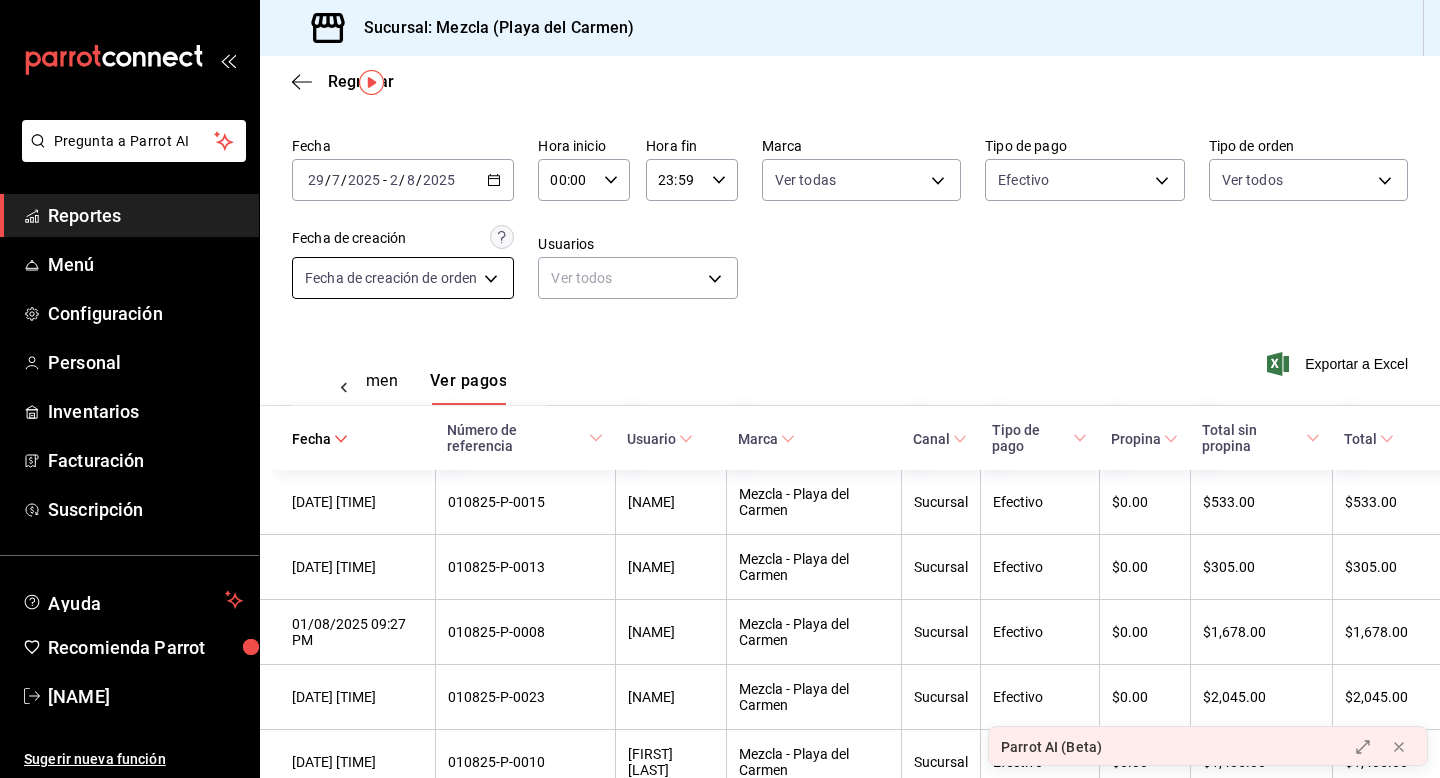 click on "Pregunta a Parrot AI Reportes   Menú   Configuración   Personal   Inventarios   Facturación   Suscripción   Ayuda Recomienda Parrot   [FIRST] [LAST]   Sugerir nueva función   Sucursal: Mezcla (Playa del Carmen) Regresar Pagos Fecha 2025-07-29 29 / 7 / 2025 - 2025-08-02 2 / 8 / 2025 Hora inicio 00:00 Hora inicio Hora fin 23:59 Hora fin Marca Ver todas [UUID] Tipo de pago Efectivo [UUID] Tipo de orden Ver todos Fecha de creación   Fecha de creación de orden ORDER Usuarios Ver todos null Ver resumen Ver pagos Exportar a Excel Fecha Número de referencia Usuario Marca Canal Tipo de pago Propina Total sin propina Total 01/08/2025 10:03 PM 010825-P-0015 [FIRST] [LAST] Mezcla - Playa del Carmen Sucursal Efectivo $0.00 $533.00 $533.00 01/08/2025 09:28 PM 010825-P-0013 [FIRST] [LAST] Mezcla - Playa del Carmen Sucursal Efectivo $0.00 $305.00 $305.00 01/08/2025 09:27 PM 010825-P-0008 [FIRST] [LAST] Mezcla - Playa del Carmen Sucursal Efectivo $0.00 $1,678.00 Sucursal" at bounding box center [720, 389] 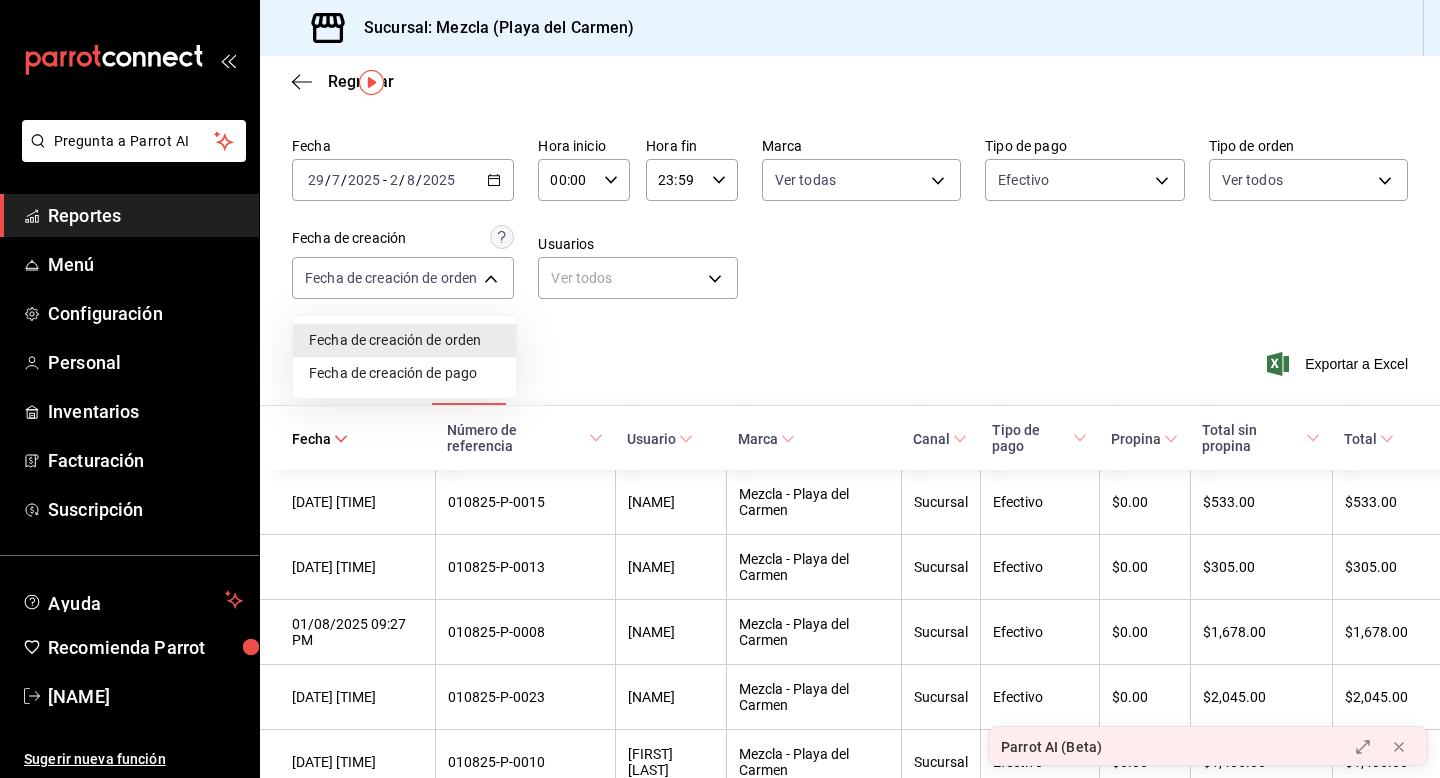 click at bounding box center [720, 389] 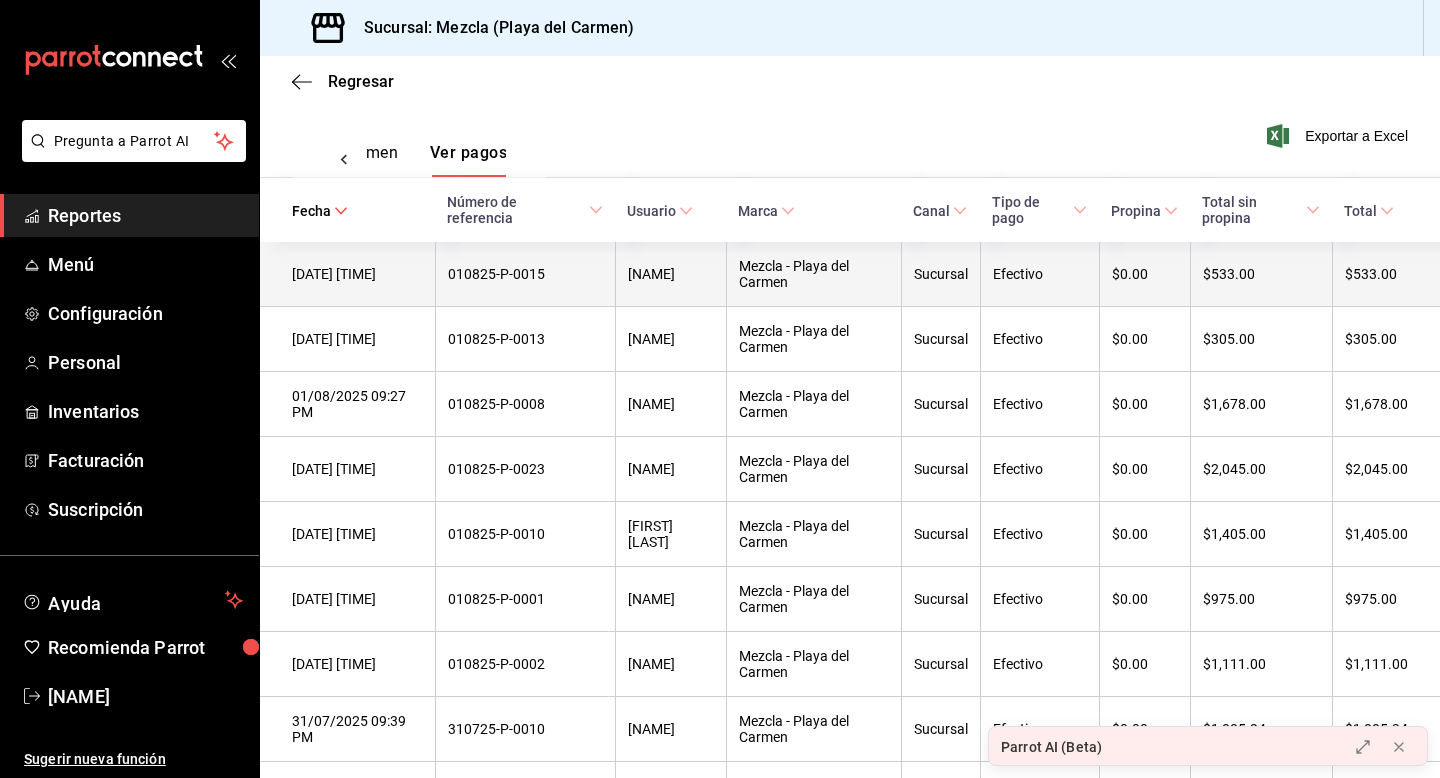 scroll, scrollTop: 290, scrollLeft: 0, axis: vertical 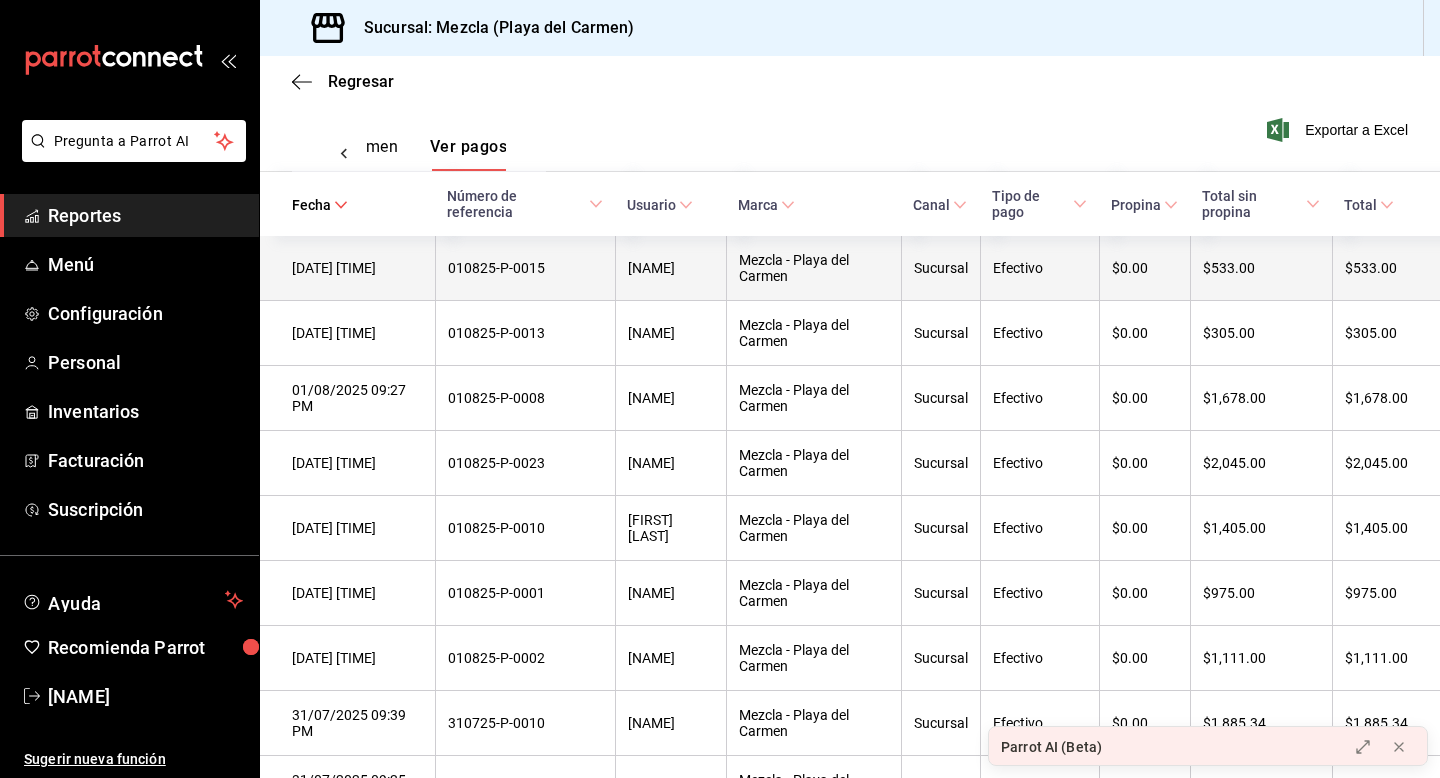 click on "010825-P-0015" at bounding box center [525, 268] 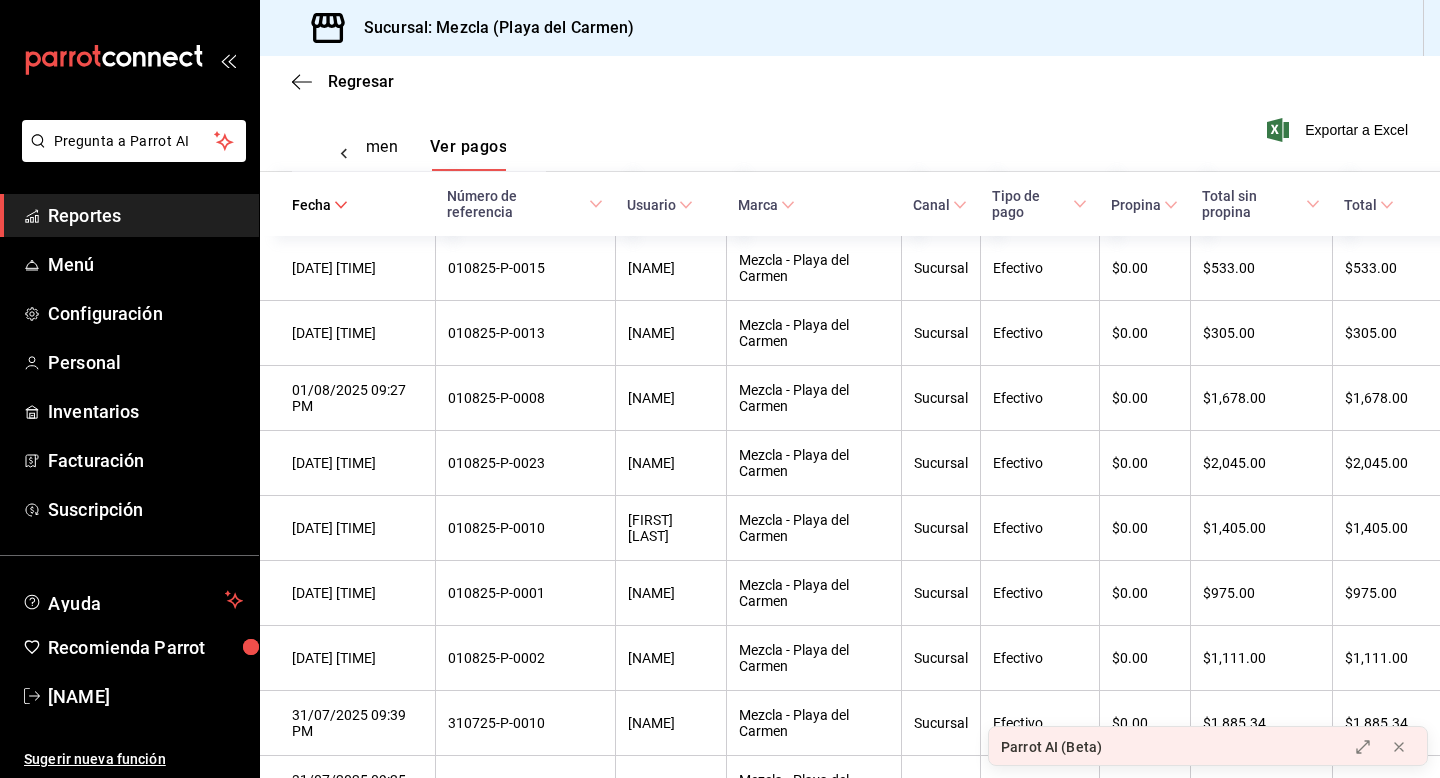 click 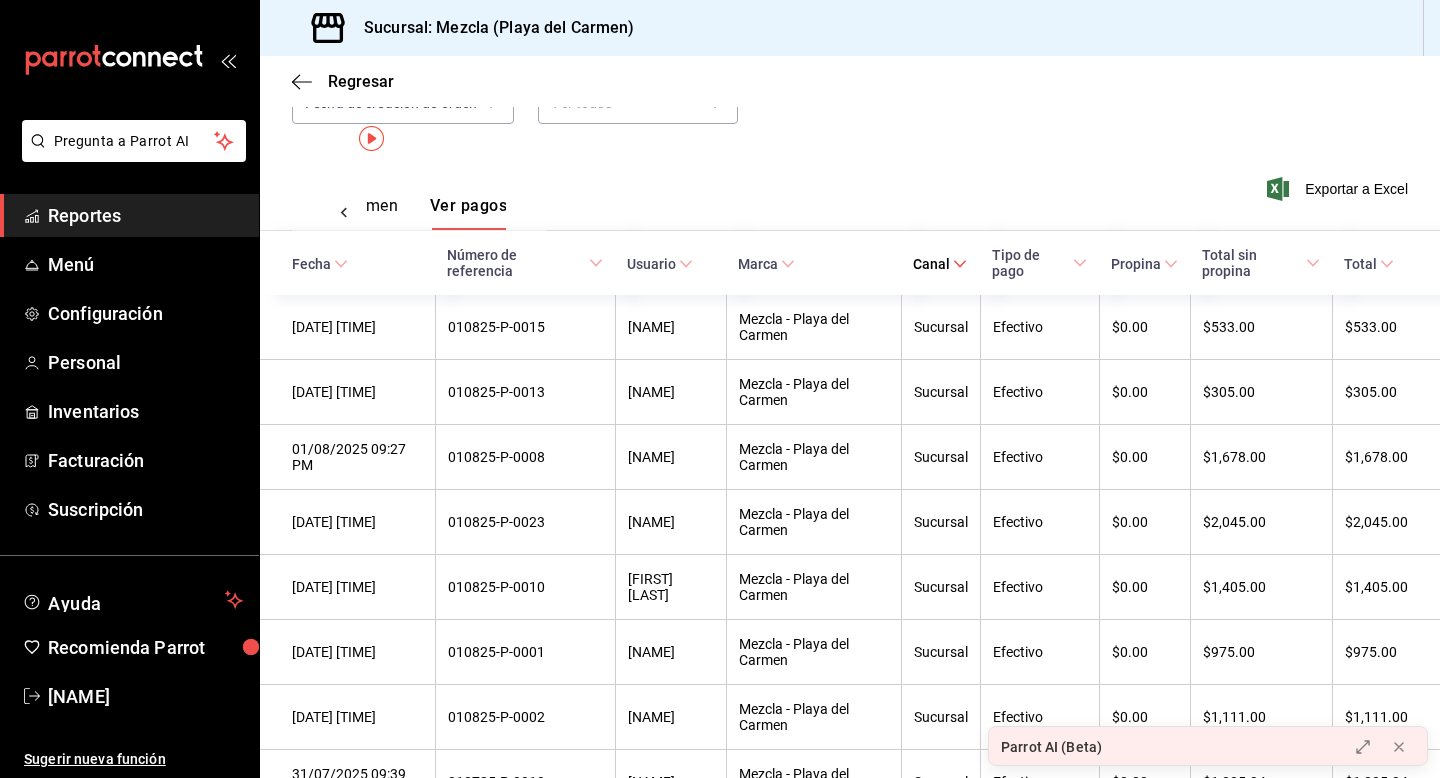 scroll, scrollTop: 0, scrollLeft: 0, axis: both 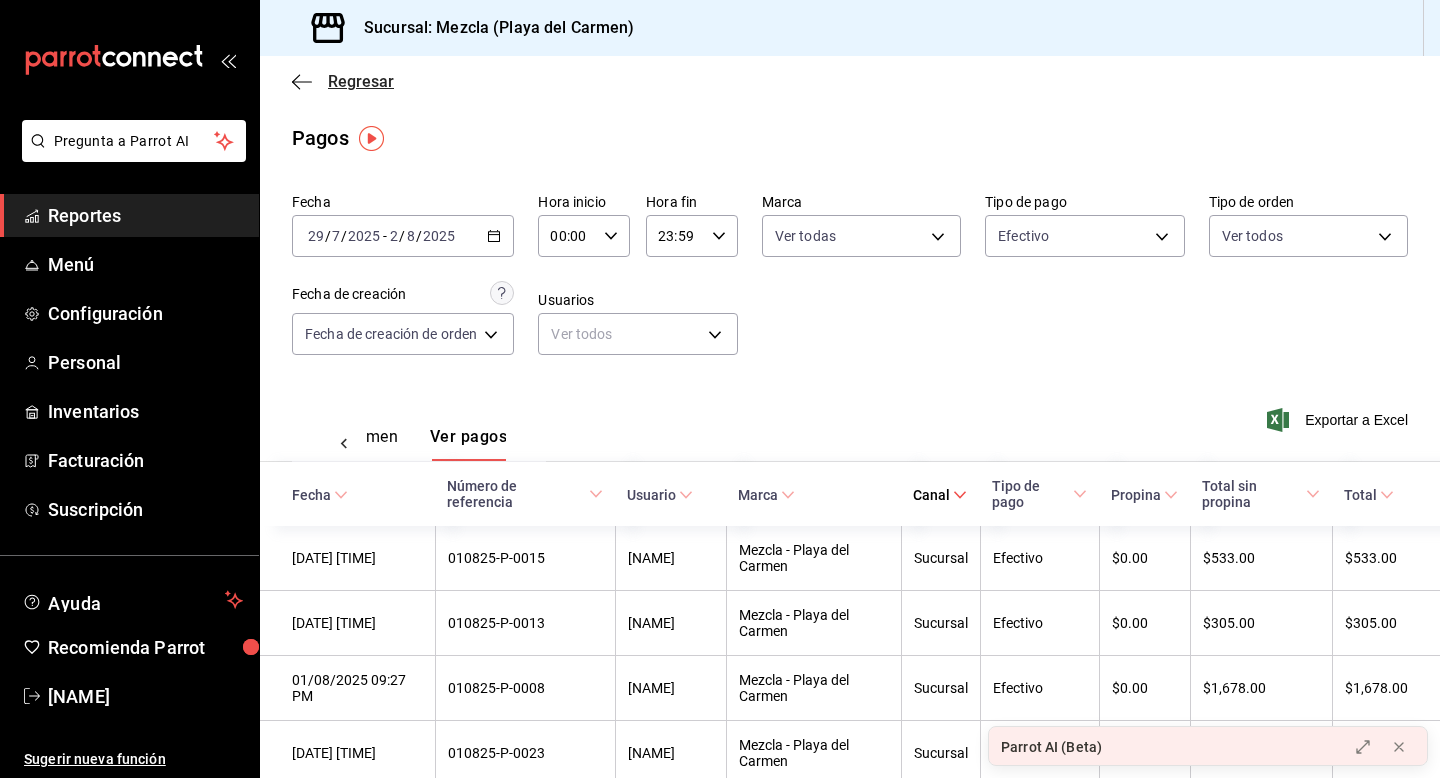 click on "Regresar" at bounding box center (361, 81) 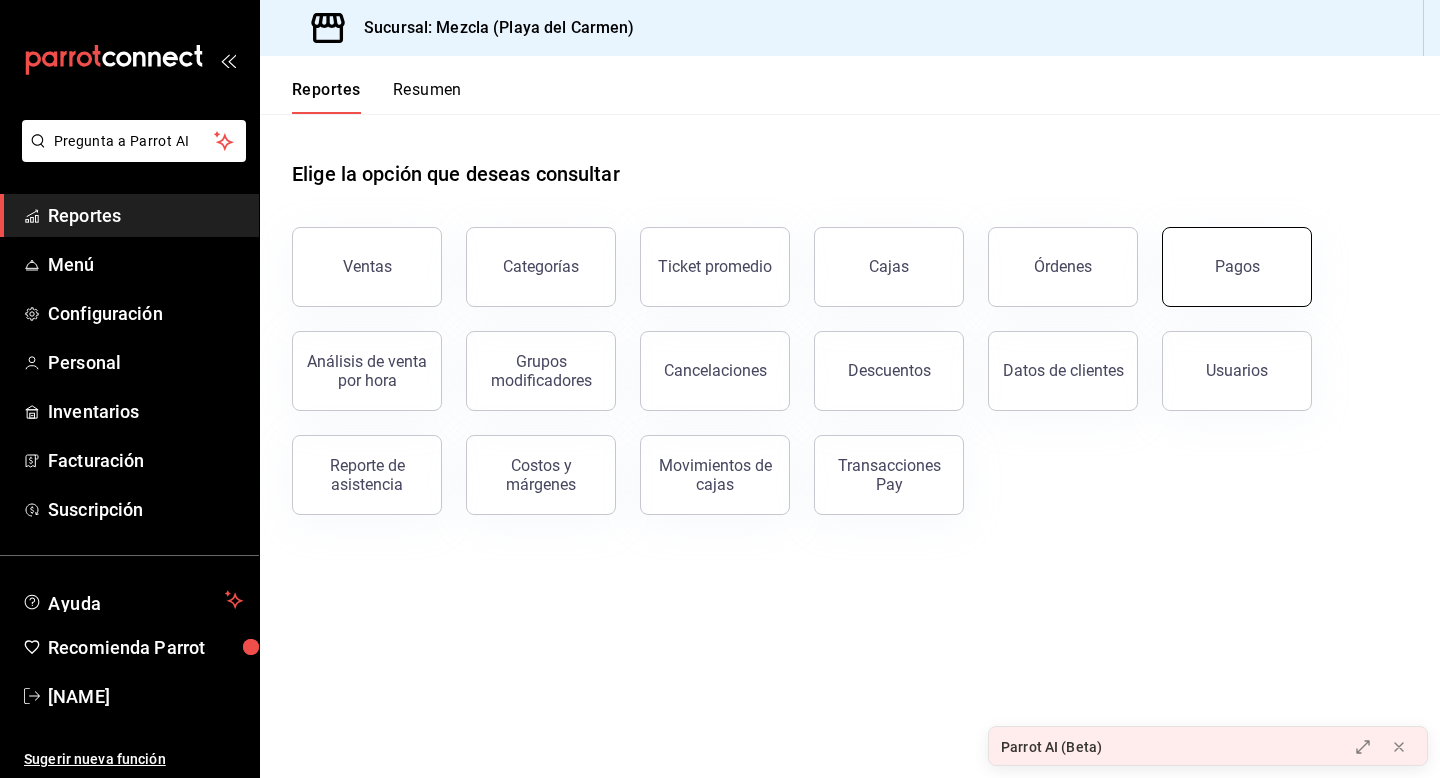 click on "Pagos" at bounding box center [1237, 267] 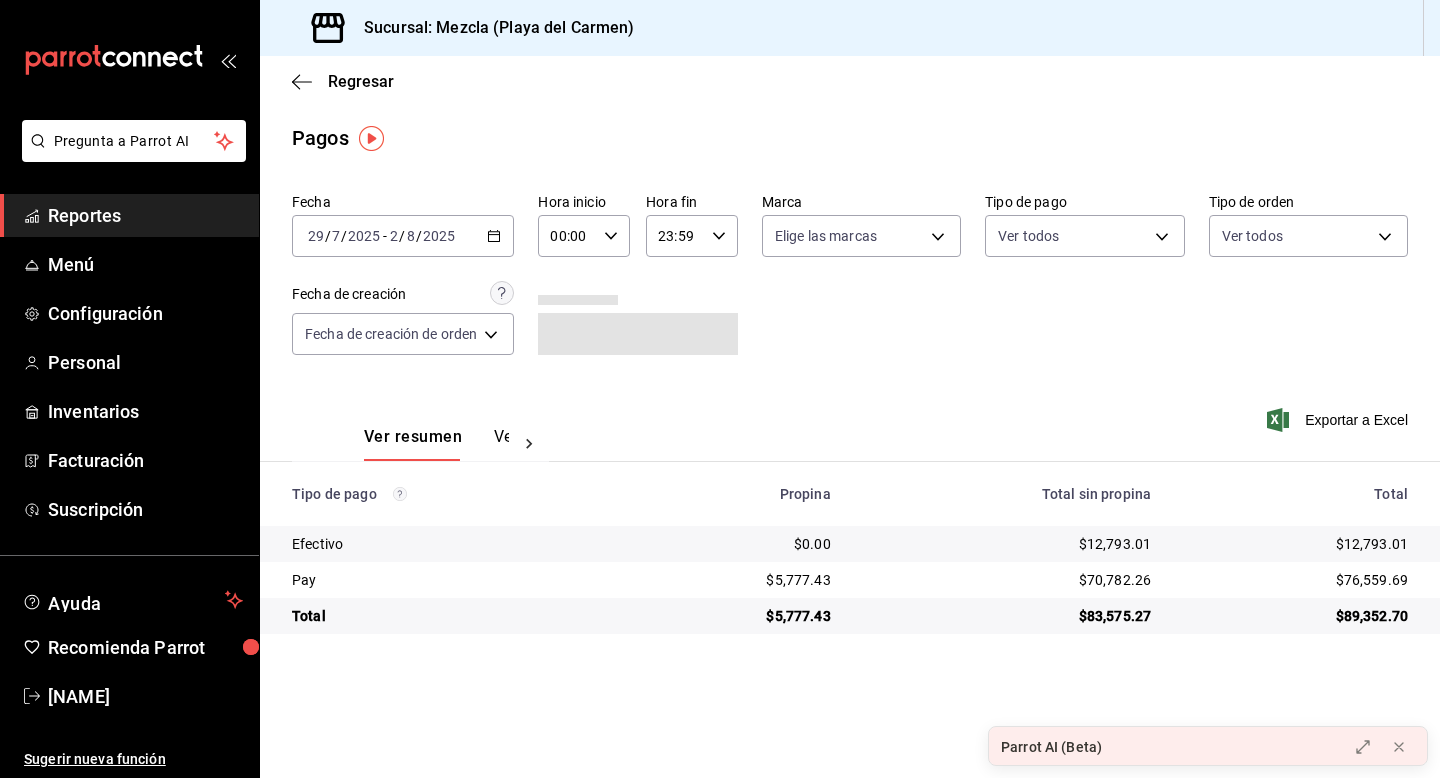 click on "2025-07-29 29 / 7 / 2025 - 2025-08-02 2 / 8 / 2025" at bounding box center (403, 236) 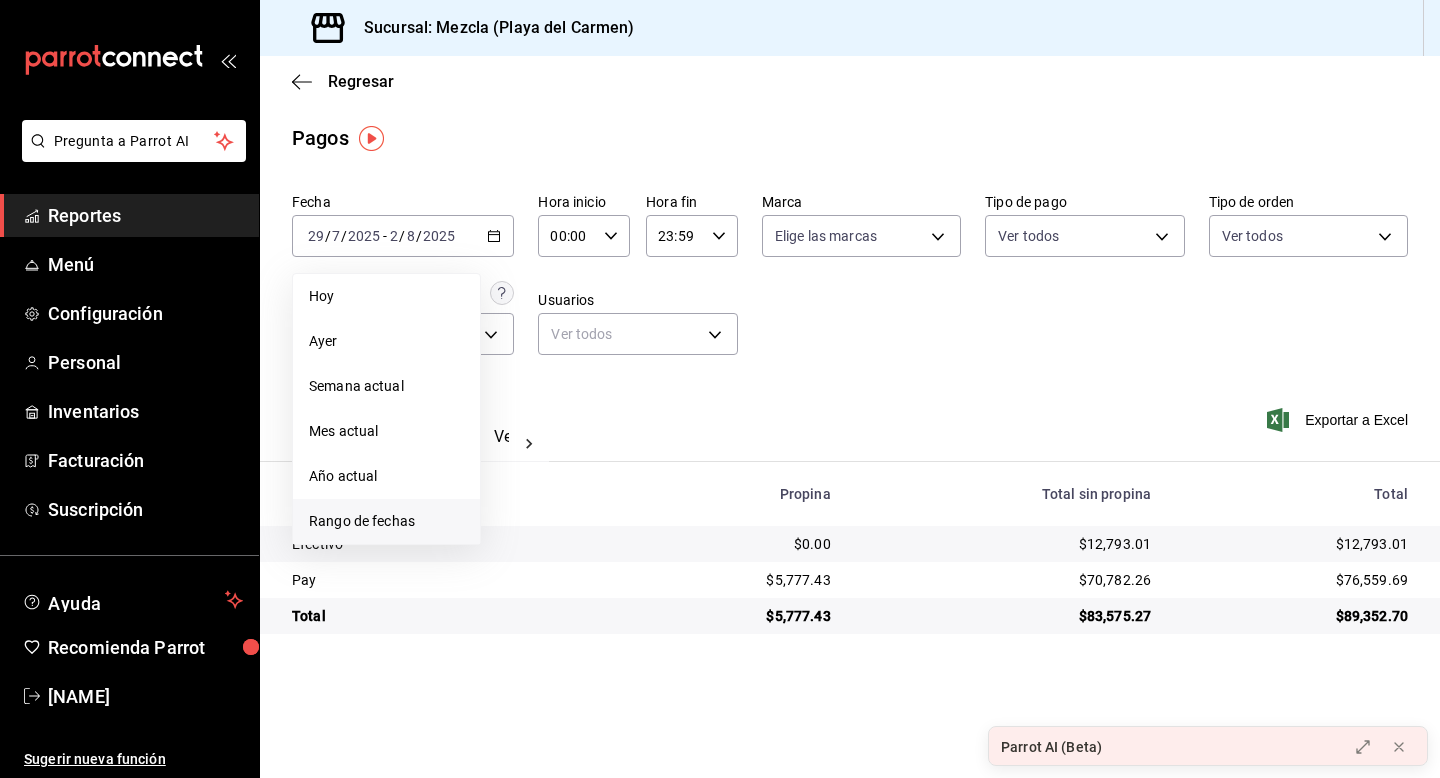 click on "Rango de fechas" at bounding box center [386, 521] 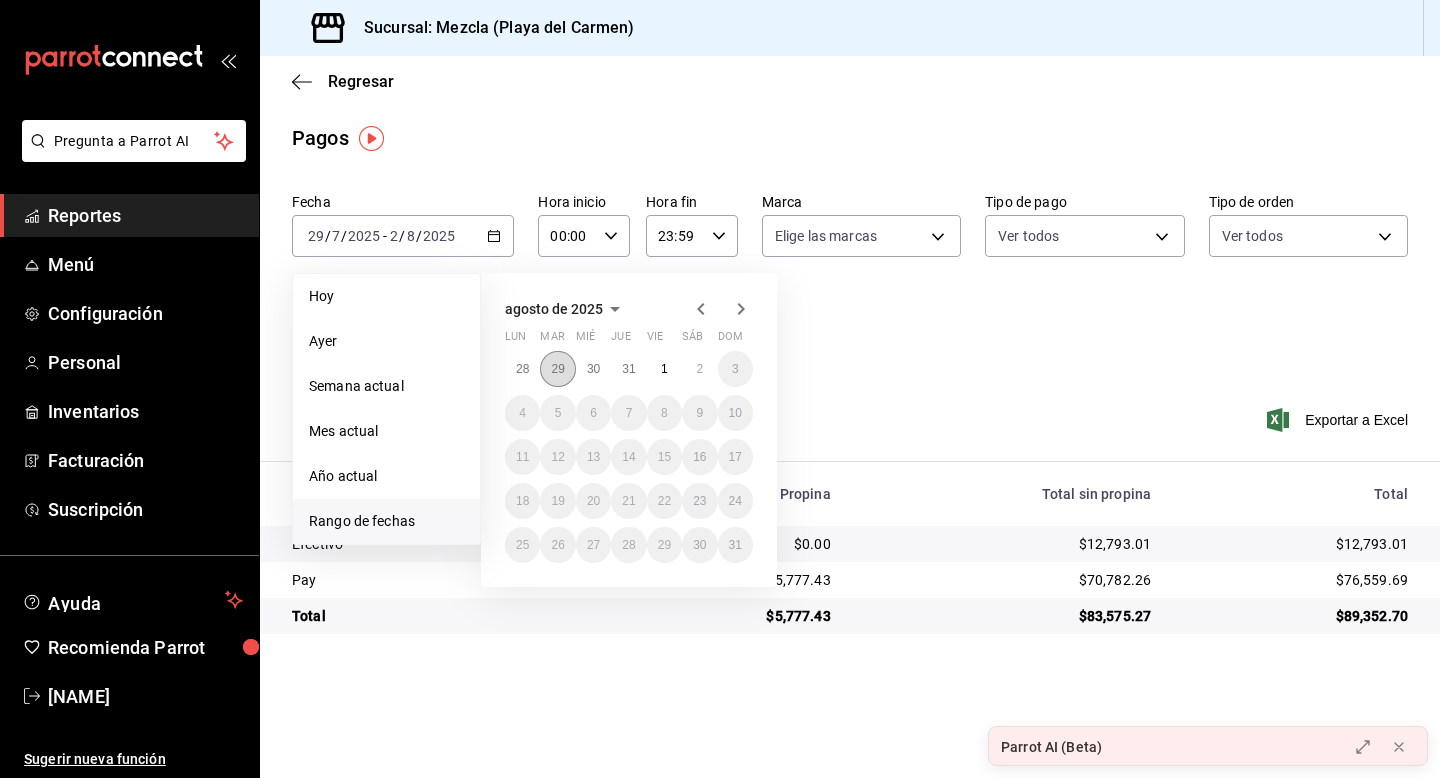 click on "29" at bounding box center (557, 369) 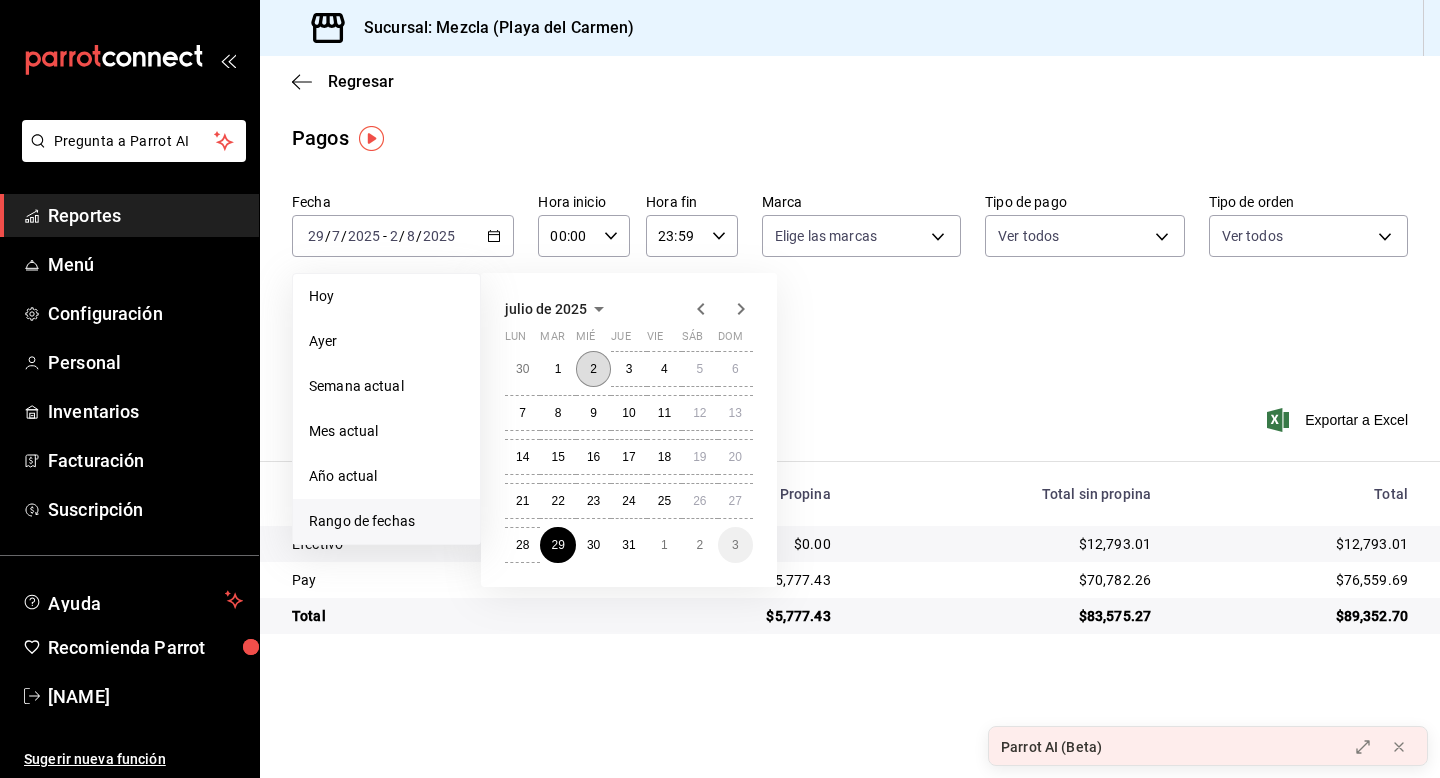 click on "2" at bounding box center (593, 369) 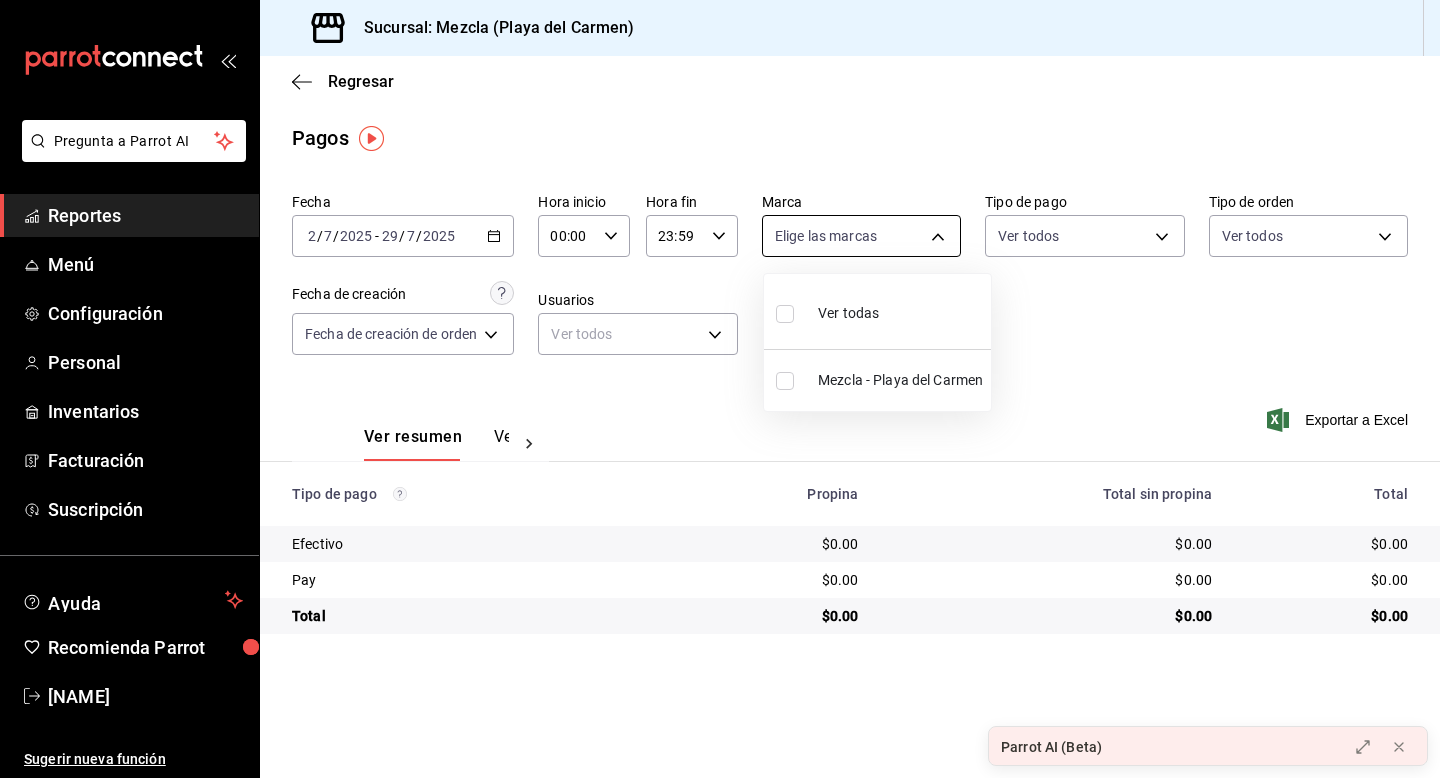 click on "Pregunta a Parrot AI Reportes   Menú   Configuración   Personal   Inventarios   Facturación   Suscripción   Ayuda Recomienda Parrot   [FIRST] [LAST]   Sugerir nueva función   Sucursal: Mezcla (Playa del Carmen) Regresar Pagos Fecha [DATE] 2 / [DATE] - [DATE] 29 / [DATE] Hora inicio [TIME] Hora inicio Hora fin [TIME] Hora fin Marca Elige las marcas Tipo de pago Ver todos Tipo de orden Ver todos Fecha de creación   Fecha de creación de orden ORDER Usuarios Ver todos null Ver resumen Ver pagos Exportar a Excel Tipo de pago   Propina Total sin propina Total Efectivo $0.00 $0.00 $0.00 Pay $0.00 $0.00 $0.00 Total $0.00 $0.00 $0.00 GANA 1 MES GRATIS EN TU SUSCRIPCIÓN AQUÍ ¿Recuerdas cómo empezó tu restaurante?
Hoy puedes ayudar a un colega a tener el mismo cambio que tú viviste.
Recomienda Parrot directamente desde tu Portal Administrador.
Es fácil y rápido.
🎁 Por cada restaurante que se una, ganas 1 mes gratis. Ver video tutorial Ir a video Parrot AI (Beta) Pregunta a Parrot AI Reportes" at bounding box center [720, 389] 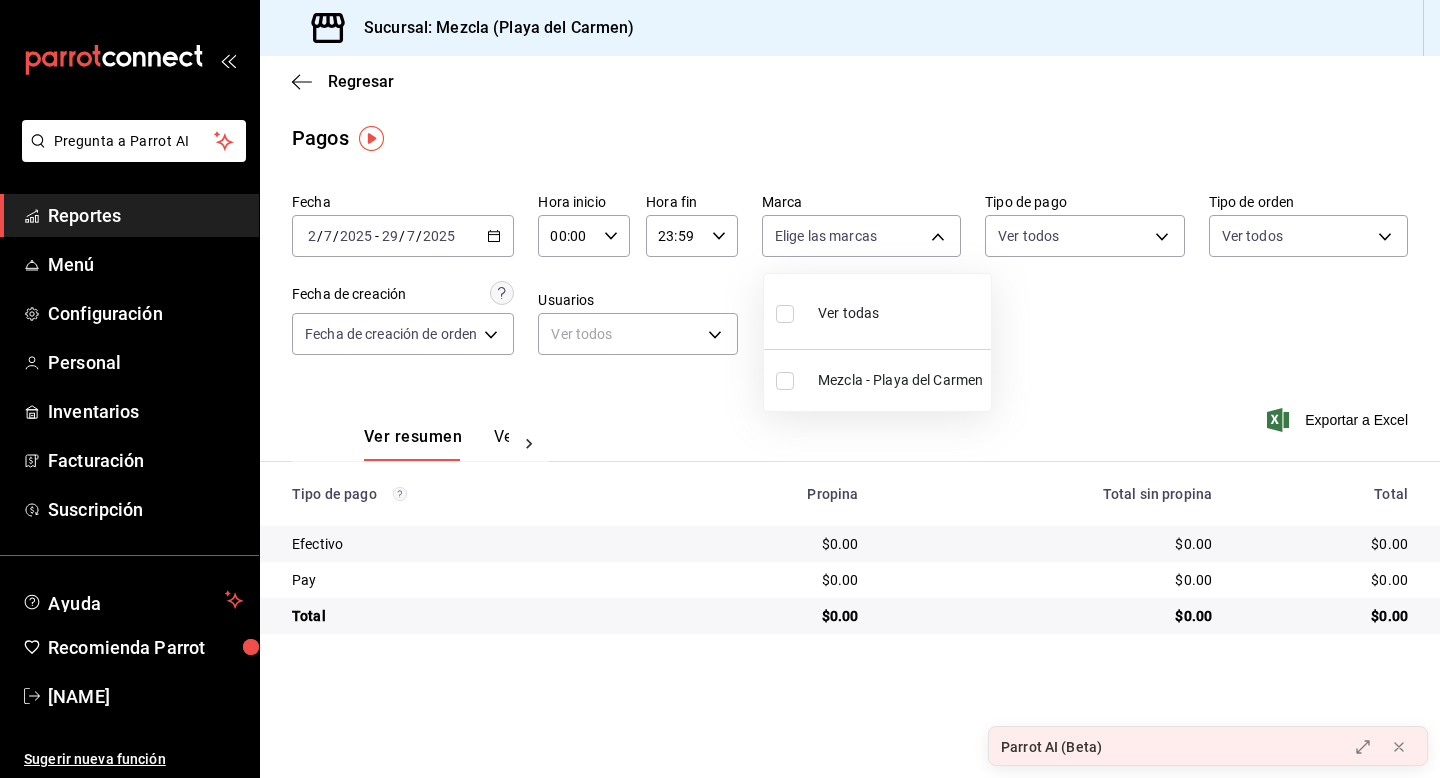 click at bounding box center (720, 389) 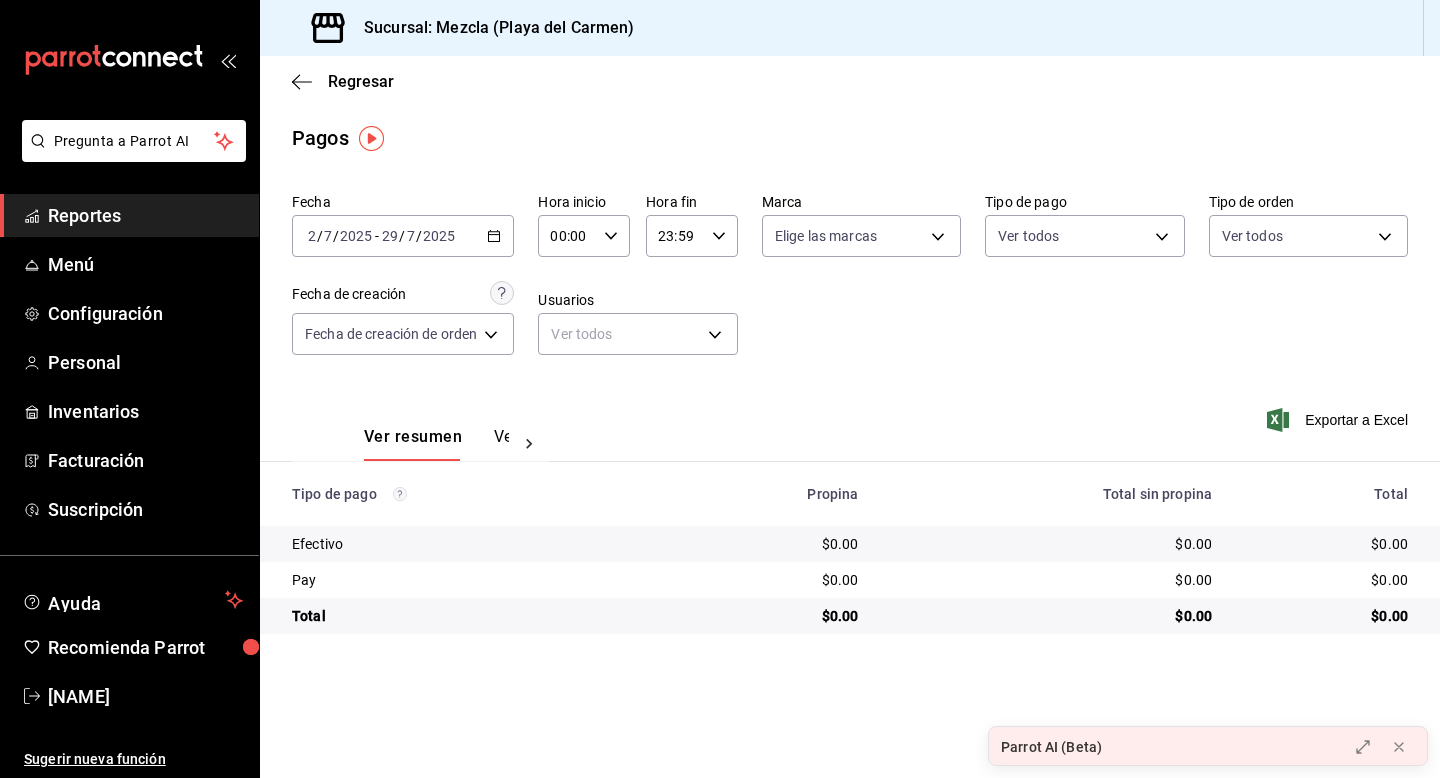 click on "Pregunta a Parrot AI Reportes   Menú   Configuración   Personal   Inventarios   Facturación   Suscripción   Ayuda Recomienda Parrot   [FIRST] [LAST]   Sugerir nueva función   Sucursal: Mezcla (Playa del Carmen) Regresar Pagos Fecha [DATE] 2 / [DATE] - [DATE] 29 / [DATE] Hora inicio [TIME] Hora inicio Hora fin [TIME] Hora fin Marca Elige las marcas Tipo de pago Ver todos Tipo de orden Ver todos Fecha de creación   Fecha de creación de orden ORDER Usuarios Ver todos null Ver resumen Ver pagos Exportar a Excel Tipo de pago   Propina Total sin propina Total Efectivo $0.00 $0.00 $0.00 Pay $0.00 $0.00 $0.00 Total $0.00 $0.00 $0.00 GANA 1 MES GRATIS EN TU SUSCRIPCIÓN AQUÍ ¿Recuerdas cómo empezó tu restaurante?
Hoy puedes ayudar a un colega a tener el mismo cambio que tú viviste.
Recomienda Parrot directamente desde tu Portal Administrador.
Es fácil y rápido.
🎁 Por cada restaurante que se una, ganas 1 mes gratis. Ver video tutorial Ir a video Parrot AI (Beta) Pregunta a Parrot AI Reportes" at bounding box center [720, 389] 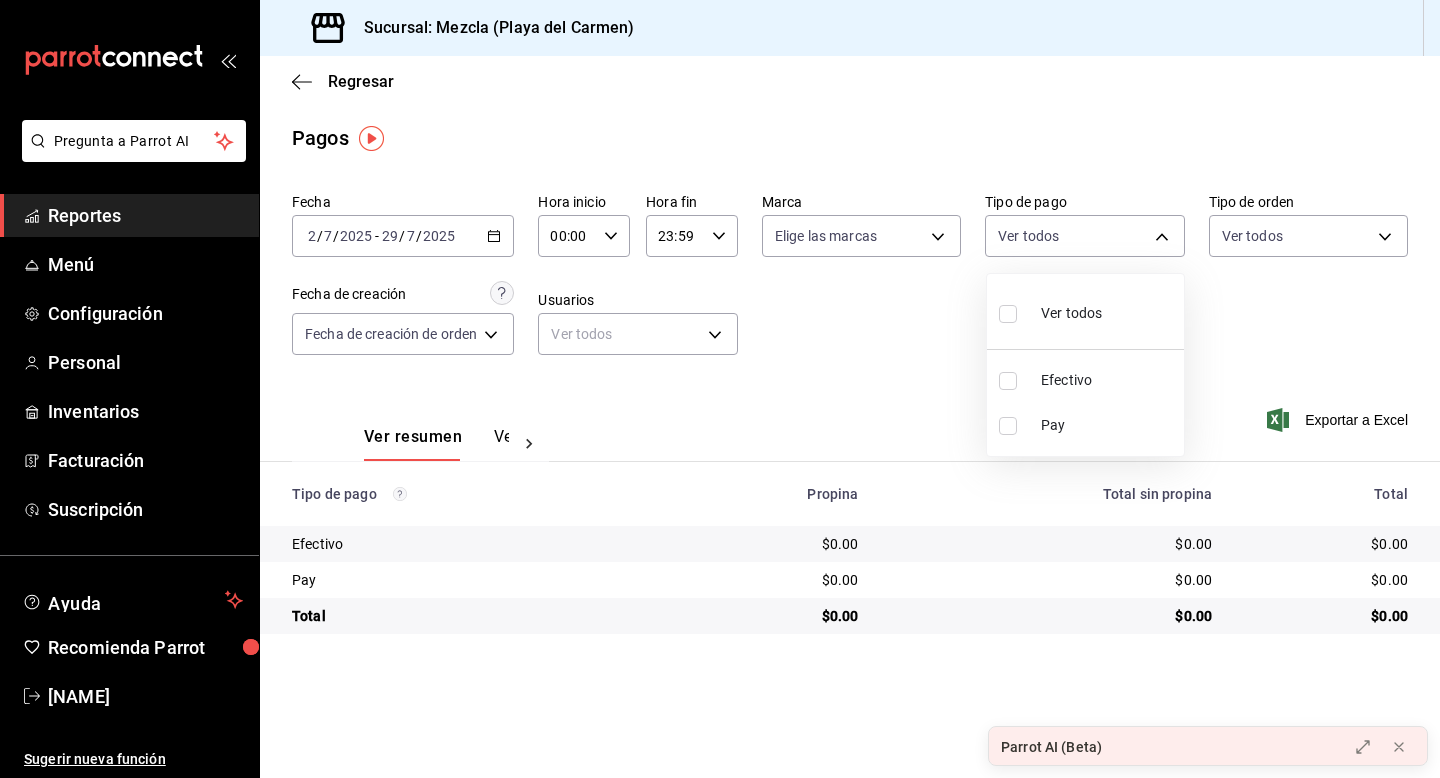 click at bounding box center (1008, 381) 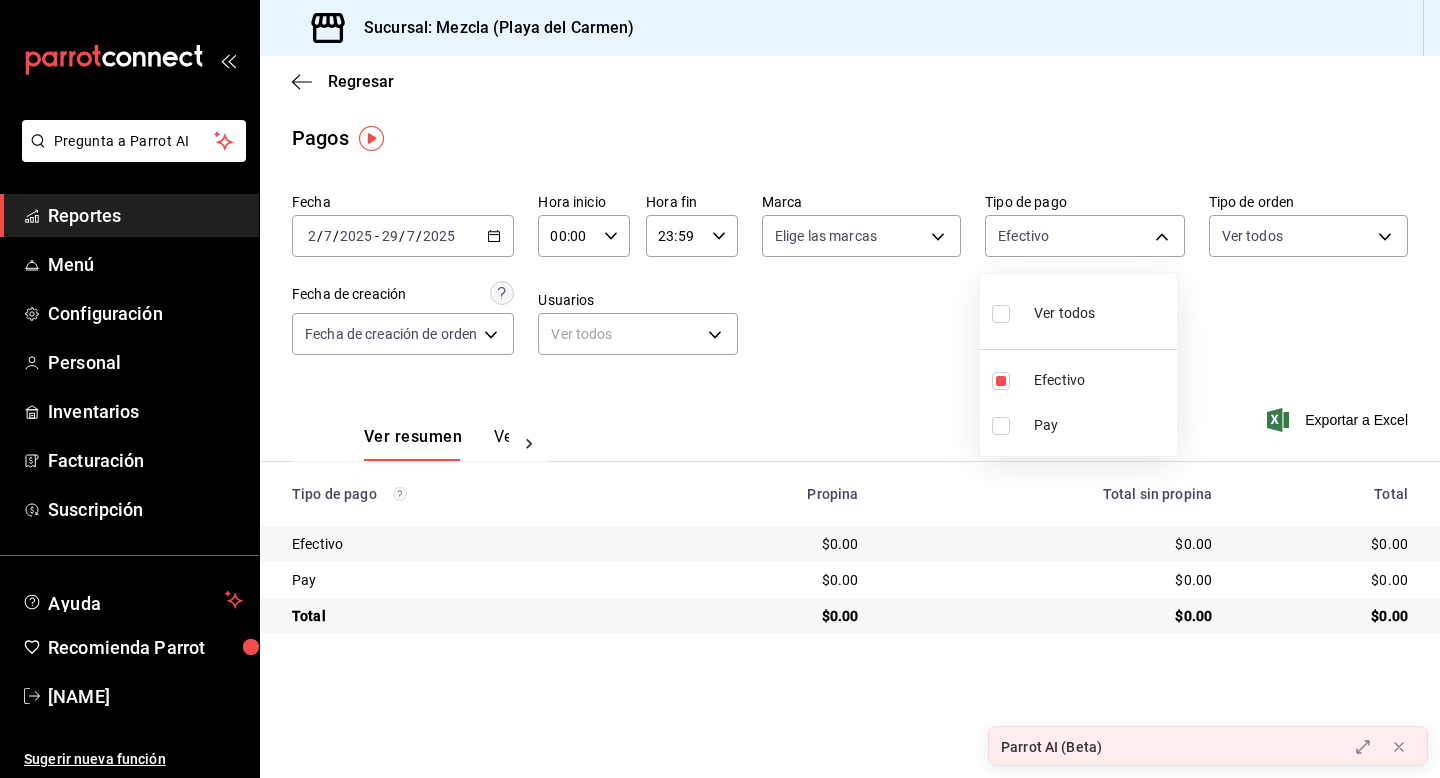 click at bounding box center [720, 389] 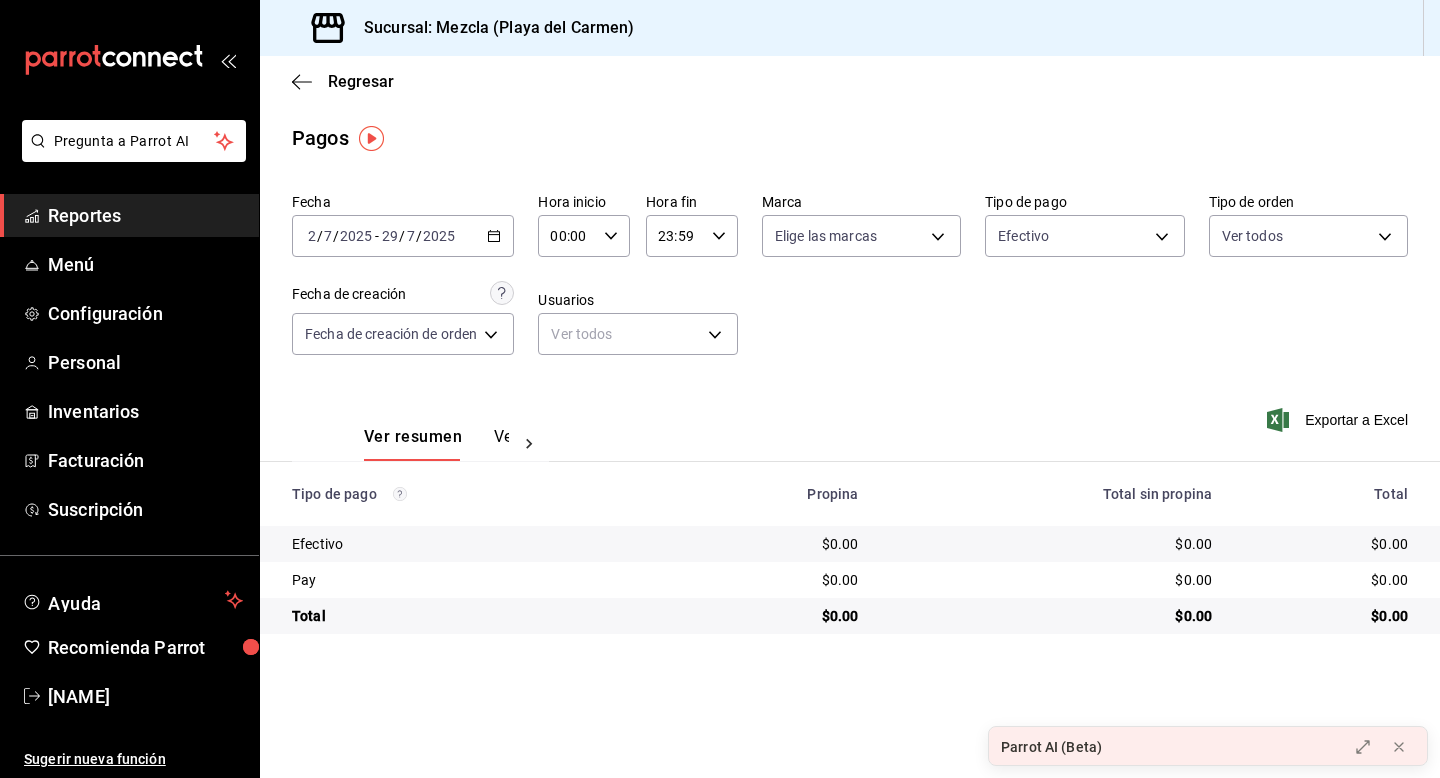 click on "Propina" at bounding box center (771, 494) 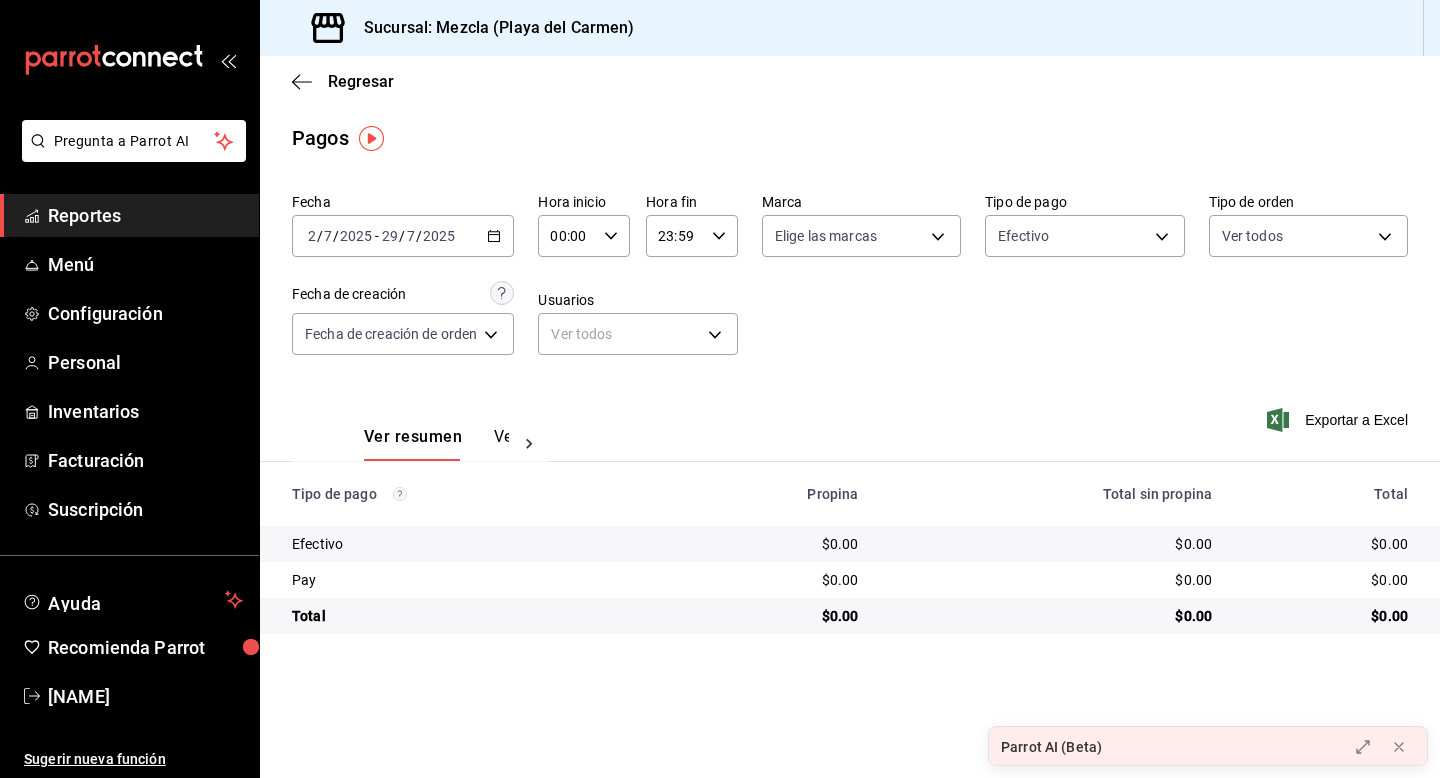 click on "Efectivo" at bounding box center (471, 544) 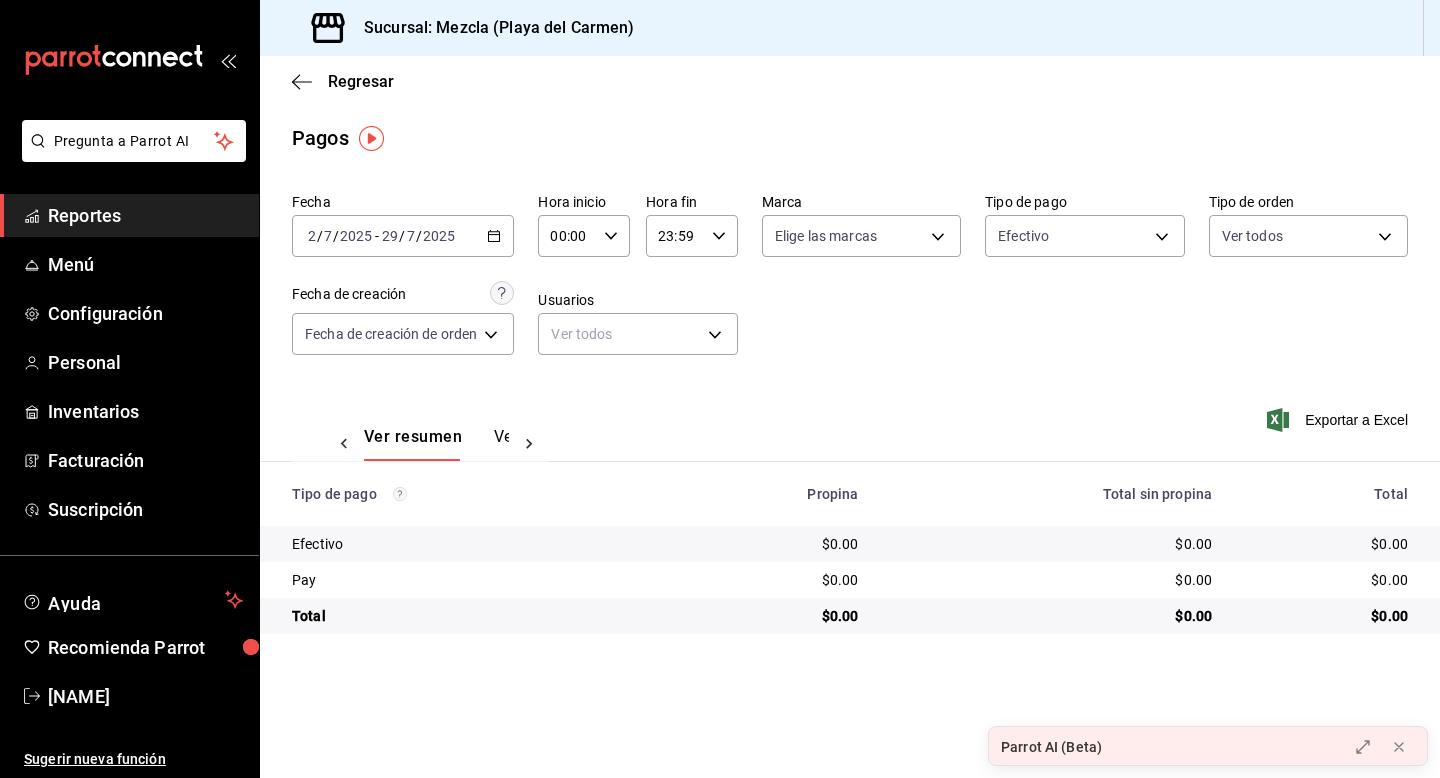 scroll, scrollTop: 0, scrollLeft: 59, axis: horizontal 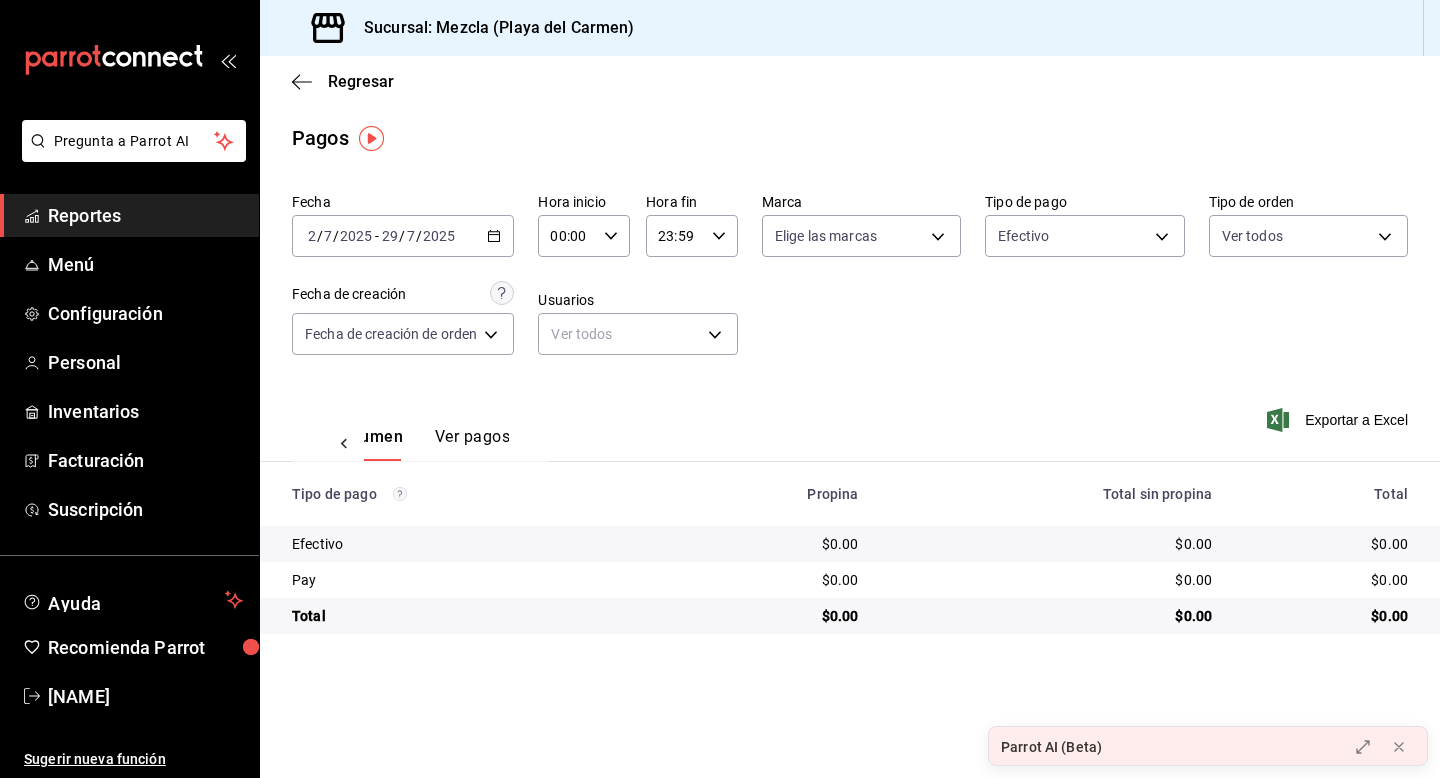 click on "Ver pagos" at bounding box center (472, 444) 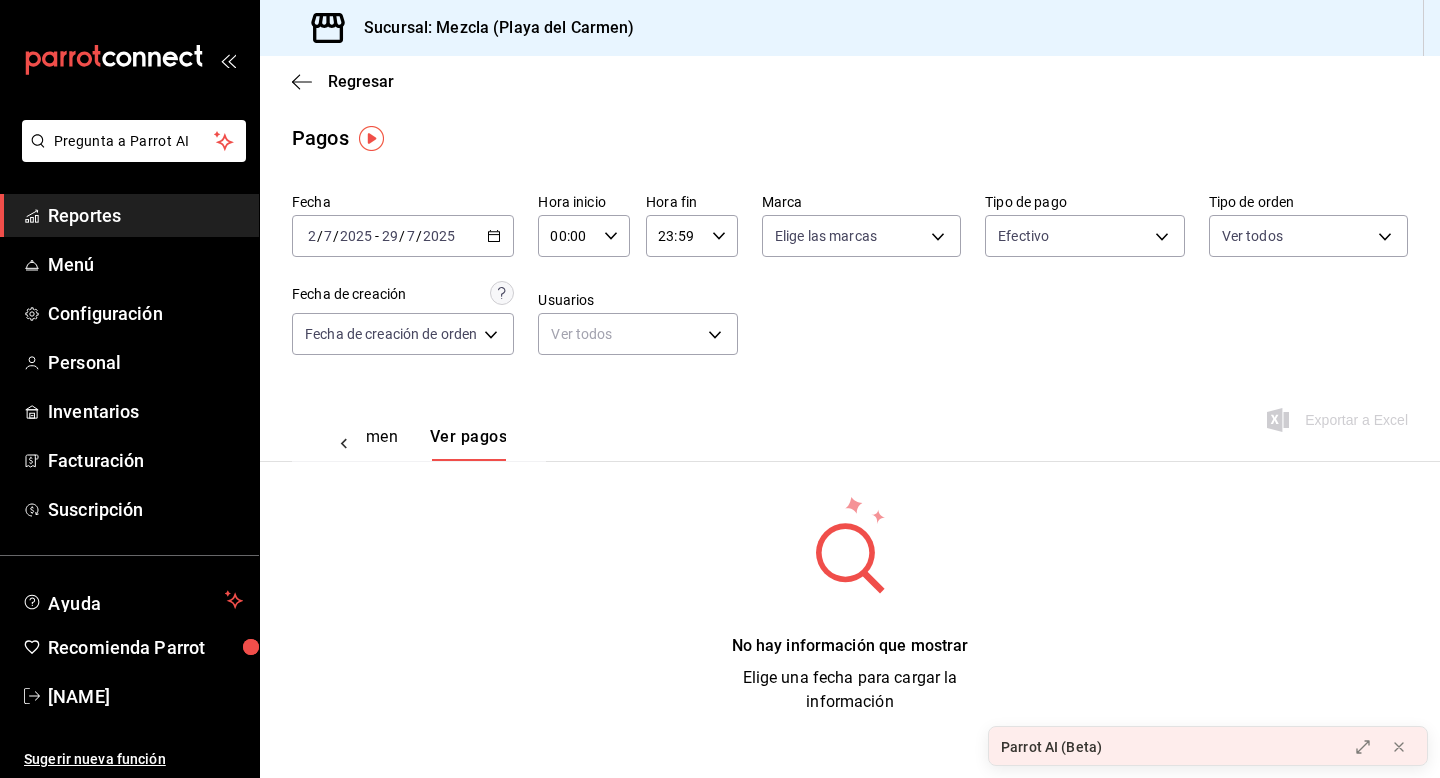 click 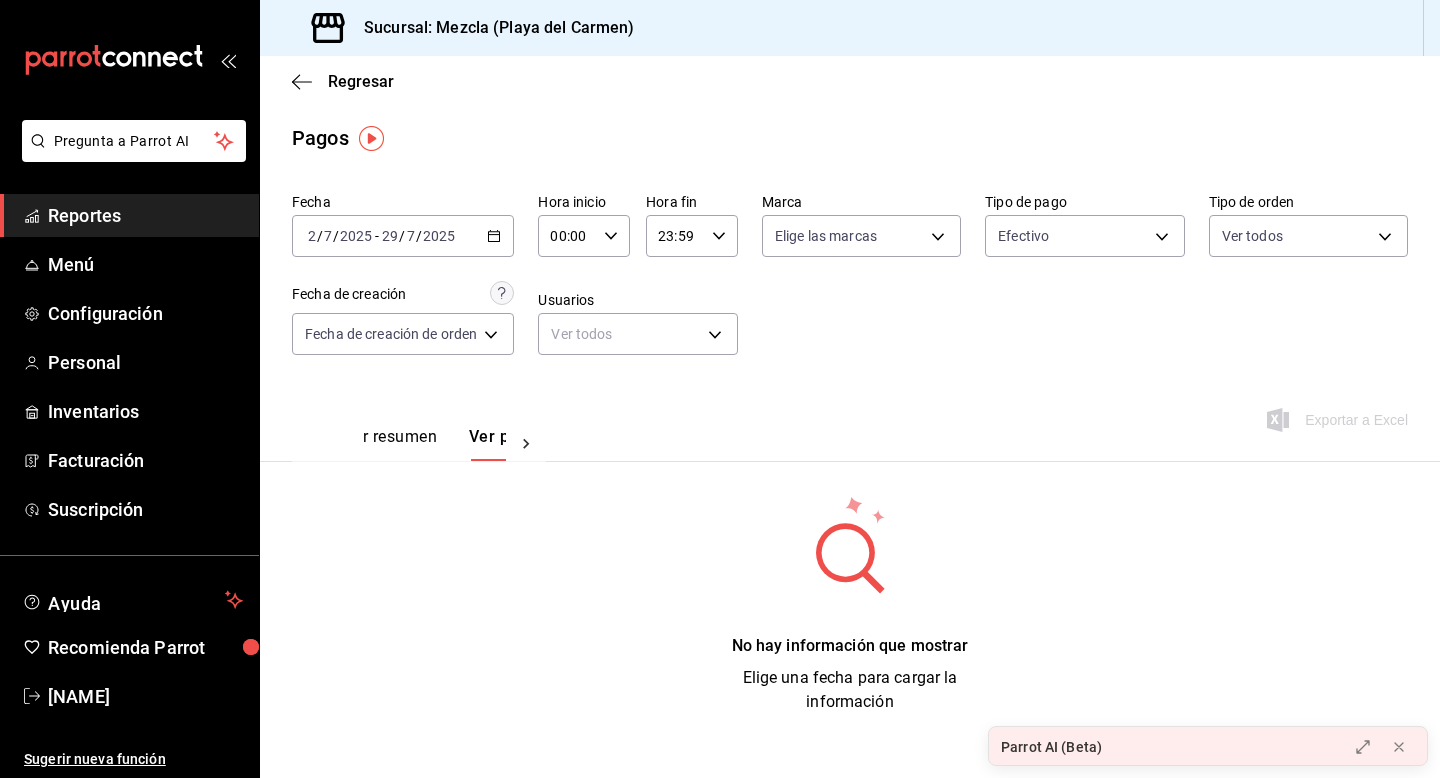 scroll, scrollTop: 0, scrollLeft: 0, axis: both 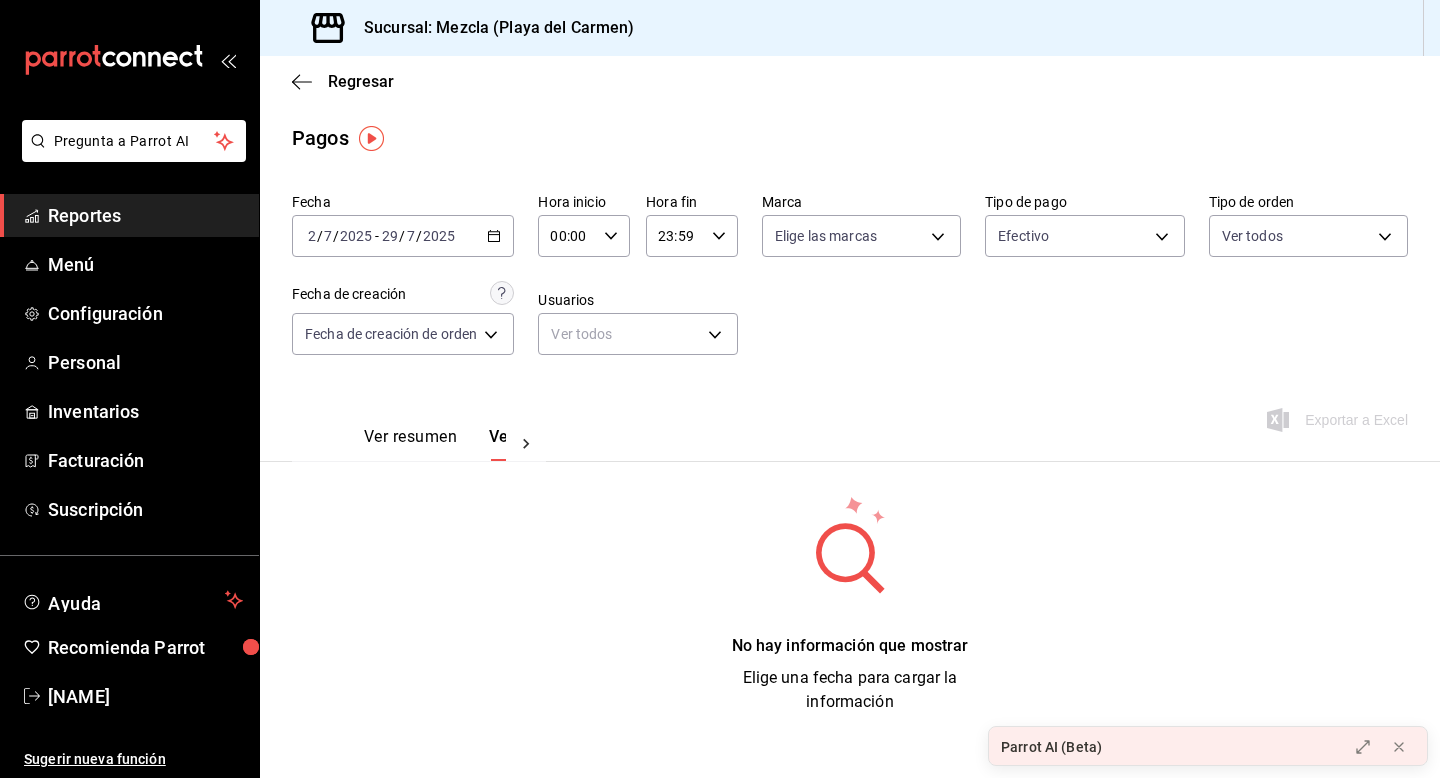 click on "Ver resumen" at bounding box center (410, 444) 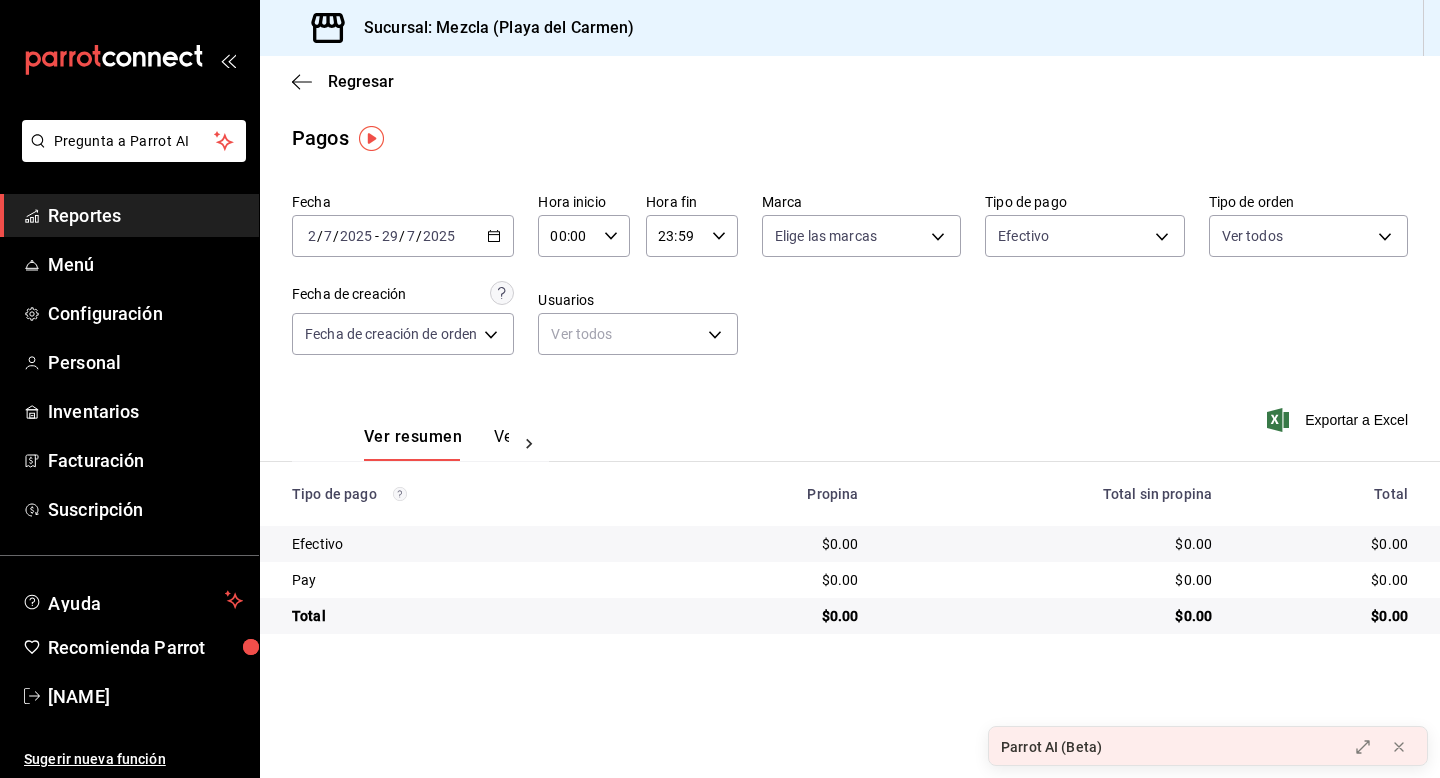 click on "Fecha [DATE] [DATE] - [DATE] [DATE] Hora inicio [TIME] Hora inicio Hora fin [TIME] Hora fin Marca Elige las marcas Tipo de pago Efectivo [UUID] Tipo de orden Ver todos Fecha de creación   Fecha de creación de orden ORDER Usuarios Ver todos null" at bounding box center (850, 282) 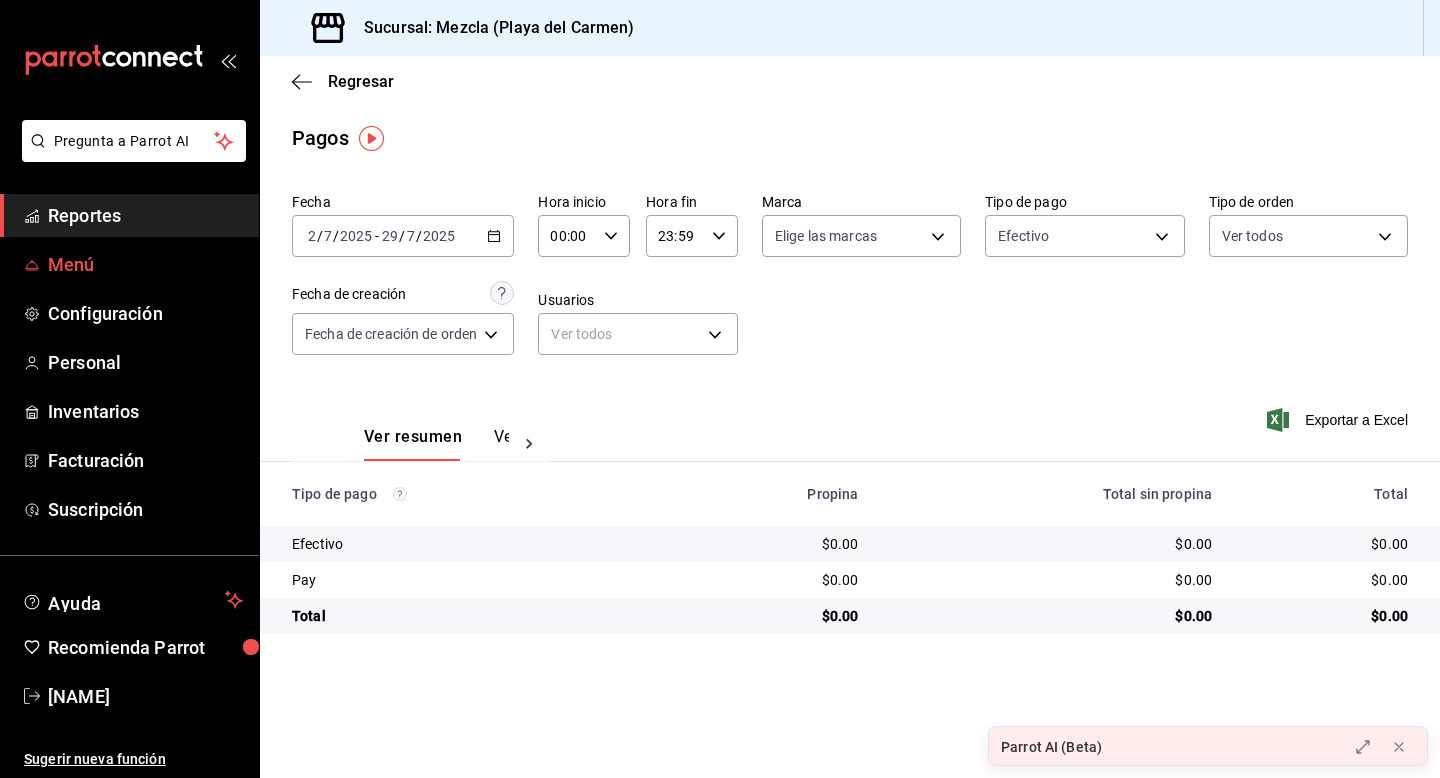 click on "Menú" at bounding box center (145, 264) 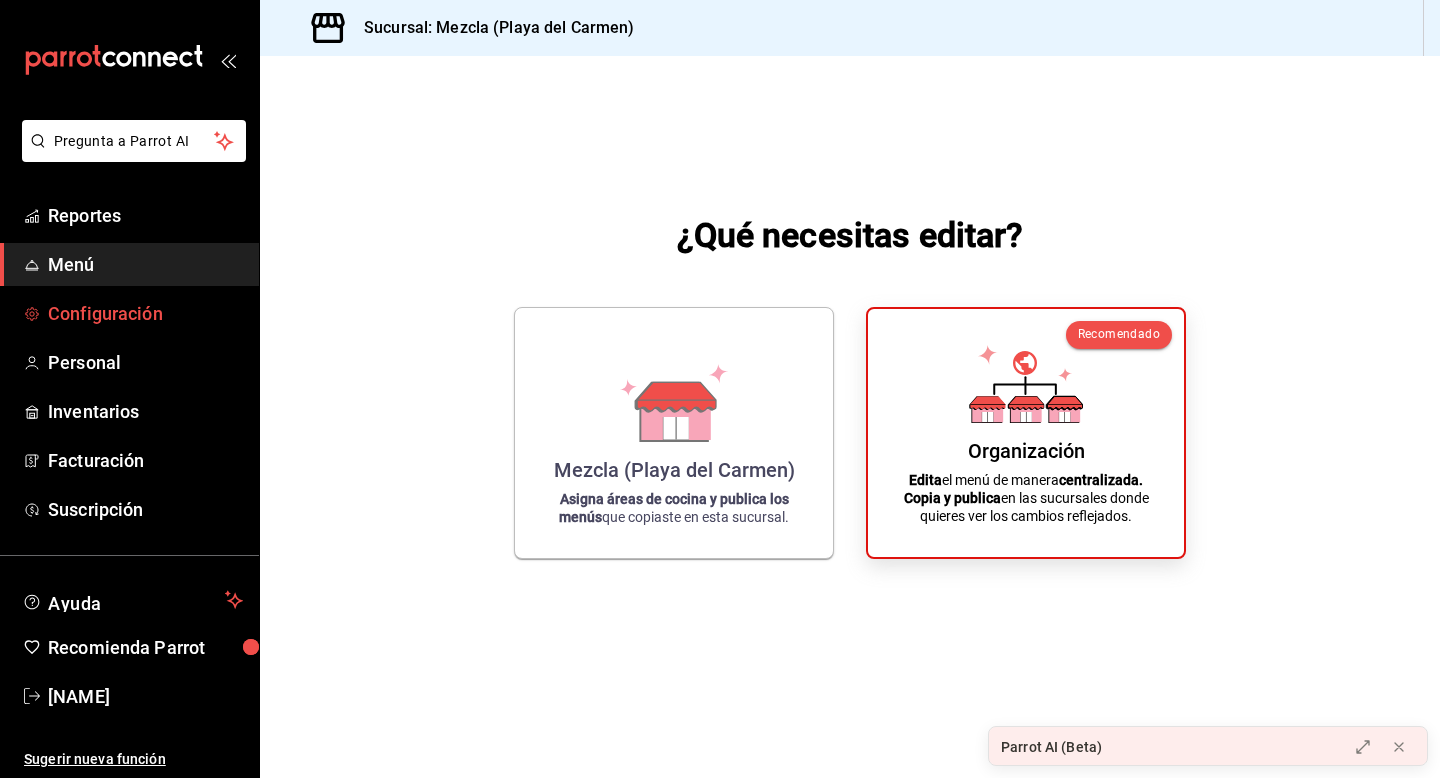 click on "Configuración" at bounding box center [129, 313] 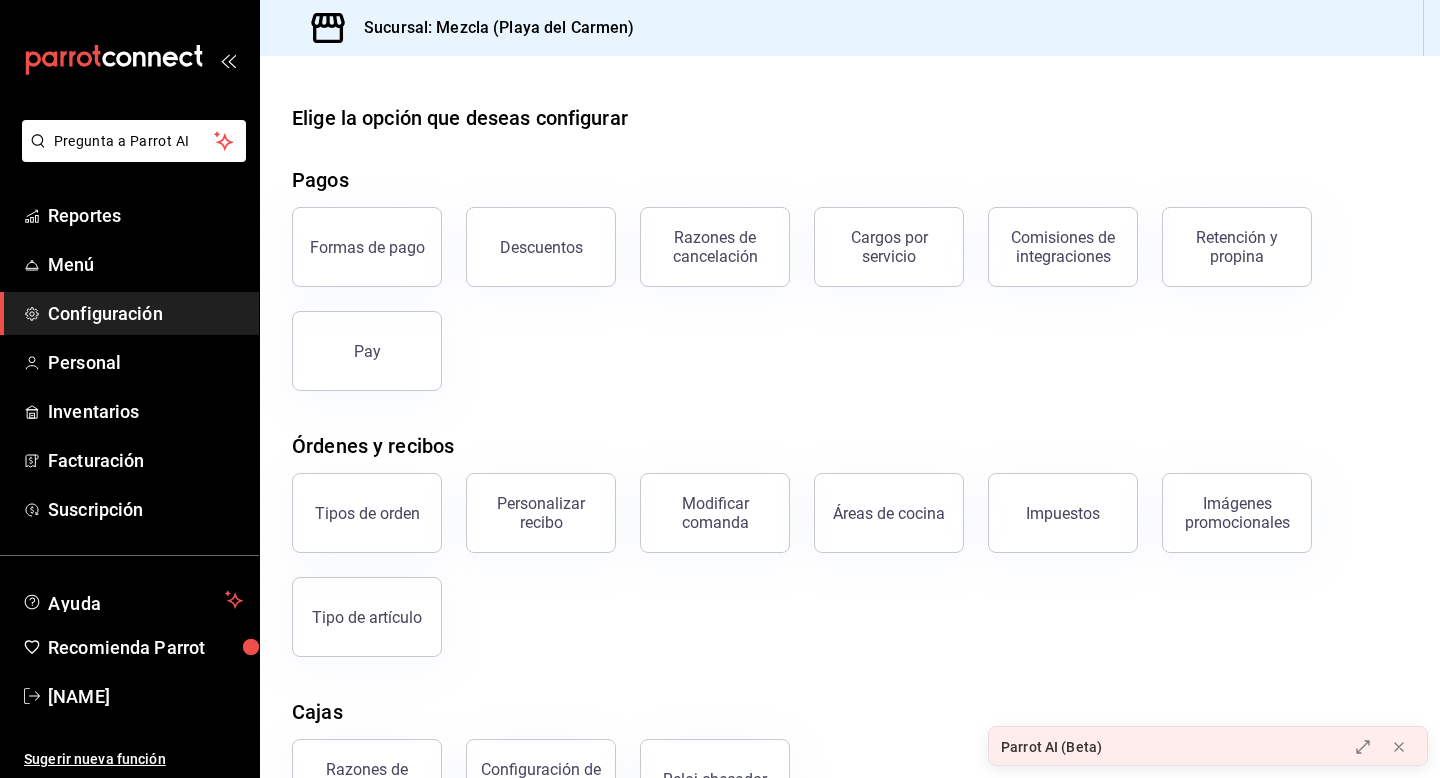 scroll, scrollTop: 0, scrollLeft: 0, axis: both 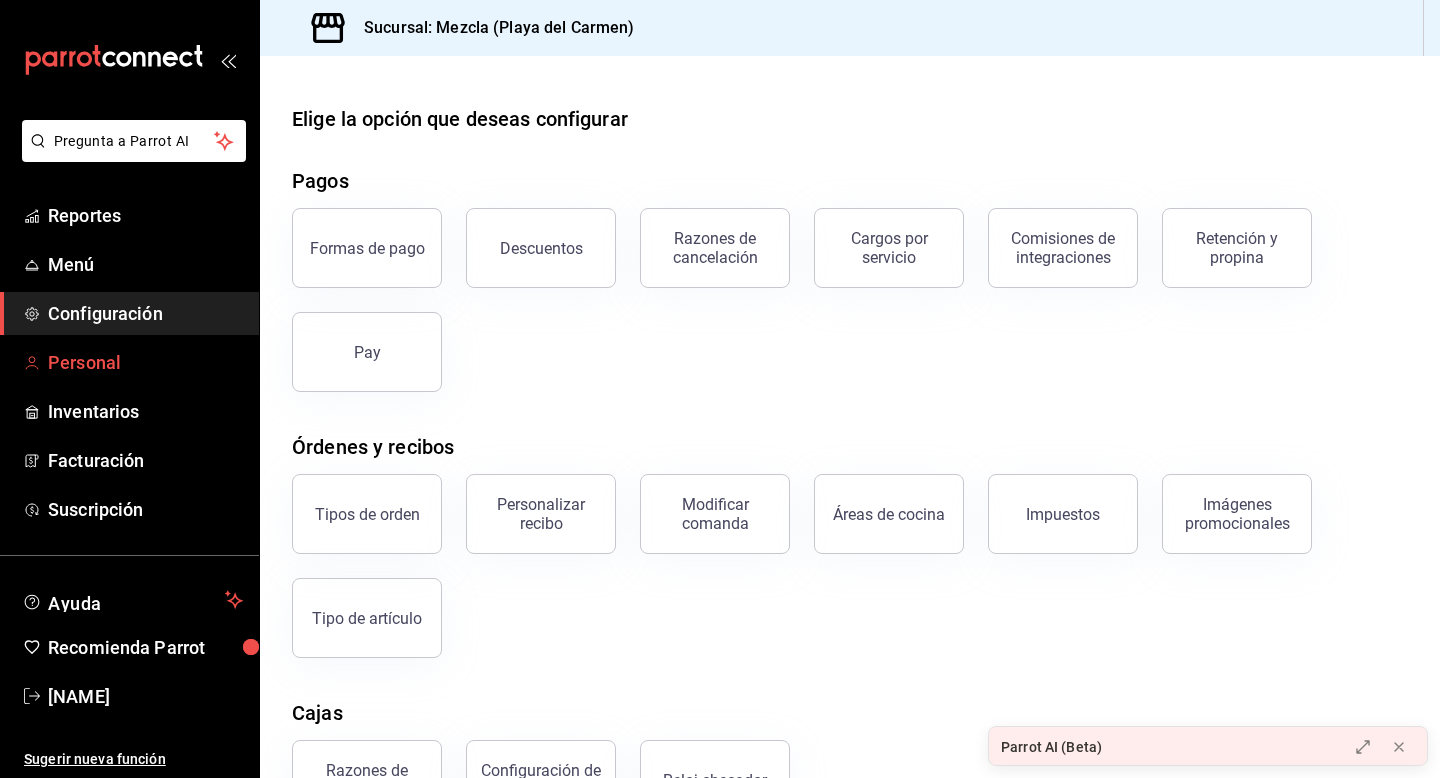 click on "Personal" at bounding box center [145, 362] 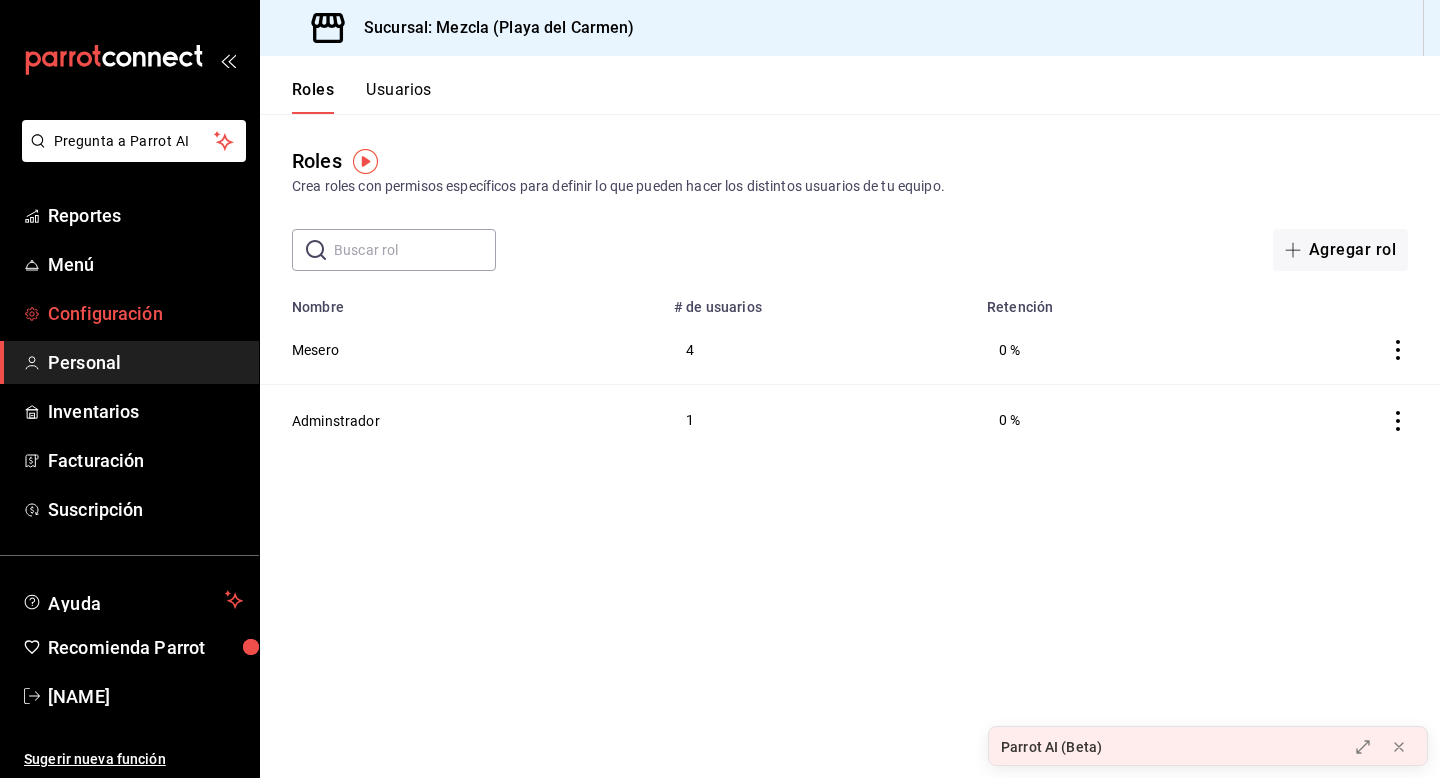 click on "Configuración" at bounding box center [145, 313] 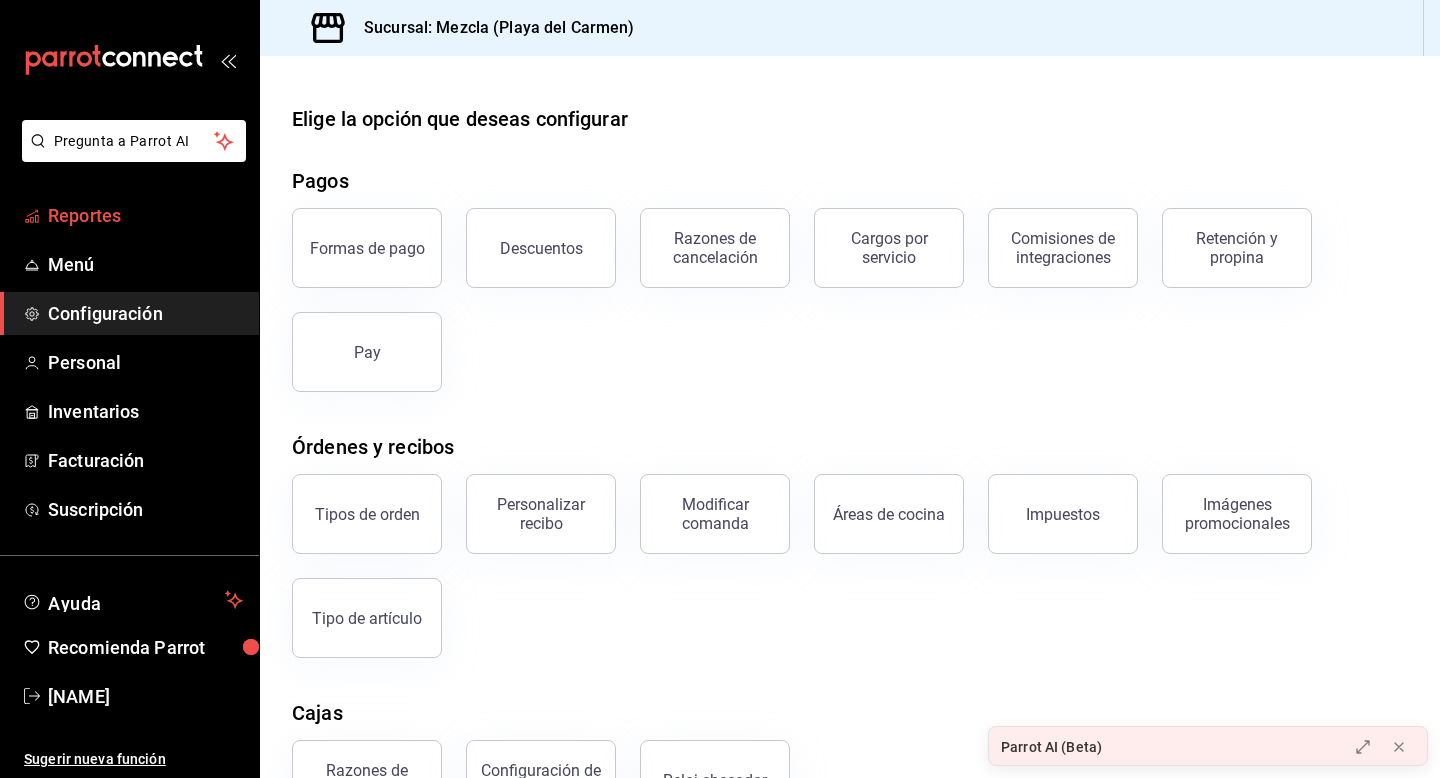click on "Reportes" at bounding box center (145, 215) 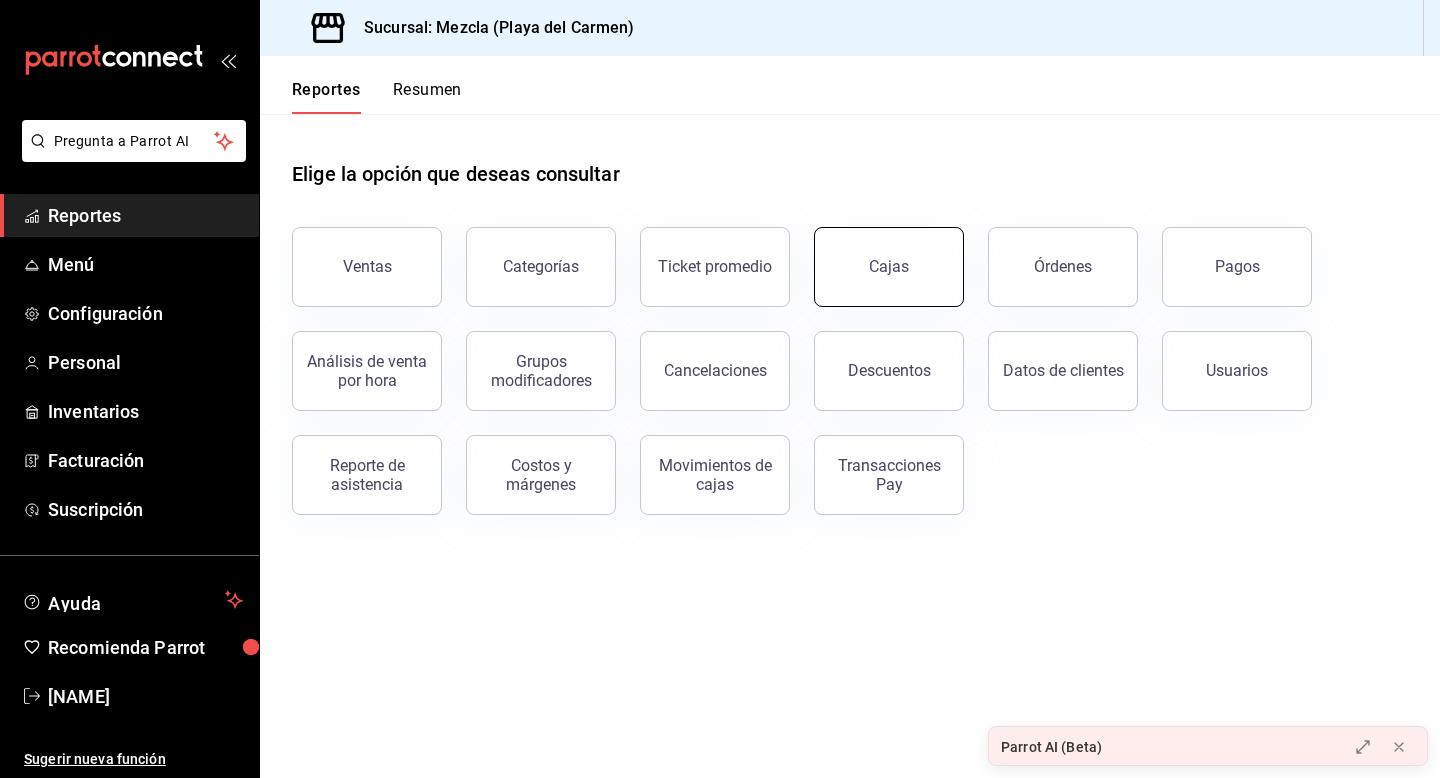 click on "Cajas" at bounding box center (889, 267) 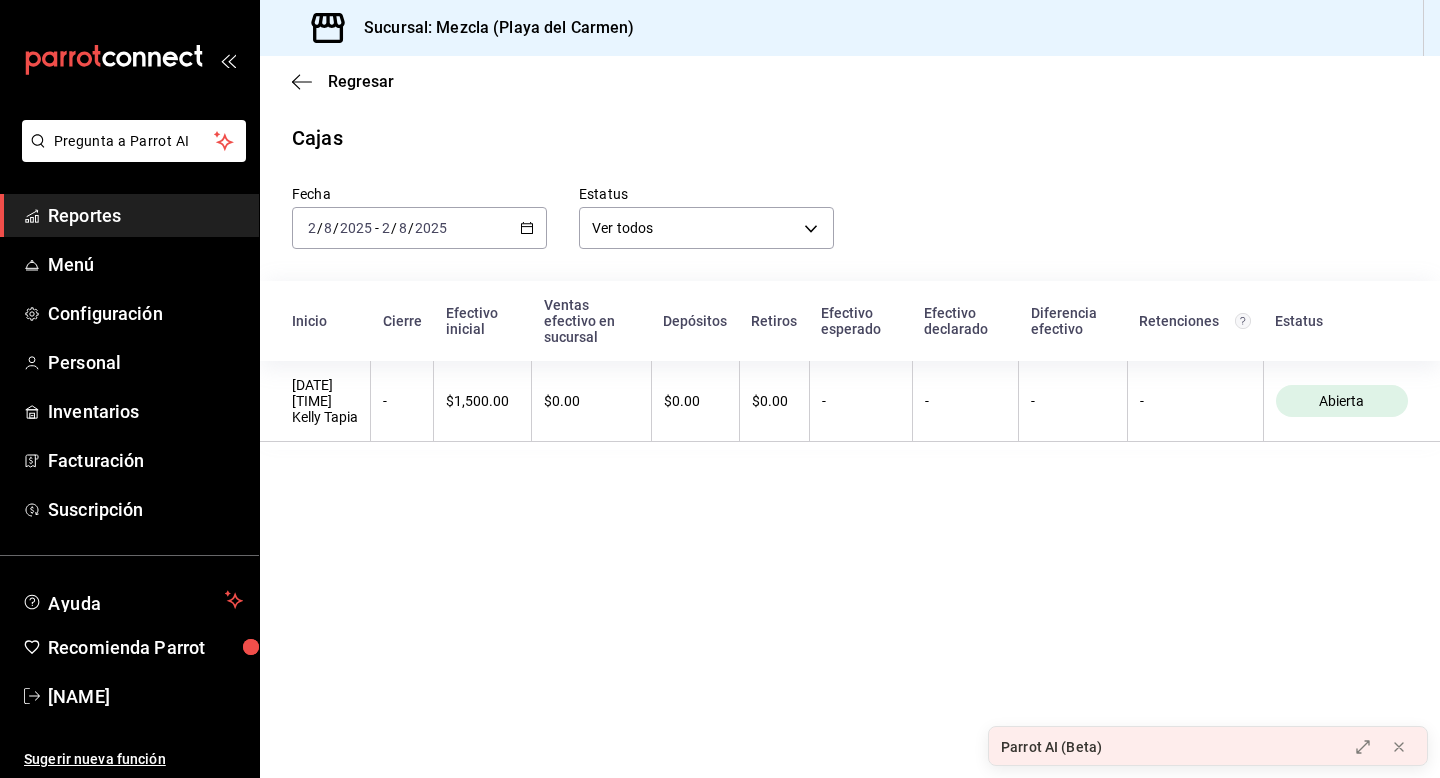 click 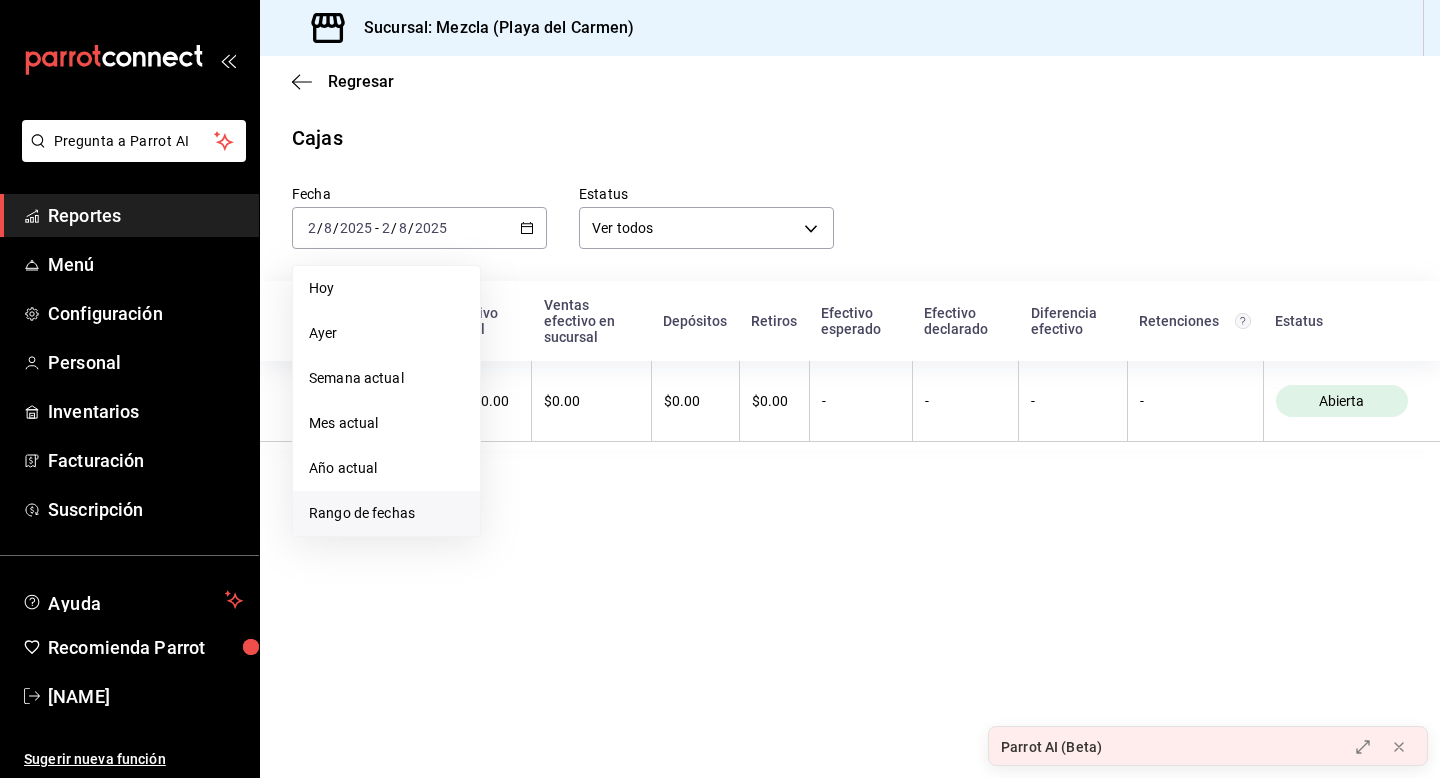 click on "Rango de fechas" at bounding box center [386, 513] 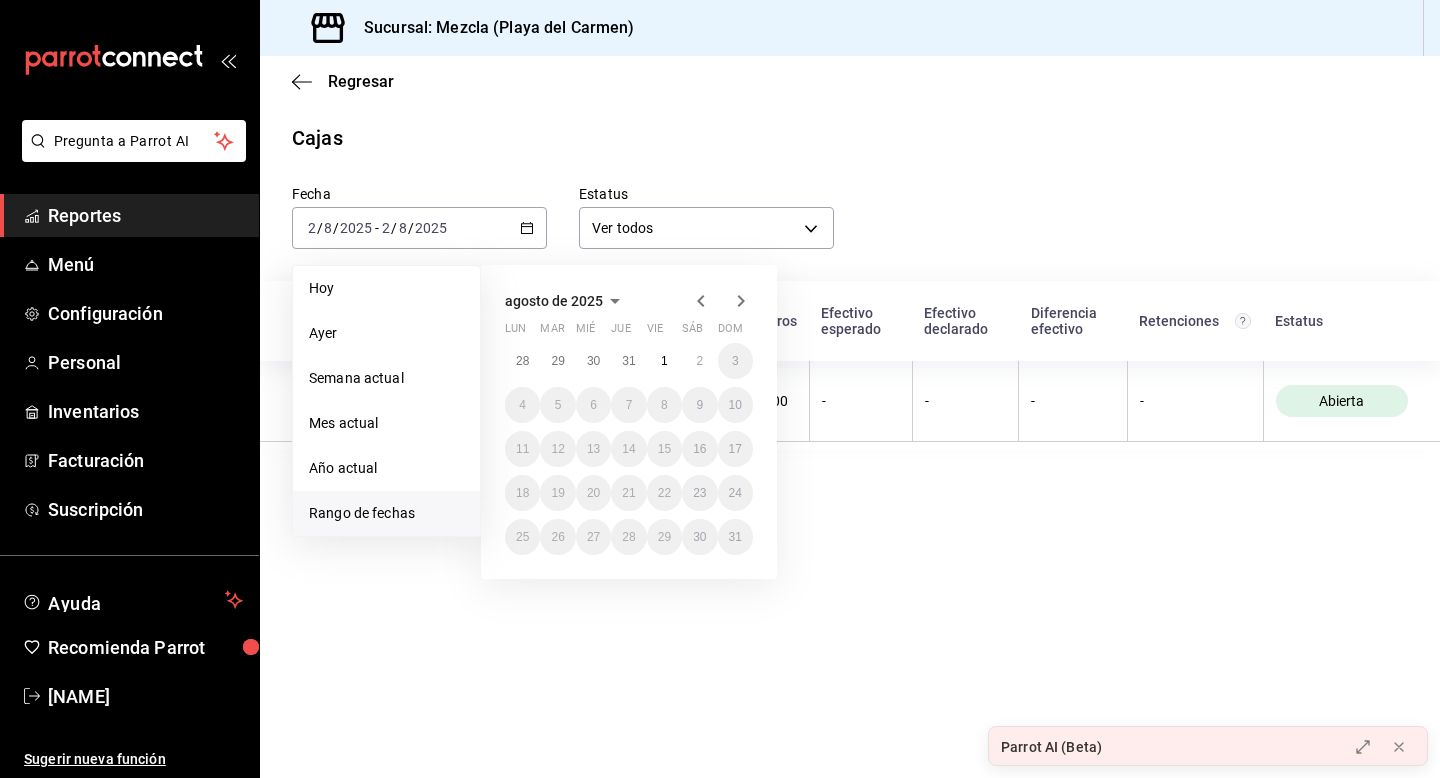 click 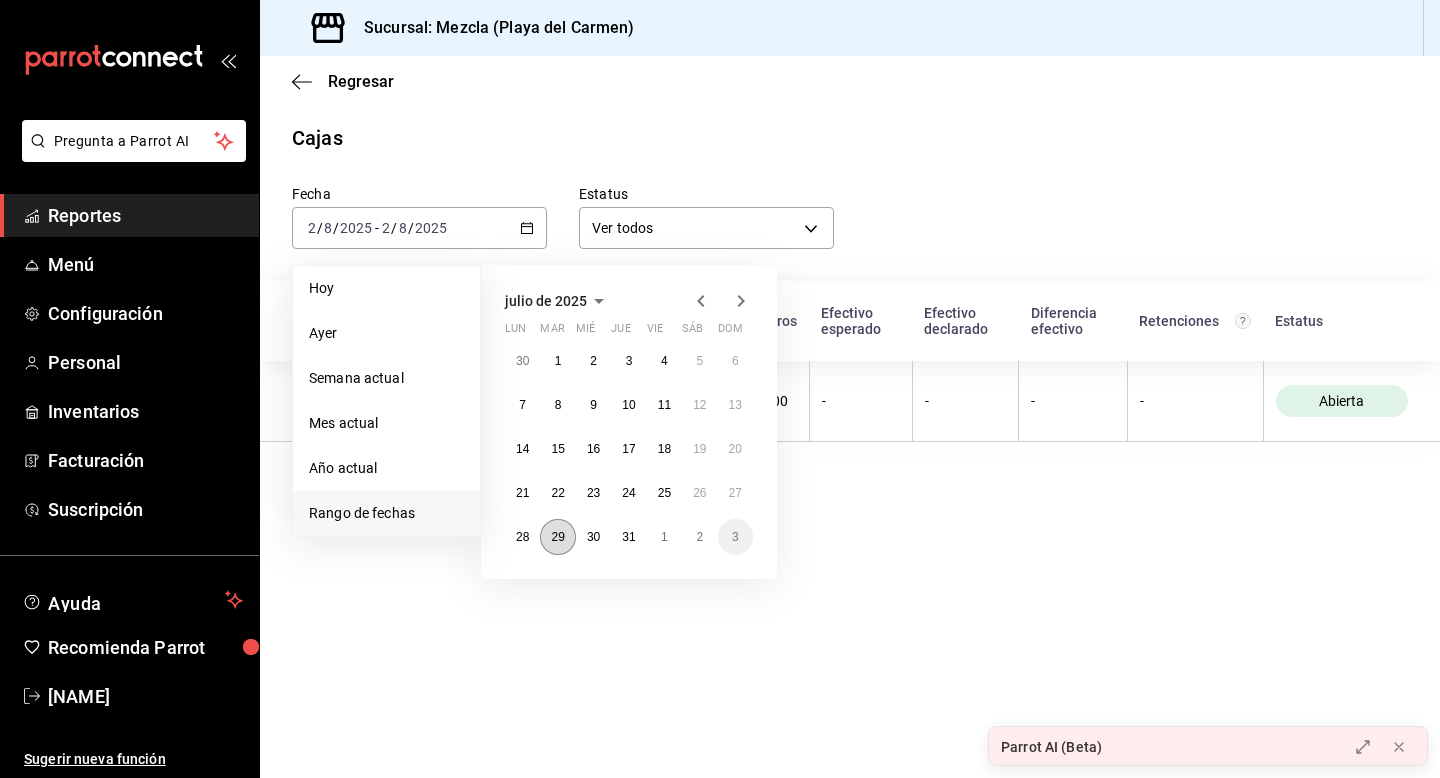 click on "29" at bounding box center [557, 537] 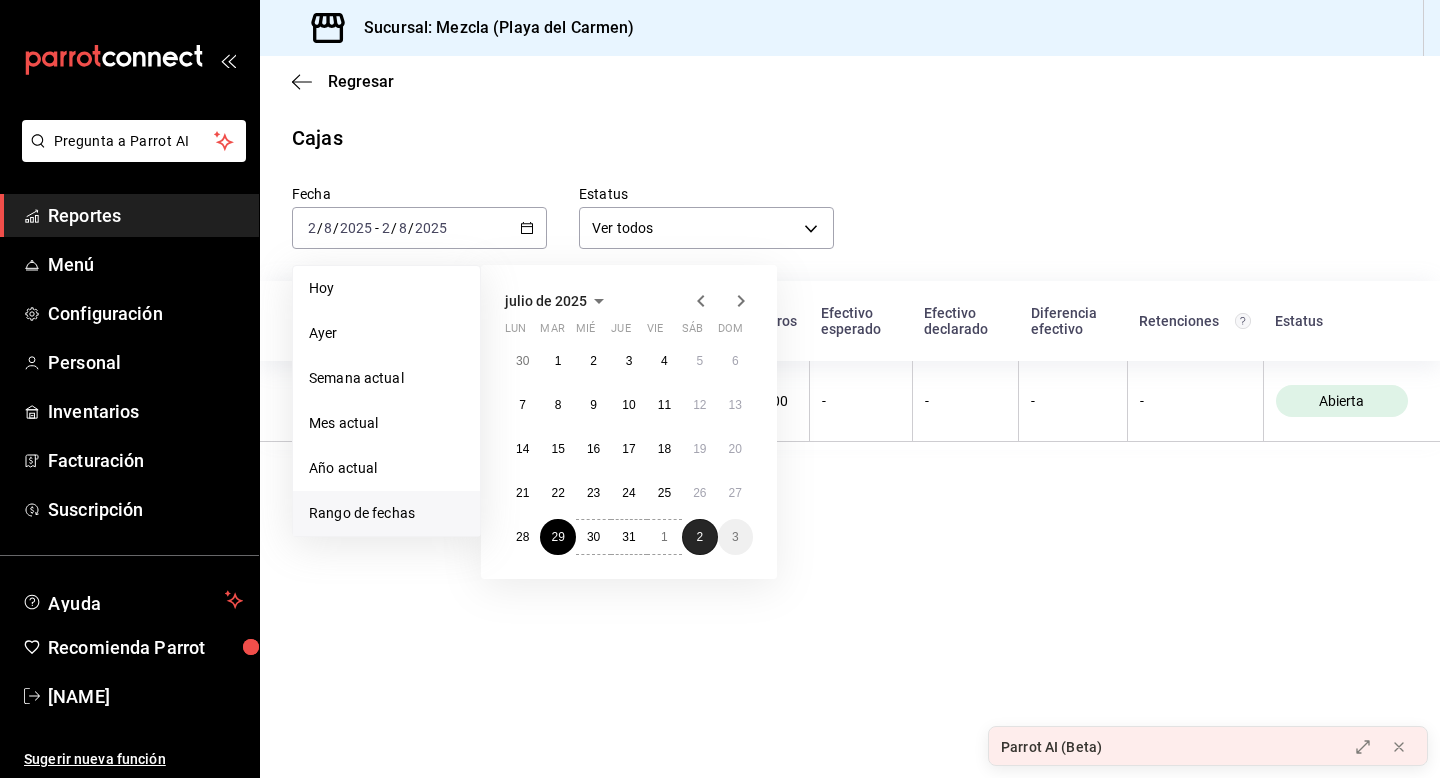 click on "2" at bounding box center [699, 537] 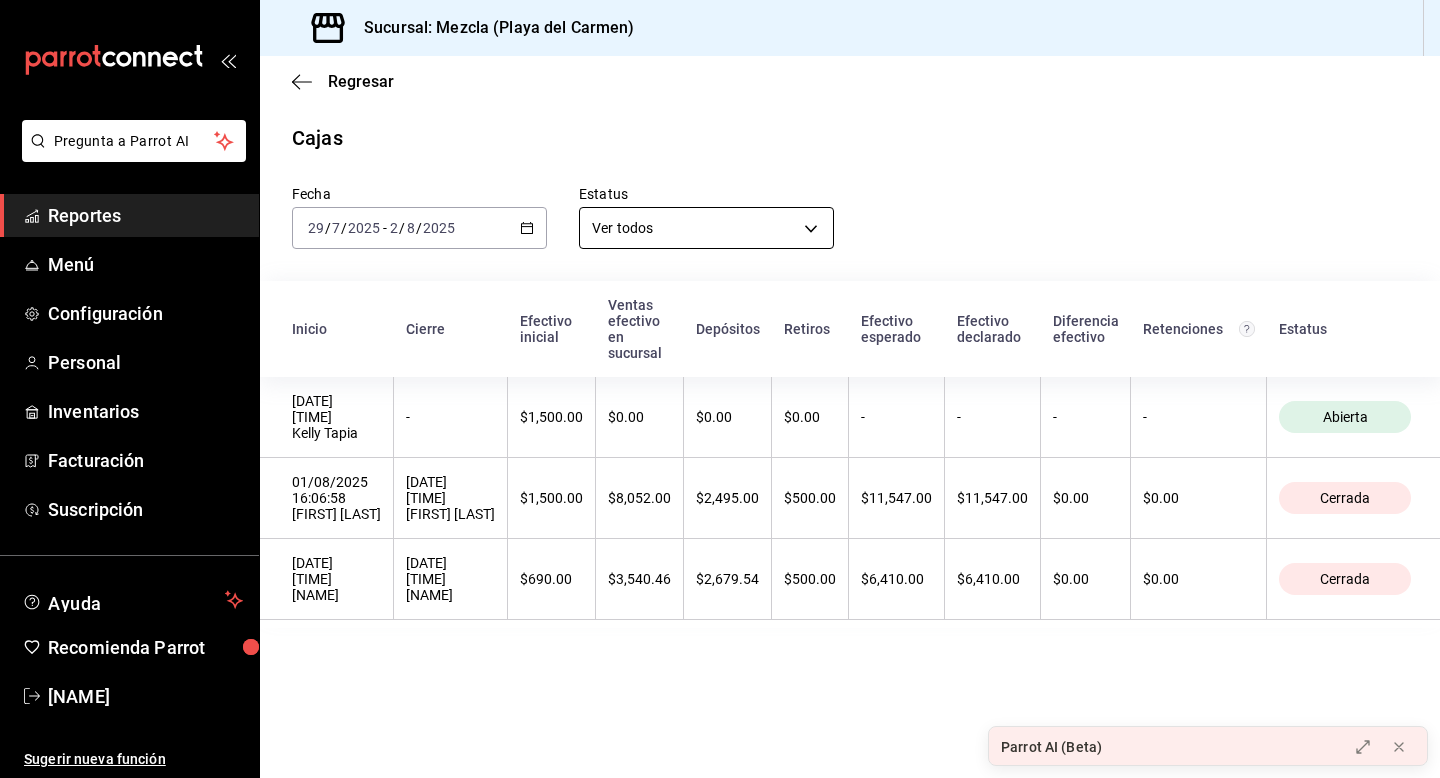click on "Pregunta a Parrot AI Reportes   Menú   Configuración   Personal   Inventarios   Facturación   Suscripción   Ayuda Recomienda Parrot   [FIRST] [LAST]   Sugerir nueva función   Sucursal: Mezcla (Playa del Carmen) Regresar Cajas Fecha 2025-07-29 29 / 7 / 2025 - 2025-08-02 2 / 8 / 2025 Estatus Ver todos ALL Inicio Cierre Efectivo inicial Ventas efectivo en sucursal Depósitos Retiros Efectivo esperado Efectivo declarado Diferencia efectivo Retenciones Estatus 02/08/2025
14:47:21
[FIRST] [LAST] - $1,500.00 $0.00 $0.00 $0.00 - - - - Abierta 01/08/2025
16:06:58
[FIRST] [LAST] 01/08/2025
22:06:24
[FIRST] [LAST] $1,500.00 $8,052.00 $2,495.00 $500.00 $11,547.00 $11,547.00 $0.00 $0.00 Cerrada 31/07/2025
13:26:42
[FIRST] [LAST] 31/07/2025
21:40:53
[FIRST] [LAST] $690.00 $3,540.46 $2,679.54 $500.00 $6,410.00 $6,410.00 $0.00 $0.00 Cerrada GANA 1 MES GRATIS EN TU SUSCRIPCIÓN AQUÍ Ver video tutorial Ir a video Parrot AI (Beta) Pregunta a Parrot AI Reportes   Menú   Configuración   Personal   Inventarios   Facturación   Suscripción" at bounding box center [720, 389] 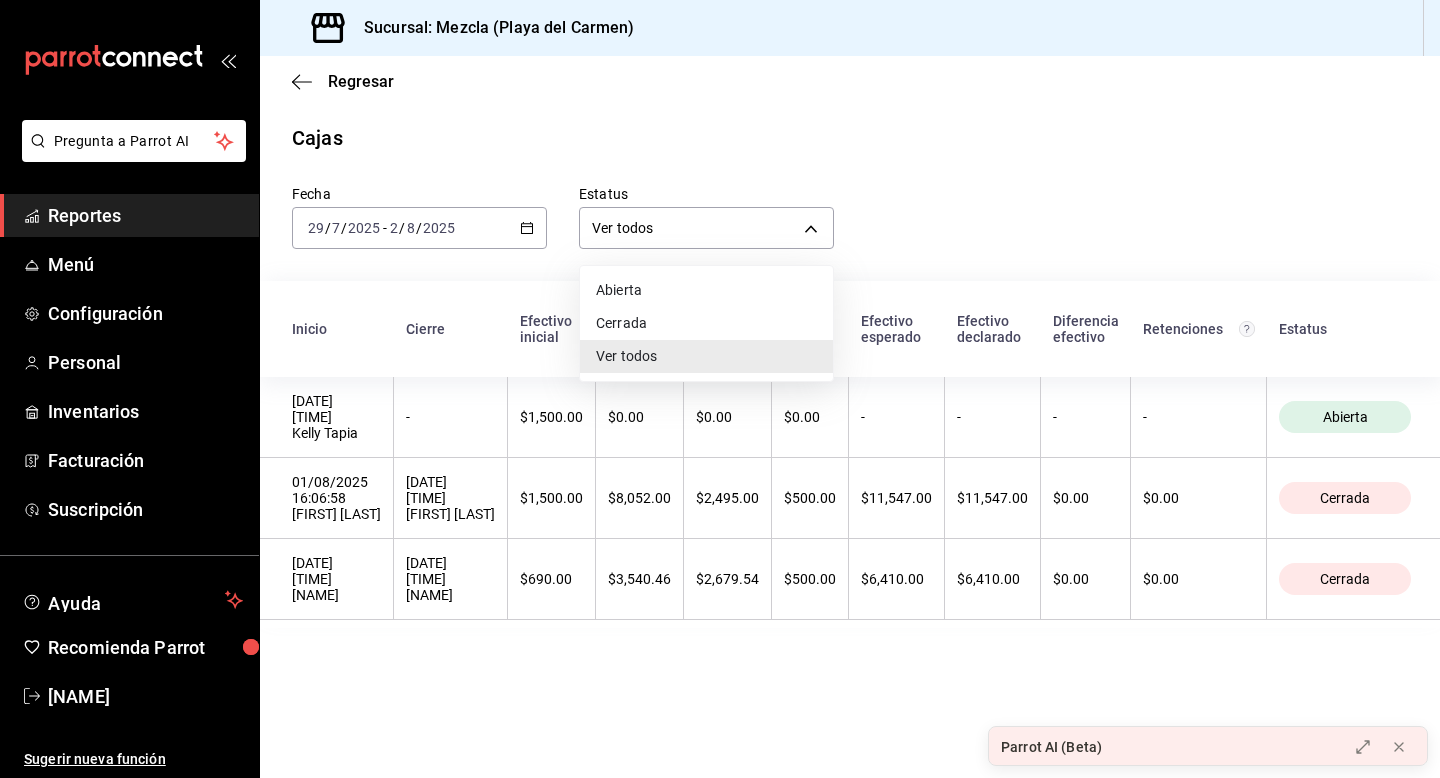 click at bounding box center [720, 389] 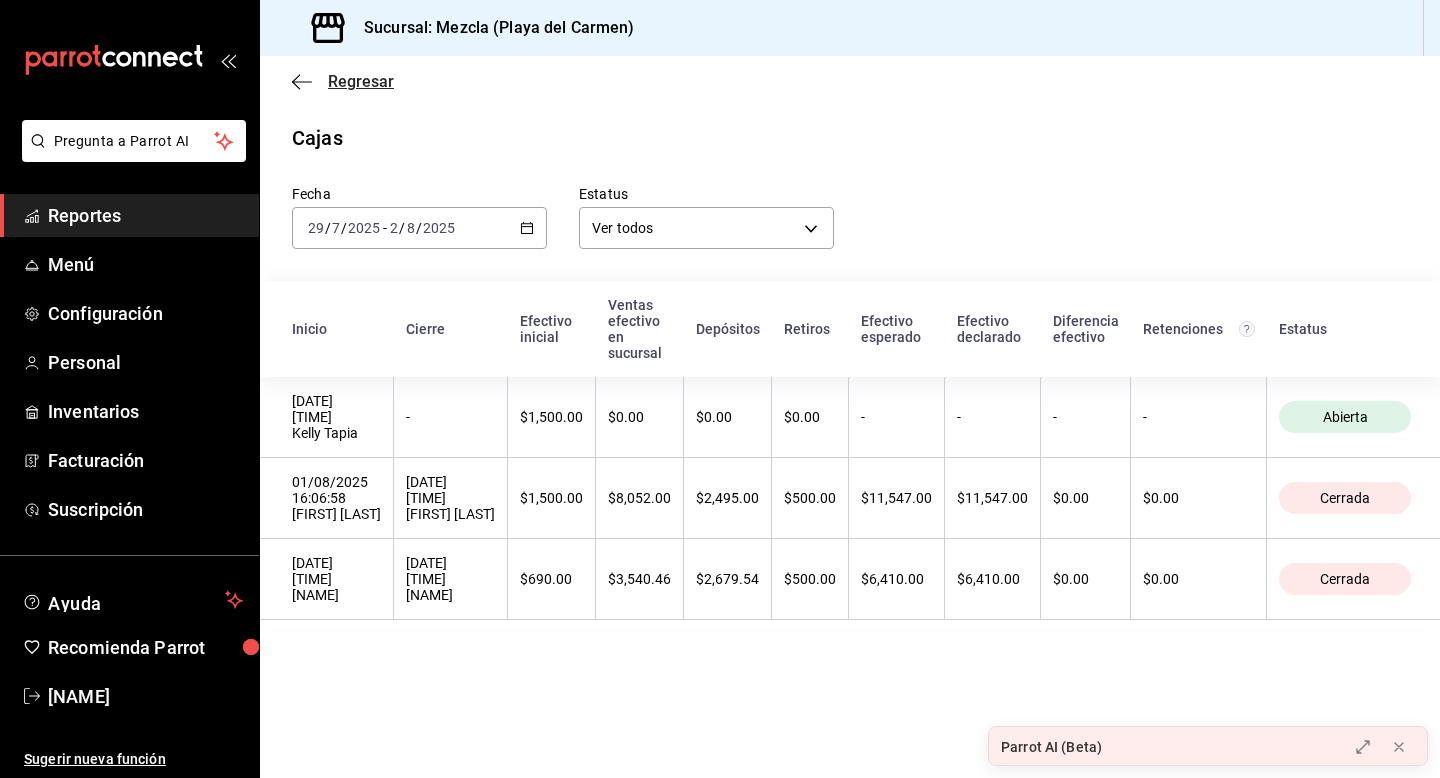 click 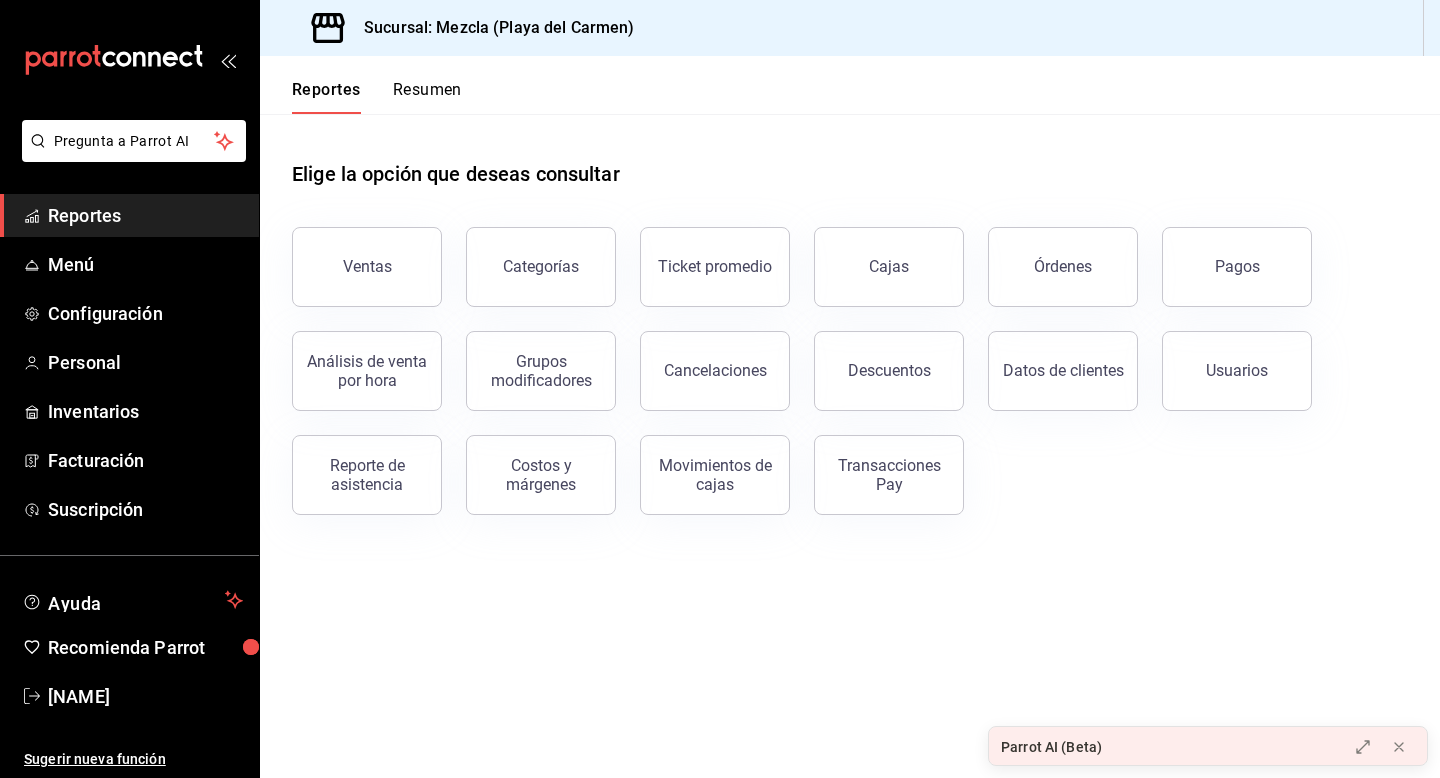 click on "Pagos" at bounding box center [1225, 255] 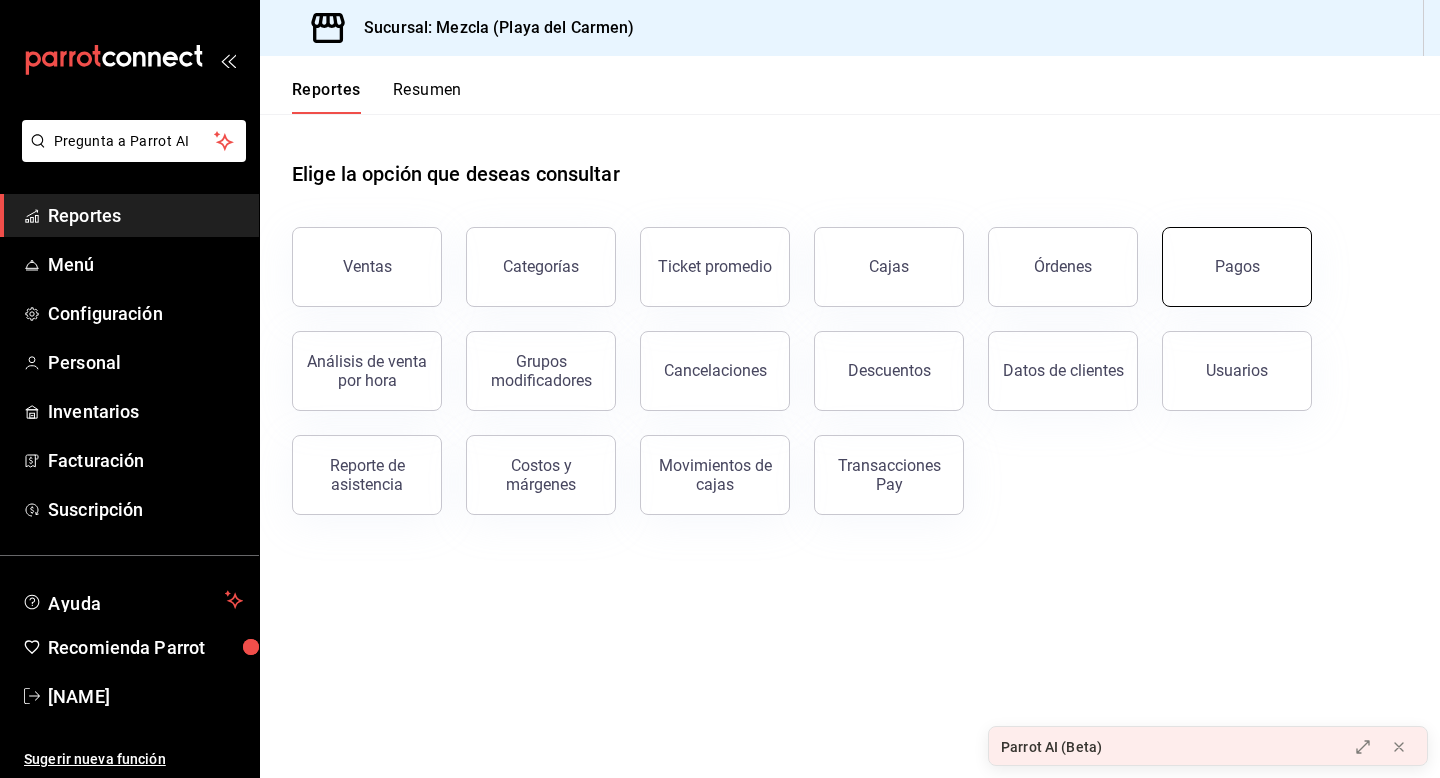 click on "Pagos" at bounding box center (1237, 267) 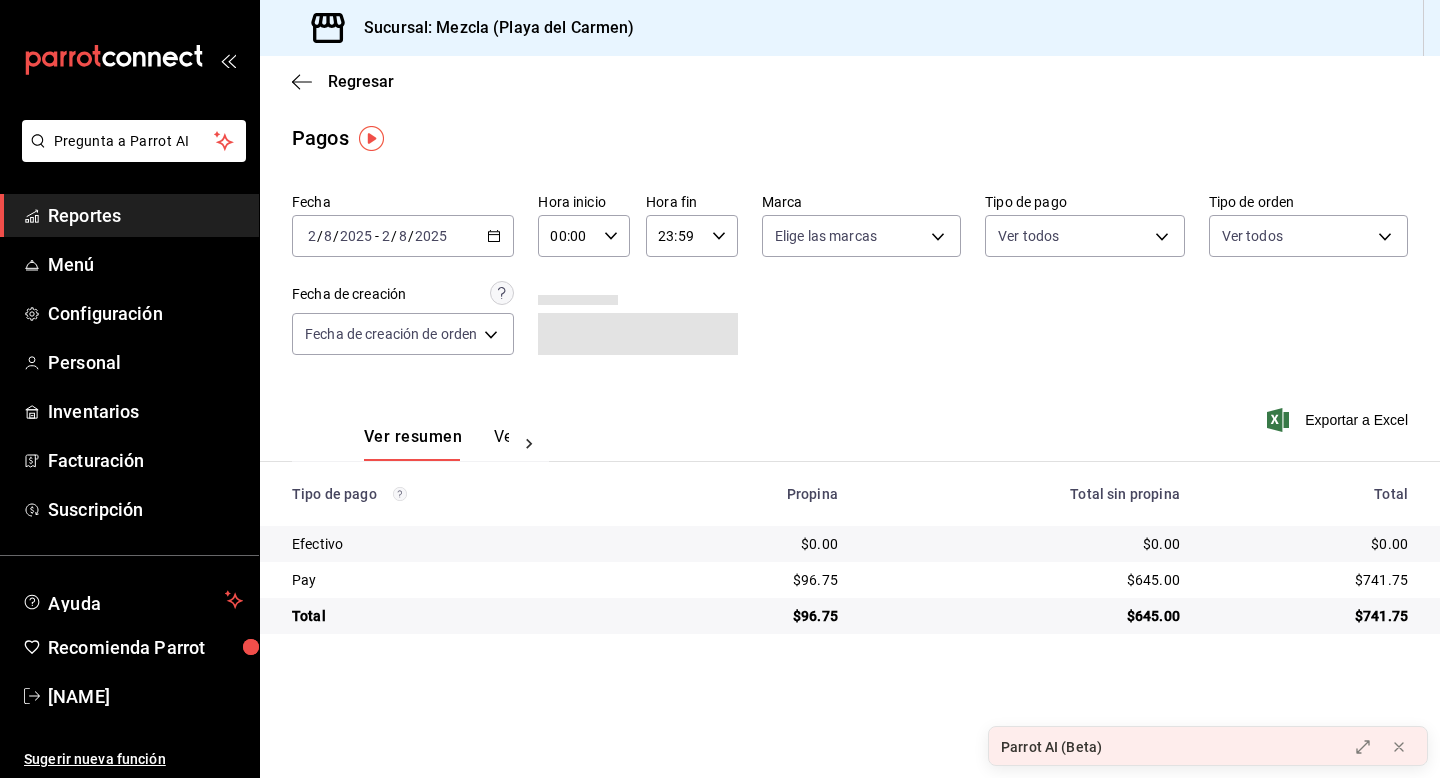 click on "2025-08-02 2 / 8 / 2025 - 2025-08-02 2 / 8 / 2025" at bounding box center [403, 236] 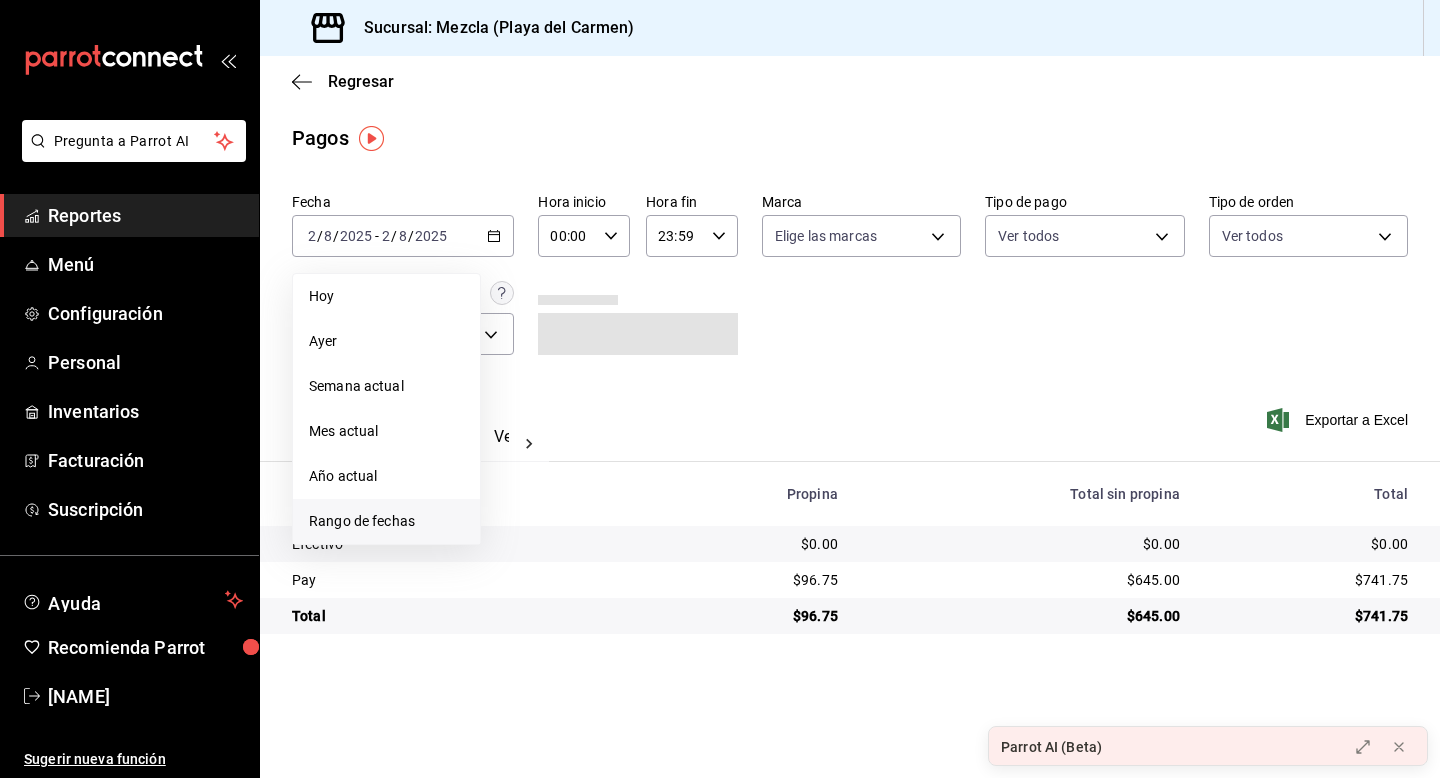 click on "Rango de fechas" at bounding box center (386, 521) 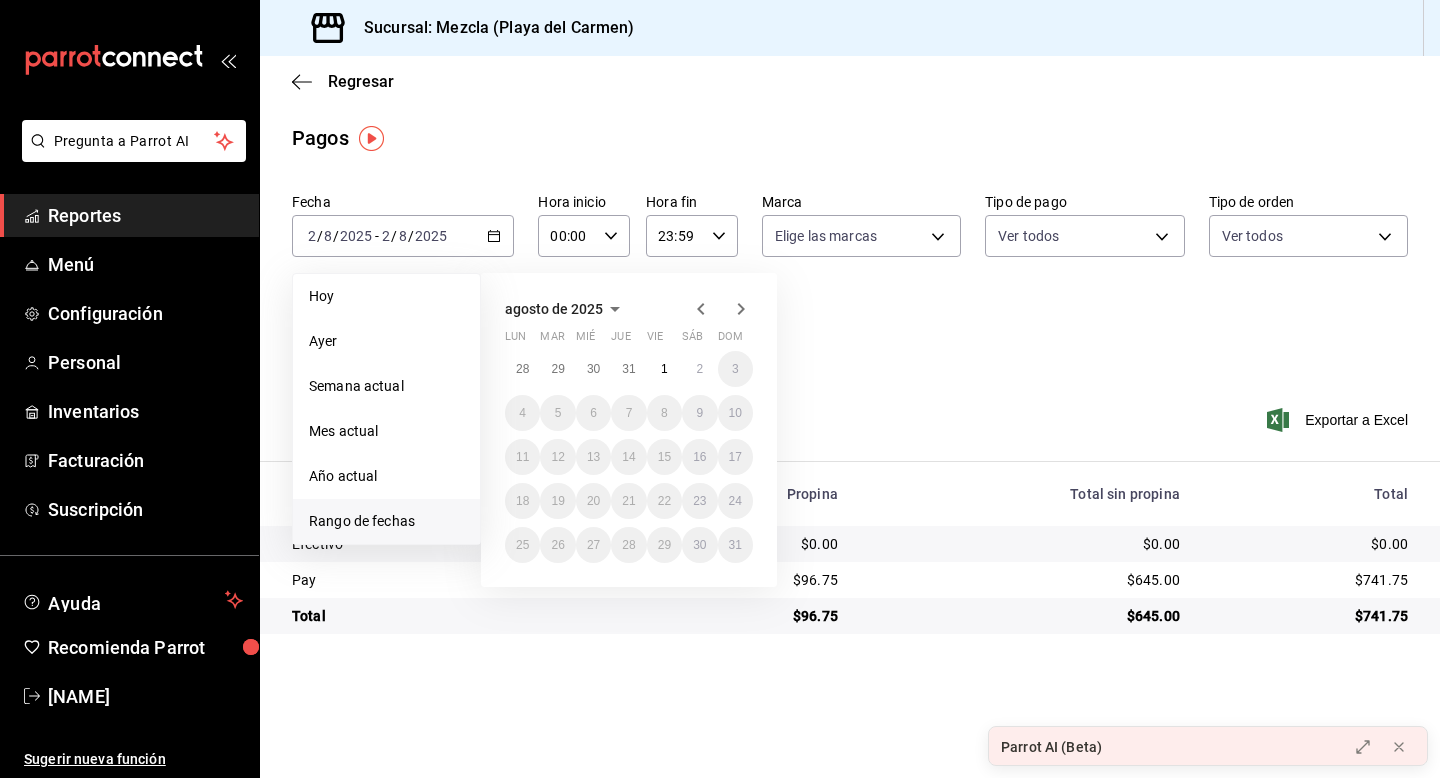 click 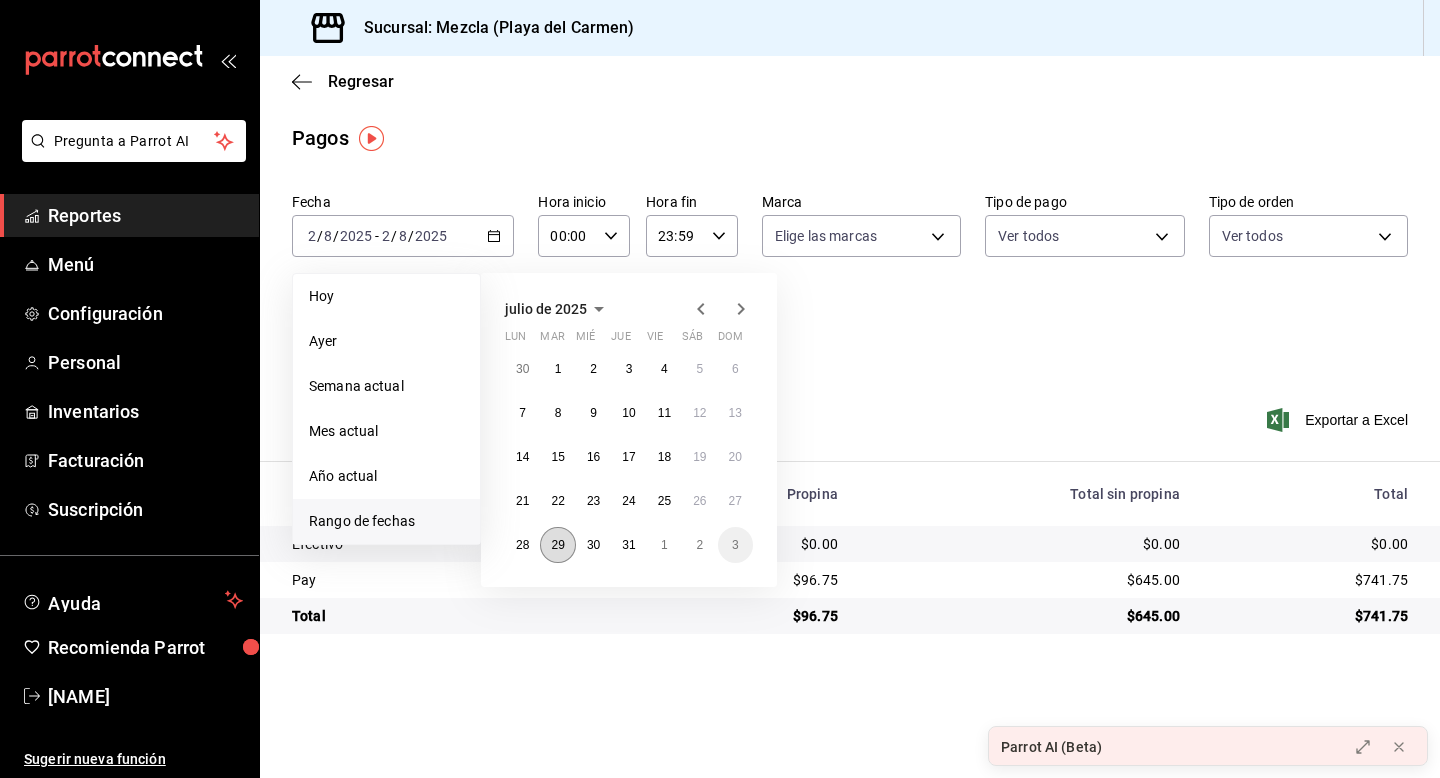 click on "29" at bounding box center (557, 545) 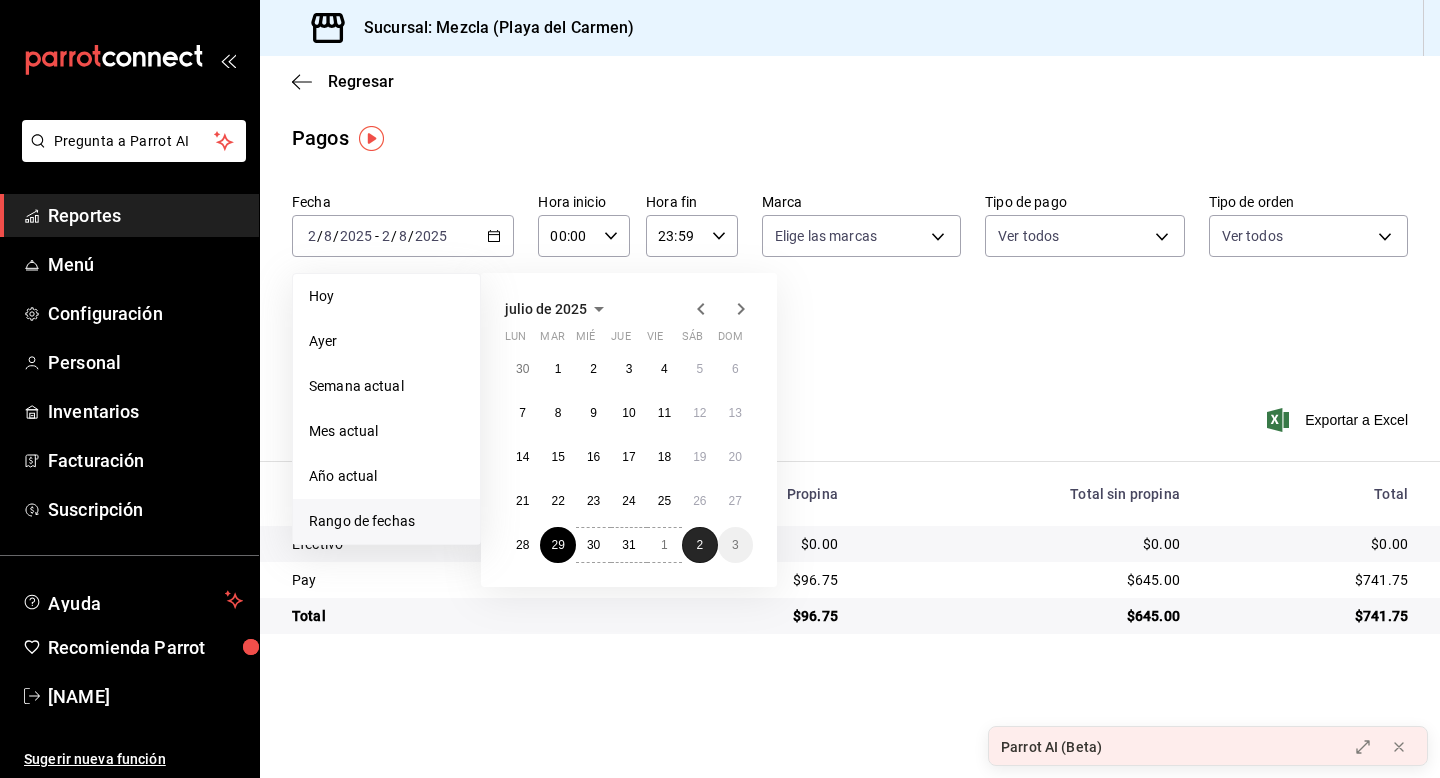 click on "2" at bounding box center (699, 545) 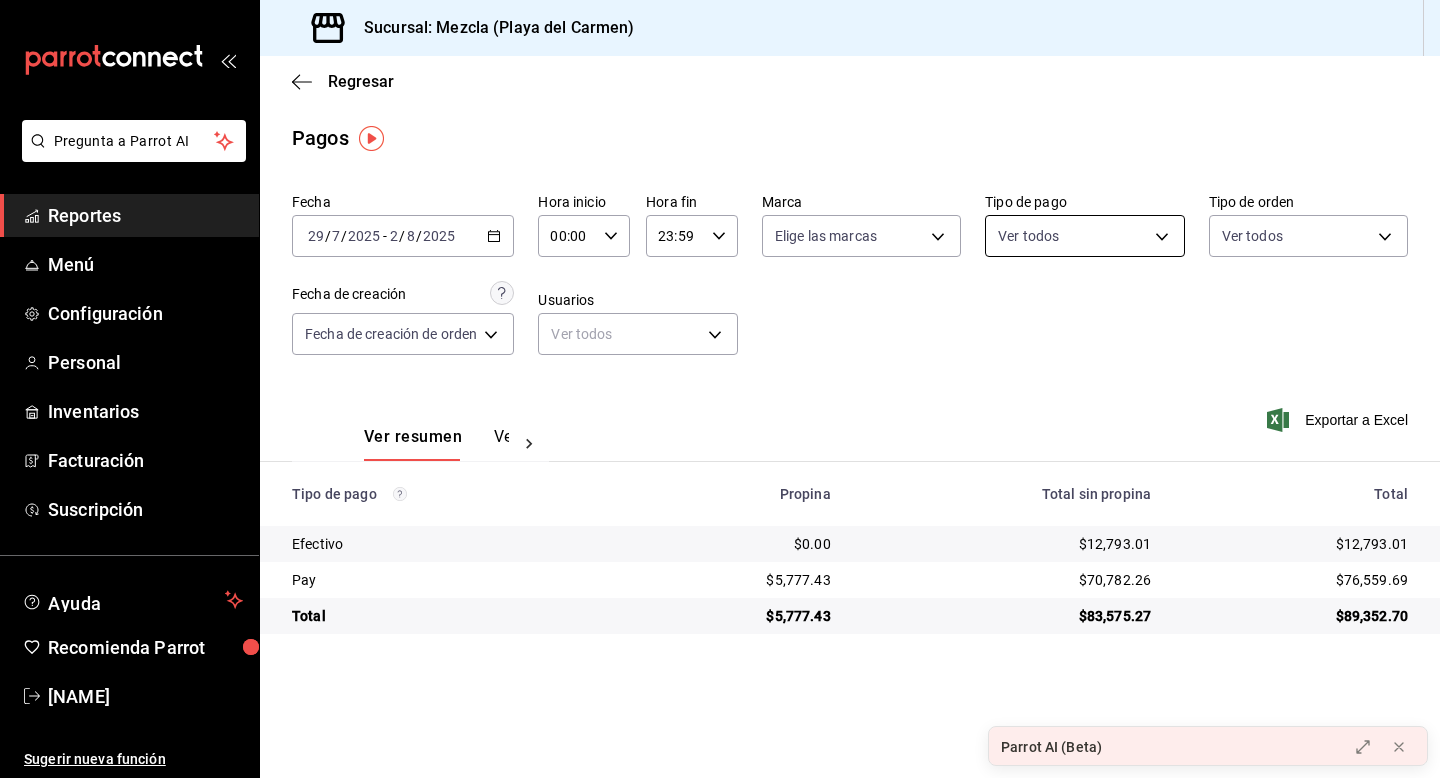 click on "Pregunta a Parrot AI Reportes   Menú   Configuración   Personal   Inventarios   Facturación   Suscripción   Ayuda Recomienda Parrot   [FIRST] [LAST]   Sugerir nueva función   Sucursal: Mezcla (Playa del Carmen) Regresar Pagos Fecha 2025-07-29 29 / 7 / 2025 - 2025-08-02 2 / 8 / 2025 Hora inicio 00:00 Hora inicio Hora fin 23:59 Hora fin Marca Elige las marcas Tipo de pago Ver todos Tipo de orden Ver todos Fecha de creación   Fecha de creación de orden ORDER Usuarios Ver todos null Ver resumen Ver pagos Exportar a Excel Tipo de pago   Propina Total sin propina Total Efectivo $0.00 $12,793.01 $12,793.01 Pay $5,777.43 $70,782.26 $76,559.69 Total $5,777.43 $83,575.27 $89,352.70 GANA 1 MES GRATIS EN TU SUSCRIPCIÓN AQUÍ ¿Recuerdas cómo empezó tu restaurante?
Hoy puedes ayudar a un colega a tener el mismo cambio que tú viviste.
Recomienda Parrot directamente desde tu Portal Administrador.
Es fácil y rápido.
🎁 Por cada restaurante que se una, ganas 1 mes gratis. Ver video tutorial Ir a video Reportes" at bounding box center (720, 389) 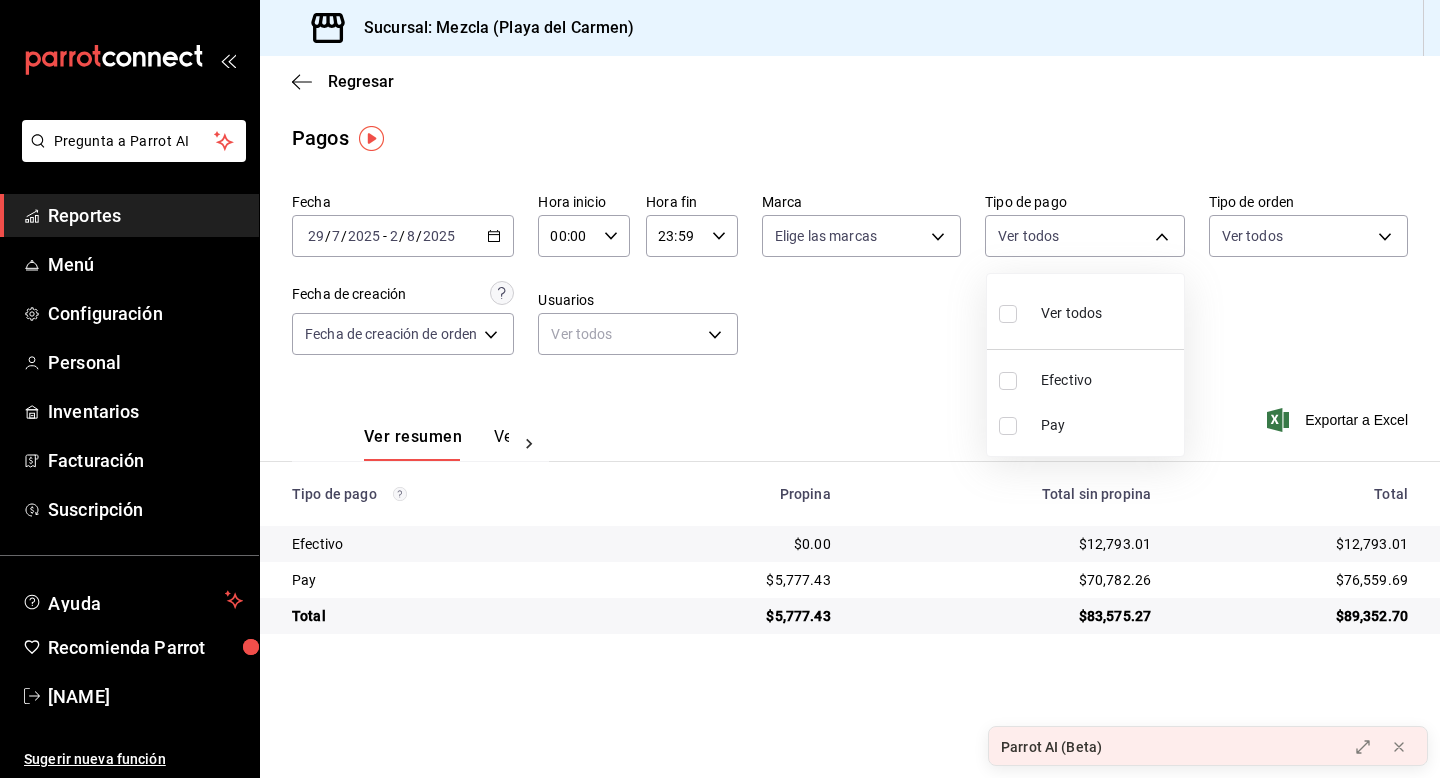 click at bounding box center [1008, 381] 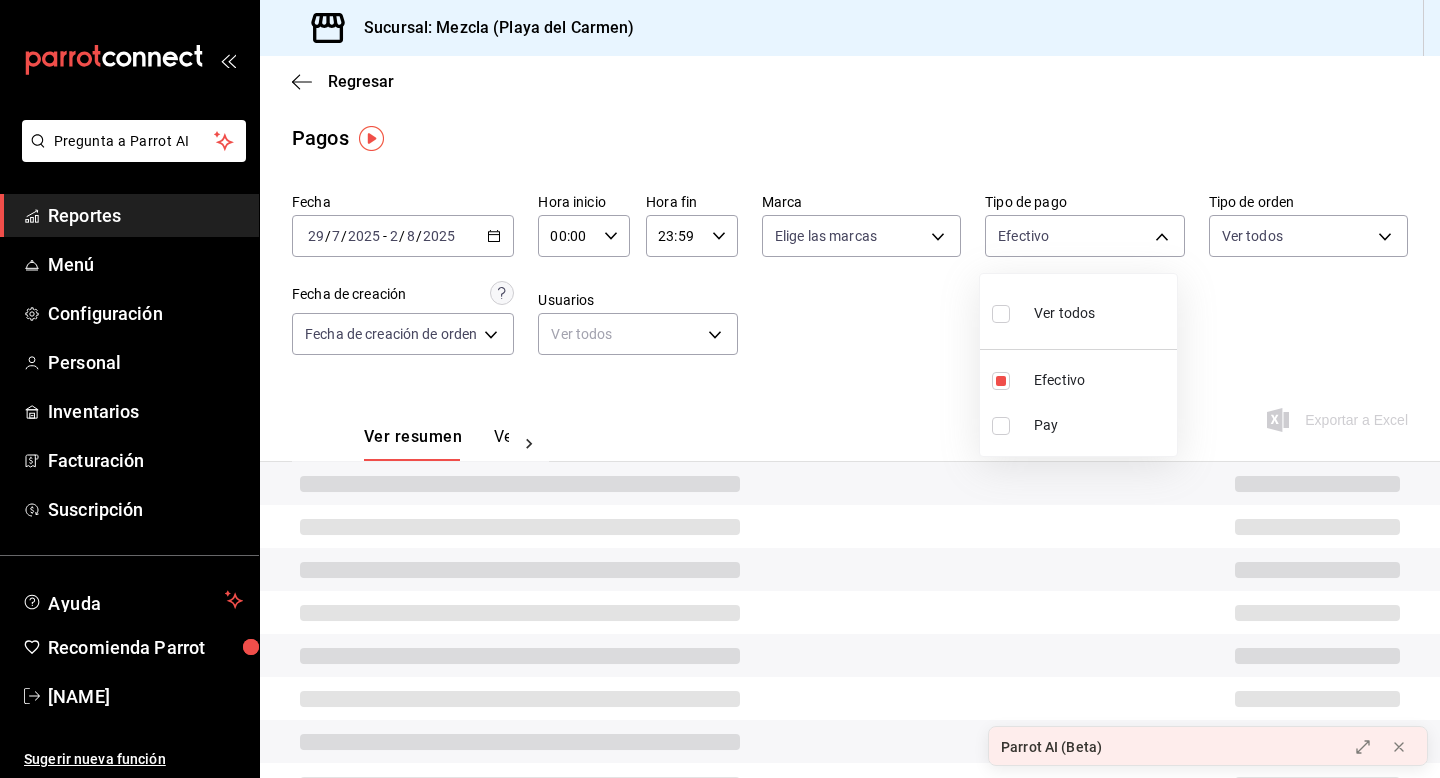 click at bounding box center [720, 389] 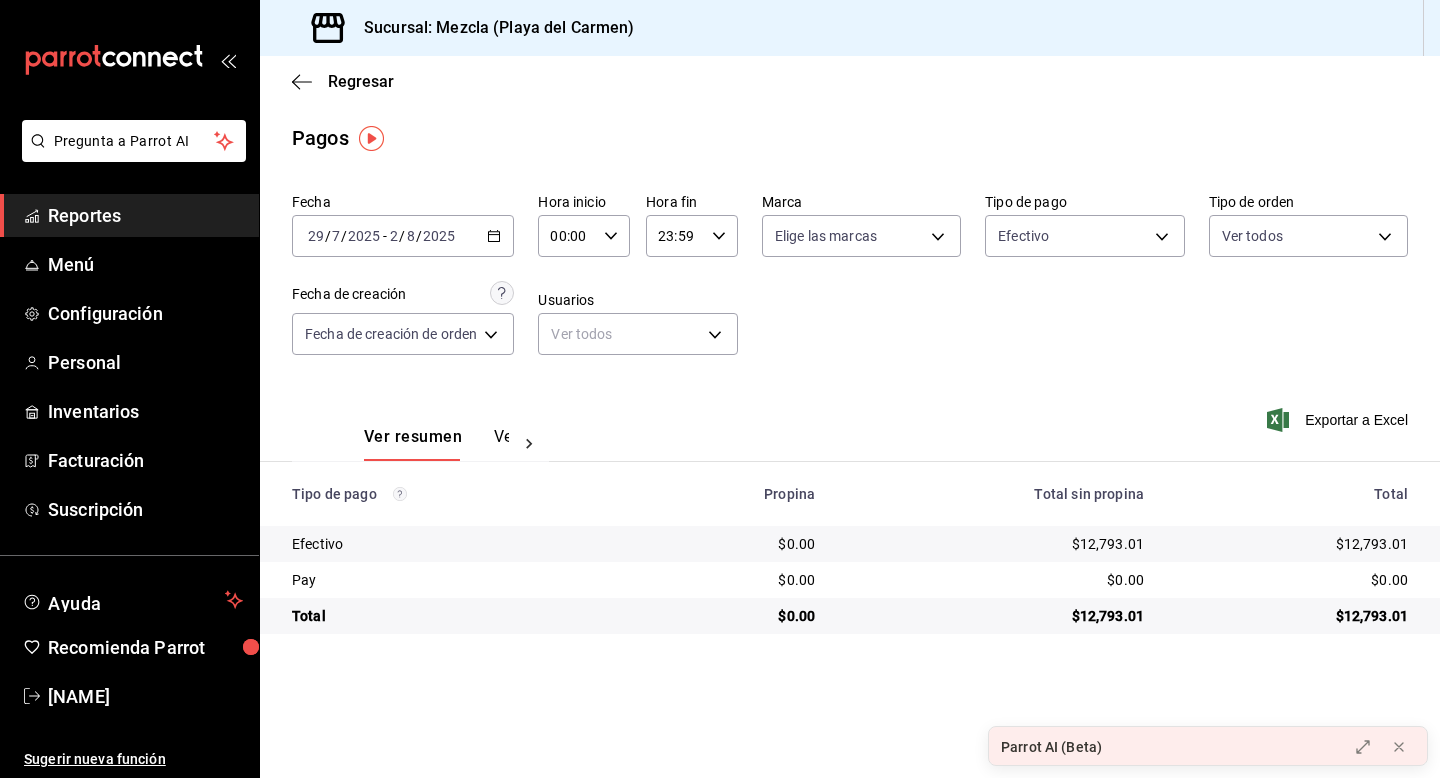 click at bounding box center (529, 444) 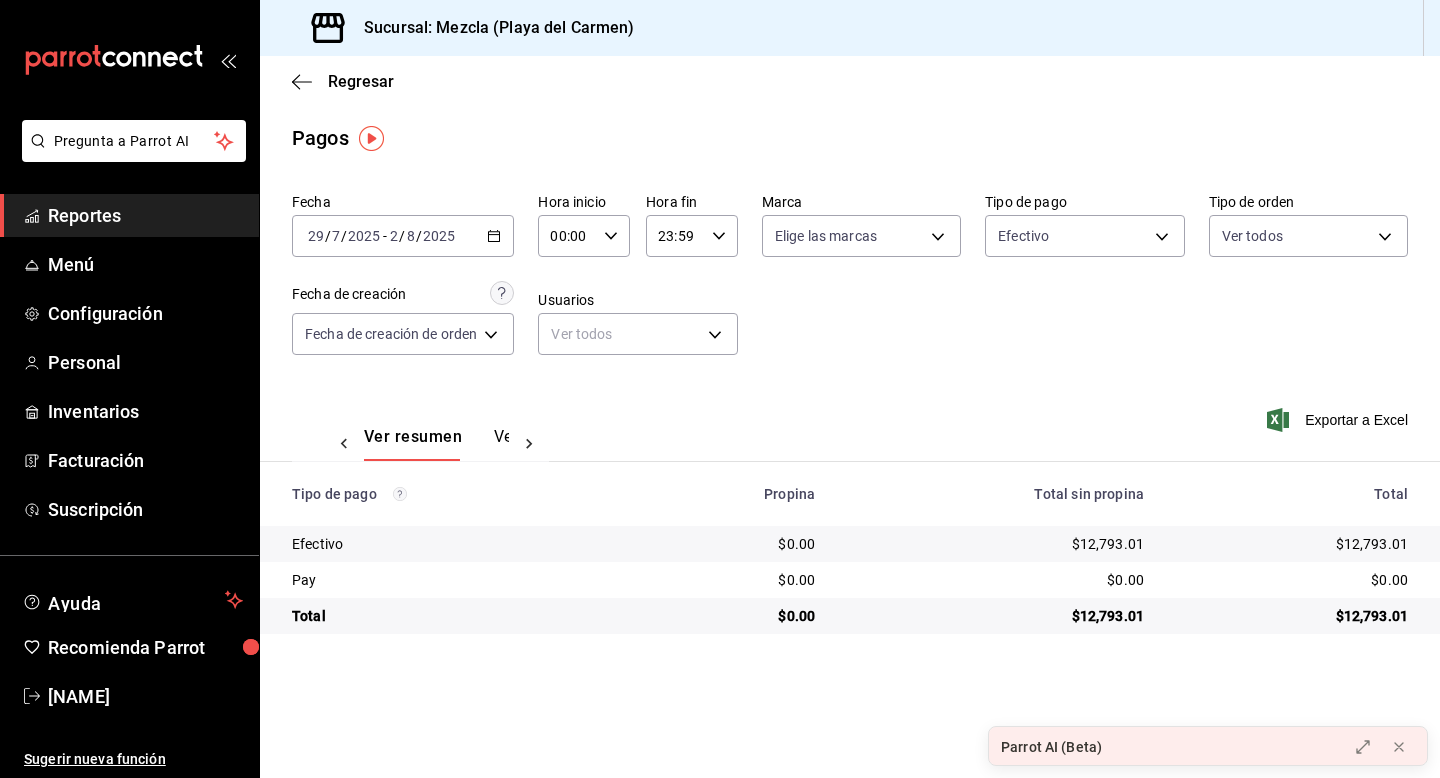 scroll, scrollTop: 0, scrollLeft: 59, axis: horizontal 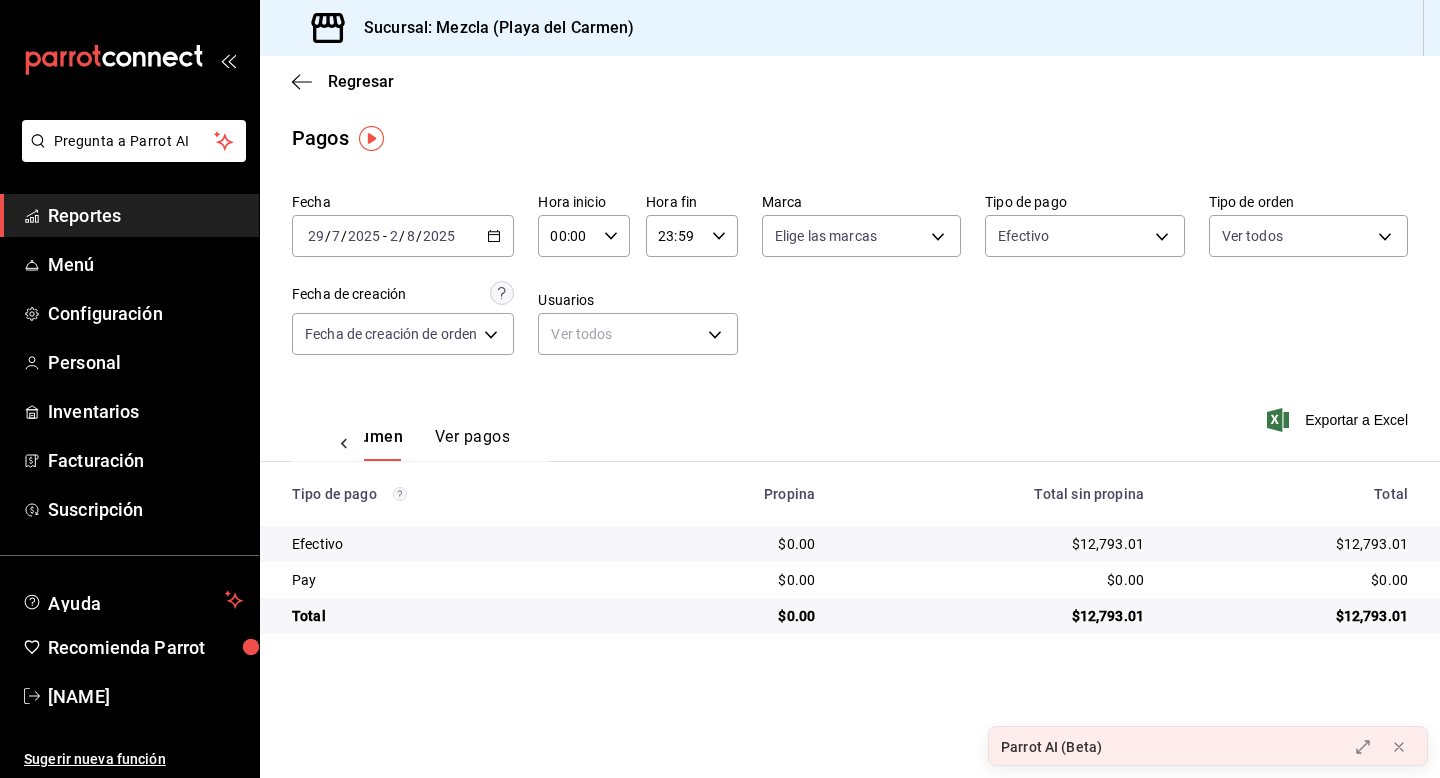 click on "Ver pagos" at bounding box center (472, 444) 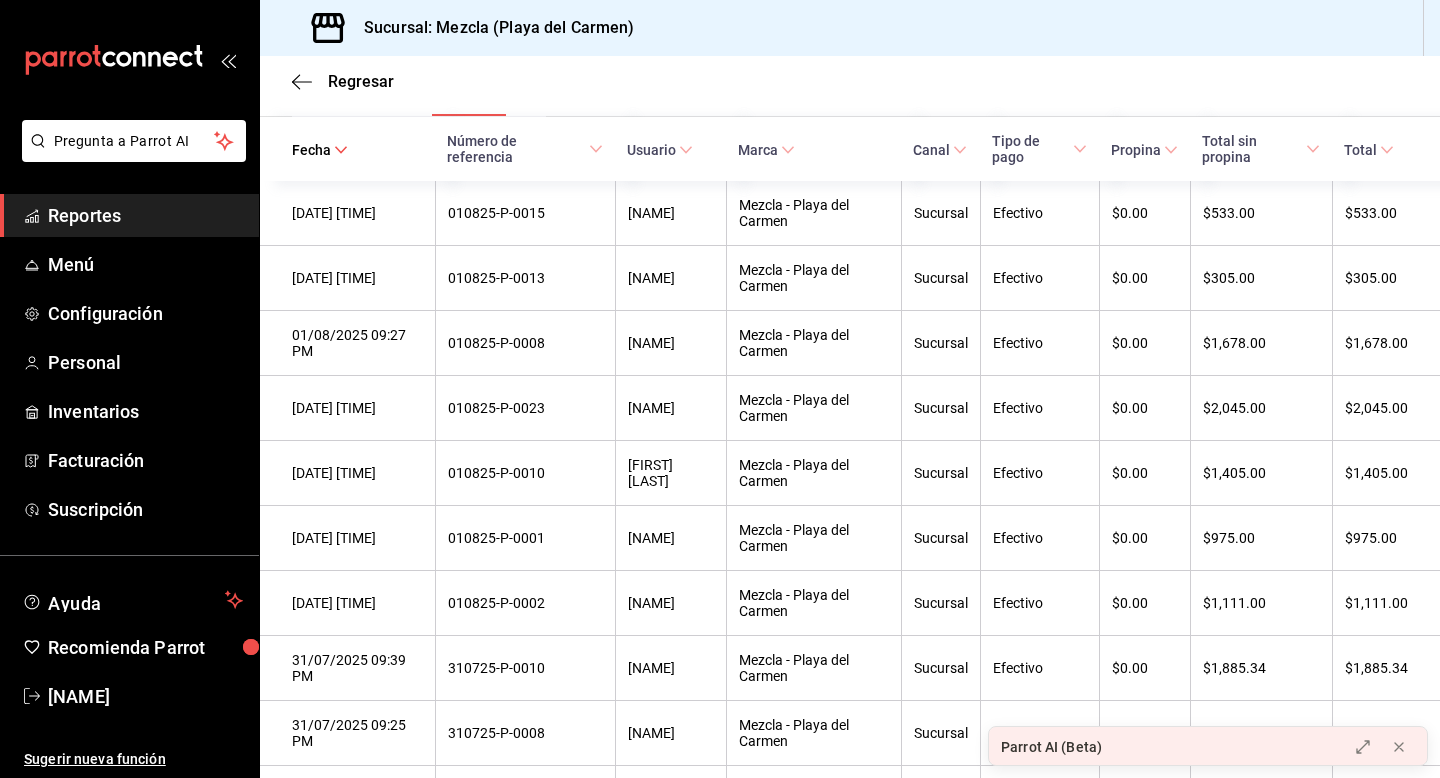scroll, scrollTop: 348, scrollLeft: 0, axis: vertical 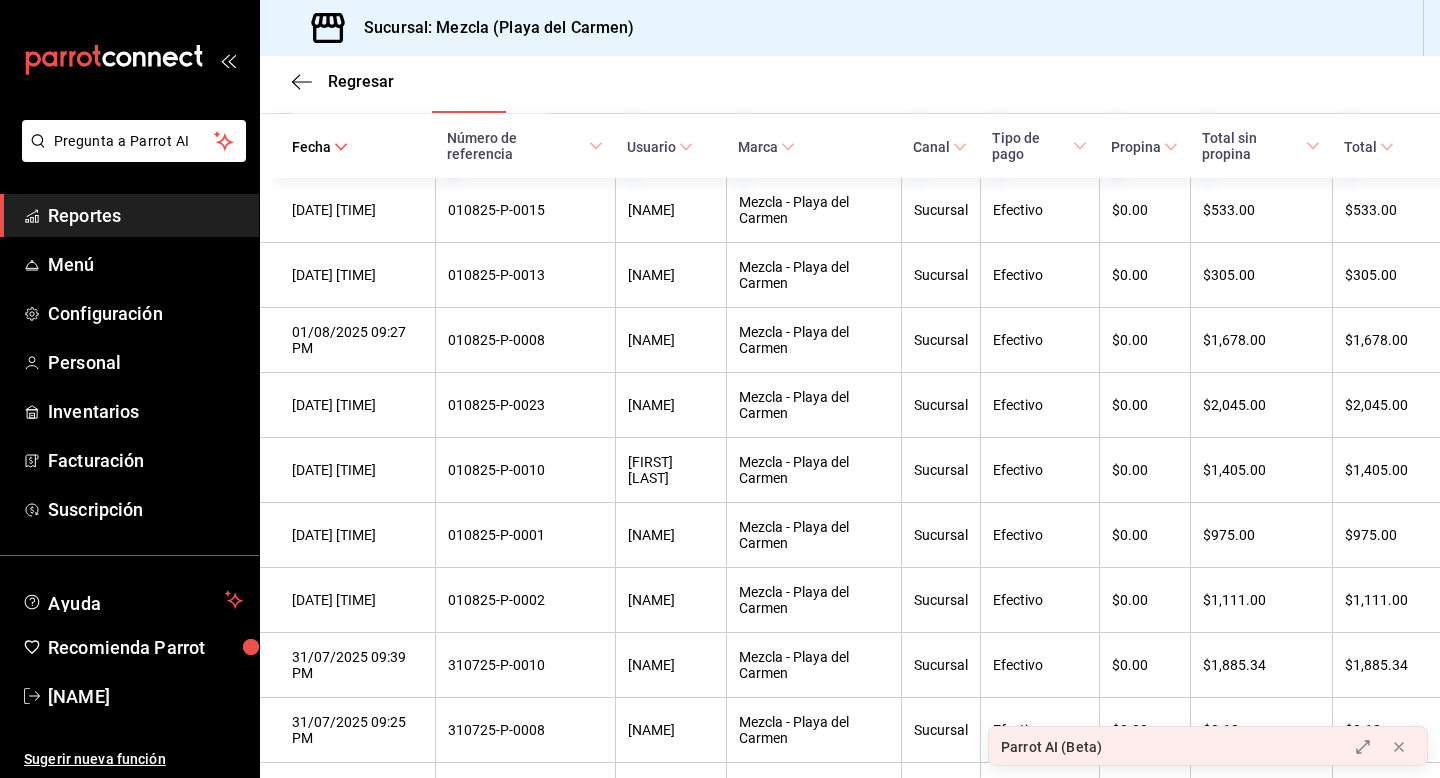type 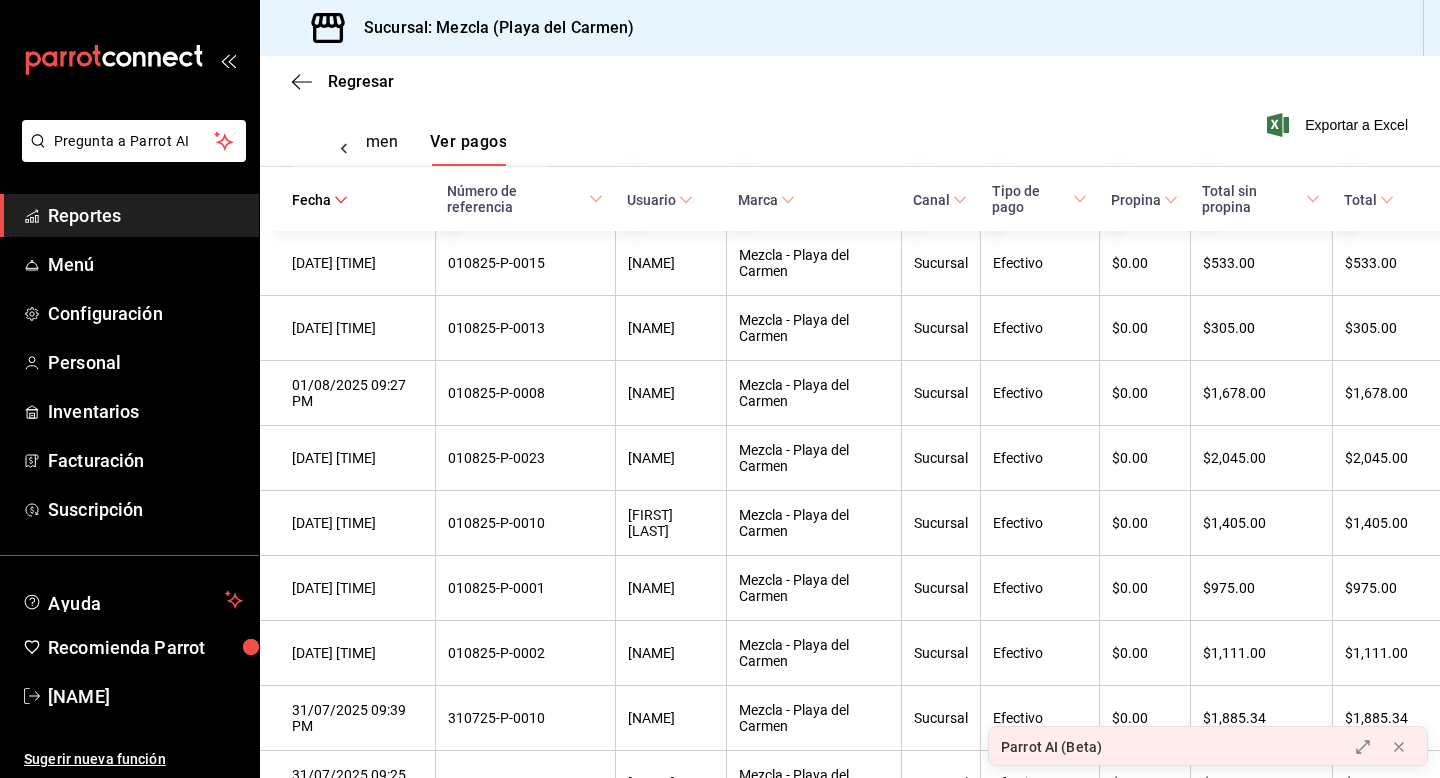 scroll, scrollTop: 310, scrollLeft: 0, axis: vertical 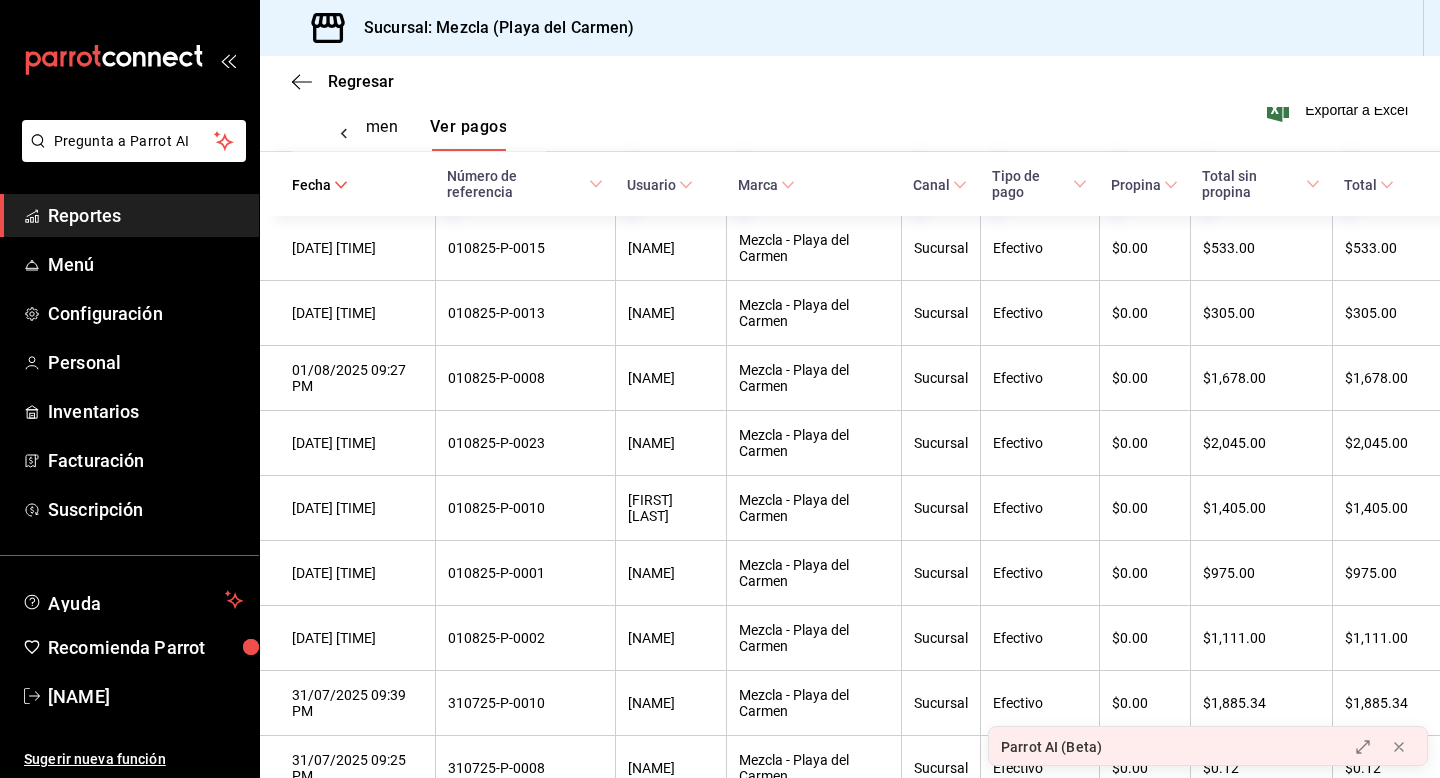 click 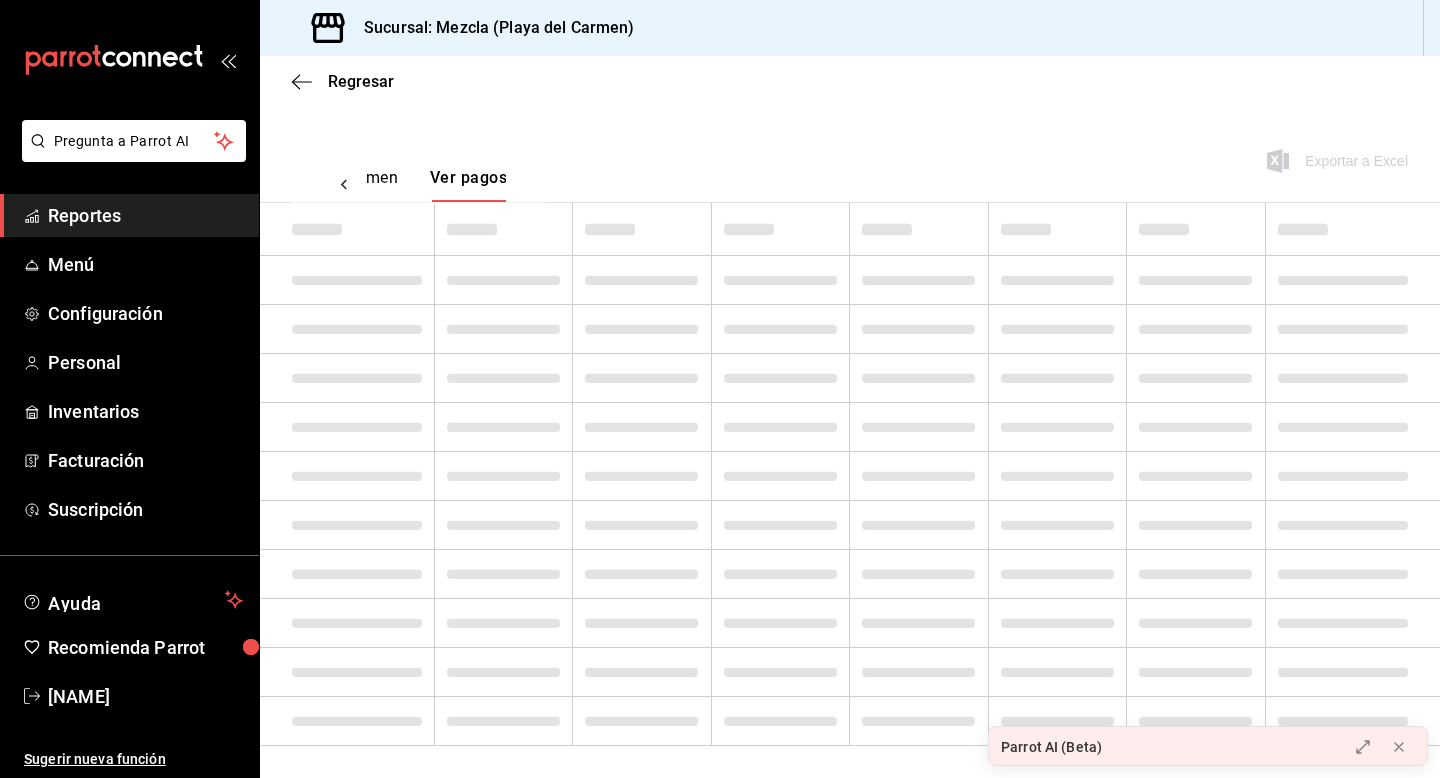scroll, scrollTop: 310, scrollLeft: 0, axis: vertical 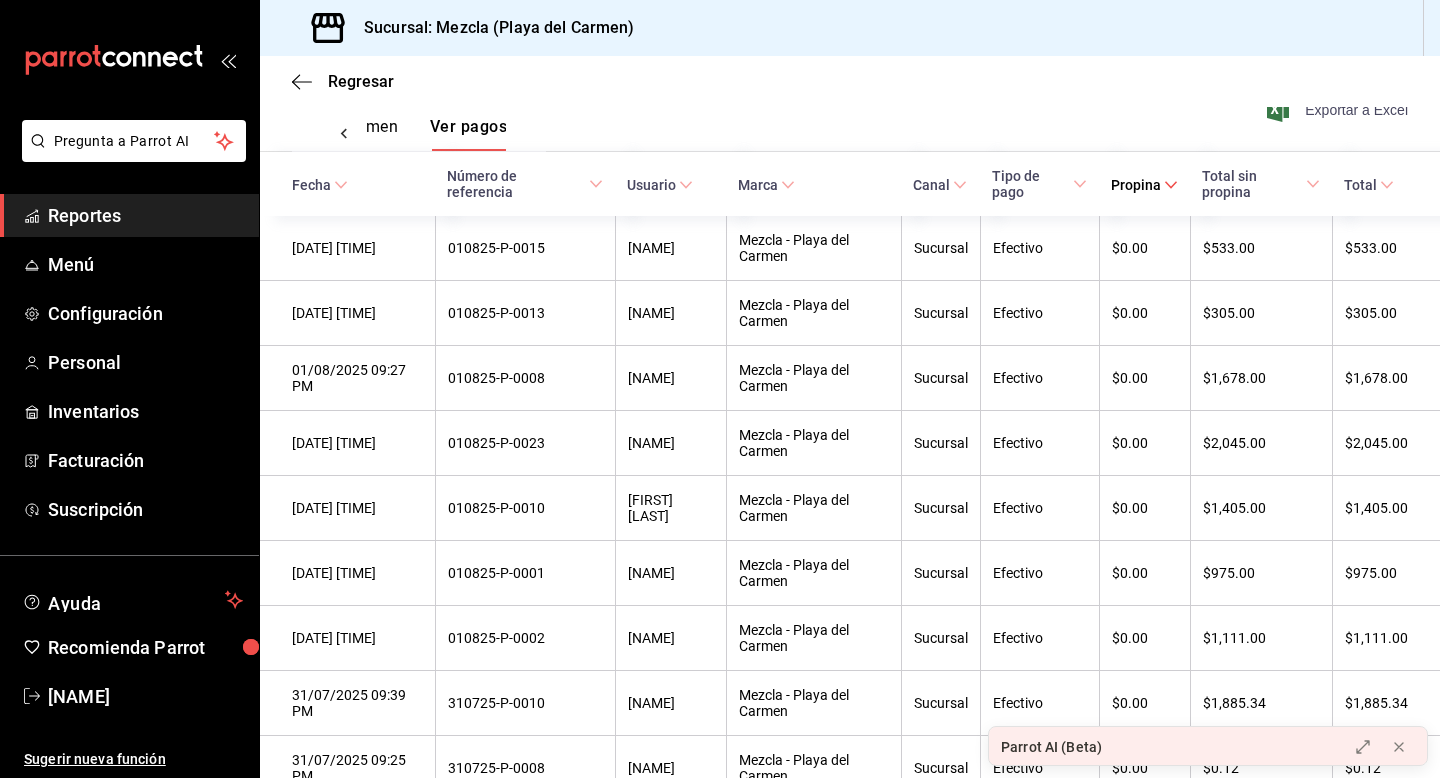 click on "Exportar a Excel" at bounding box center (1339, 110) 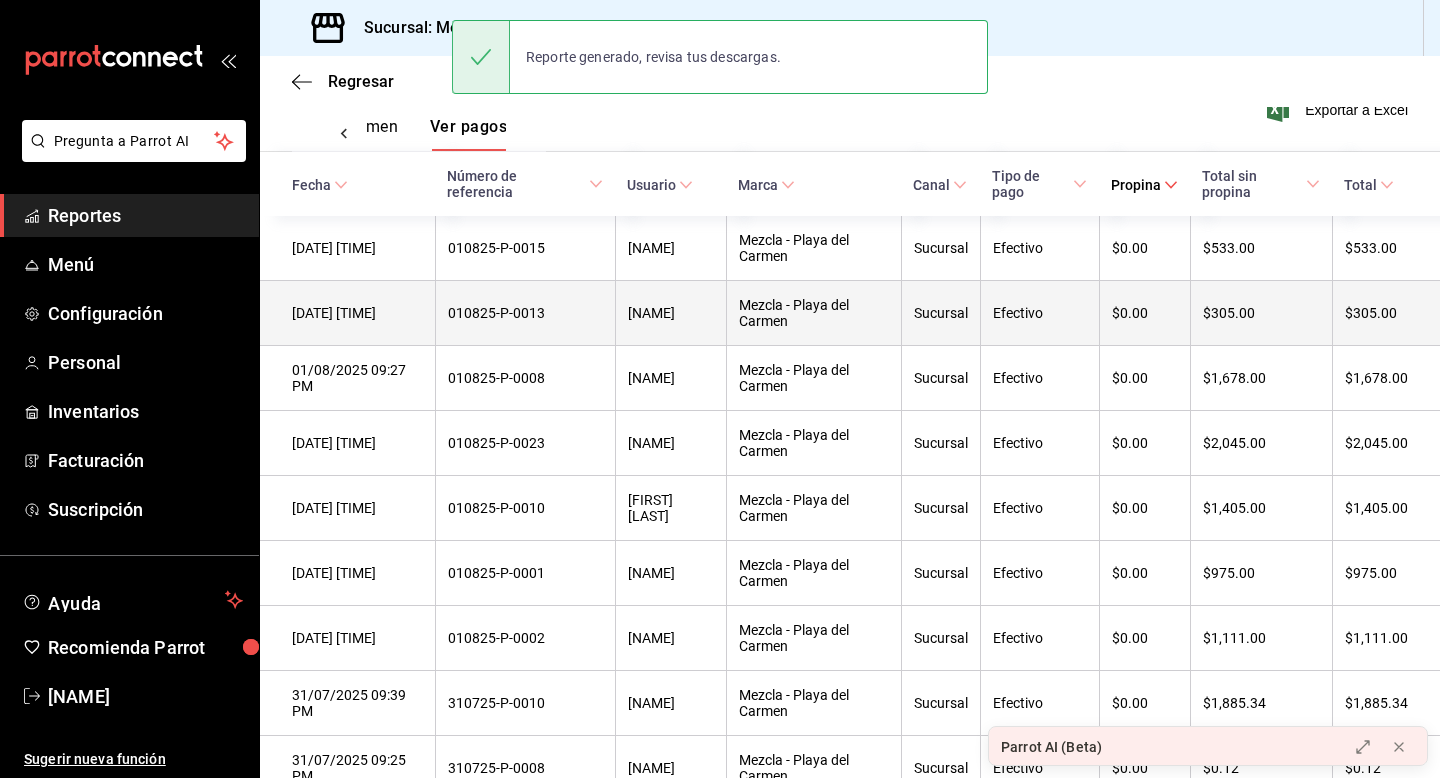 scroll, scrollTop: 0, scrollLeft: 0, axis: both 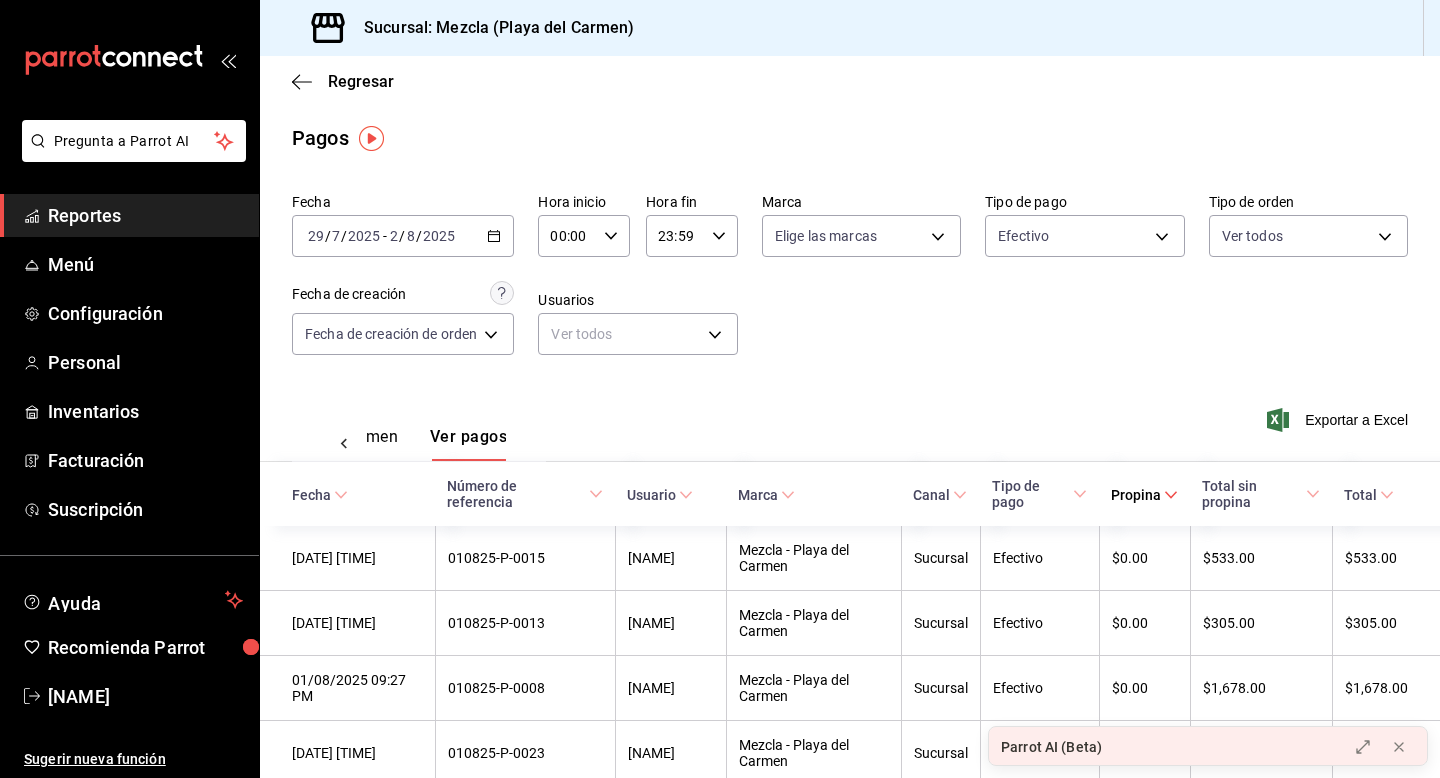 click on "Regresar" at bounding box center [850, 81] 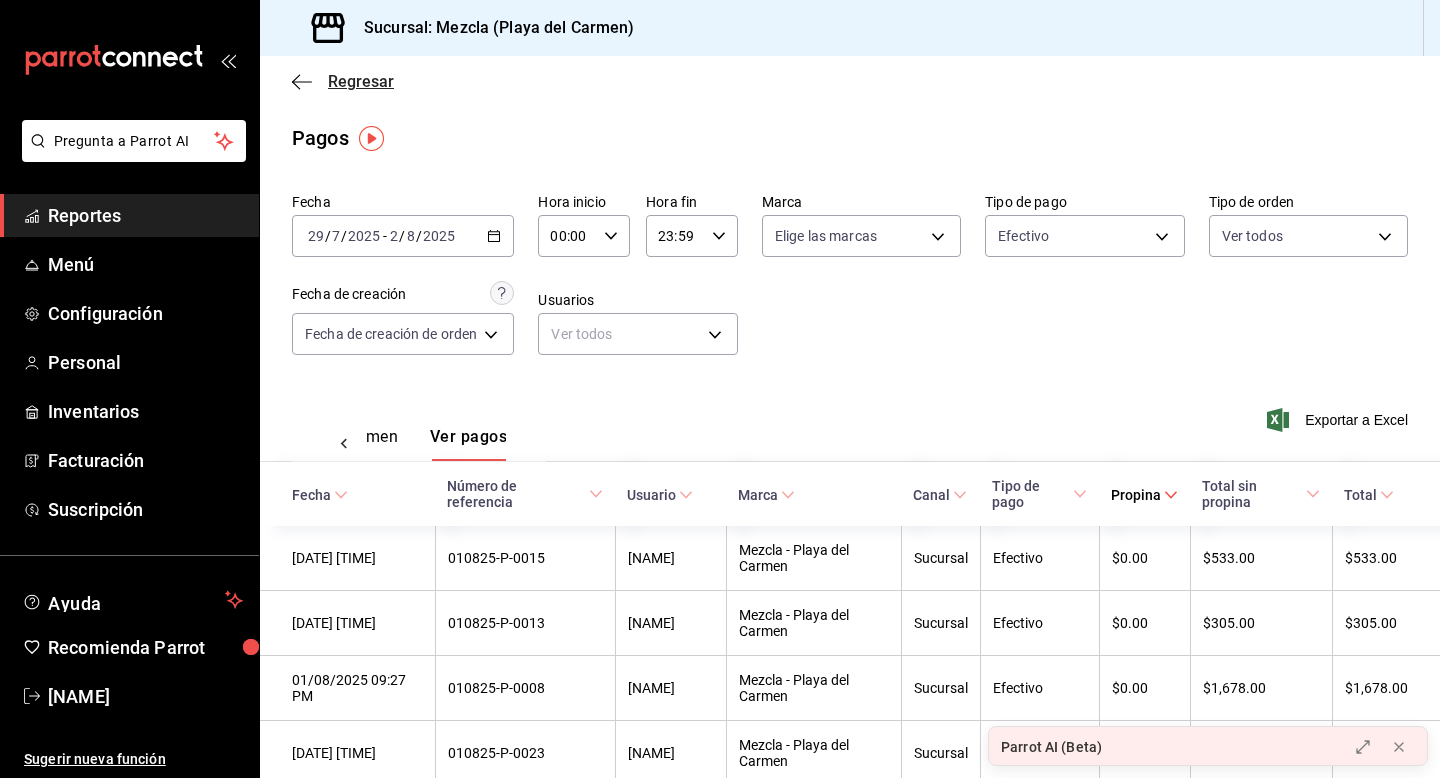 click on "Regresar" at bounding box center (361, 81) 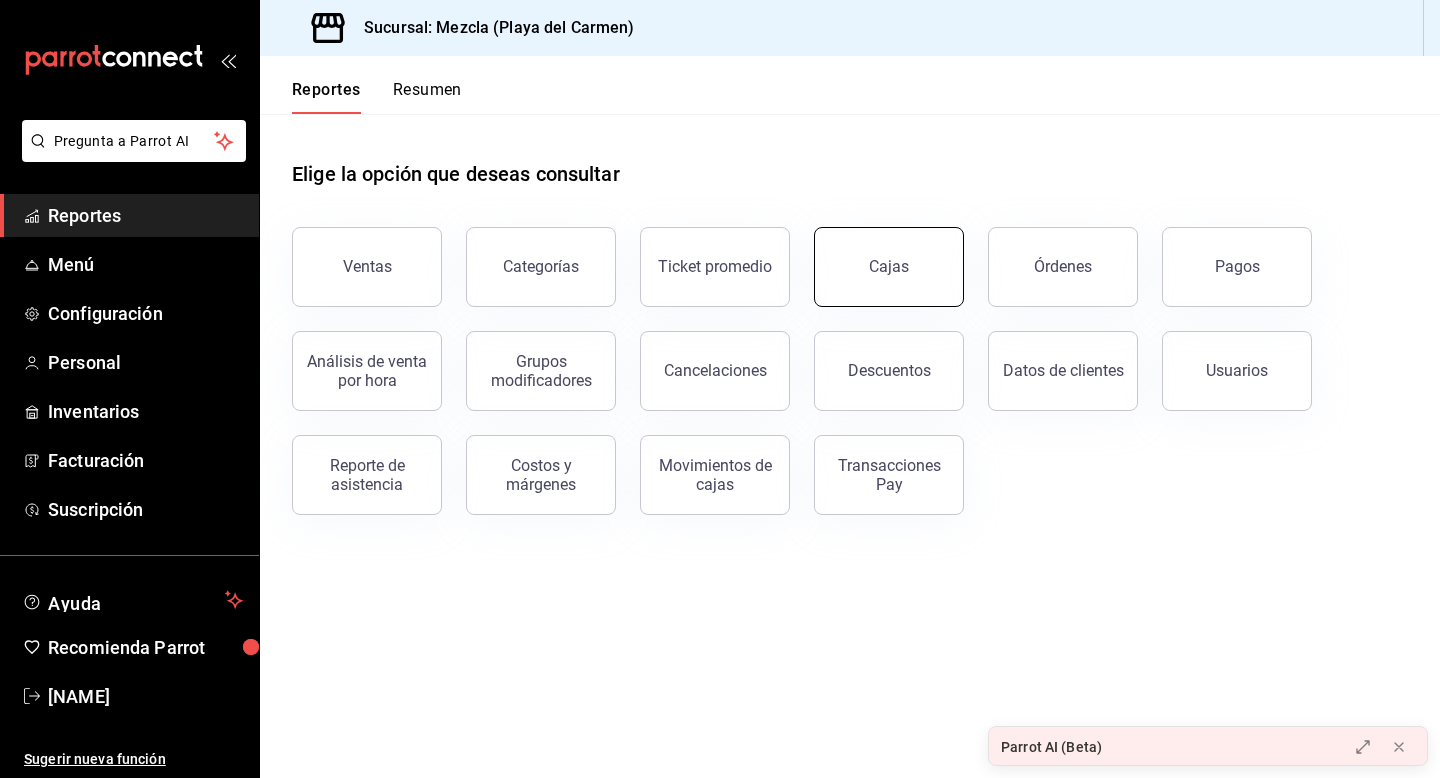 click on "Cajas" at bounding box center [889, 266] 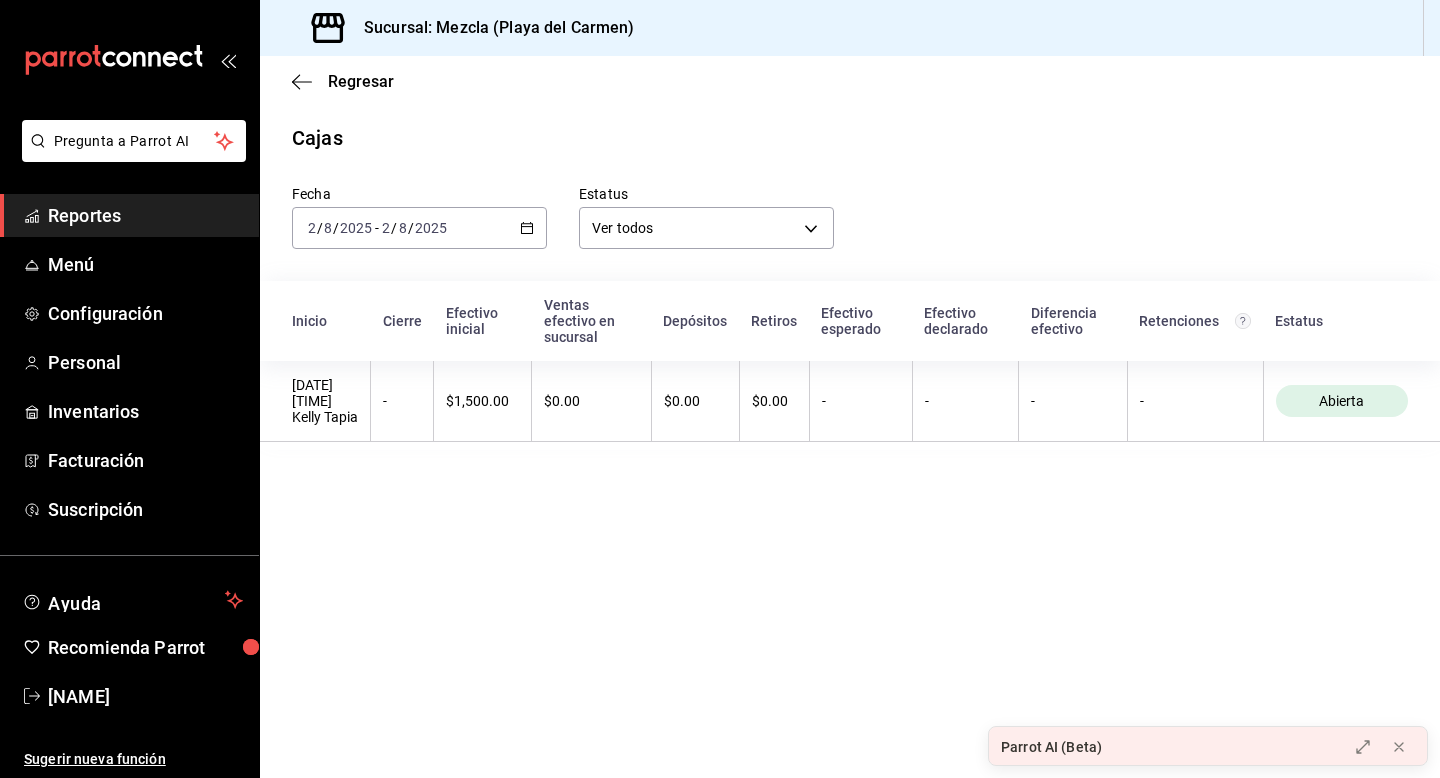 click on "2025-08-02 2 / 8 / 2025 - 2025-08-02 2 / 8 / 2025" at bounding box center [419, 228] 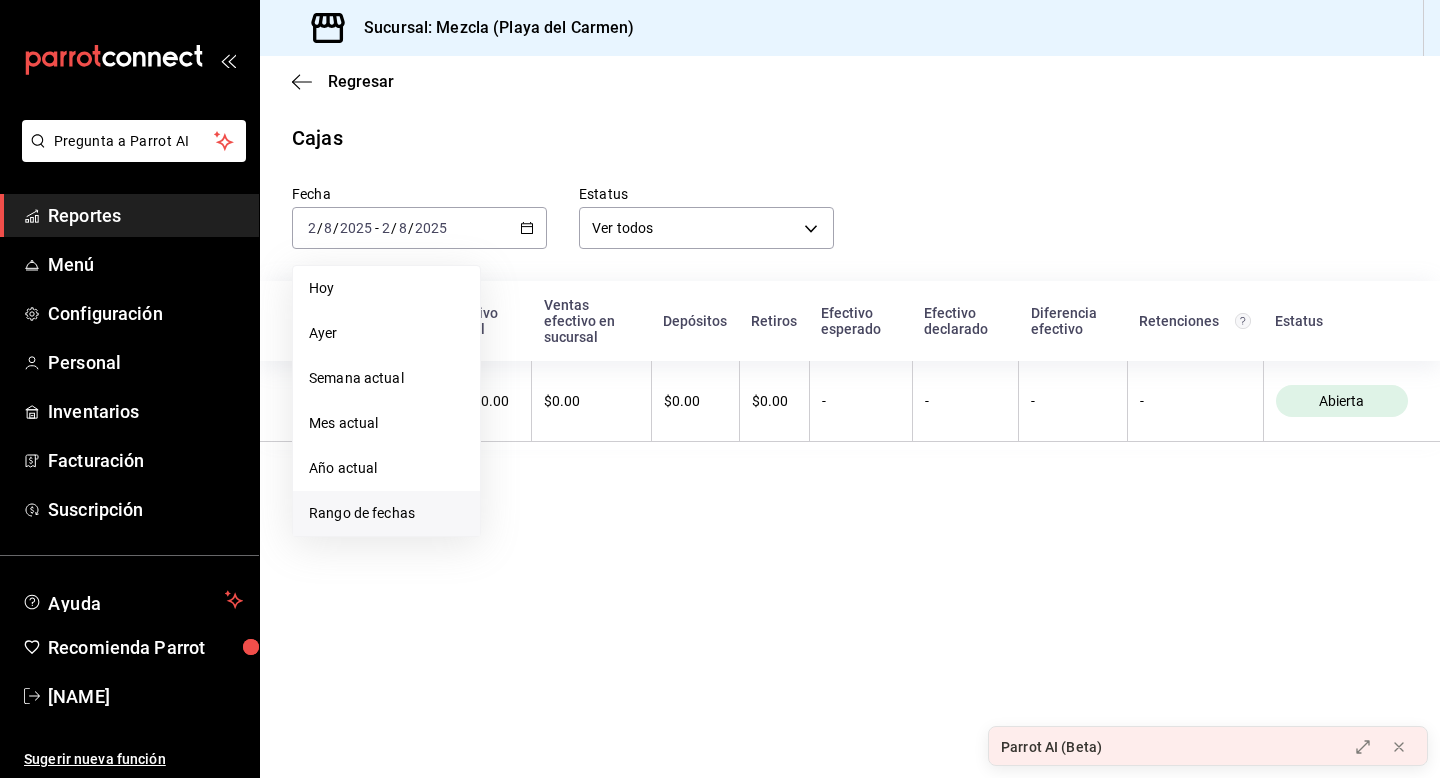 click on "Rango de fechas" at bounding box center (386, 513) 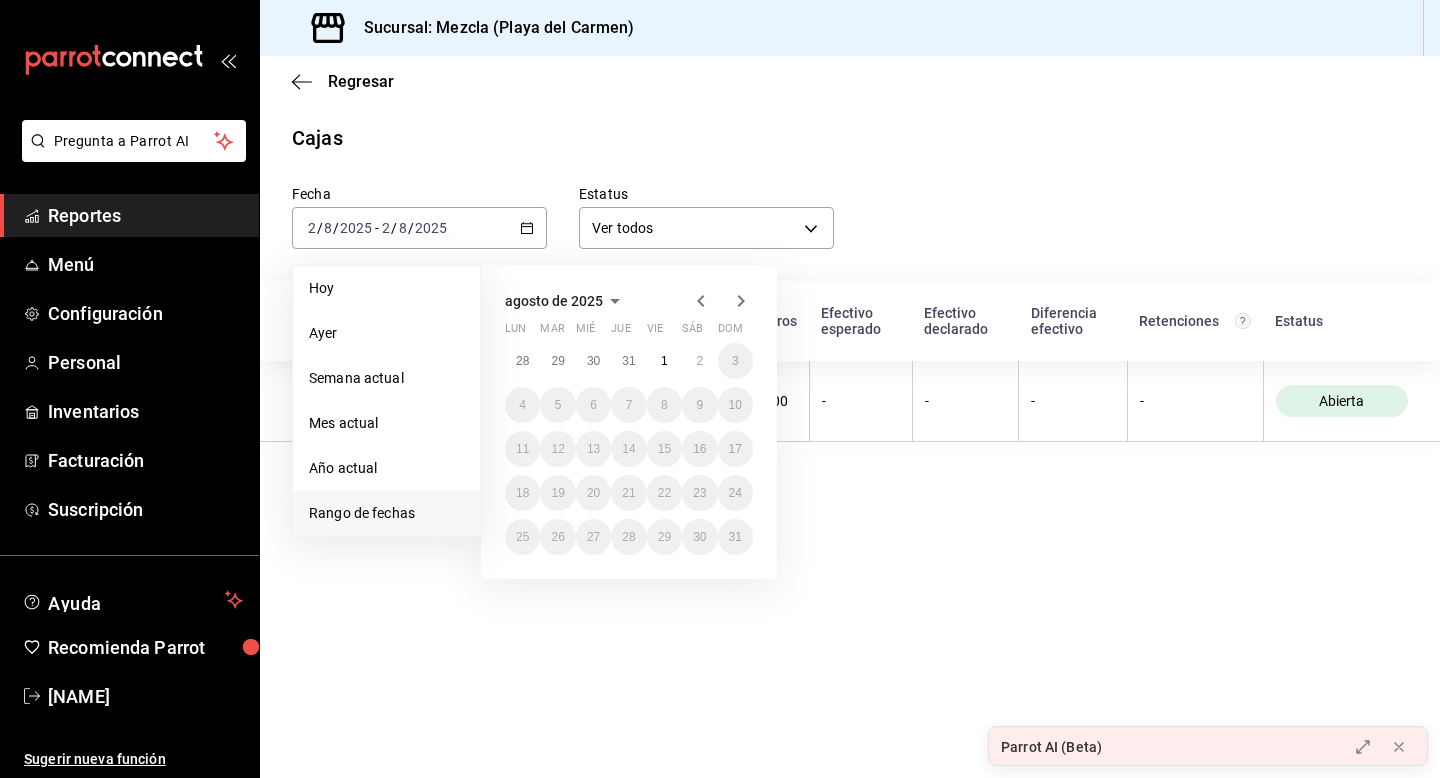 click 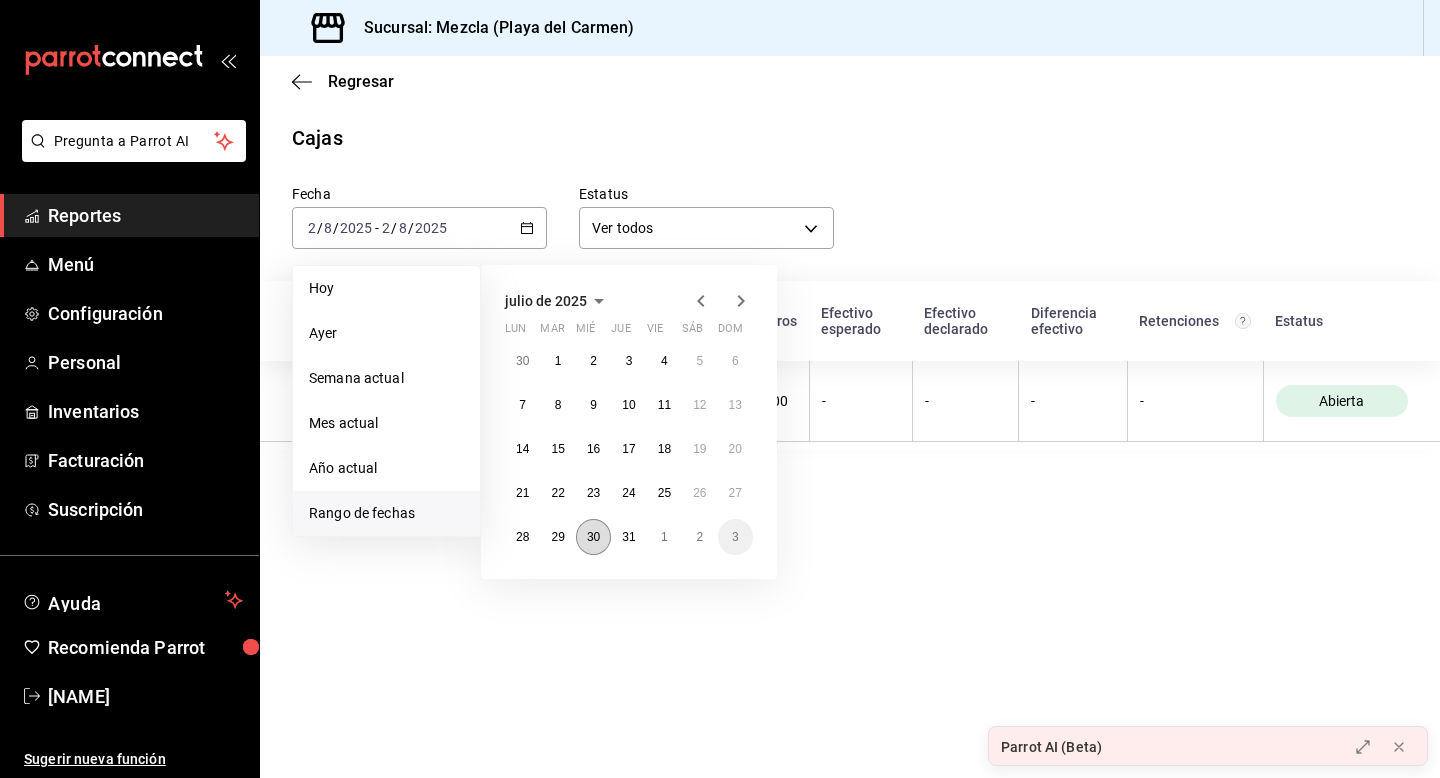 click on "30" at bounding box center [593, 537] 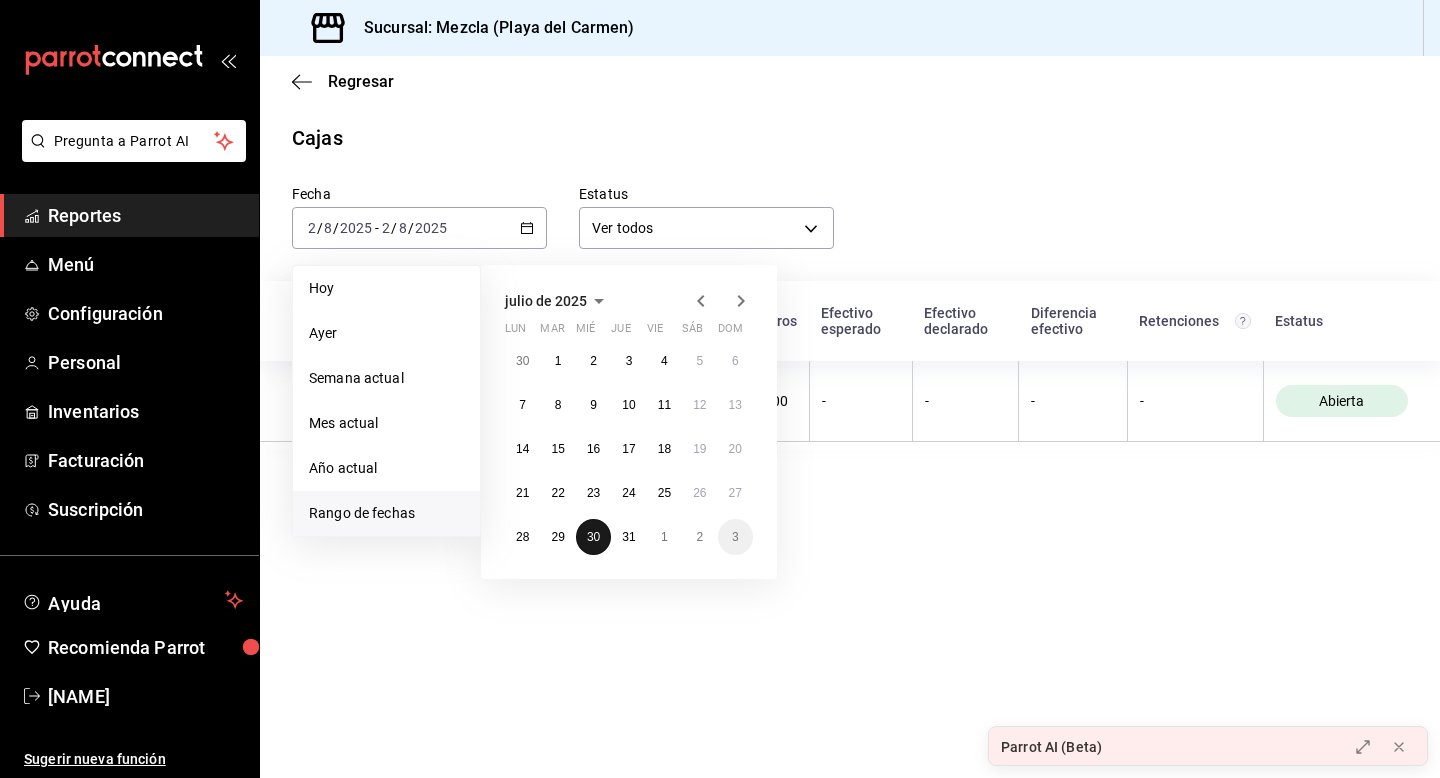 click on "30" at bounding box center (593, 537) 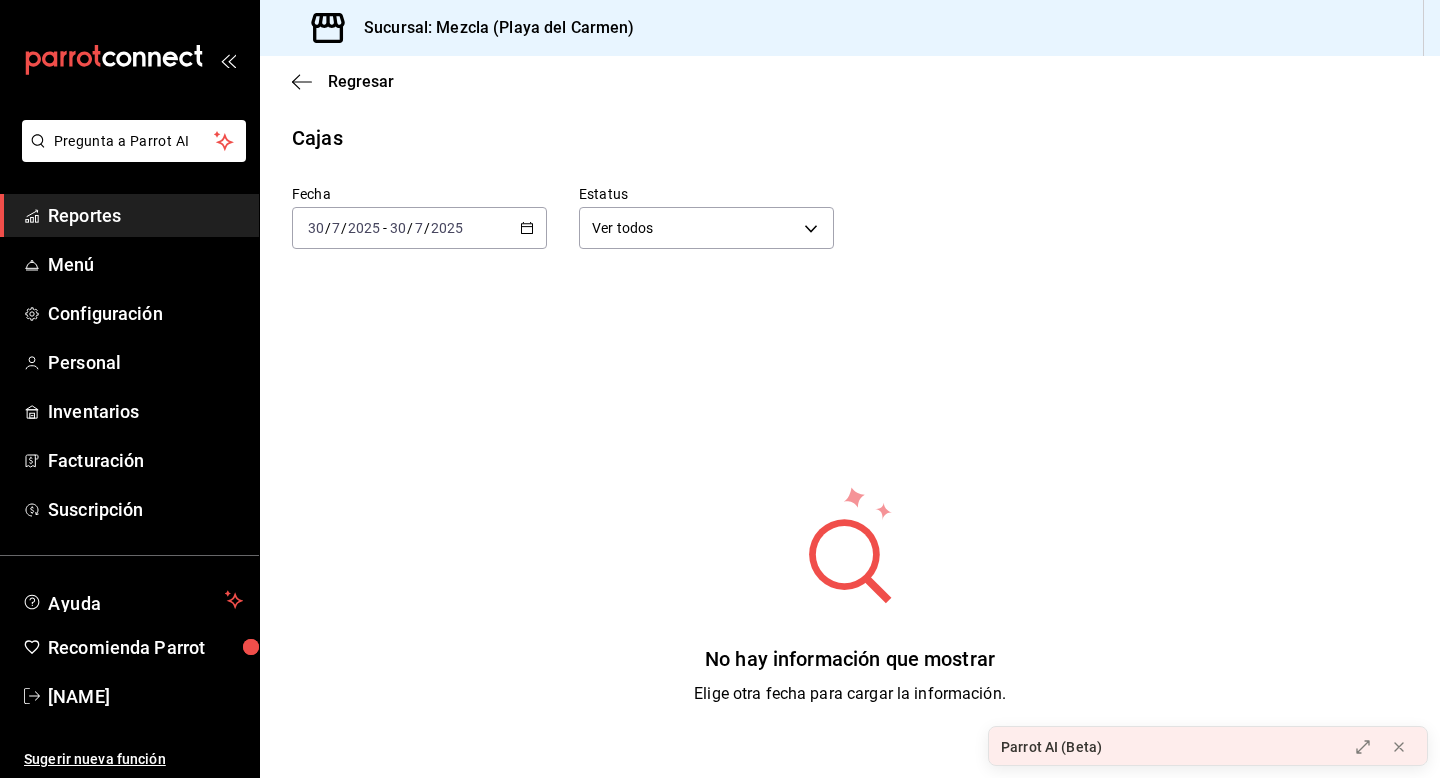click on "2025-07-30 30 / 7 / 2025 - 2025-07-30 30 / 7 / 2025" at bounding box center (419, 228) 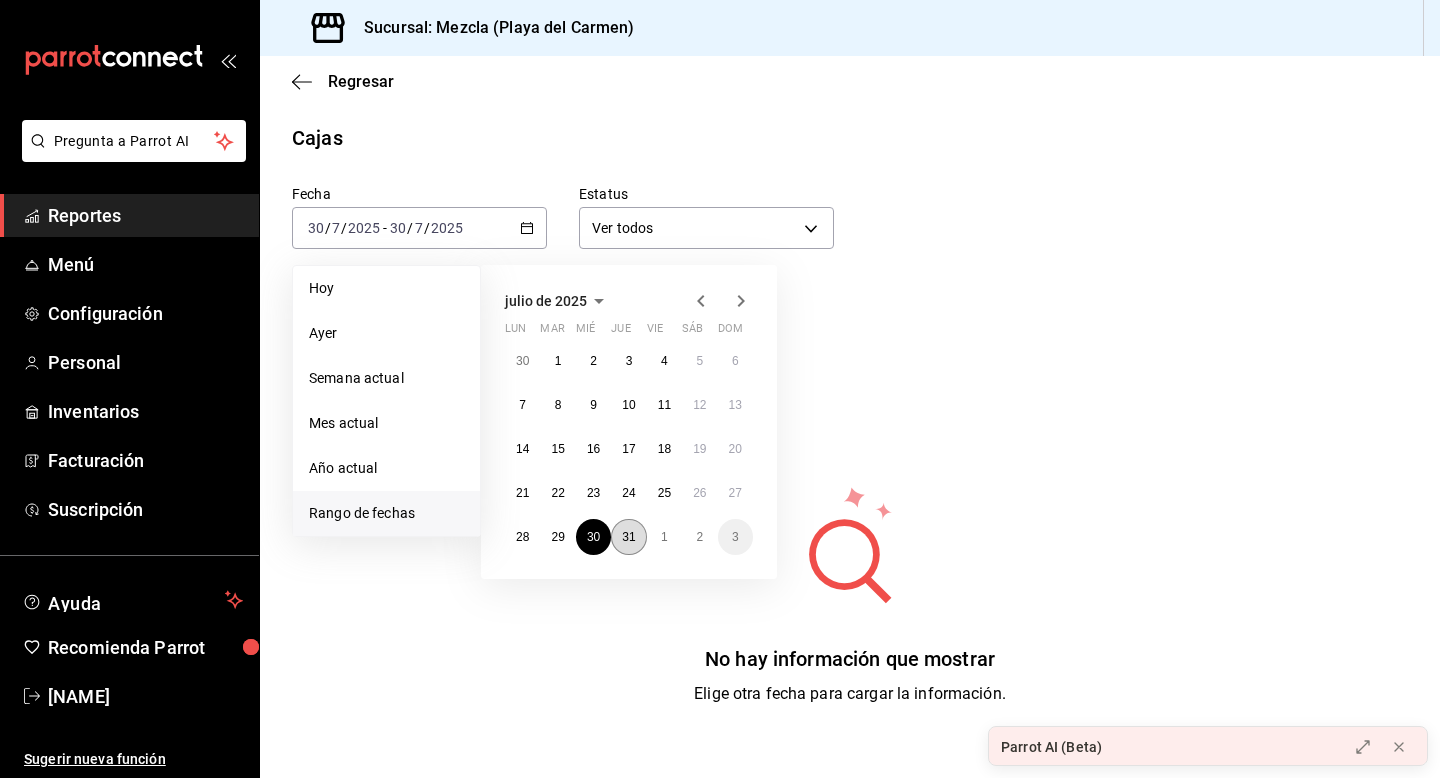 click on "31" at bounding box center [628, 537] 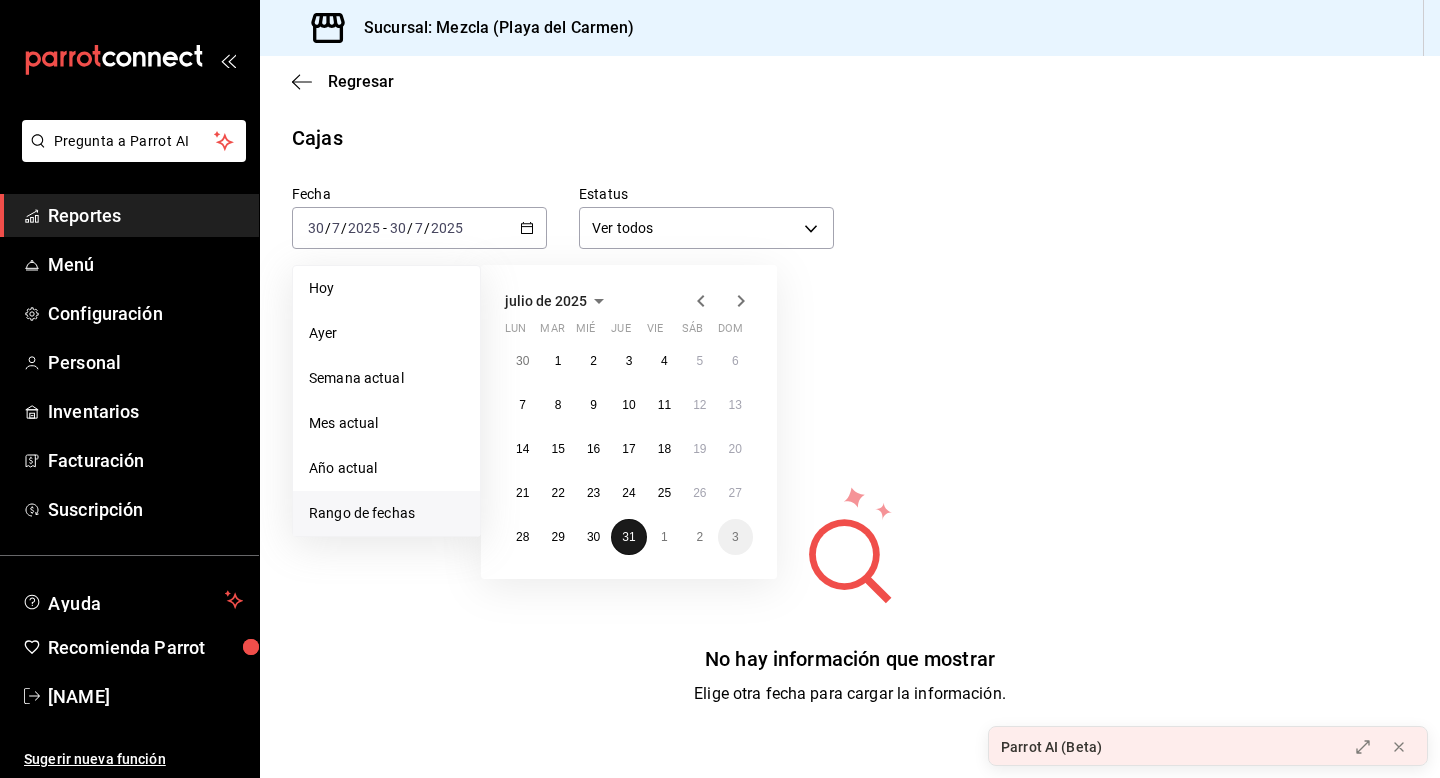 click on "31" at bounding box center [628, 537] 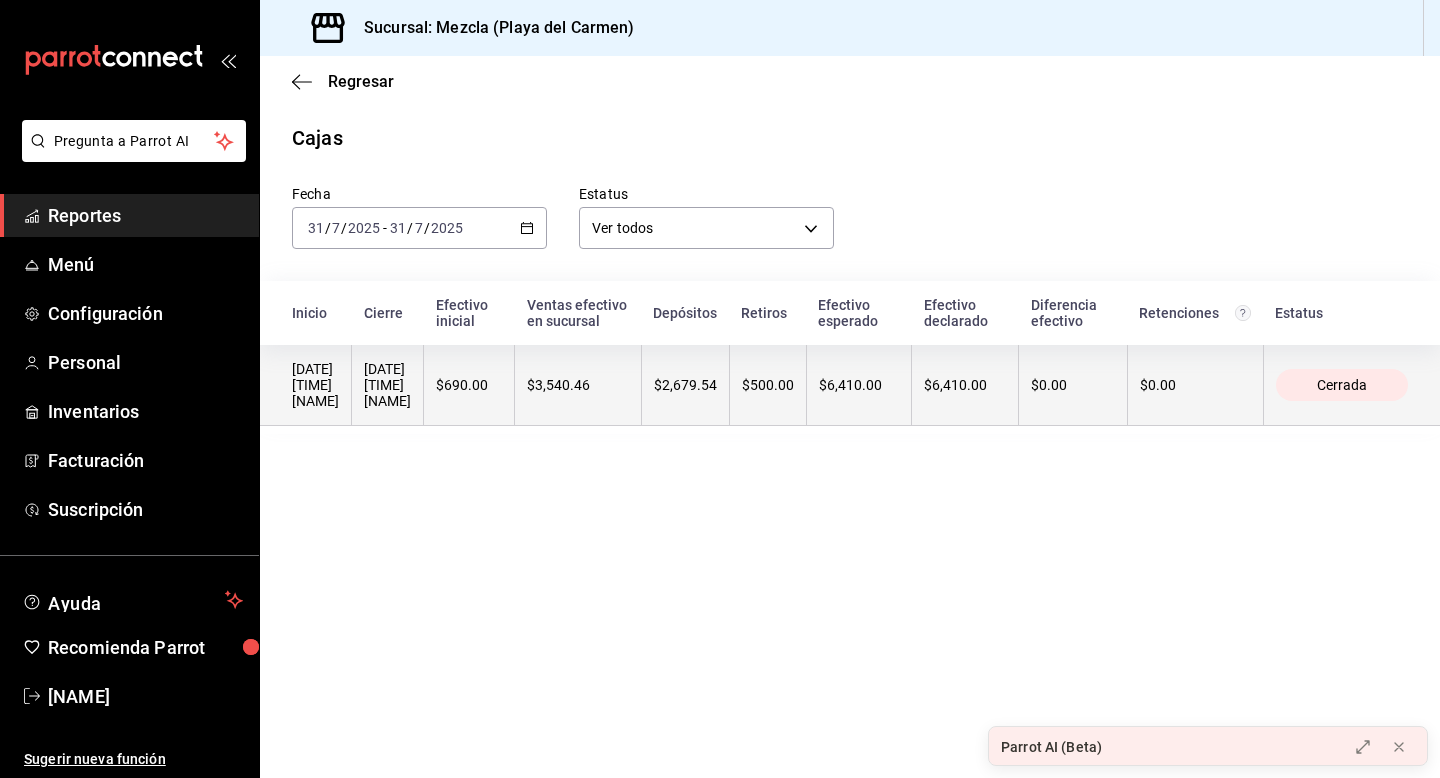 click on "$0.00" at bounding box center [1195, 385] 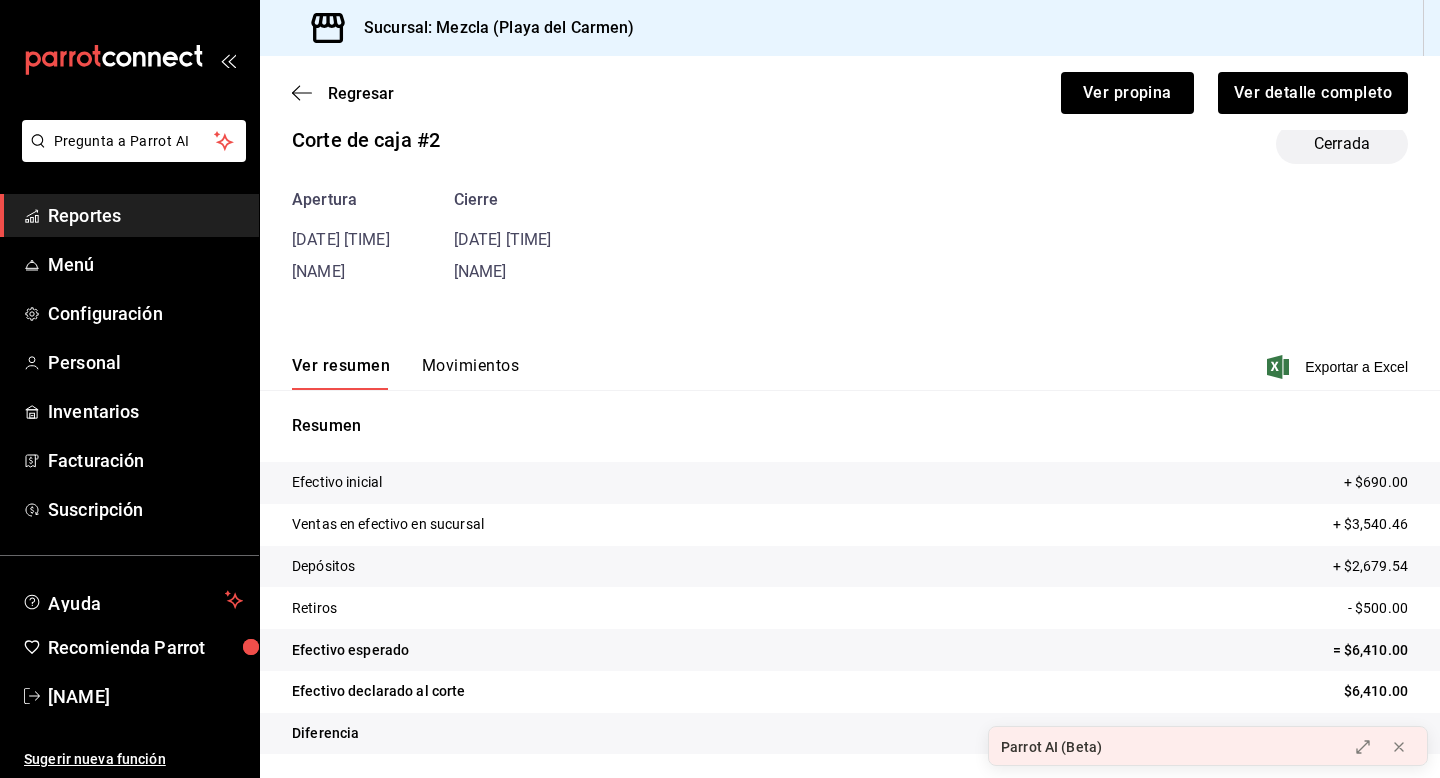 scroll, scrollTop: 0, scrollLeft: 0, axis: both 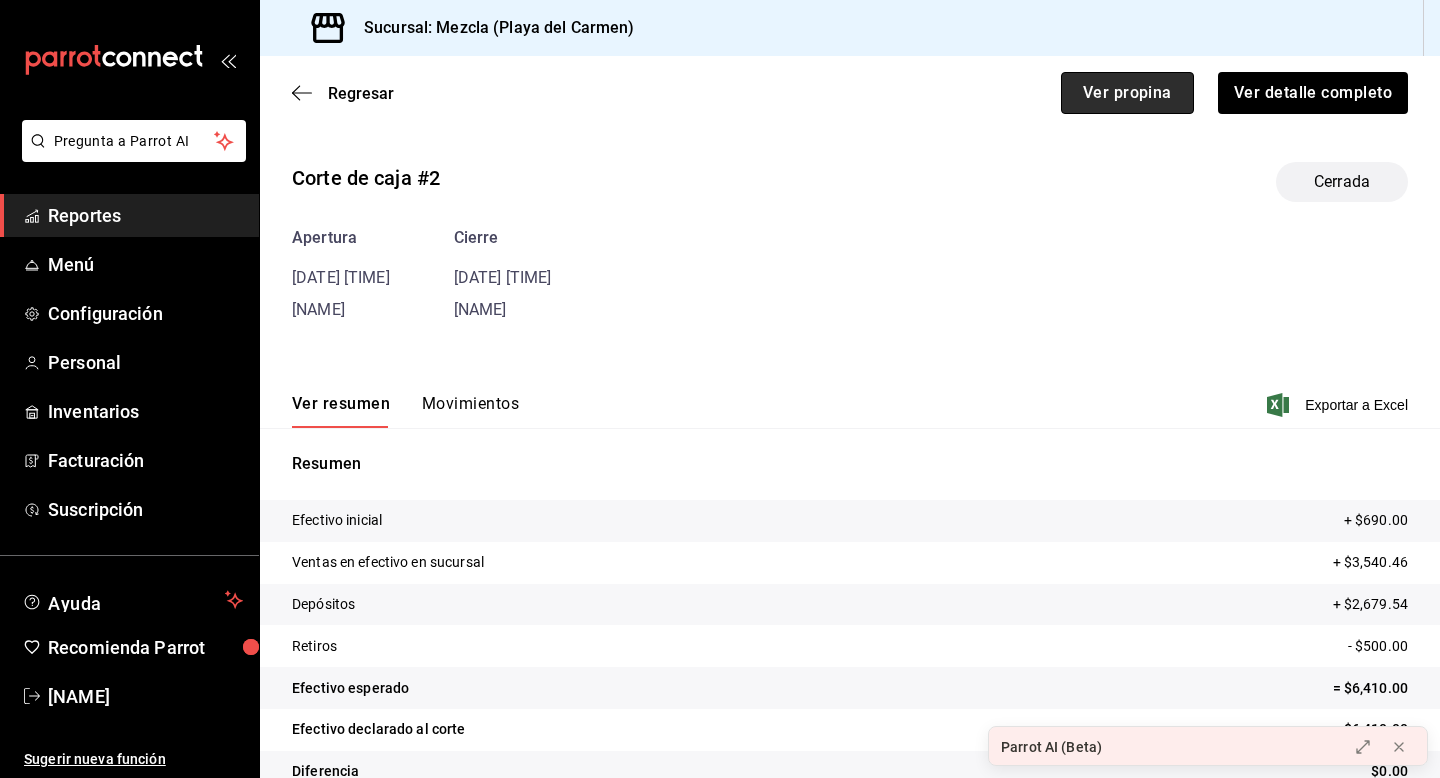 click on "Ver propina" at bounding box center [1127, 93] 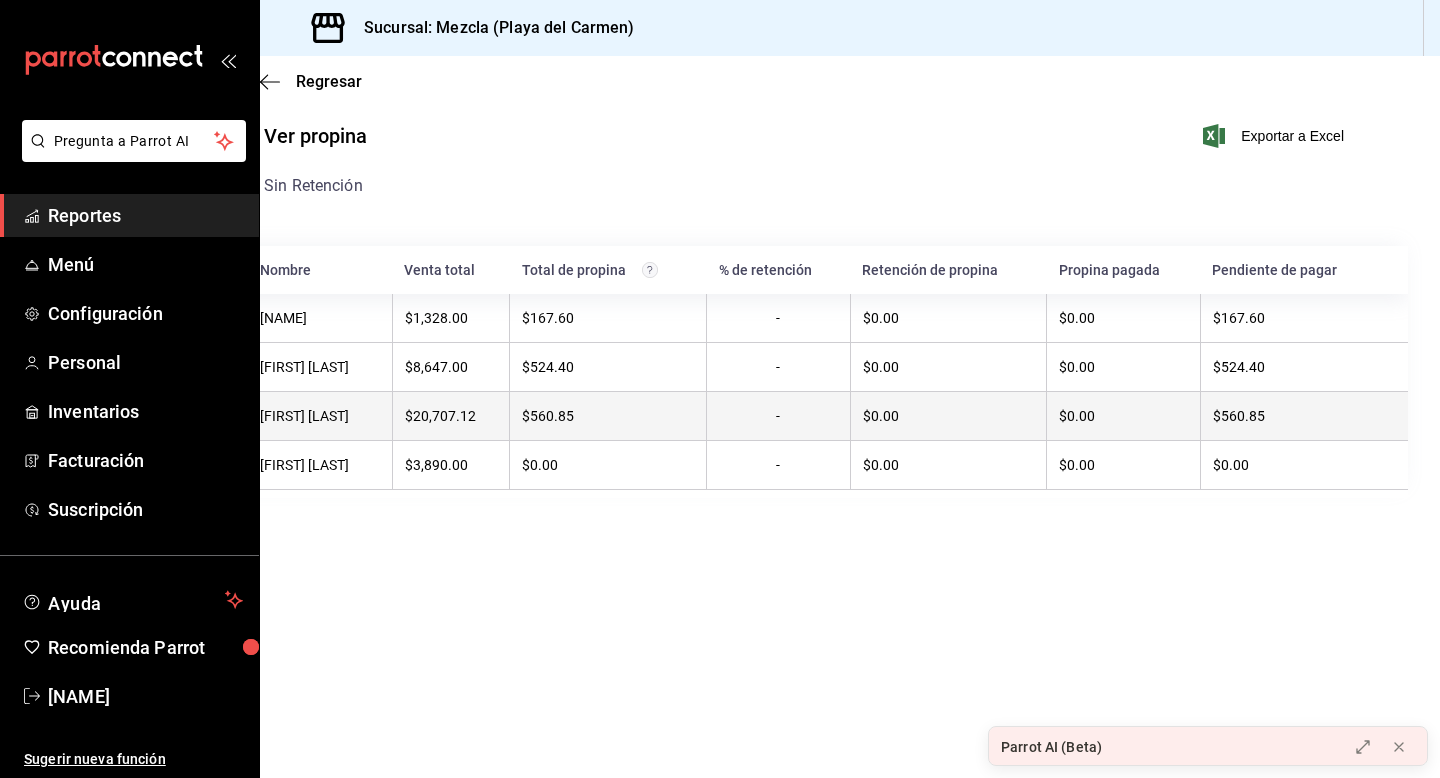 scroll, scrollTop: 0, scrollLeft: 0, axis: both 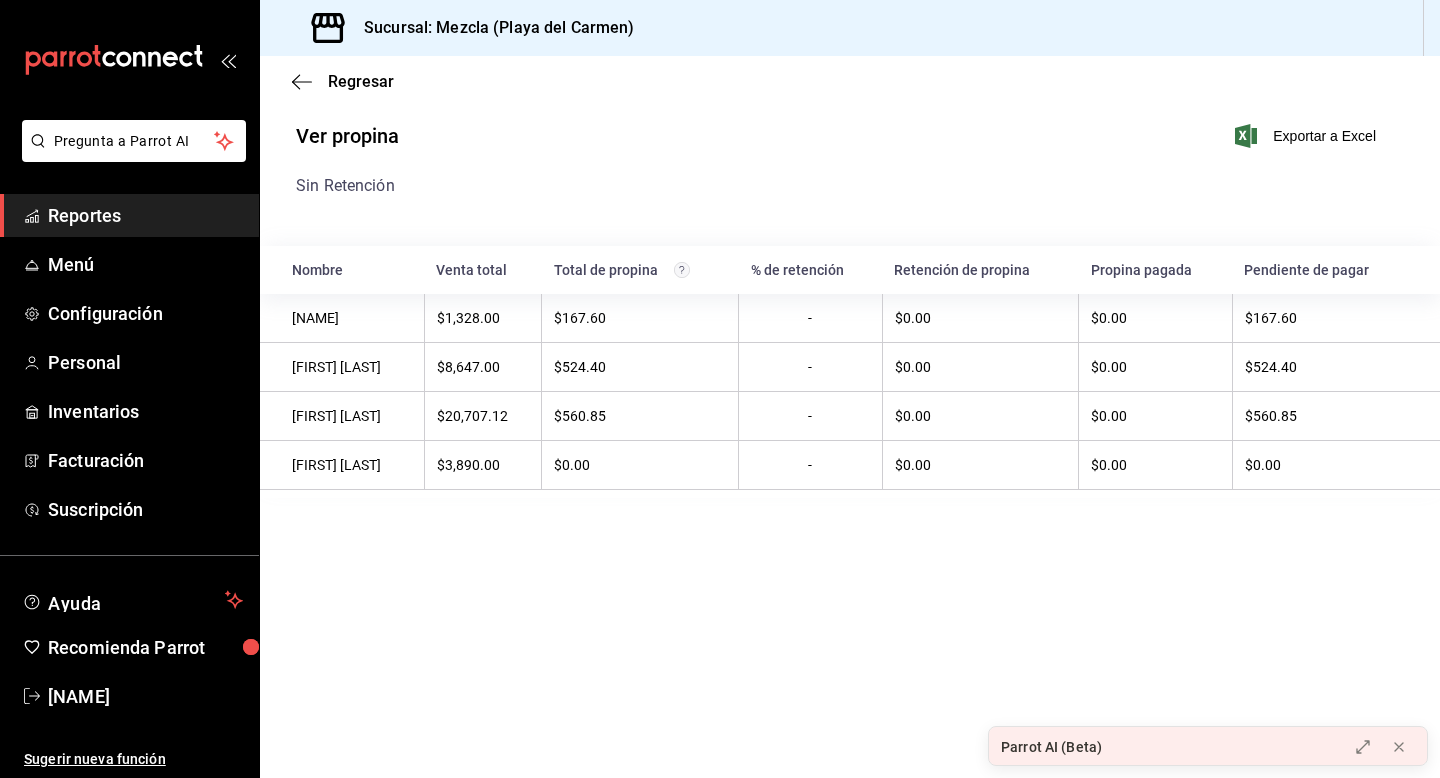 click on "Regresar" at bounding box center (850, 81) 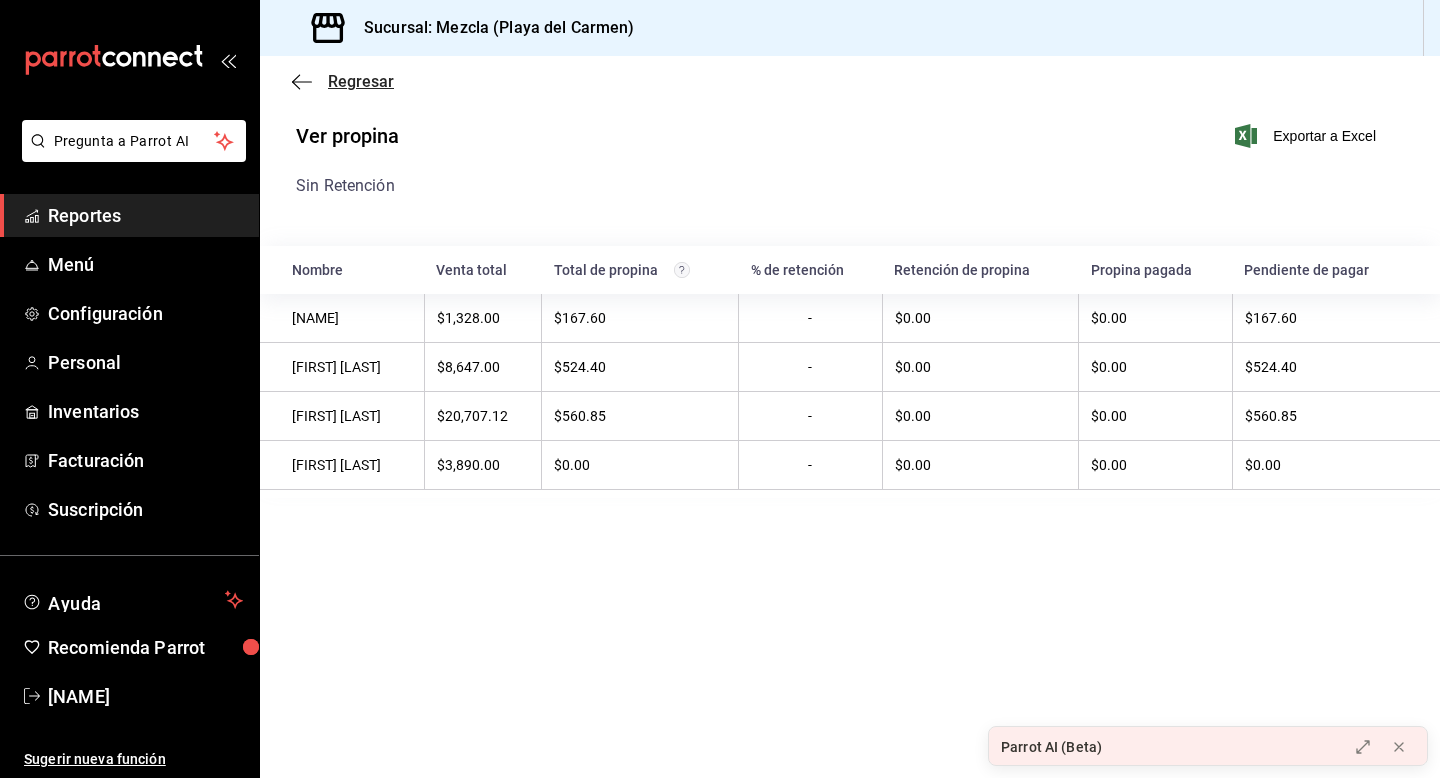 click on "Regresar" at bounding box center (361, 81) 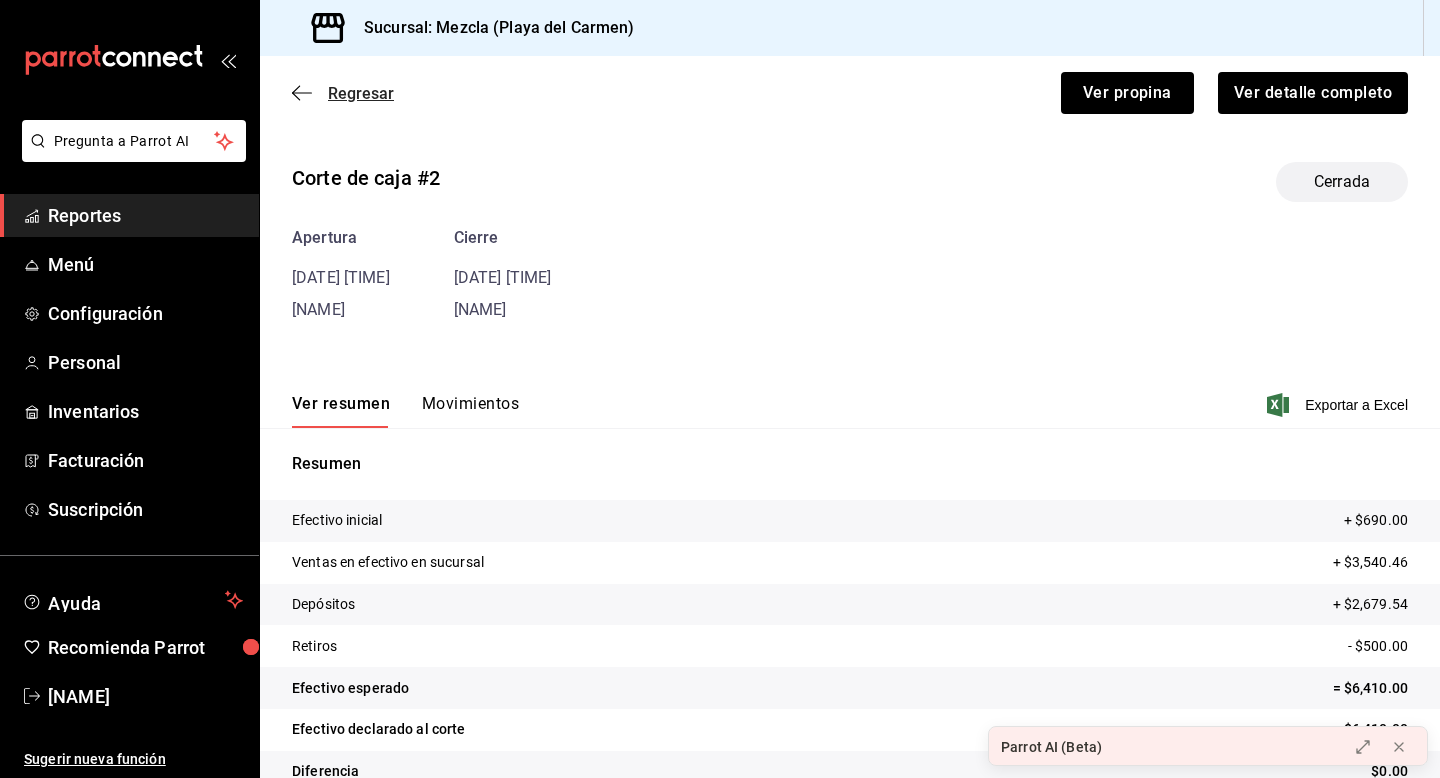 click on "Regresar" at bounding box center [361, 93] 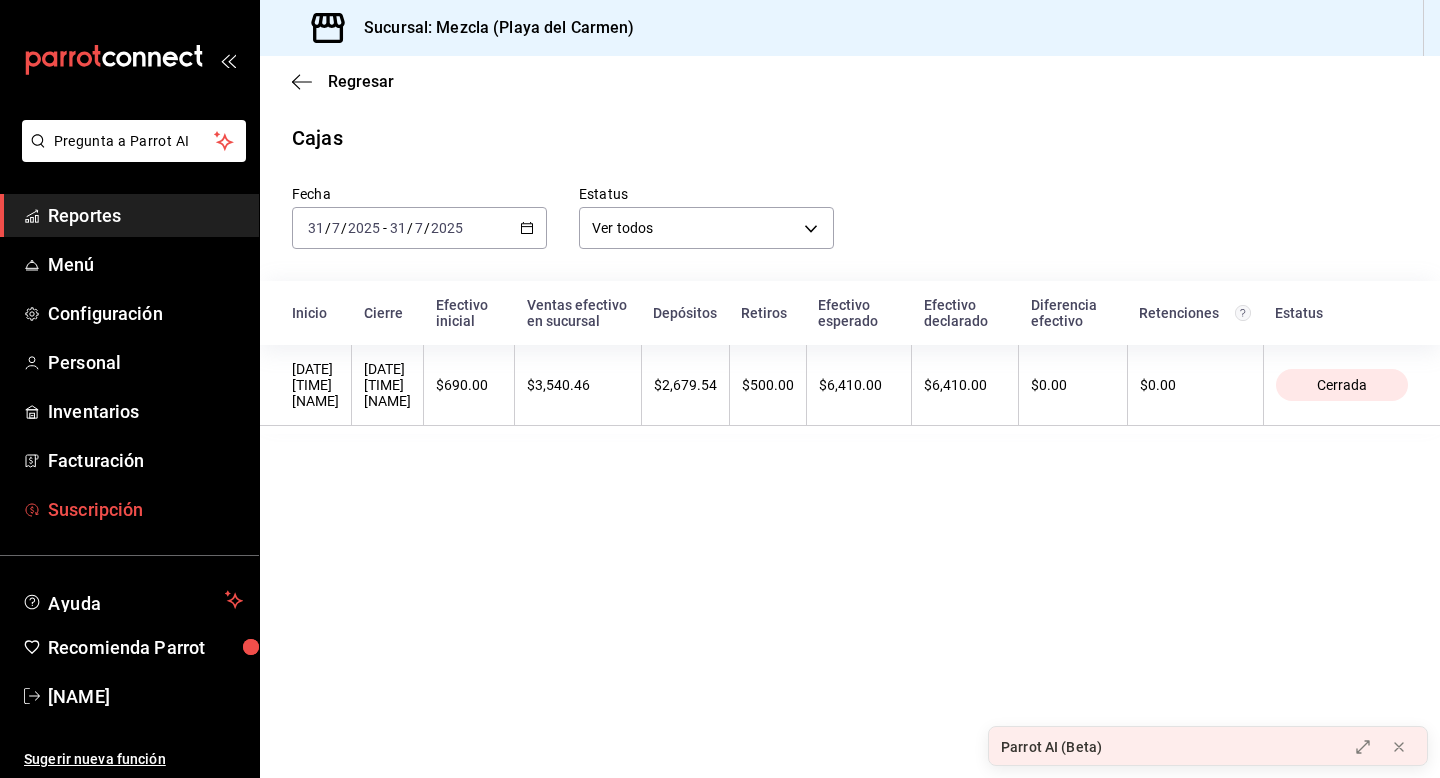 click on "Suscripción" at bounding box center [145, 509] 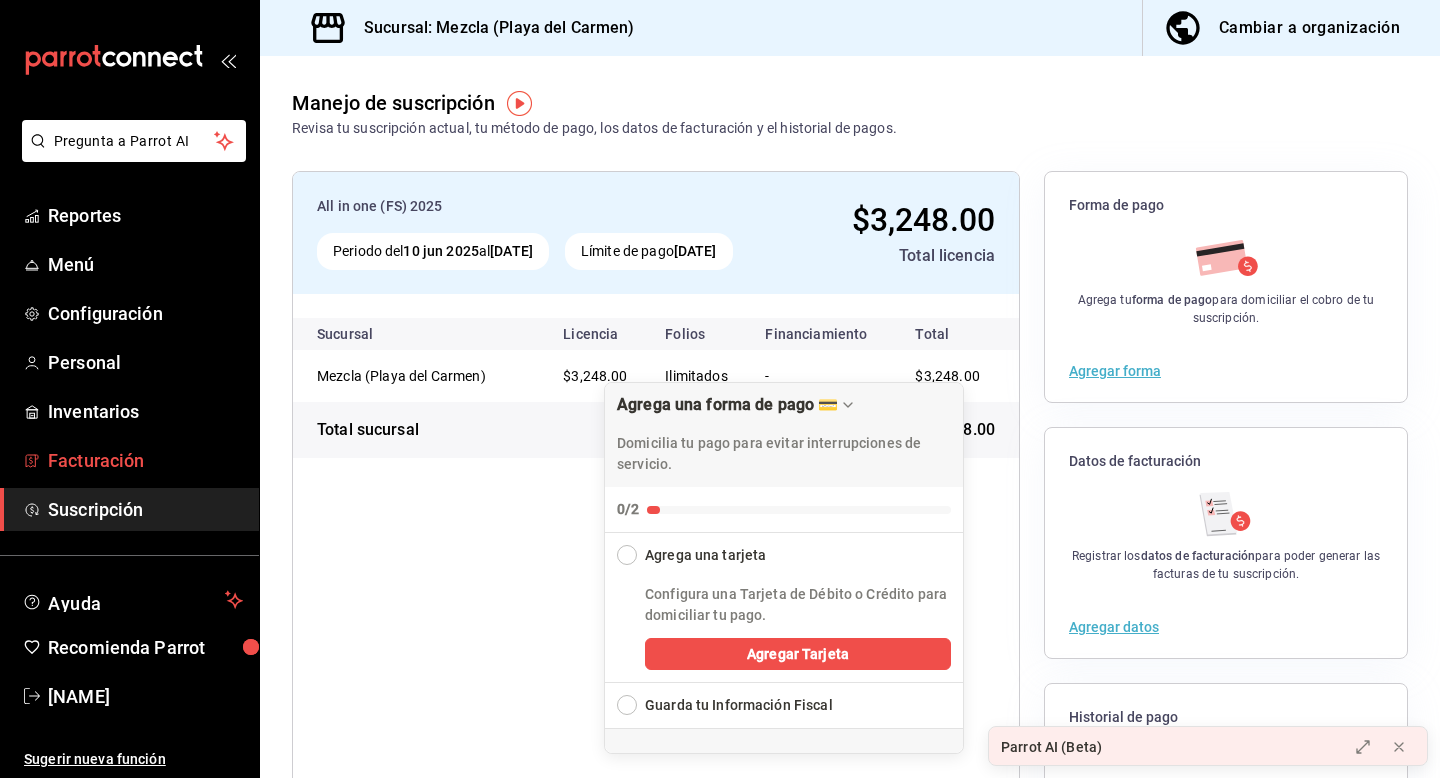 click on "Facturación" at bounding box center (145, 460) 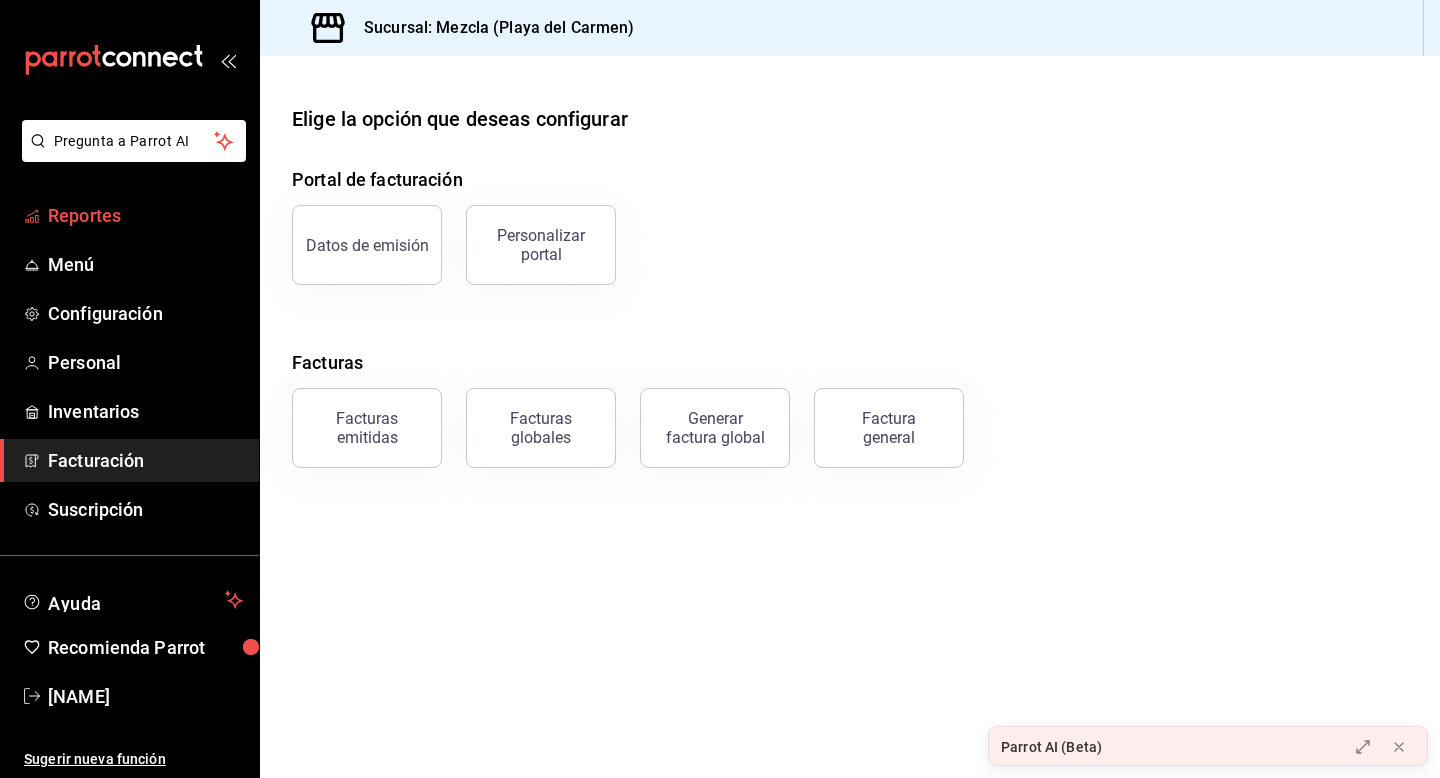 click on "Reportes" at bounding box center [145, 215] 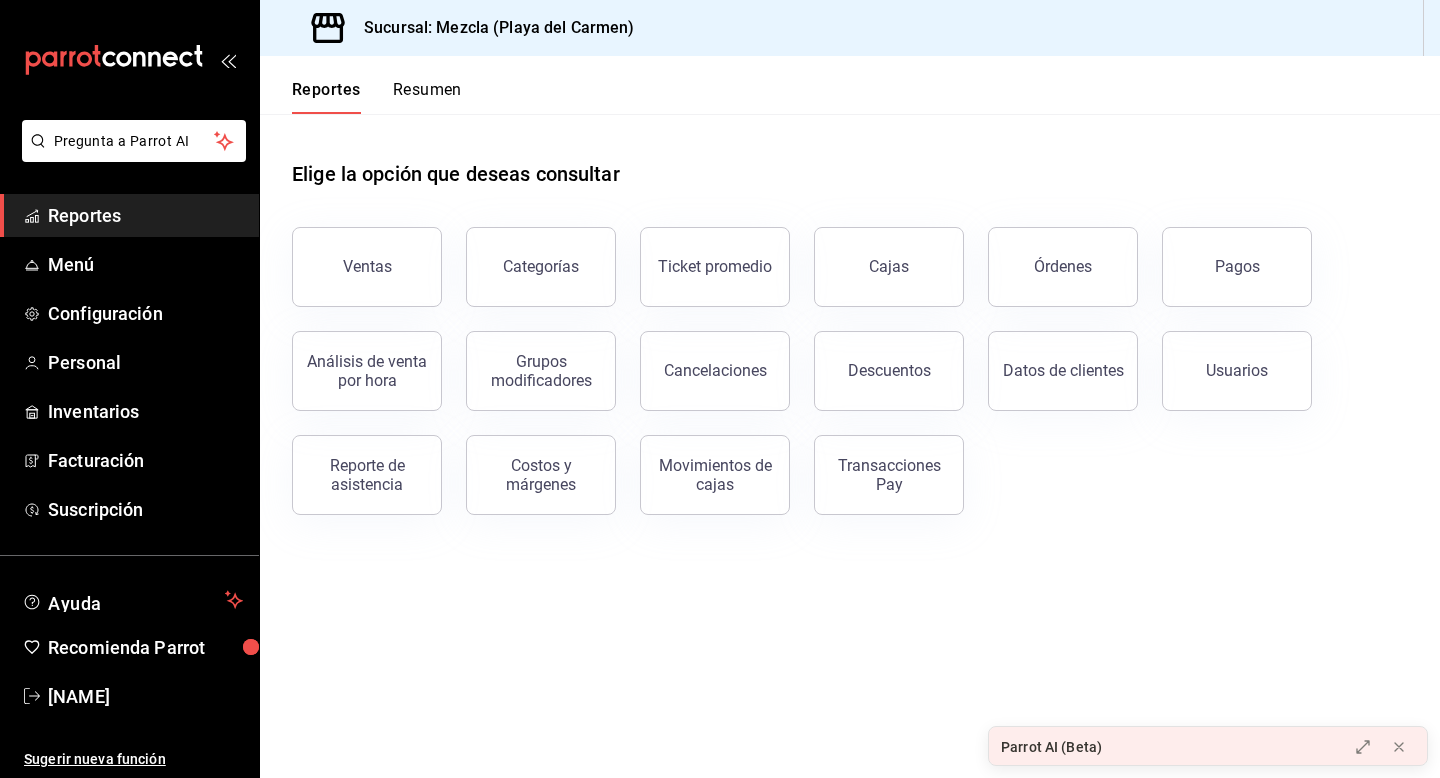 click on "Resumen" at bounding box center (427, 97) 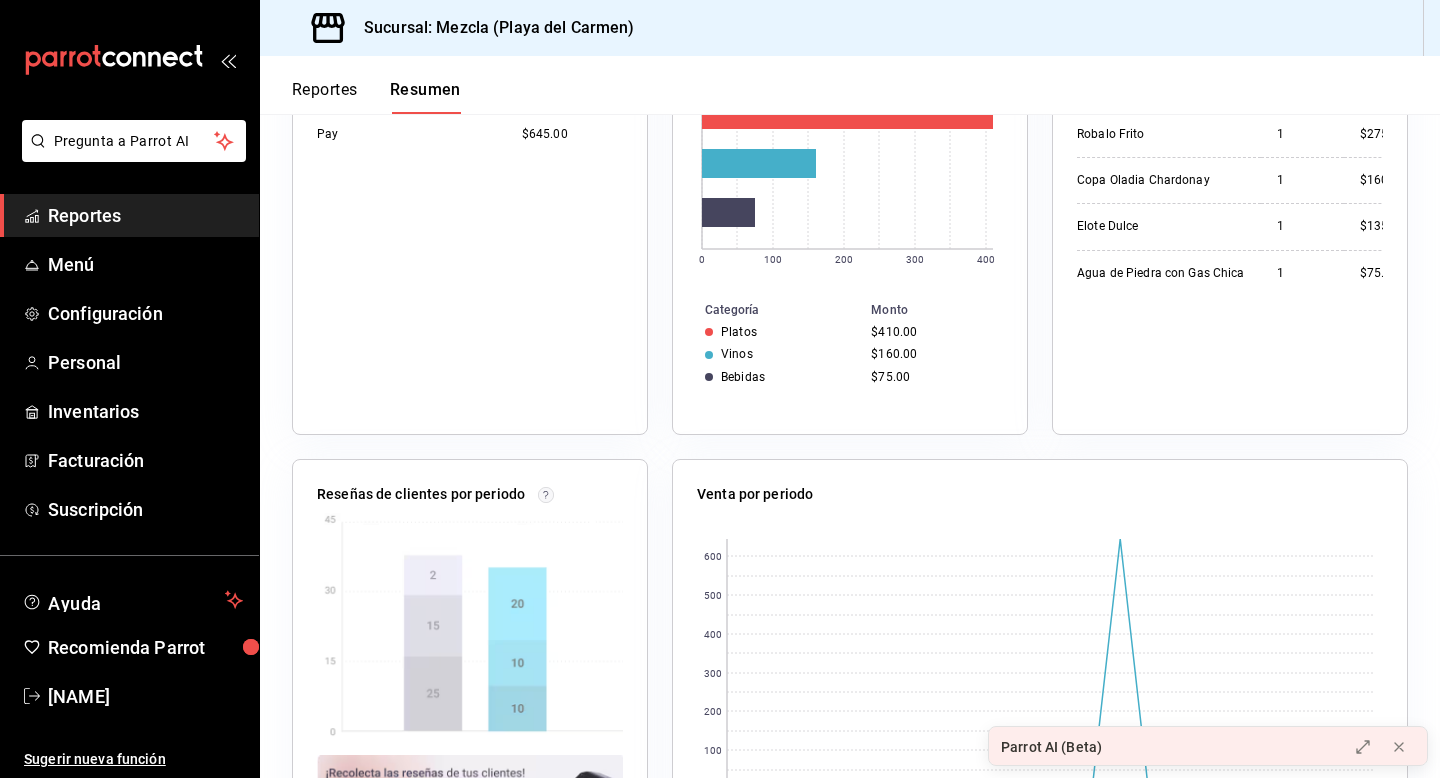 scroll, scrollTop: 592, scrollLeft: 0, axis: vertical 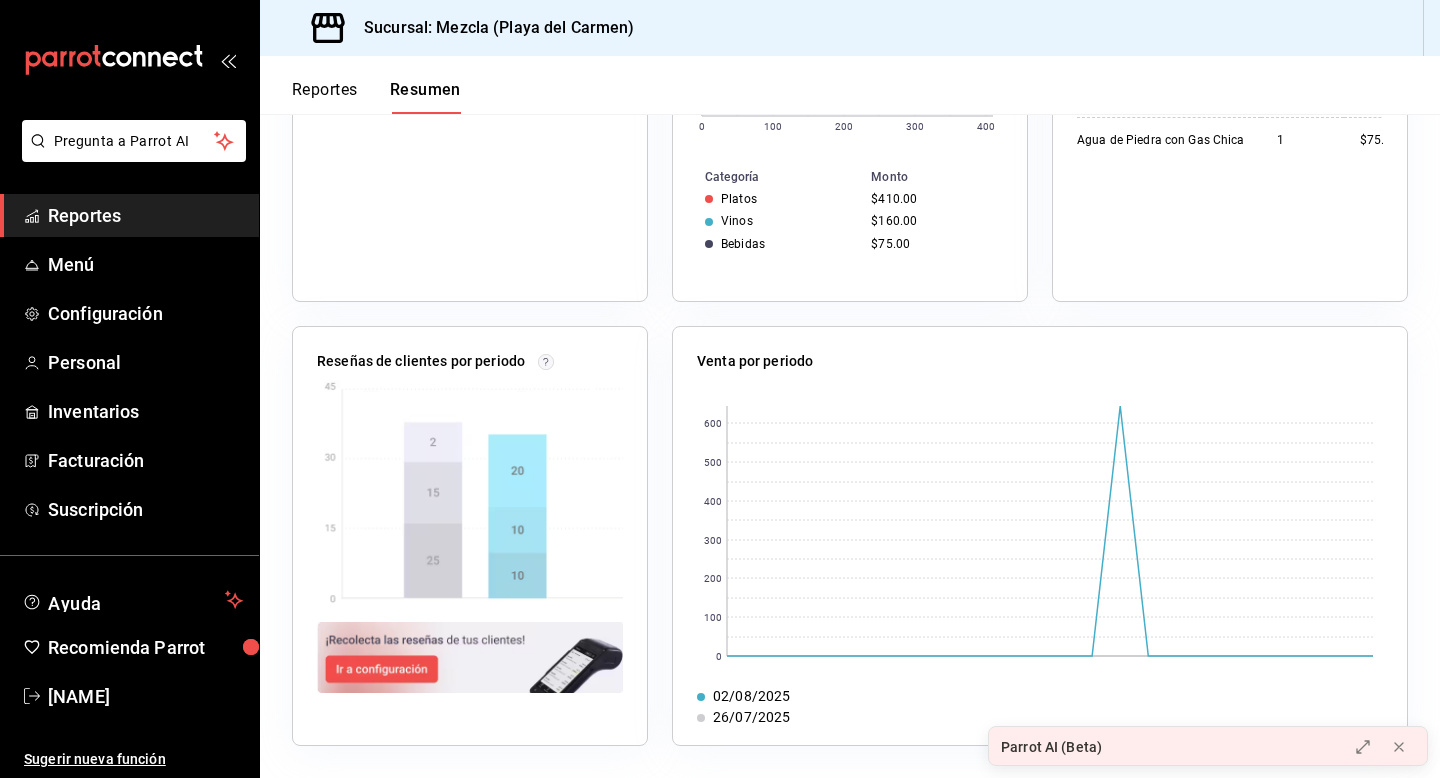 click on "Reportes" at bounding box center (129, 215) 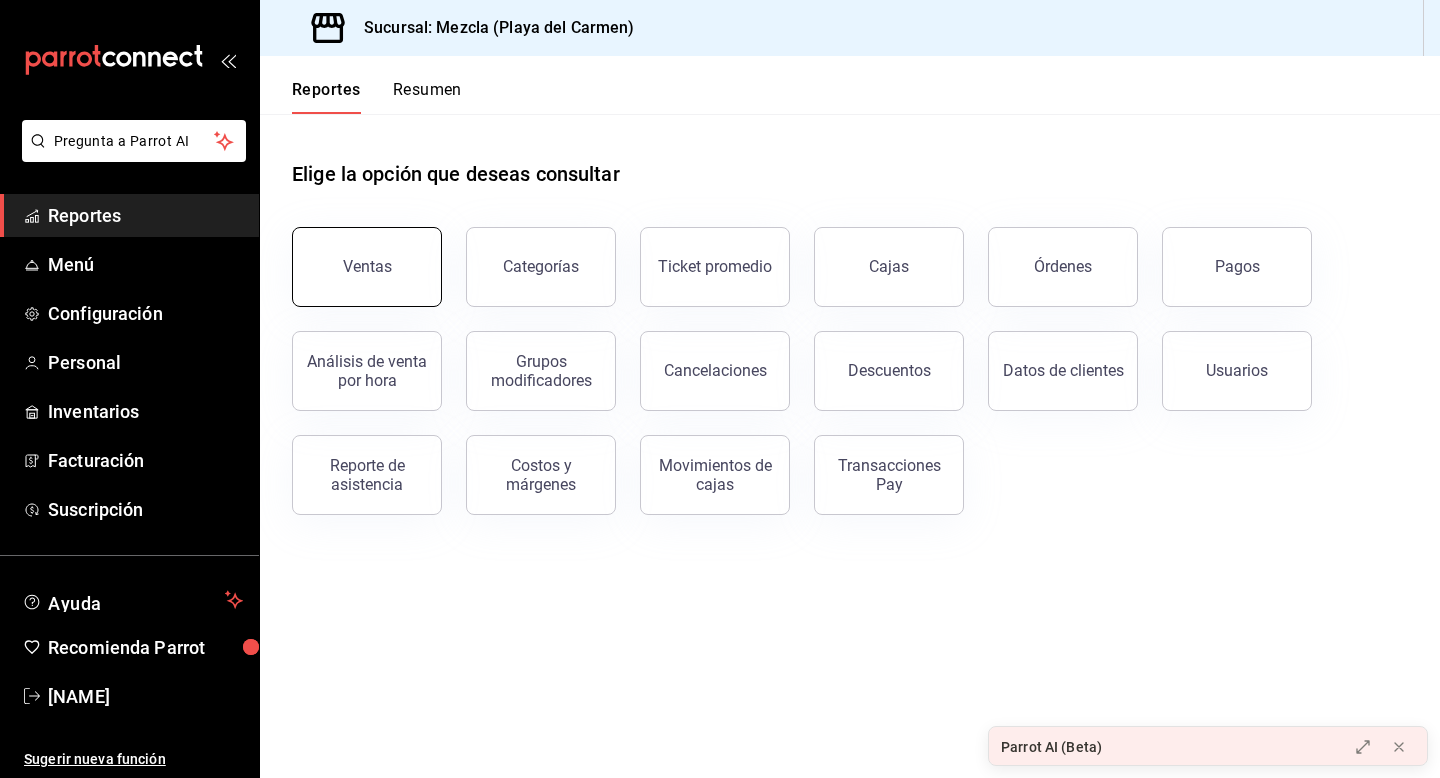 click on "Ventas" at bounding box center [367, 266] 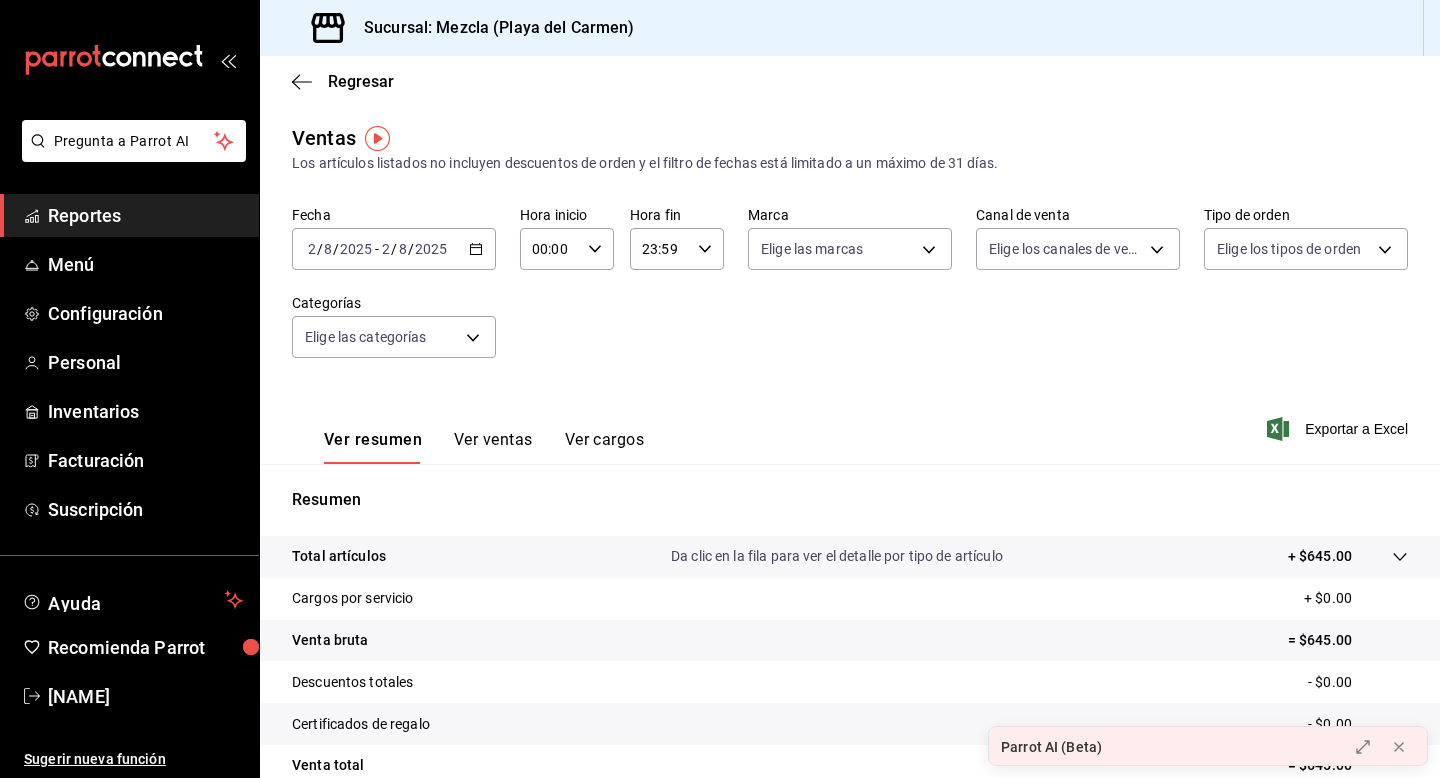 click on "Ver ventas" at bounding box center [493, 447] 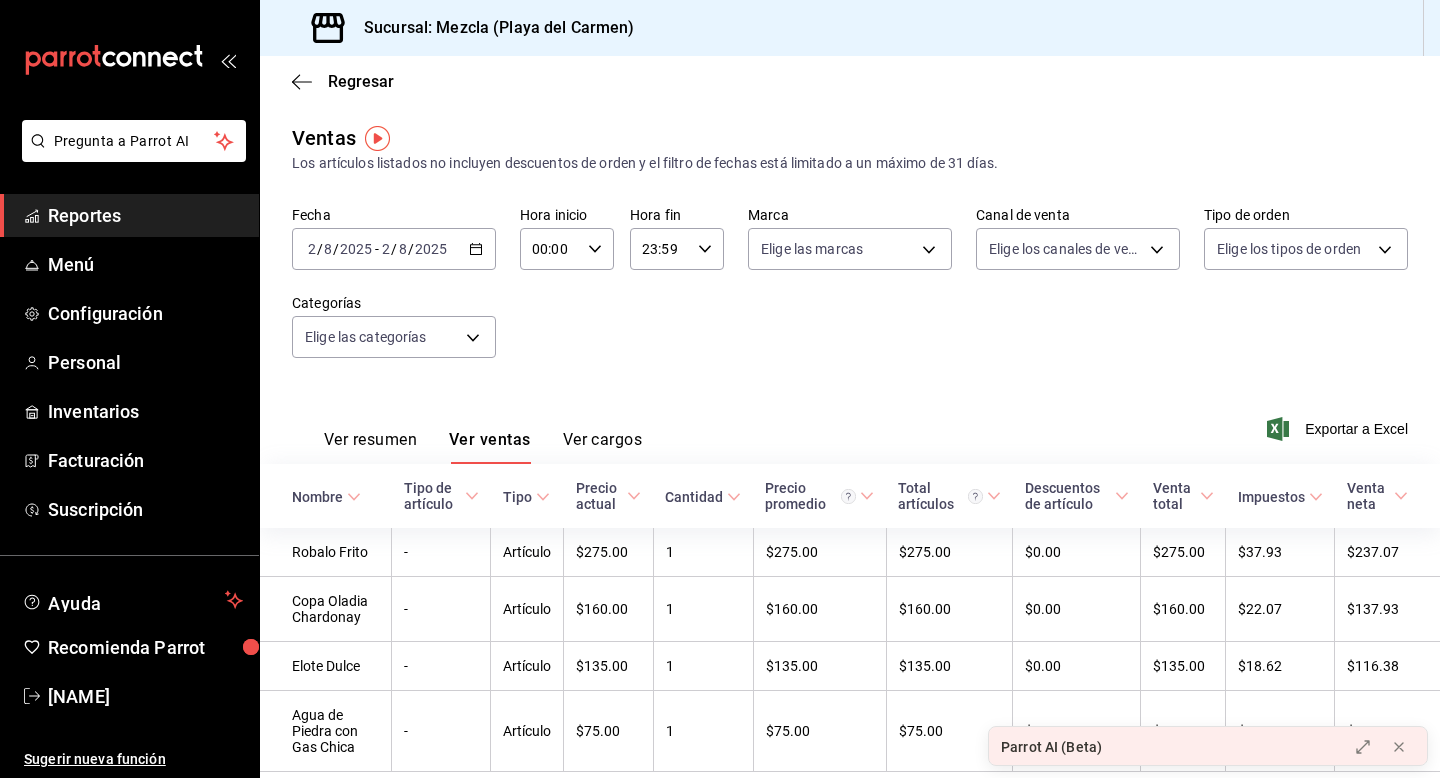click on "Ver resumen" at bounding box center [370, 447] 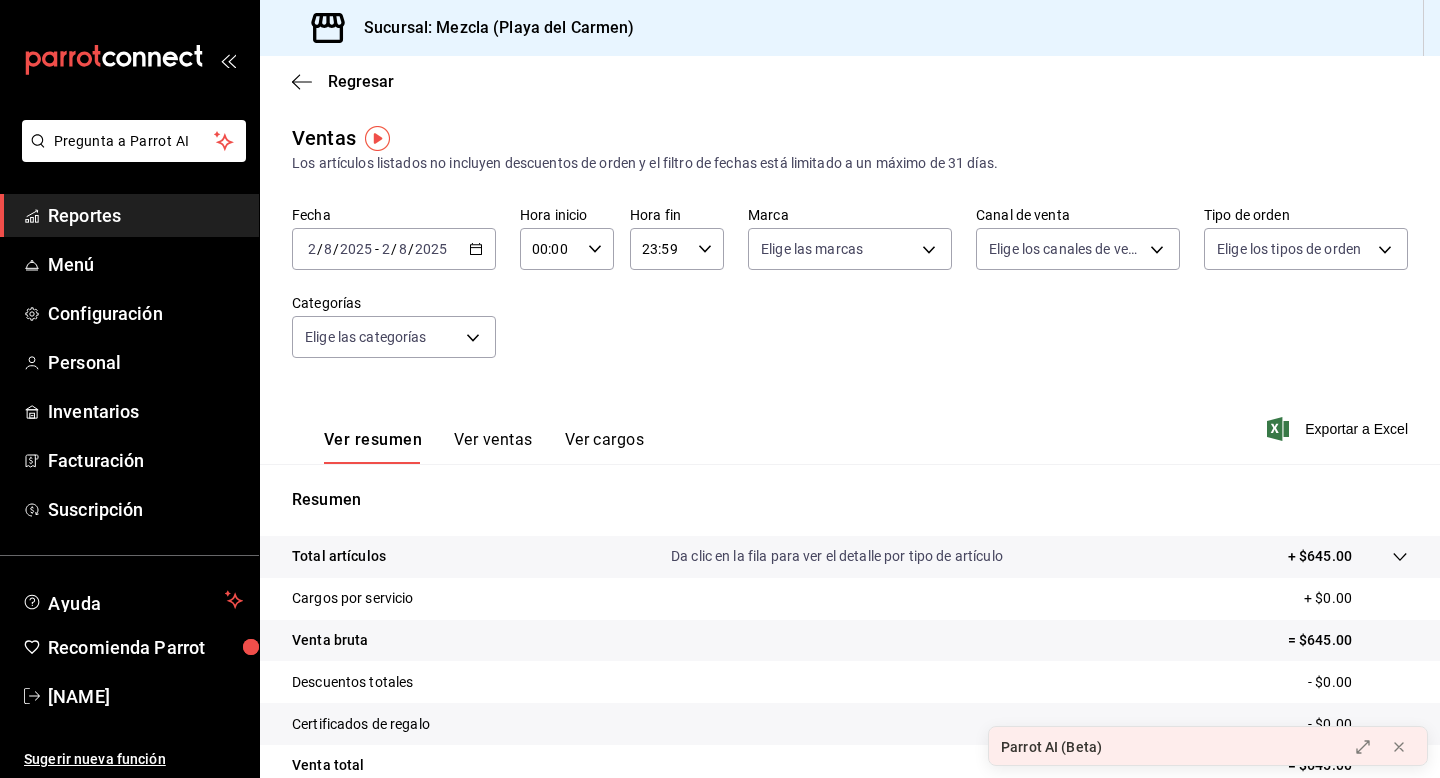 click on "2025-08-02 2 / 8 / 2025 - 2025-08-02 2 / 8 / 2025" at bounding box center (394, 249) 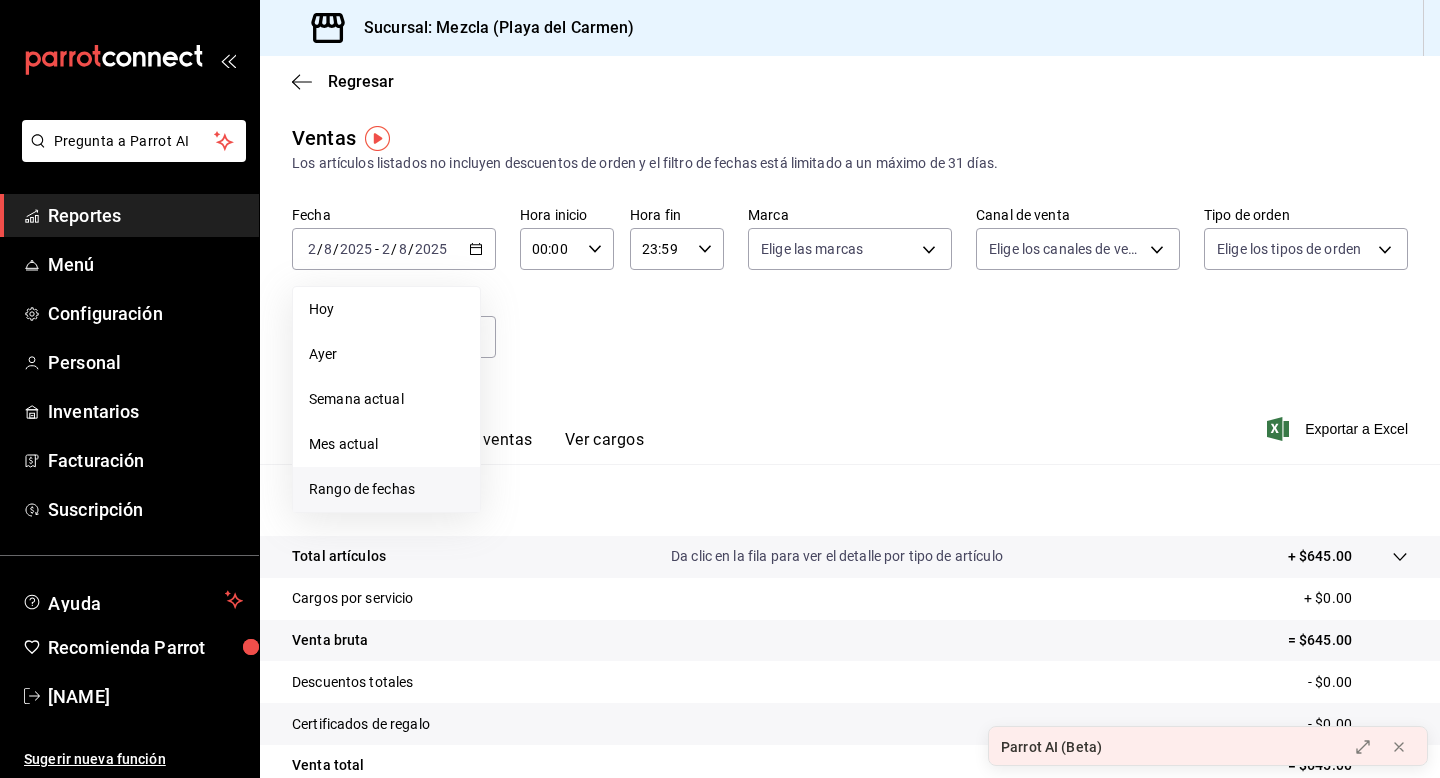 click on "Rango de fechas" at bounding box center [386, 489] 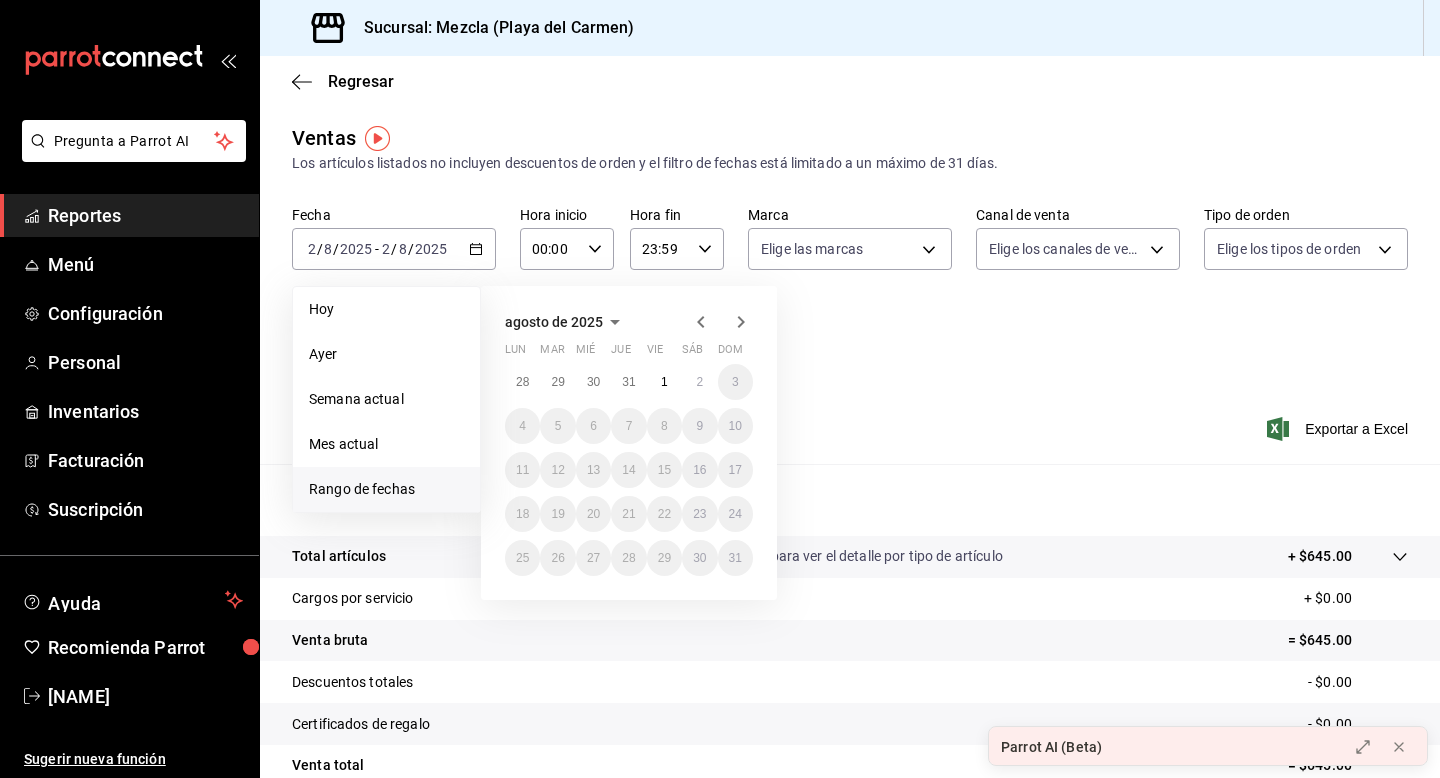 click 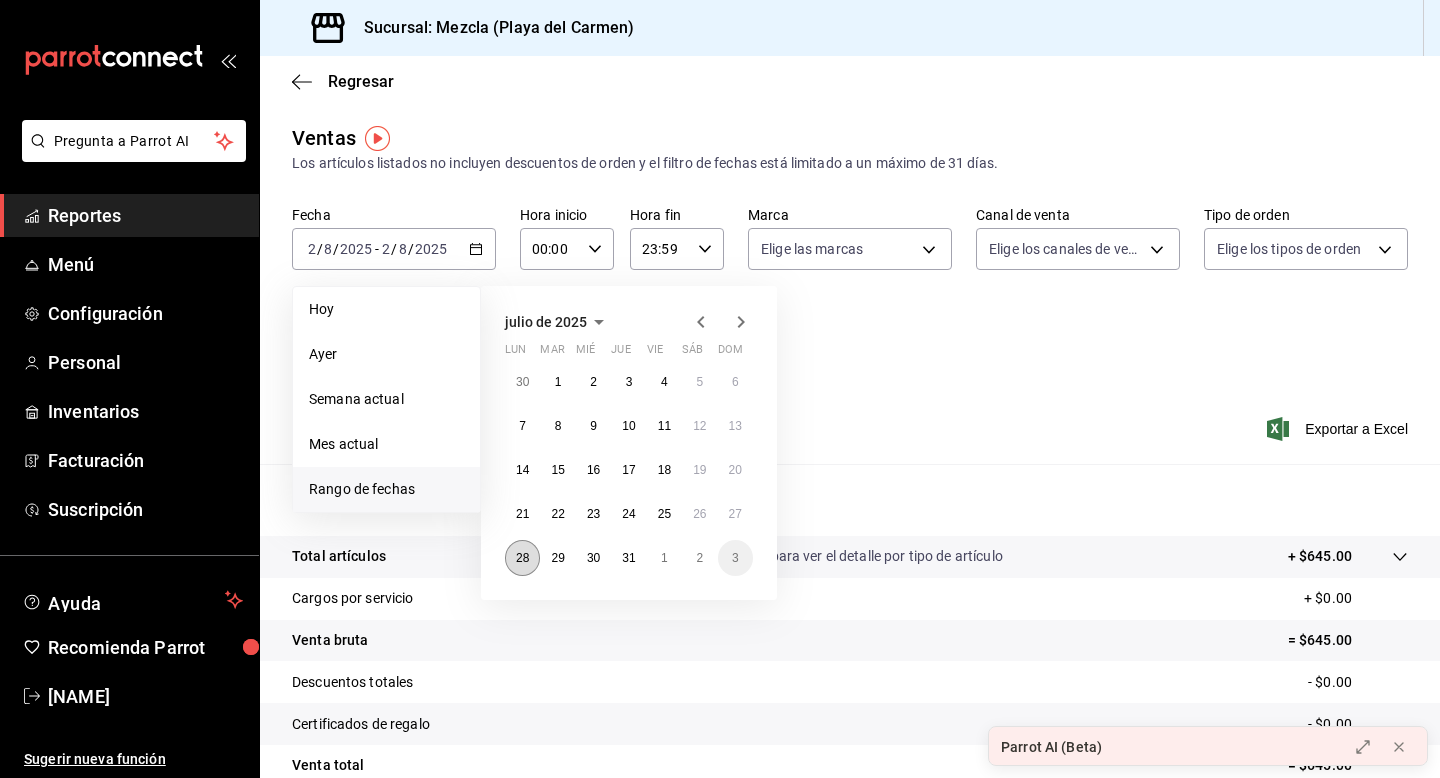click on "28" at bounding box center (522, 558) 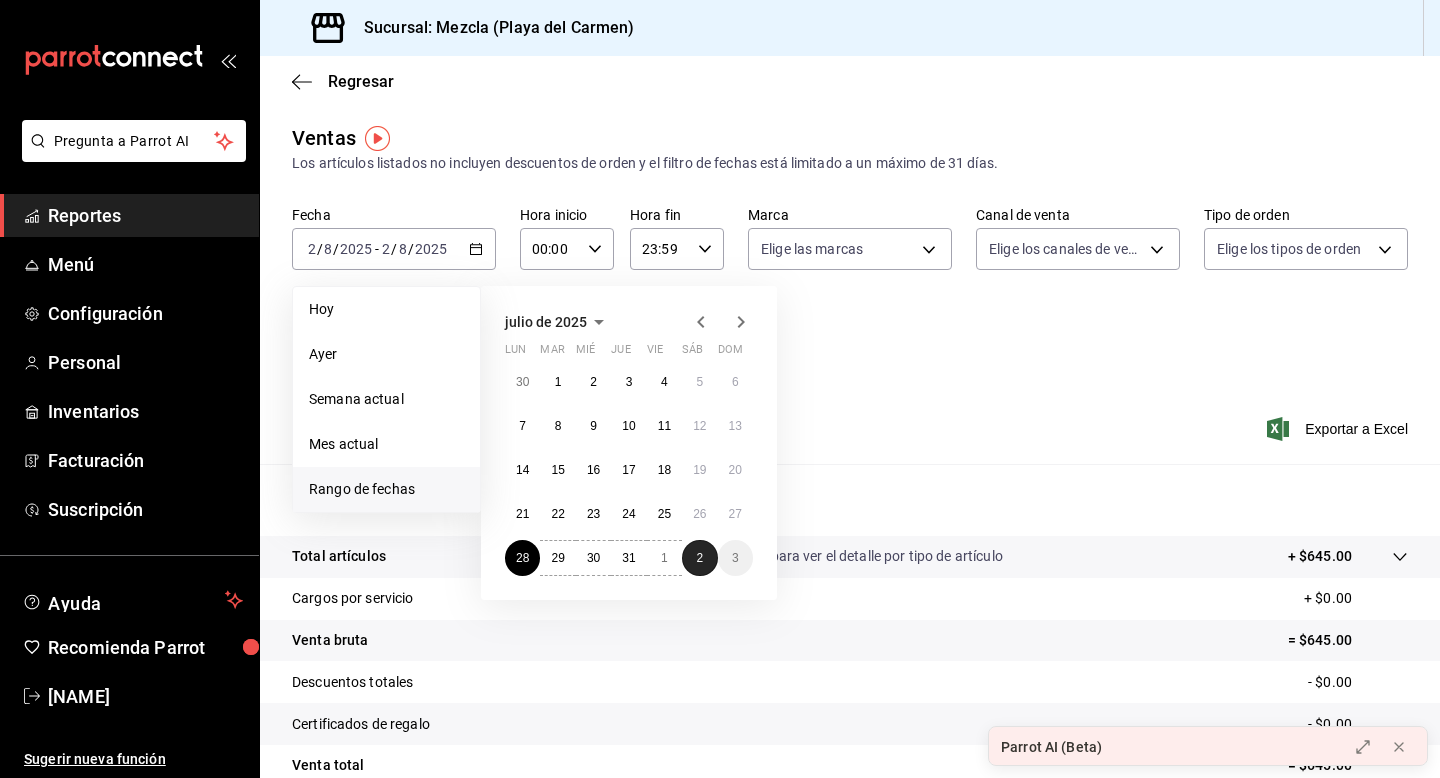 click on "2" at bounding box center (699, 558) 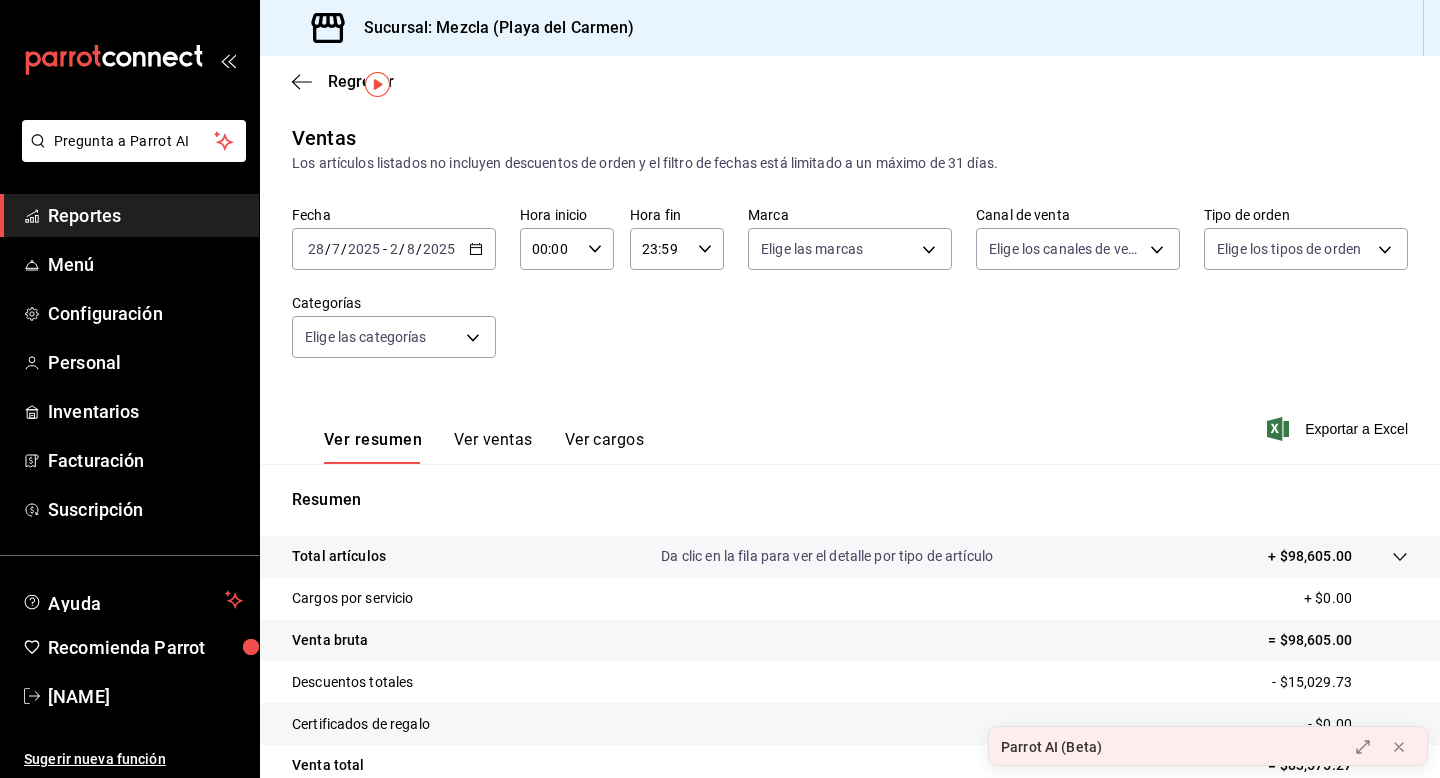 scroll, scrollTop: 180, scrollLeft: 0, axis: vertical 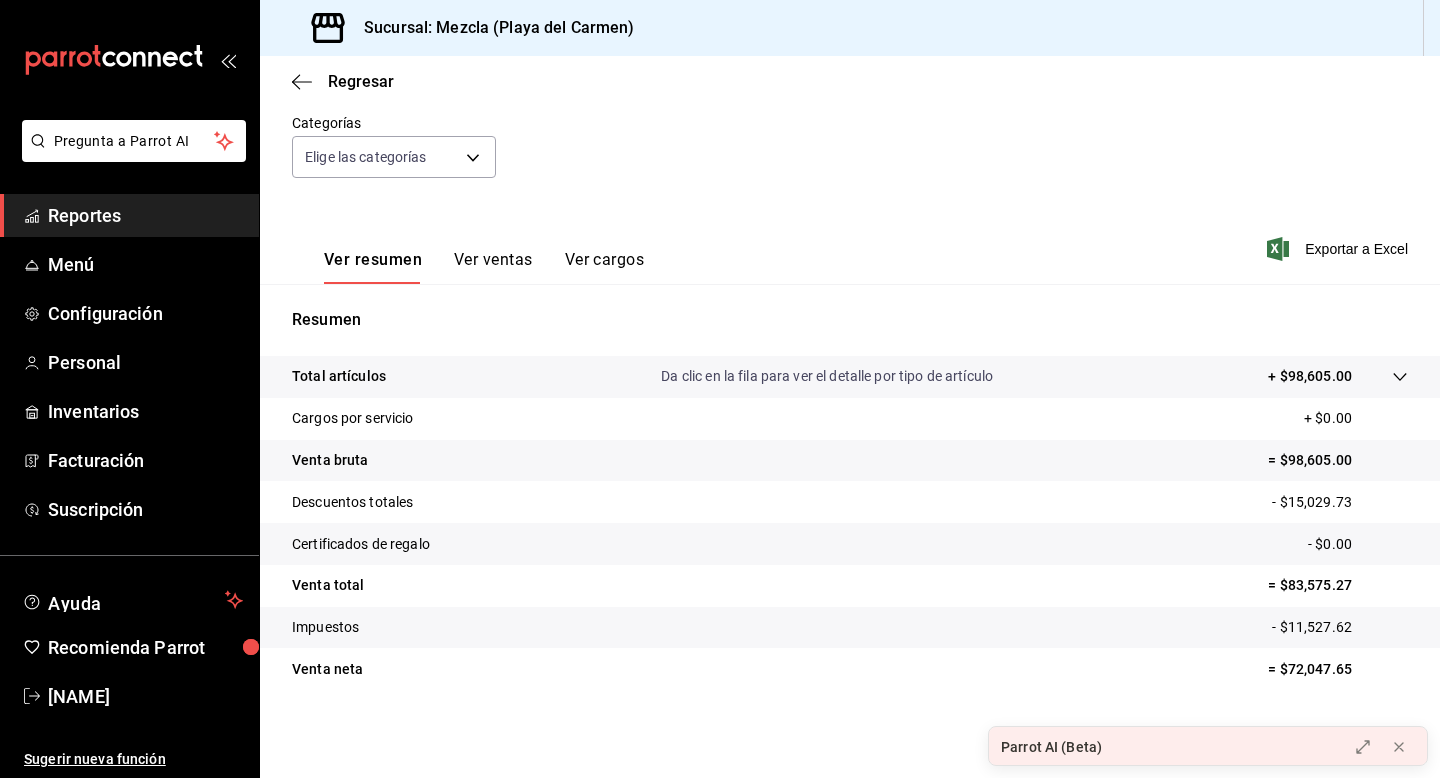 click on "Ver ventas" at bounding box center [493, 267] 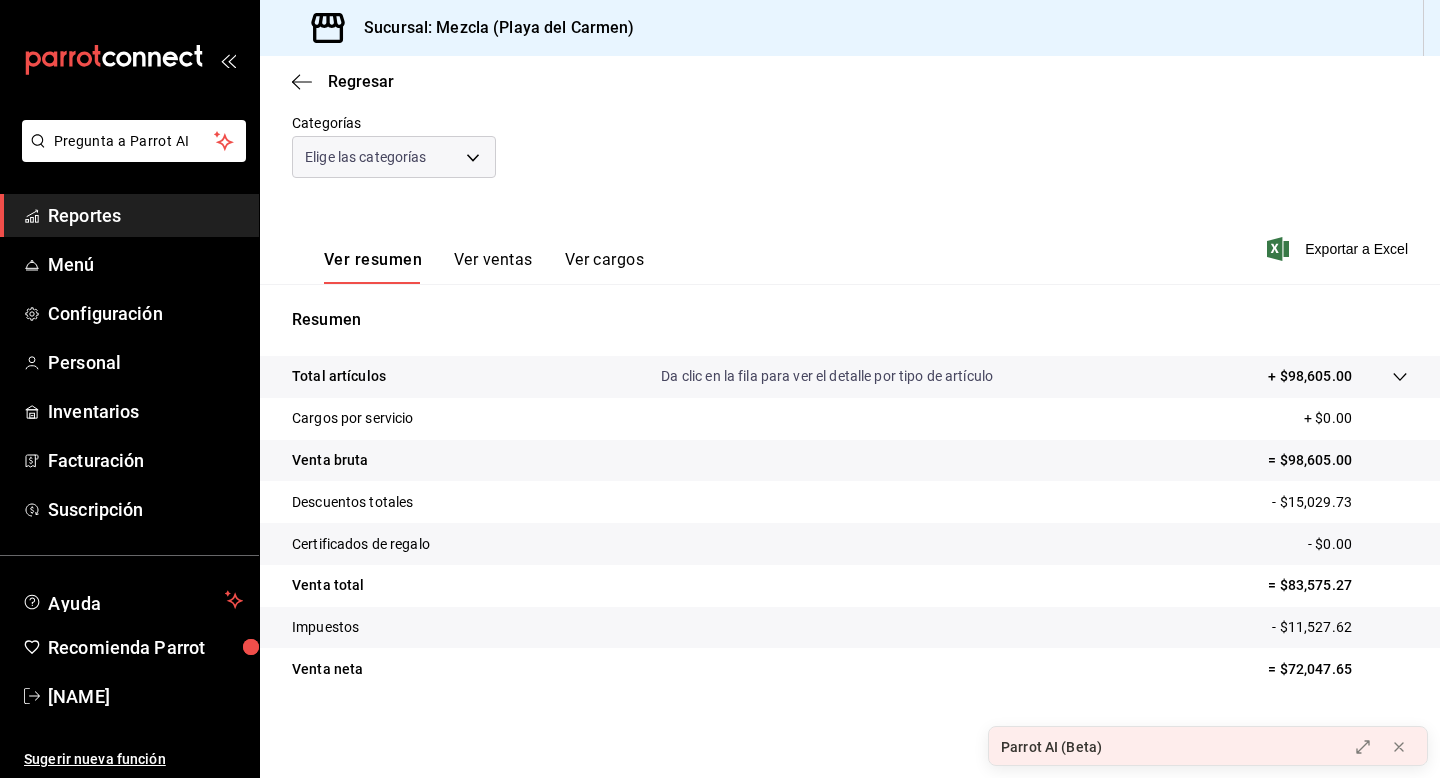 scroll, scrollTop: 0, scrollLeft: 0, axis: both 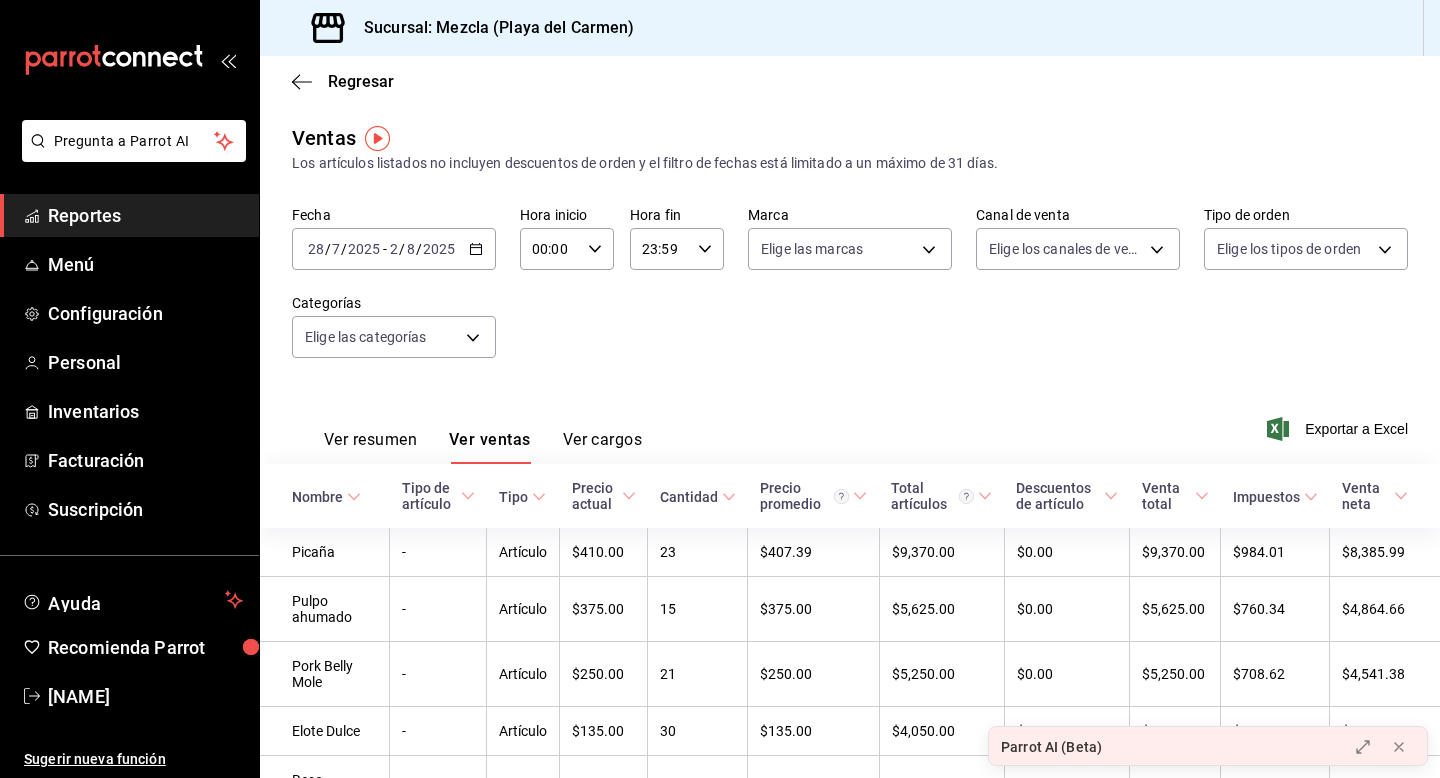 click on "Ver cargos" at bounding box center (603, 447) 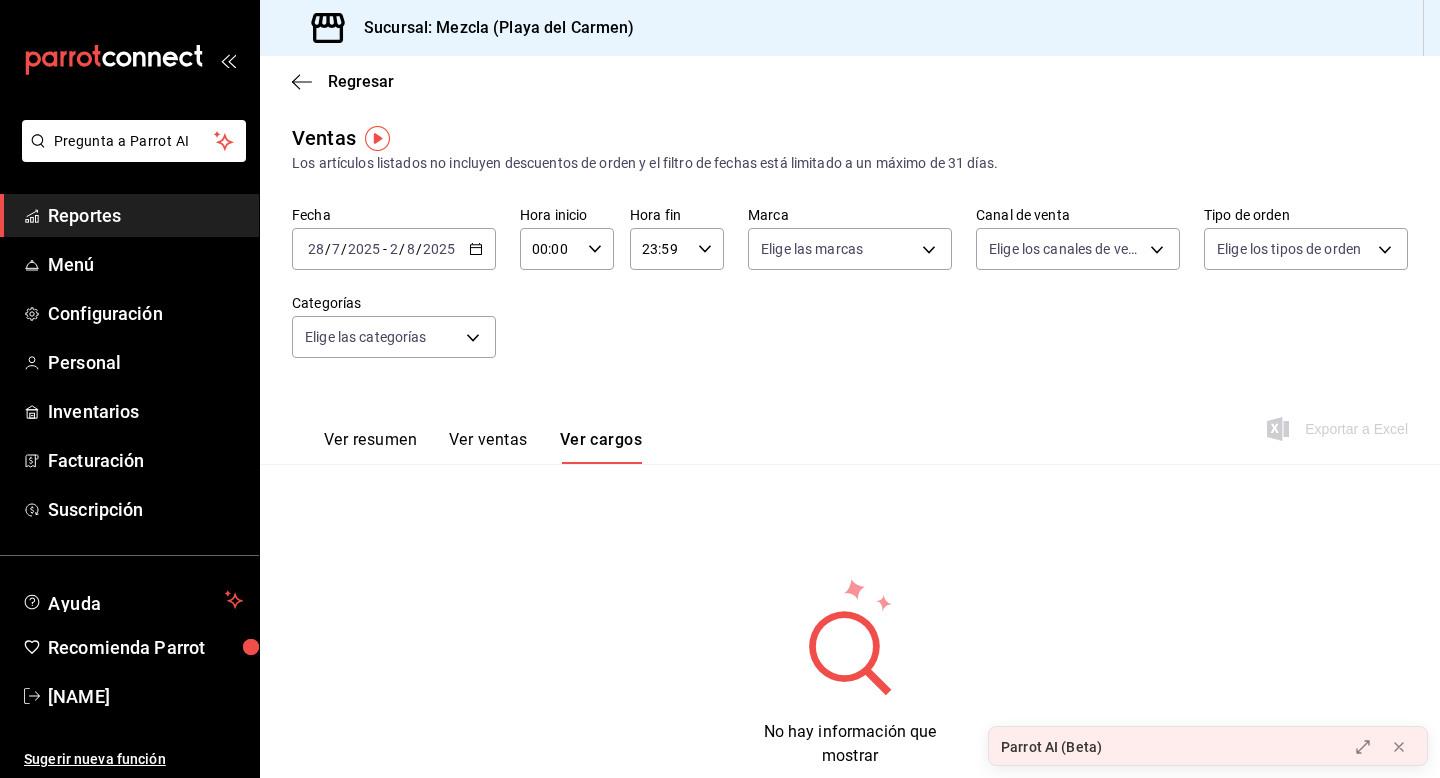 click on "Ver ventas" at bounding box center [488, 447] 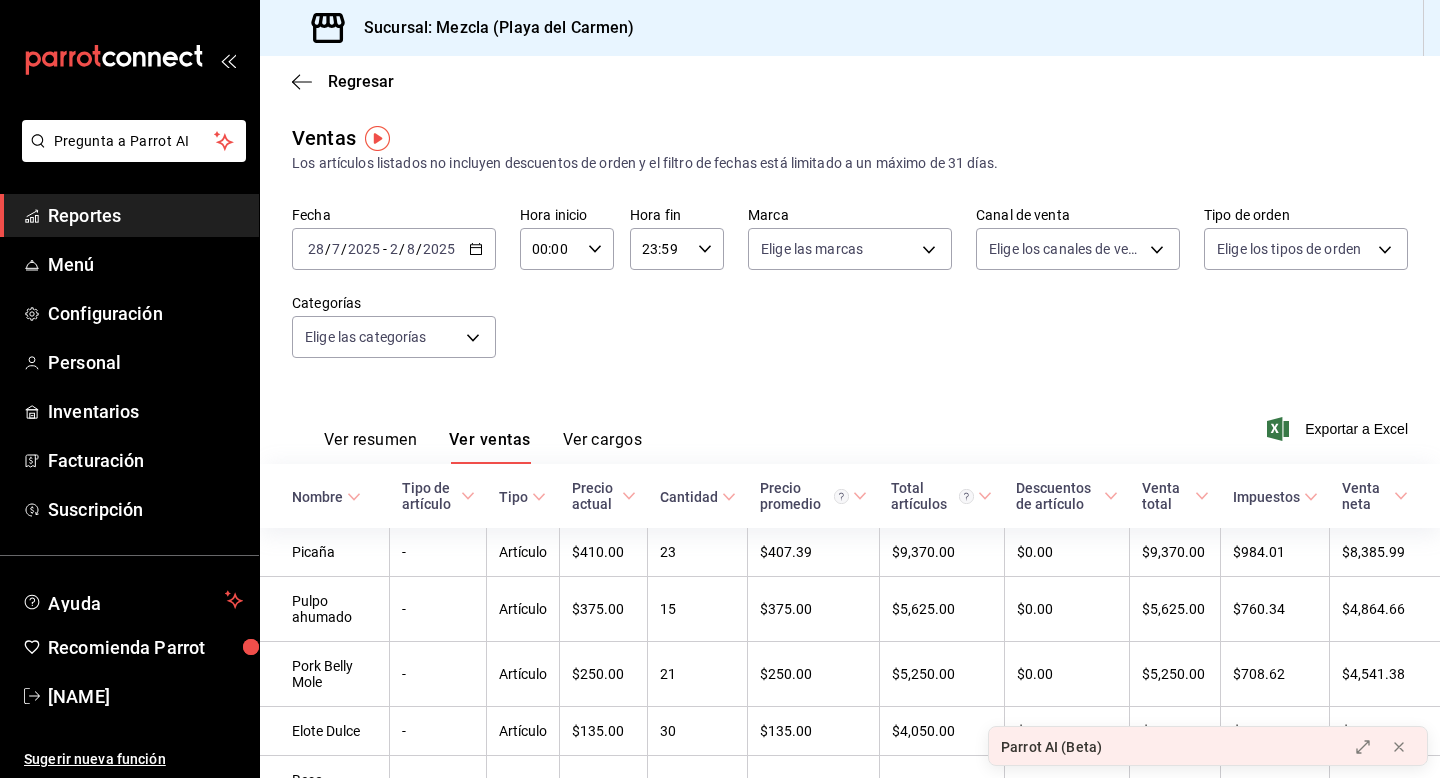 click on "Ver resumen" at bounding box center [370, 447] 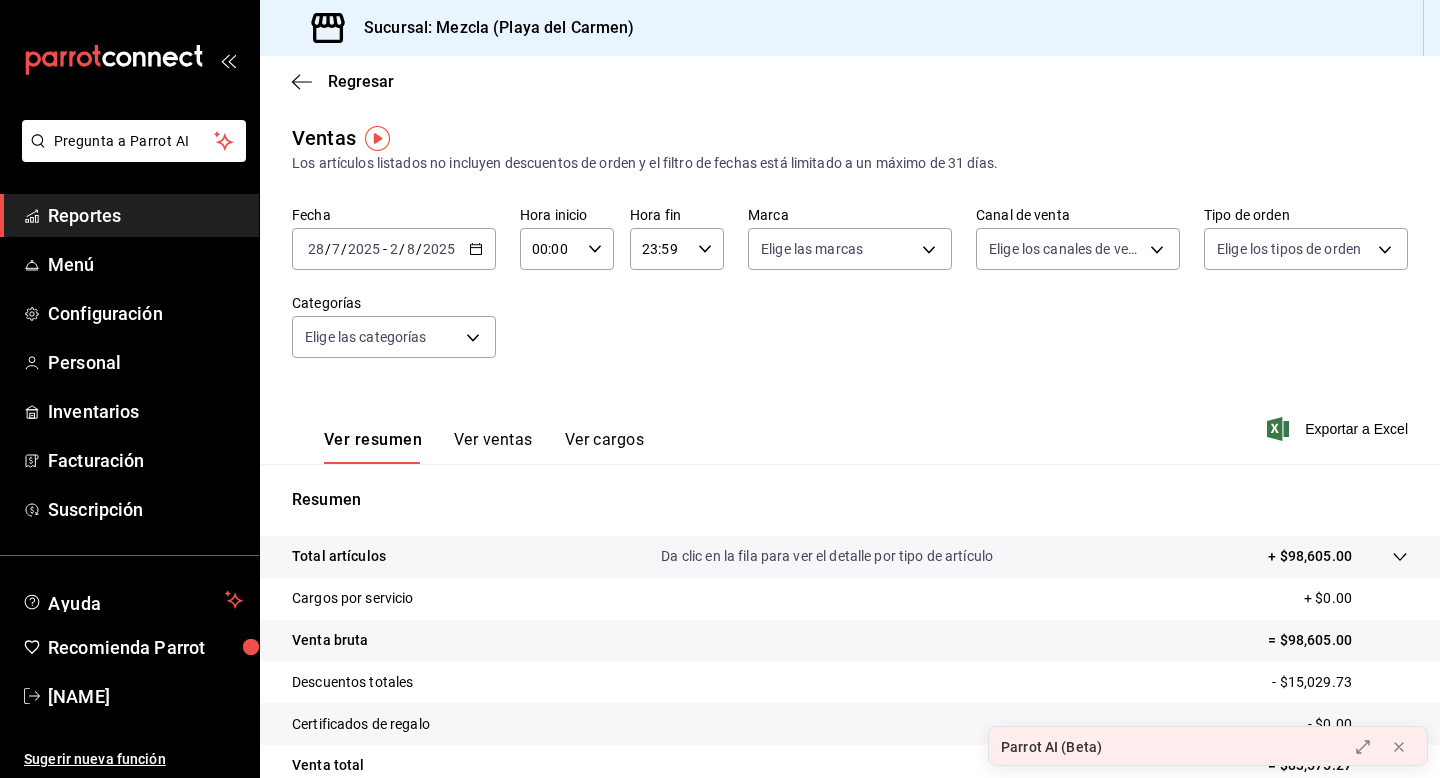 type 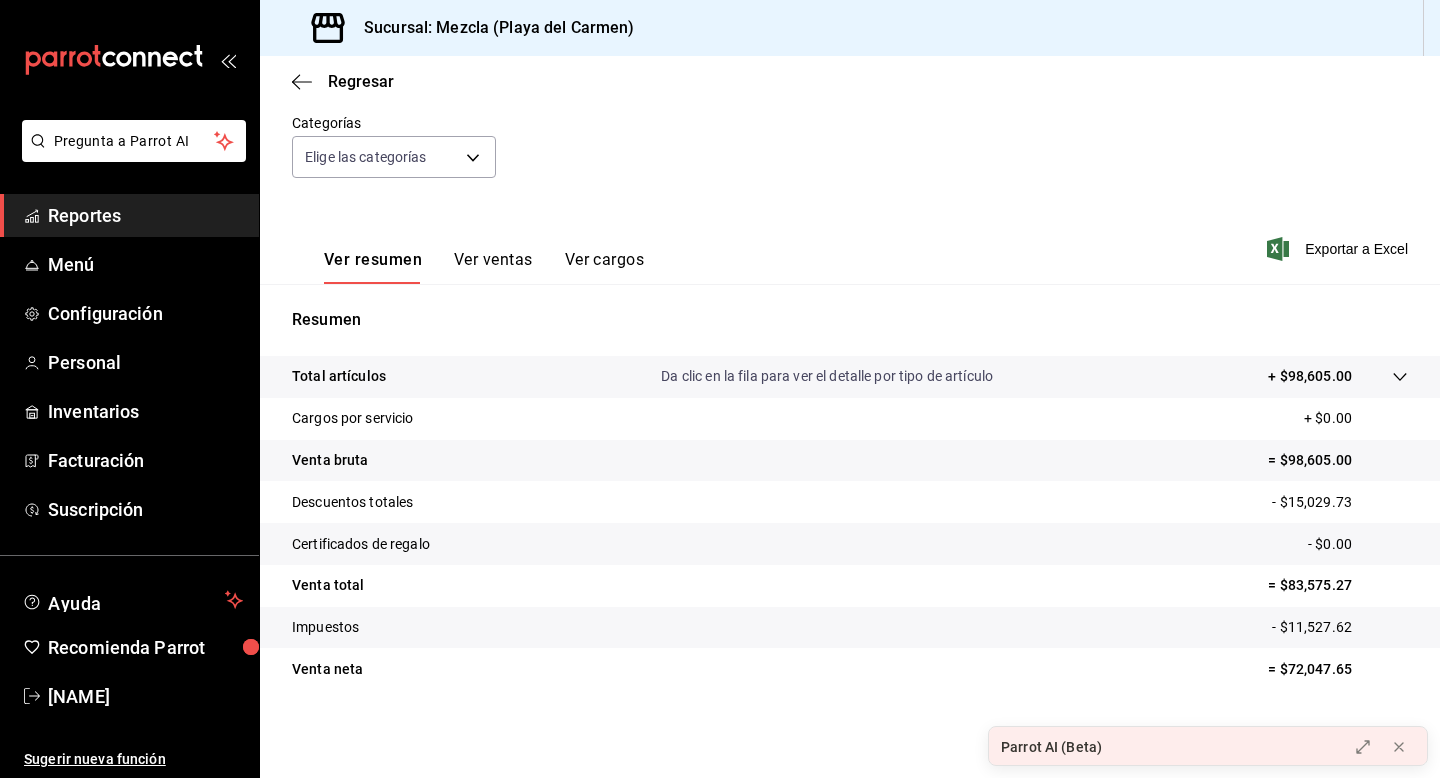scroll, scrollTop: 0, scrollLeft: 0, axis: both 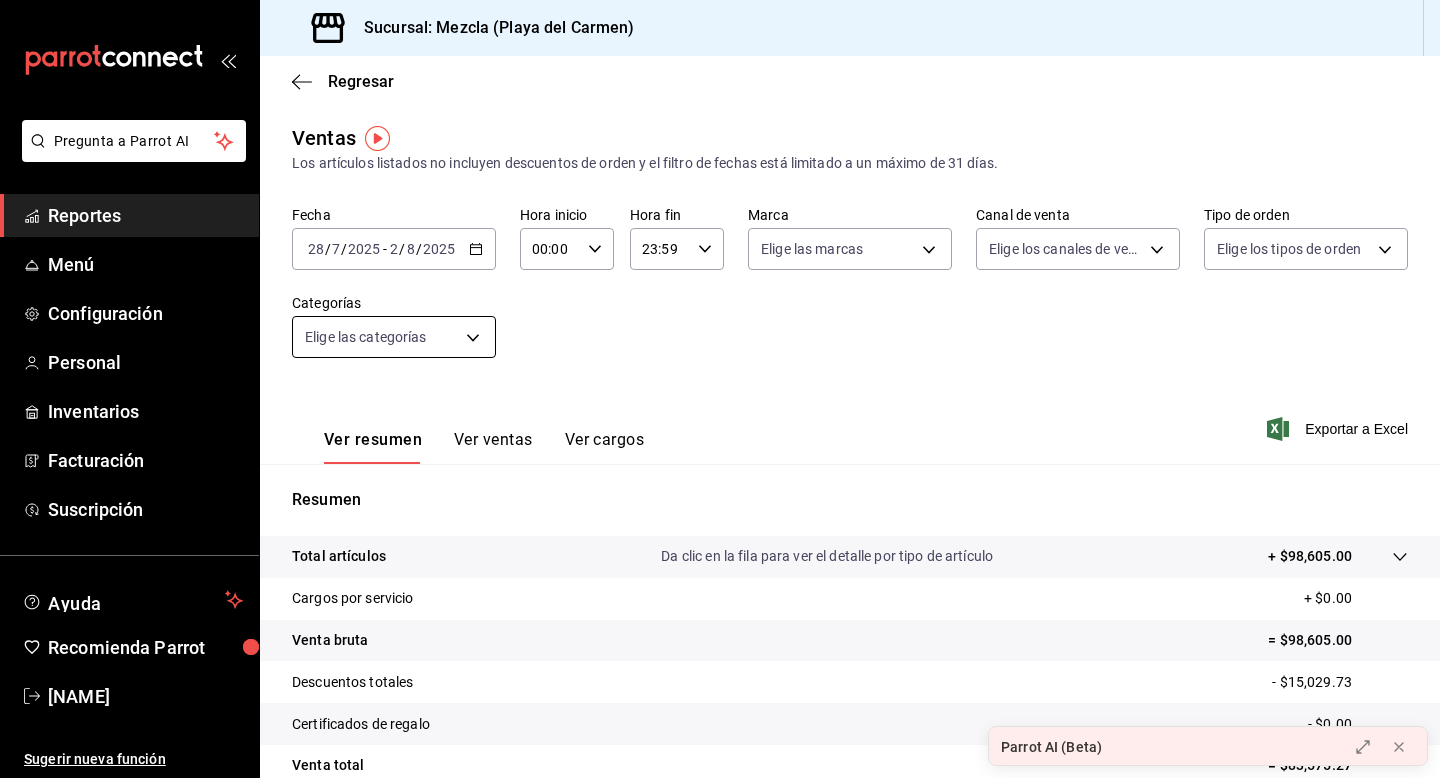 click on "[NAME]" at bounding box center [720, 389] 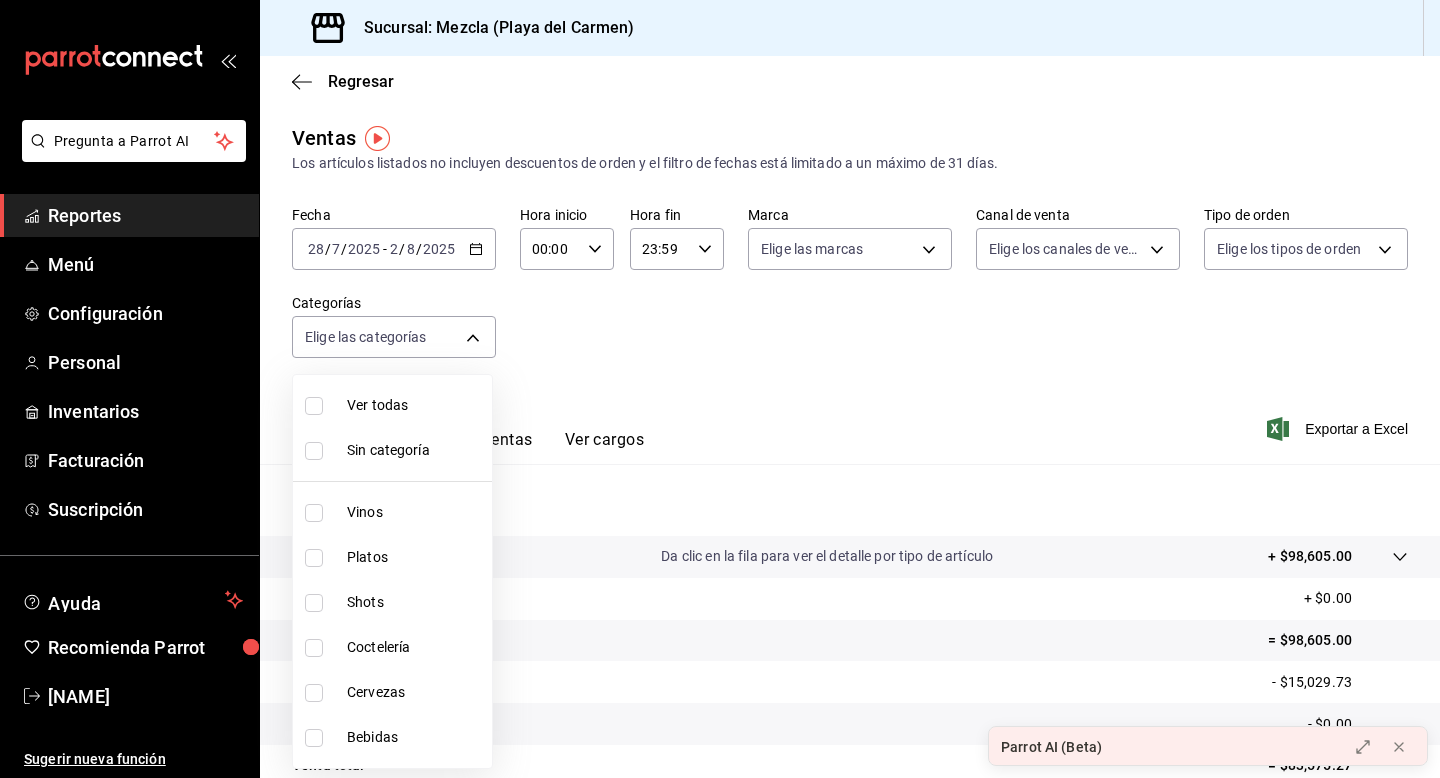 click at bounding box center (720, 389) 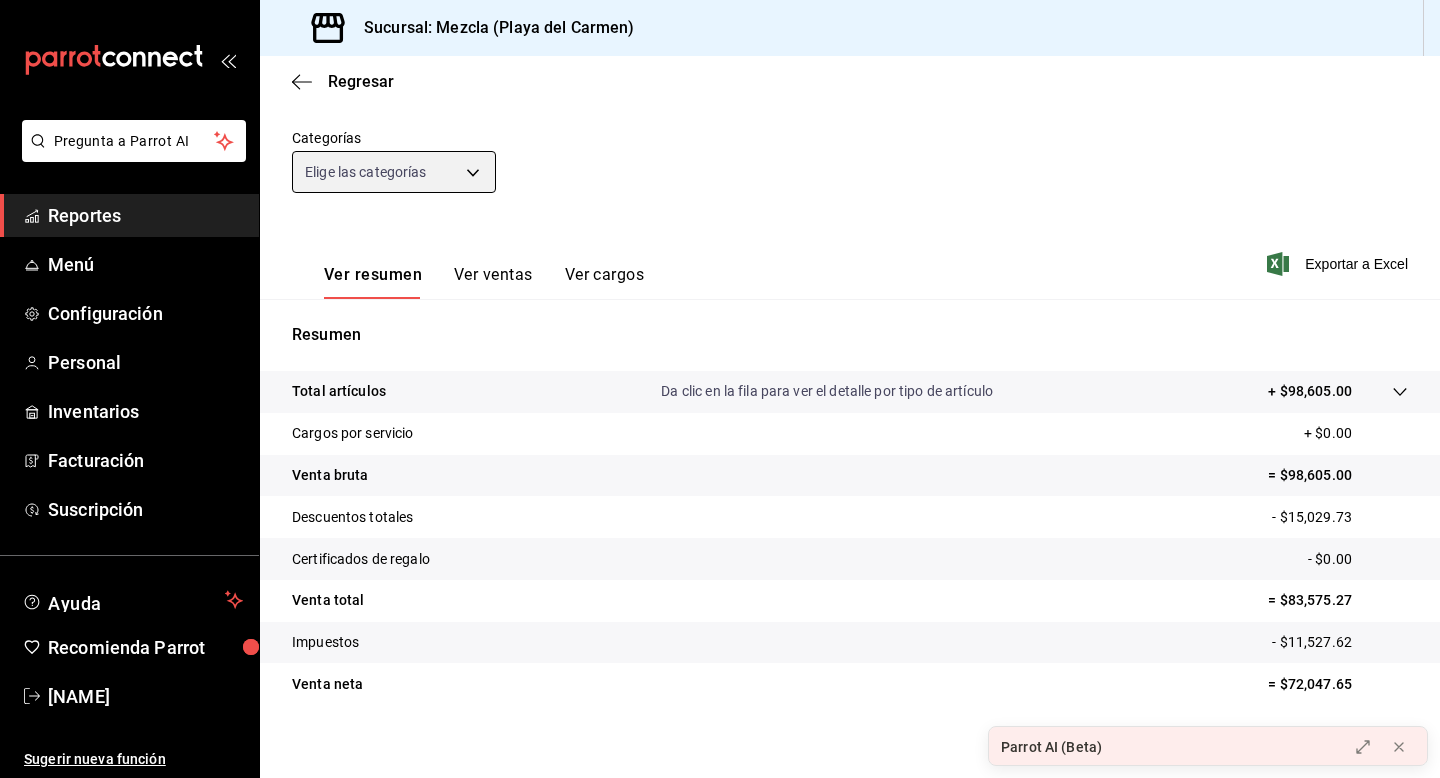 scroll, scrollTop: 180, scrollLeft: 0, axis: vertical 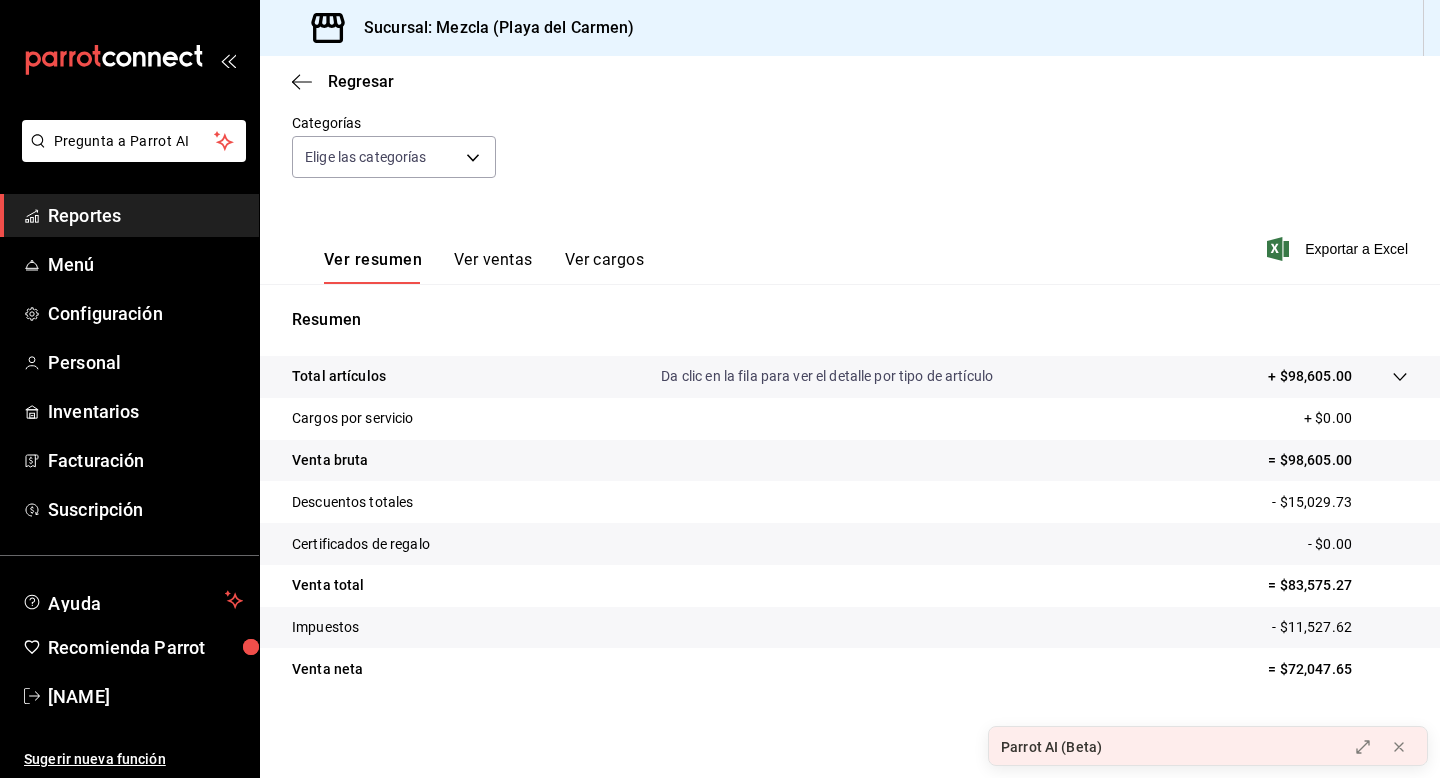 click 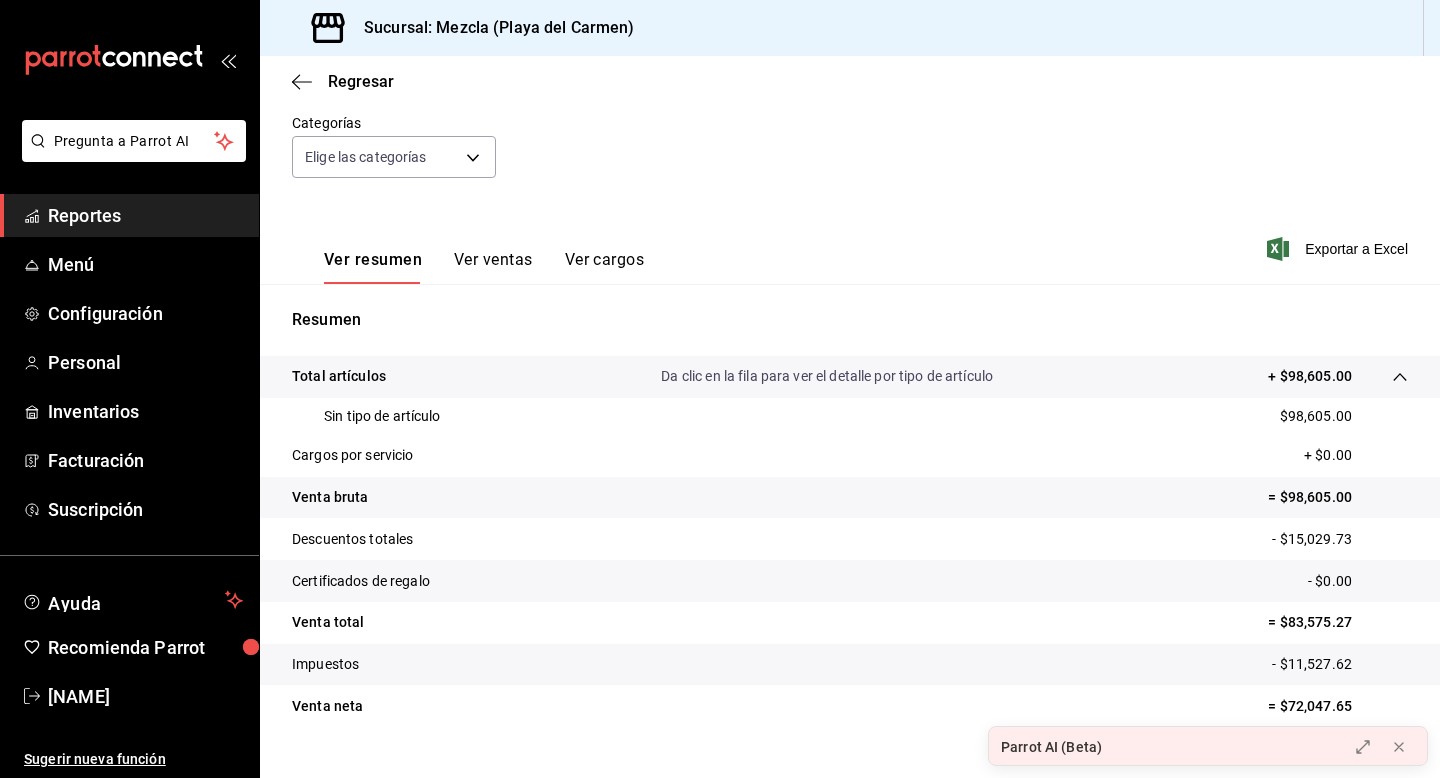 click 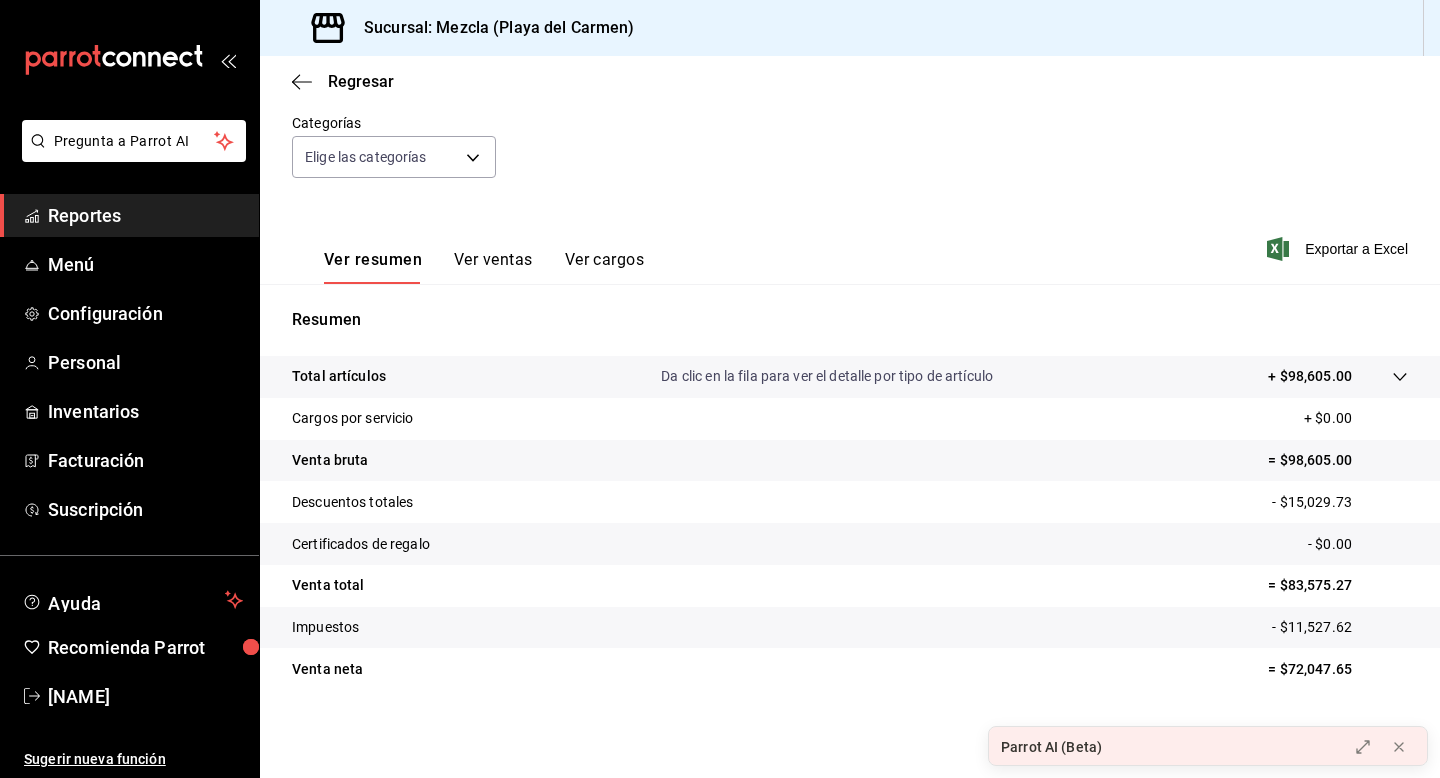 click 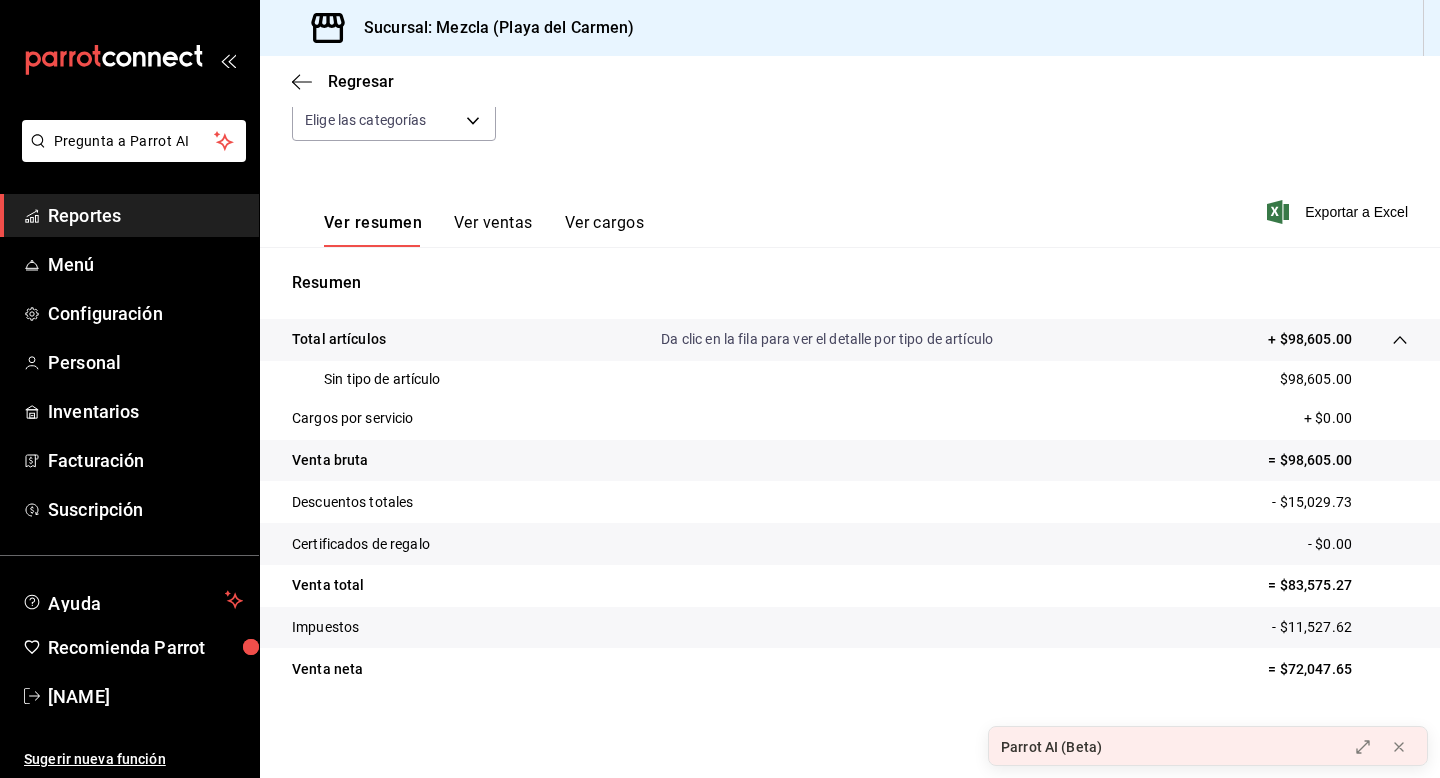 scroll, scrollTop: 0, scrollLeft: 0, axis: both 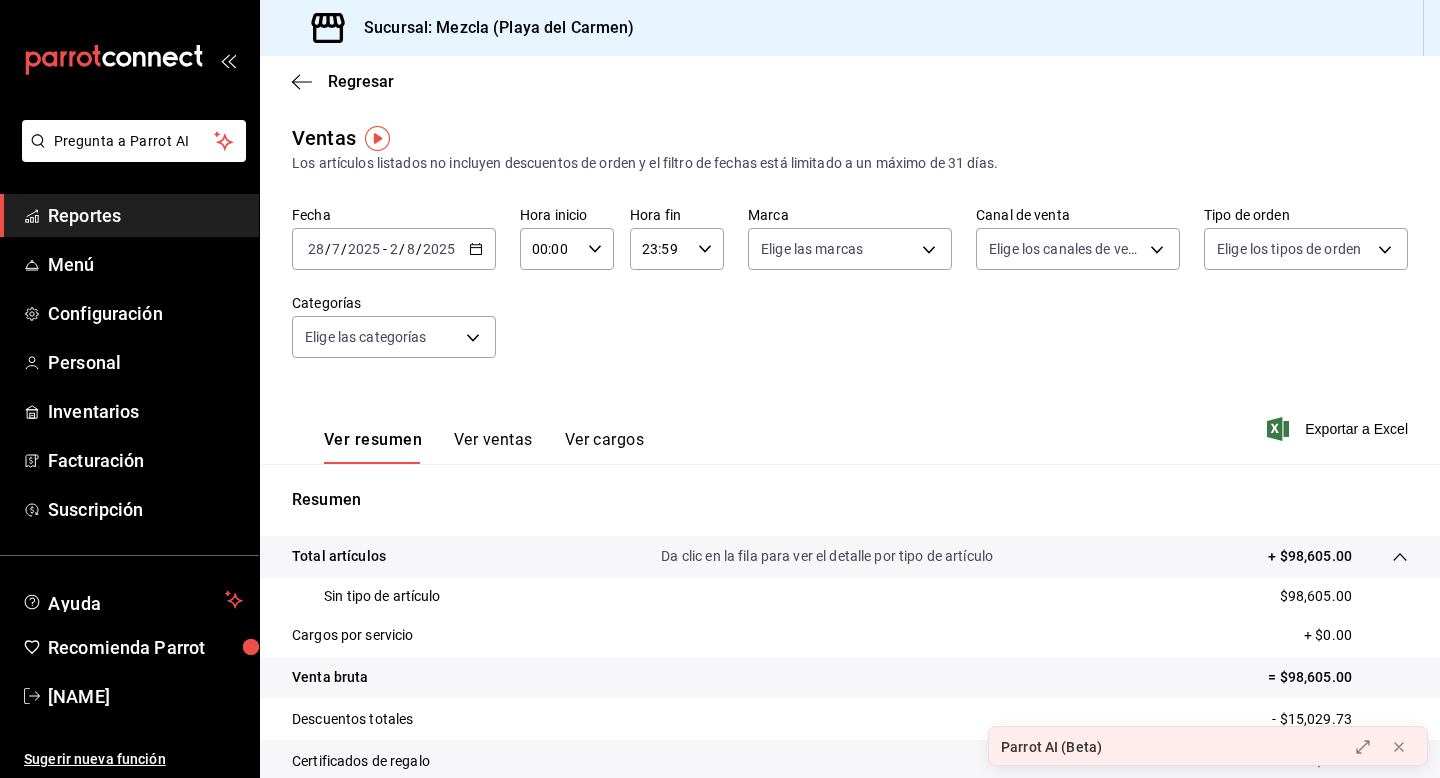 click on "Ver ventas" at bounding box center [493, 447] 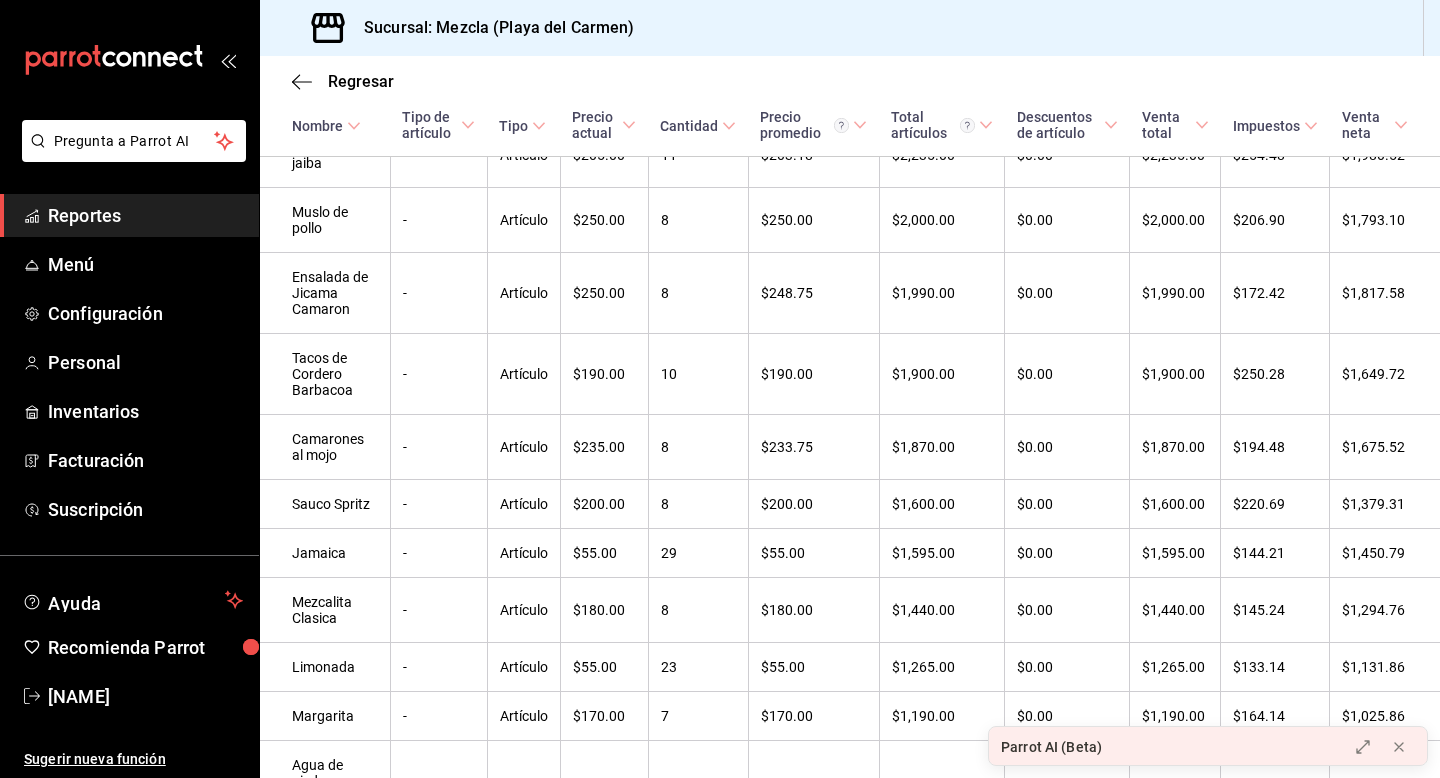 scroll, scrollTop: 1259, scrollLeft: 0, axis: vertical 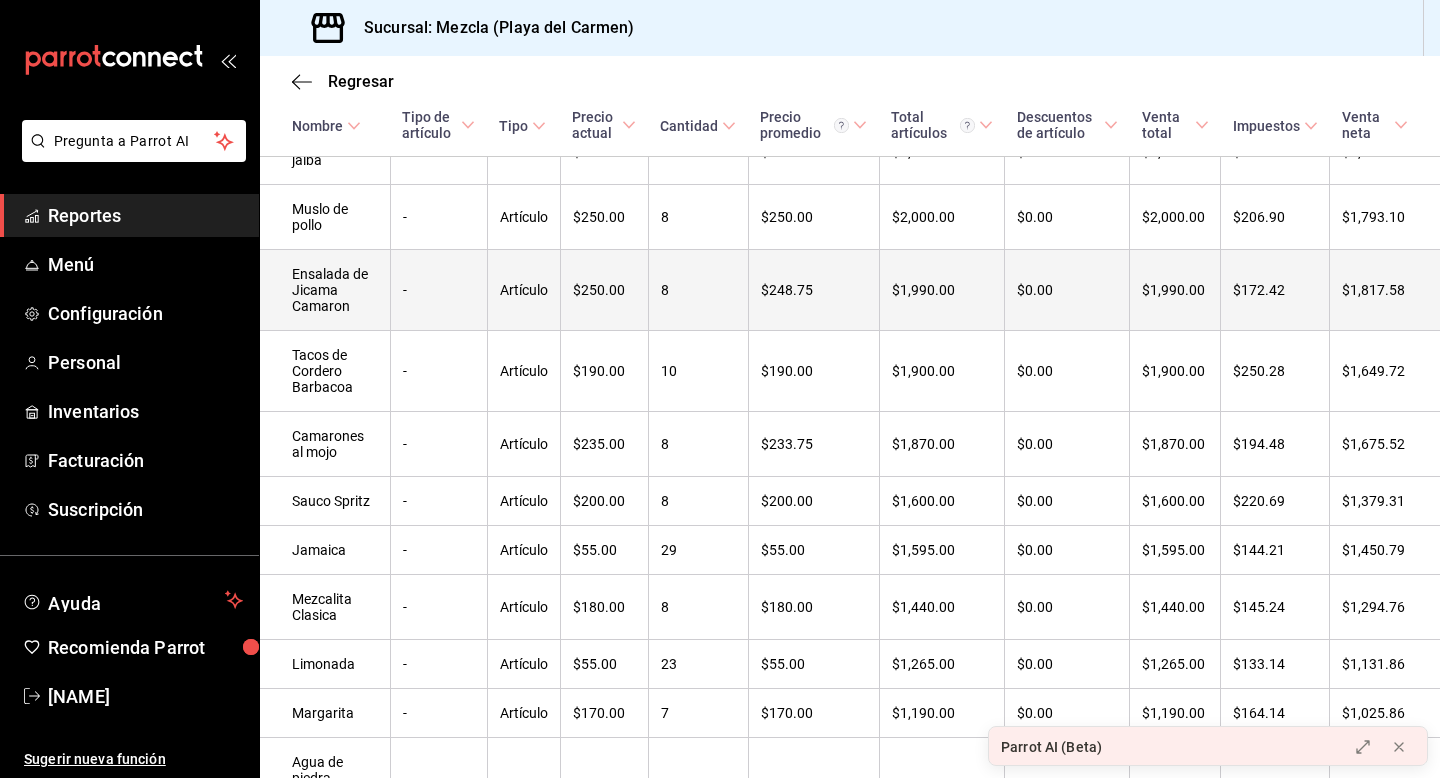 type 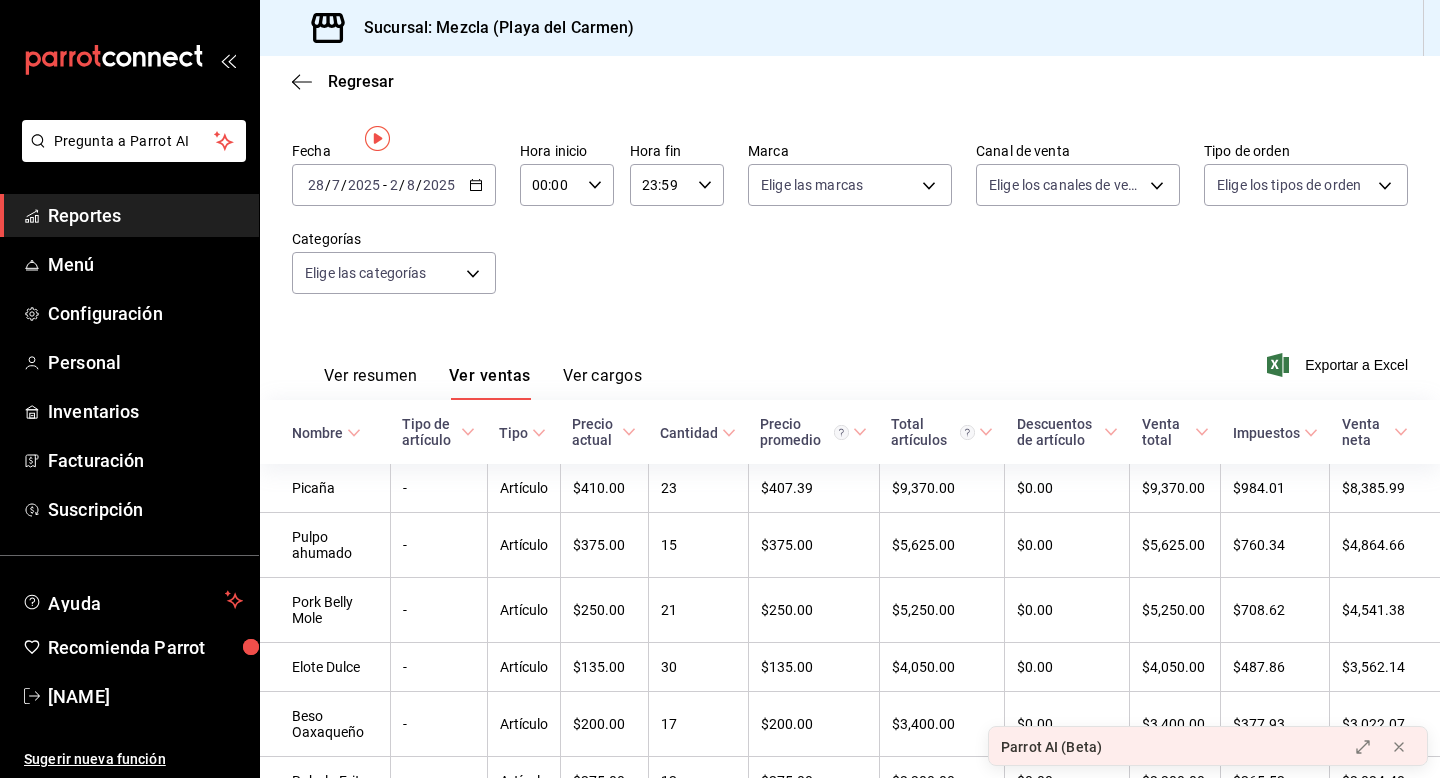 scroll, scrollTop: 0, scrollLeft: 0, axis: both 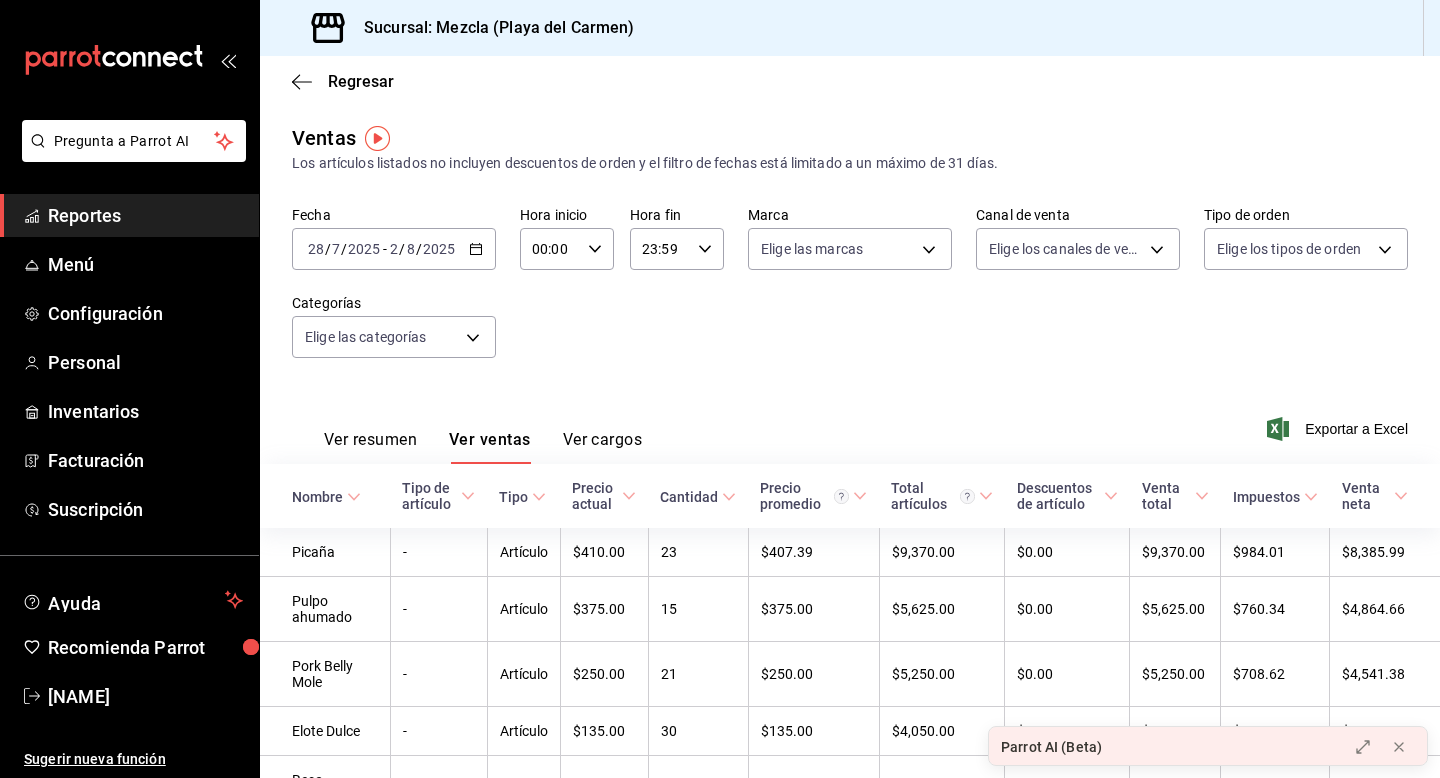 click on "Regresar" at bounding box center (850, 81) 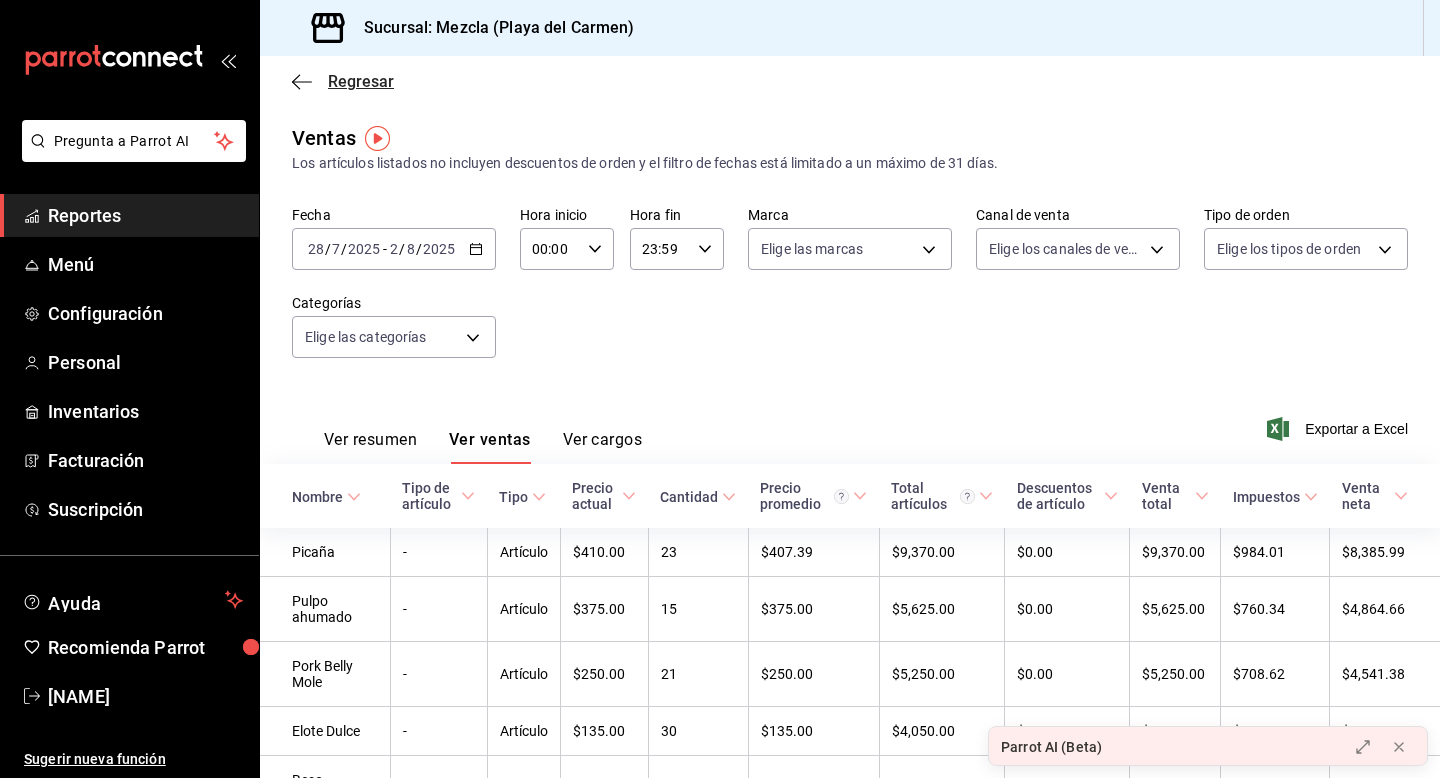 click 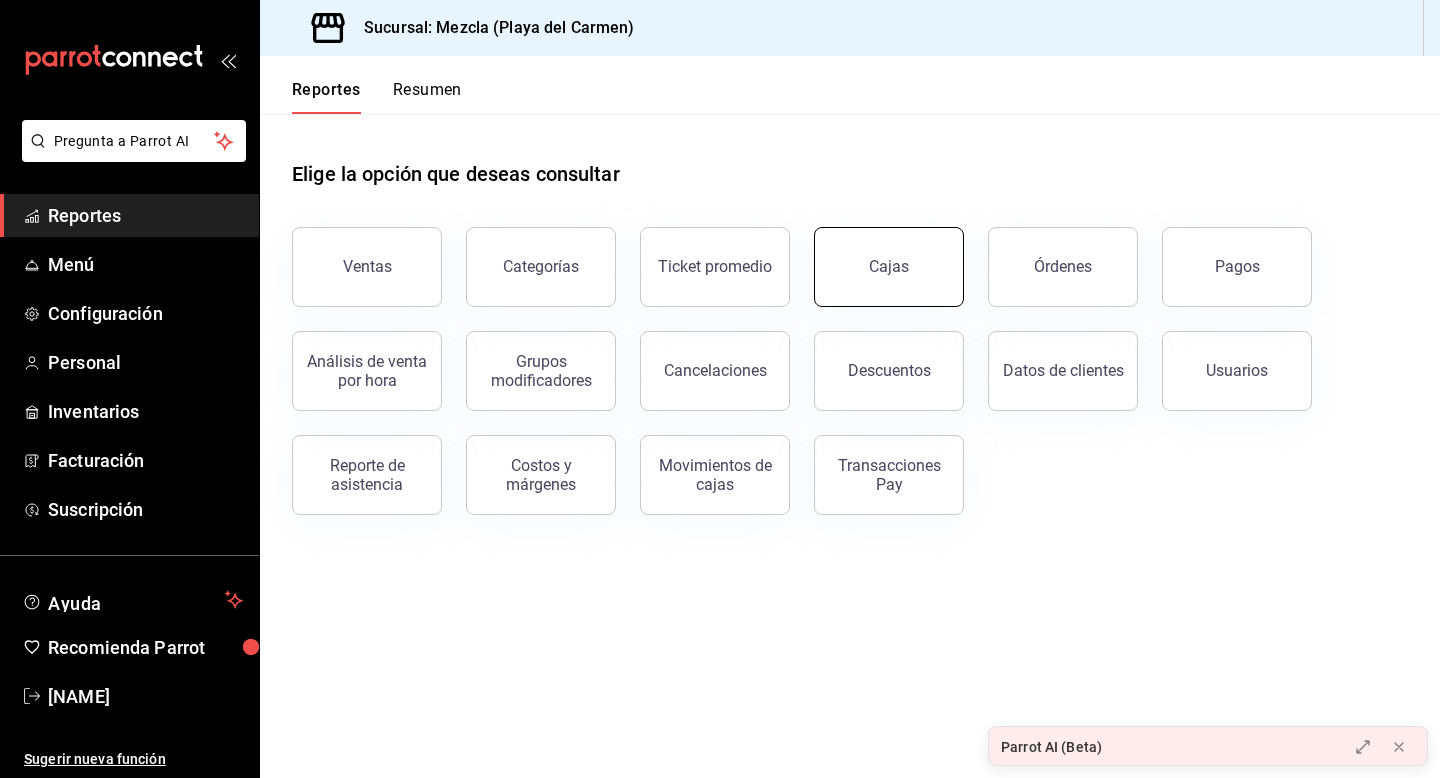 click on "Cajas" at bounding box center (889, 267) 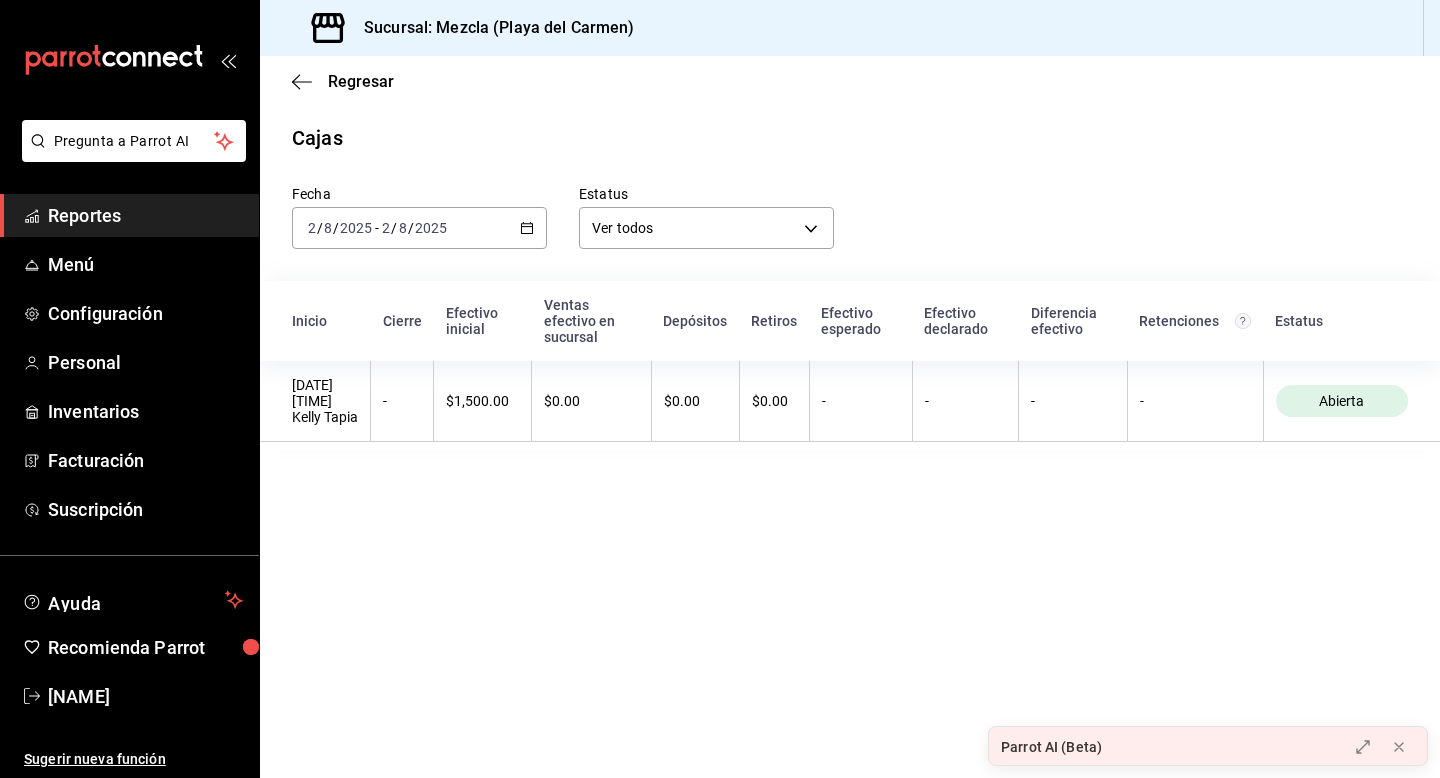 click on "2025-08-02 2 / 8 / 2025 - 2025-08-02 2 / 8 / 2025" at bounding box center [419, 228] 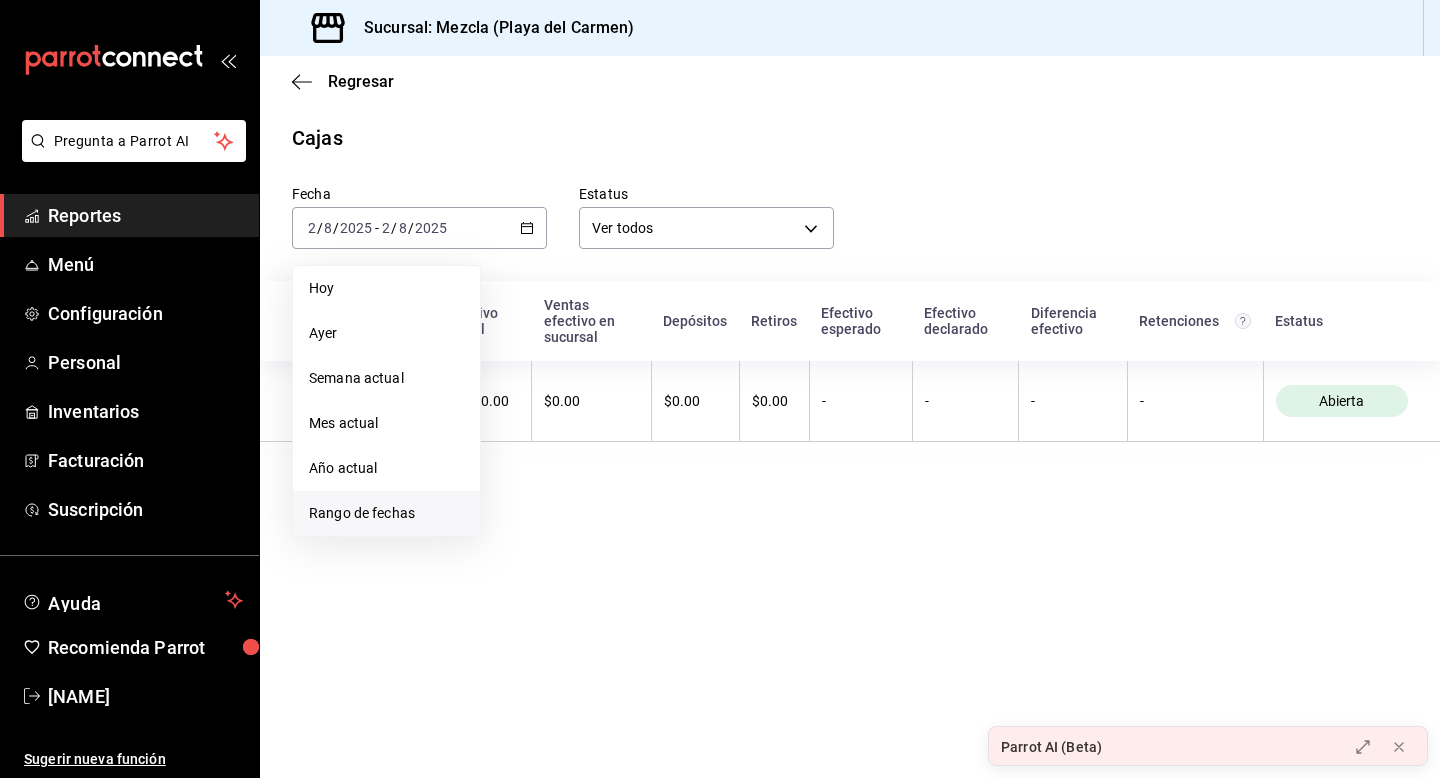 click on "Rango de fechas" at bounding box center (386, 513) 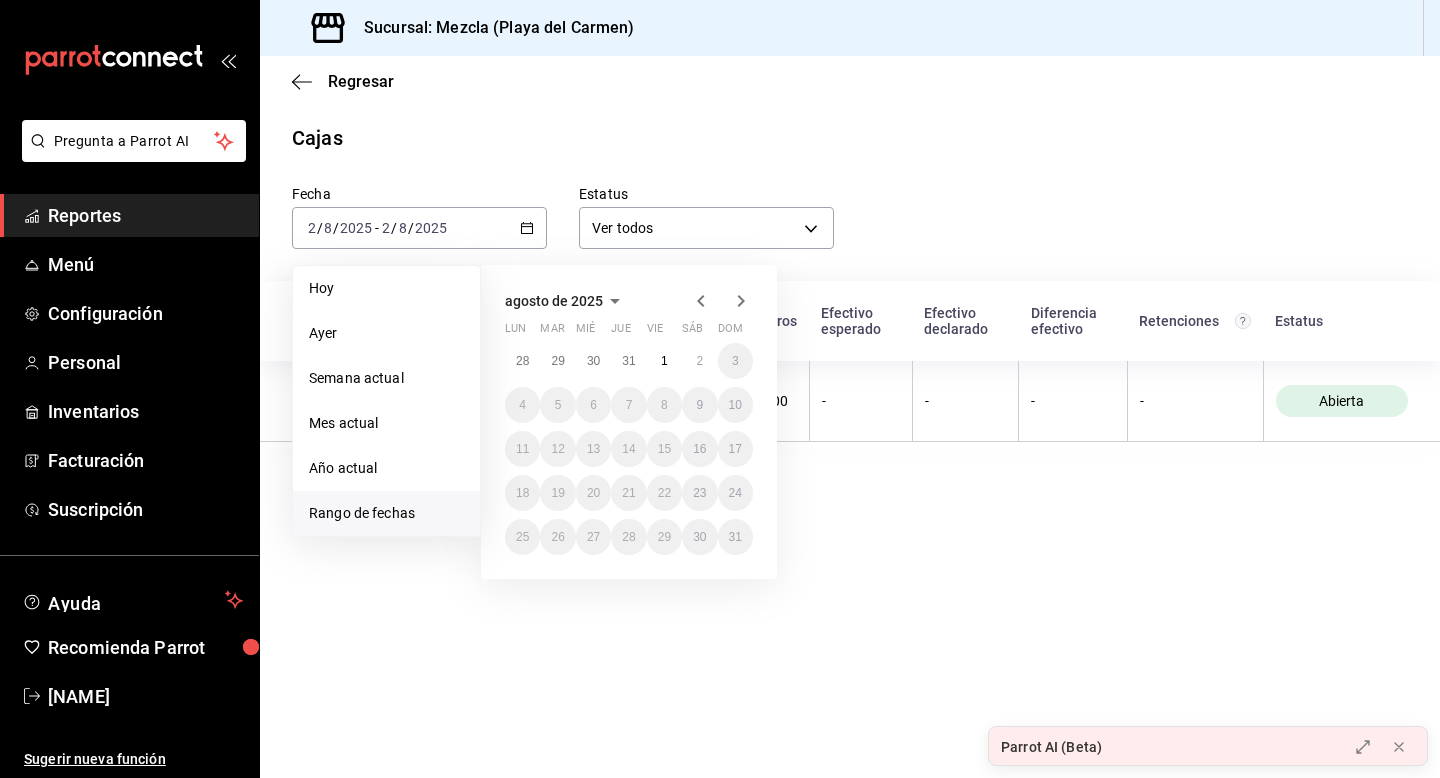 click 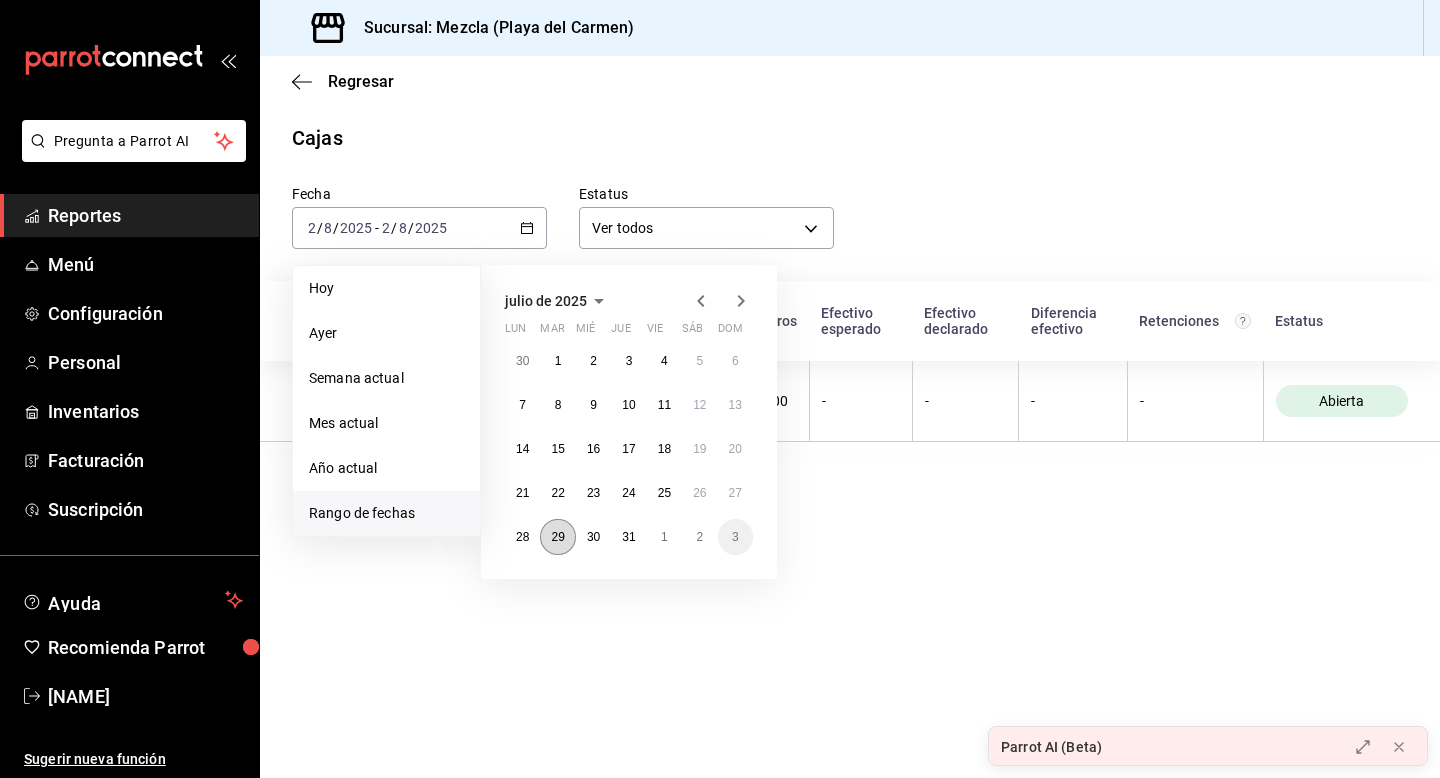 click on "29" at bounding box center [557, 537] 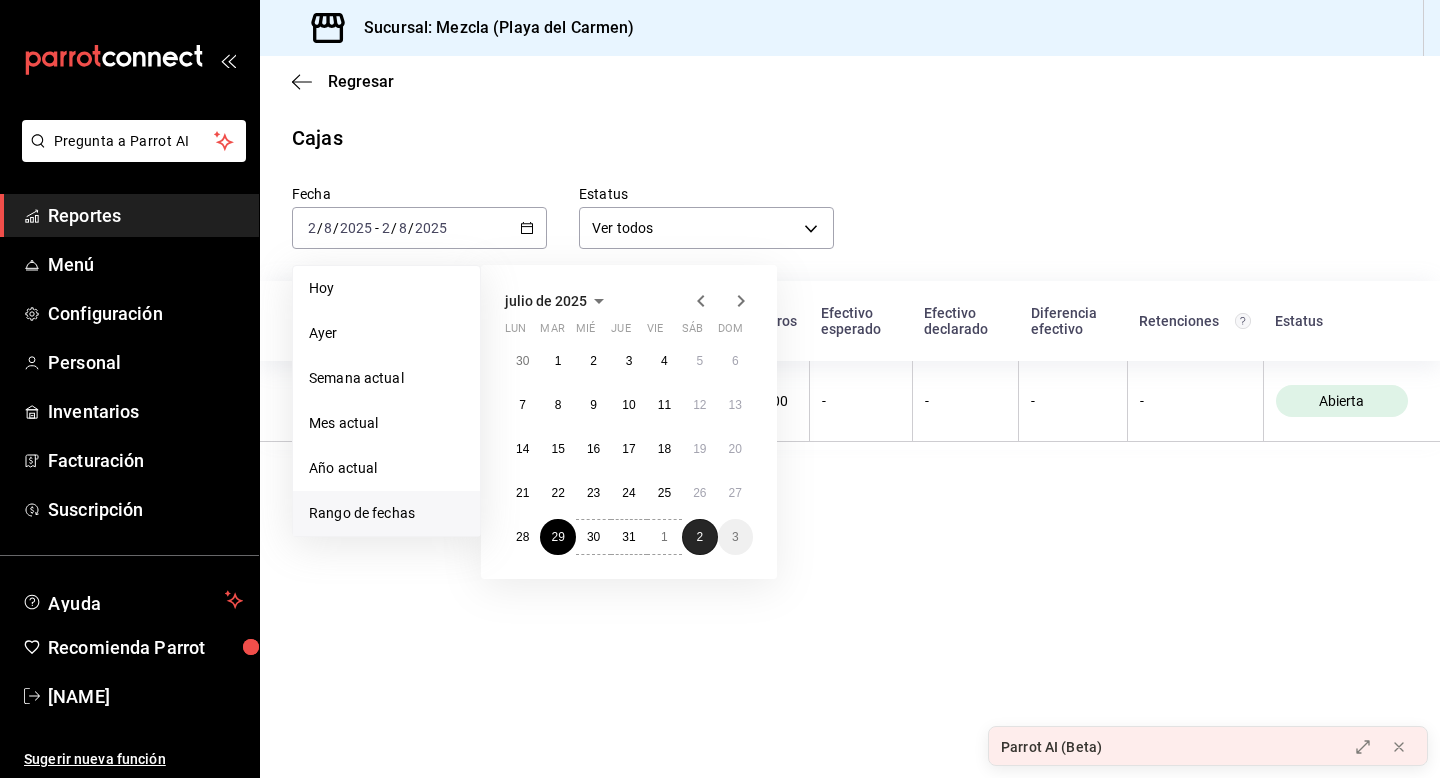 click on "2" at bounding box center (699, 537) 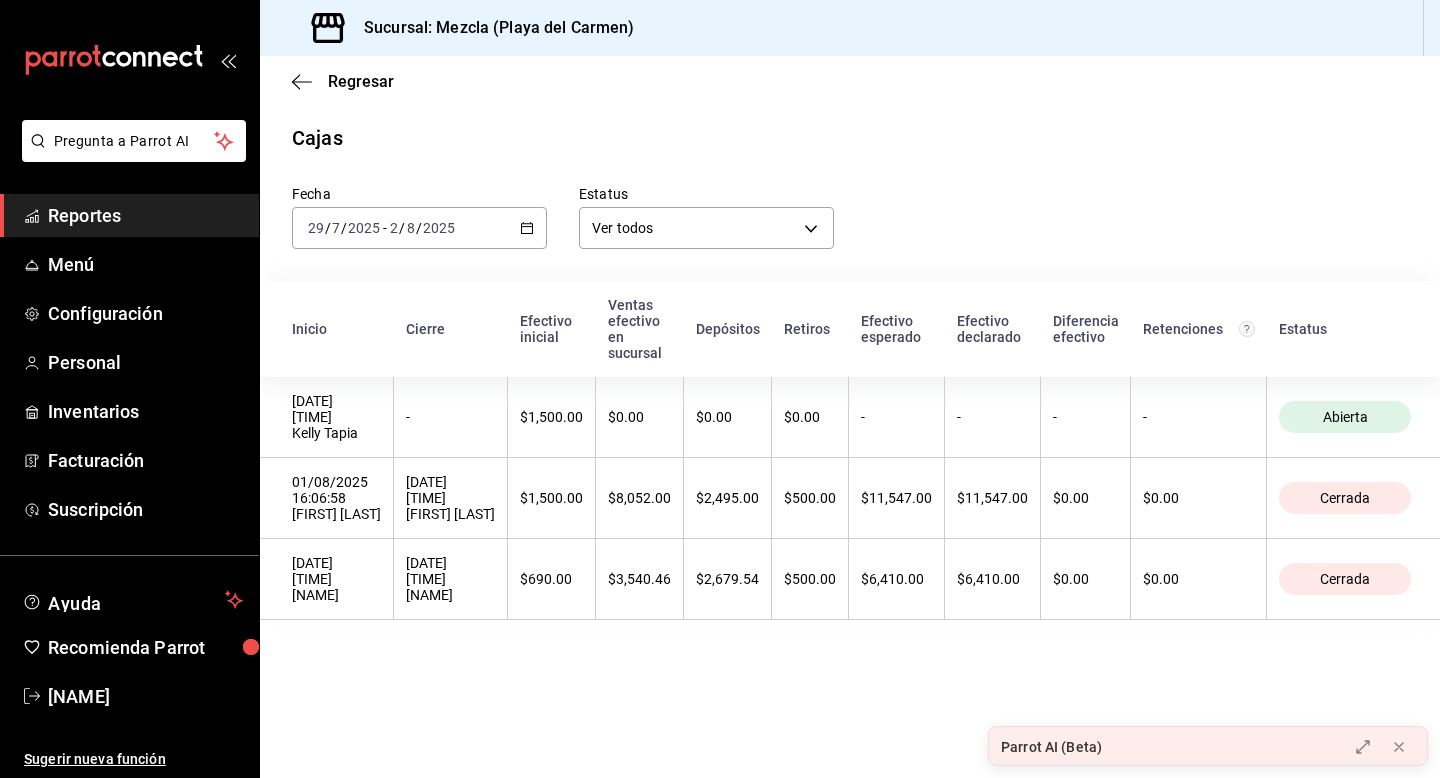 click on "2025-07-29 29 / 7 / 2025 - 2025-08-02 2 / 8 / 2025" at bounding box center (419, 228) 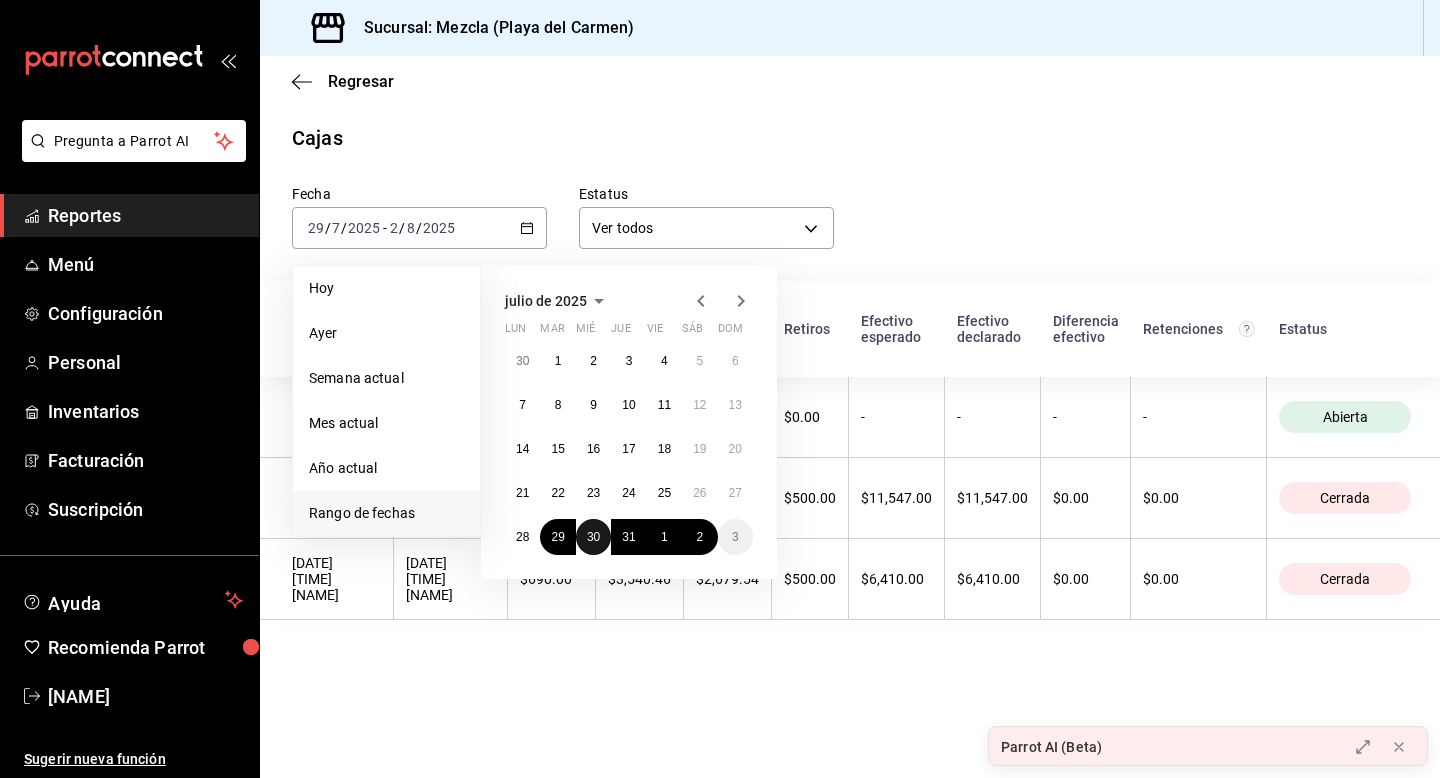 click on "30" at bounding box center [593, 537] 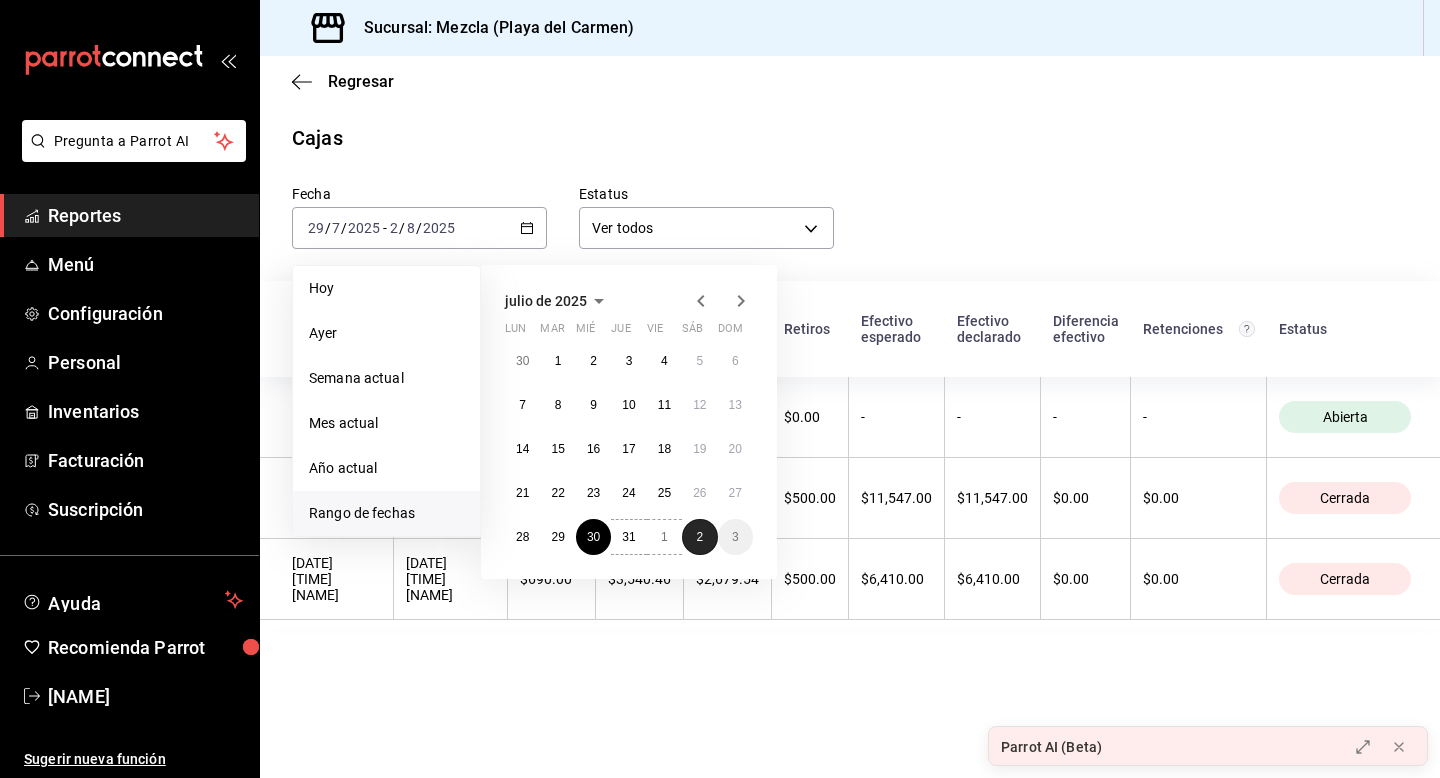 click on "2" at bounding box center [699, 537] 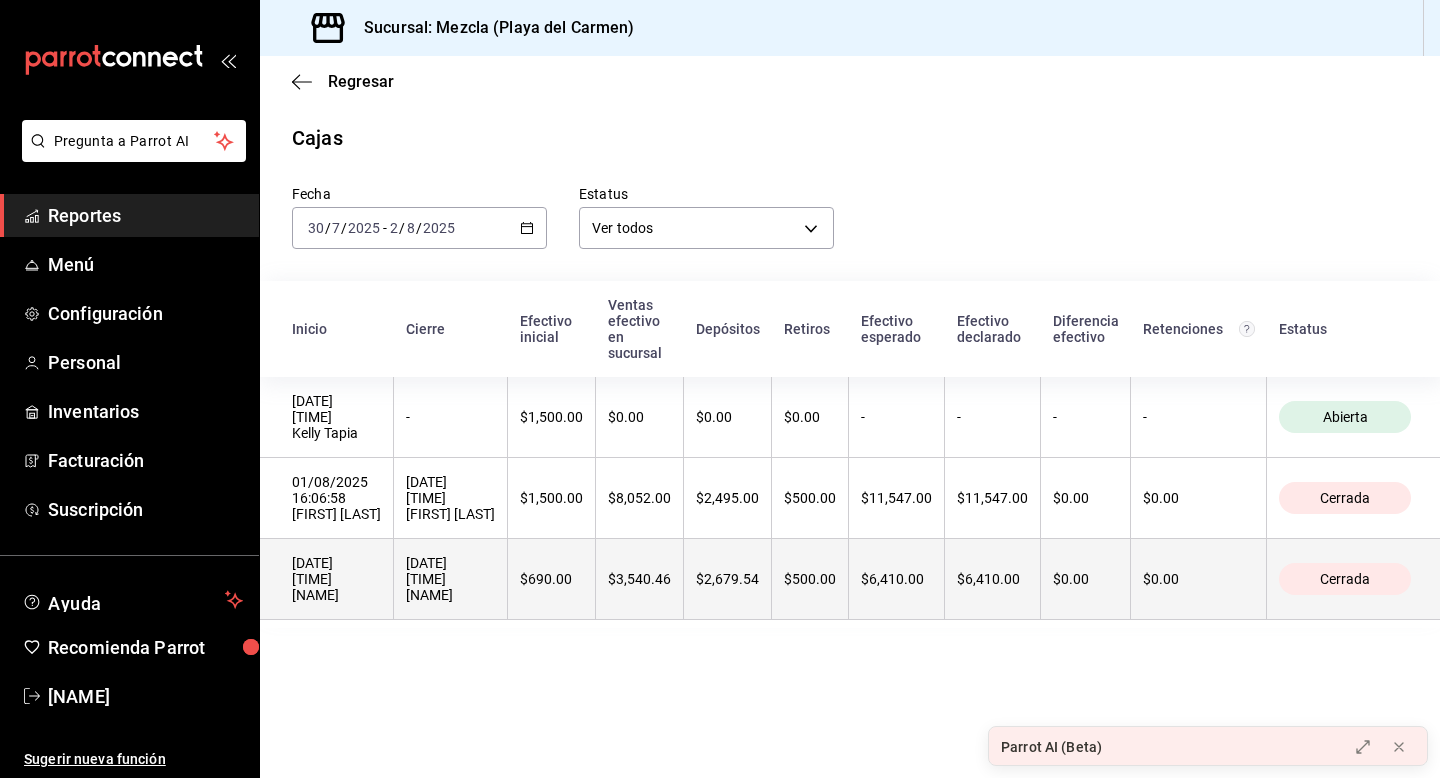 click on "[DATE]
[TIME]
[NAME]" at bounding box center [336, 579] 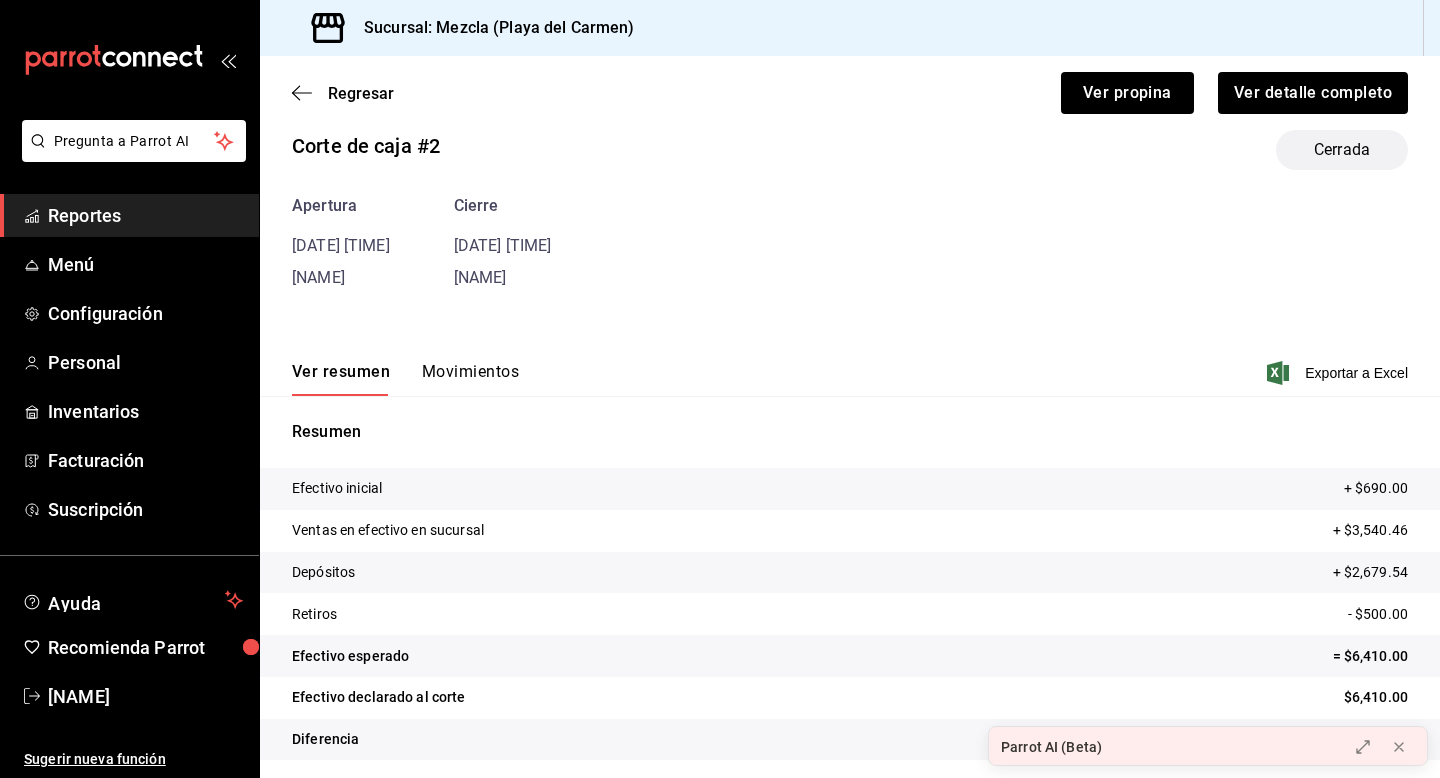 scroll, scrollTop: 38, scrollLeft: 0, axis: vertical 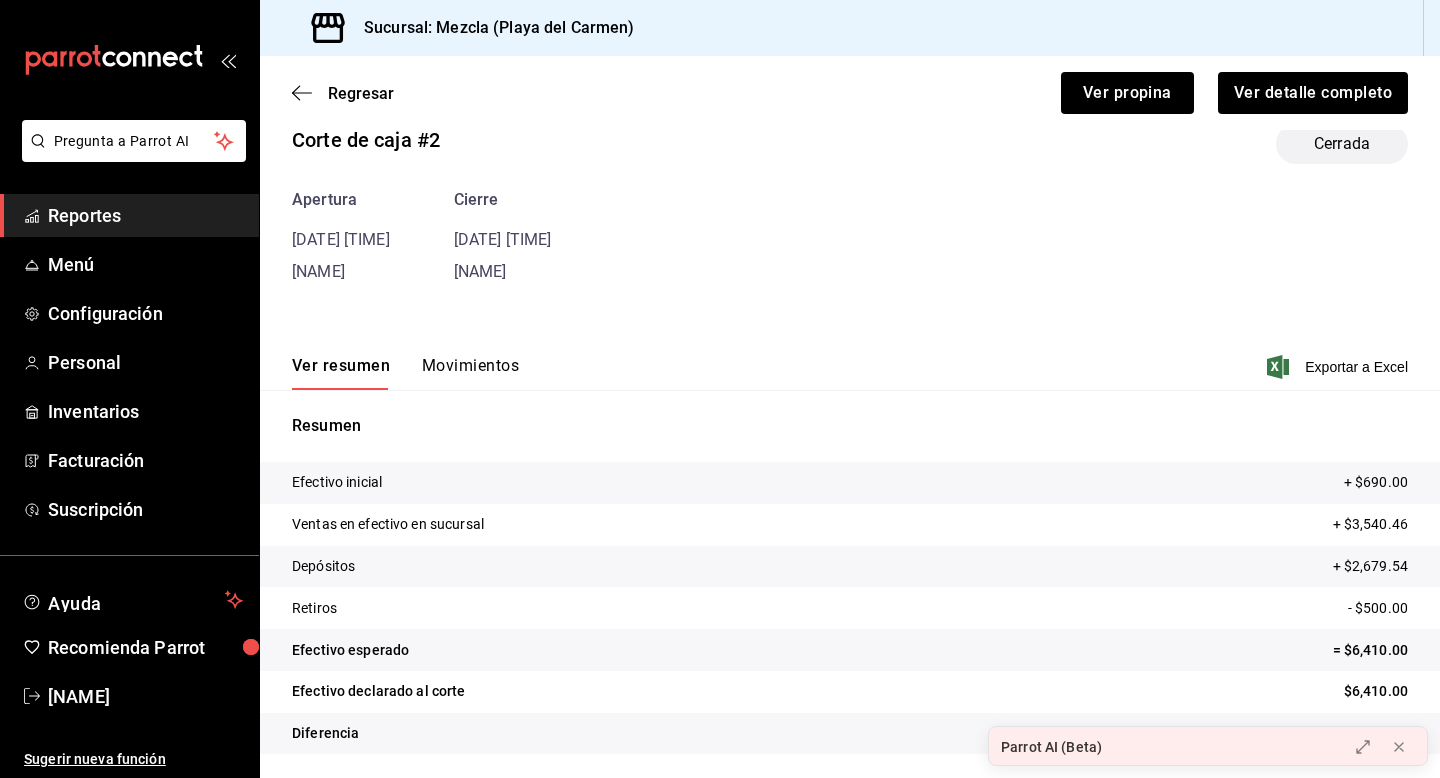 click on "Movimientos" at bounding box center [470, 373] 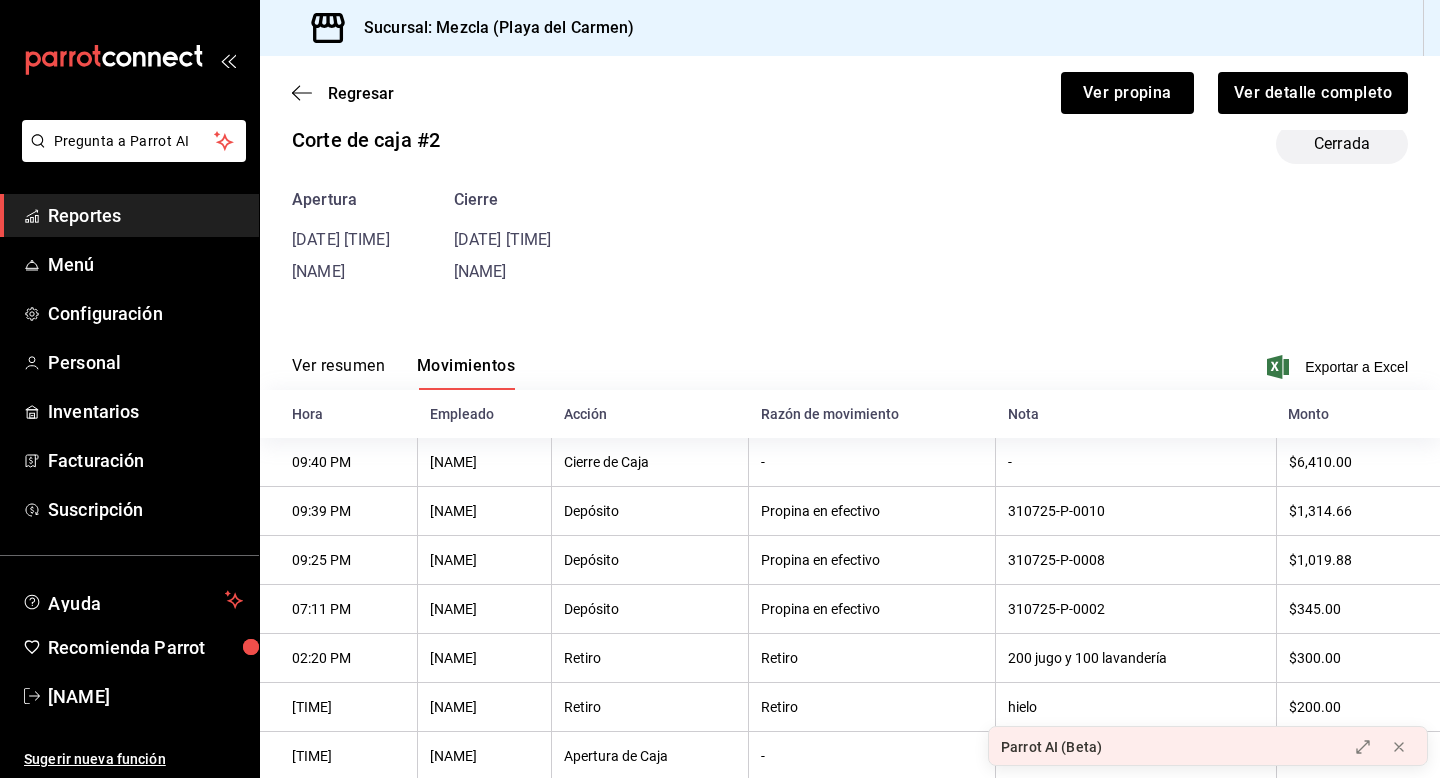 scroll, scrollTop: 93, scrollLeft: 0, axis: vertical 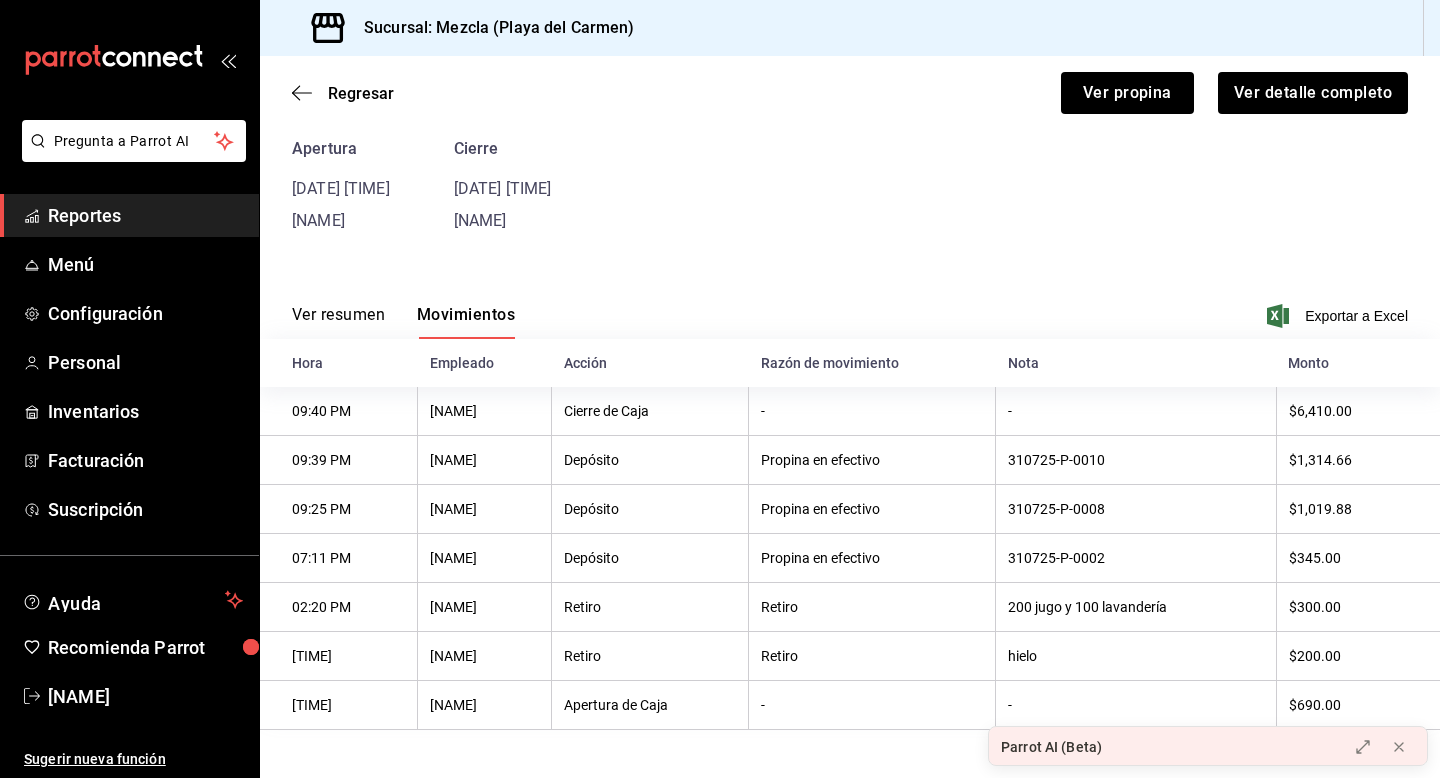 type 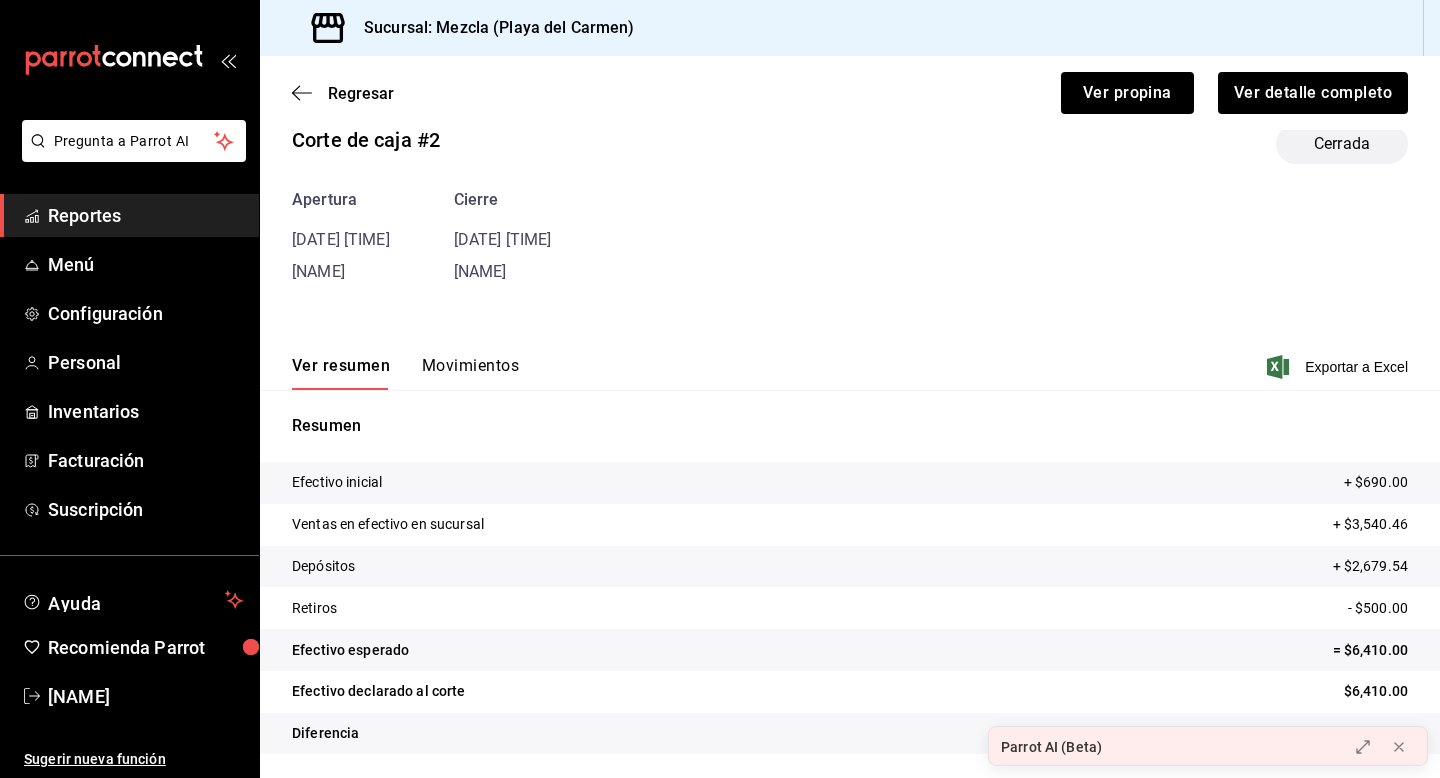click on "Movimientos" at bounding box center [470, 373] 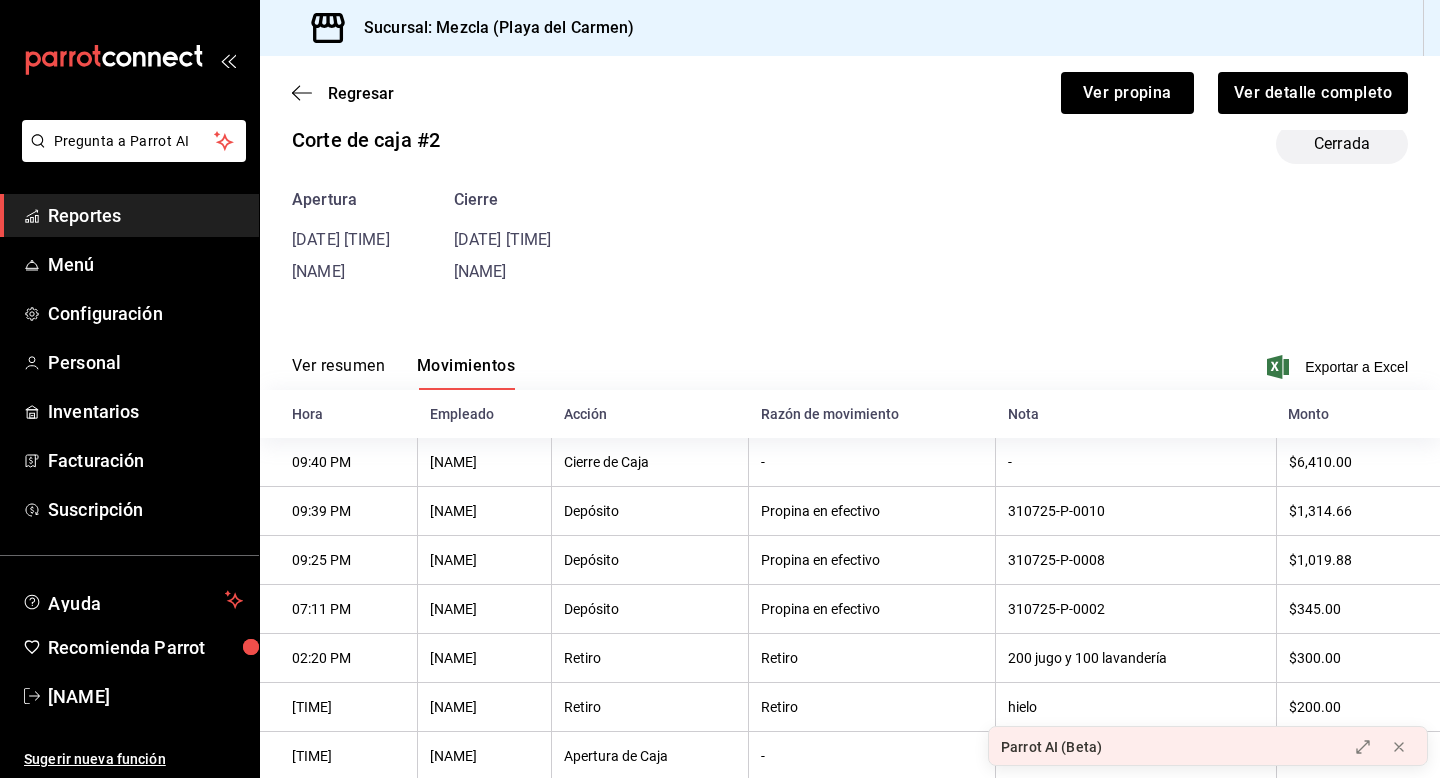 scroll, scrollTop: 93, scrollLeft: 0, axis: vertical 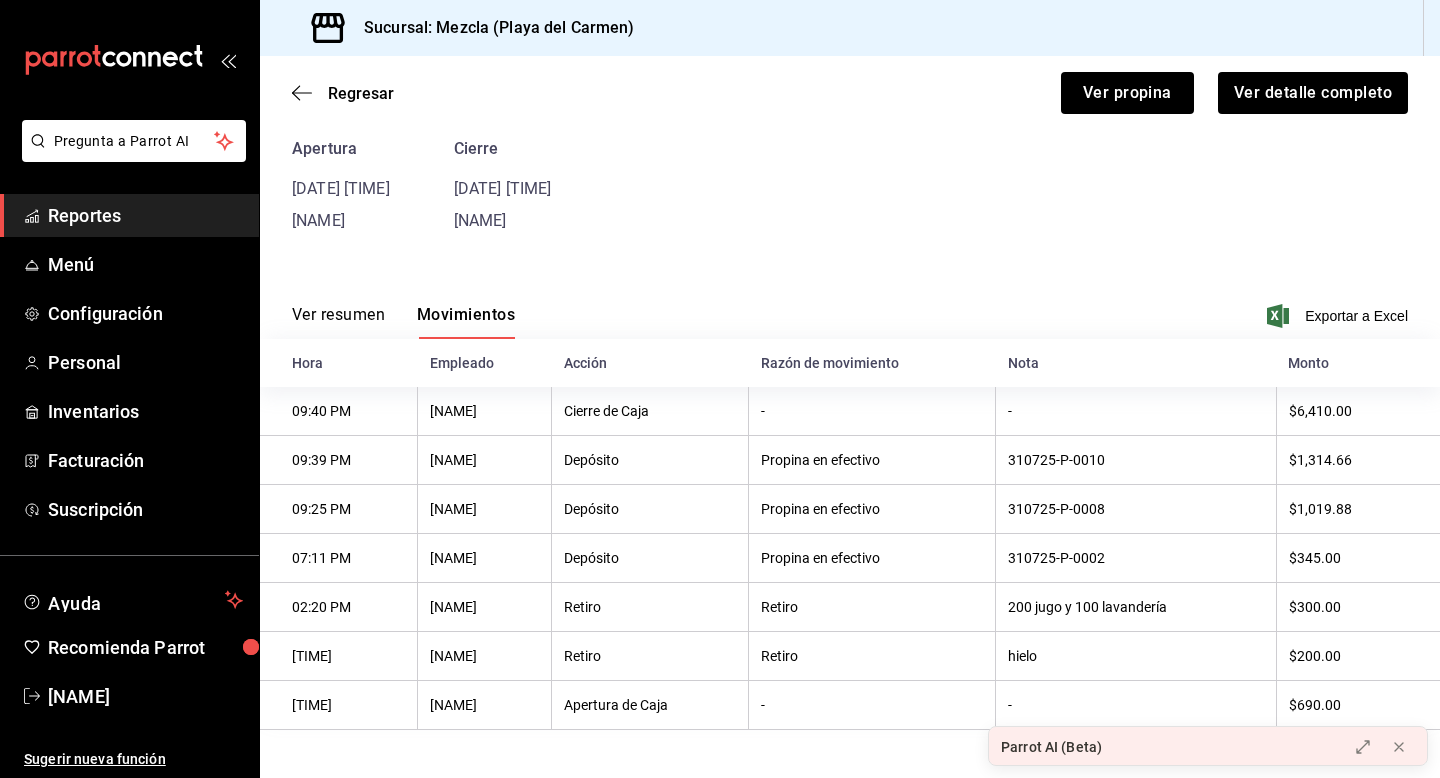 click on "Ver resumen" at bounding box center [338, 322] 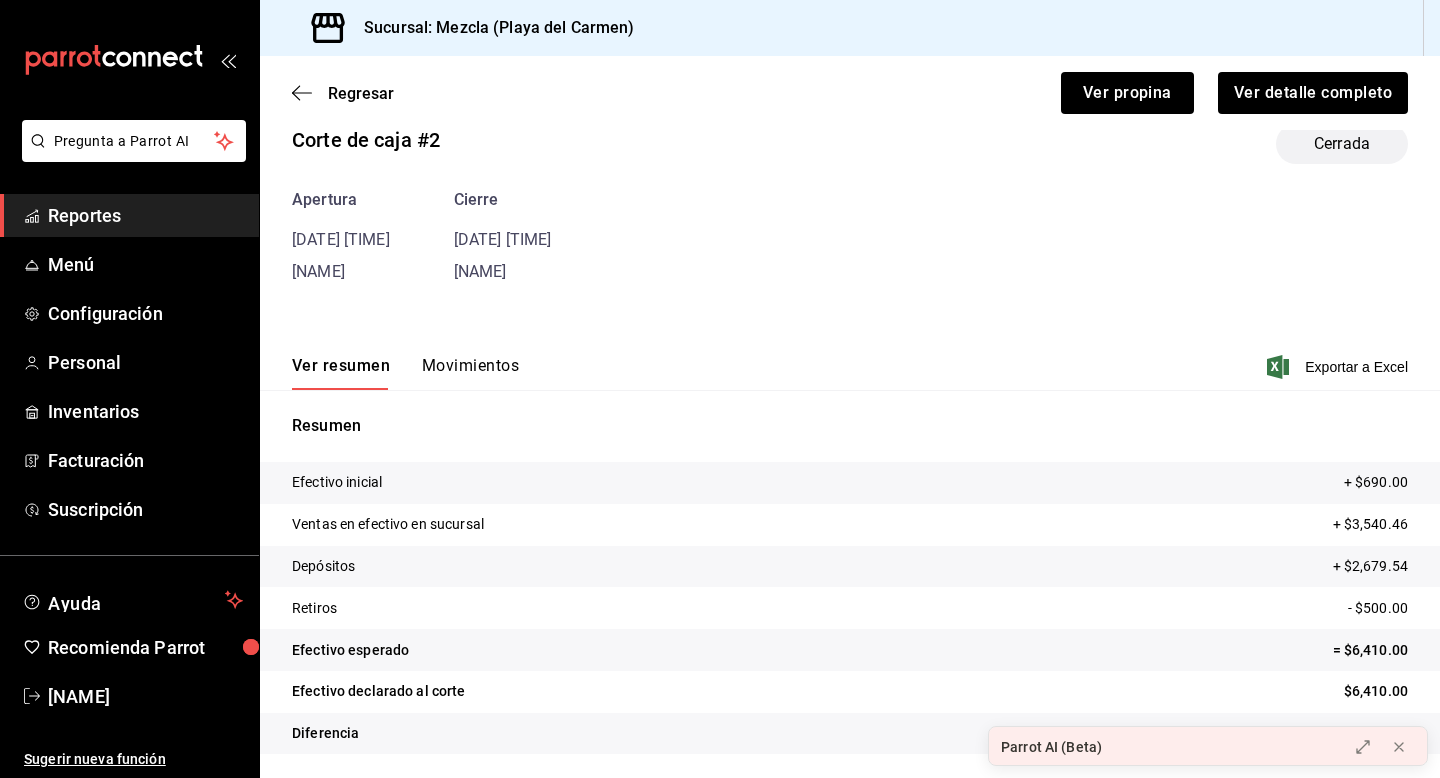 type 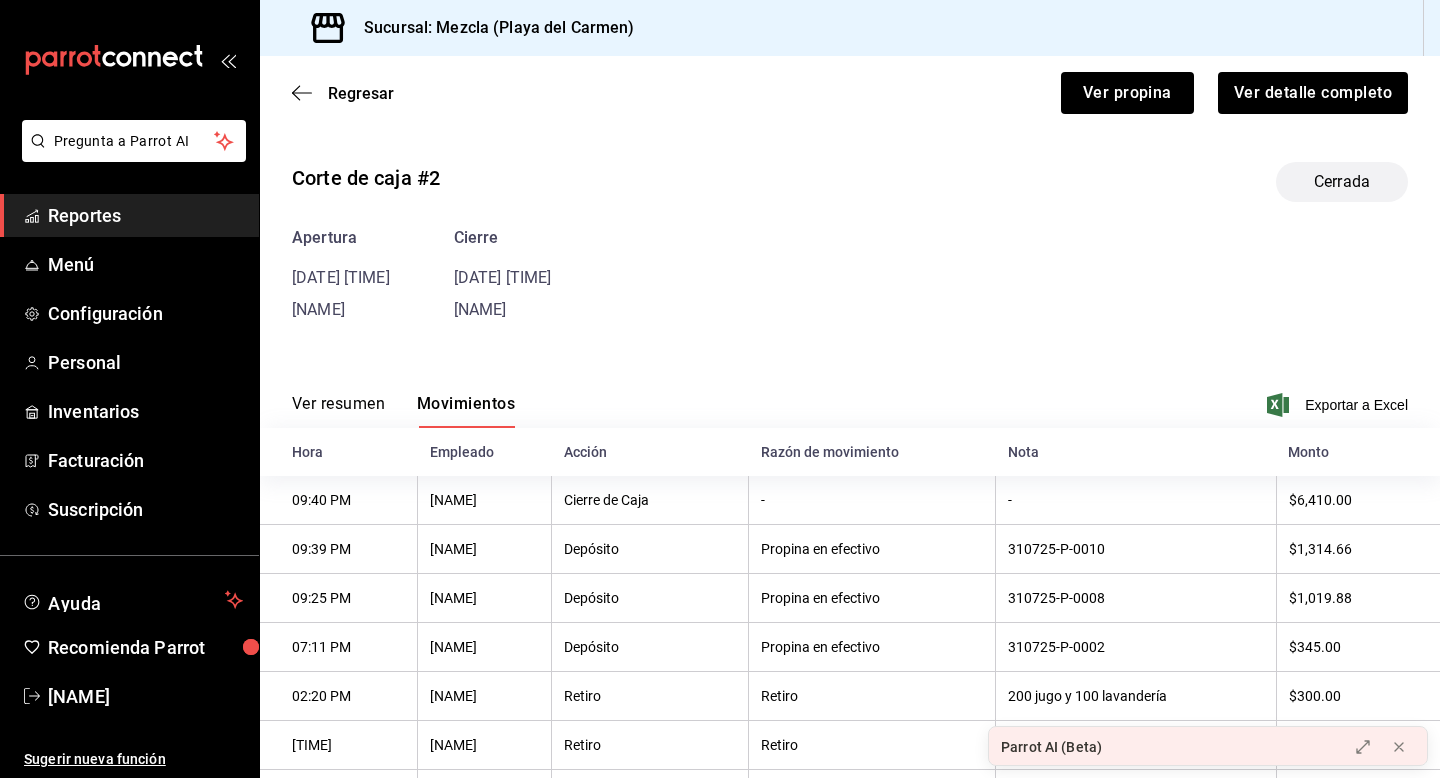scroll, scrollTop: 93, scrollLeft: 0, axis: vertical 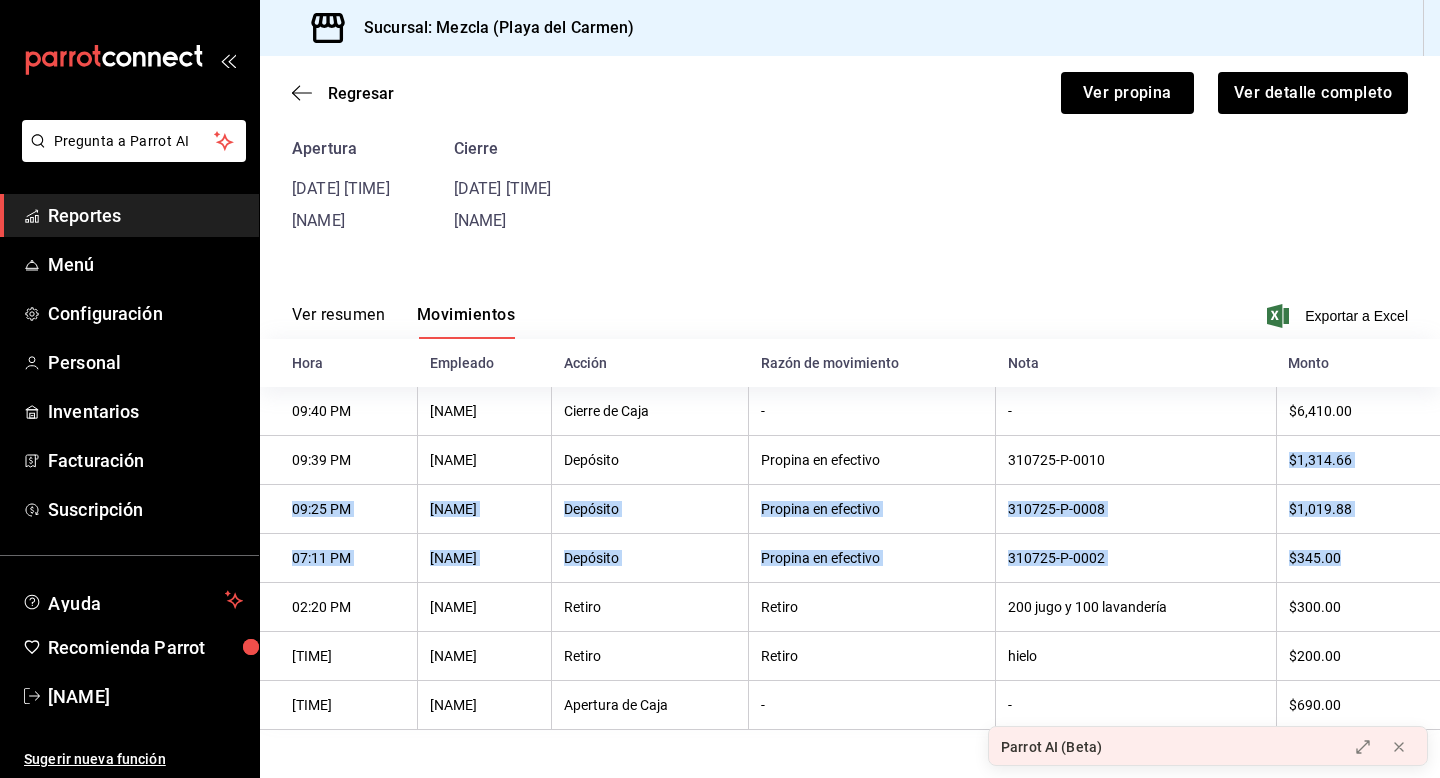 drag, startPoint x: 1336, startPoint y: 554, endPoint x: 1283, endPoint y: 447, distance: 119.40687 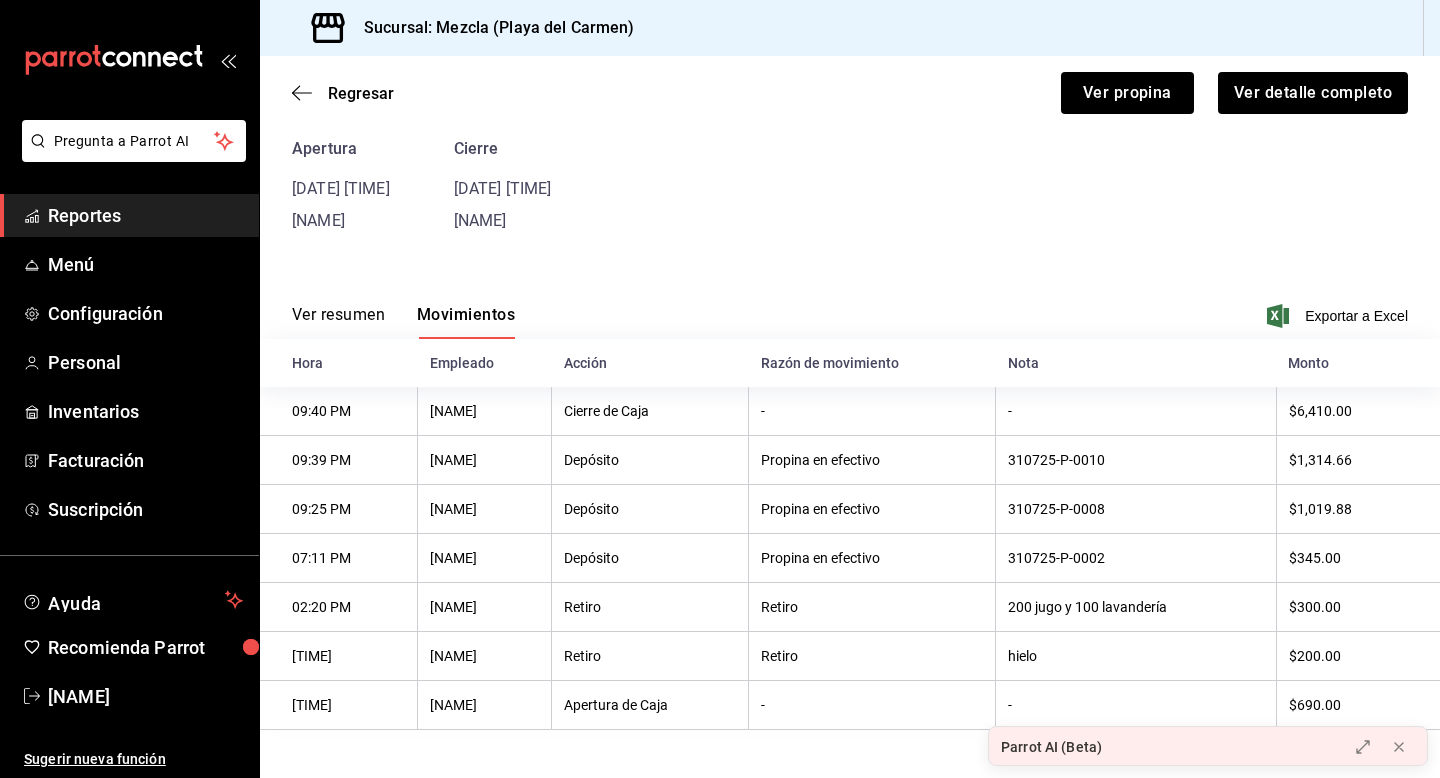 click on "Ver resumen Movimientos Exportar a Excel" at bounding box center [850, 310] 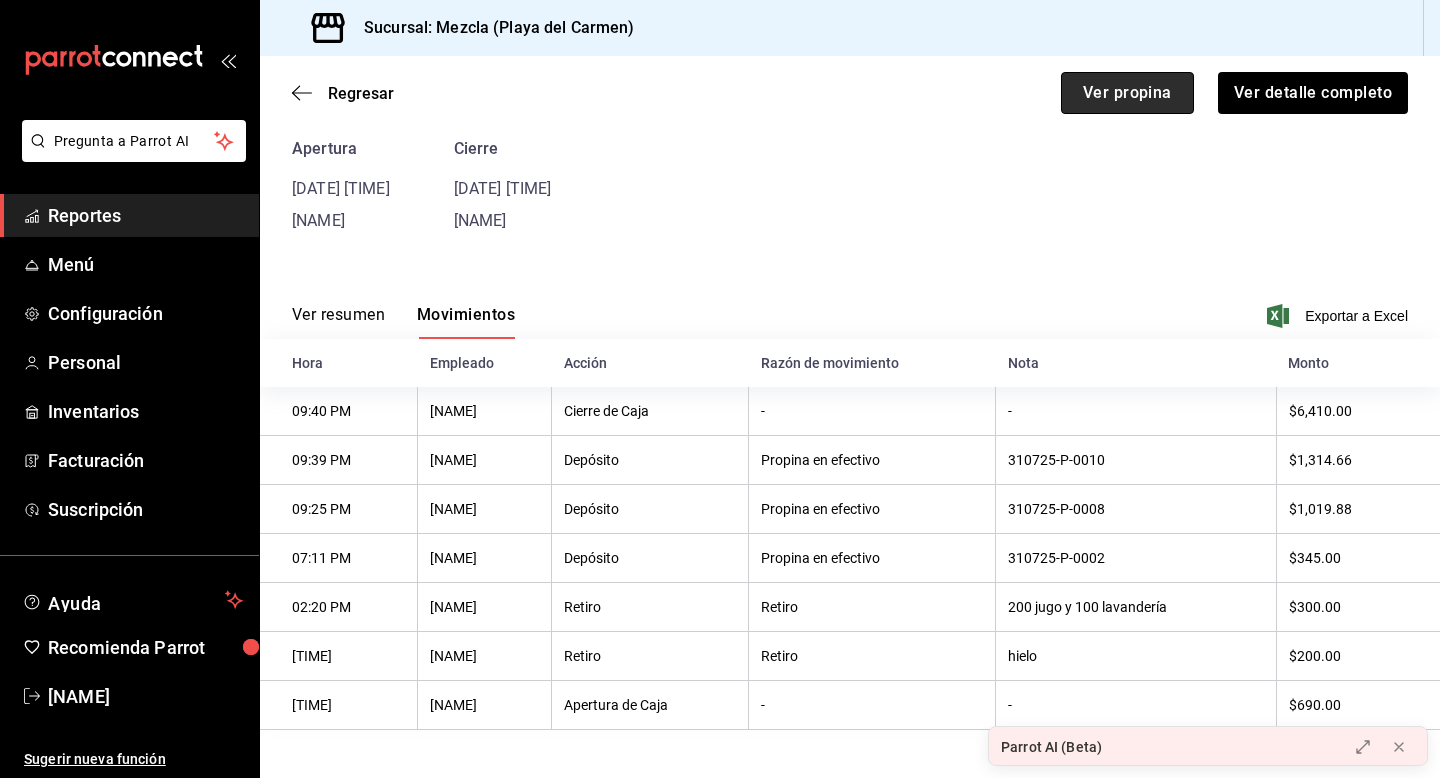 click on "Ver propina" at bounding box center [1127, 93] 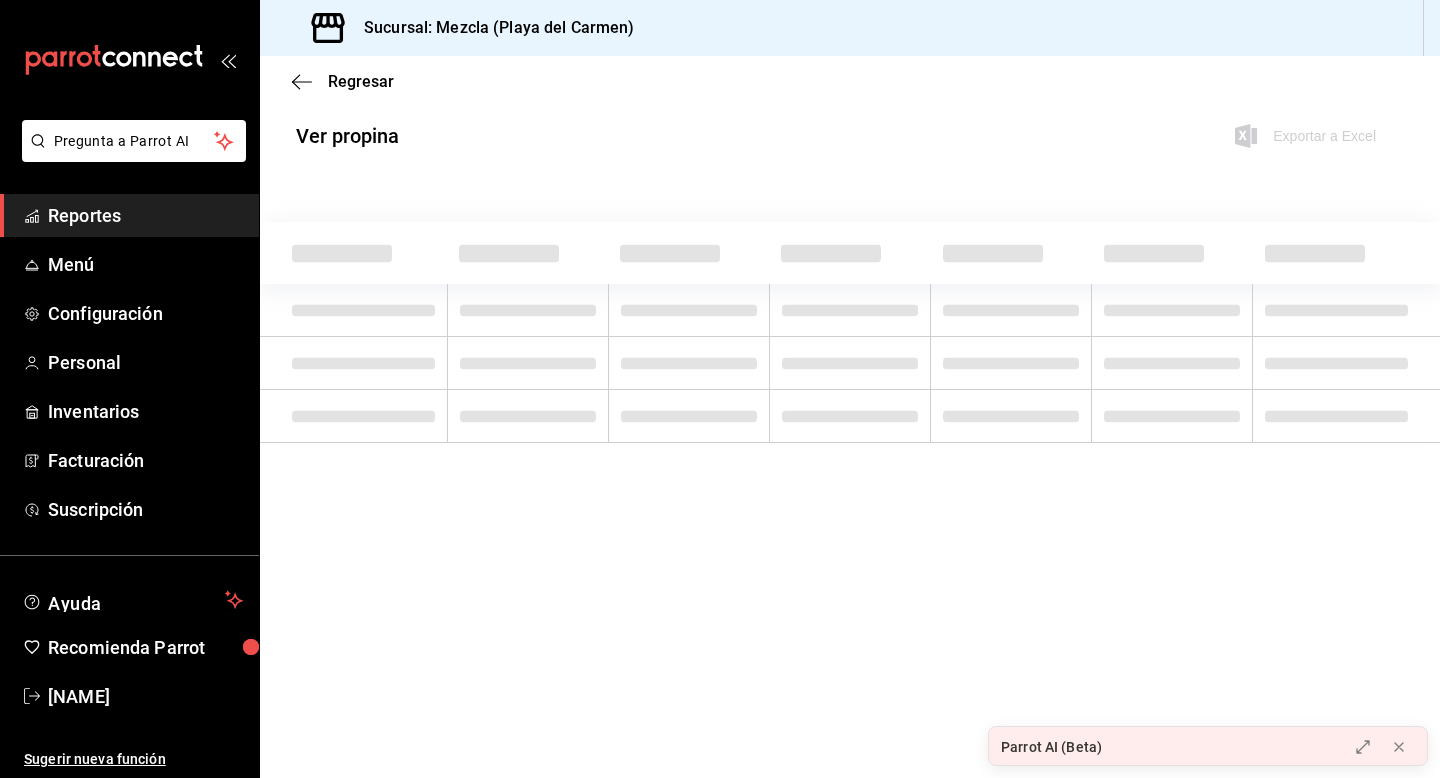 scroll, scrollTop: 0, scrollLeft: 0, axis: both 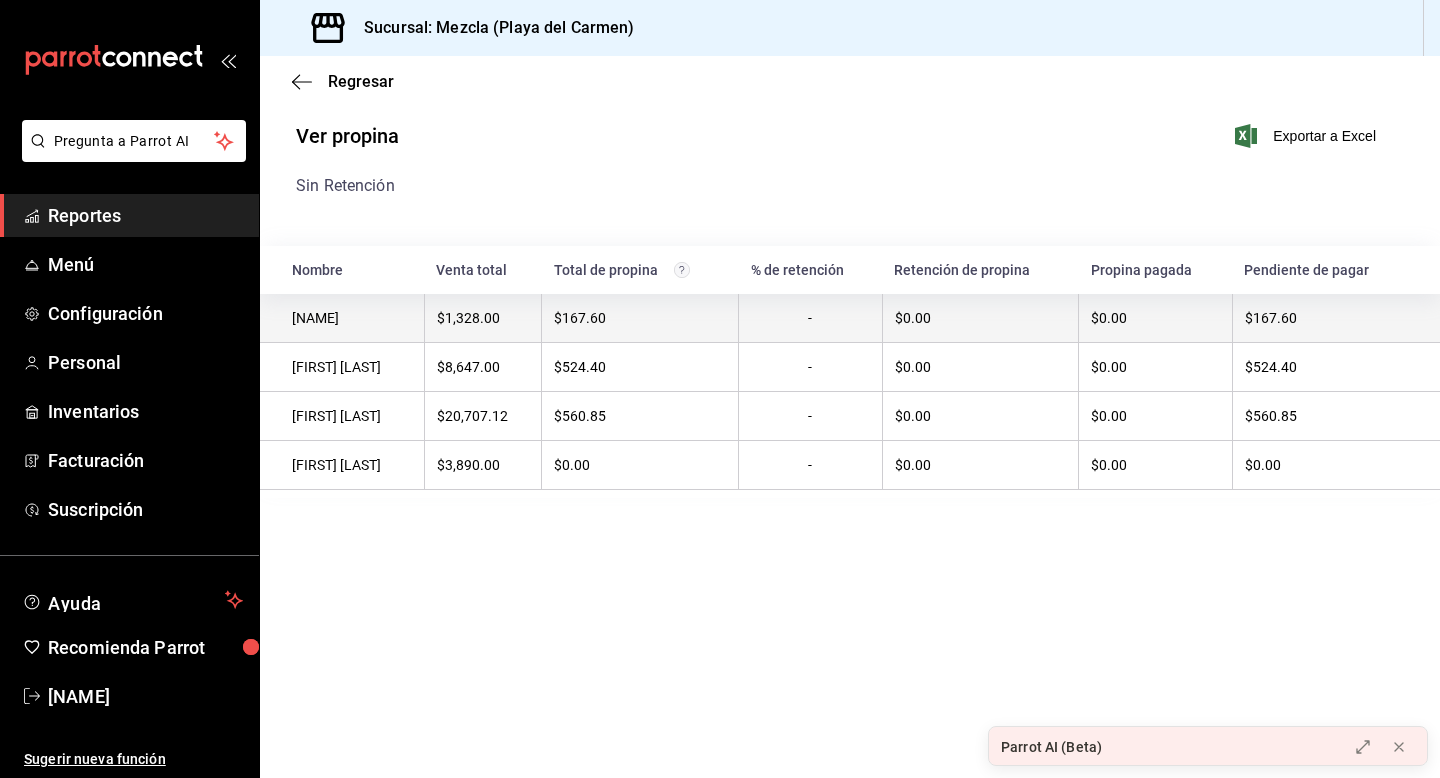 click on "$0.00" at bounding box center [1156, 318] 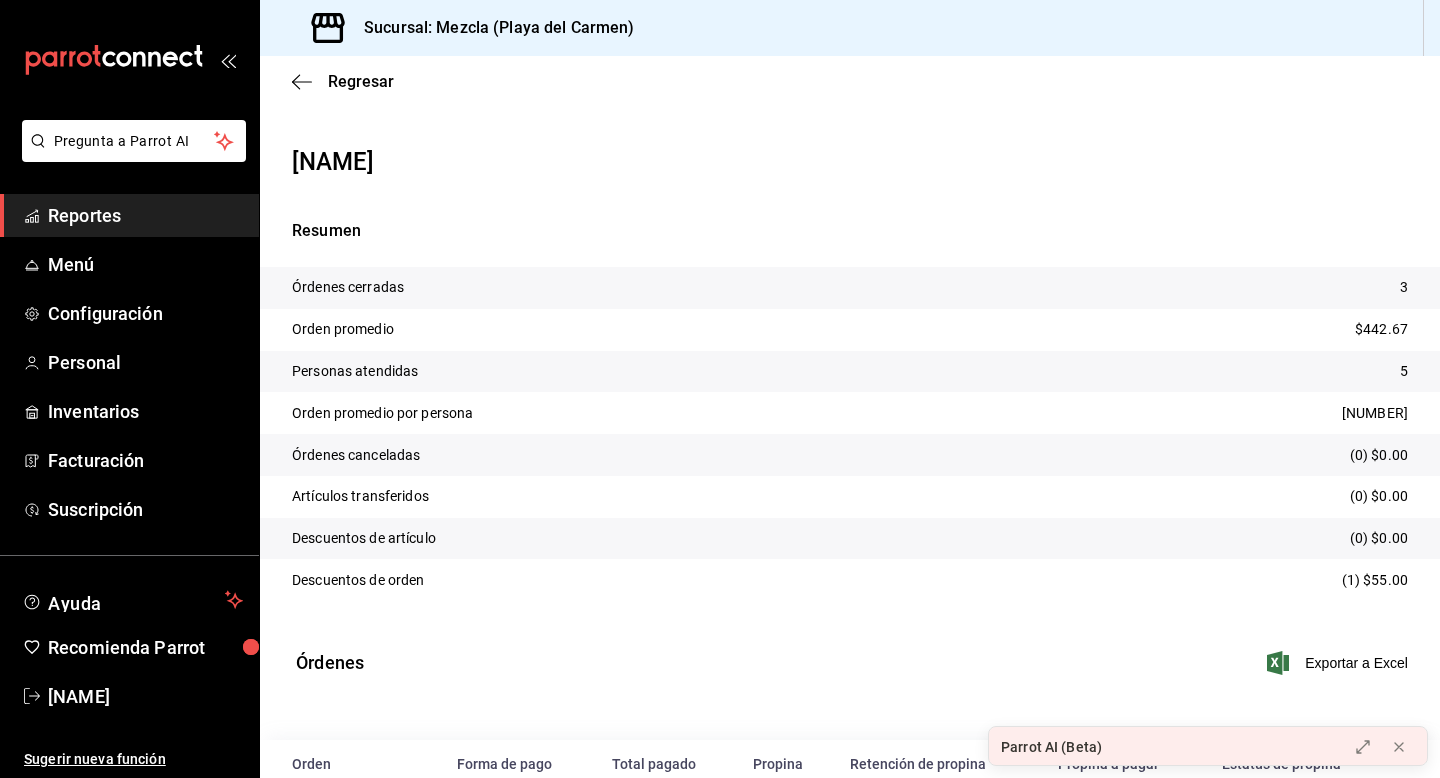 scroll, scrollTop: 230, scrollLeft: 0, axis: vertical 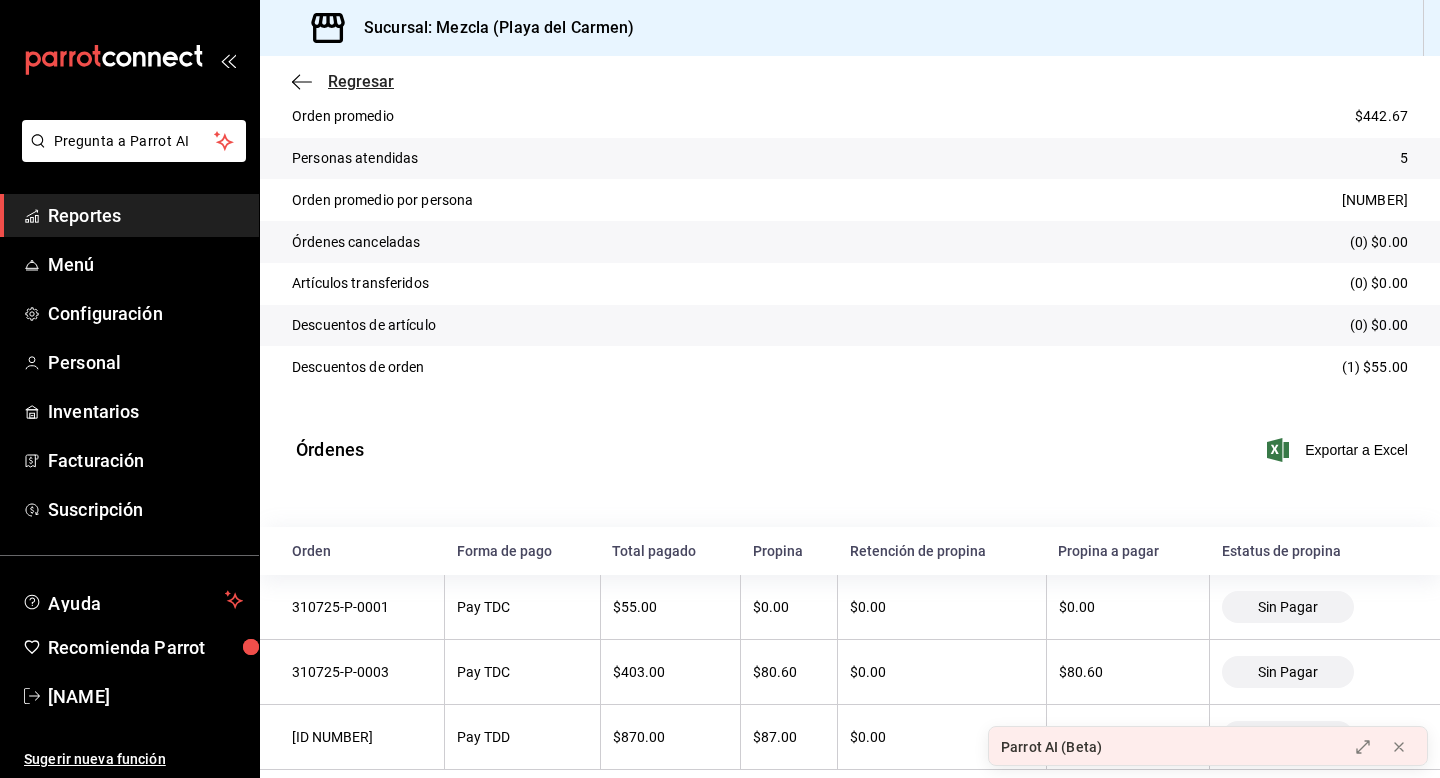 click 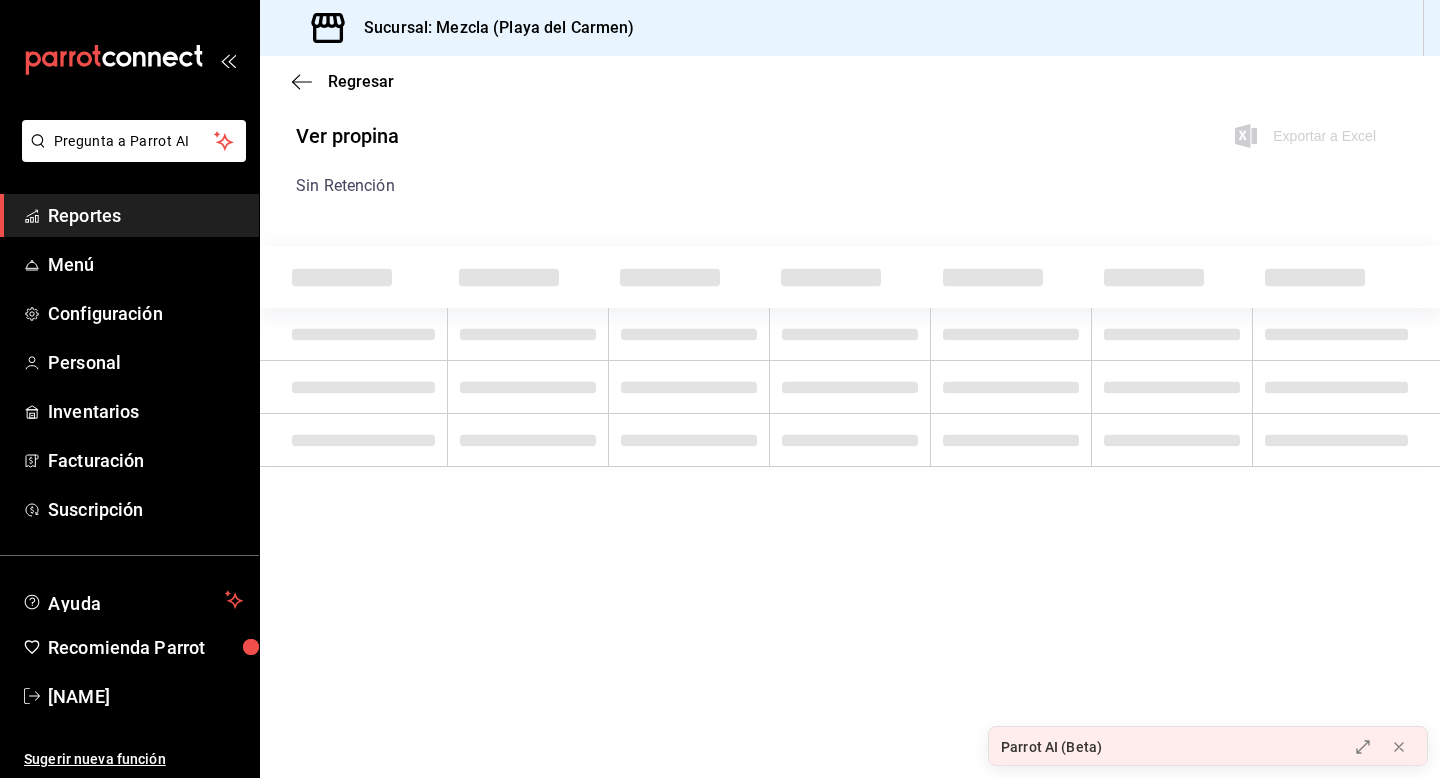 scroll, scrollTop: 0, scrollLeft: 0, axis: both 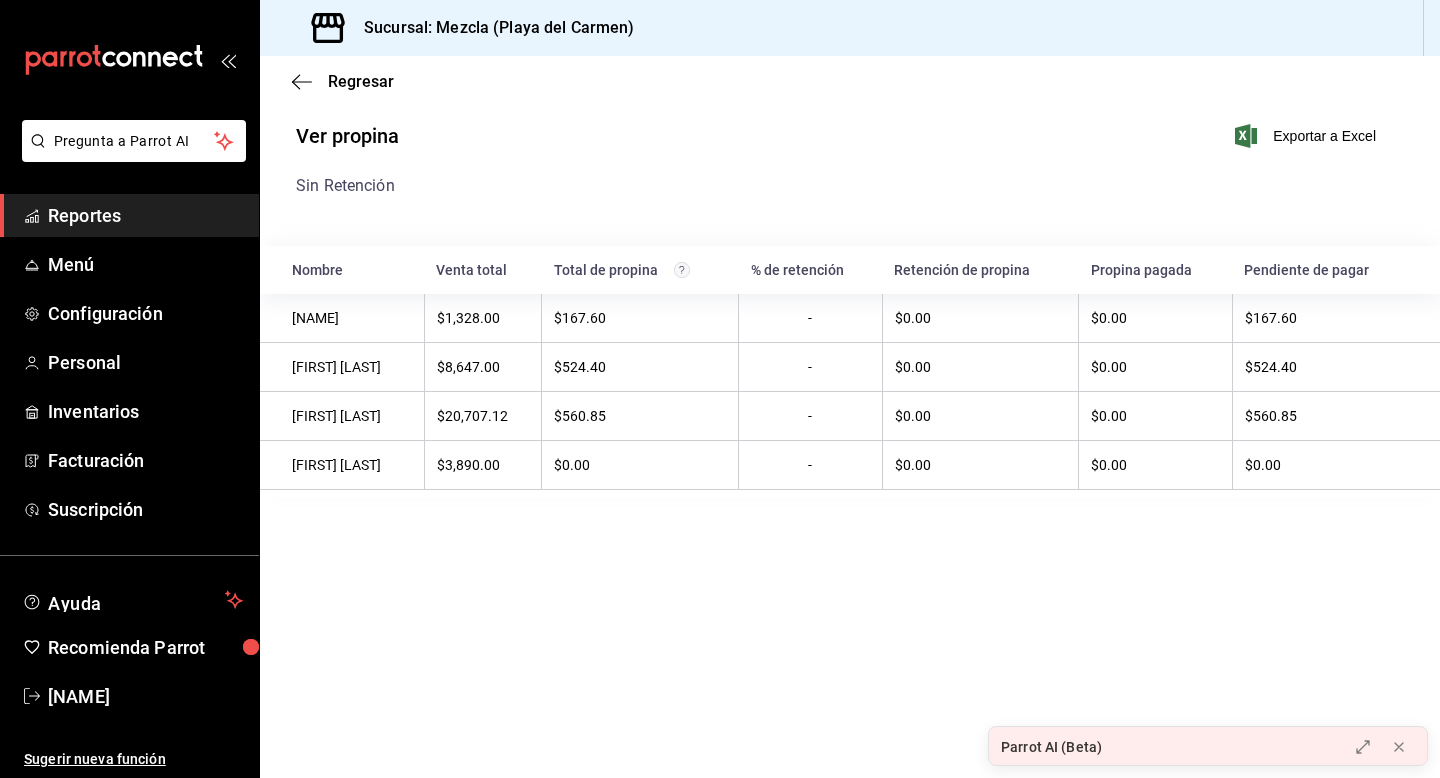 click 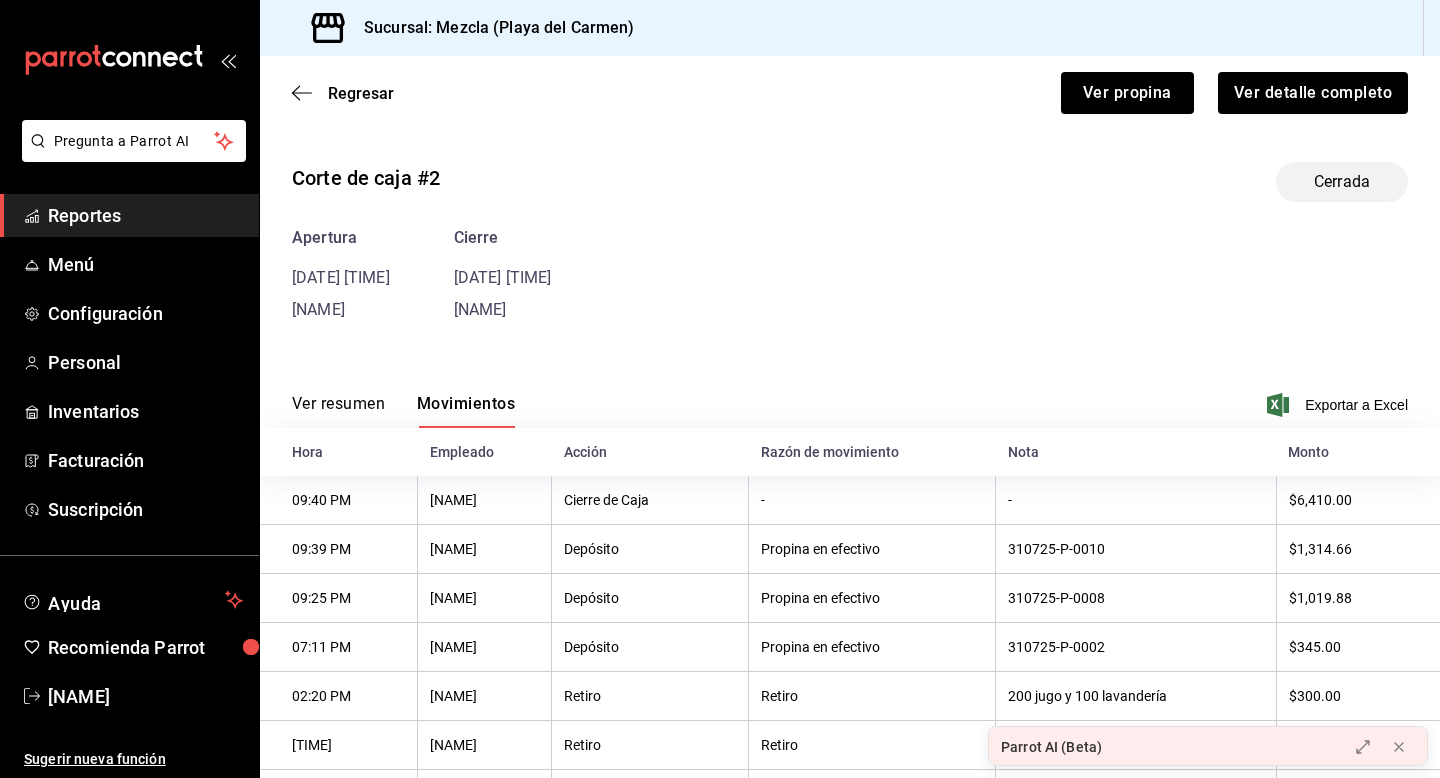 scroll, scrollTop: 93, scrollLeft: 0, axis: vertical 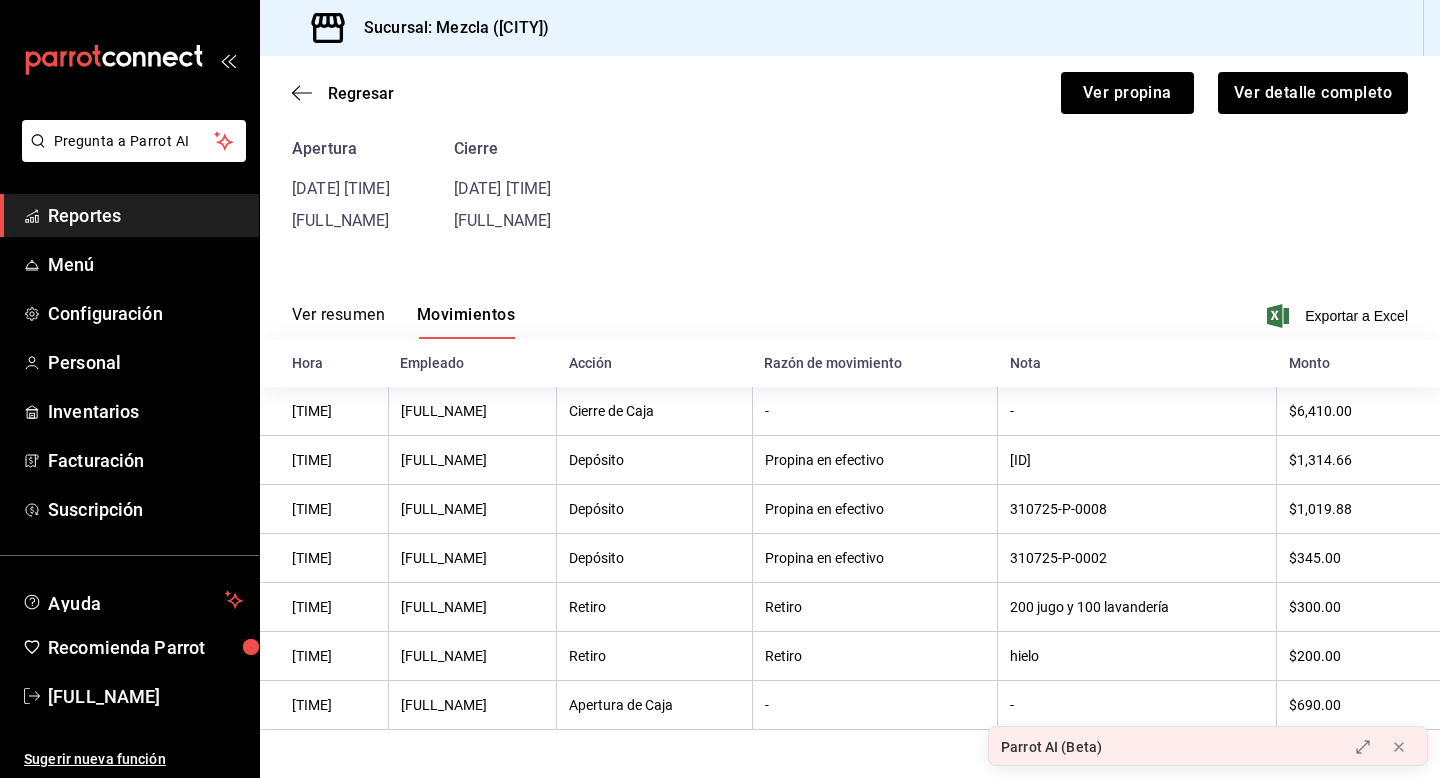 click on "Ver resumen" at bounding box center (338, 322) 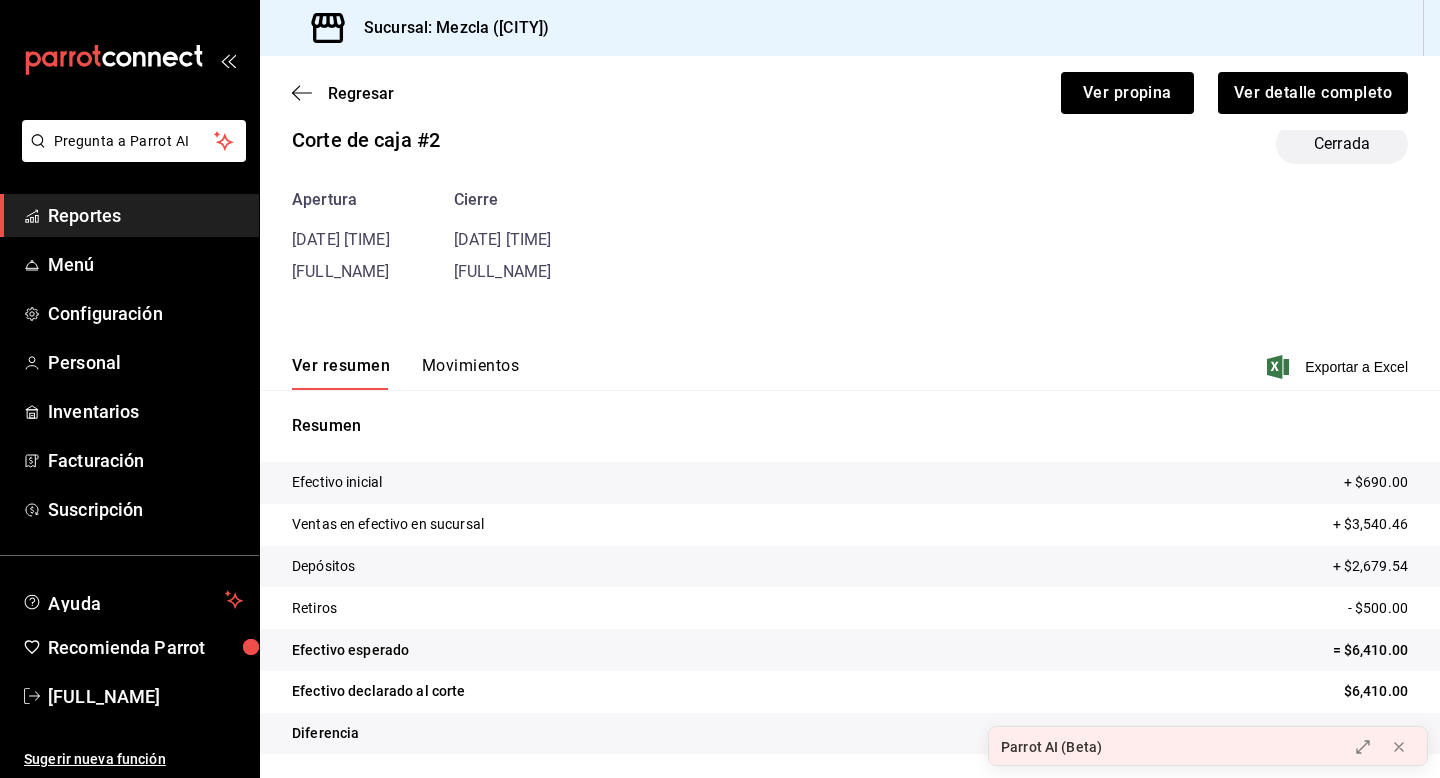 click on "Movimientos" at bounding box center [470, 373] 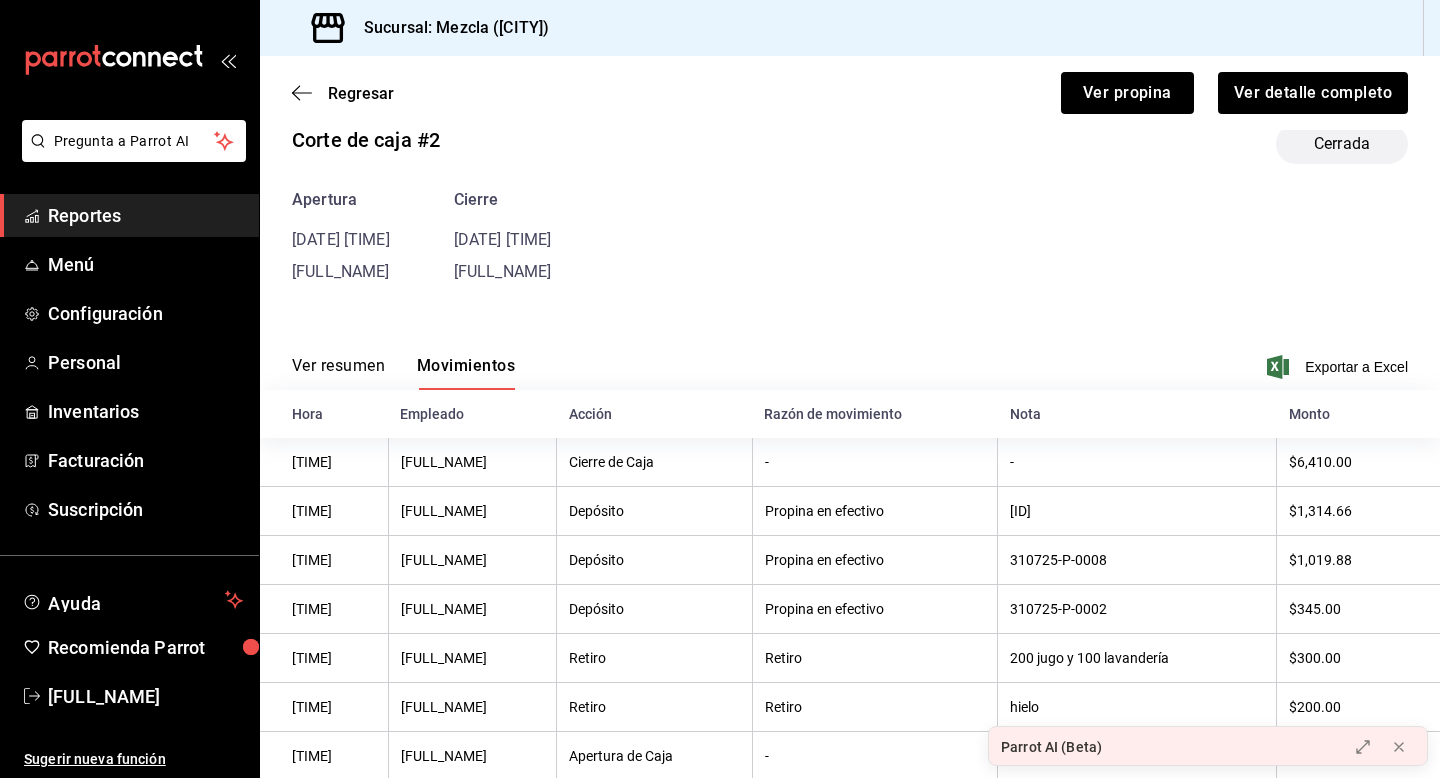 scroll, scrollTop: 93, scrollLeft: 0, axis: vertical 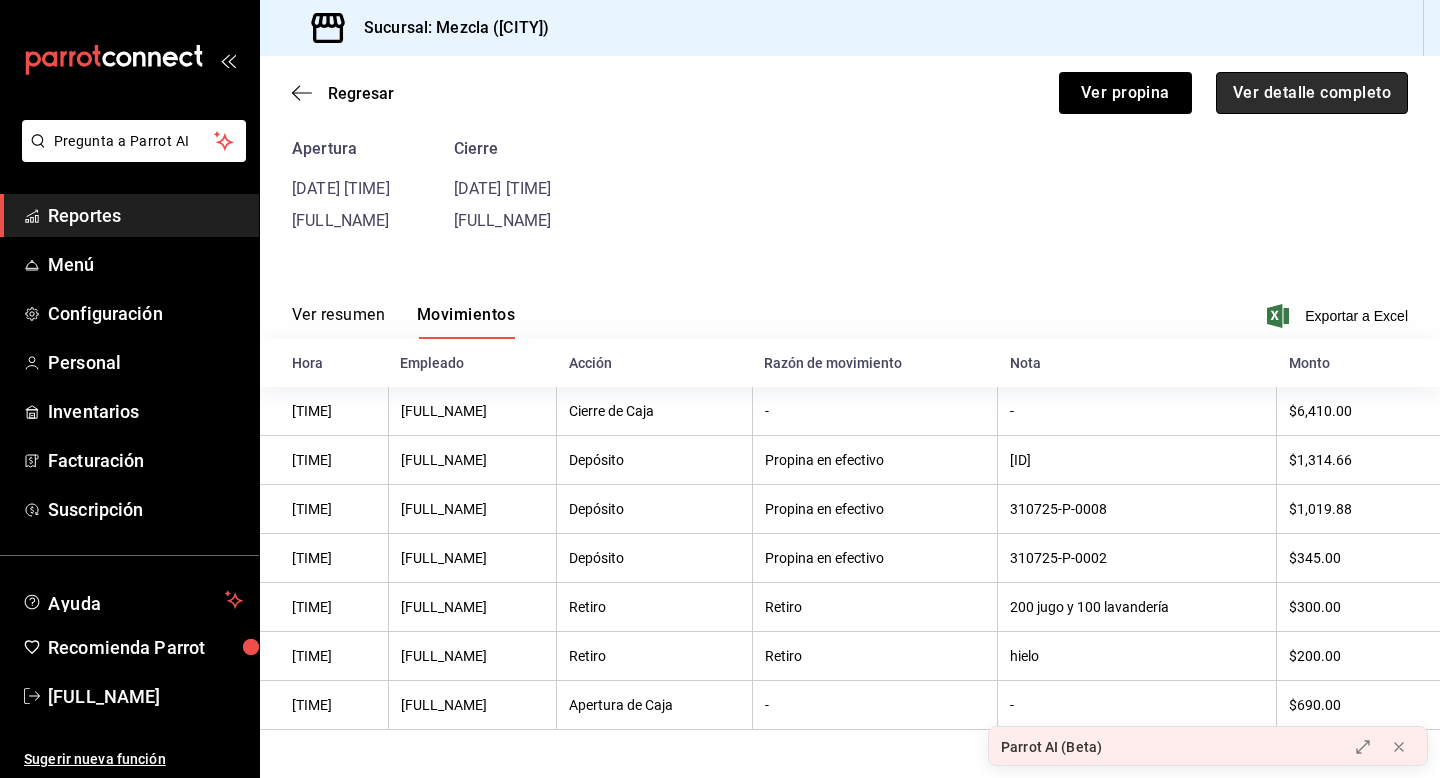 click on "Ver detalle completo" at bounding box center [1312, 93] 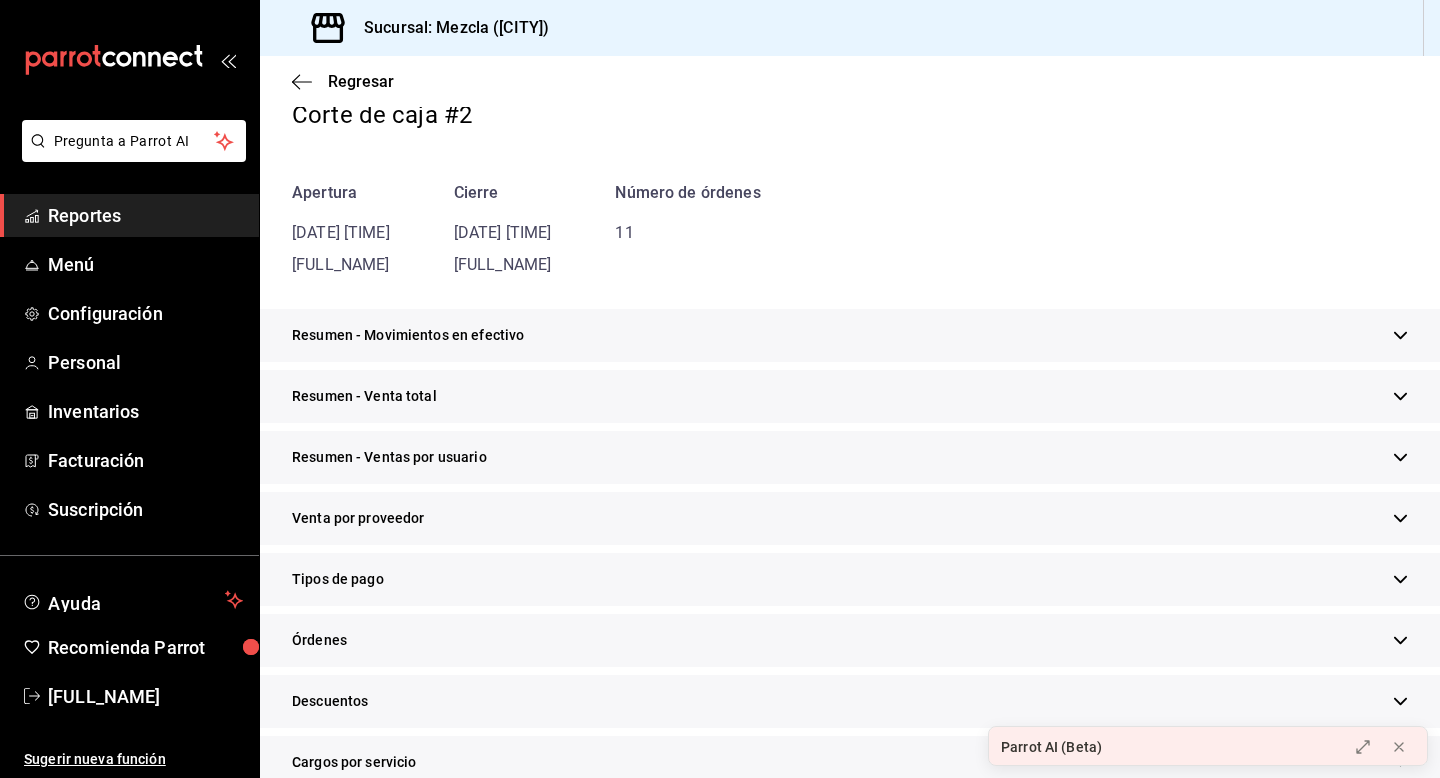 scroll, scrollTop: 0, scrollLeft: 0, axis: both 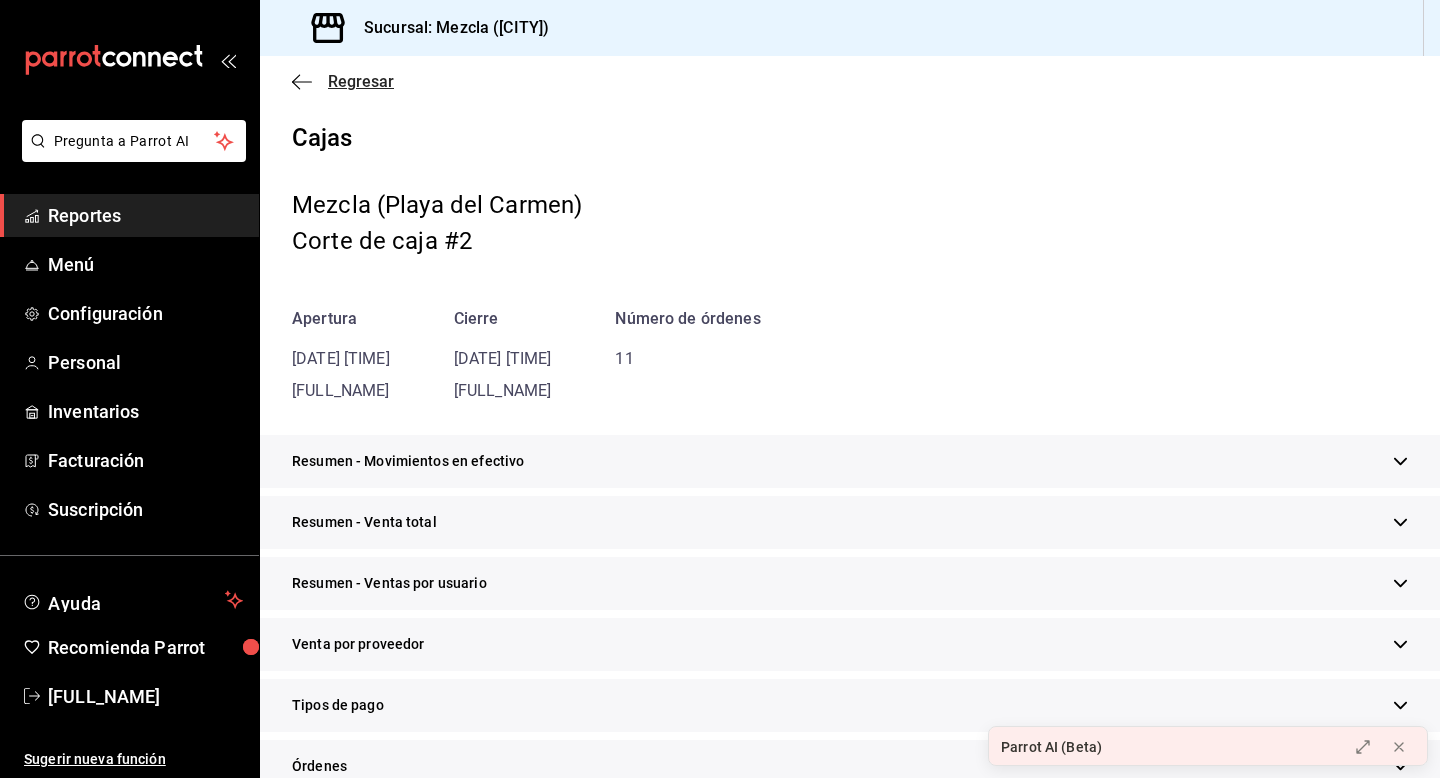 click on "Regresar" at bounding box center [361, 81] 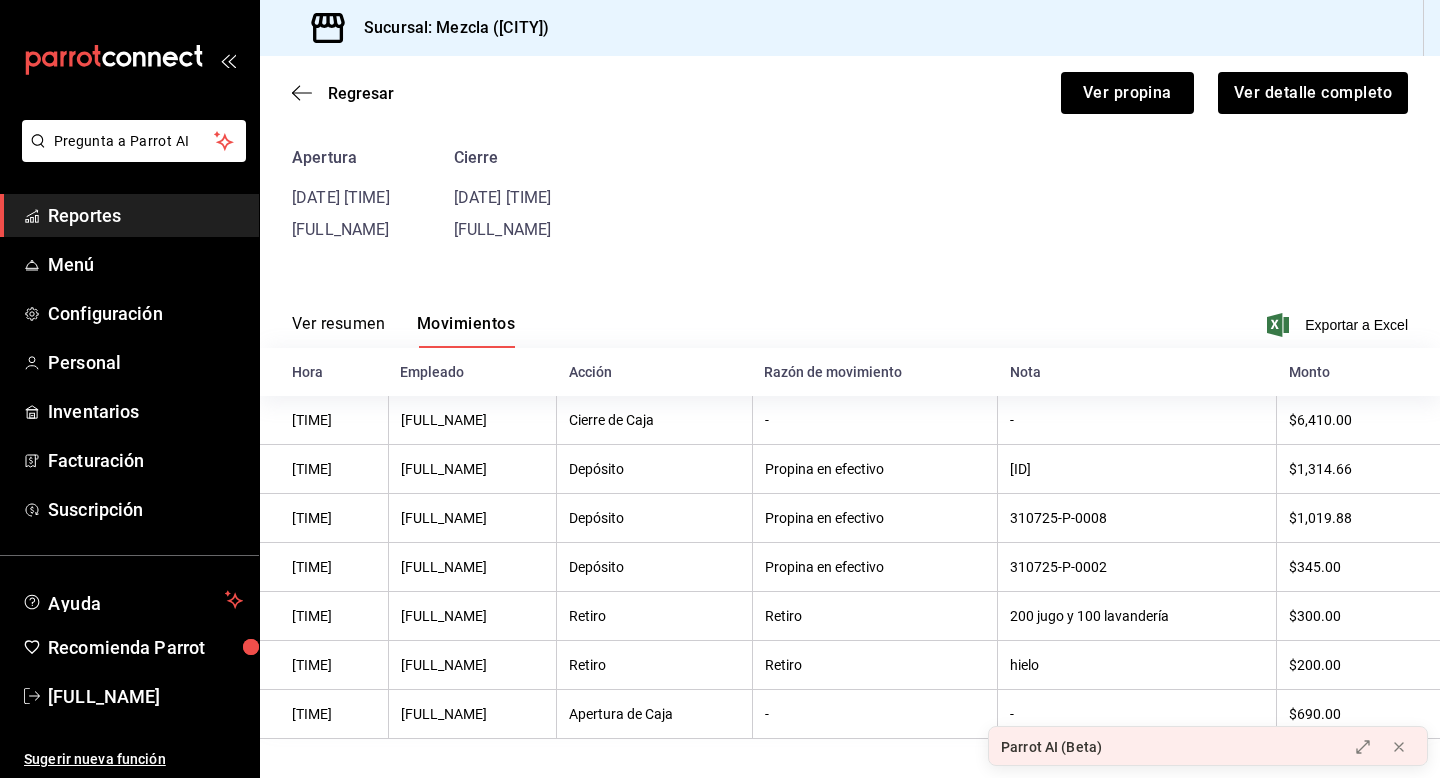 scroll, scrollTop: 93, scrollLeft: 0, axis: vertical 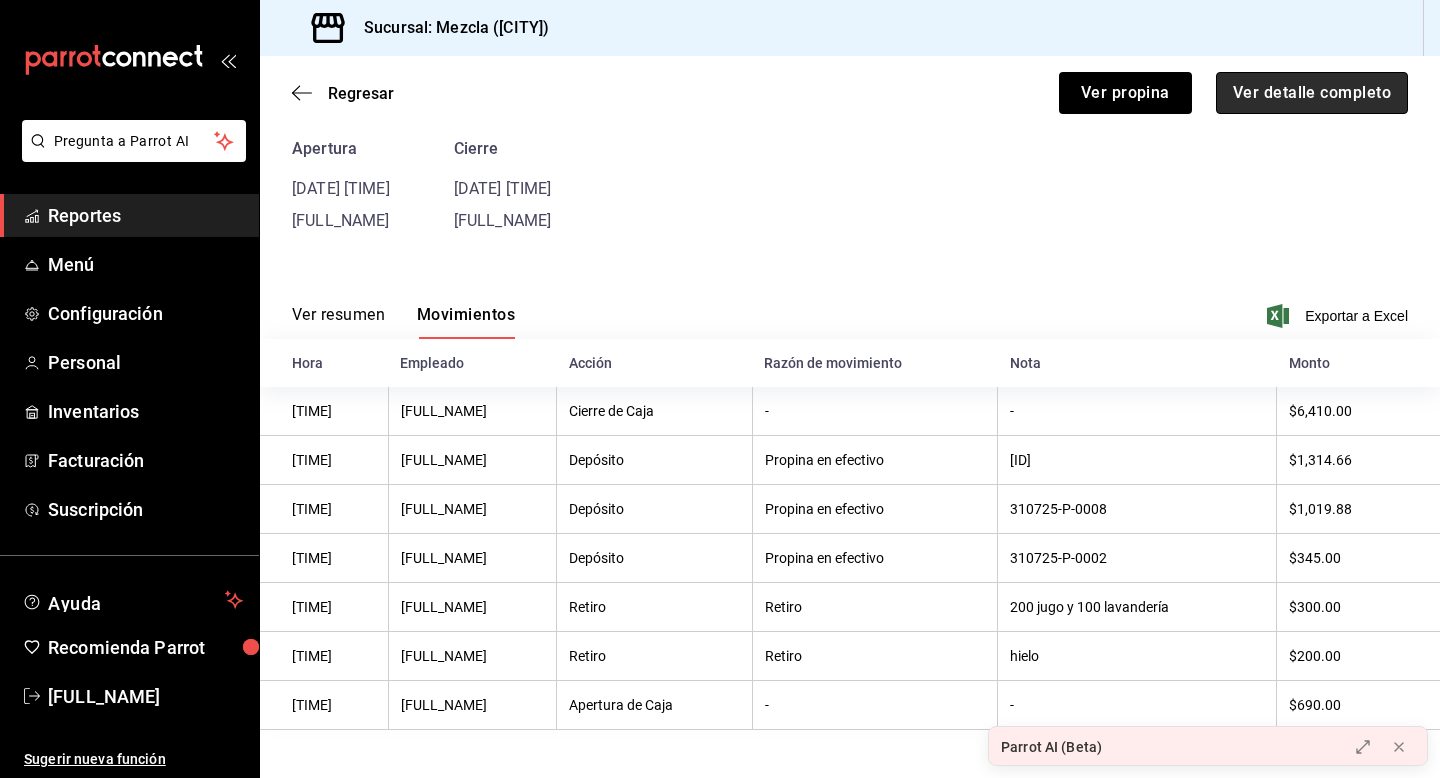 click on "Ver detalle completo" at bounding box center (1312, 93) 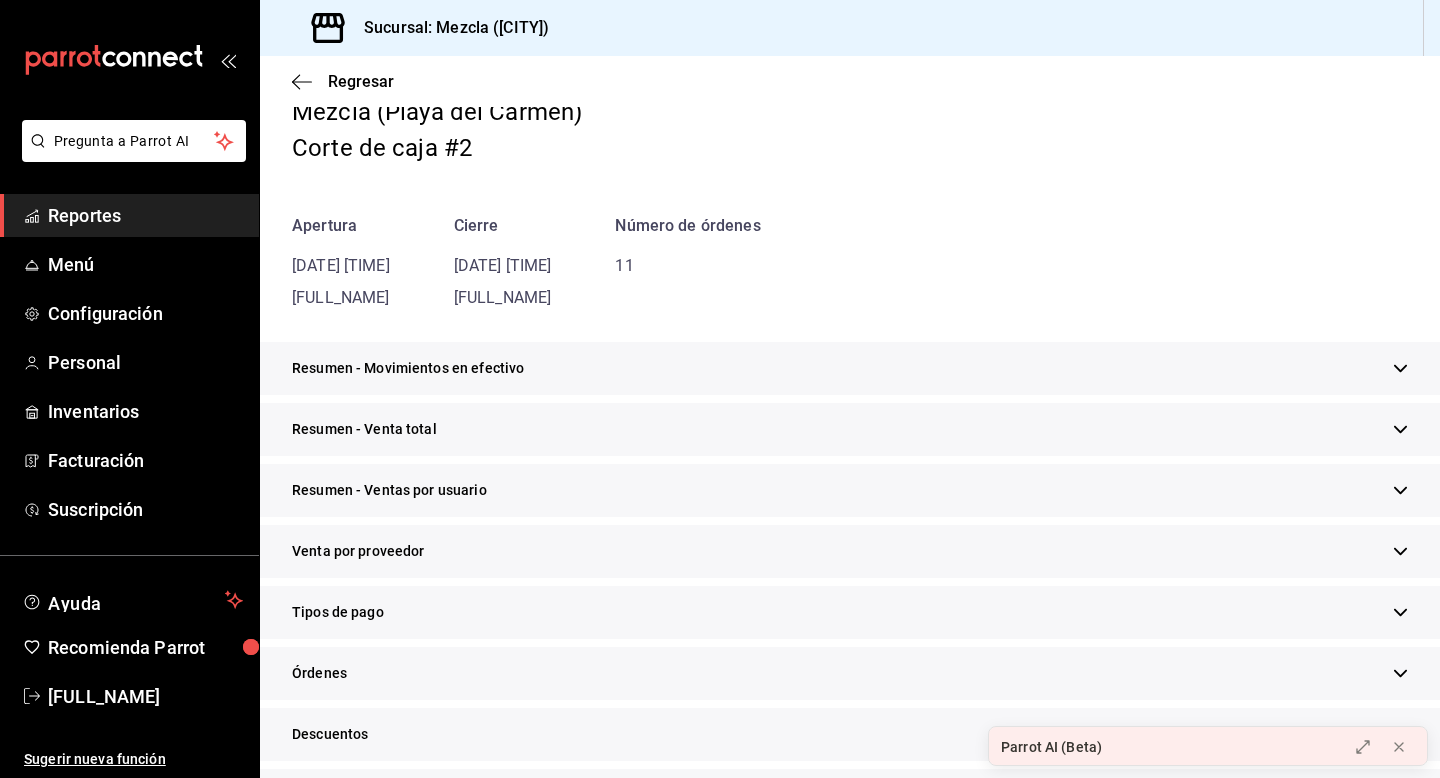 click on "Resumen - Movimientos en efectivo" at bounding box center (850, 368) 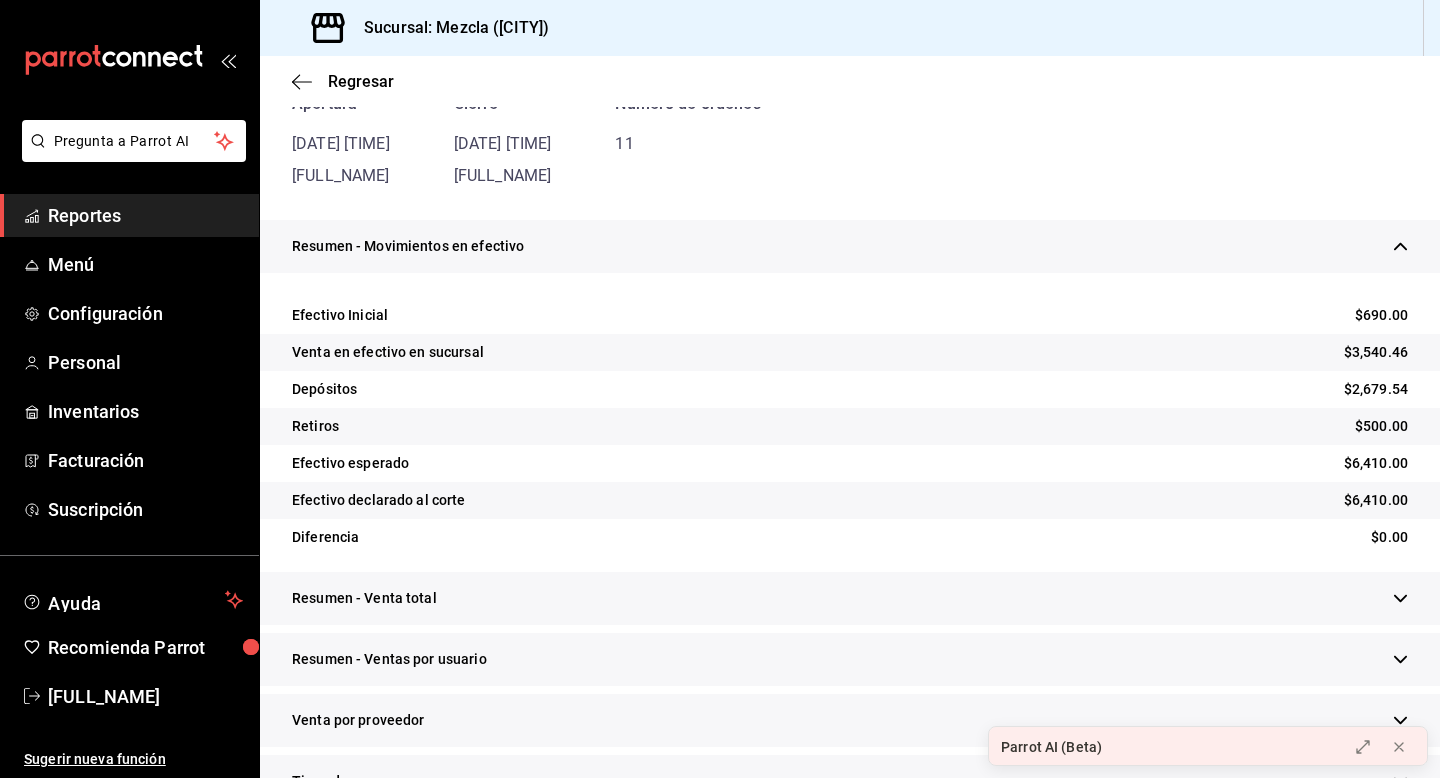 scroll, scrollTop: 216, scrollLeft: 0, axis: vertical 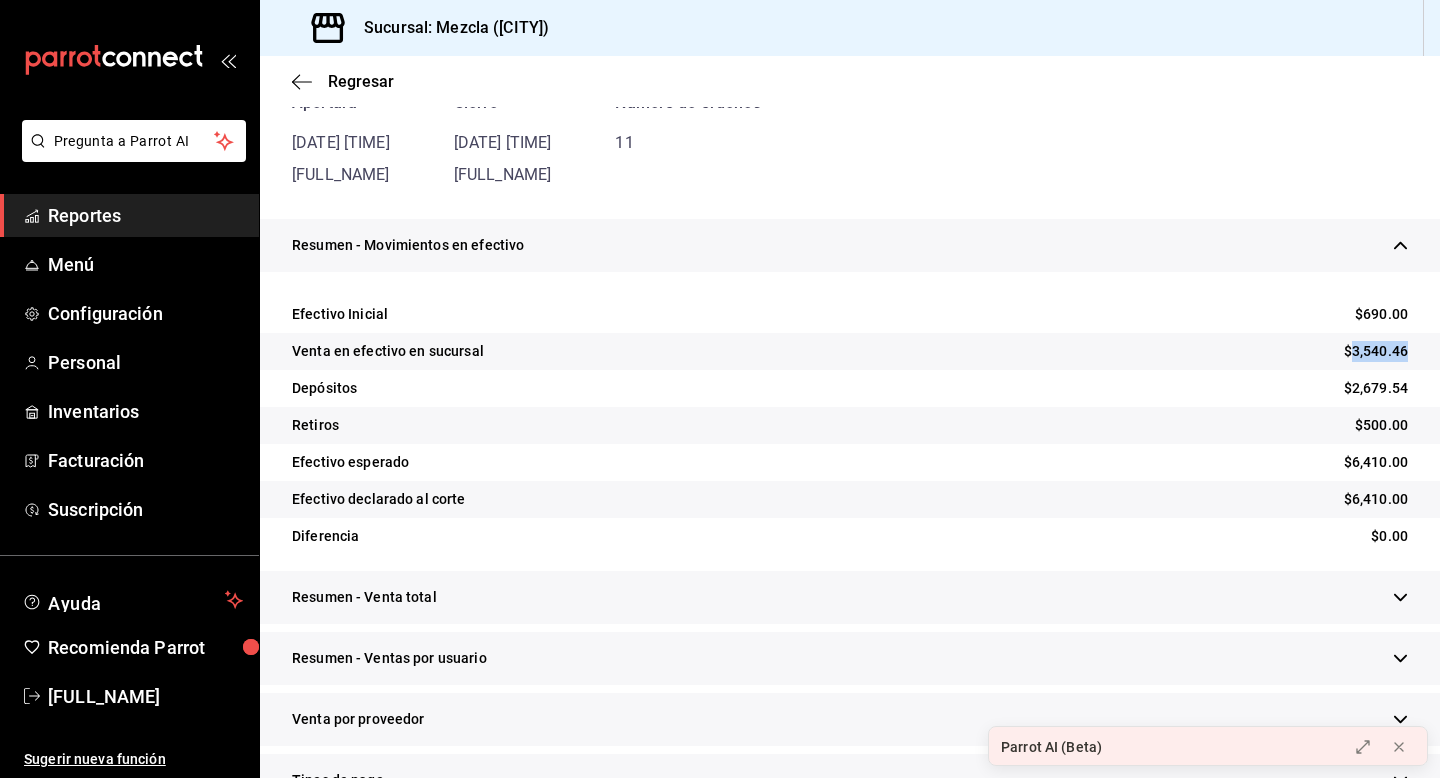 drag, startPoint x: 1336, startPoint y: 352, endPoint x: 1411, endPoint y: 354, distance: 75.026665 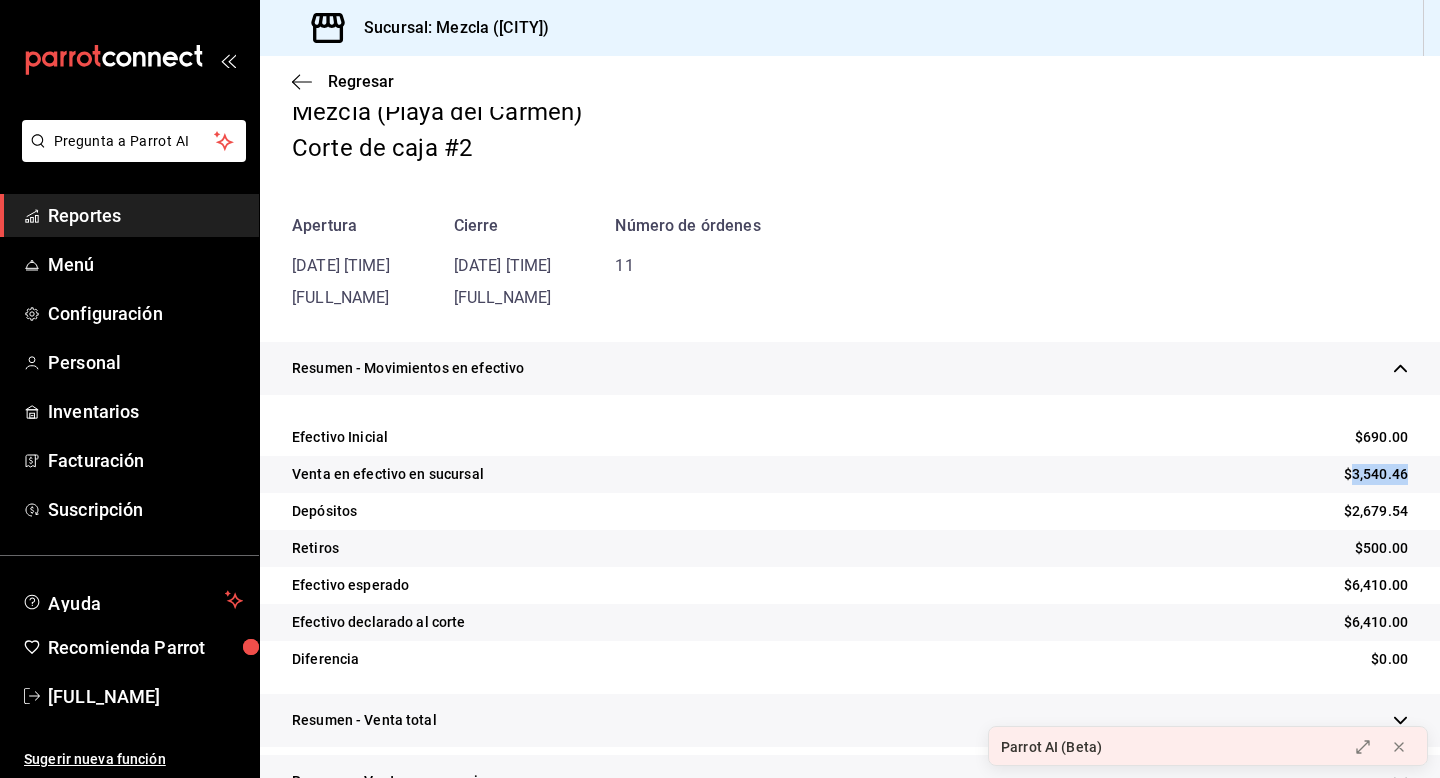 scroll, scrollTop: 0, scrollLeft: 0, axis: both 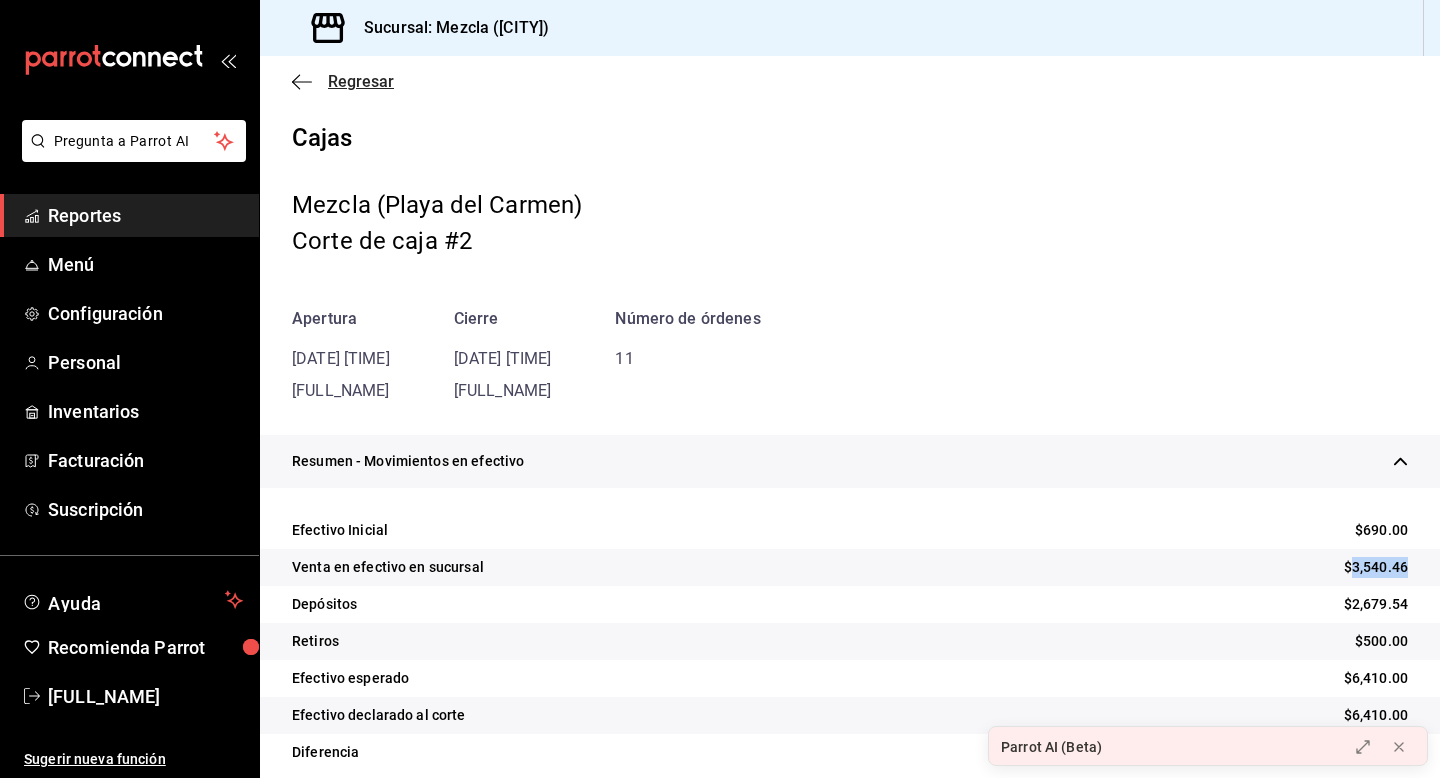 click 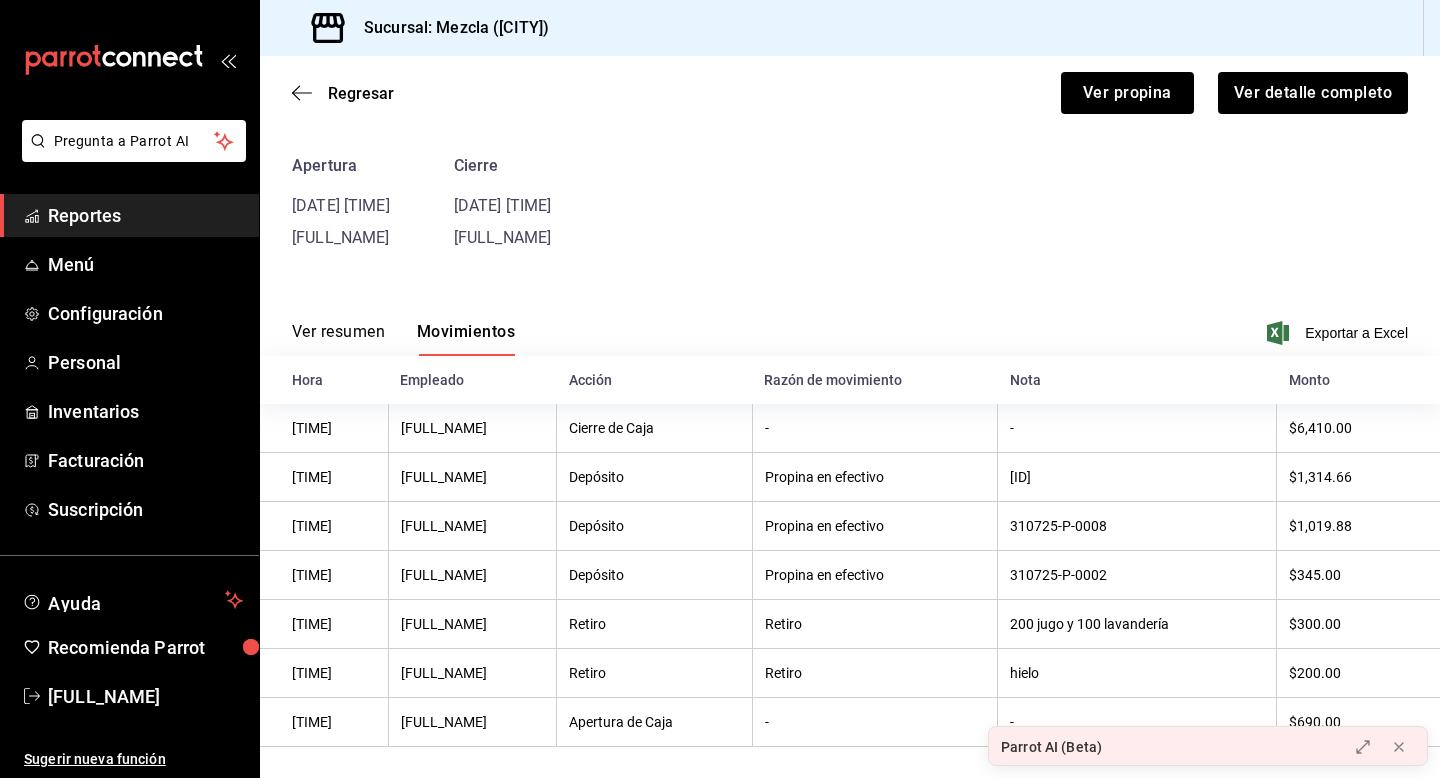 scroll, scrollTop: 93, scrollLeft: 0, axis: vertical 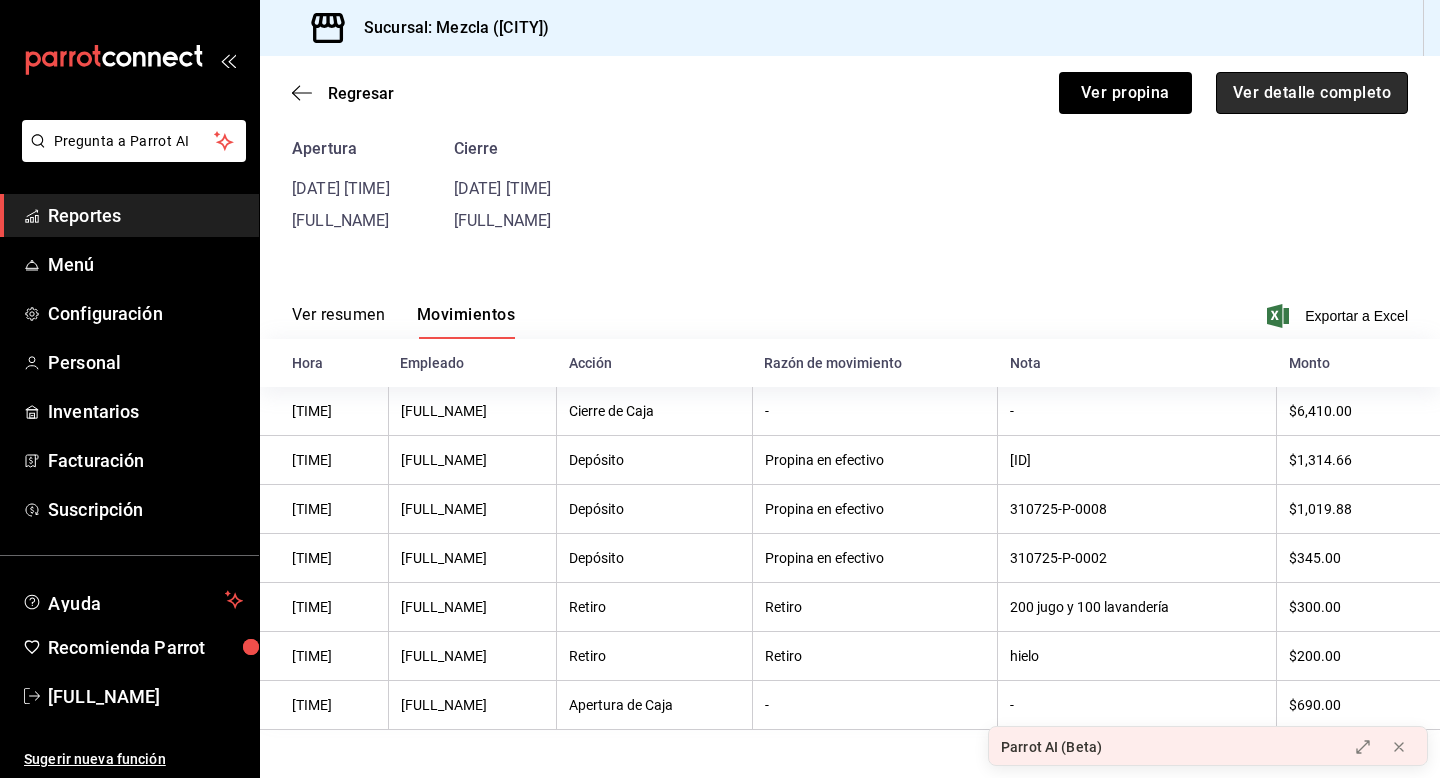 click on "Ver detalle completo" at bounding box center (1312, 93) 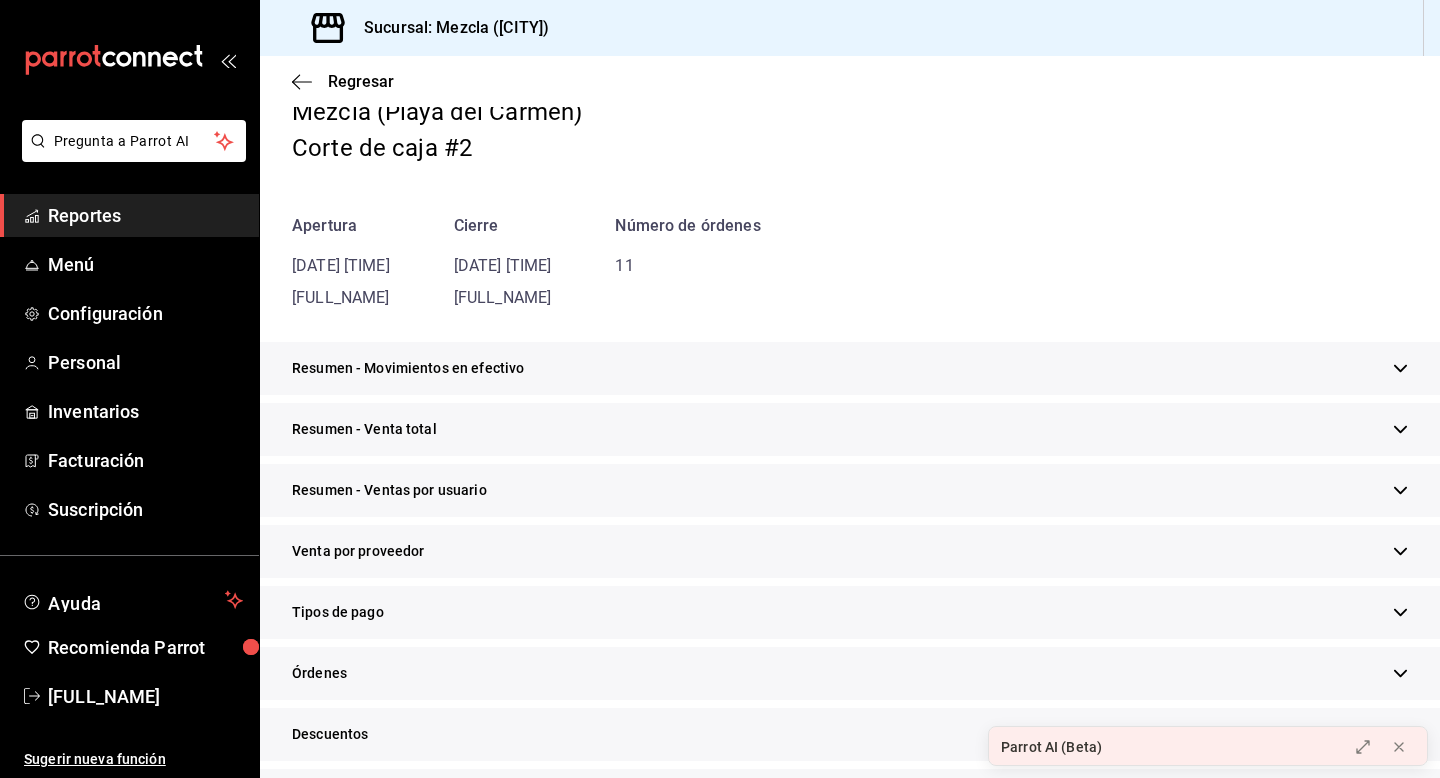 click on "Resumen - Movimientos en efectivo" at bounding box center [408, 368] 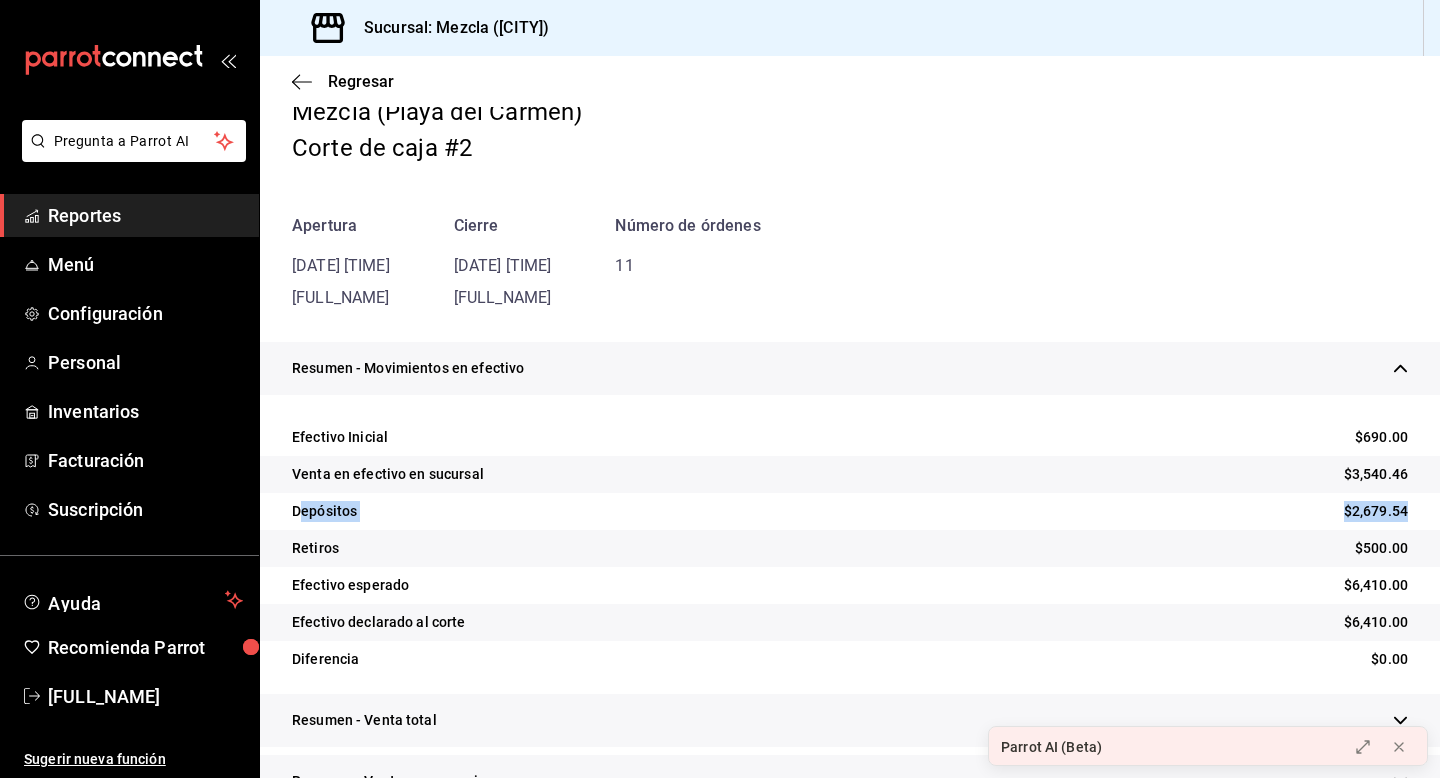 drag, startPoint x: 300, startPoint y: 512, endPoint x: 1208, endPoint y: 529, distance: 908.1591 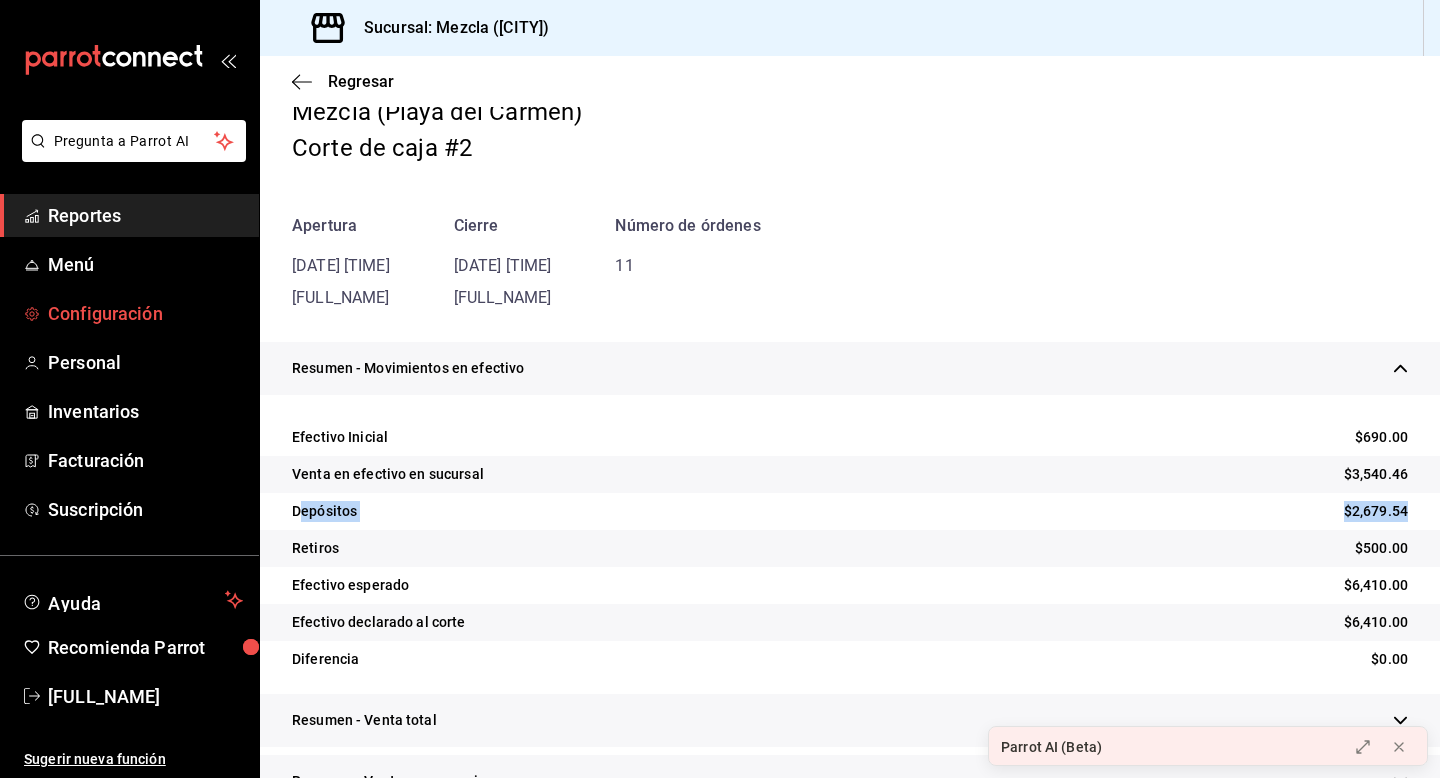 click on "Configuración" at bounding box center [145, 313] 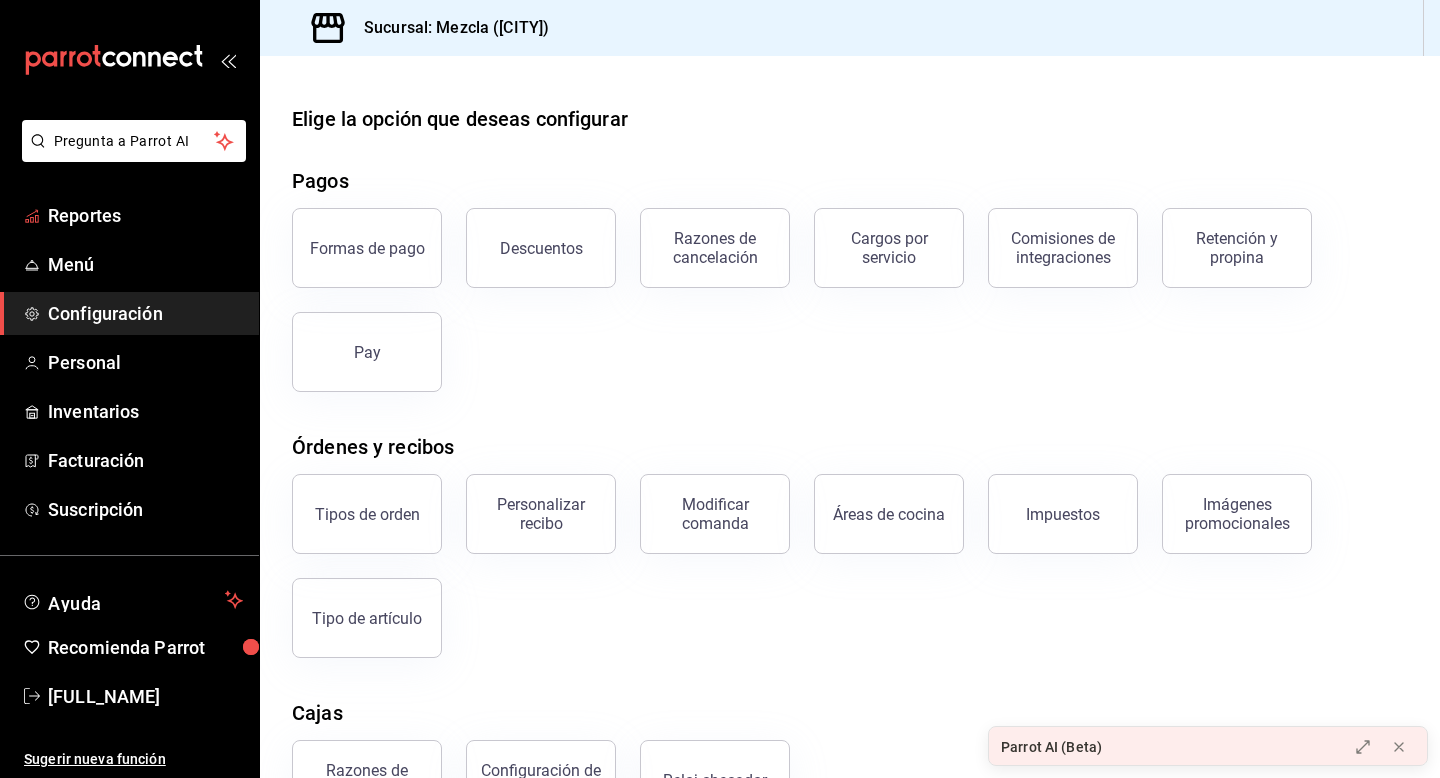 click on "Pregunta a Parrot AI" at bounding box center [129, 157] 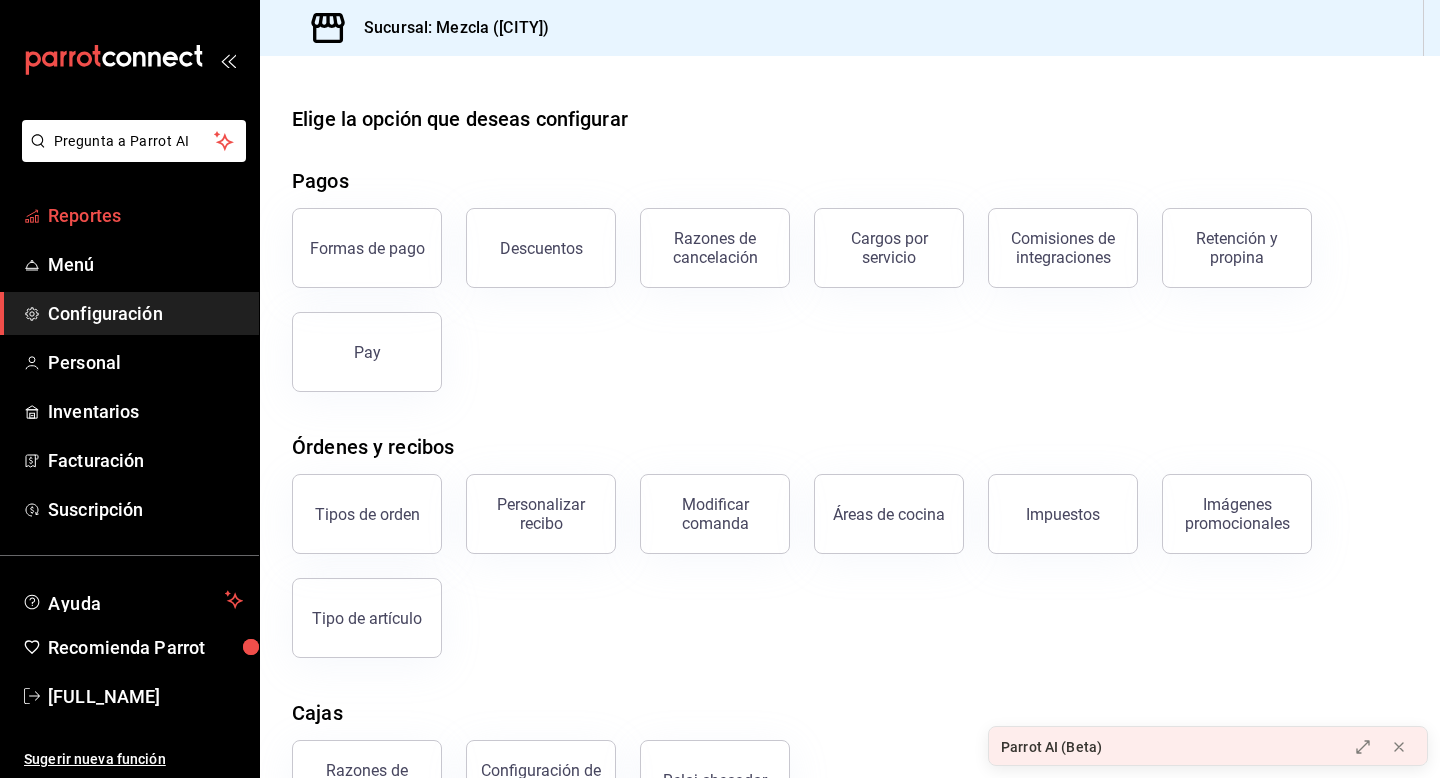 click on "Reportes" at bounding box center (145, 215) 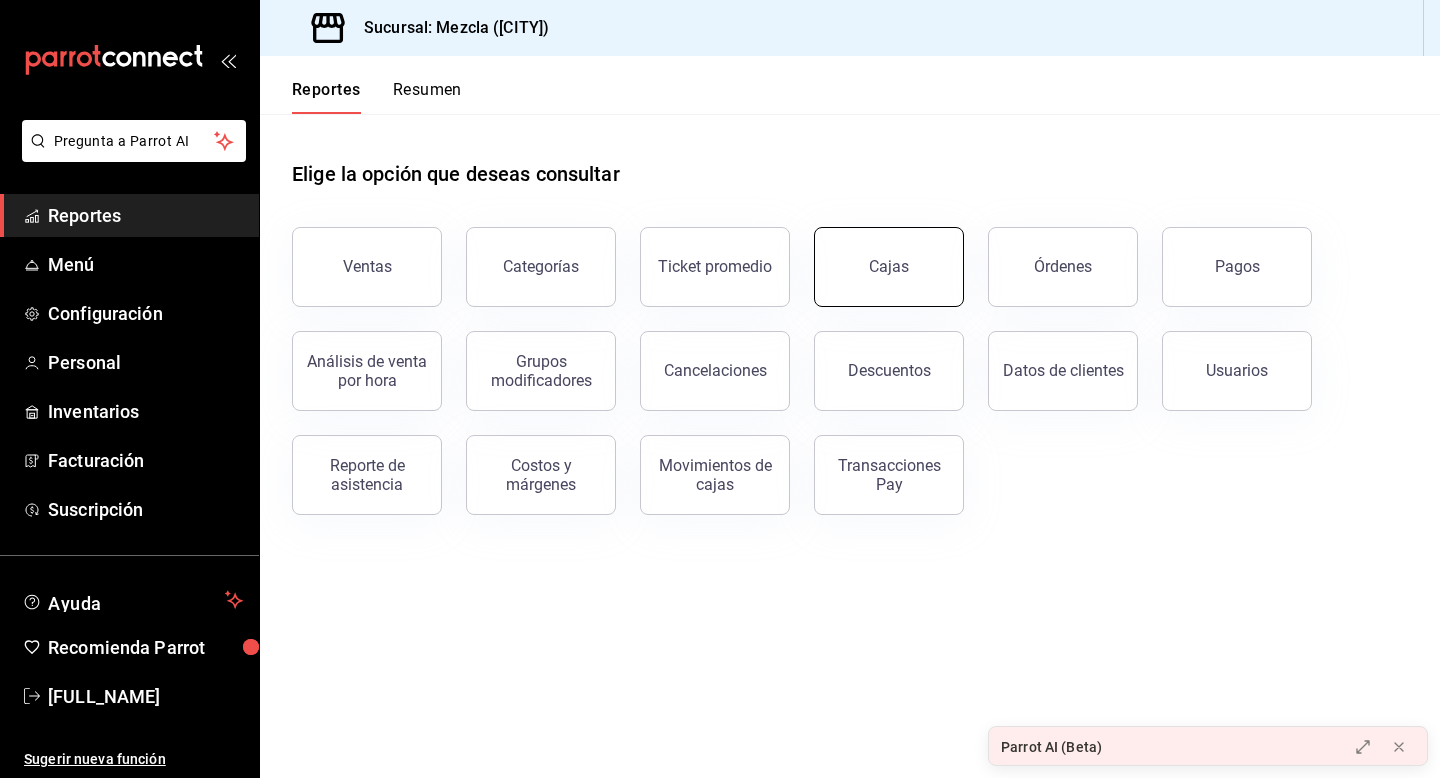 click on "Cajas" at bounding box center [889, 267] 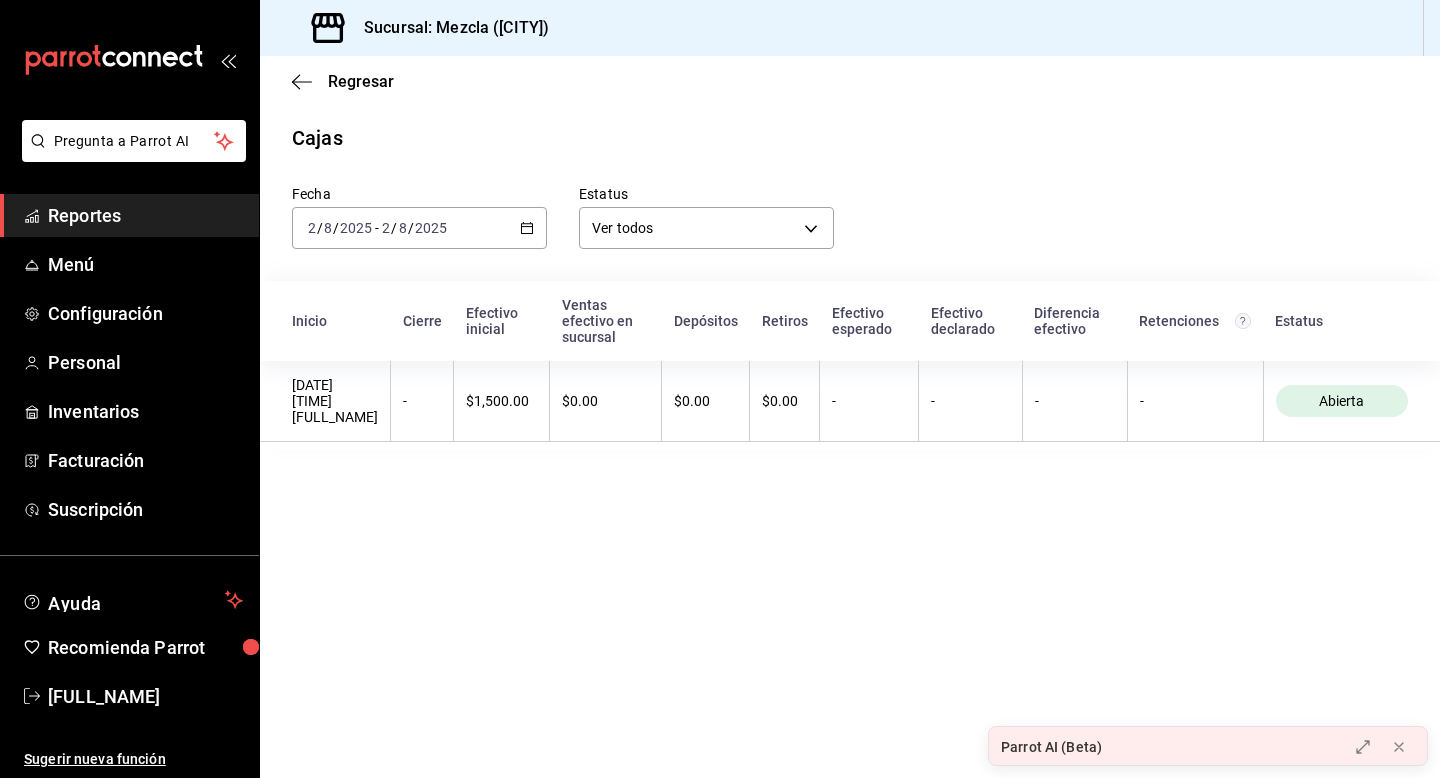 click on "2025-08-02 2 / 8 / 2025 - 2025-08-02 2 / 8 / 2025" at bounding box center (419, 228) 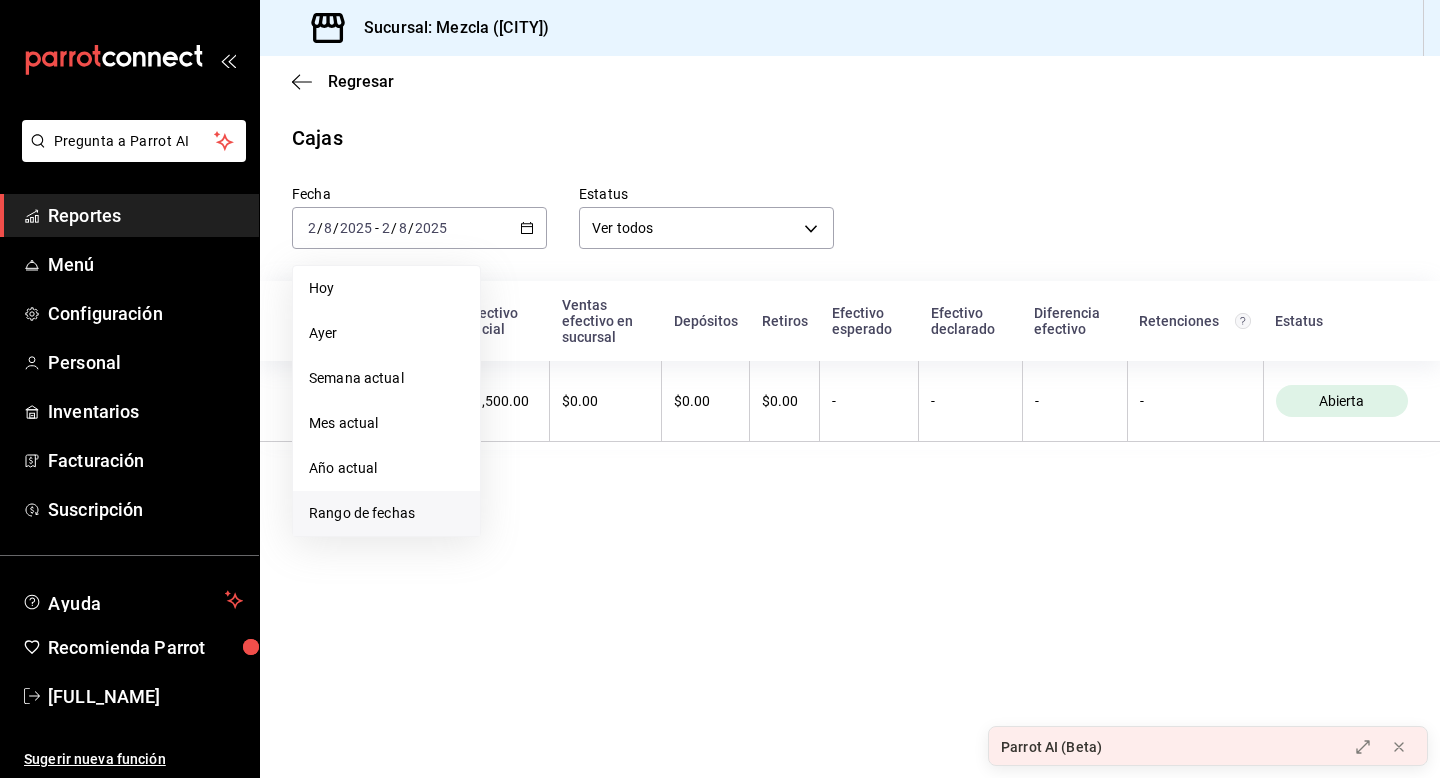 click on "Rango de fechas" at bounding box center [386, 513] 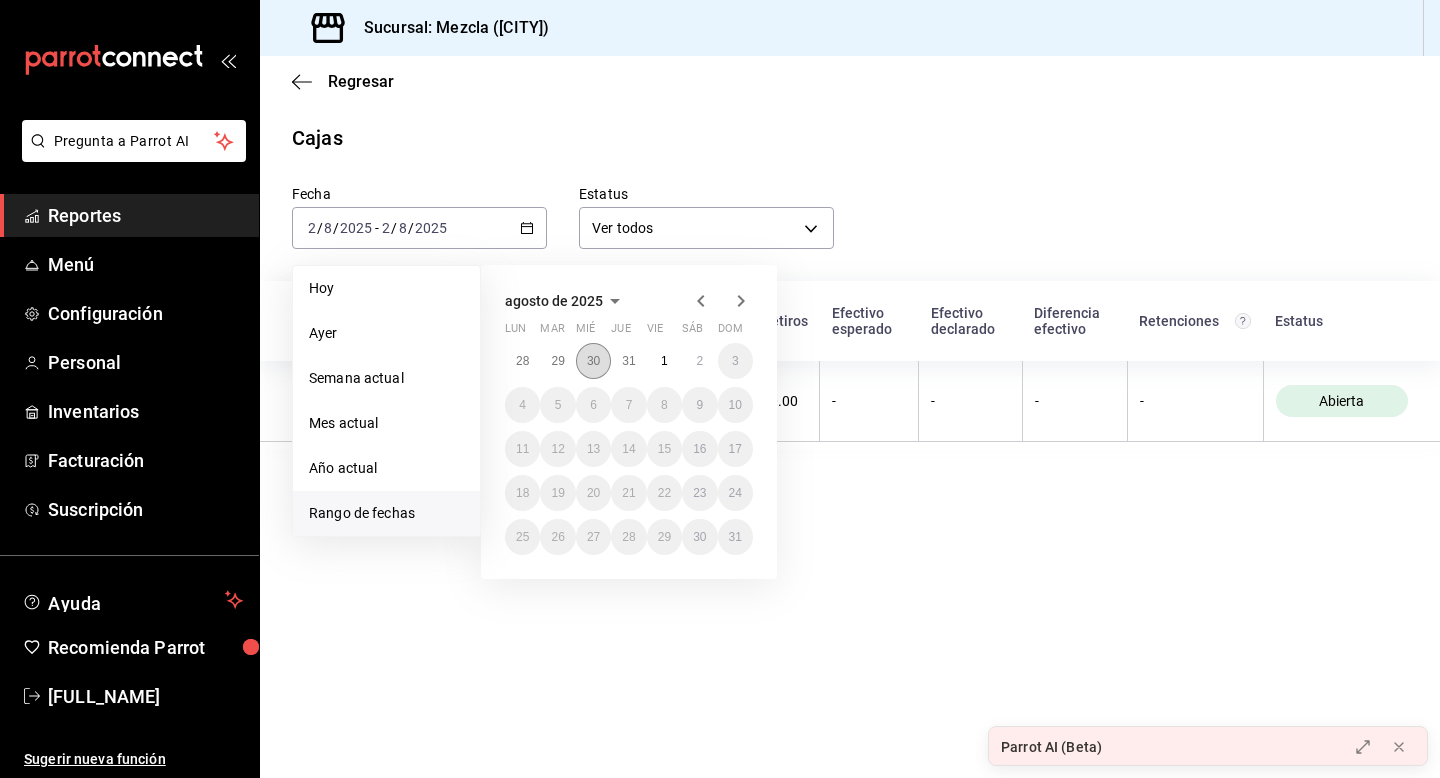 click on "30" at bounding box center (593, 361) 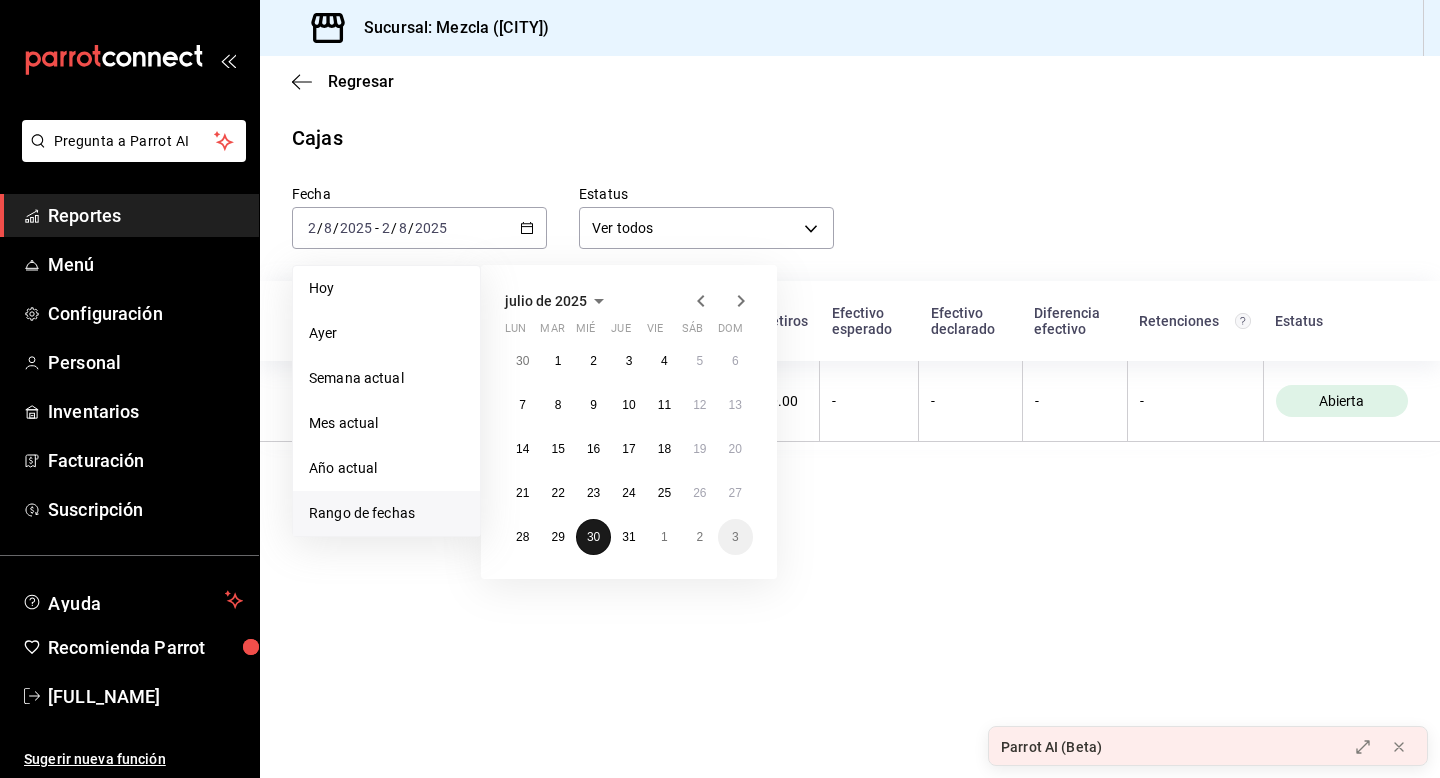 click on "30" at bounding box center [593, 537] 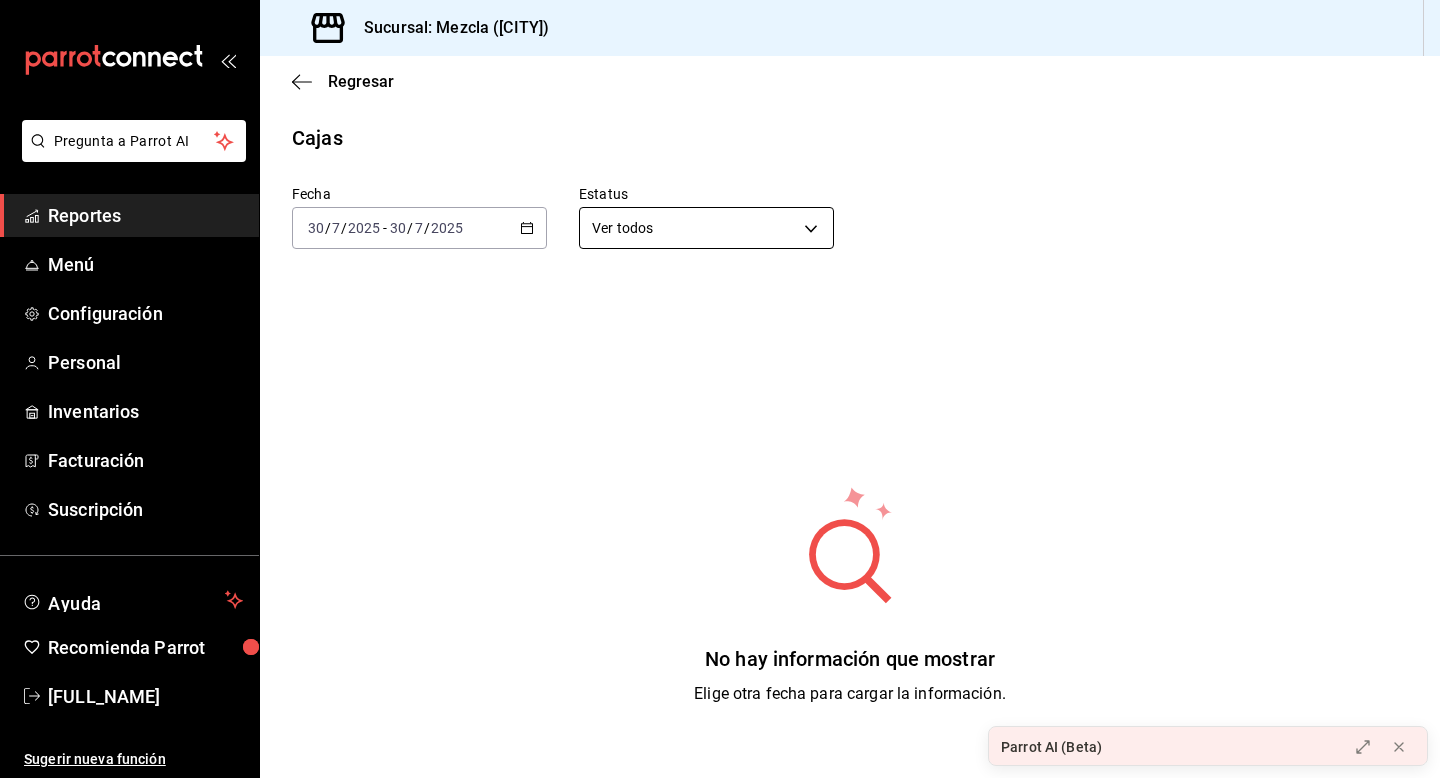 click on "Pregunta a Parrot AI Reportes   Menú   Configuración   Personal   Inventarios   Facturación   Suscripción   Ayuda Recomienda Parrot   Luis Abrego   Sugerir nueva función   Sucursal: Mezcla (Playa del Carmen) Regresar Cajas Fecha 2025-07-30 30 / 7 / 2025 - 2025-07-30 30 / 7 / 2025 Estatus Ver todos ALL No hay información que mostrar Elige otra fecha para cargar la información. GANA 1 MES GRATIS EN TU SUSCRIPCIÓN AQUÍ ¿Recuerdas cómo empezó tu restaurante?
Hoy puedes ayudar a un colega a tener el mismo cambio que tú viviste.
Recomienda Parrot directamente desde tu Portal Administrador.
Es fácil y rápido.
🎁 Por cada restaurante que se una, ganas 1 mes gratis. Ver video tutorial Ir a video Parrot AI (Beta) Pregunta a Parrot AI Reportes   Menú   Configuración   Personal   Inventarios   Facturación   Suscripción   Ayuda Recomienda Parrot   Luis Abrego   Sugerir nueva función   Visitar centro de ayuda (81) 2046 6363 soporte@parrotsoftware.io Visitar centro de ayuda (81) 2046 6363" at bounding box center [720, 389] 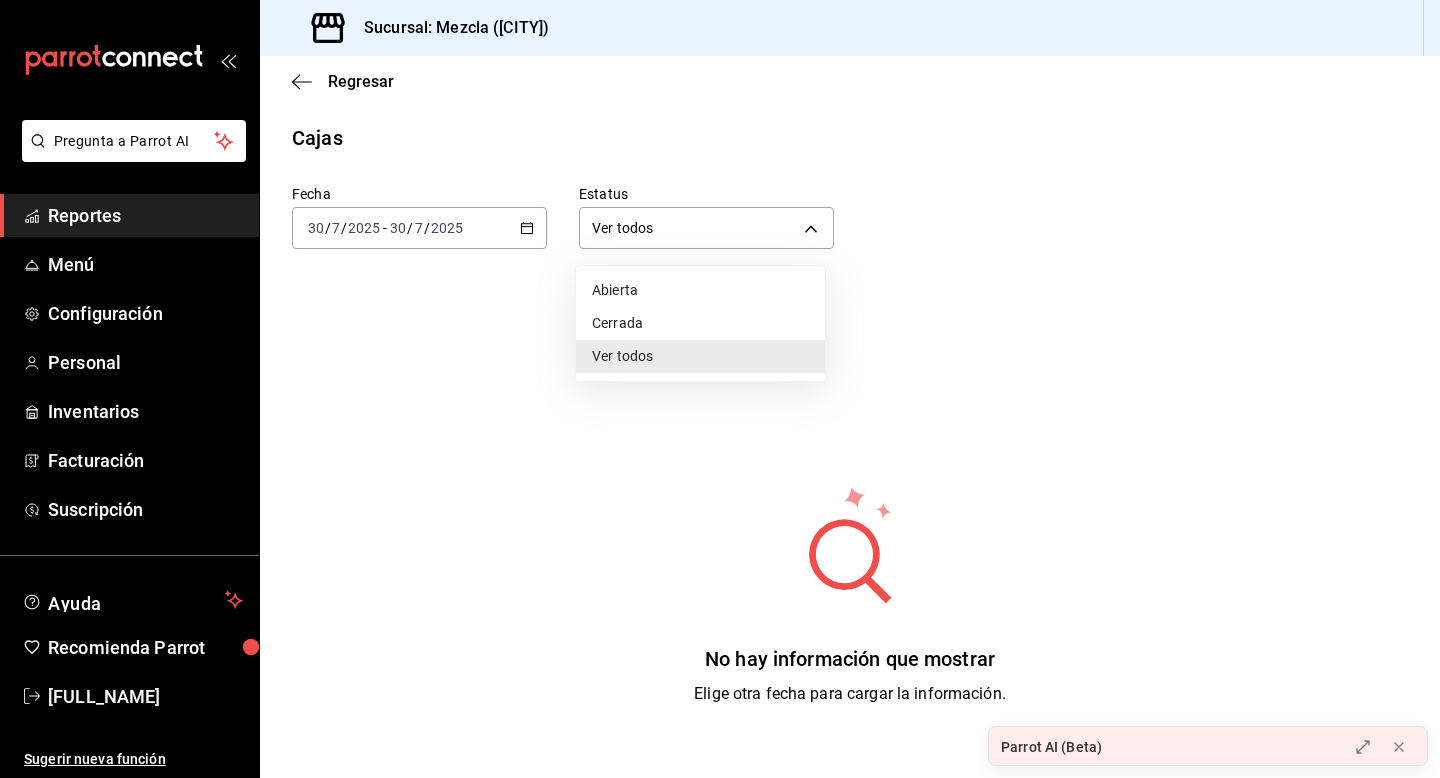 click on "Abierta" at bounding box center [700, 290] 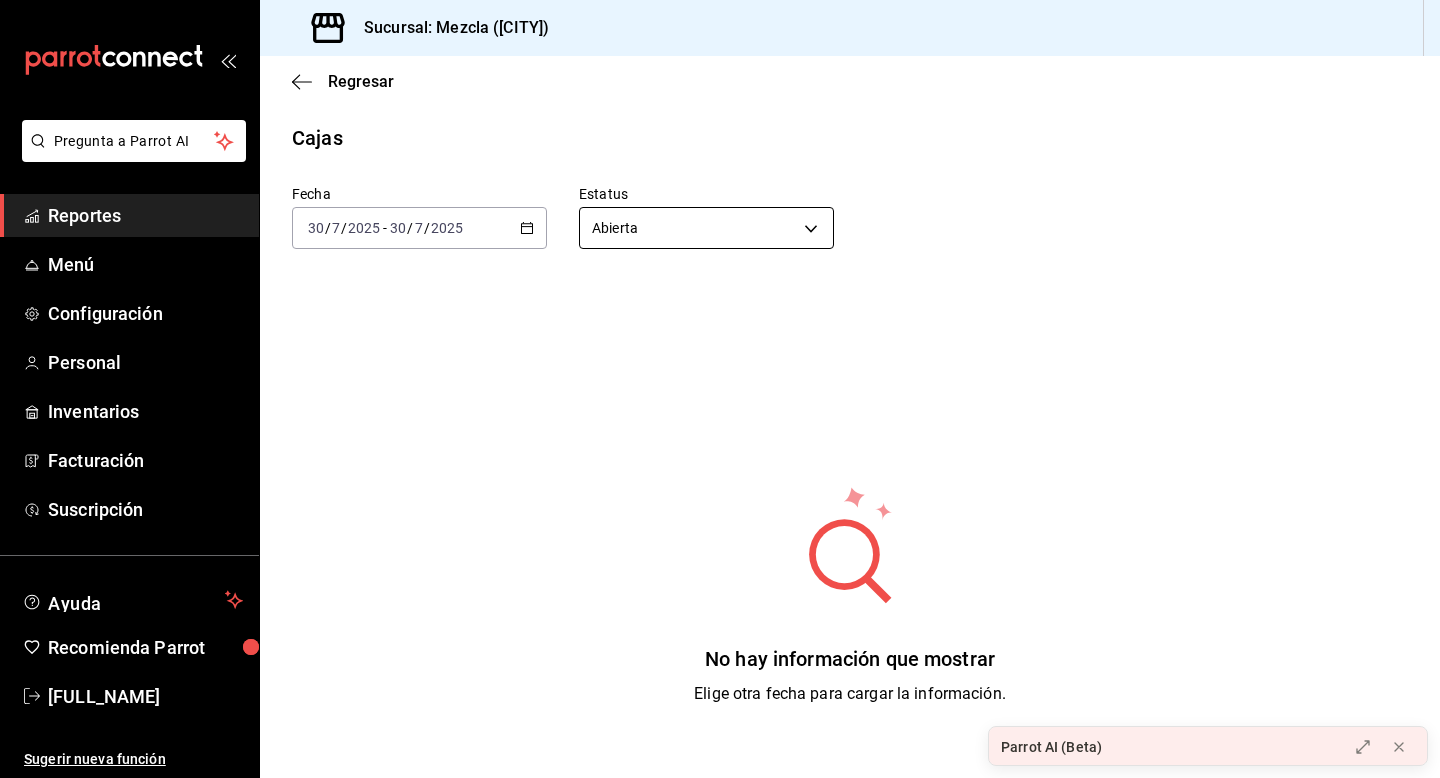 click on "Abierta" at bounding box center [706, 228] 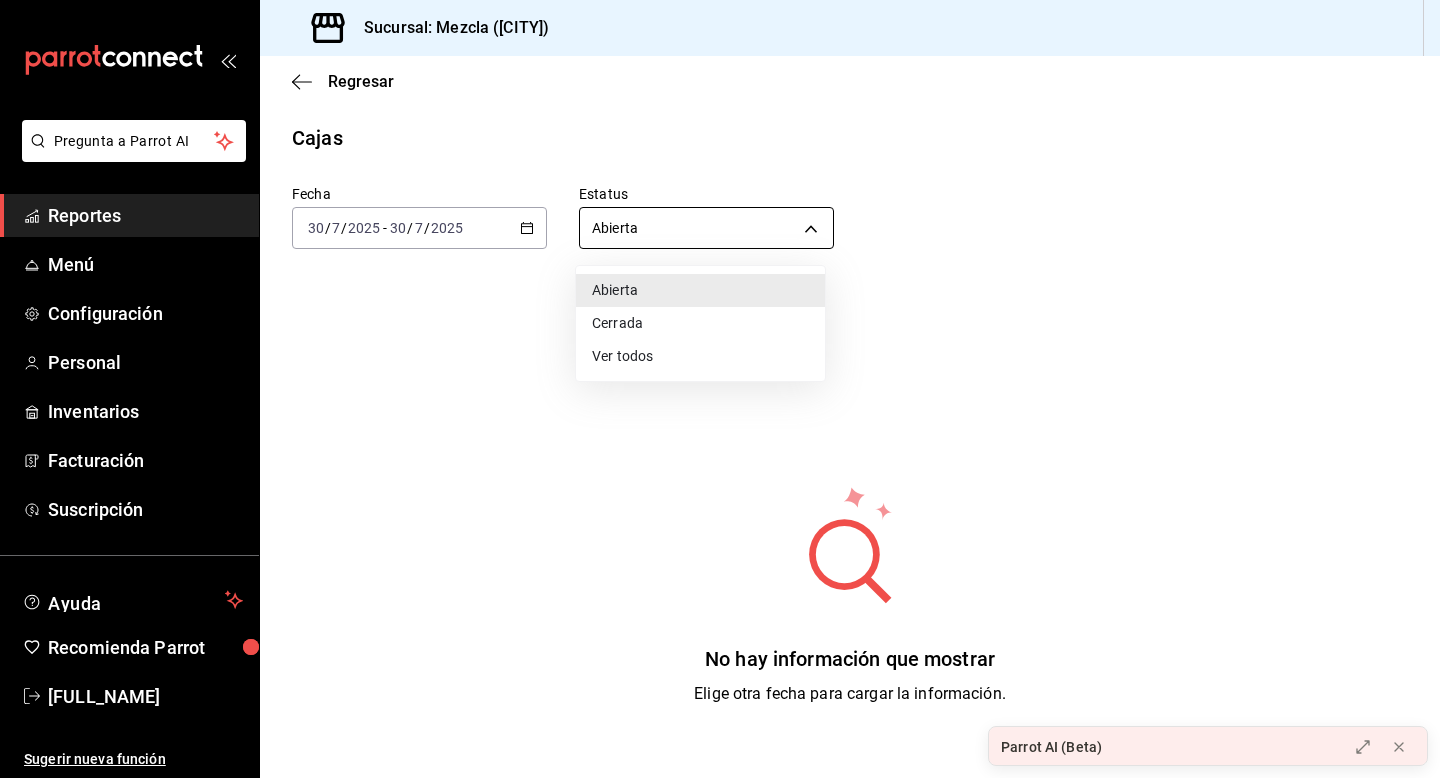 click on "Pregunta a Parrot AI Reportes   Menú   Configuración   Personal   Inventarios   Facturación   Suscripción   Ayuda Recomienda Parrot   Luis Abrego   Sugerir nueva función   Sucursal: Mezcla (Playa del Carmen) Regresar Cajas Fecha 2025-07-30 30 / 7 / 2025 - 2025-07-30 30 / 7 / 2025 Estatus Abierta OPEN No hay información que mostrar Elige otra fecha para cargar la información. GANA 1 MES GRATIS EN TU SUSCRIPCIÓN AQUÍ ¿Recuerdas cómo empezó tu restaurante?
Hoy puedes ayudar a un colega a tener el mismo cambio que tú viviste.
Recomienda Parrot directamente desde tu Portal Administrador.
Es fácil y rápido.
🎁 Por cada restaurante que se una, ganas 1 mes gratis. Ver video tutorial Ir a video Parrot AI (Beta) Pregunta a Parrot AI Reportes   Menú   Configuración   Personal   Inventarios   Facturación   Suscripción   Ayuda Recomienda Parrot   Luis Abrego   Sugerir nueva función   Visitar centro de ayuda (81) 2046 6363 soporte@parrotsoftware.io Visitar centro de ayuda (81) 2046 6363 Abierta" at bounding box center [720, 389] 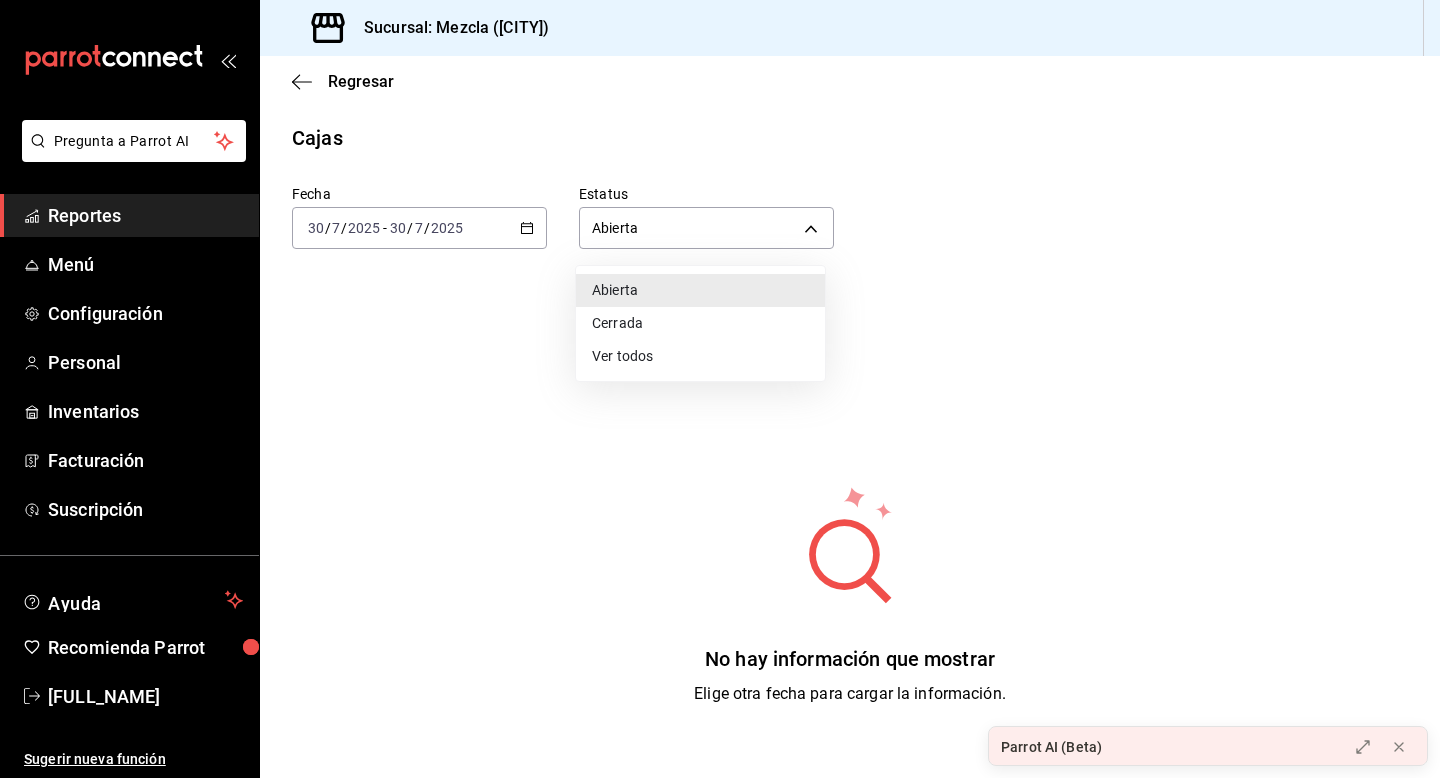 click on "Cerrada" at bounding box center [700, 323] 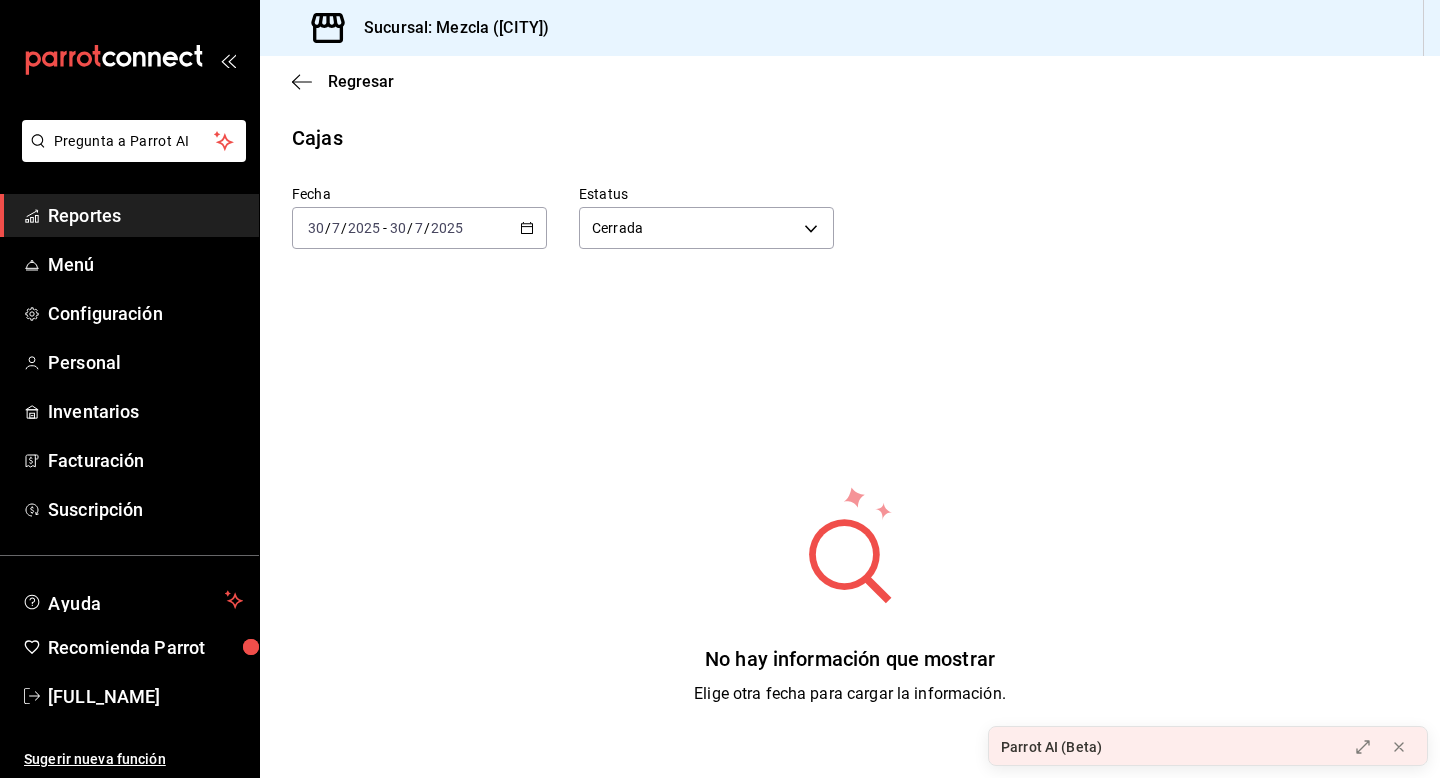 click on "Cerrada CLOSED" at bounding box center [706, 224] 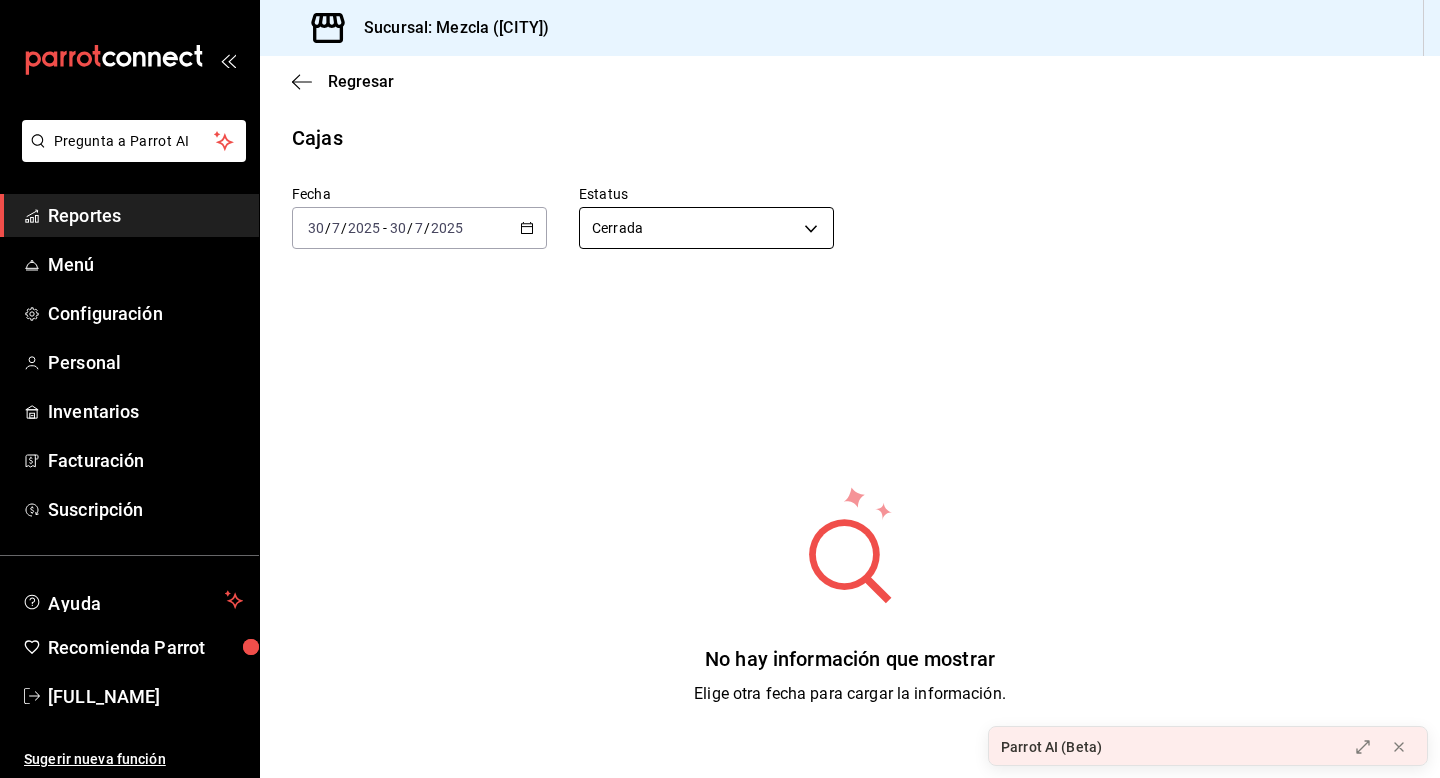 click on "Pregunta a Parrot AI Reportes   Menú   Configuración   Personal   Inventarios   Facturación   Suscripción   Ayuda Recomienda Parrot   Luis Abrego   Sugerir nueva función   Sucursal: Mezcla (Playa del Carmen) Regresar Cajas Fecha 2025-07-30 30 / 7 / 2025 - 2025-07-30 30 / 7 / 2025 Estatus Cerrada CLOSED No hay información que mostrar Elige otra fecha para cargar la información. GANA 1 MES GRATIS EN TU SUSCRIPCIÓN AQUÍ ¿Recuerdas cómo empezó tu restaurante?
Hoy puedes ayudar a un colega a tener el mismo cambio que tú viviste.
Recomienda Parrot directamente desde tu Portal Administrador.
Es fácil y rápido.
🎁 Por cada restaurante que se una, ganas 1 mes gratis. Ver video tutorial Ir a video Parrot AI (Beta) Pregunta a Parrot AI Reportes   Menú   Configuración   Personal   Inventarios   Facturación   Suscripción   Ayuda Recomienda Parrot   Luis Abrego   Sugerir nueva función   Visitar centro de ayuda (81) 2046 6363 soporte@parrotsoftware.io Visitar centro de ayuda (81) 2046 6363" at bounding box center (720, 389) 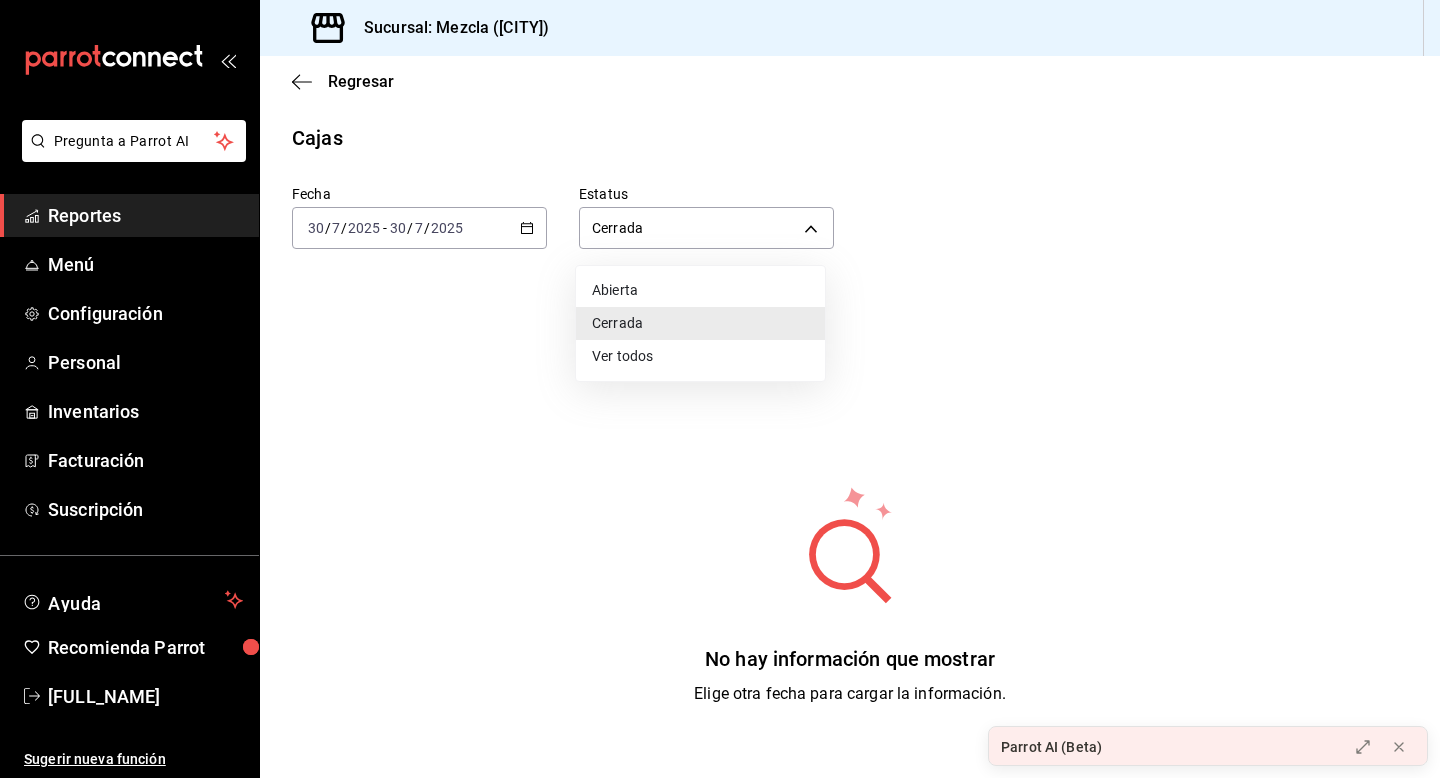 click on "Abierta" at bounding box center [700, 290] 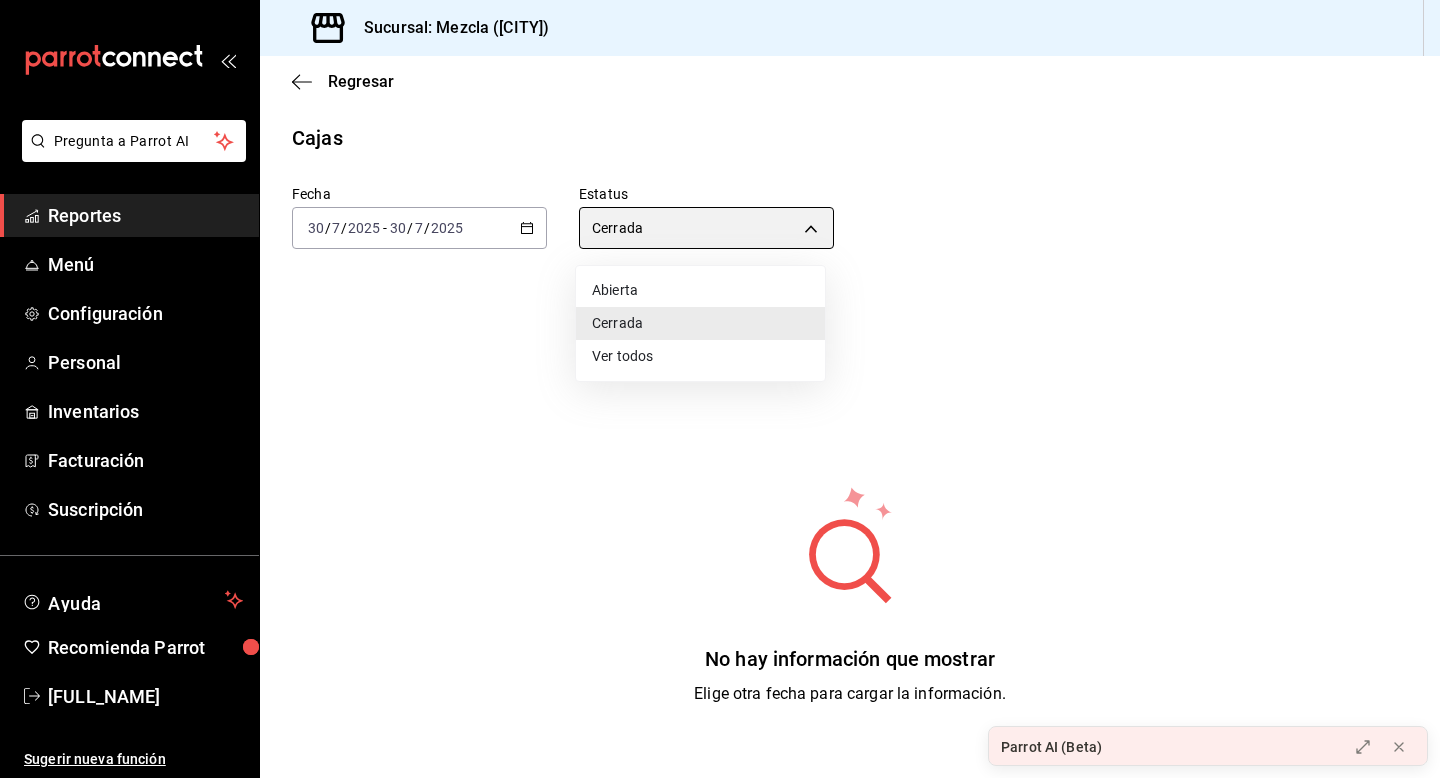 type on "OPEN" 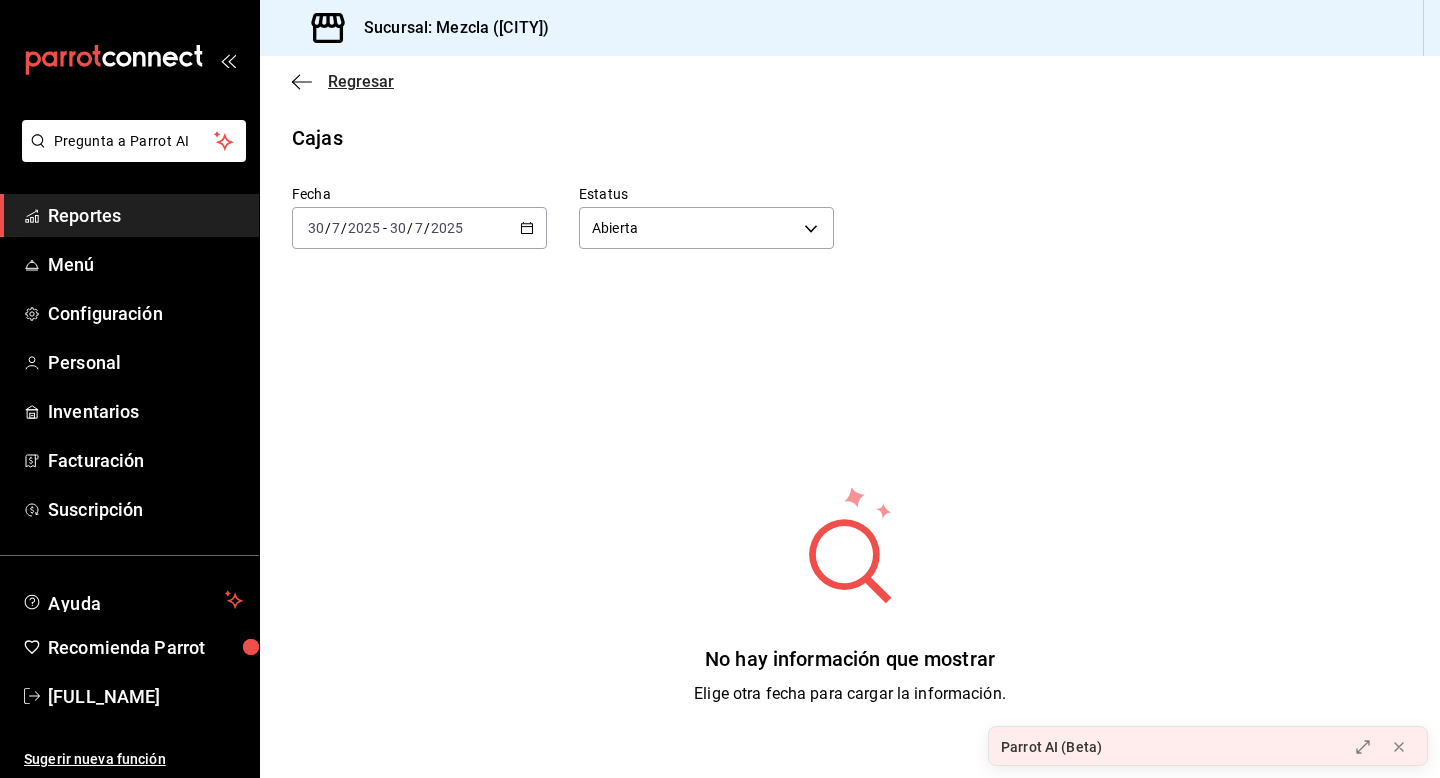click on "Regresar" at bounding box center (343, 81) 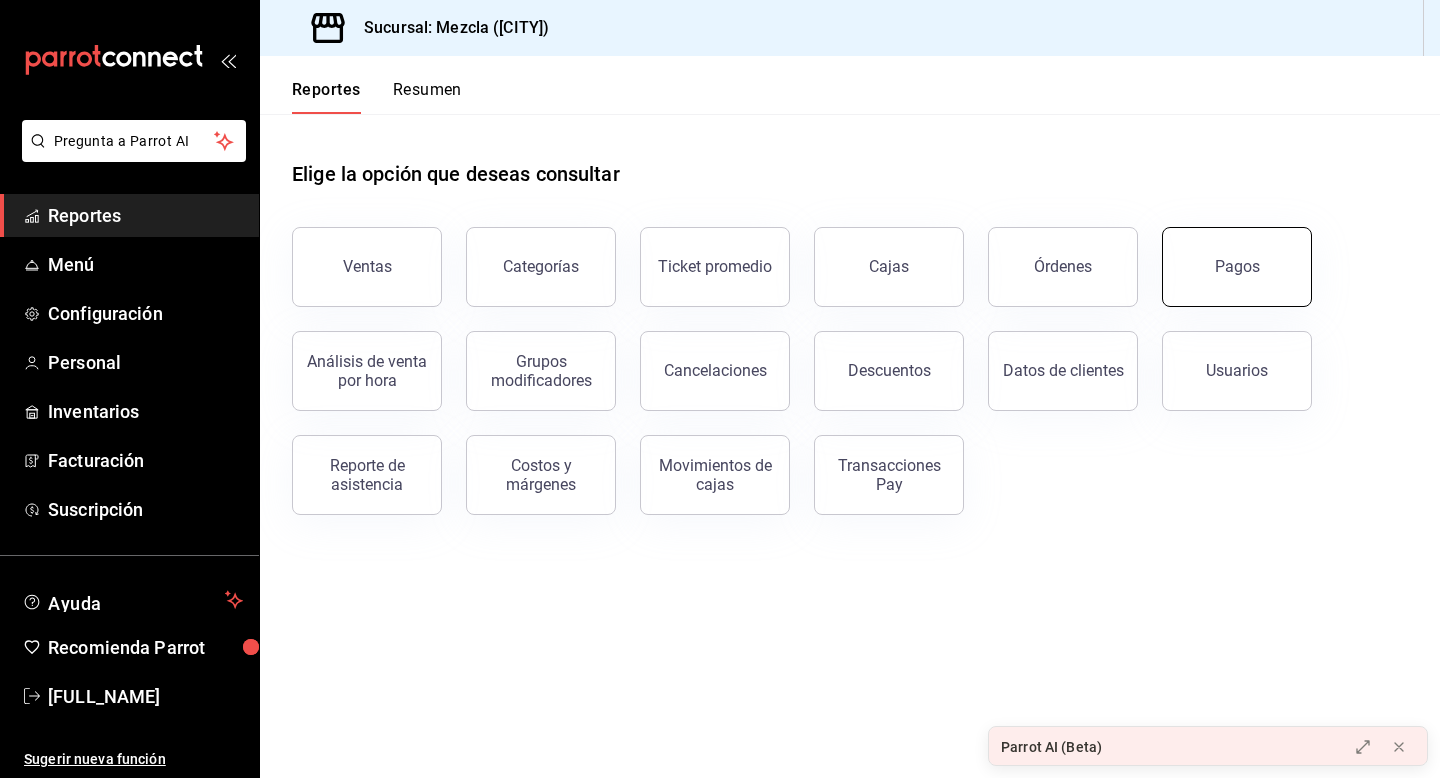 click on "Pagos" at bounding box center [1237, 266] 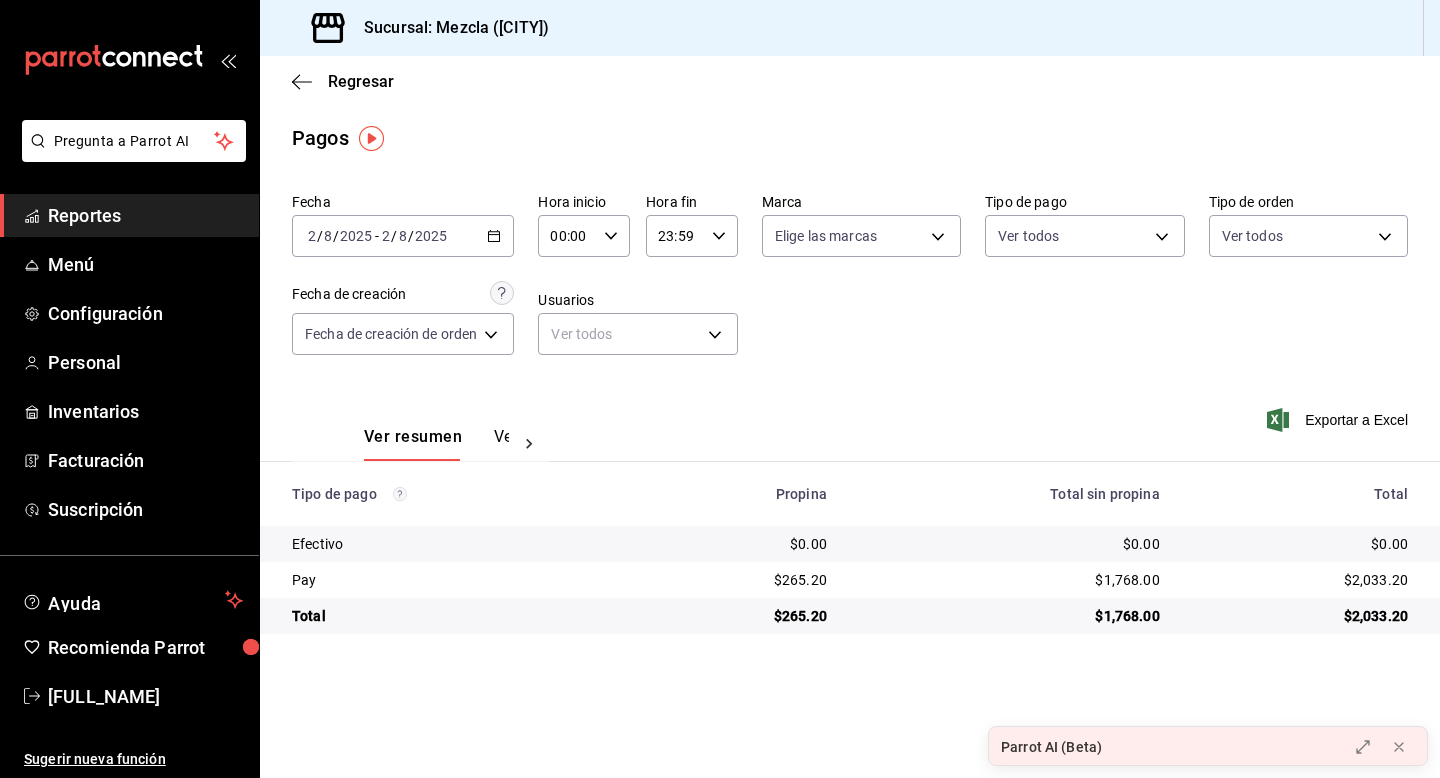 click on "2025-08-02 2 / 8 / 2025 - 2025-08-02 2 / 8 / 2025" at bounding box center [403, 236] 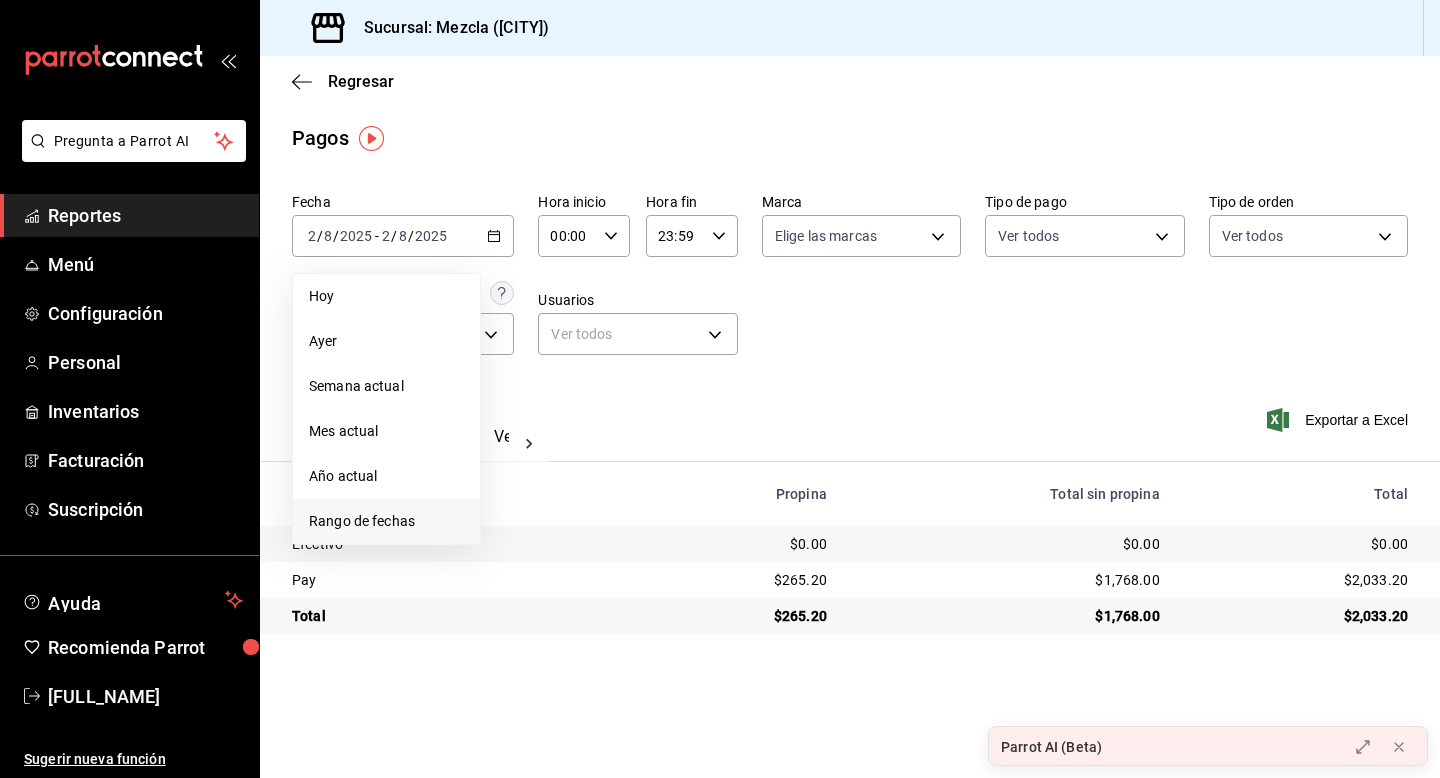 click on "Rango de fechas" at bounding box center [386, 521] 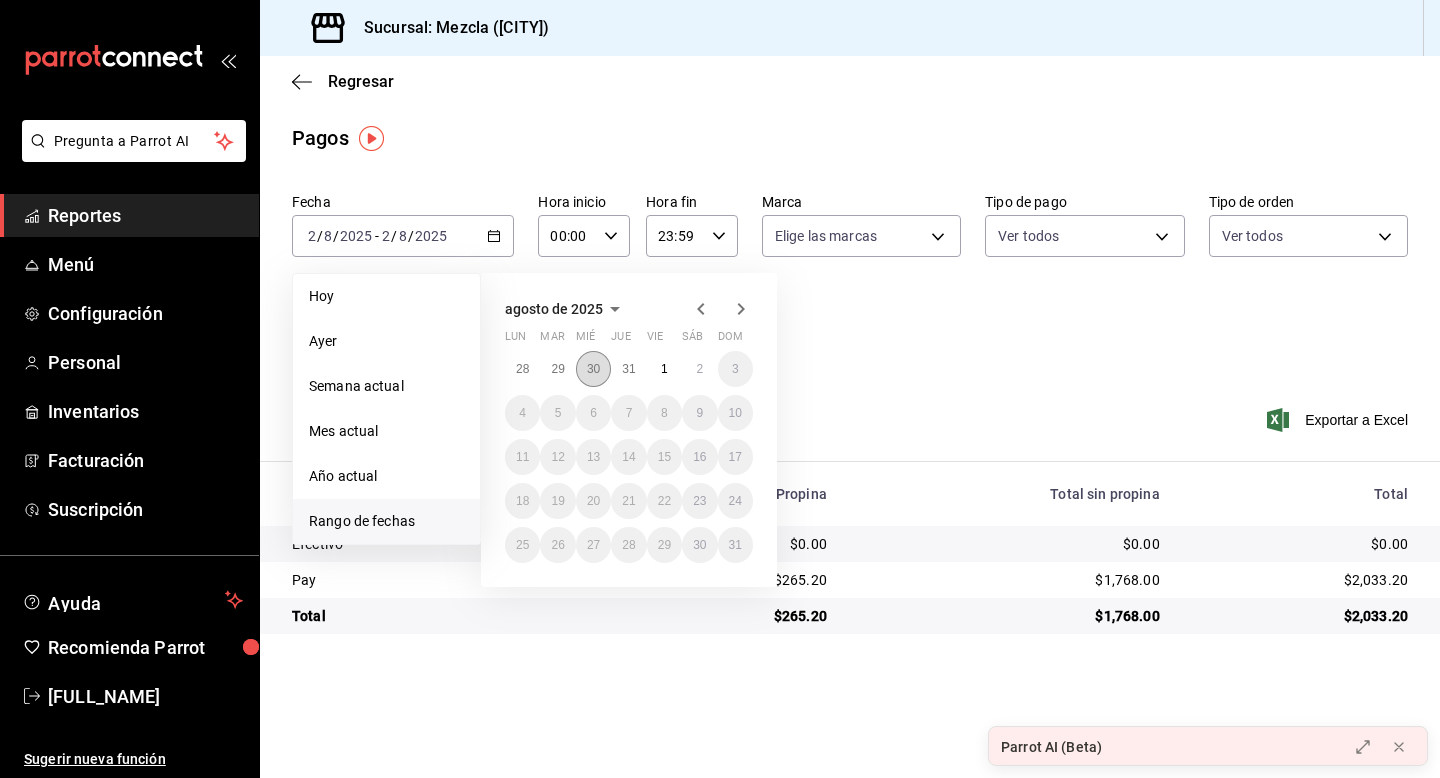 click on "30" at bounding box center (593, 369) 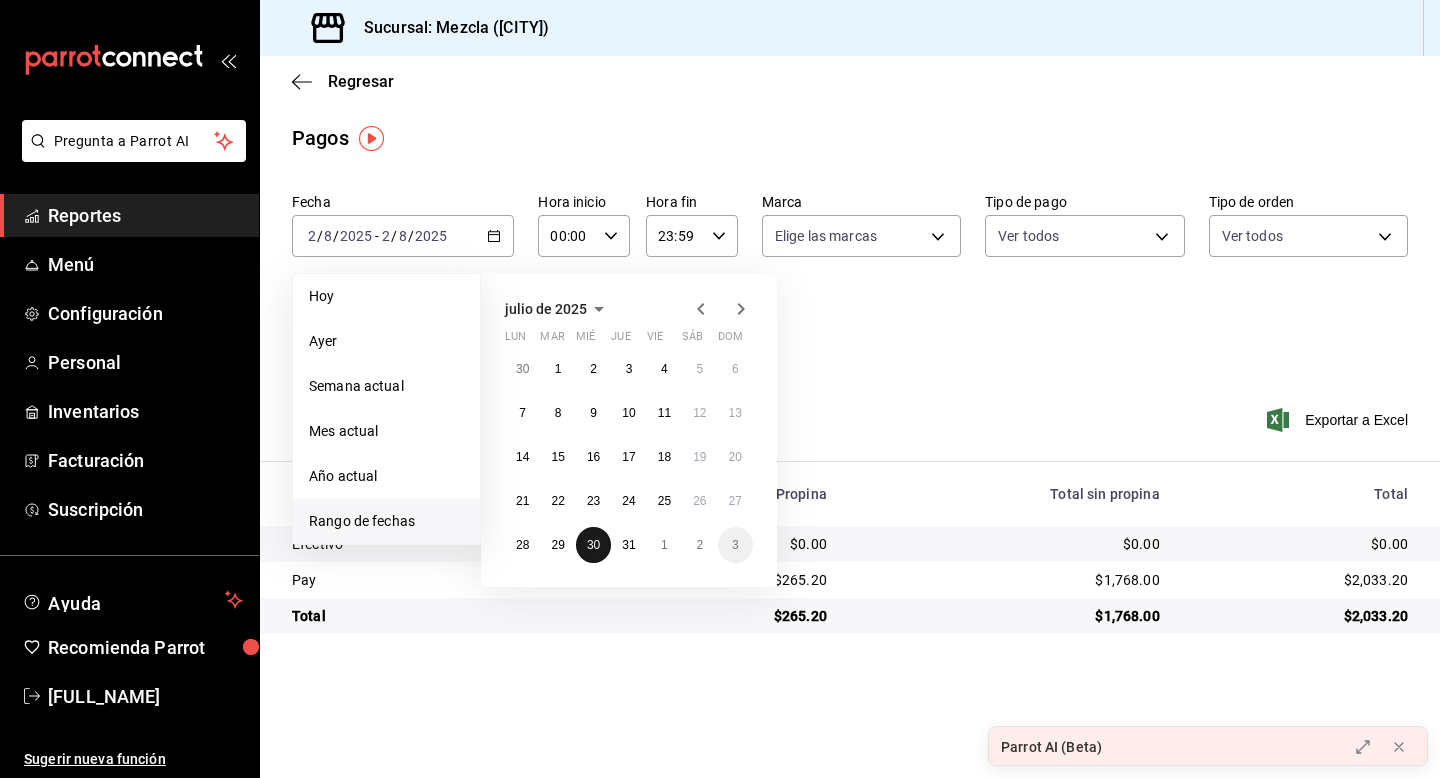 click on "30" at bounding box center [593, 545] 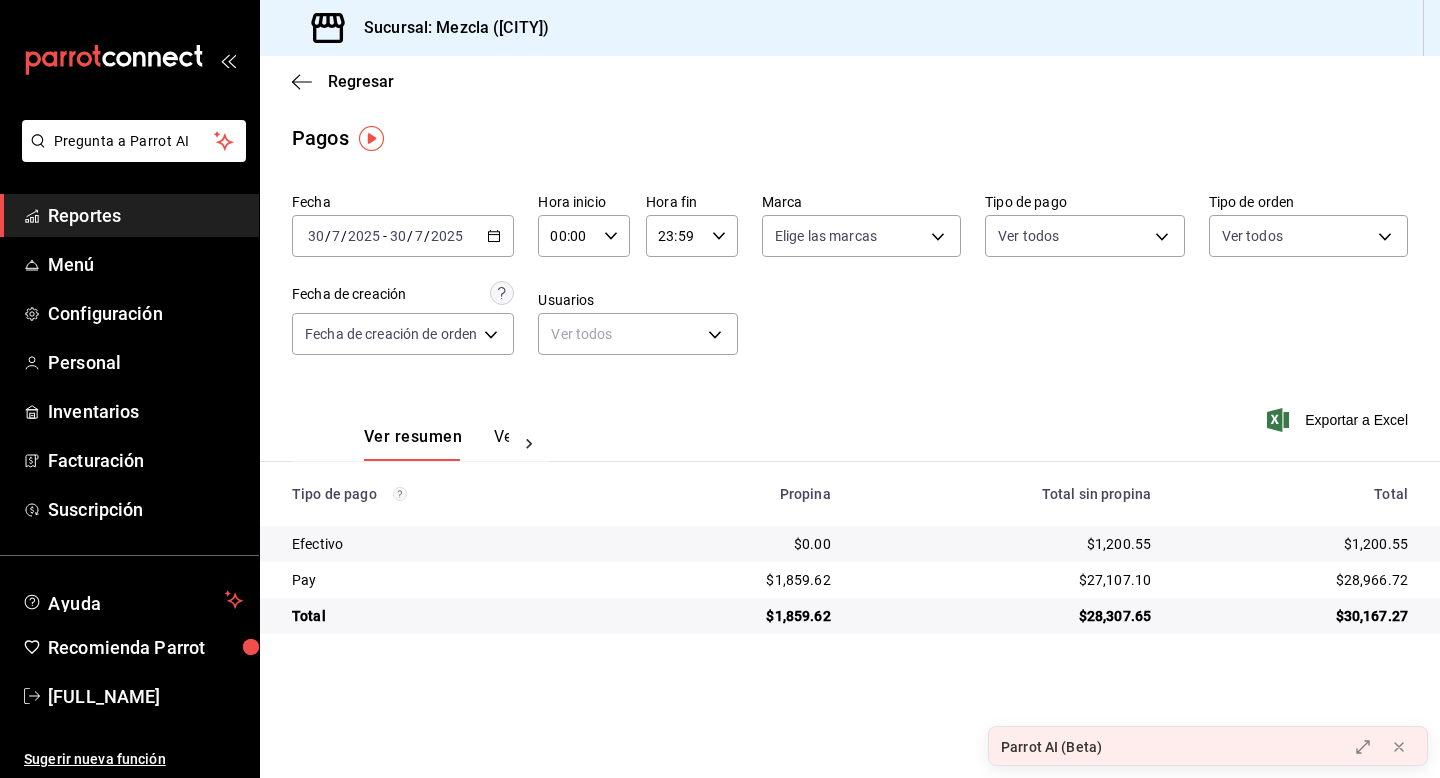 click on "Ver pagos" at bounding box center (531, 444) 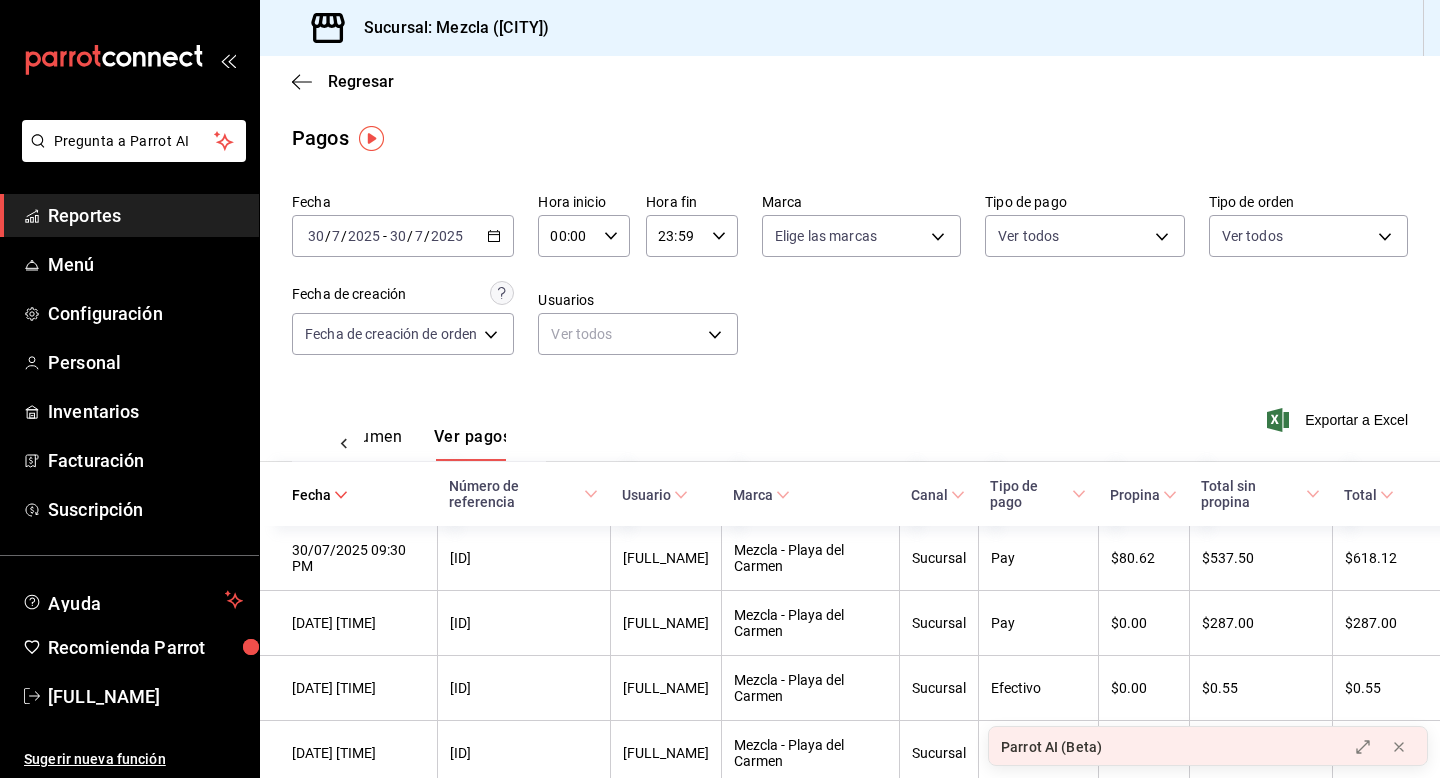 scroll, scrollTop: 0, scrollLeft: 59, axis: horizontal 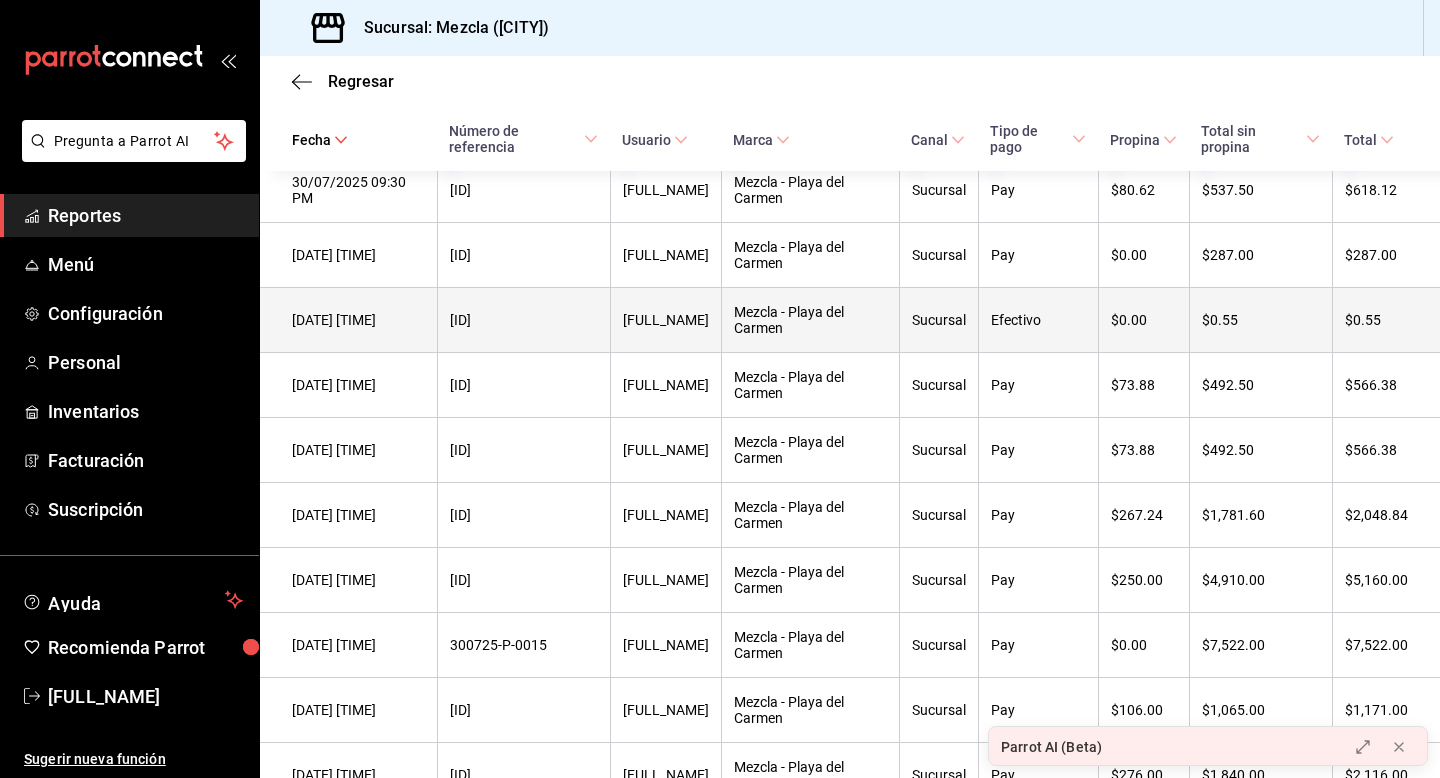 click on "$0.55" at bounding box center [1376, 320] 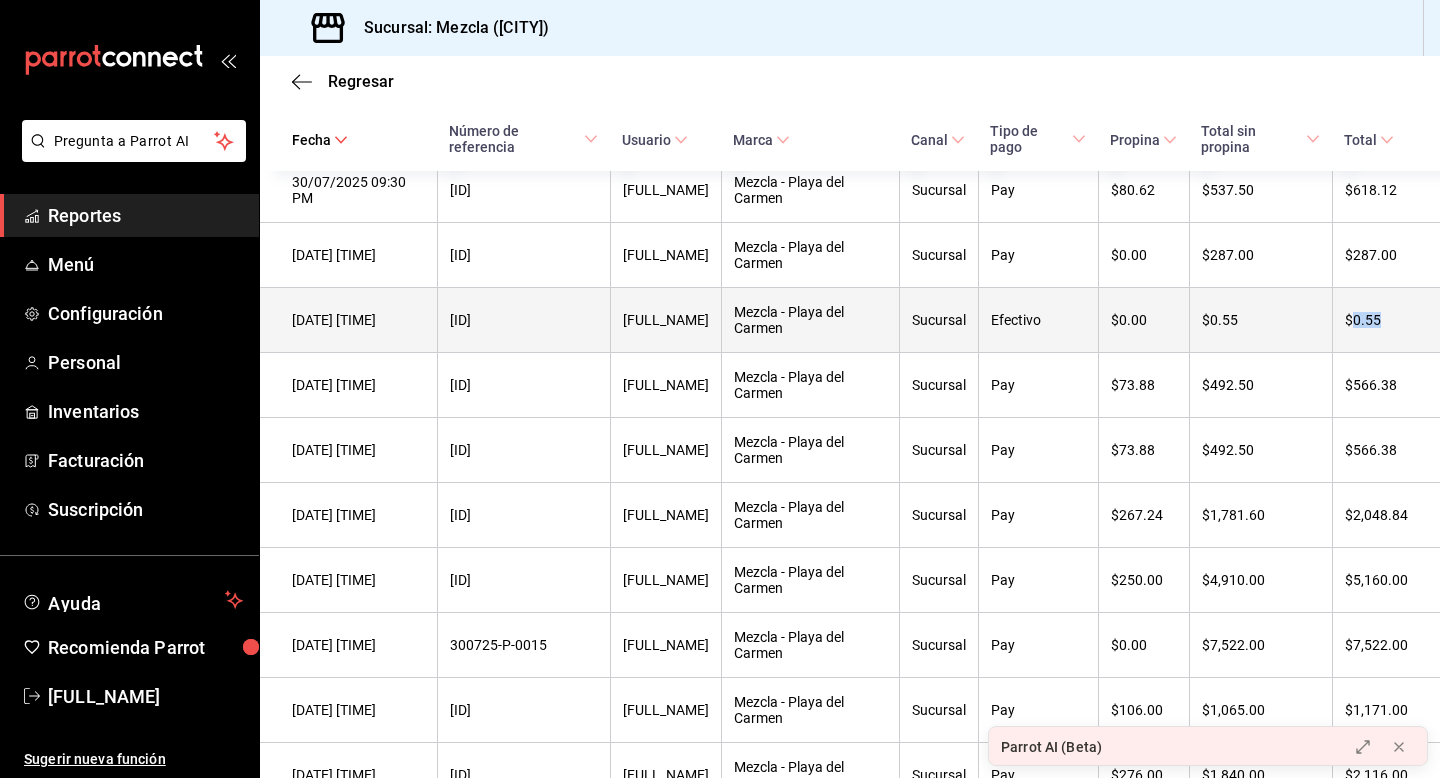 click on "$0.55" at bounding box center (1376, 320) 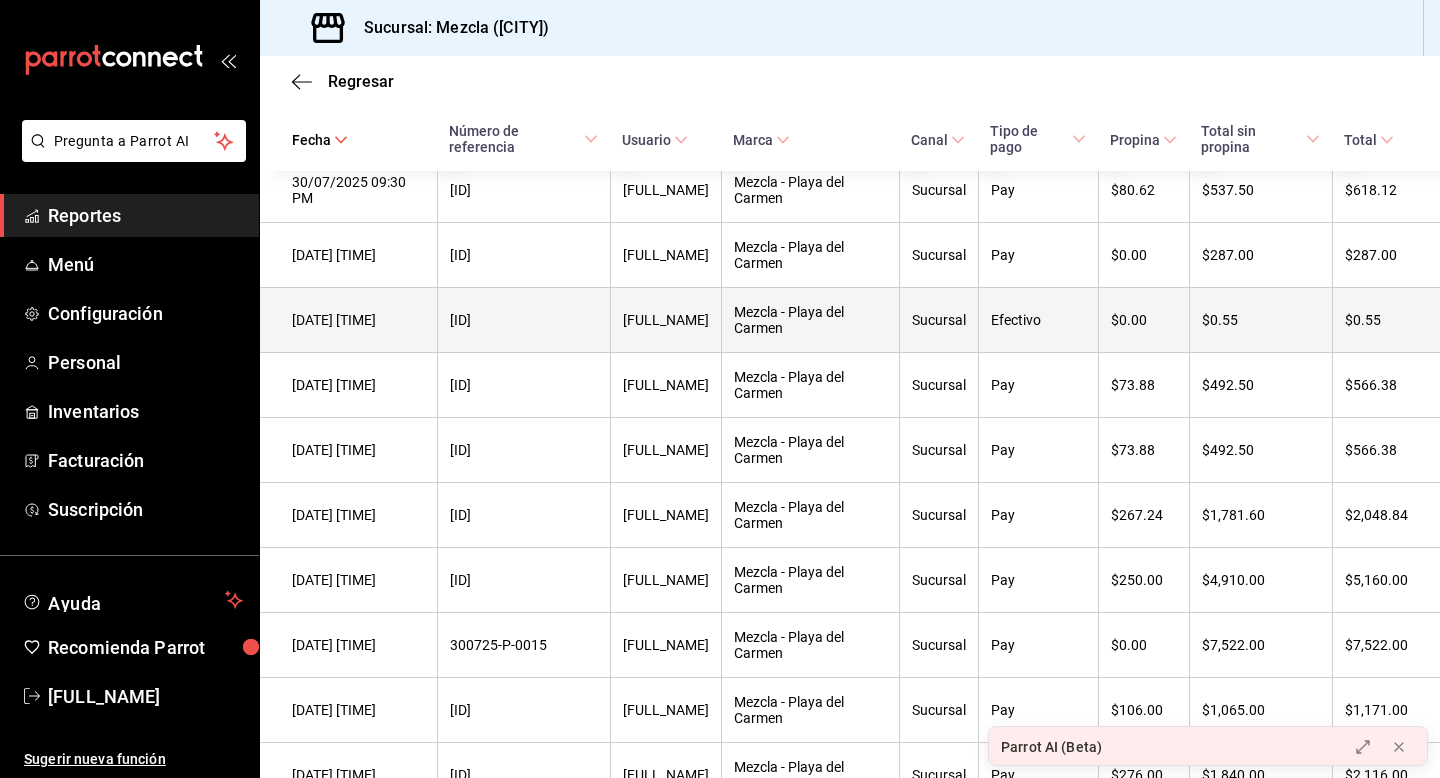 click on "[ID NUMBER]" at bounding box center (524, 320) 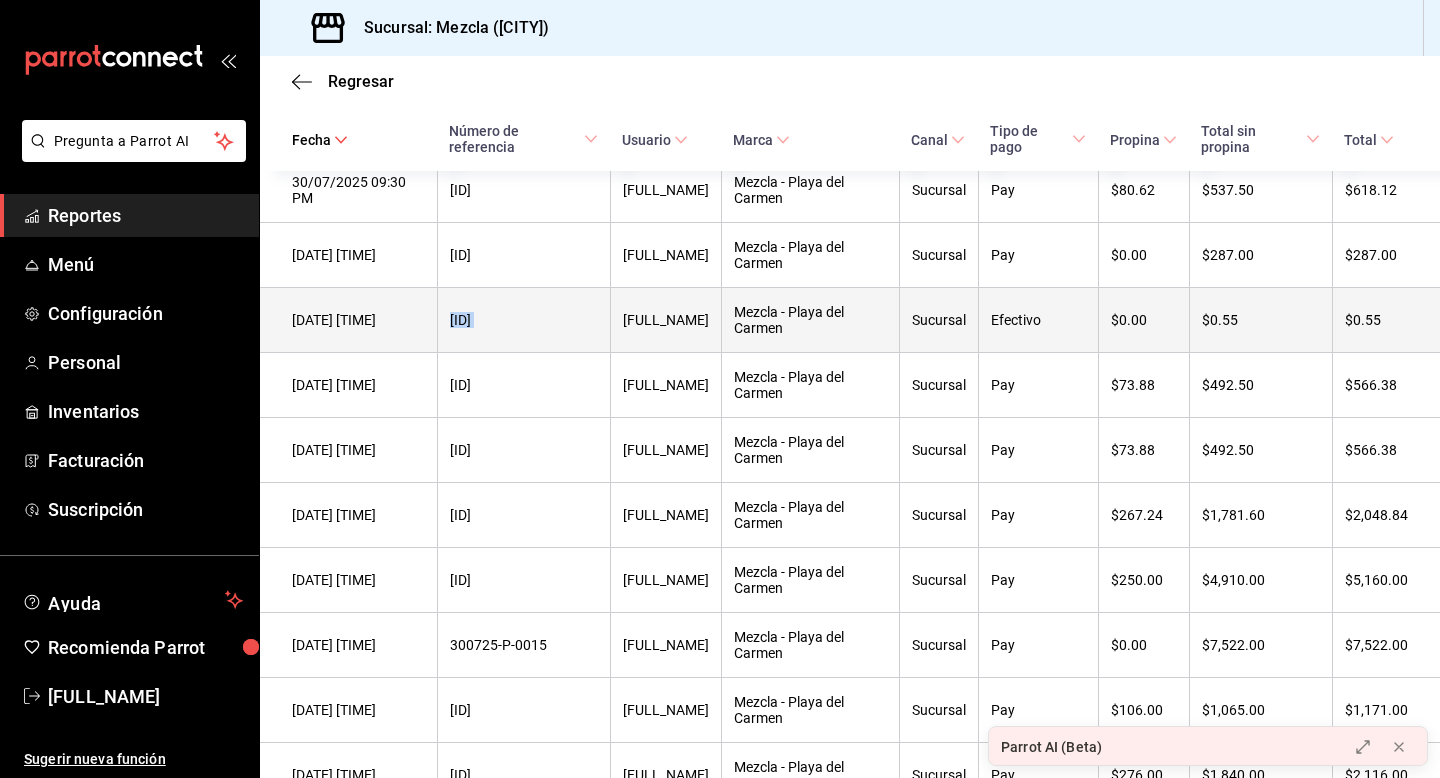 click on "[ID NUMBER]" at bounding box center [524, 320] 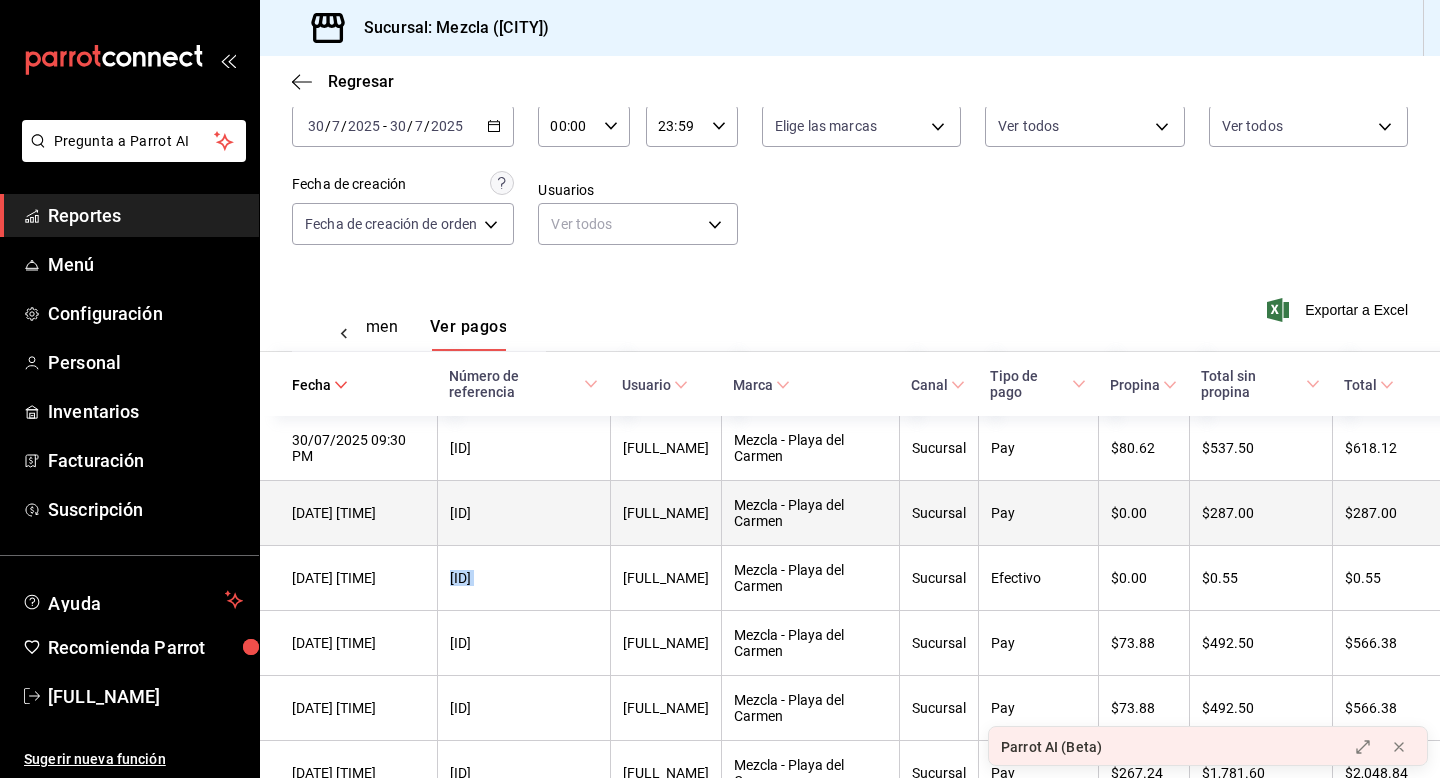 scroll, scrollTop: 0, scrollLeft: 0, axis: both 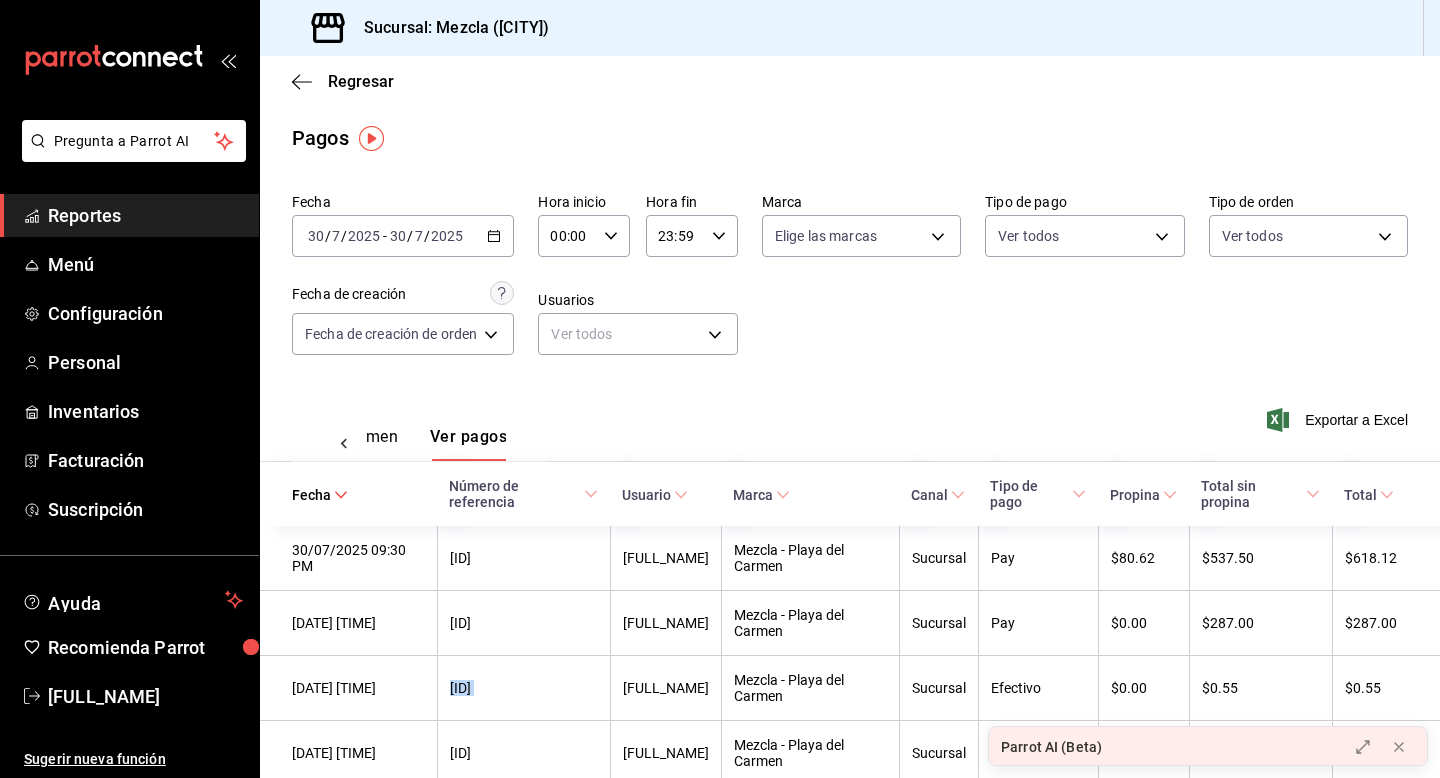click on "Reportes" at bounding box center [145, 215] 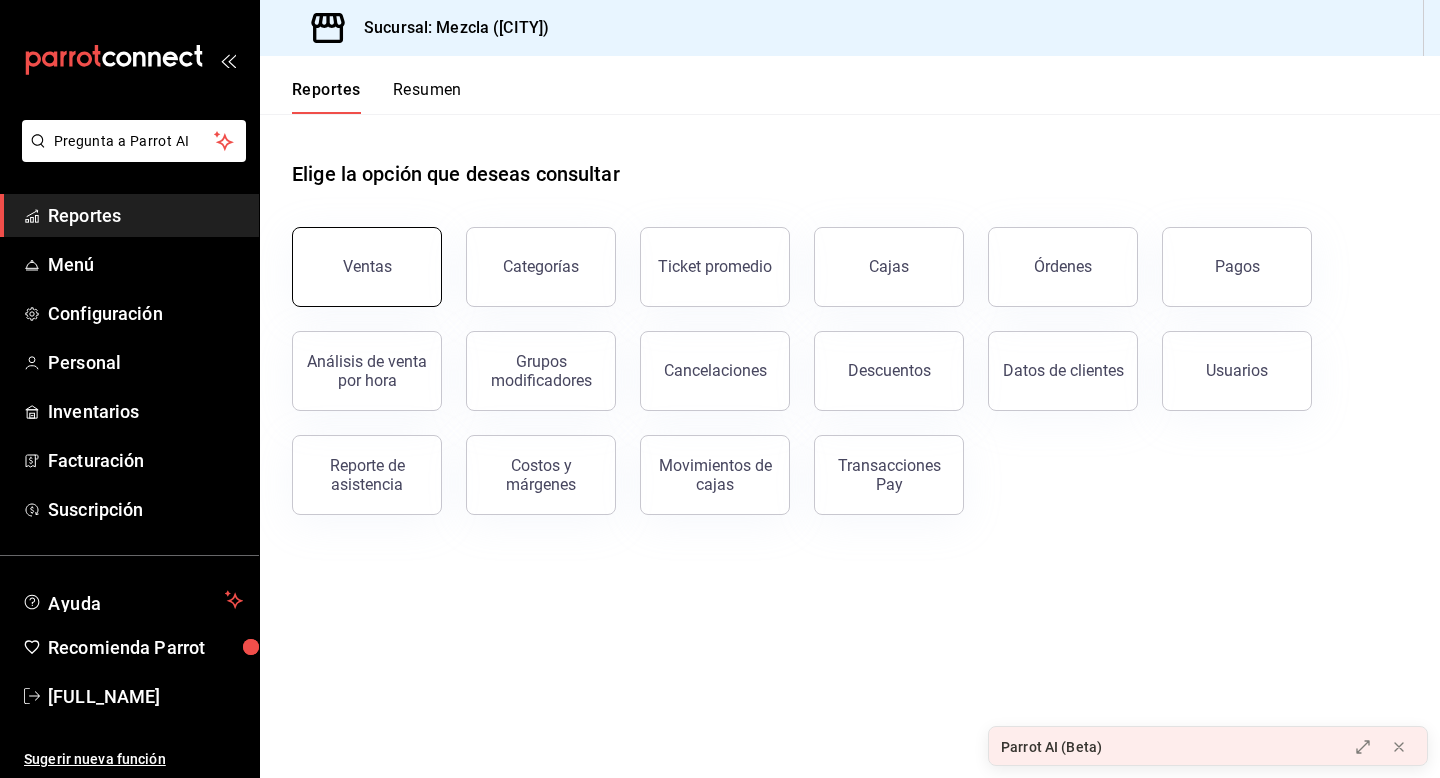 click on "Ventas" at bounding box center (367, 267) 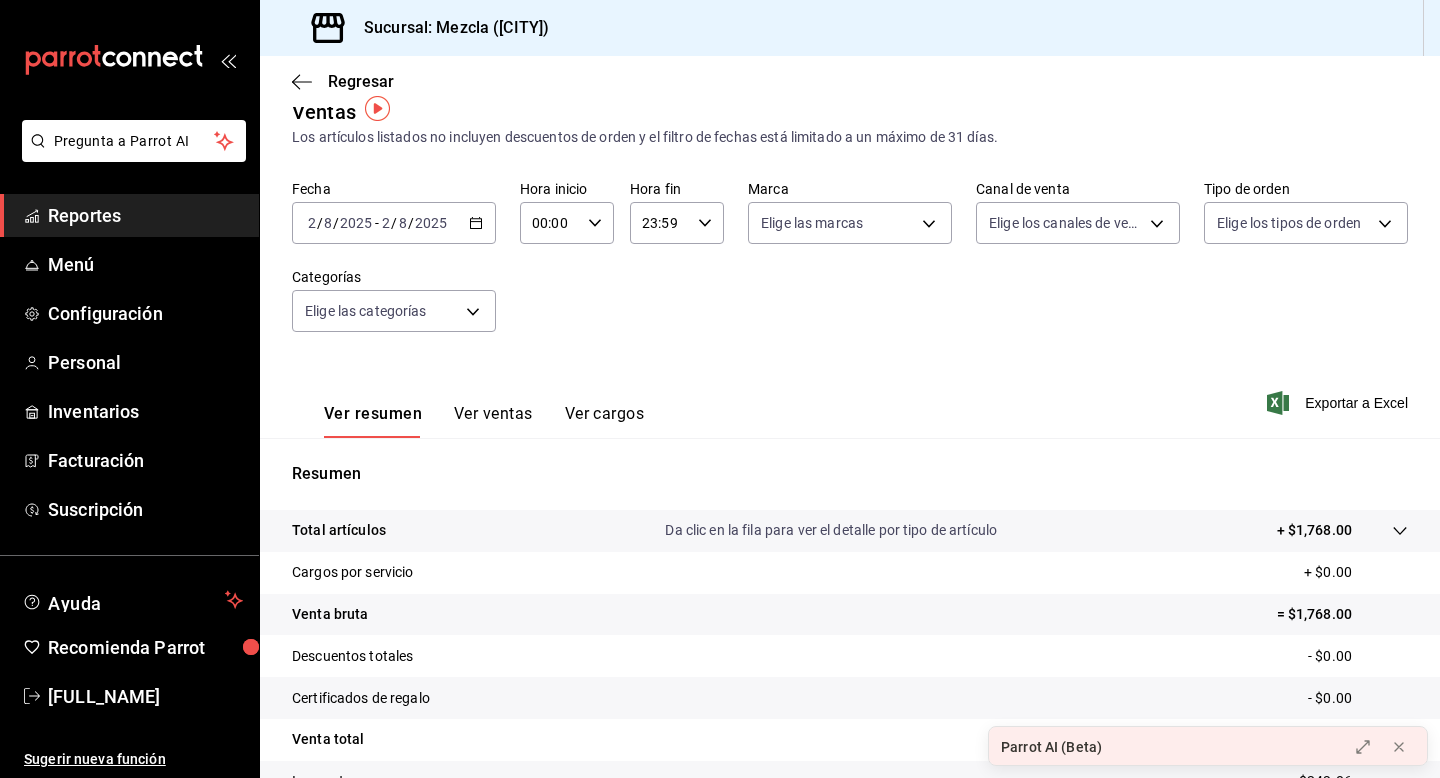 scroll, scrollTop: 35, scrollLeft: 0, axis: vertical 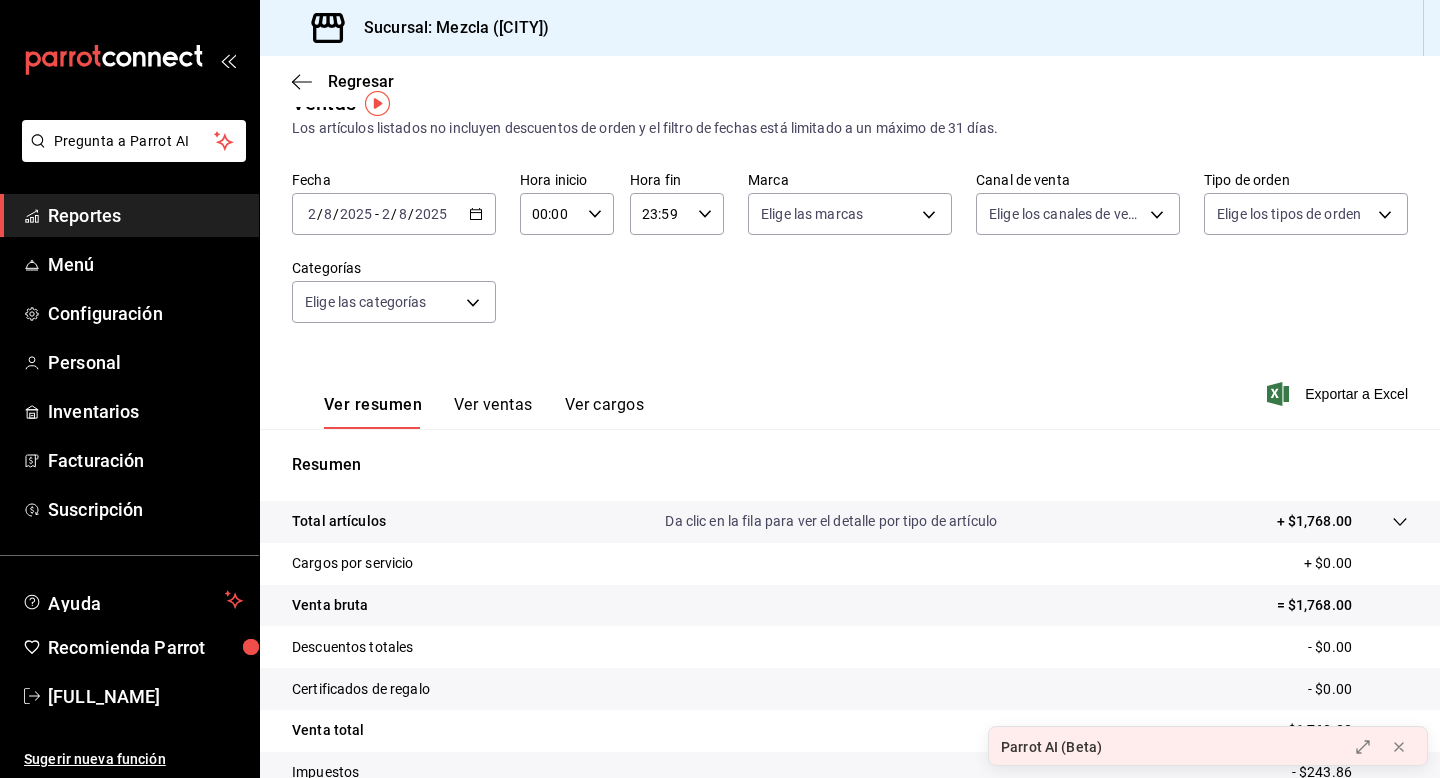 click 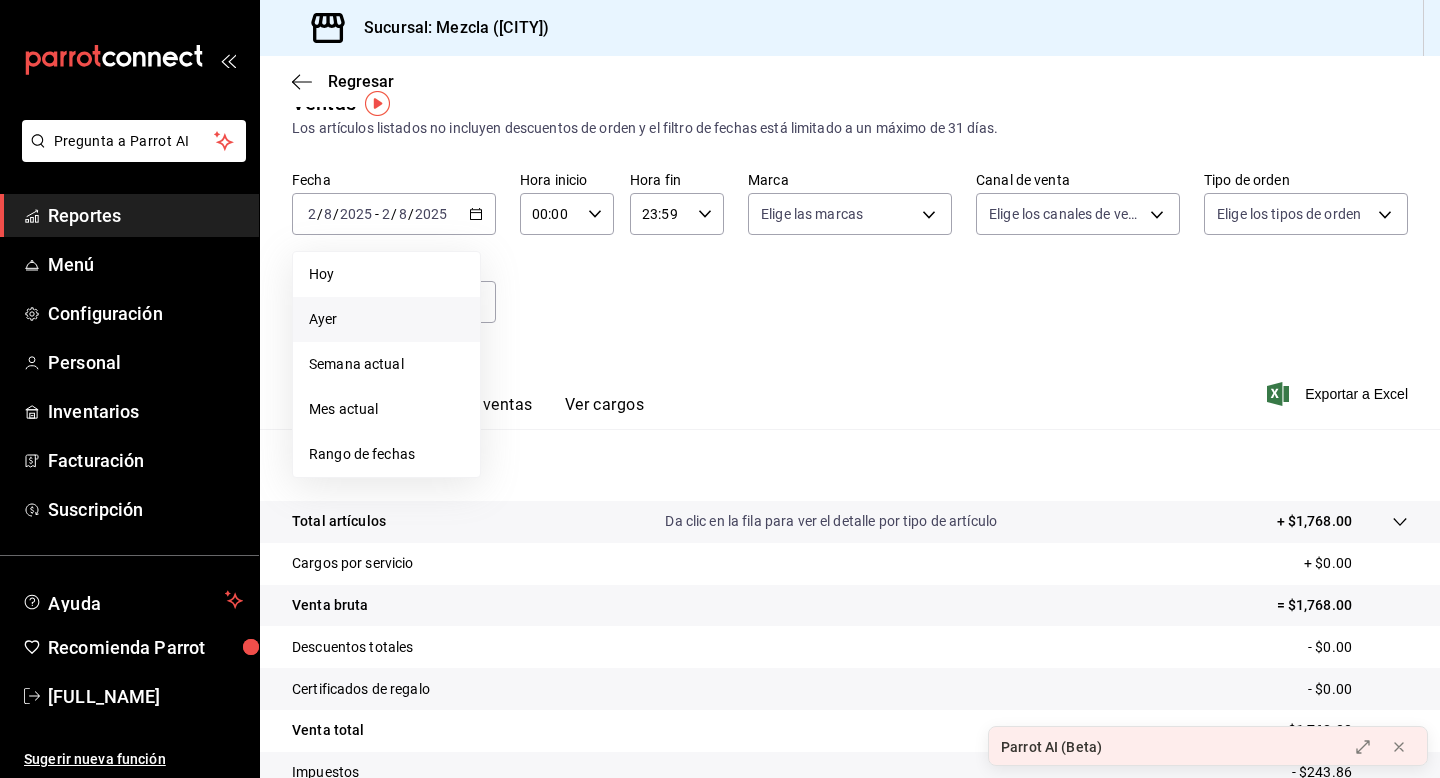 click on "Ayer" at bounding box center [386, 319] 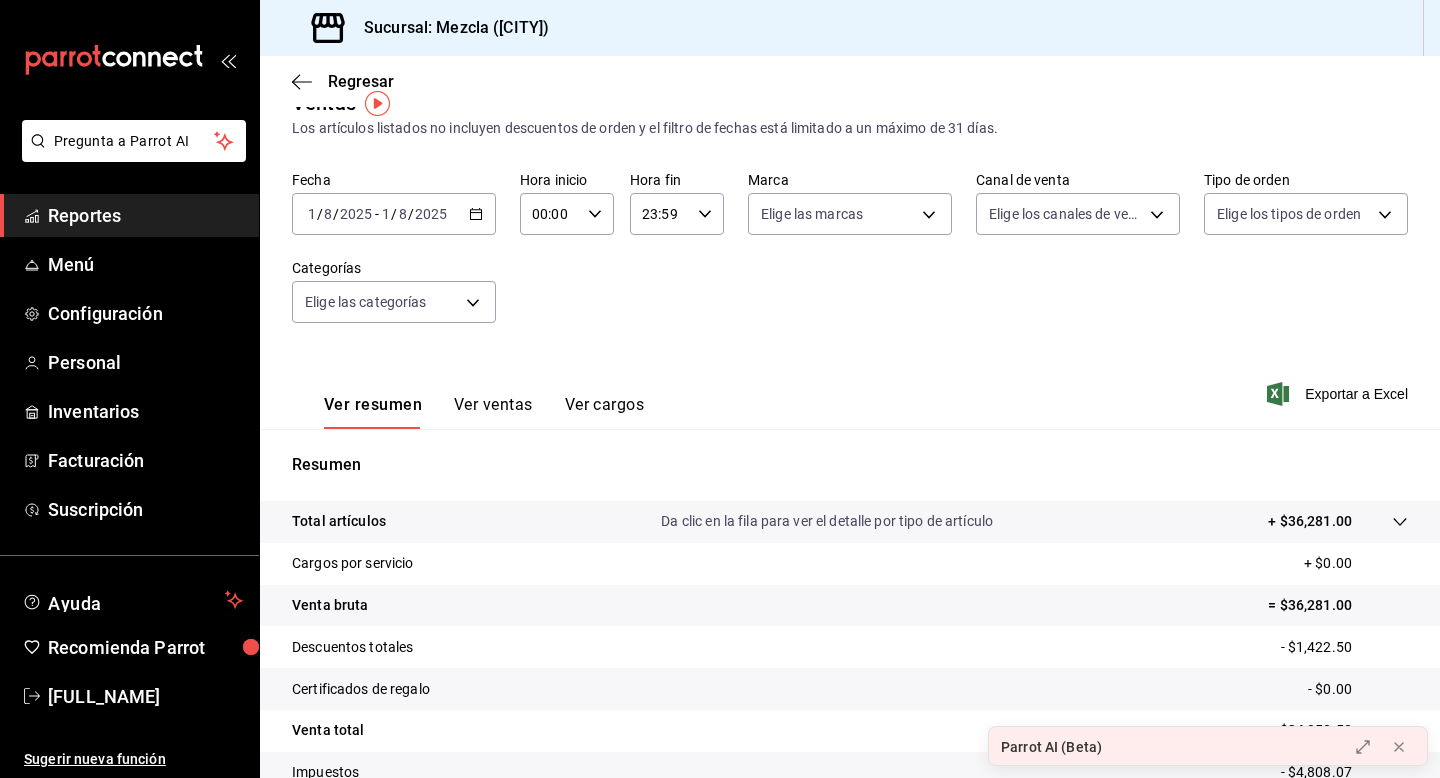click on "Fecha 2025-08-01 1 / 8 / 2025 - 2025-08-01 1 / 8 / 2025 Hora inicio 00:00 Hora inicio Hora fin 23:59 Hora fin Marca Elige las marcas Canal de venta Elige los canales de venta Tipo de orden Elige los tipos de orden Categorías Elige las categorías" at bounding box center (850, 259) 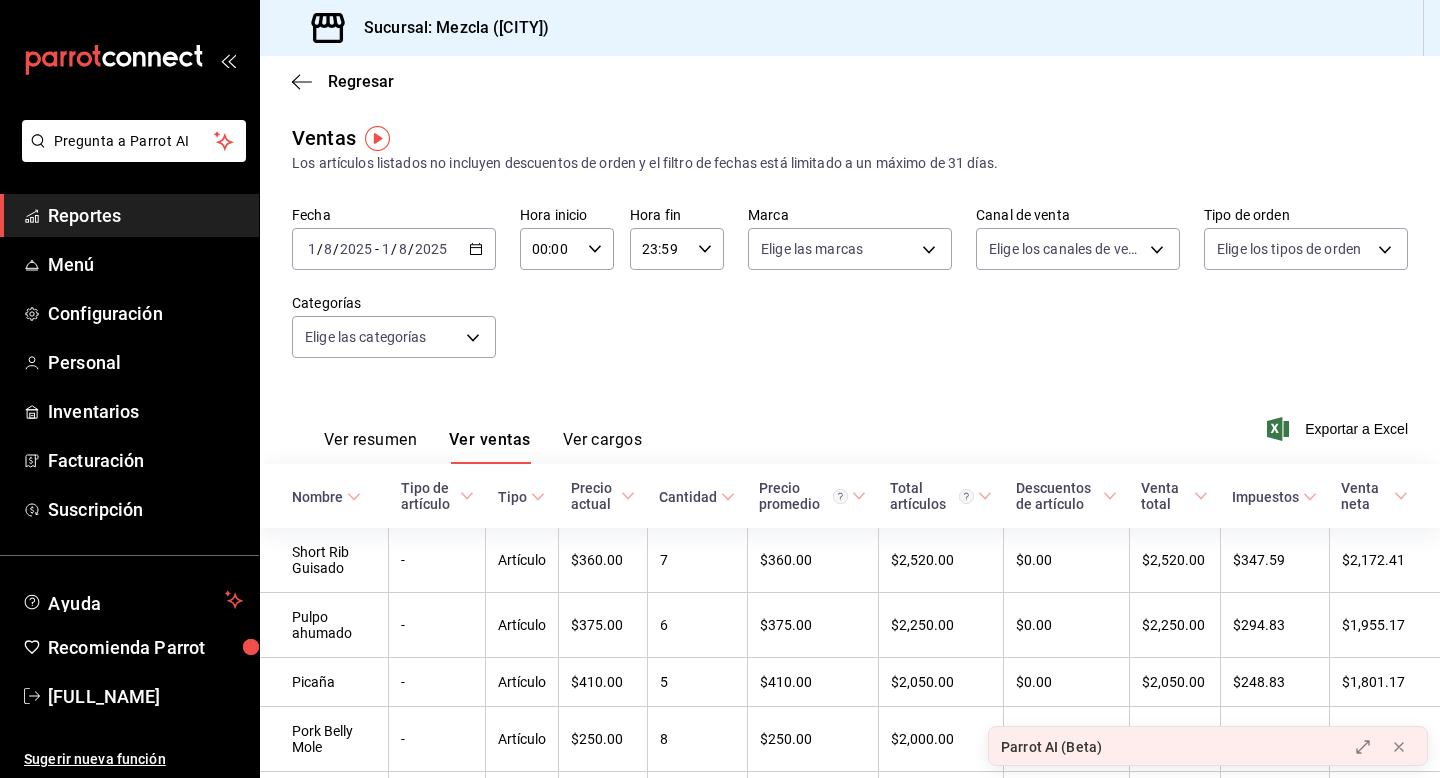 scroll, scrollTop: 83, scrollLeft: 0, axis: vertical 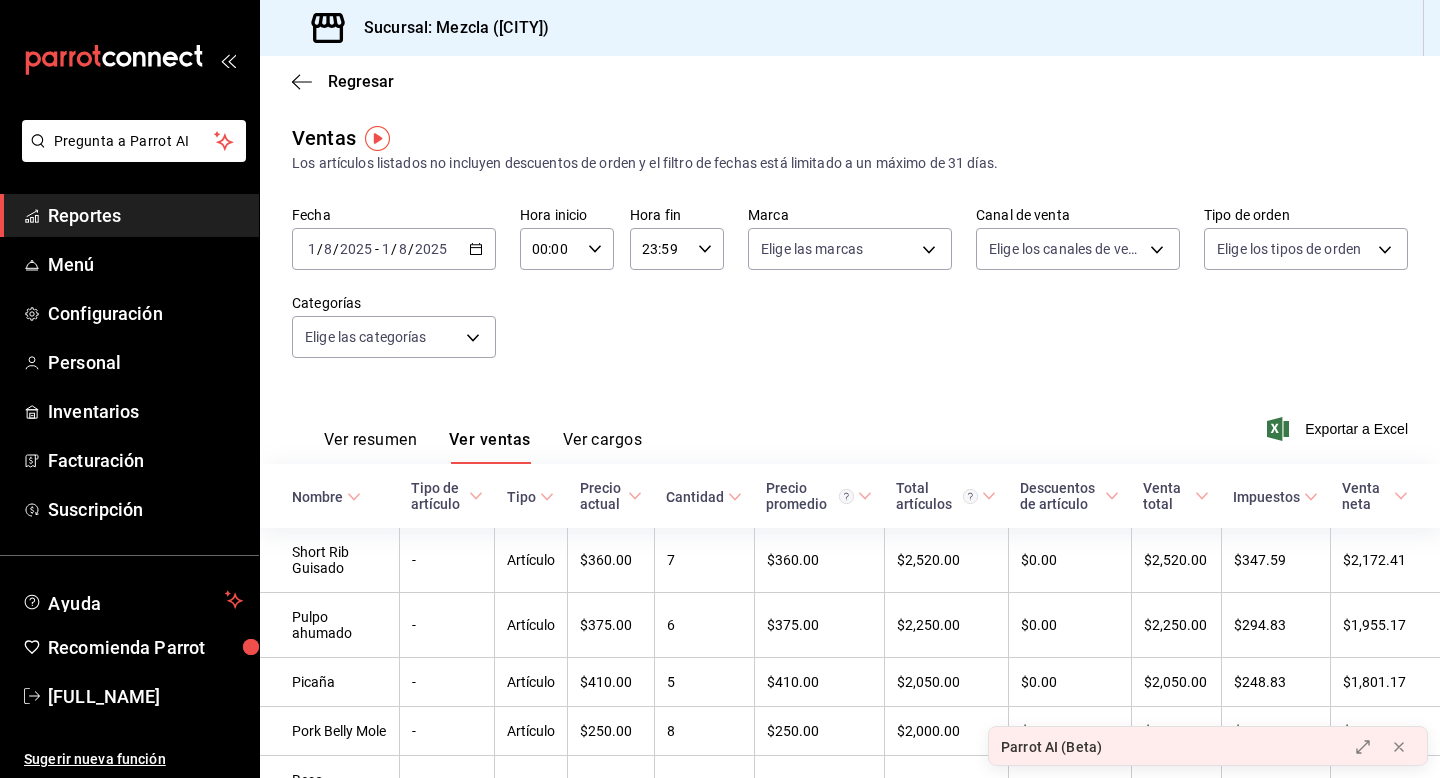click on "Ver resumen" at bounding box center (370, 447) 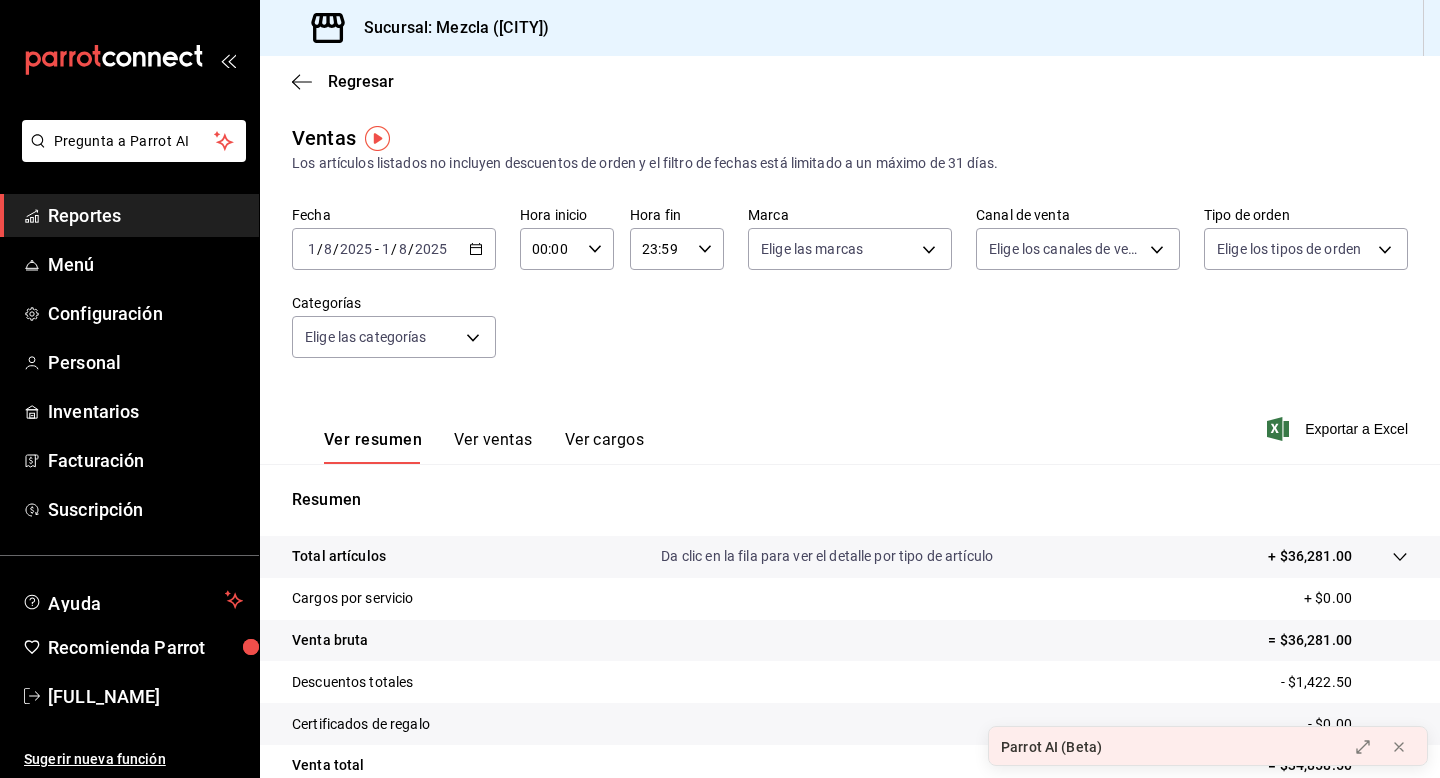type 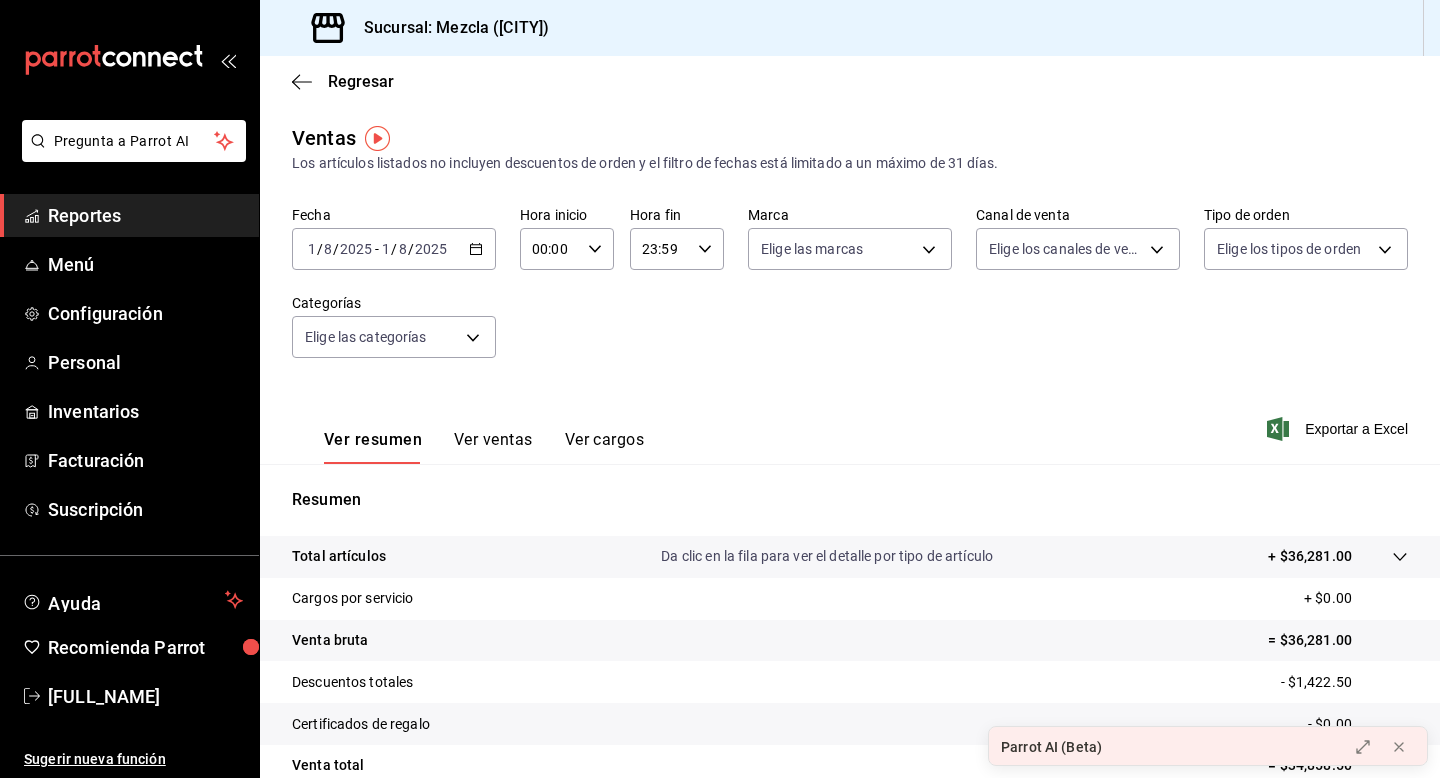 click on "Ver resumen Ver ventas Ver cargos" at bounding box center [484, 447] 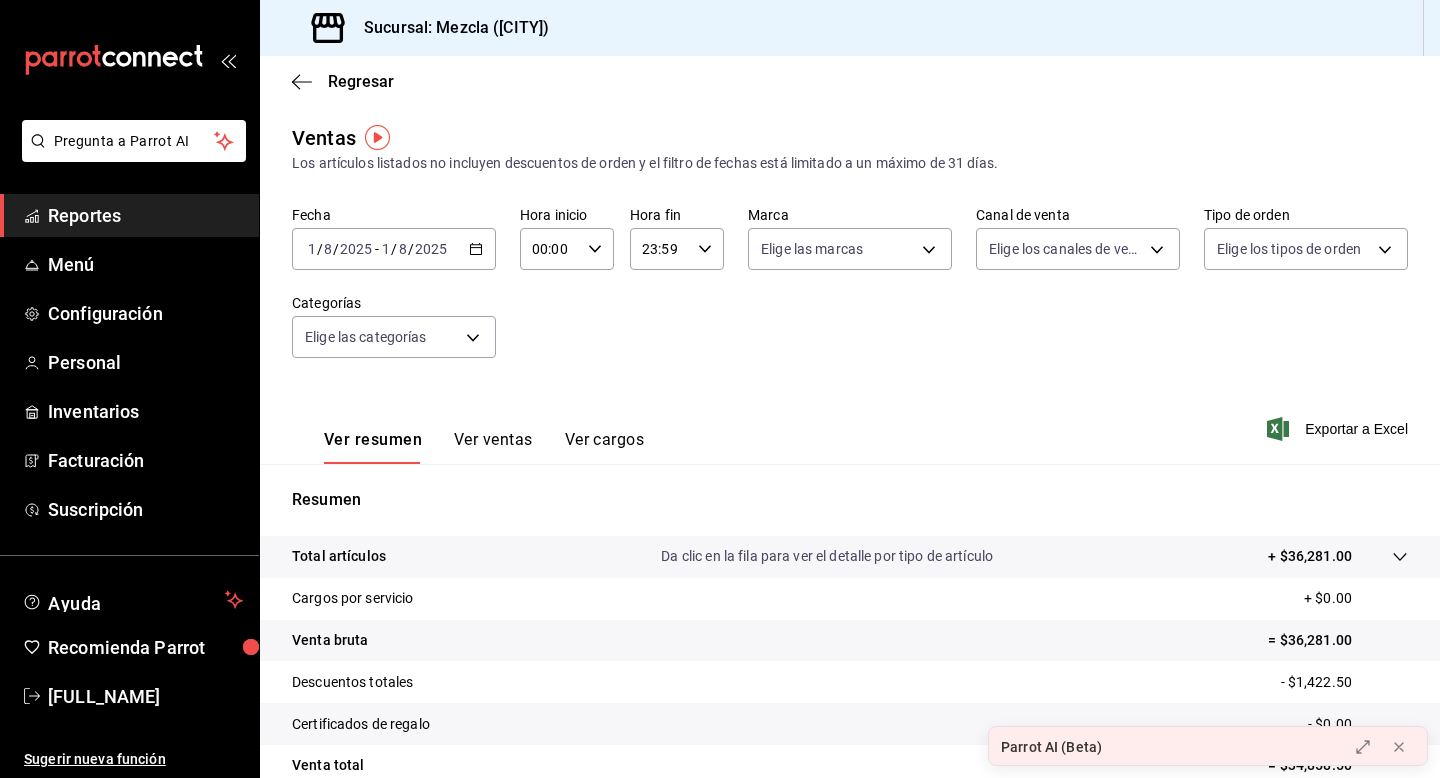 scroll, scrollTop: 180, scrollLeft: 0, axis: vertical 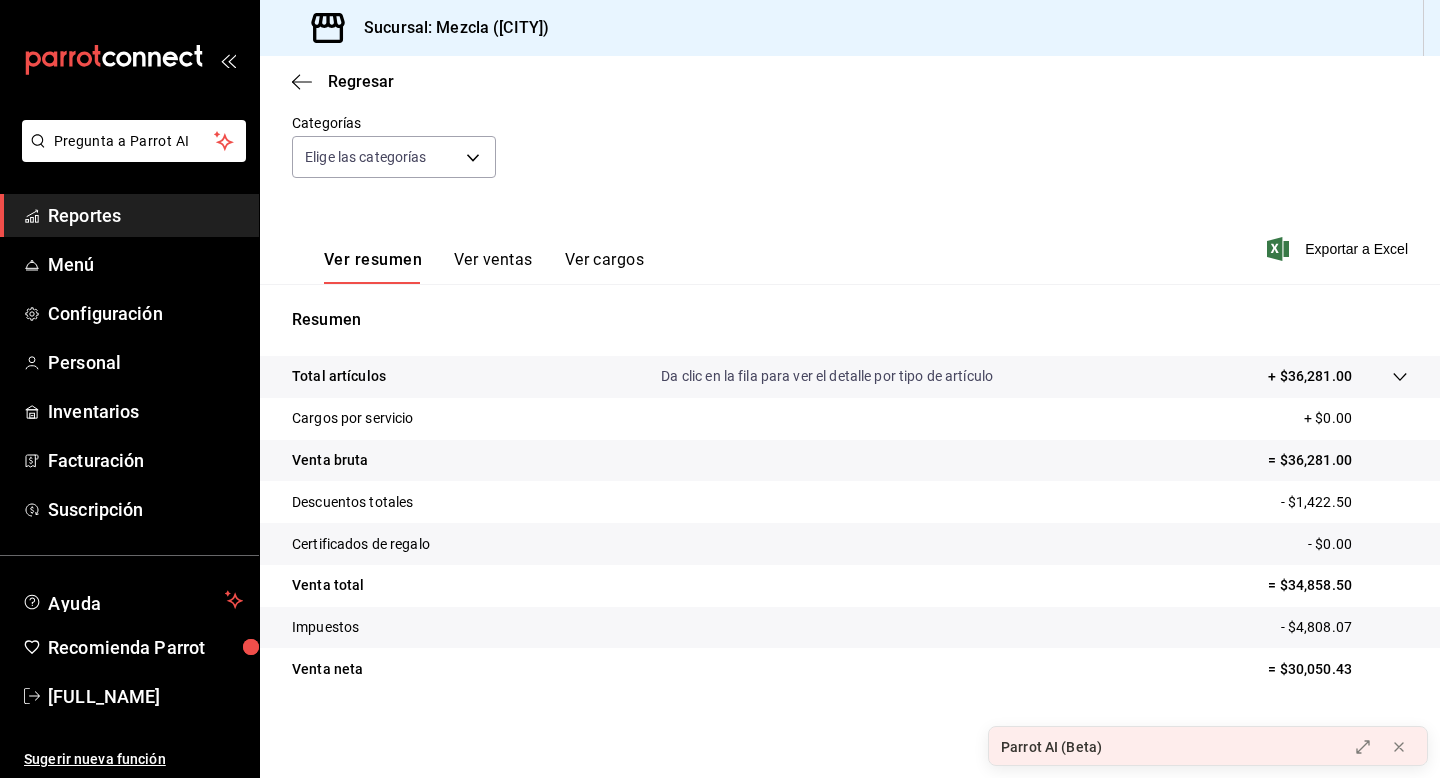 click on "Total artículos Da clic en la fila para ver el detalle por tipo de artículo + $36,281.00" at bounding box center (850, 377) 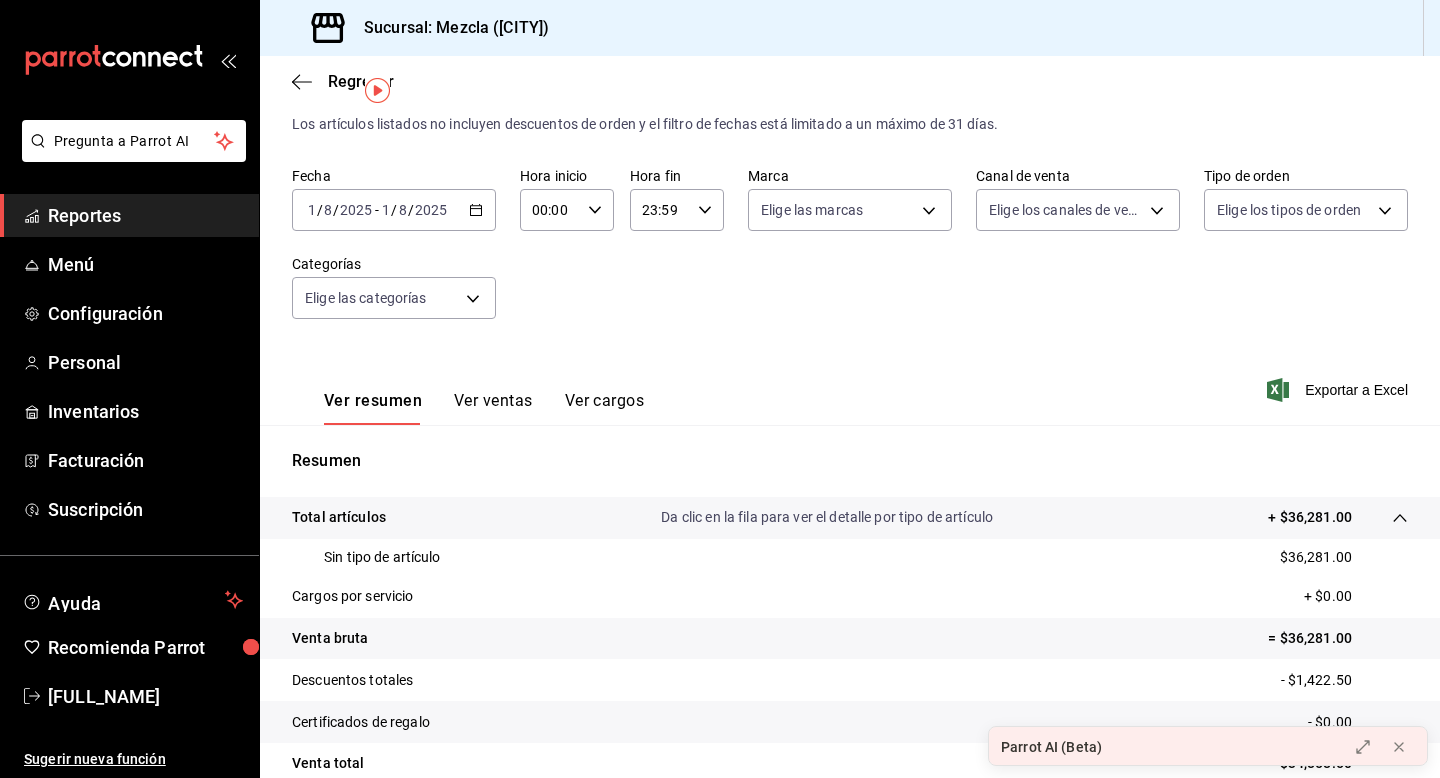 scroll, scrollTop: 48, scrollLeft: 0, axis: vertical 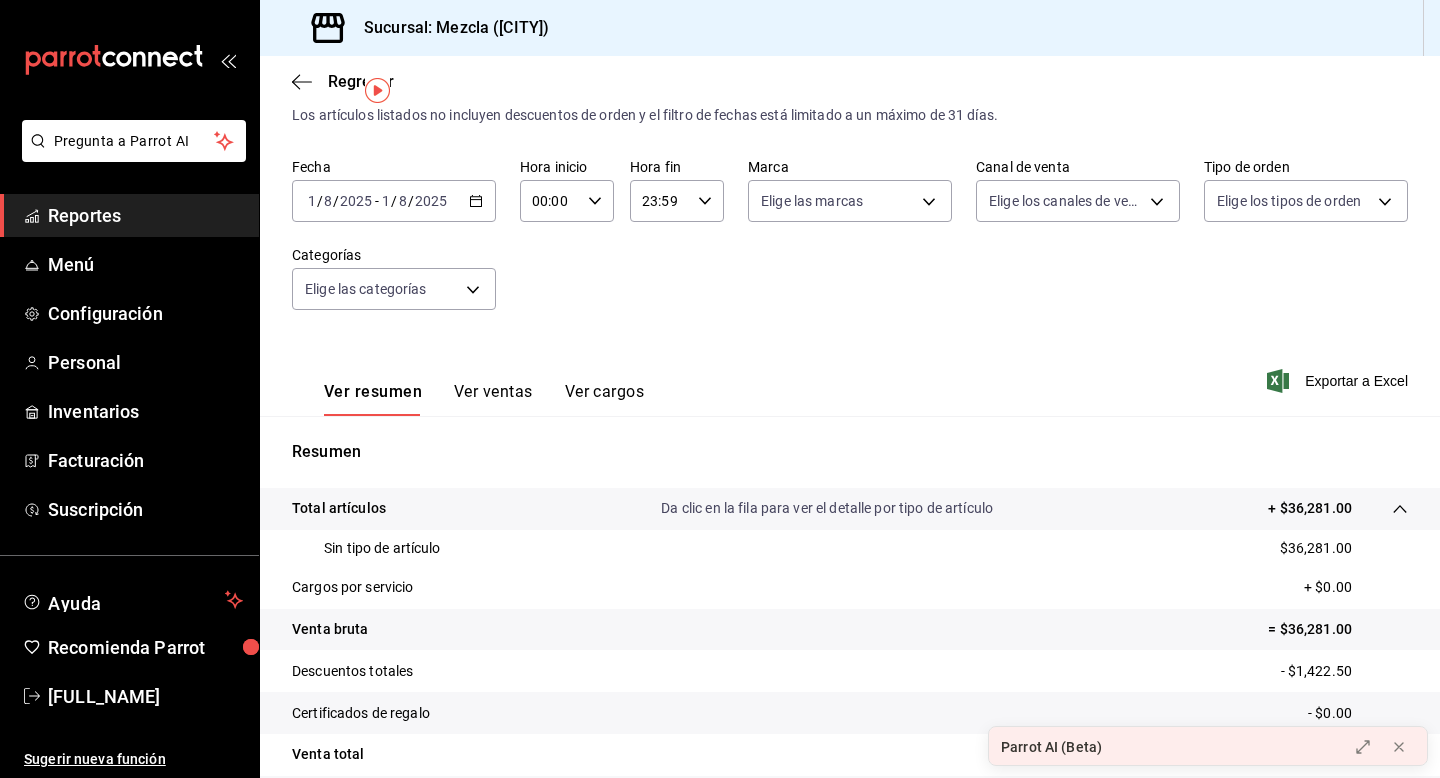 click on "Ver ventas" at bounding box center (493, 399) 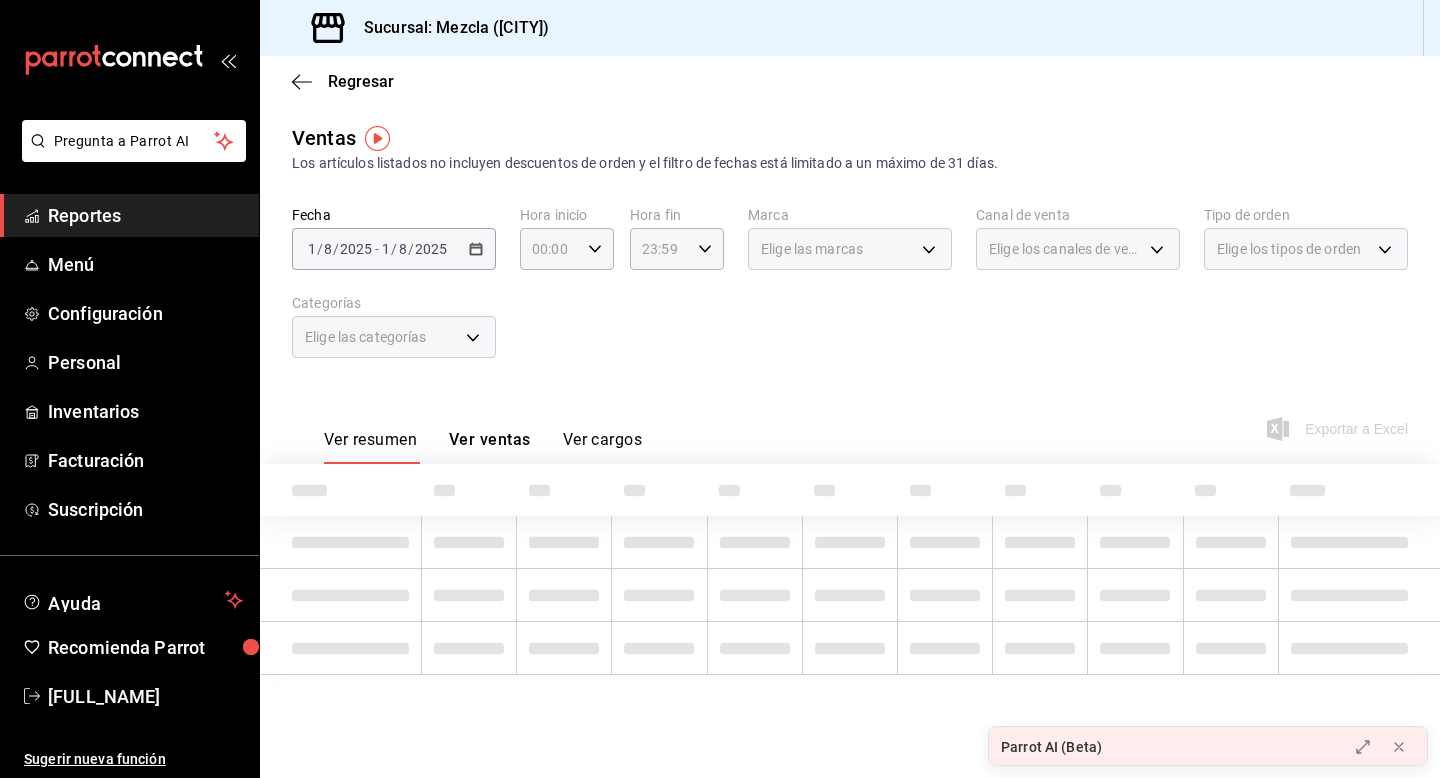 scroll, scrollTop: 0, scrollLeft: 0, axis: both 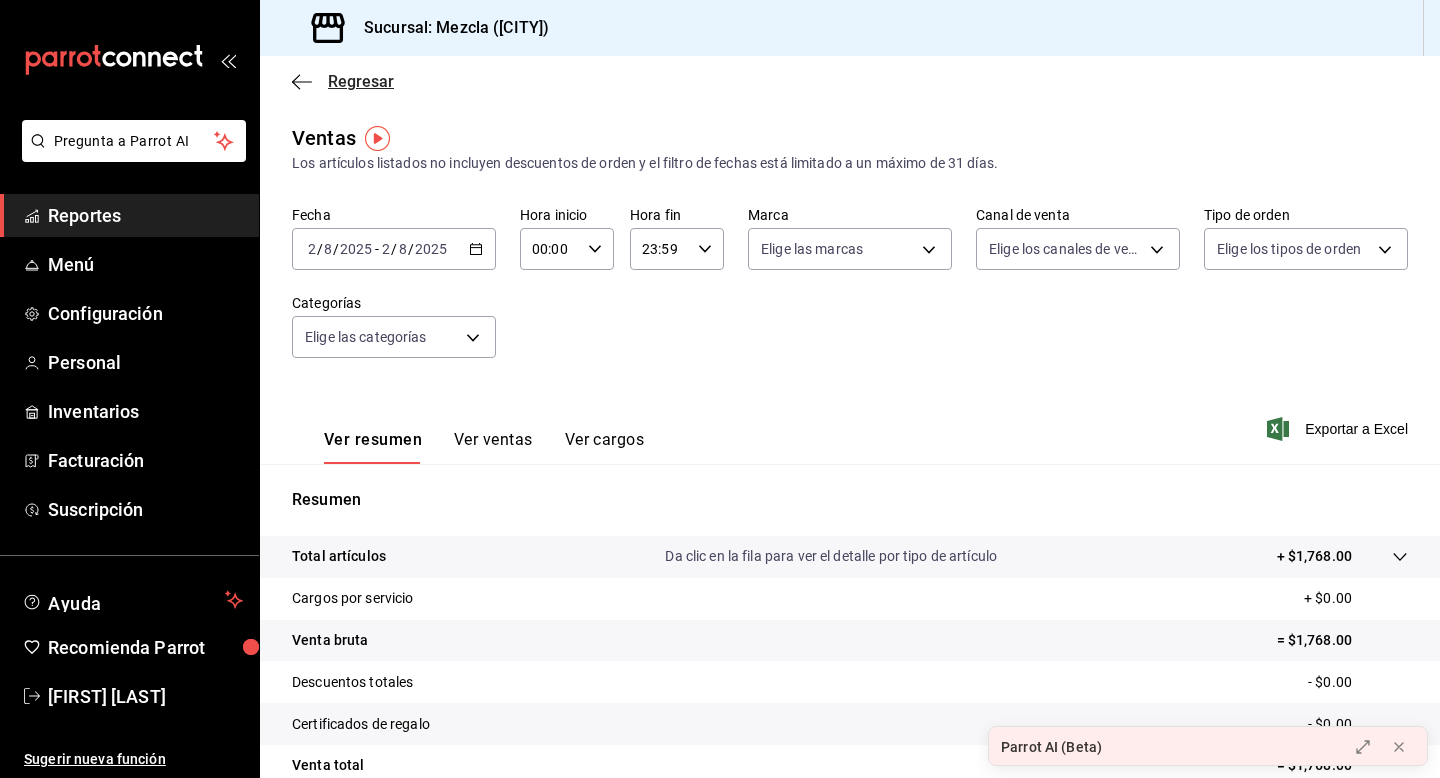 click on "Regresar" at bounding box center (361, 81) 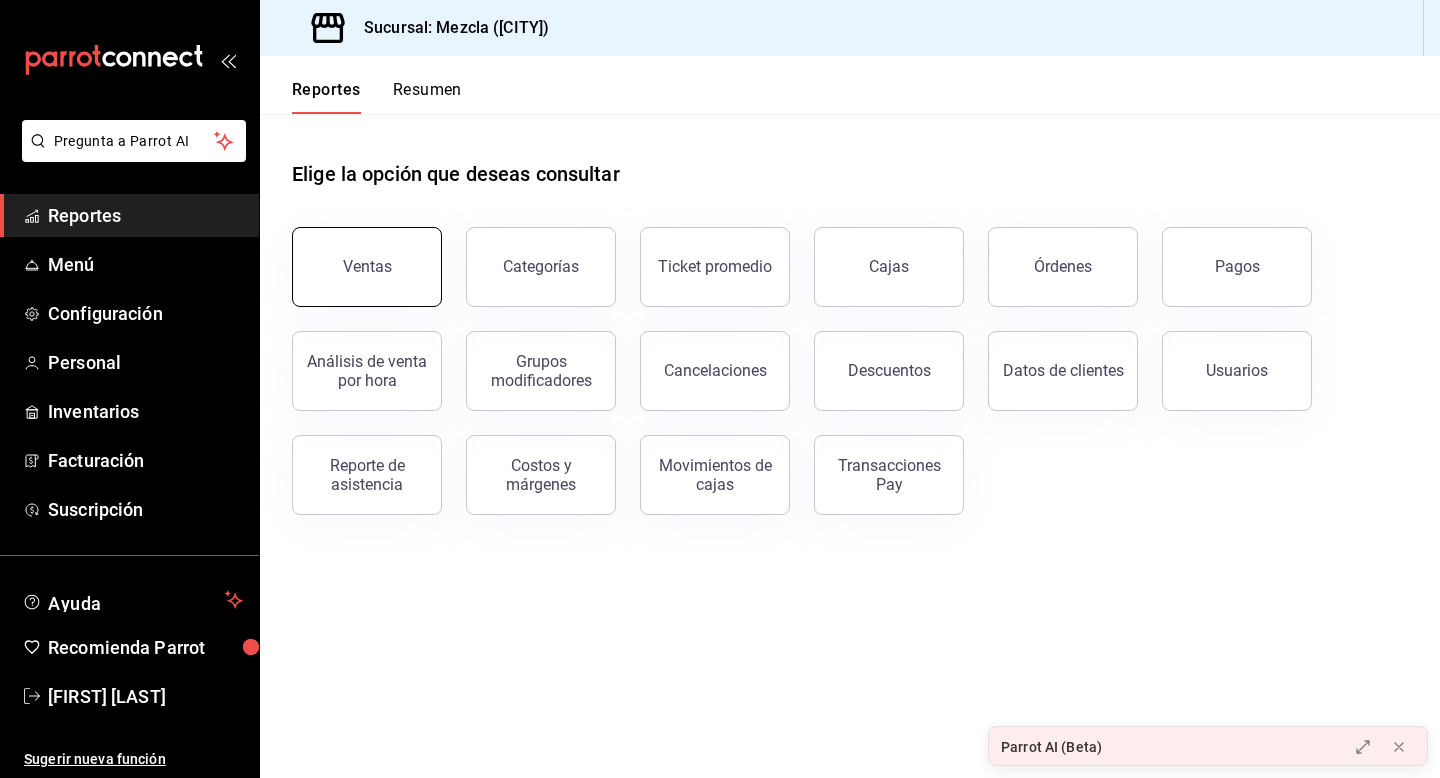click on "Ventas" at bounding box center [367, 267] 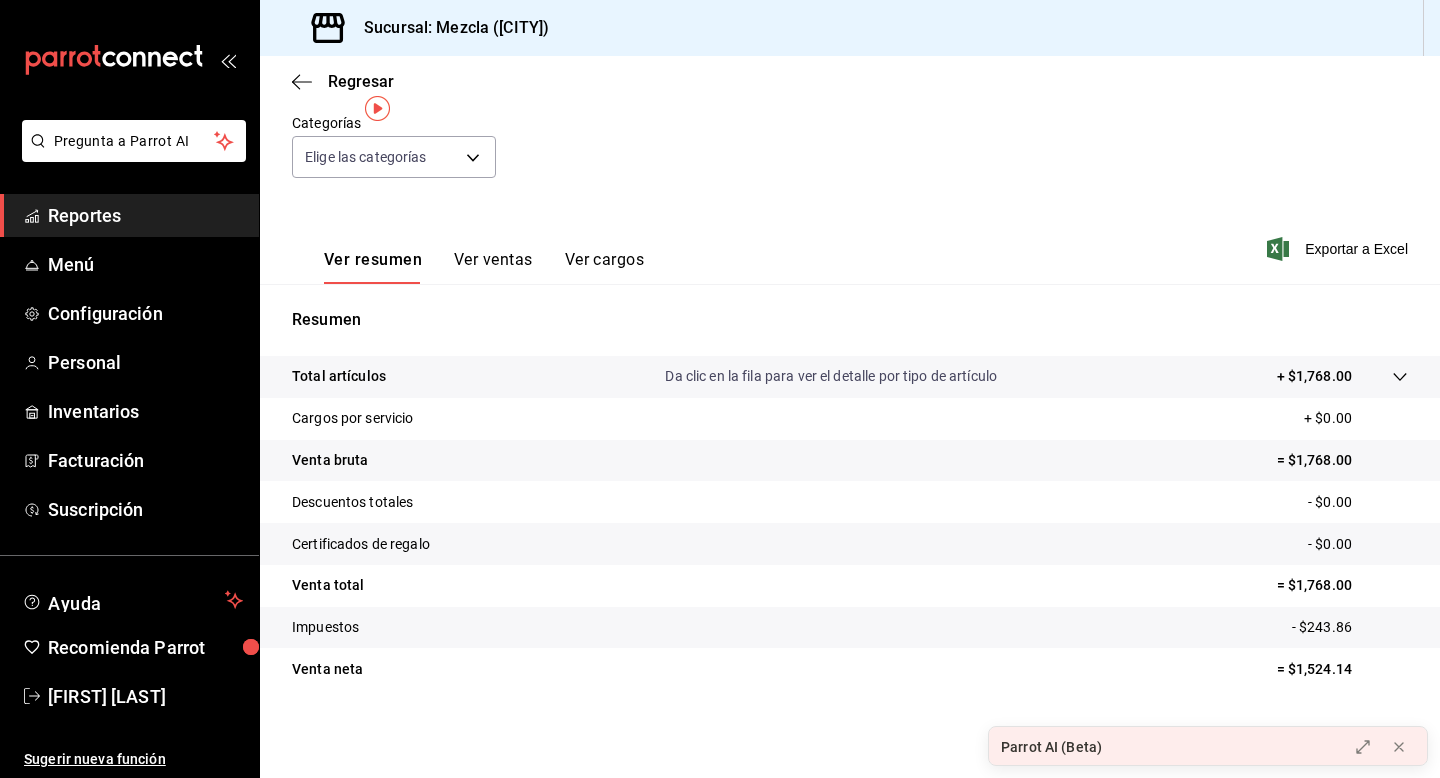 scroll, scrollTop: 0, scrollLeft: 0, axis: both 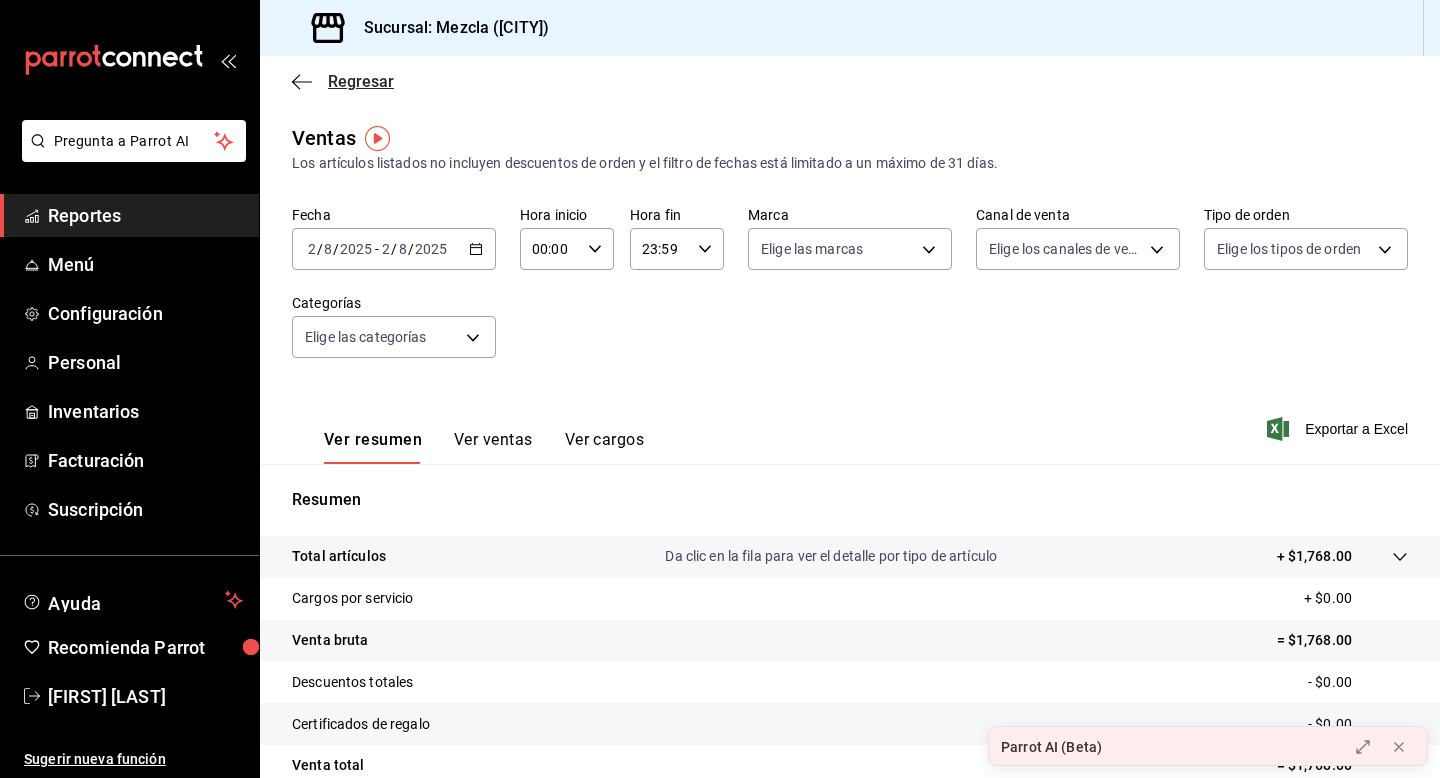 click 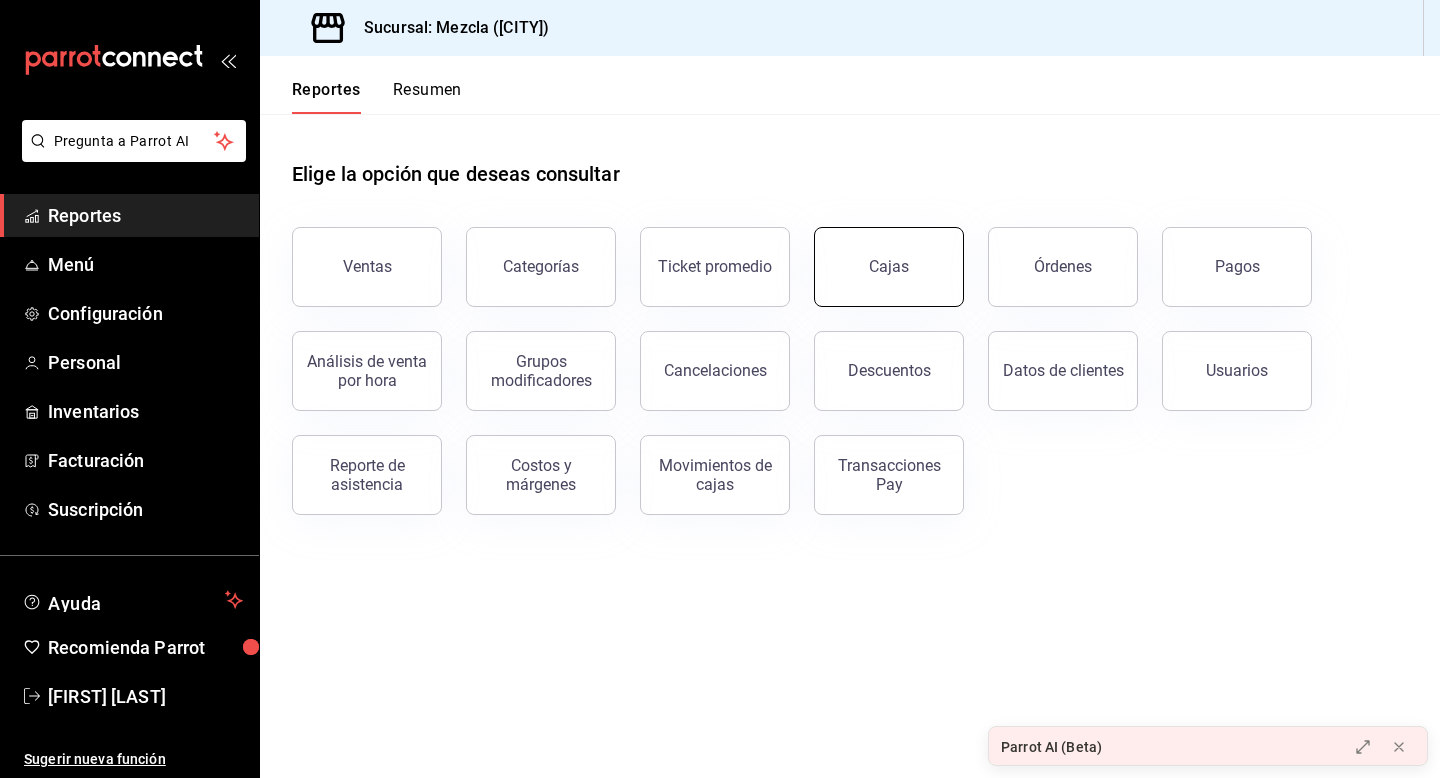 click on "Cajas" at bounding box center (889, 267) 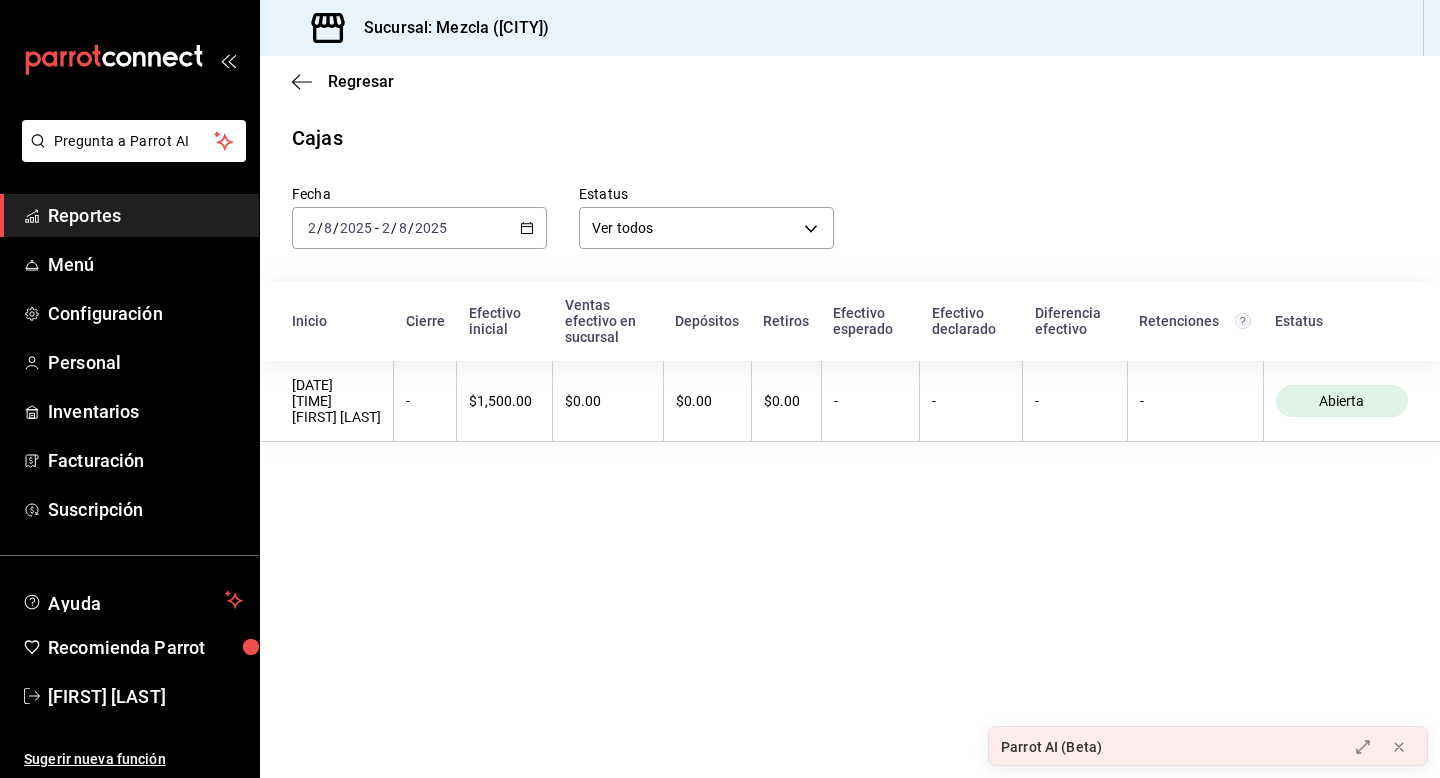 click on "2025-08-02 2 / 8 / 2025 - 2025-08-02 2 / 8 / 2025" at bounding box center [419, 228] 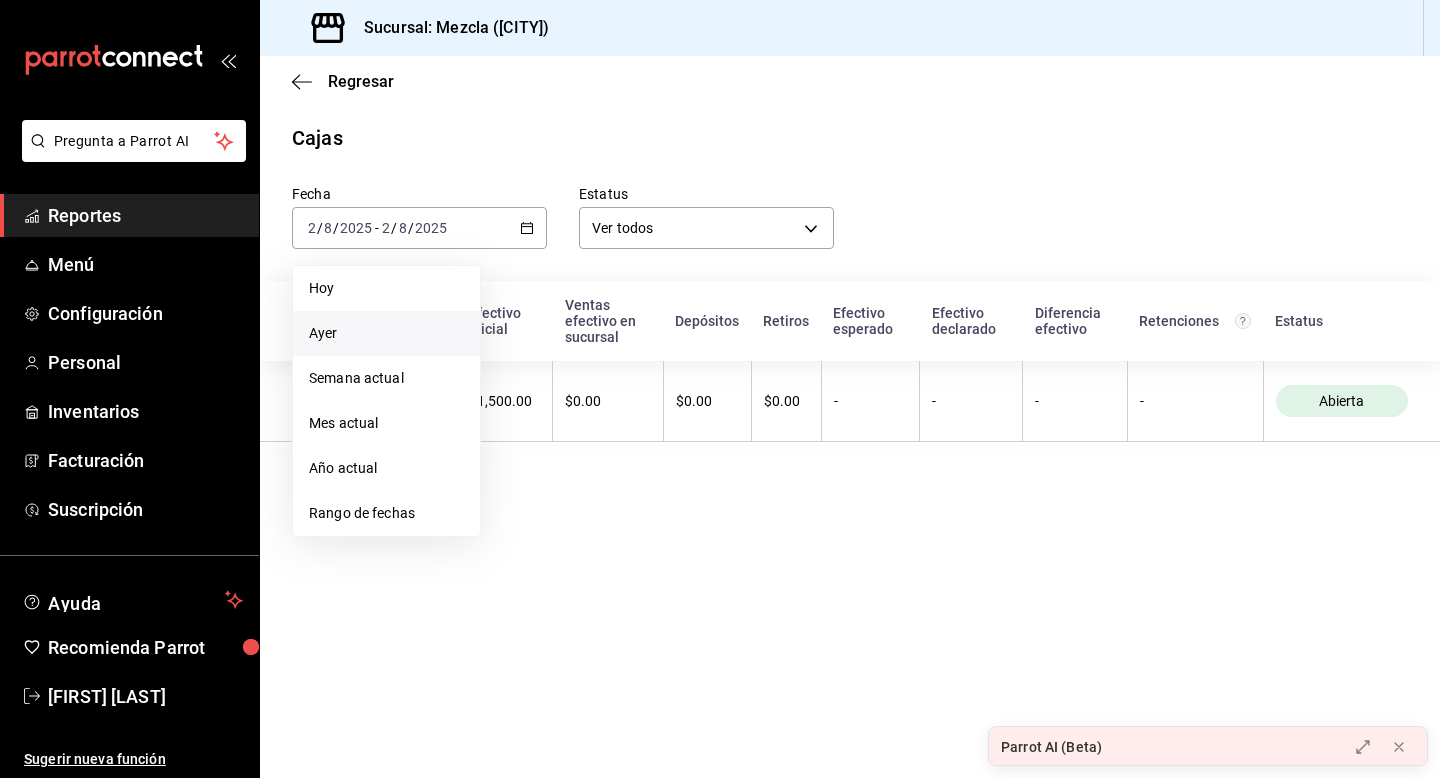click on "Ayer" at bounding box center (386, 333) 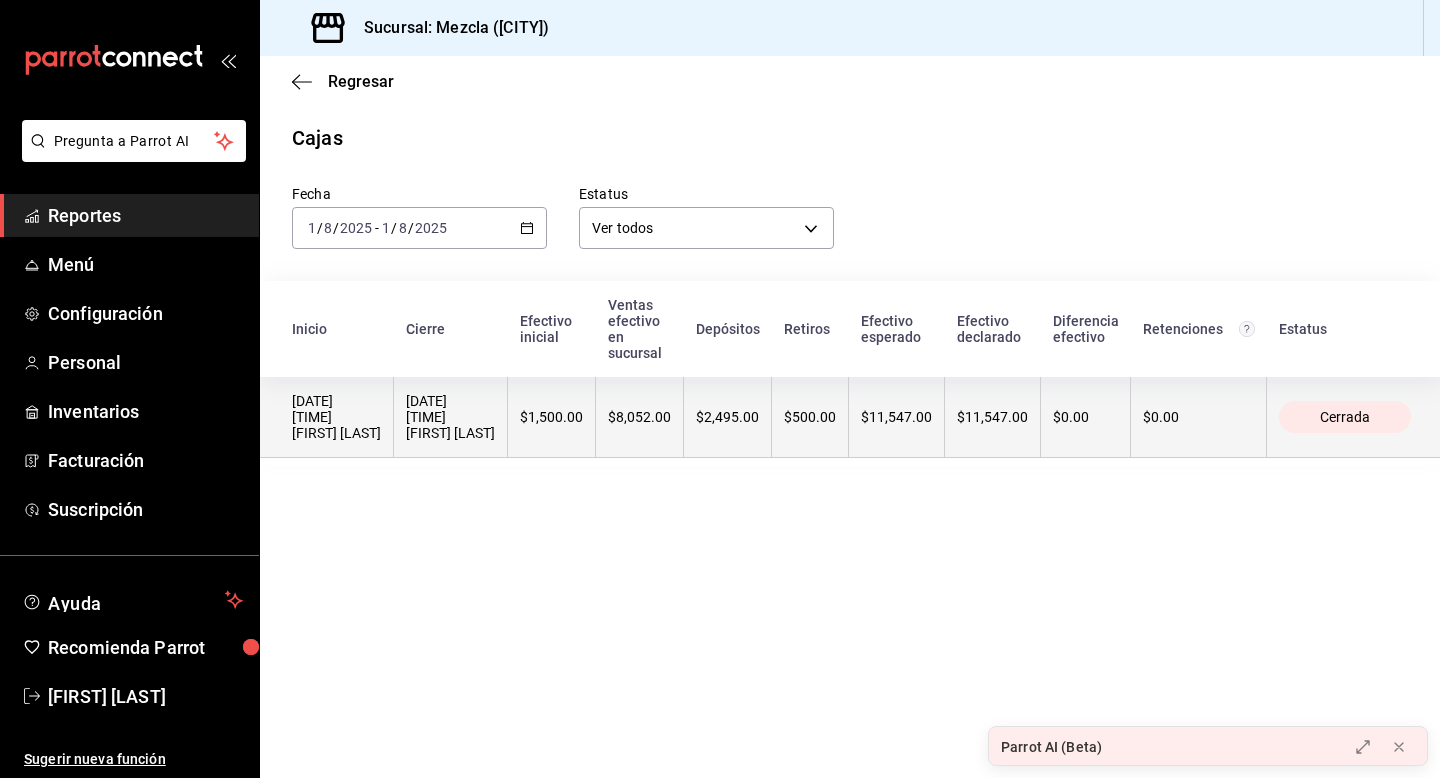 click on "$2,495.00" at bounding box center (728, 417) 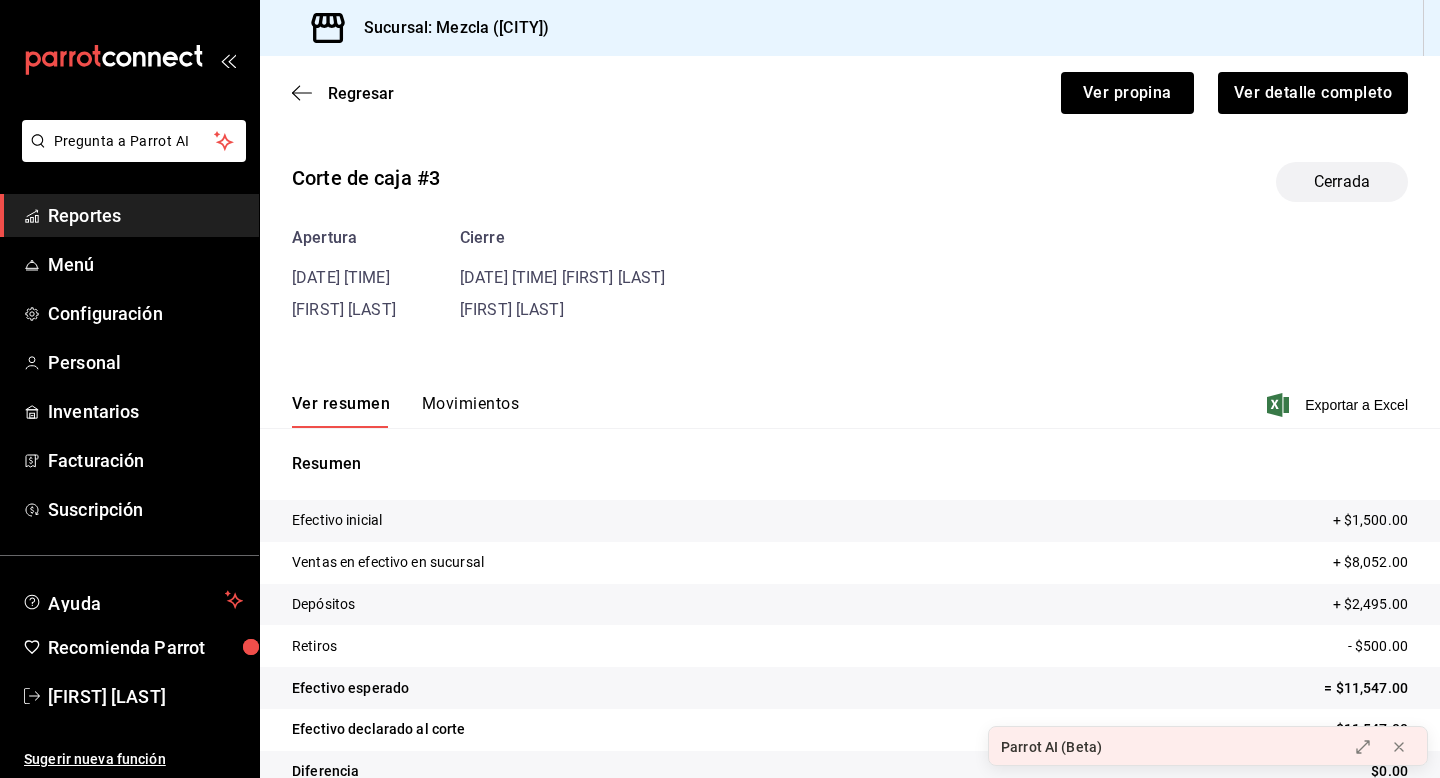scroll, scrollTop: 38, scrollLeft: 0, axis: vertical 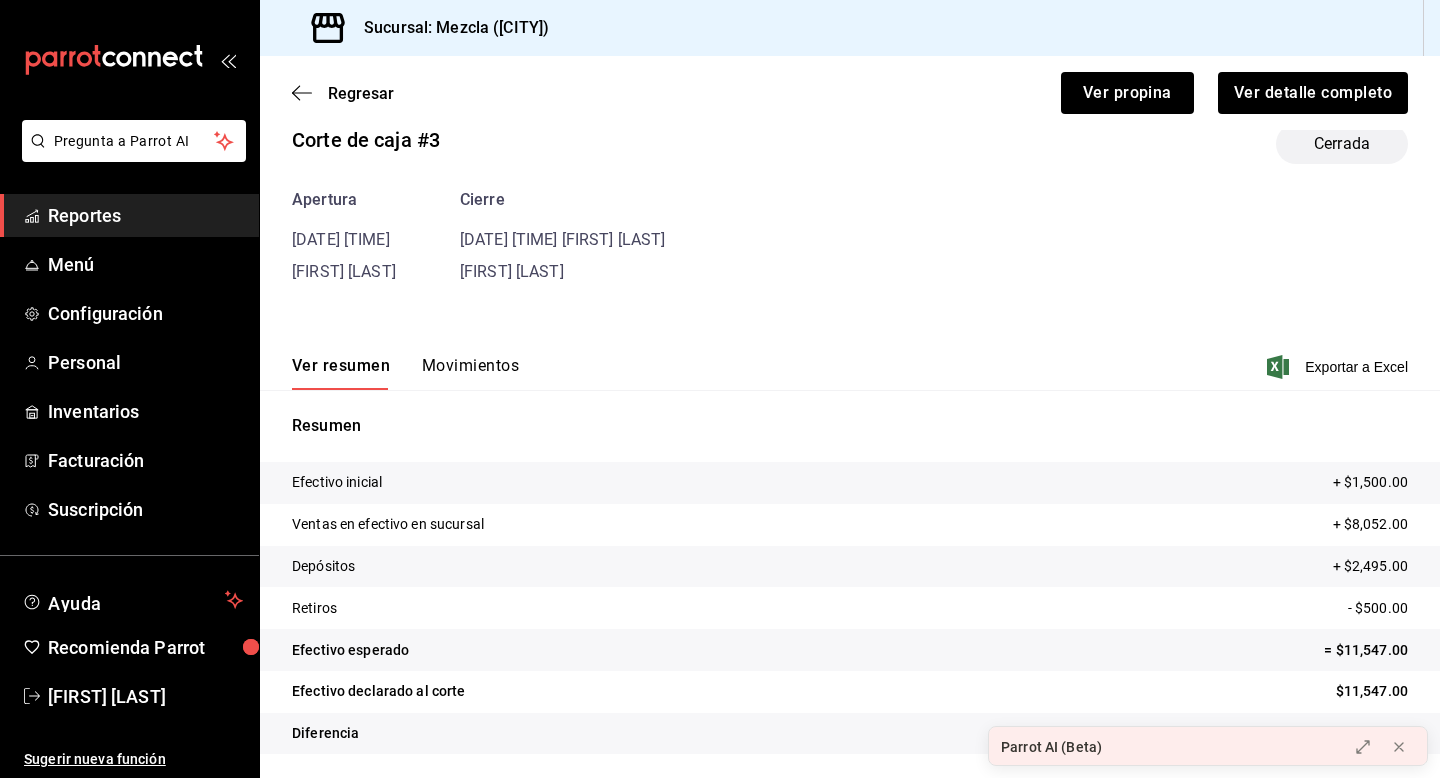 click on "Movimientos" at bounding box center [470, 373] 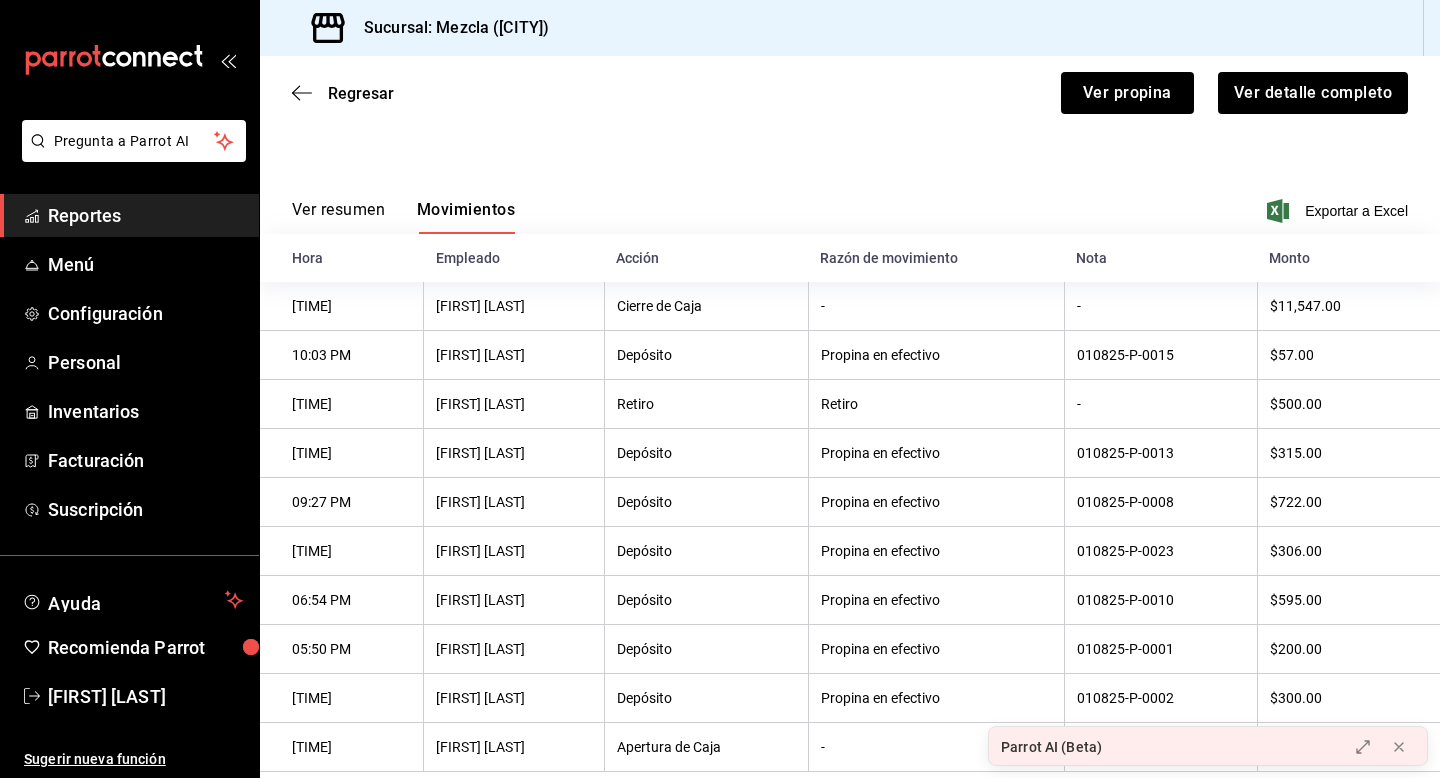 scroll, scrollTop: 241, scrollLeft: 0, axis: vertical 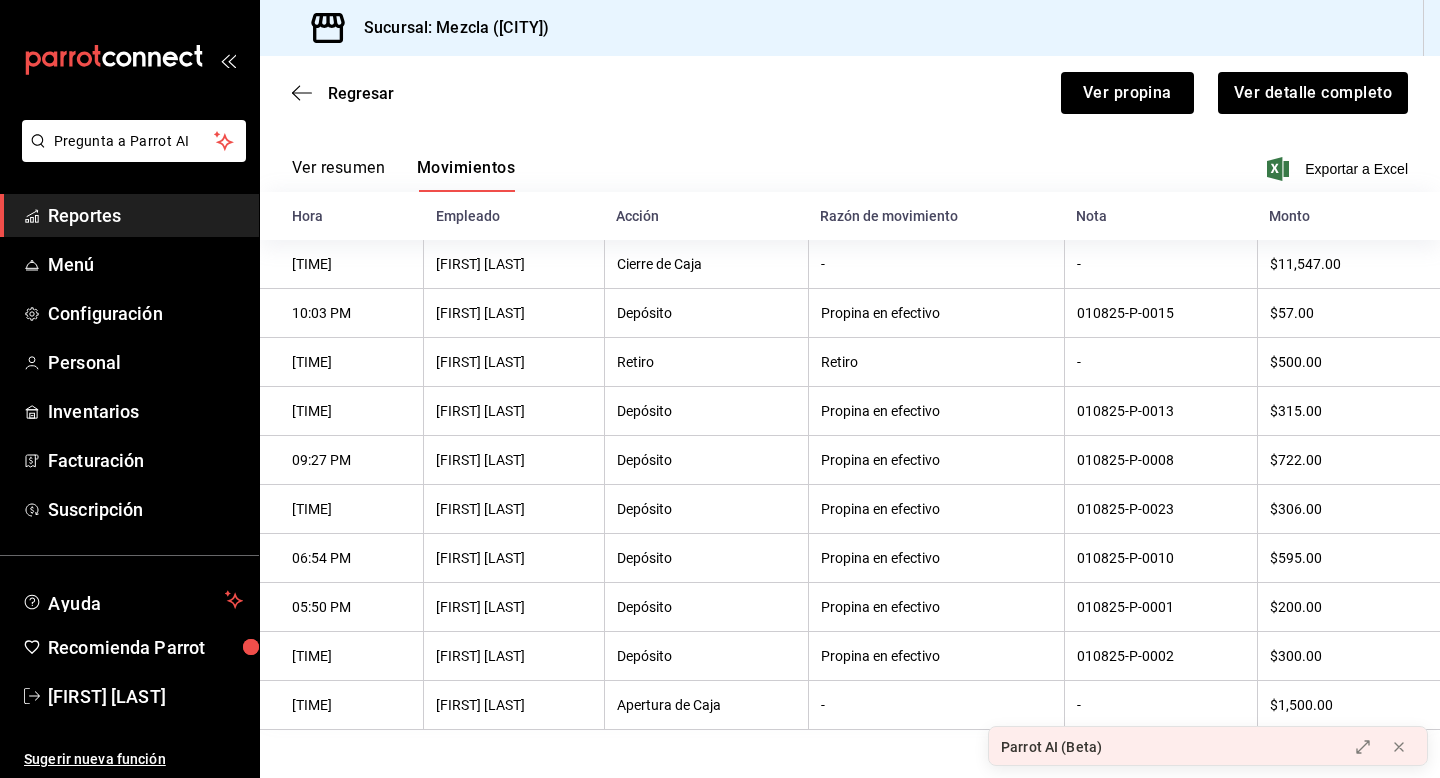 click on "Propina en efectivo" at bounding box center (936, 411) 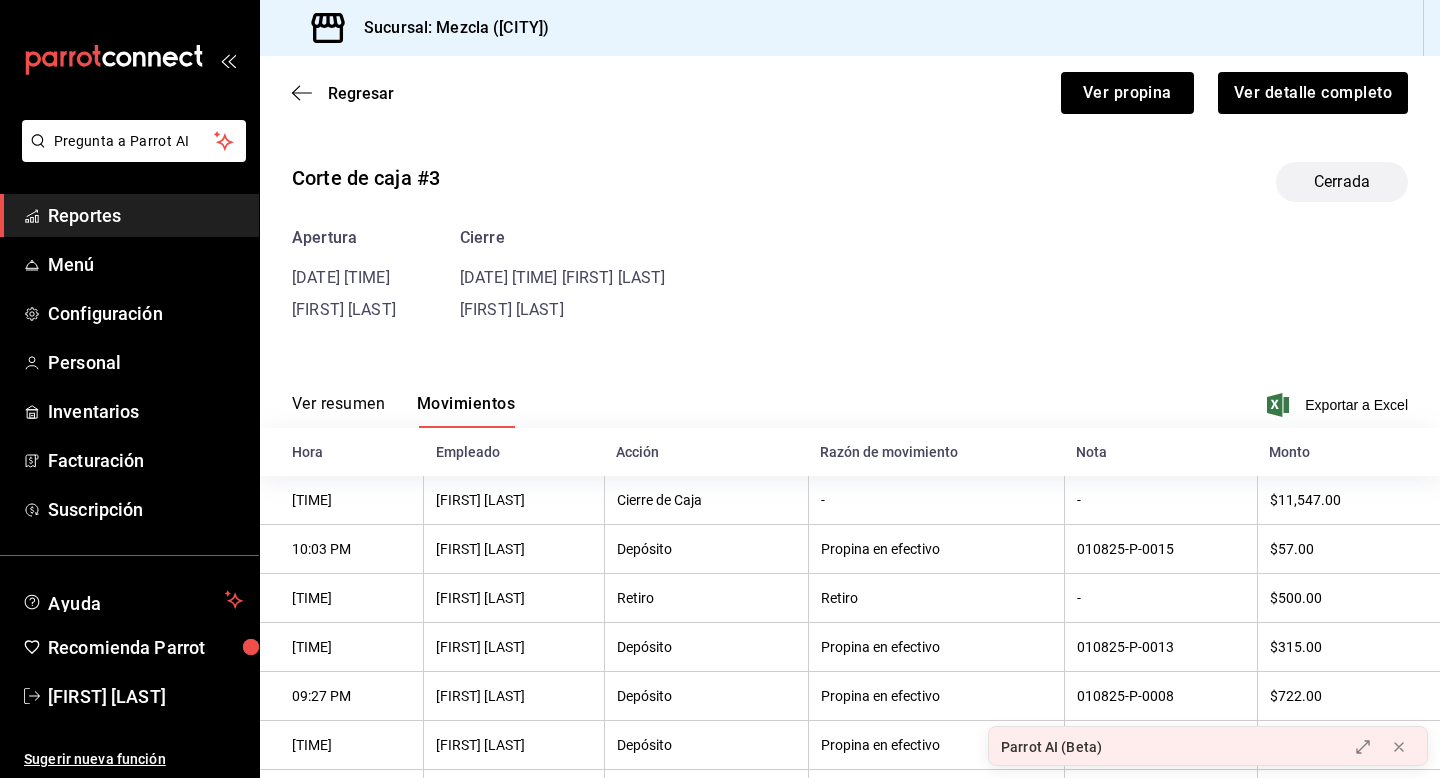 scroll, scrollTop: 241, scrollLeft: 0, axis: vertical 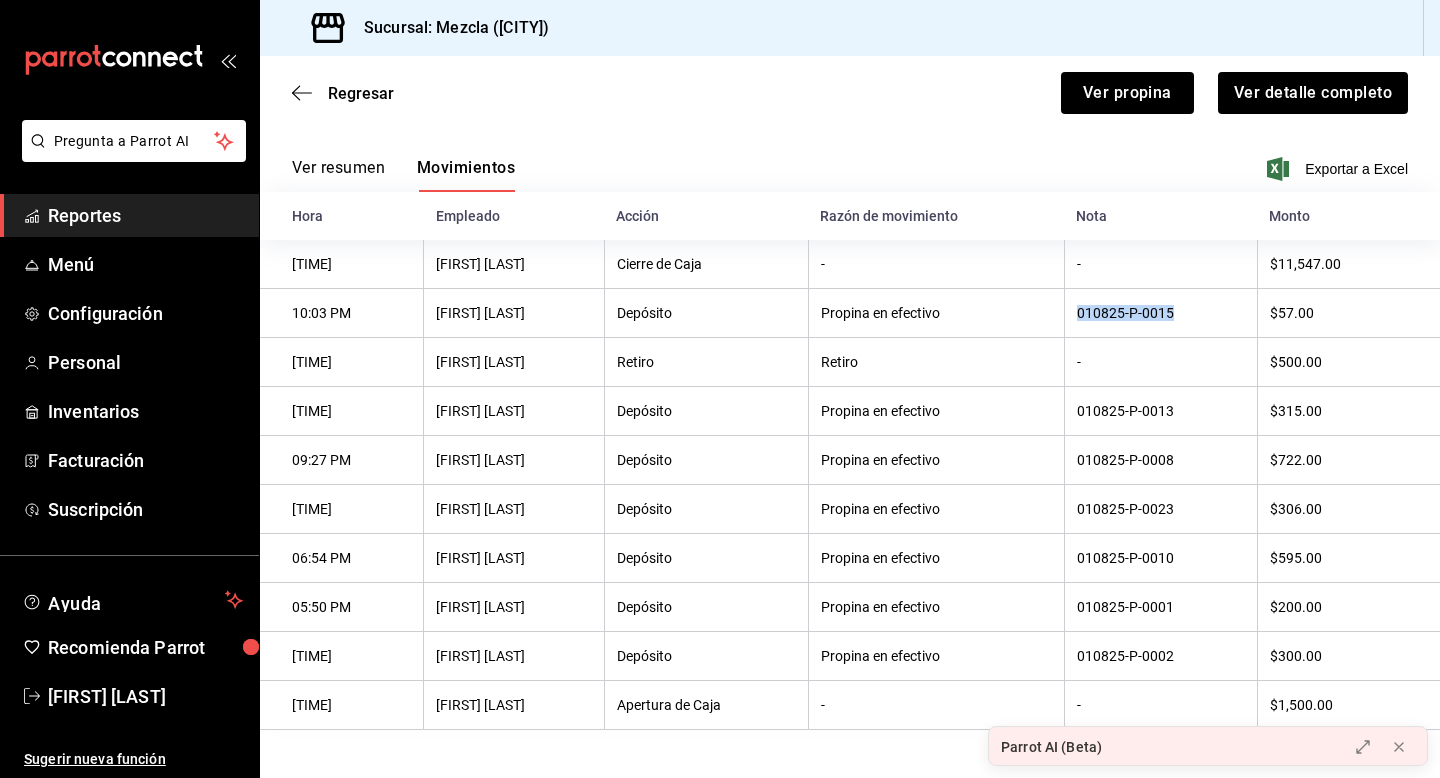 drag, startPoint x: 1170, startPoint y: 314, endPoint x: 1059, endPoint y: 313, distance: 111.0045 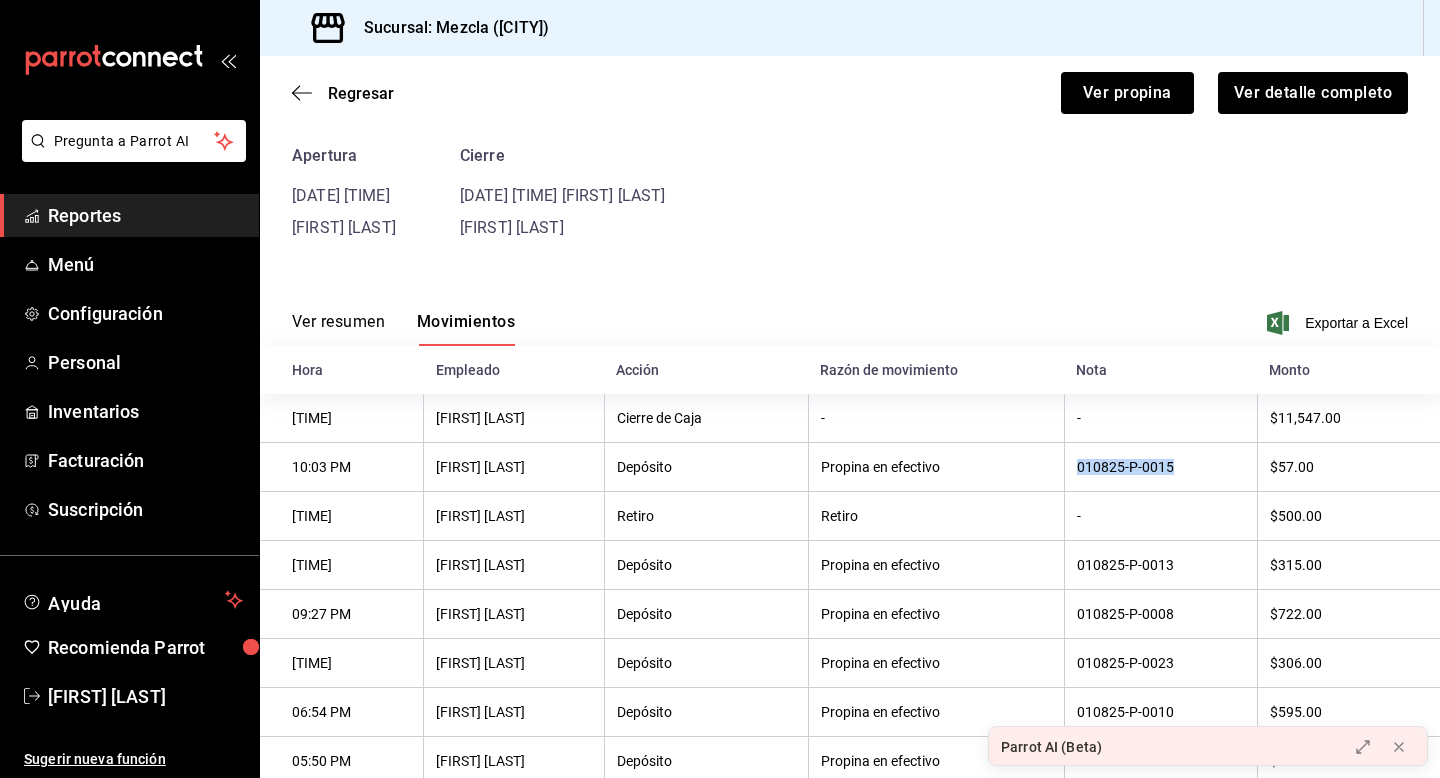scroll, scrollTop: 0, scrollLeft: 0, axis: both 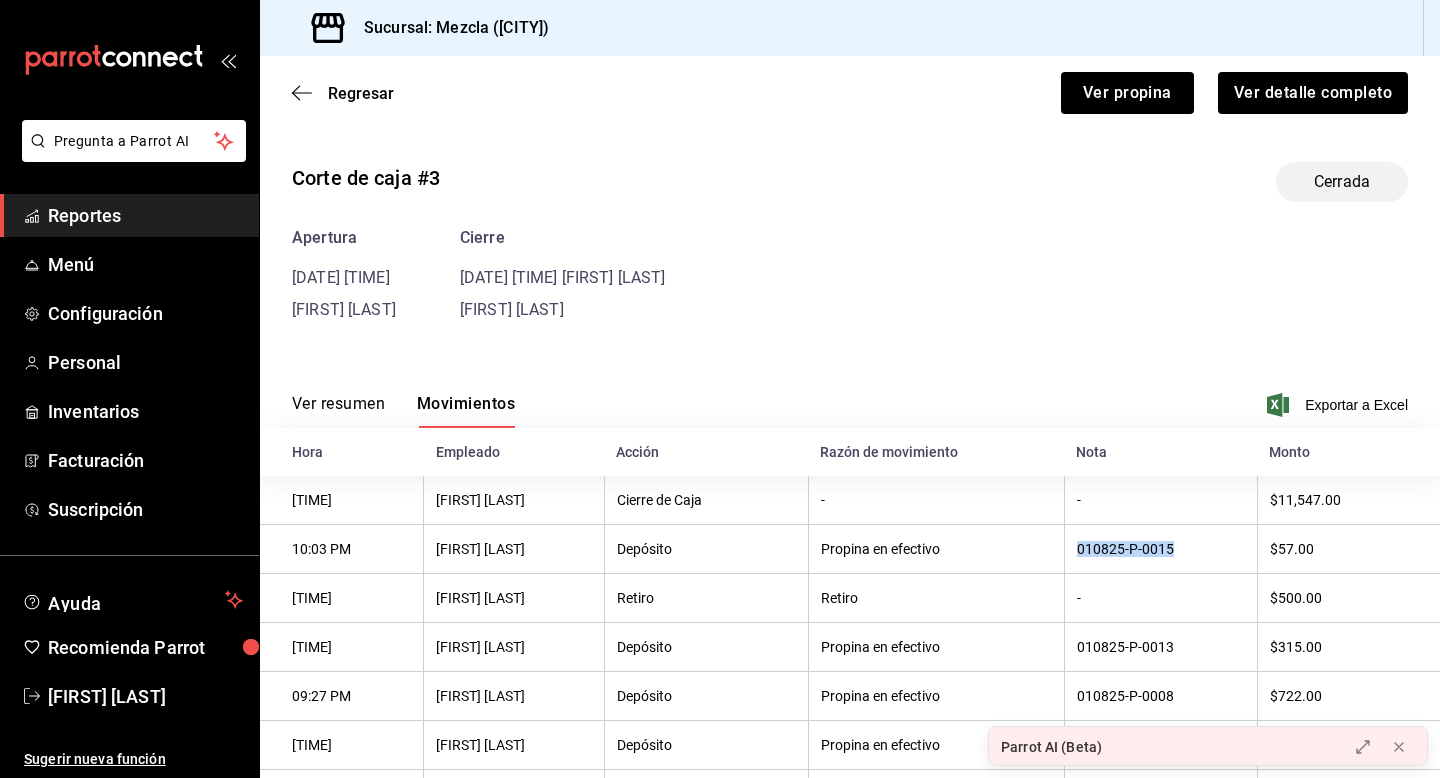 click on "Ver resumen" at bounding box center [338, 411] 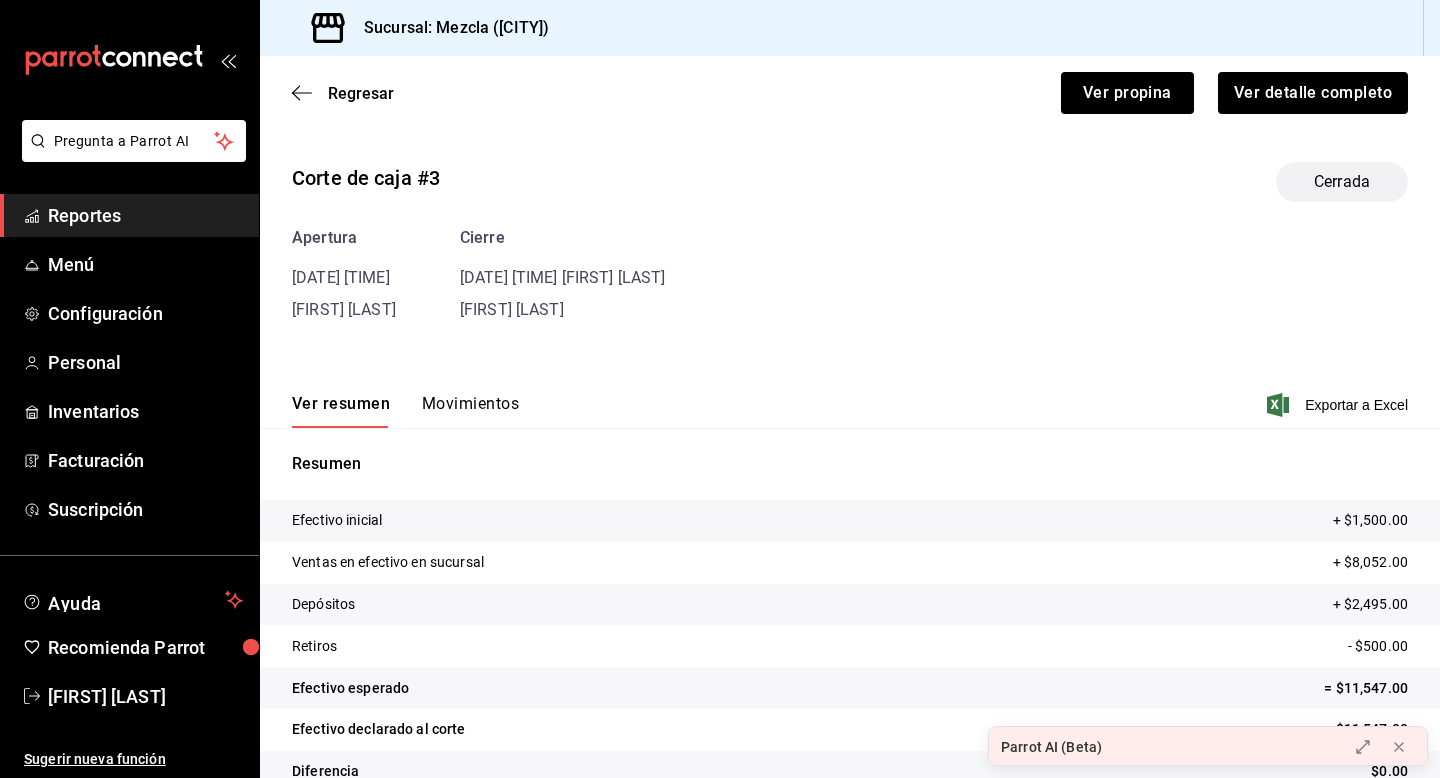scroll, scrollTop: 38, scrollLeft: 0, axis: vertical 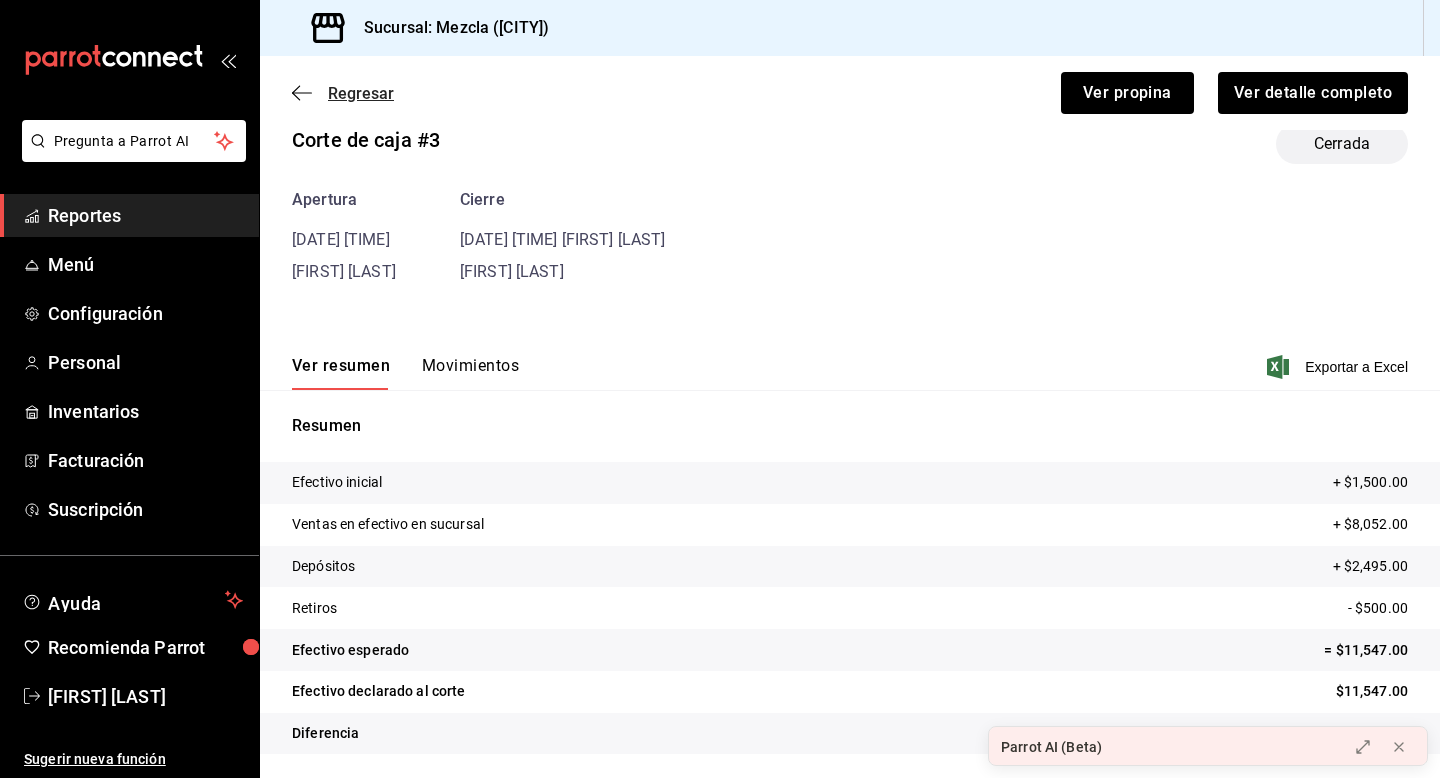click 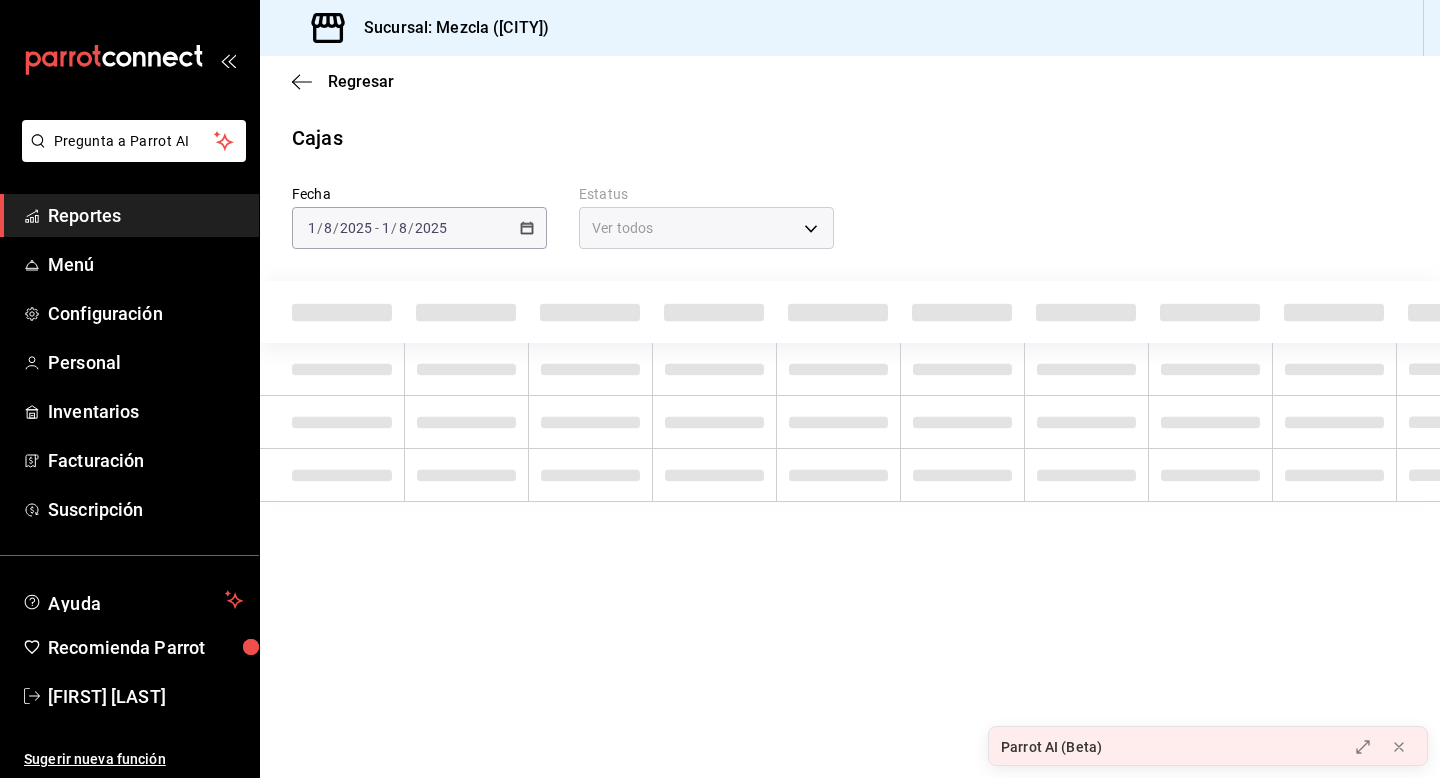scroll, scrollTop: 0, scrollLeft: 0, axis: both 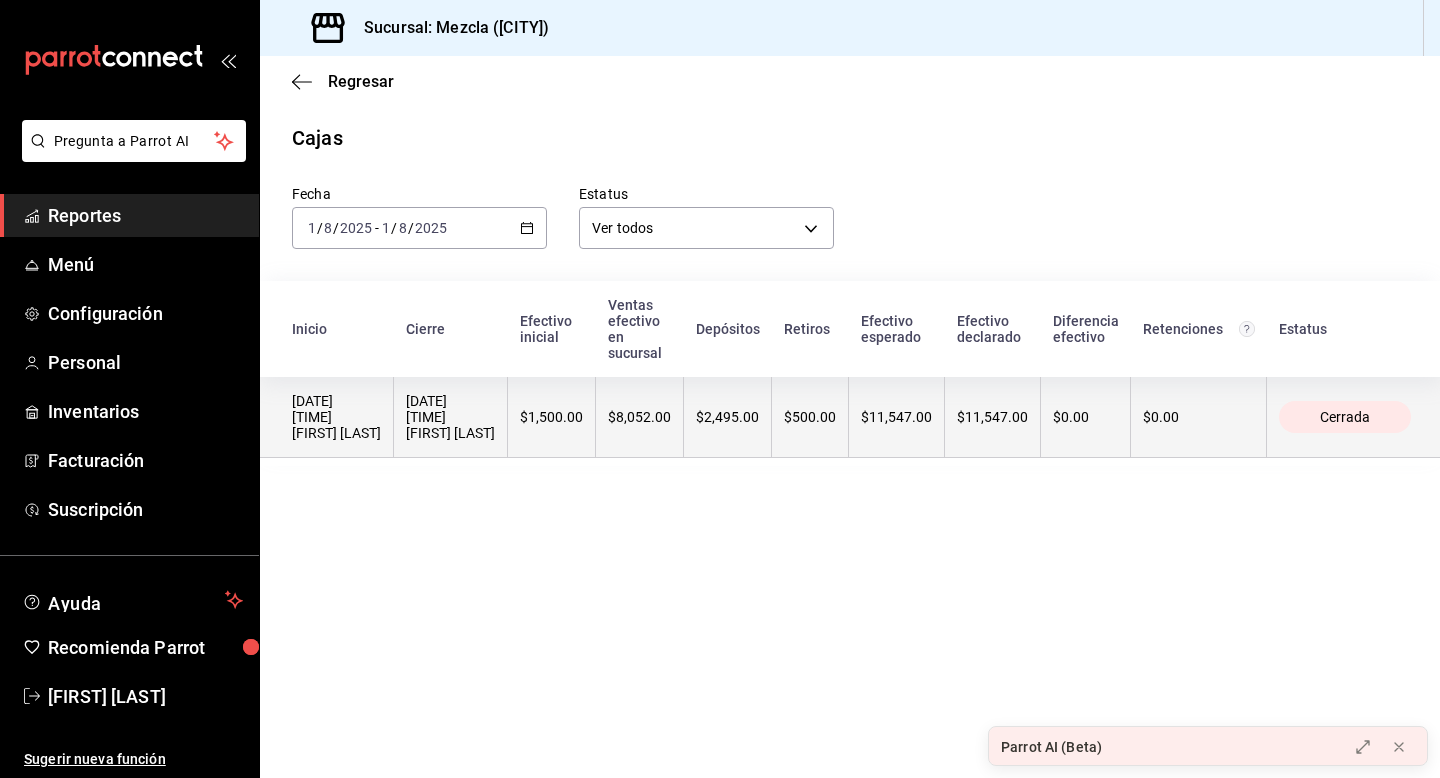 click on "$11,547.00" at bounding box center (993, 417) 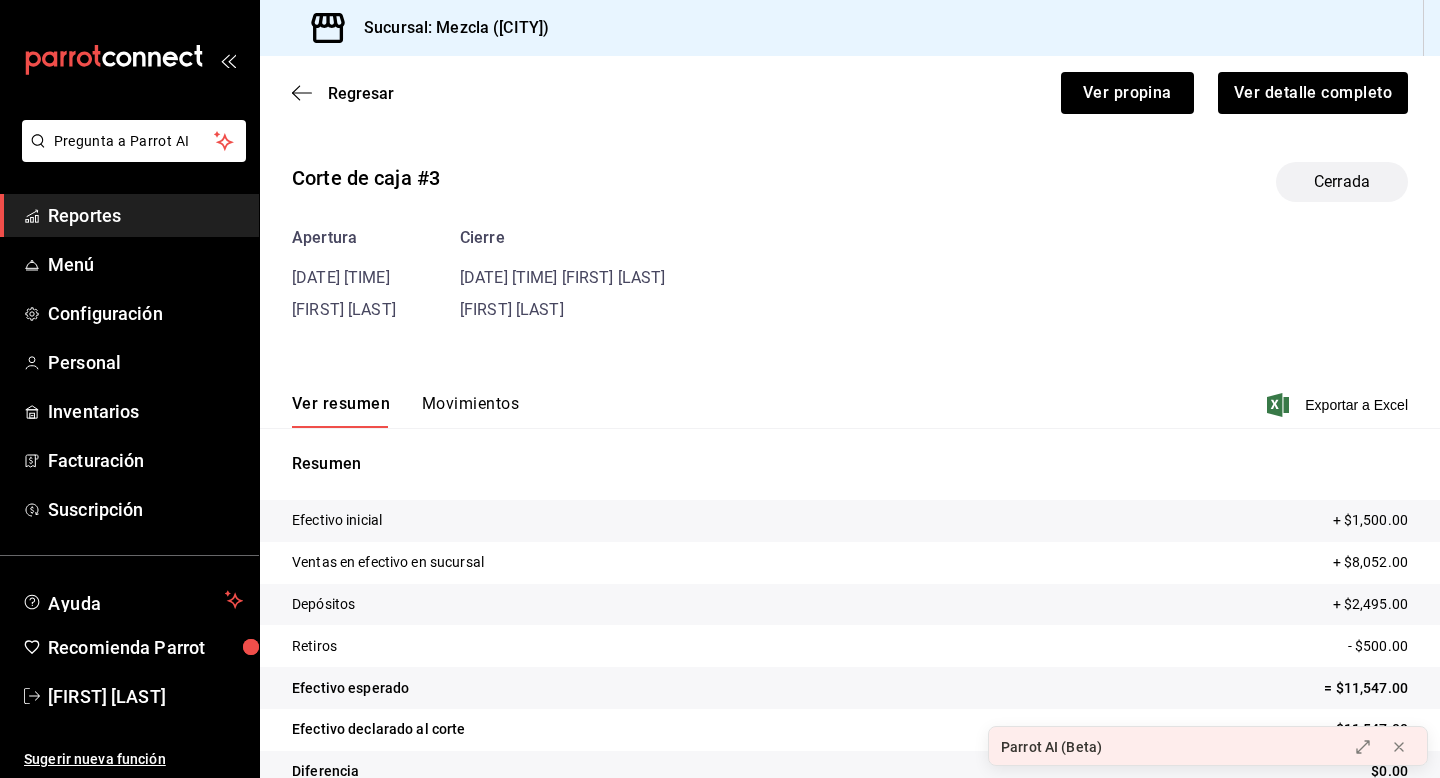 scroll, scrollTop: 38, scrollLeft: 0, axis: vertical 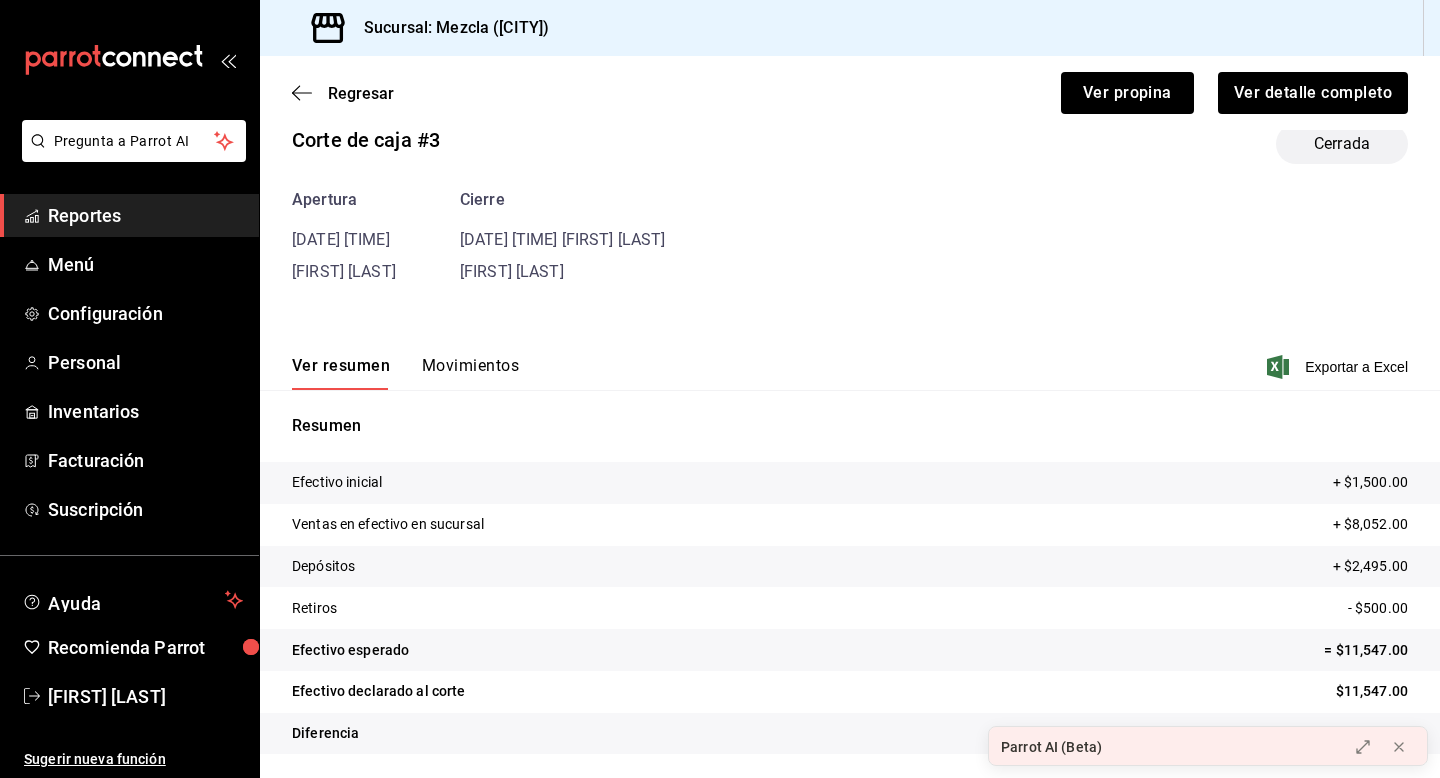 click on "Efectivo declarado al corte  $11,547.00" at bounding box center (850, 692) 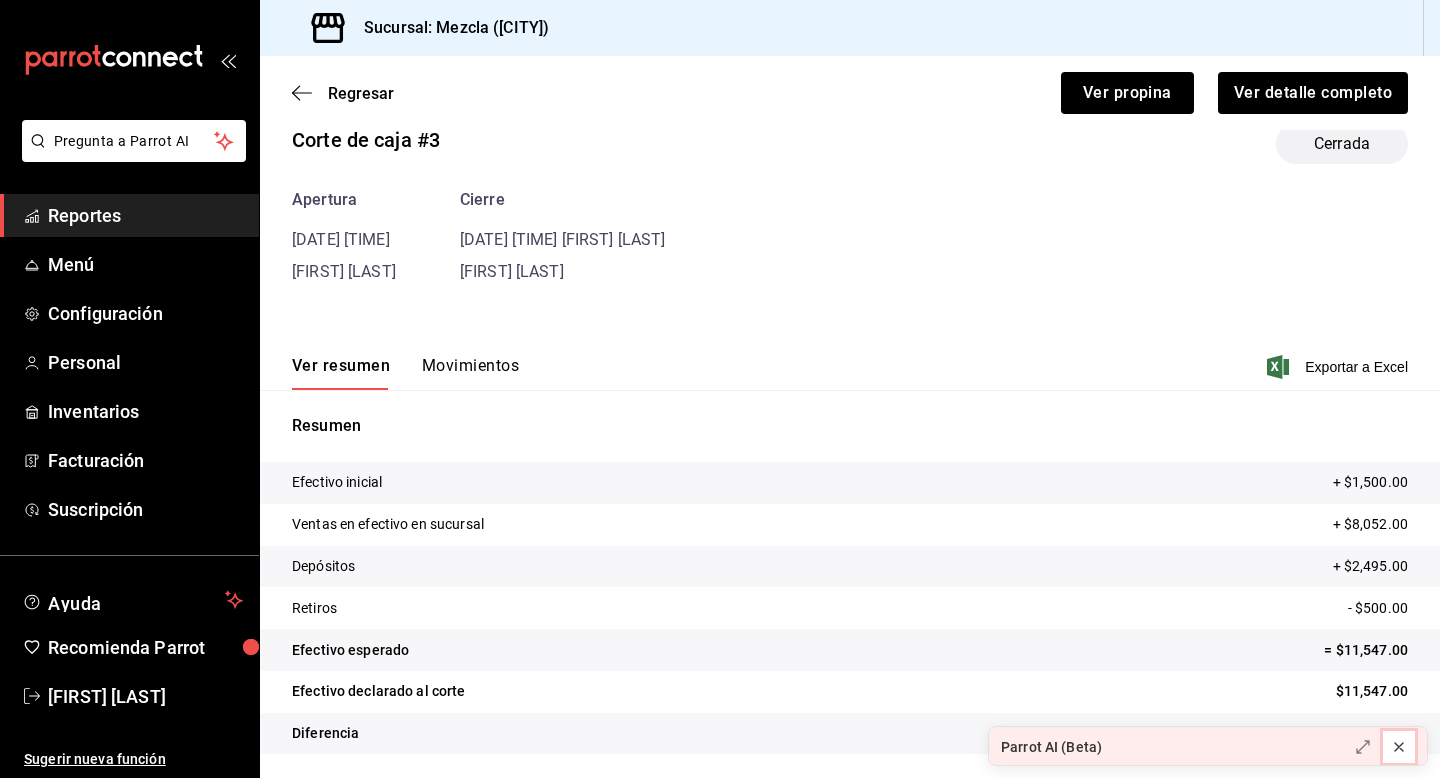 click at bounding box center (1399, 747) 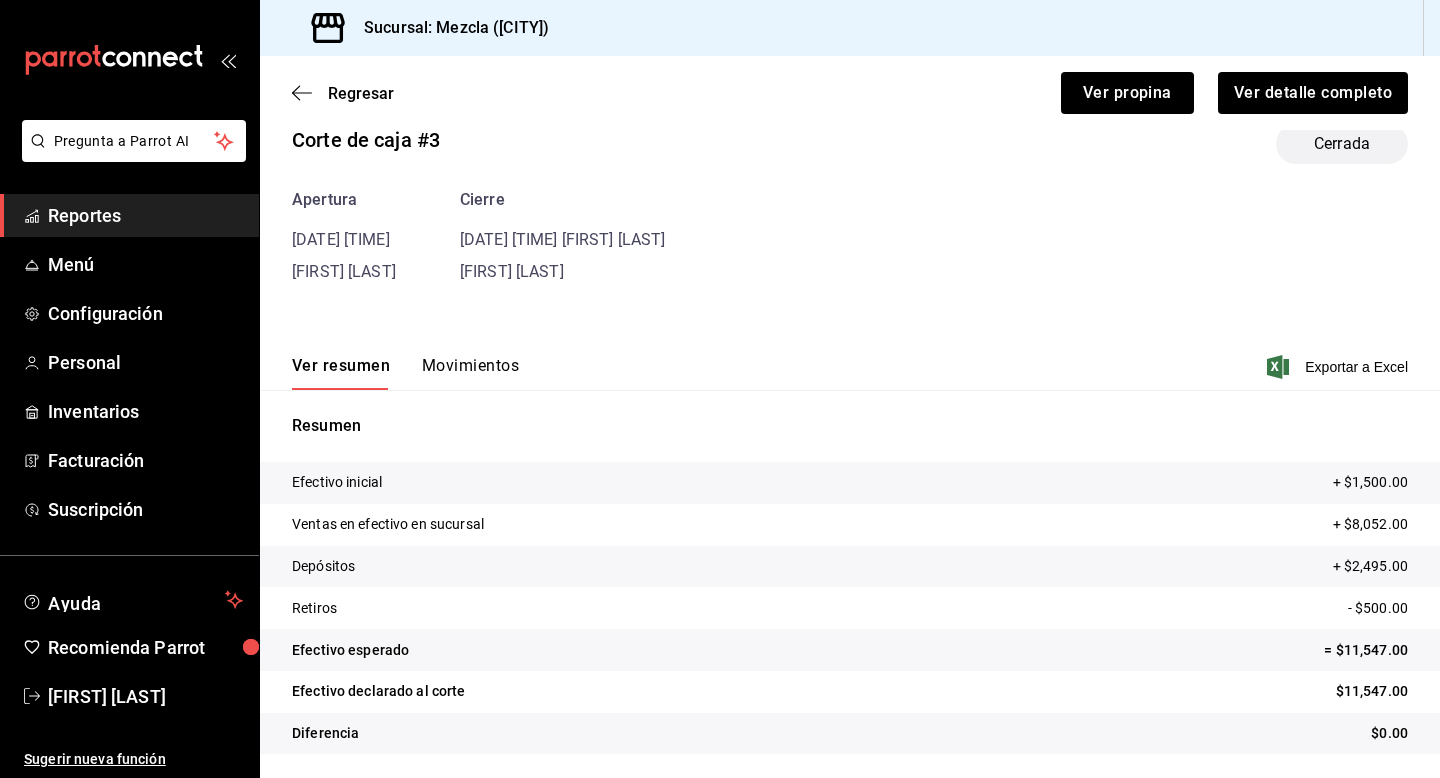 click on "Movimientos" at bounding box center (470, 373) 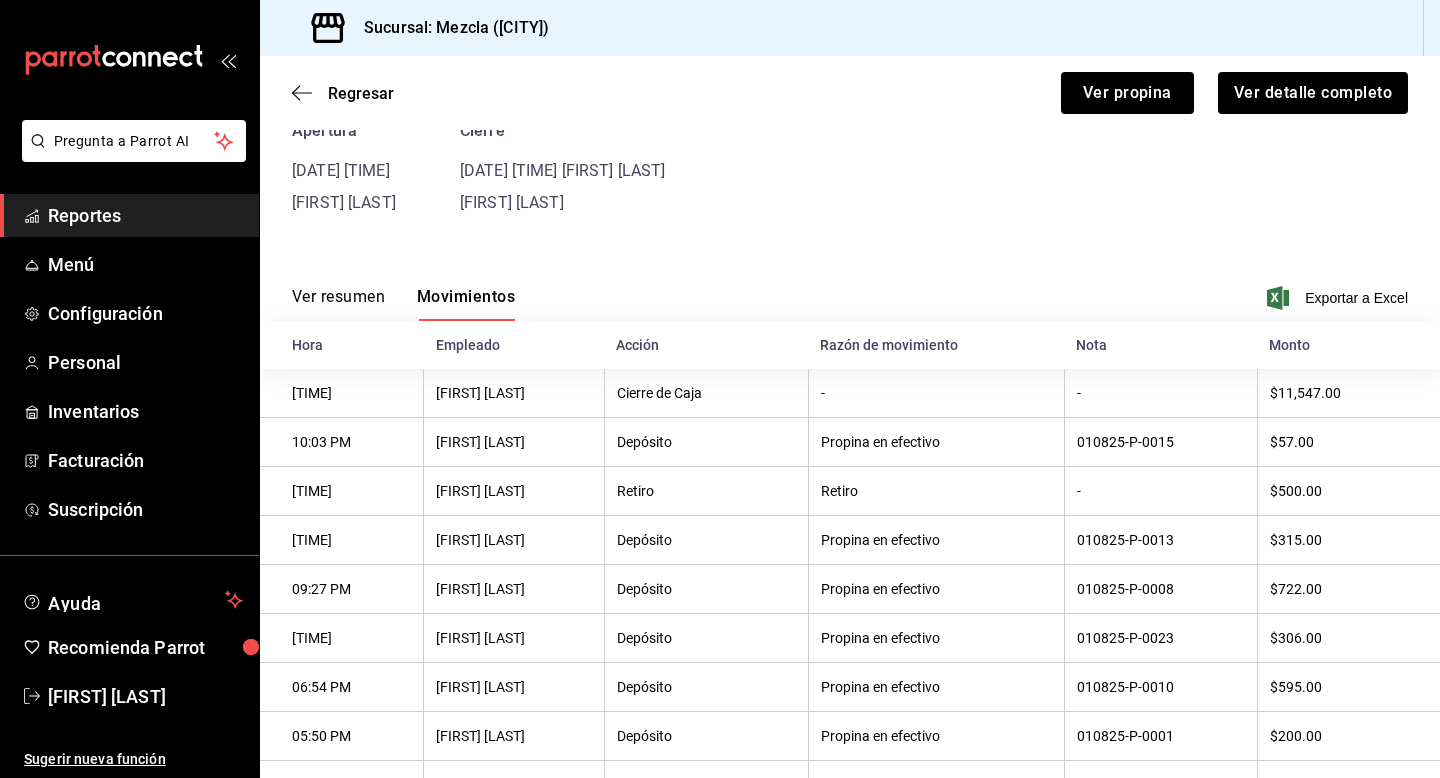 scroll, scrollTop: 0, scrollLeft: 0, axis: both 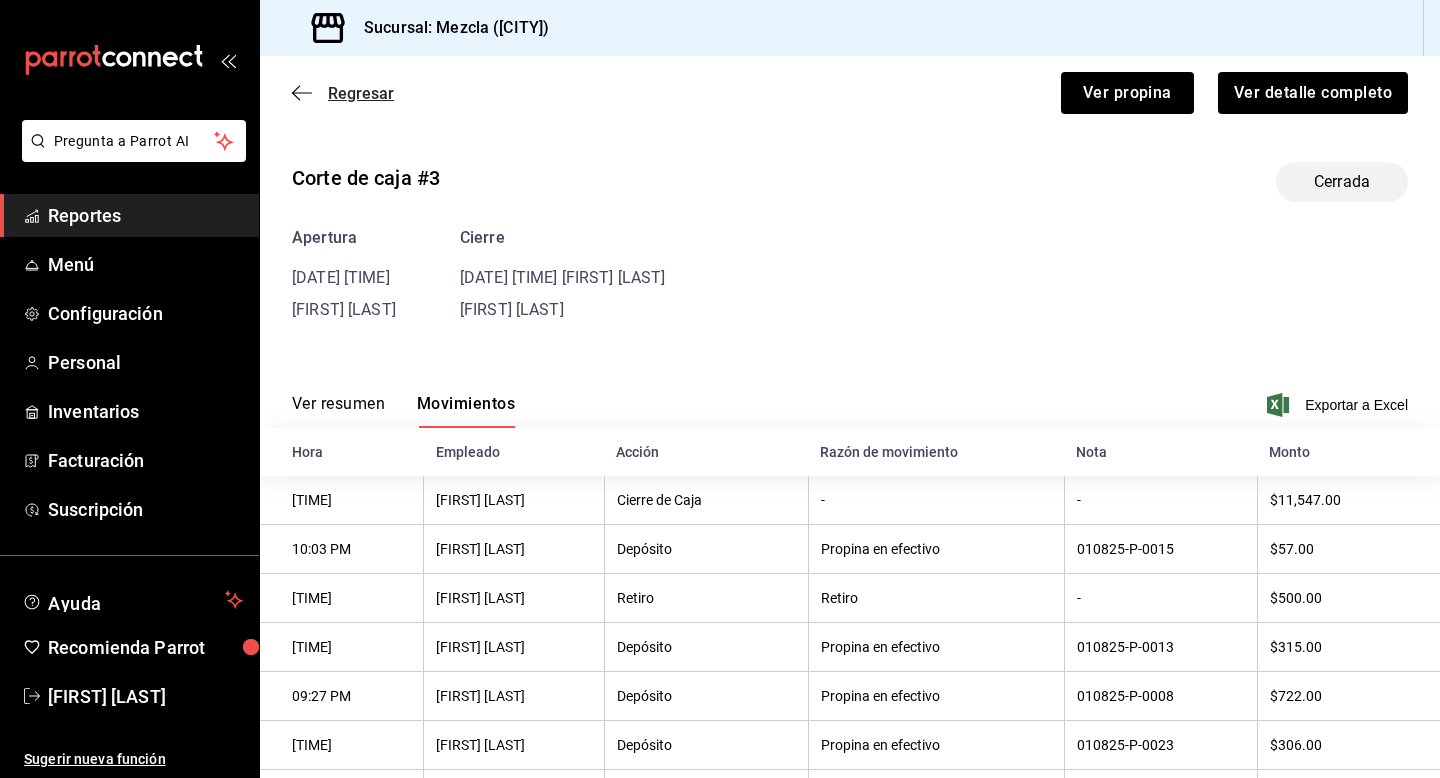 click on "Regresar" at bounding box center (361, 93) 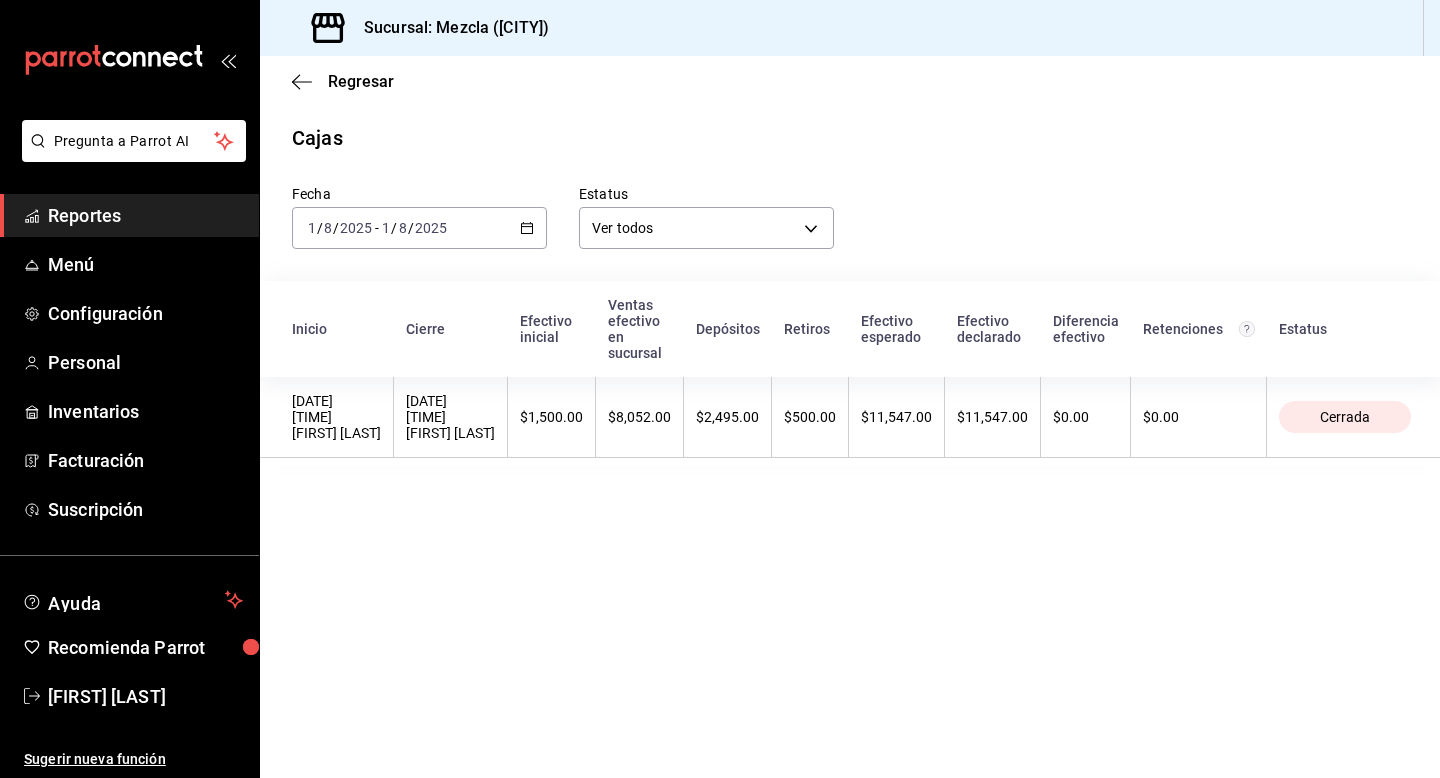 click on "2025-08-01 1 / 8 / 2025 - 2025-08-01 1 / 8 / 2025" at bounding box center (419, 228) 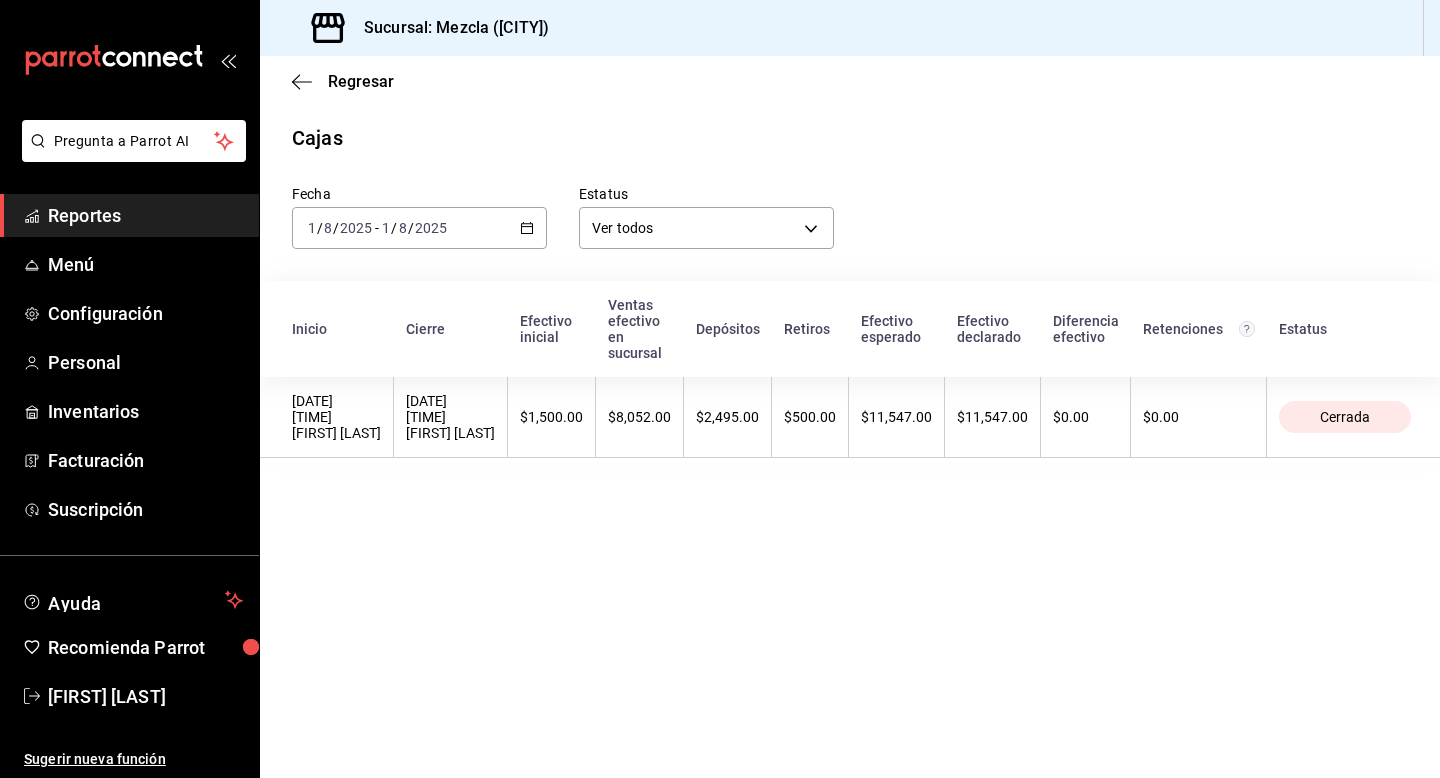 click on "Fecha 2025-08-01 1 / 8 / 2025 - 2025-08-01 1 / 8 / 2025" at bounding box center (403, 201) 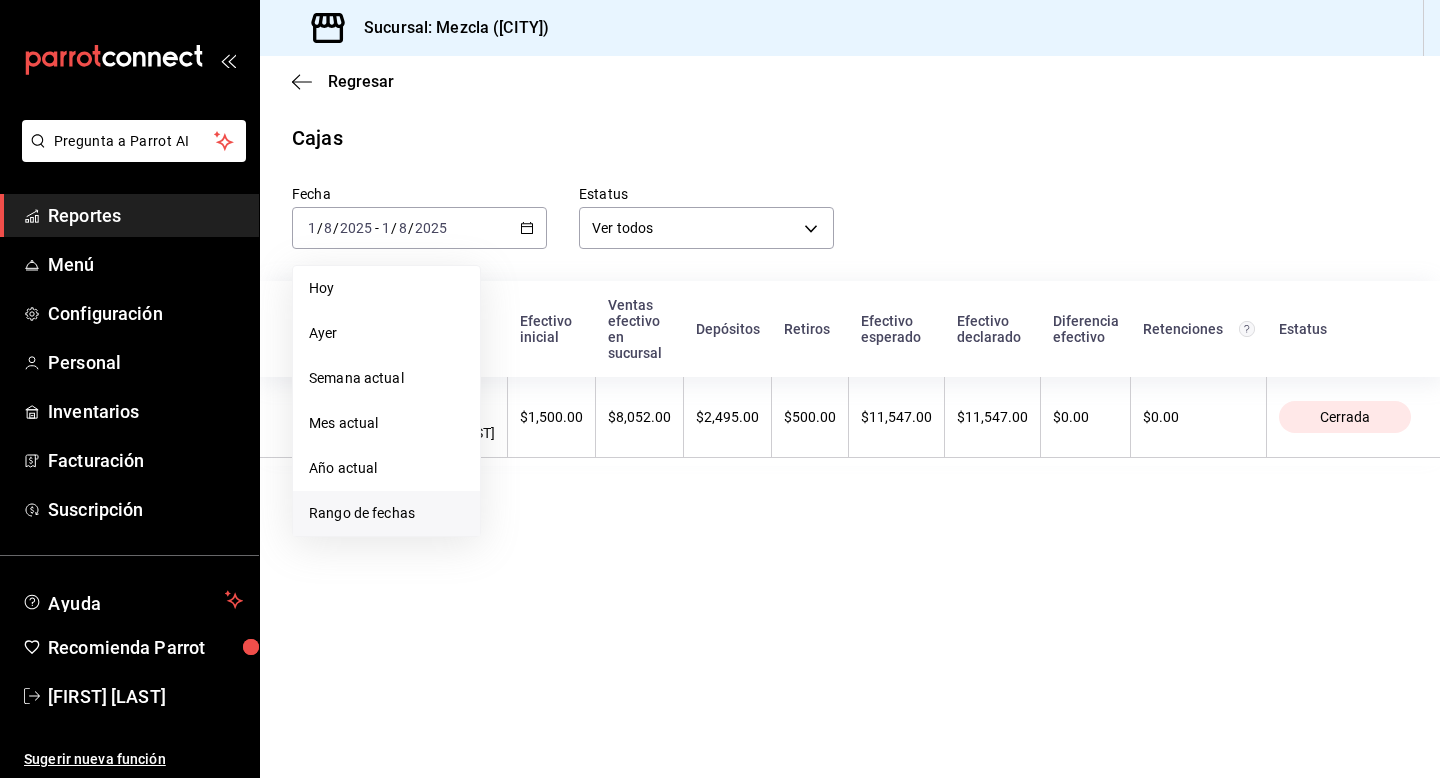 click on "Rango de fechas" at bounding box center (386, 513) 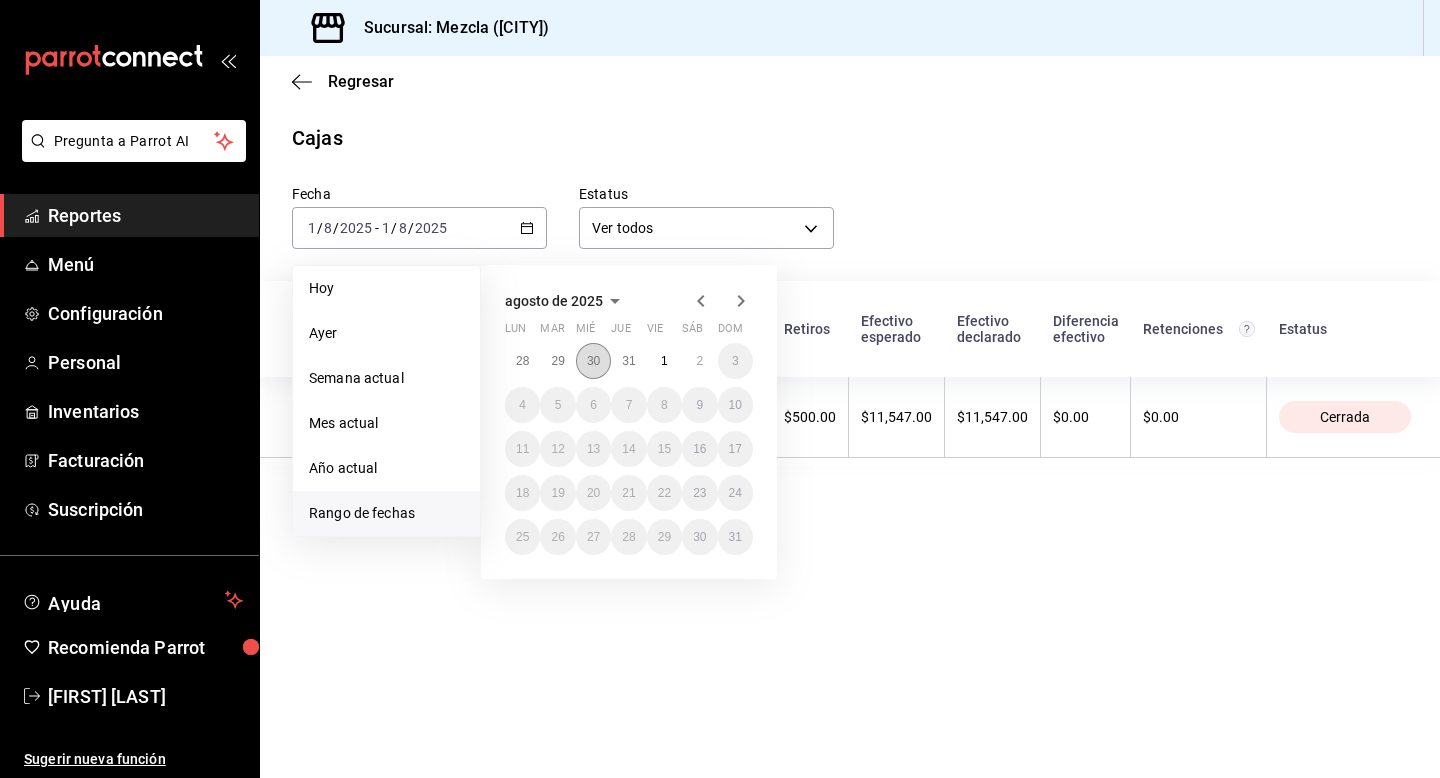 click on "30" at bounding box center [593, 361] 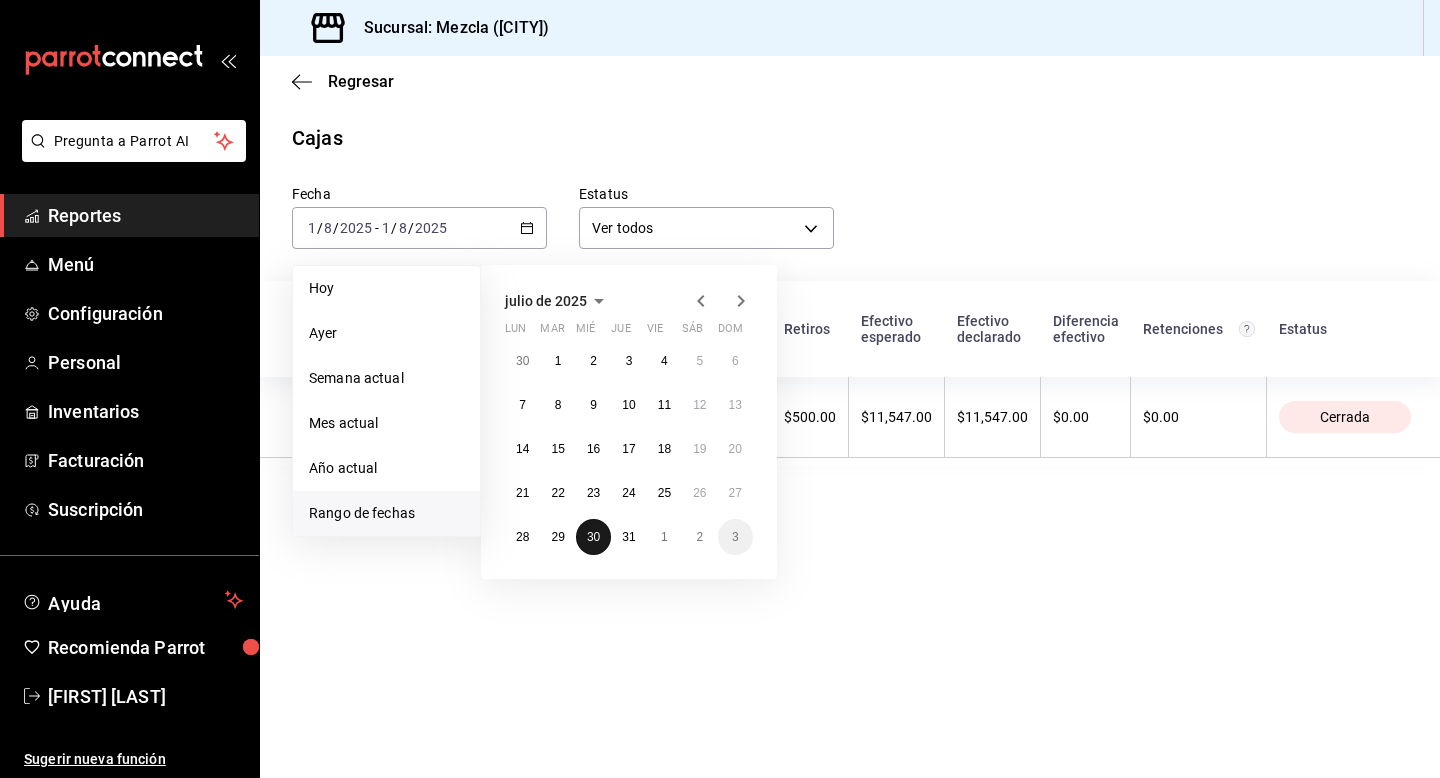 click on "30" at bounding box center [593, 537] 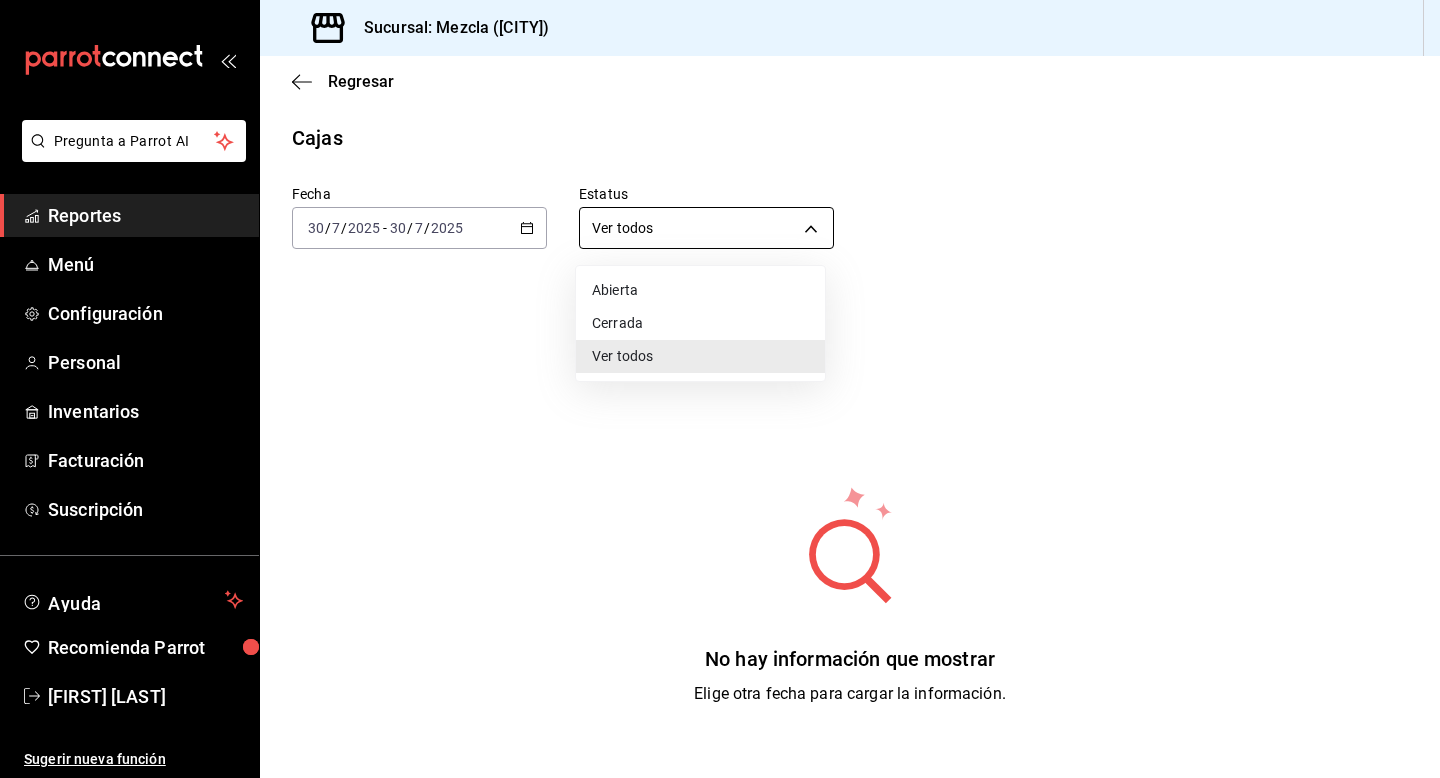 click on "Pregunta a Parrot AI Reportes   Menú   Configuración   Personal   Inventarios   Facturación   Suscripción   Ayuda Recomienda Parrot   Luis Abrego   Sugerir nueva función   Sucursal: Mezcla (Playa del Carmen) Regresar Cajas Fecha 2025-07-30 30 / 7 / 2025 - 2025-07-30 30 / 7 / 2025 Estatus Ver todos ALL No hay información que mostrar Elige otra fecha para cargar la información. Pregunta a Parrot AI Reportes   Menú   Configuración   Personal   Inventarios   Facturación   Suscripción   Ayuda Recomienda Parrot   Luis Abrego   Sugerir nueva función   GANA 1 MES GRATIS EN TU SUSCRIPCIÓN AQUÍ ¿Recuerdas cómo empezó tu restaurante?
Hoy puedes ayudar a un colega a tener el mismo cambio que tú viviste.
Recomienda Parrot directamente desde tu Portal Administrador.
Es fácil y rápido.
🎁 Por cada restaurante que se una, ganas 1 mes gratis. Ver video tutorial Ir a video Visitar centro de ayuda (81) 2046 6363 soporte@parrotsoftware.io Visitar centro de ayuda (81) 2046 6363 soporte@parrotsoftware.io" at bounding box center [720, 389] 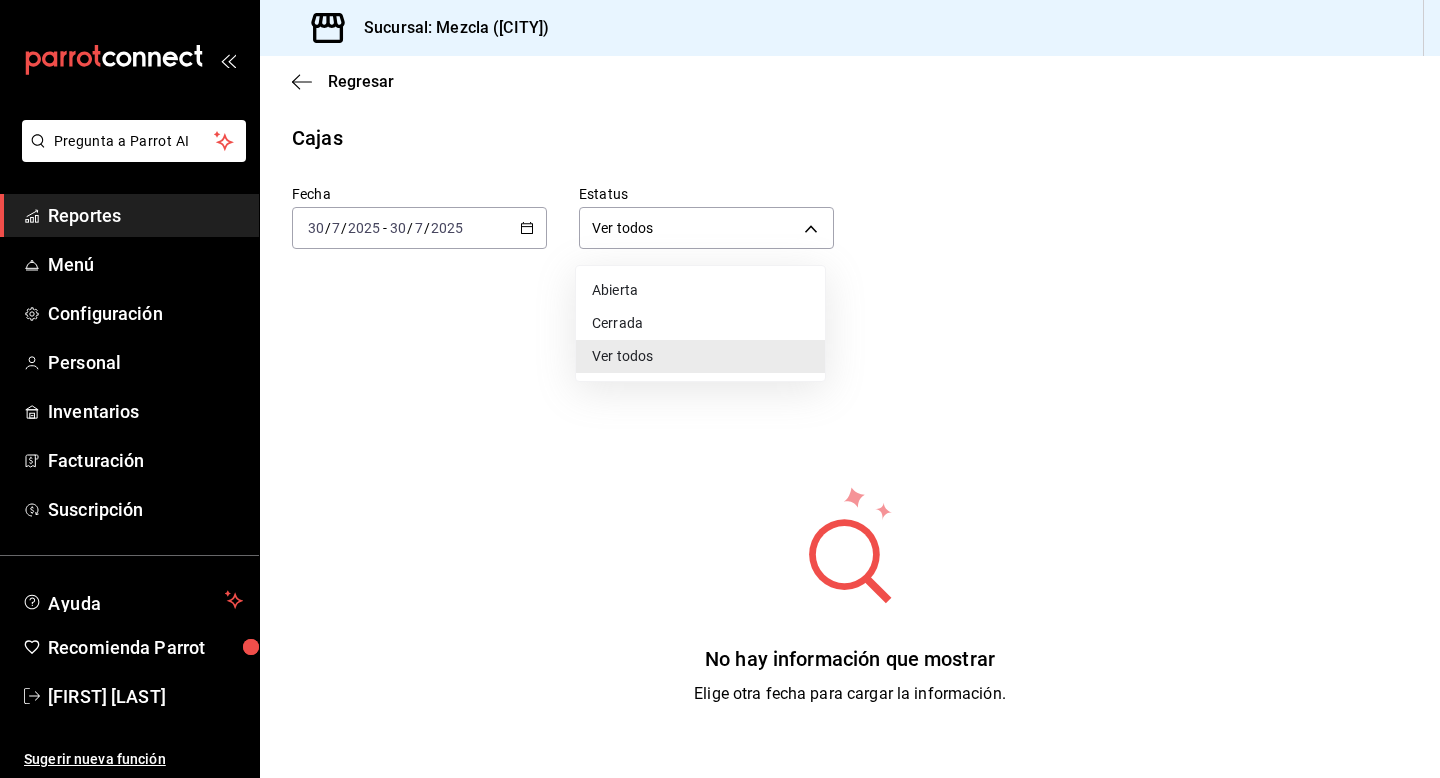 click on "Abierta" at bounding box center [700, 290] 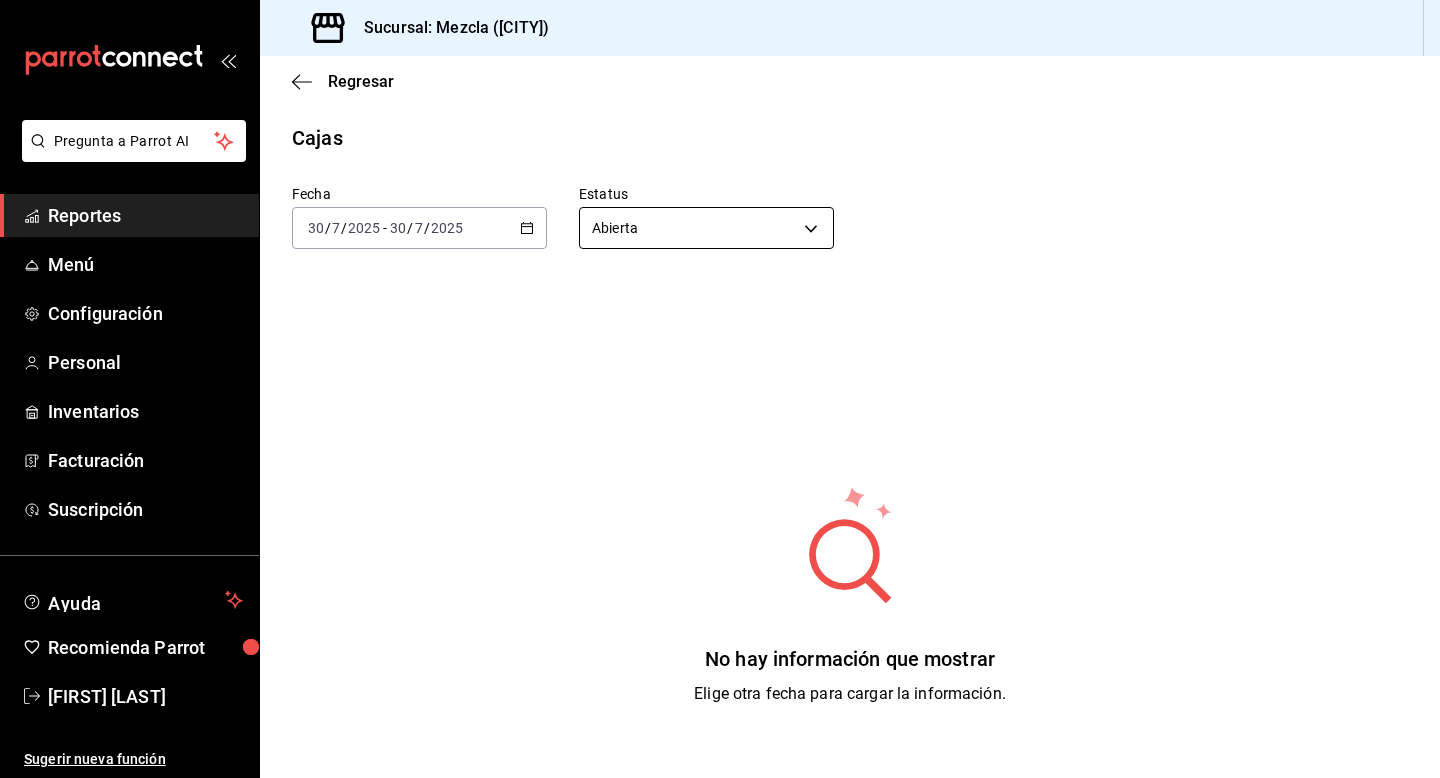 click on "Pregunta a Parrot AI Reportes   Menú   Configuración   Personal   Inventarios   Facturación   Suscripción   Ayuda Recomienda Parrot   Luis Abrego   Sugerir nueva función   Sucursal: Mezcla (Playa del Carmen) Regresar Cajas Fecha 2025-07-30 30 / 7 / 2025 - 2025-07-30 30 / 7 / 2025 Estatus Abierta OPEN No hay información que mostrar Elige otra fecha para cargar la información. Pregunta a Parrot AI Reportes   Menú   Configuración   Personal   Inventarios   Facturación   Suscripción   Ayuda Recomienda Parrot   Luis Abrego   Sugerir nueva función   GANA 1 MES GRATIS EN TU SUSCRIPCIÓN AQUÍ ¿Recuerdas cómo empezó tu restaurante?
Hoy puedes ayudar a un colega a tener el mismo cambio que tú viviste.
Recomienda Parrot directamente desde tu Portal Administrador.
Es fácil y rápido.
🎁 Por cada restaurante que se una, ganas 1 mes gratis. Ver video tutorial Ir a video Visitar centro de ayuda (81) 2046 6363 soporte@parrotsoftware.io Visitar centro de ayuda (81) 2046 6363 soporte@parrotsoftware.io" at bounding box center [720, 389] 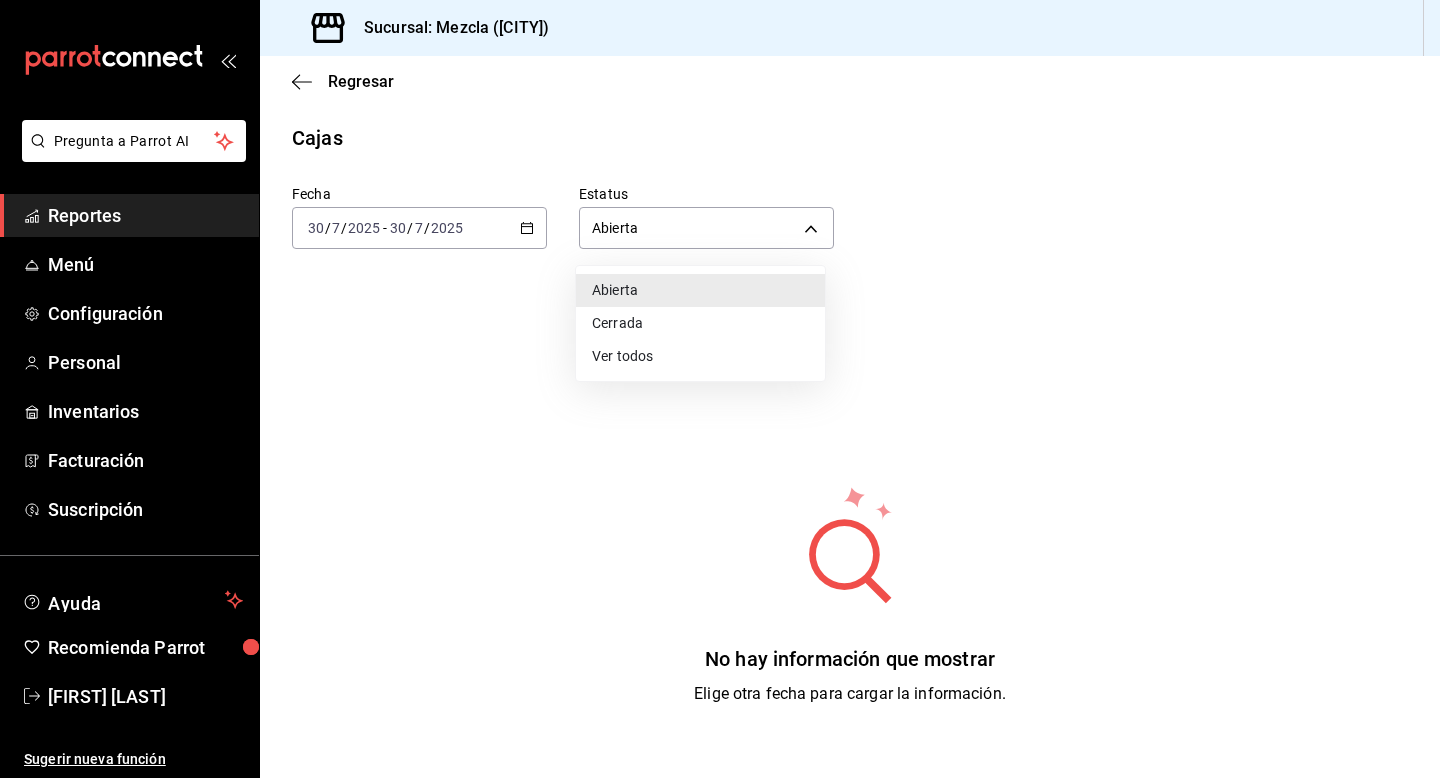 click on "Cerrada" at bounding box center (700, 323) 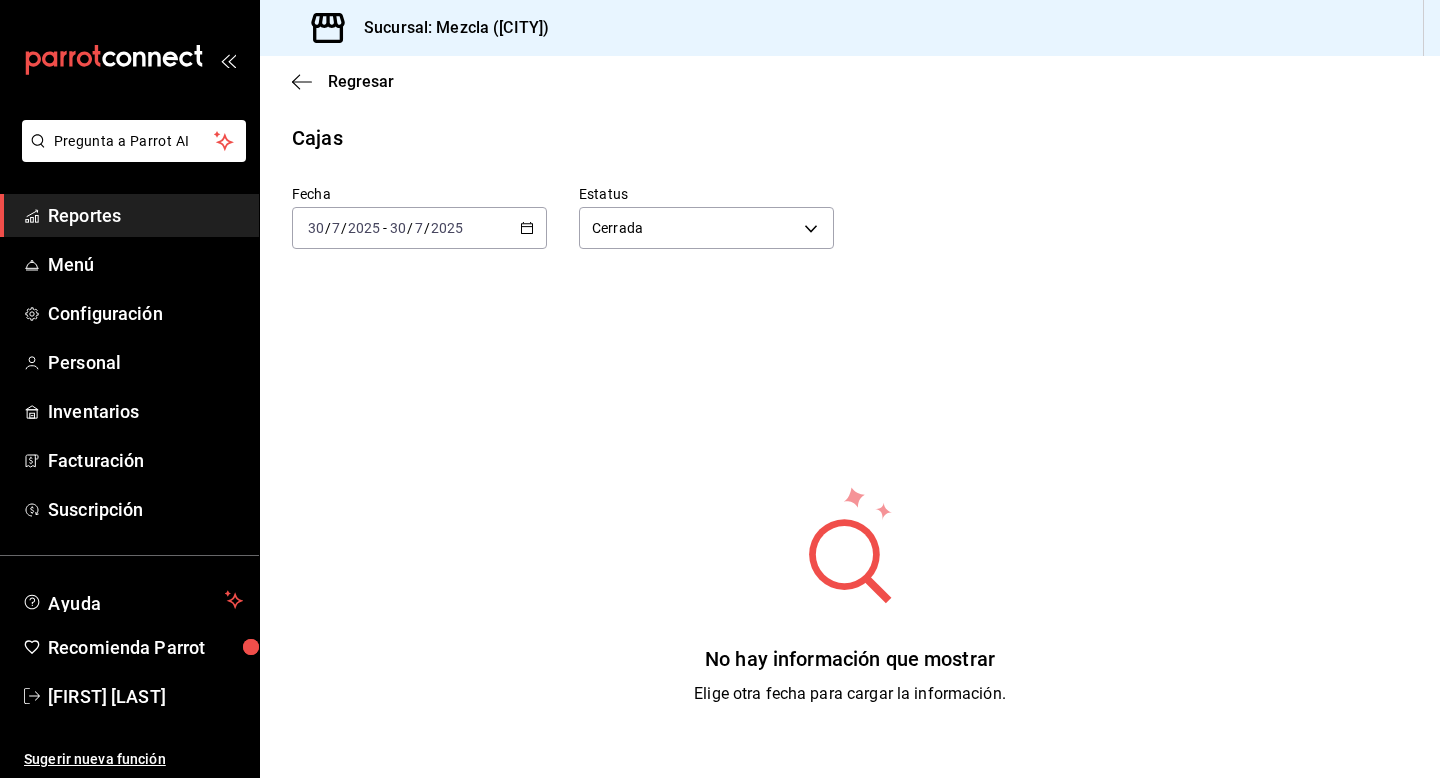 click on "Estatus Cerrada CLOSED" at bounding box center (690, 201) 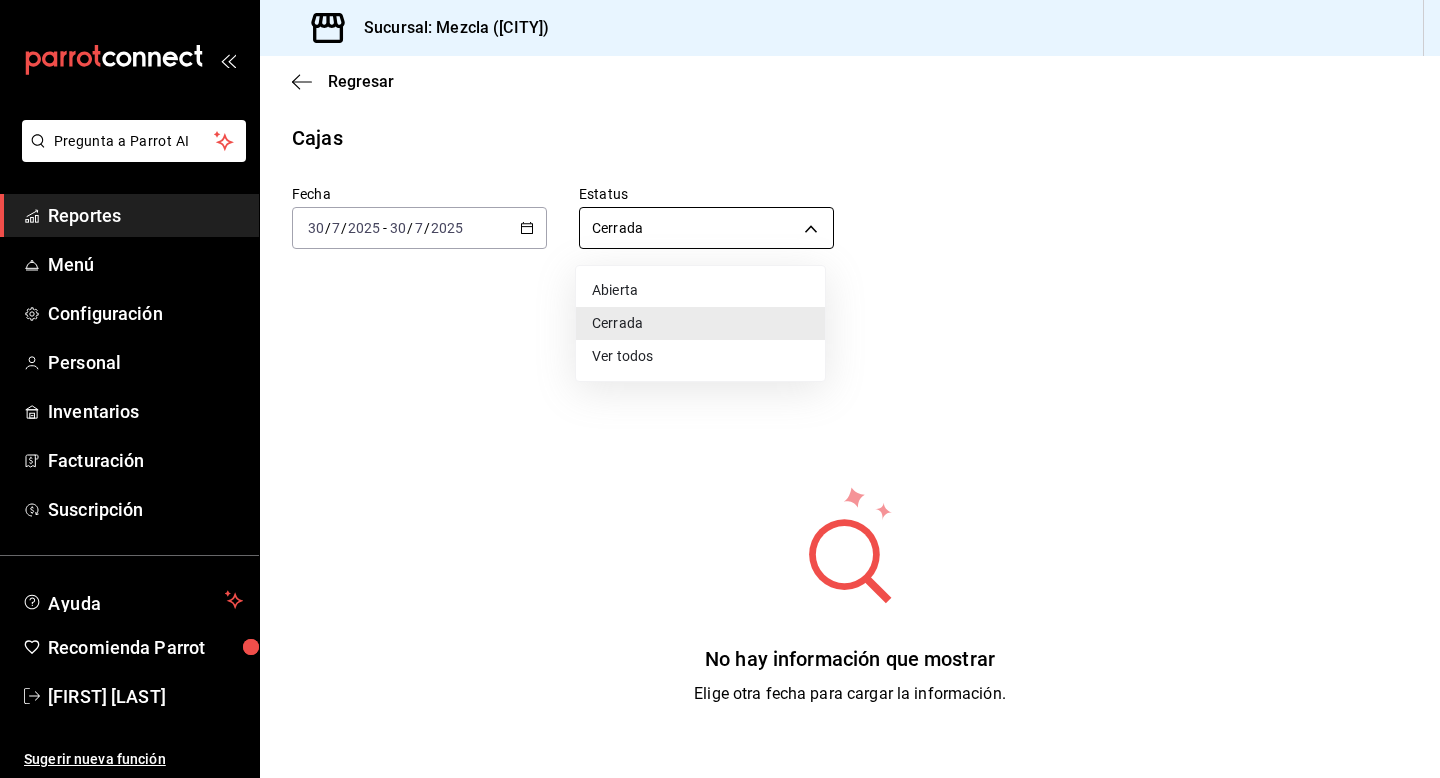 click on "Pregunta a Parrot AI Reportes   Menú   Configuración   Personal   Inventarios   Facturación   Suscripción   Ayuda Recomienda Parrot   Luis Abrego   Sugerir nueva función   Sucursal: Mezcla (Playa del Carmen) Regresar Cajas Fecha 2025-07-30 30 / 7 / 2025 - 2025-07-30 30 / 7 / 2025 Estatus Cerrada CLOSED No hay información que mostrar Elige otra fecha para cargar la información. Pregunta a Parrot AI Reportes   Menú   Configuración   Personal   Inventarios   Facturación   Suscripción   Ayuda Recomienda Parrot   Luis Abrego   Sugerir nueva función   GANA 1 MES GRATIS EN TU SUSCRIPCIÓN AQUÍ ¿Recuerdas cómo empezó tu restaurante?
Hoy puedes ayudar a un colega a tener el mismo cambio que tú viviste.
Recomienda Parrot directamente desde tu Portal Administrador.
Es fácil y rápido.
🎁 Por cada restaurante que se una, ganas 1 mes gratis. Ver video tutorial Ir a video Visitar centro de ayuda (81) 2046 6363 soporte@parrotsoftware.io Visitar centro de ayuda (81) 2046 6363 soporte@parrotsoftware.io" at bounding box center [720, 389] 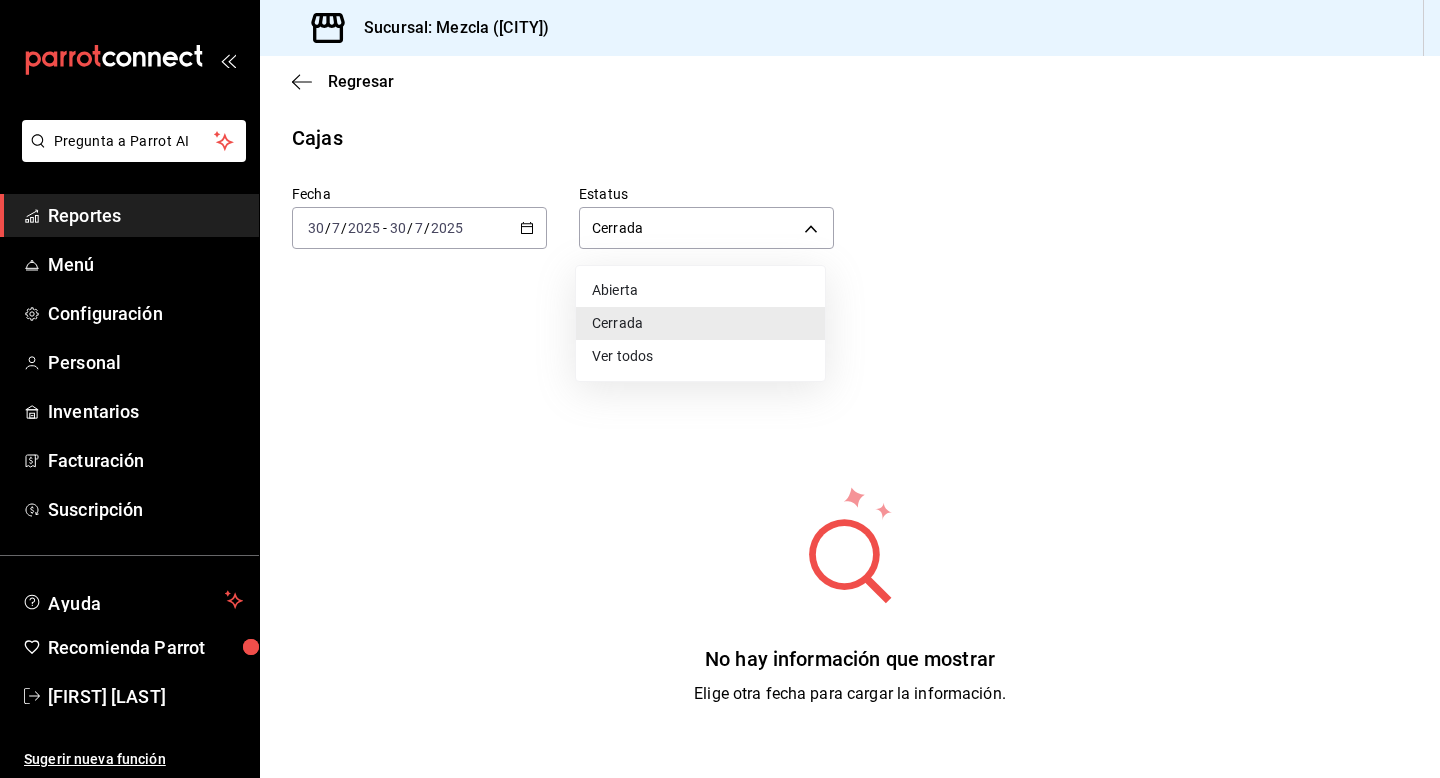 click on "Abierta" at bounding box center (700, 290) 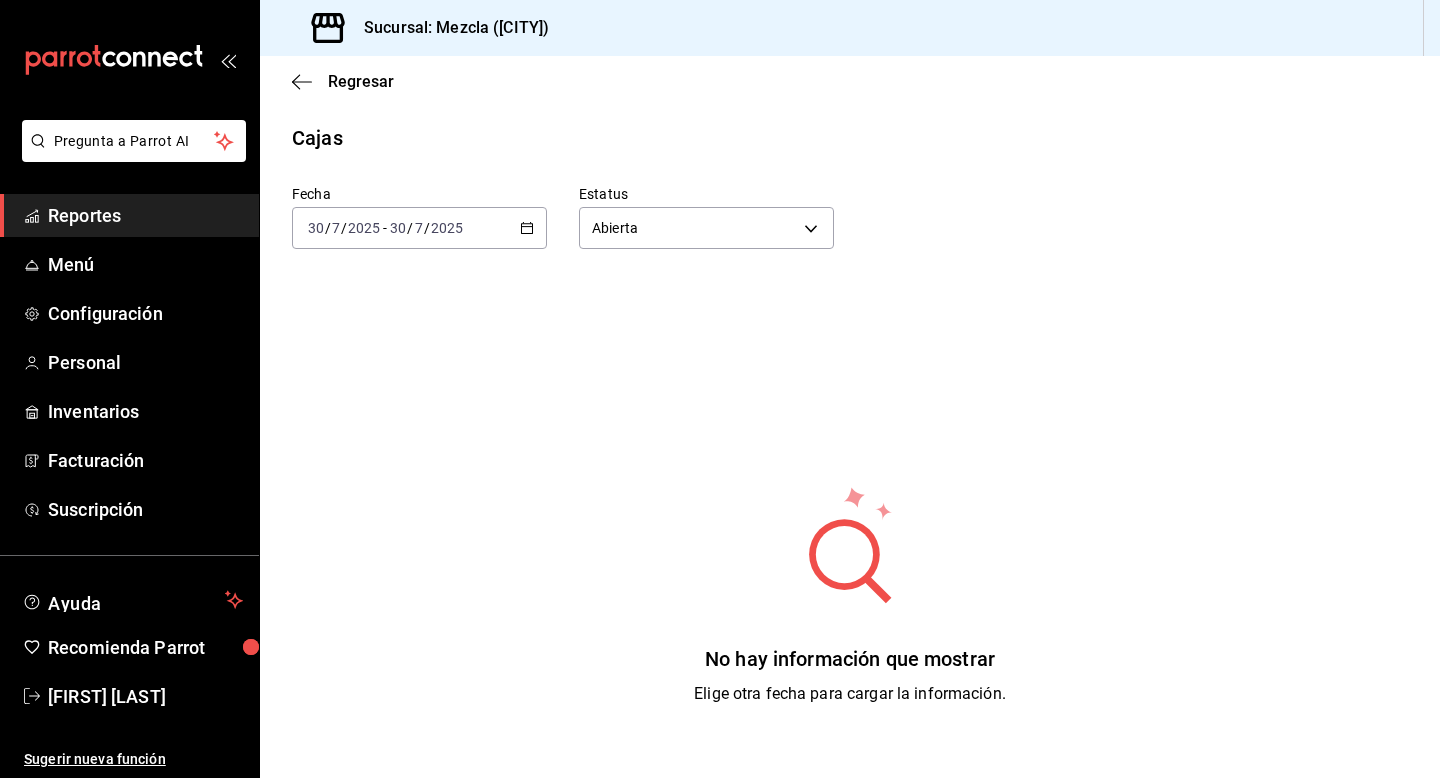 click on "2025-07-30 30 / 7 / 2025 - 2025-07-30 30 / 7 / 2025" at bounding box center [419, 228] 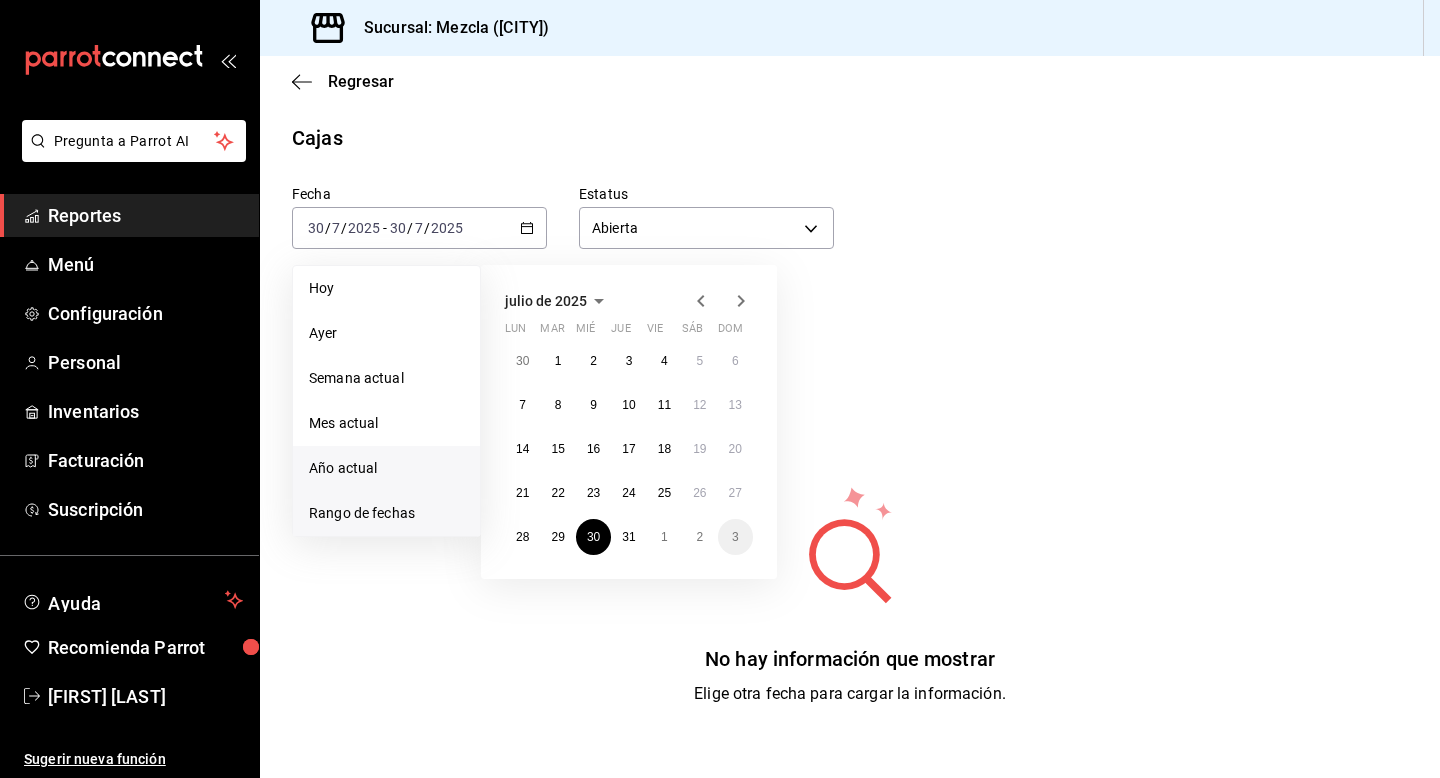 click on "Año actual" at bounding box center [386, 468] 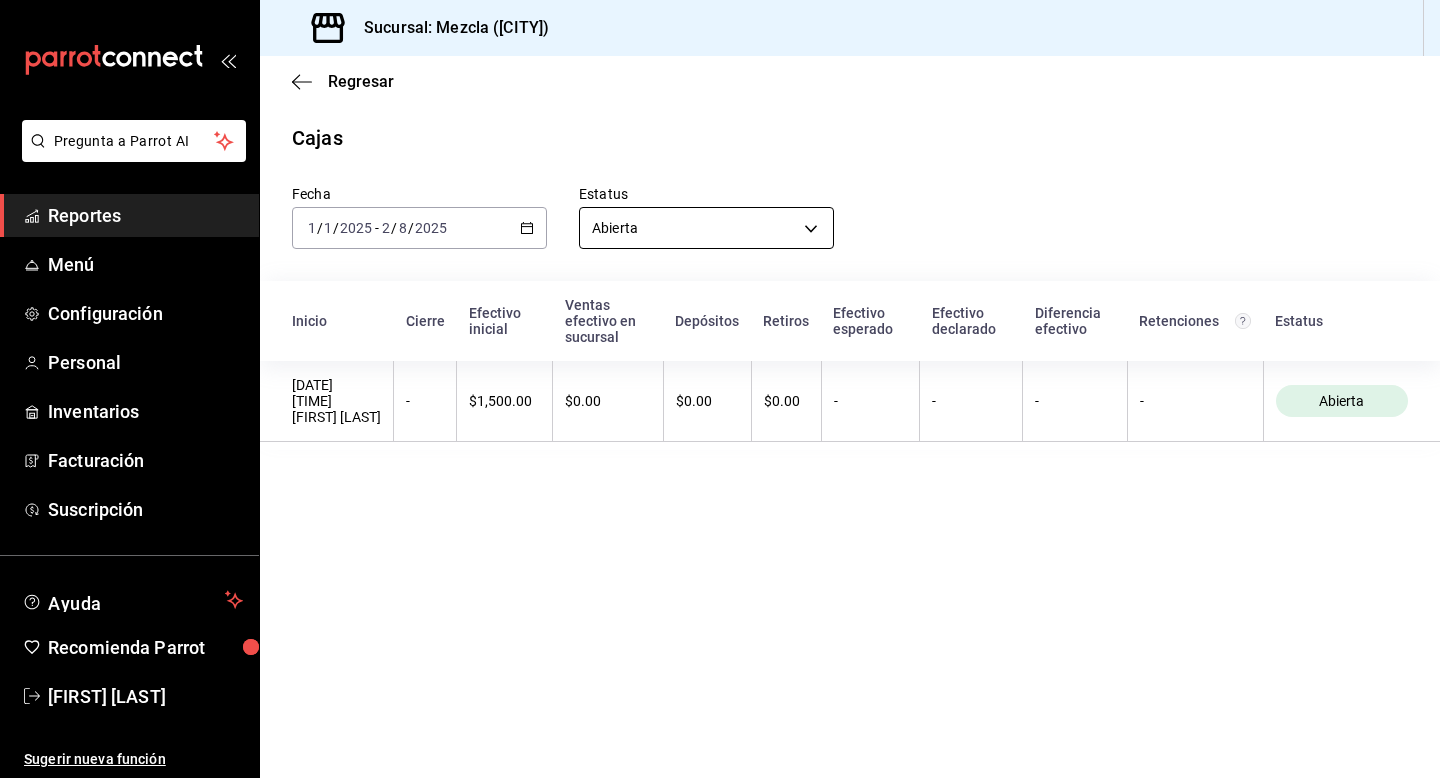 click on "Pregunta a Parrot AI Reportes   Menú   Configuración   Personal   Inventarios   Facturación   Suscripción   Ayuda Recomienda Parrot   Luis Abrego   Sugerir nueva función   Sucursal: Mezcla (Playa del Carmen) Regresar Cajas Fecha 2025-01-01 1 / 1 / 2025 - 2025-08-02 2 / 8 / 2025 Estatus Abierta OPEN Inicio Cierre Efectivo inicial Ventas efectivo en sucursal Depósitos Retiros Efectivo esperado Efectivo declarado Diferencia efectivo Retenciones Estatus 02/08/2025
14:47:21
Kelly Tapia - $1,500.00 $0.00 $0.00 $0.00 - - - - Abierta Pregunta a Parrot AI Reportes   Menú   Configuración   Personal   Inventarios   Facturación   Suscripción   Ayuda Recomienda Parrot   Luis Abrego   Sugerir nueva función   GANA 1 MES GRATIS EN TU SUSCRIPCIÓN AQUÍ ¿Recuerdas cómo empezó tu restaurante?
Hoy puedes ayudar a un colega a tener el mismo cambio que tú viviste.
Recomienda Parrot directamente desde tu Portal Administrador.
Es fácil y rápido.
🎁 Por cada restaurante que se una, ganas 1 mes gratis." at bounding box center [720, 389] 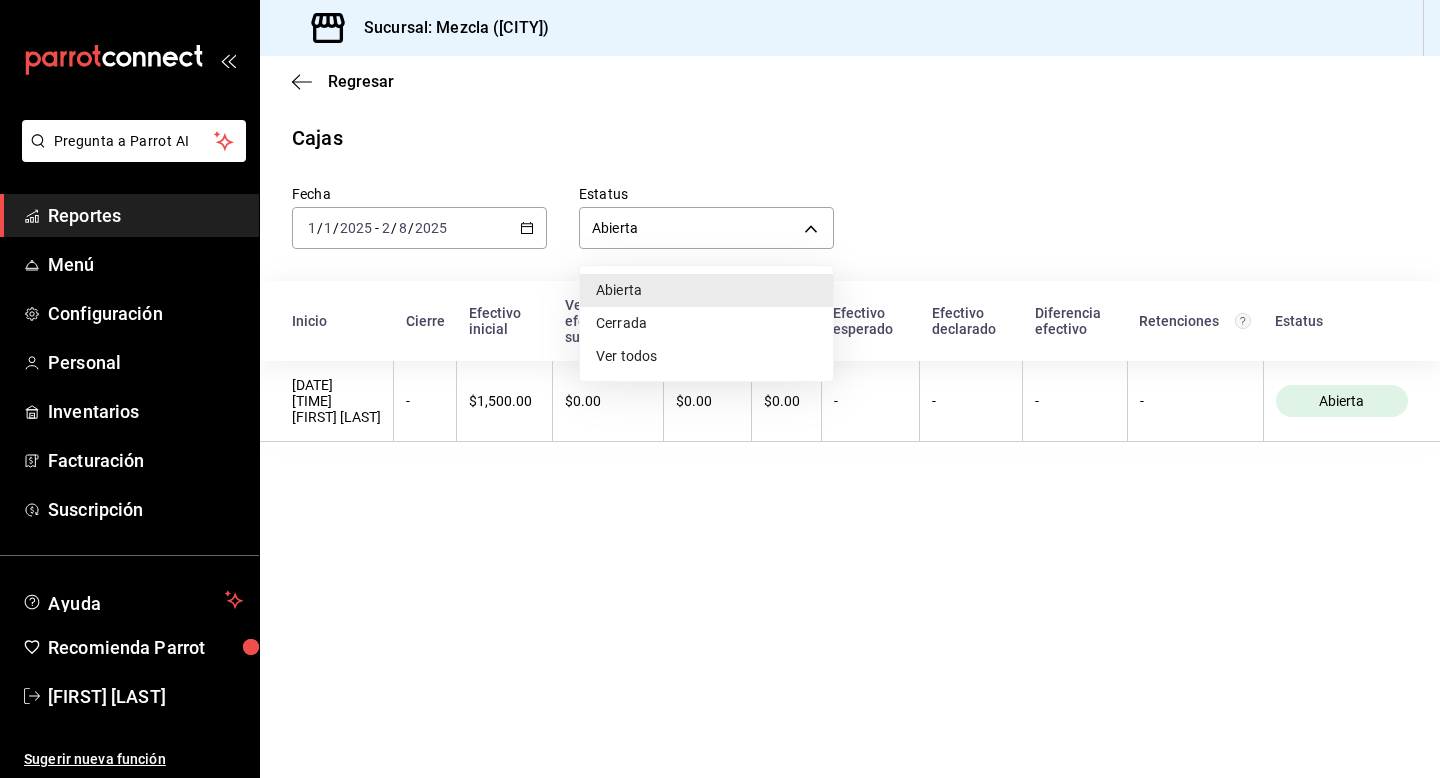 click on "Ver todos" at bounding box center (706, 356) 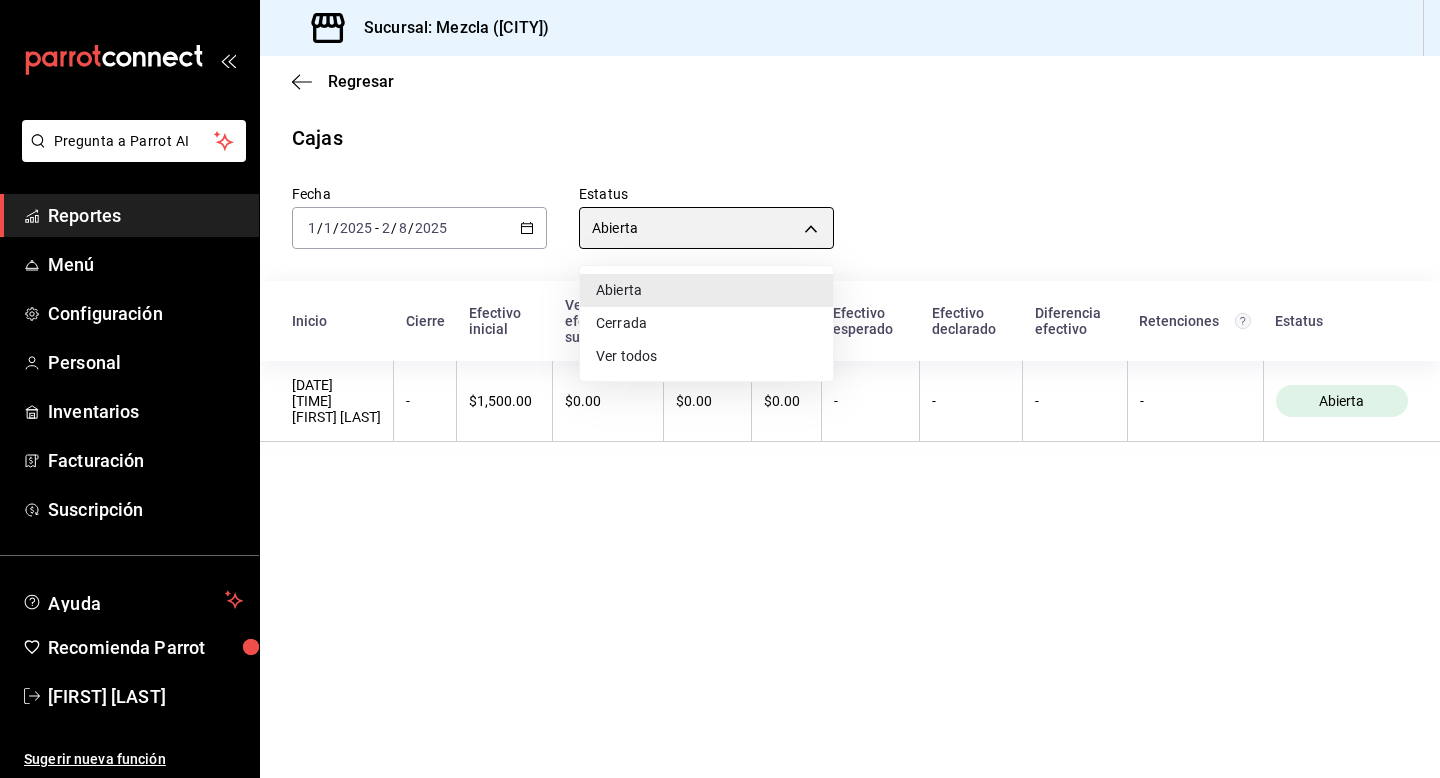type on "ALL" 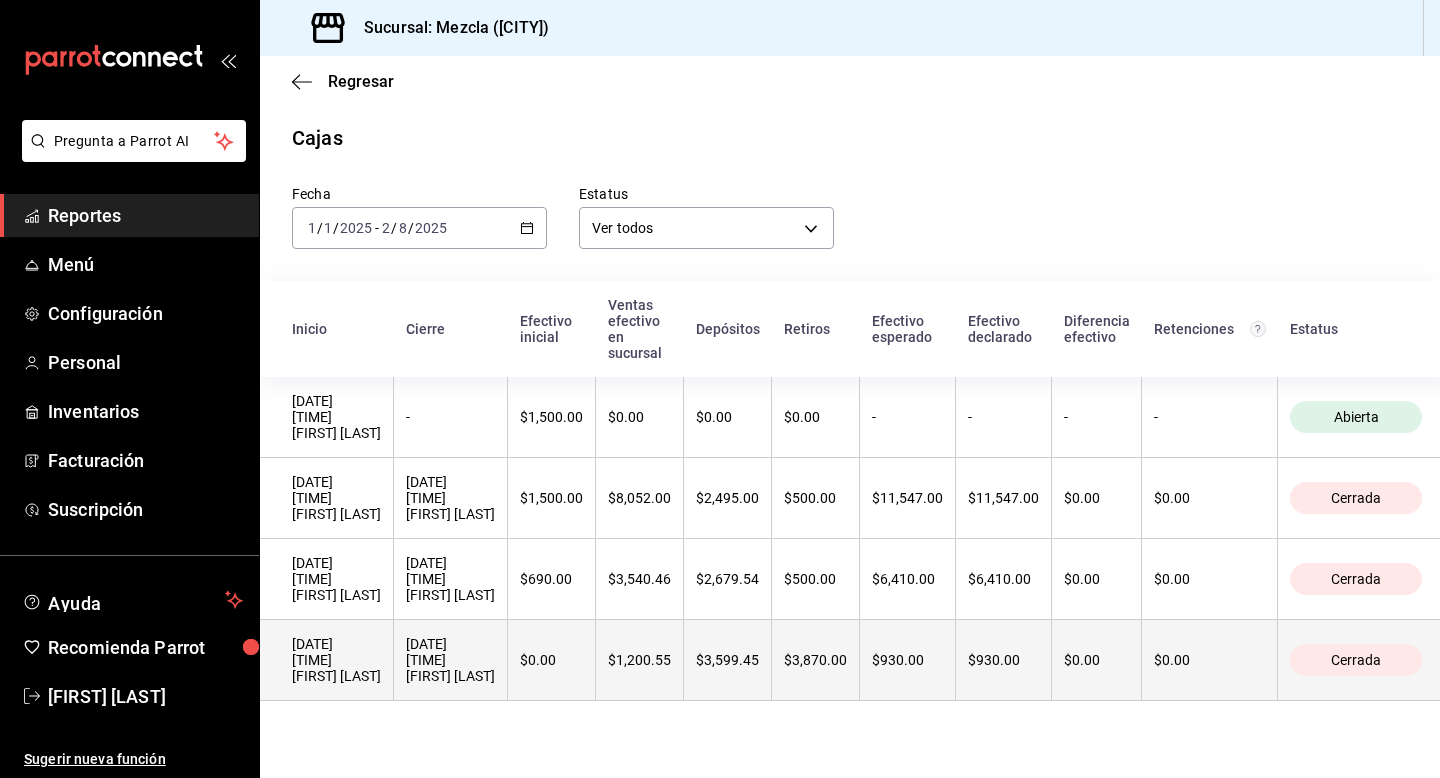 click on "$3,599.45" at bounding box center [728, 660] 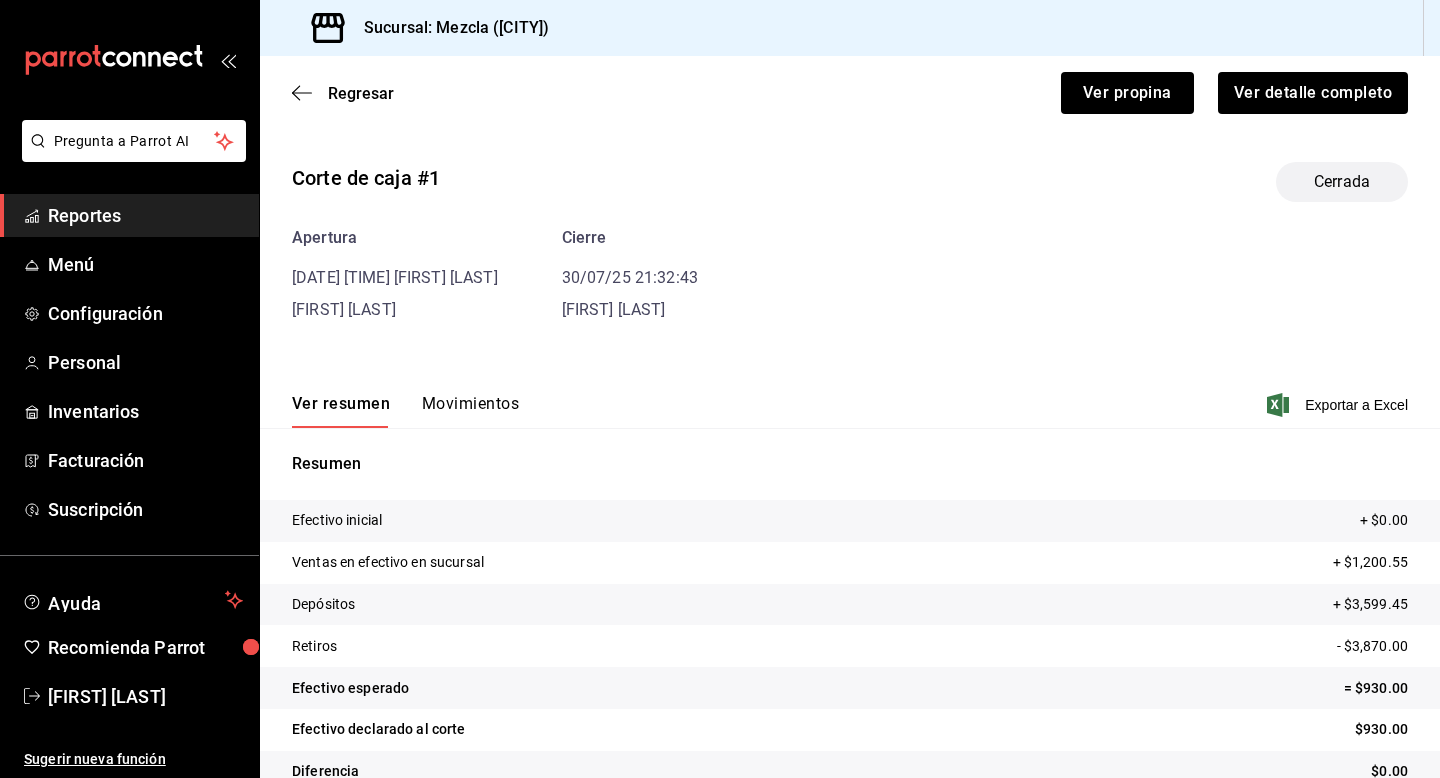 scroll, scrollTop: 38, scrollLeft: 0, axis: vertical 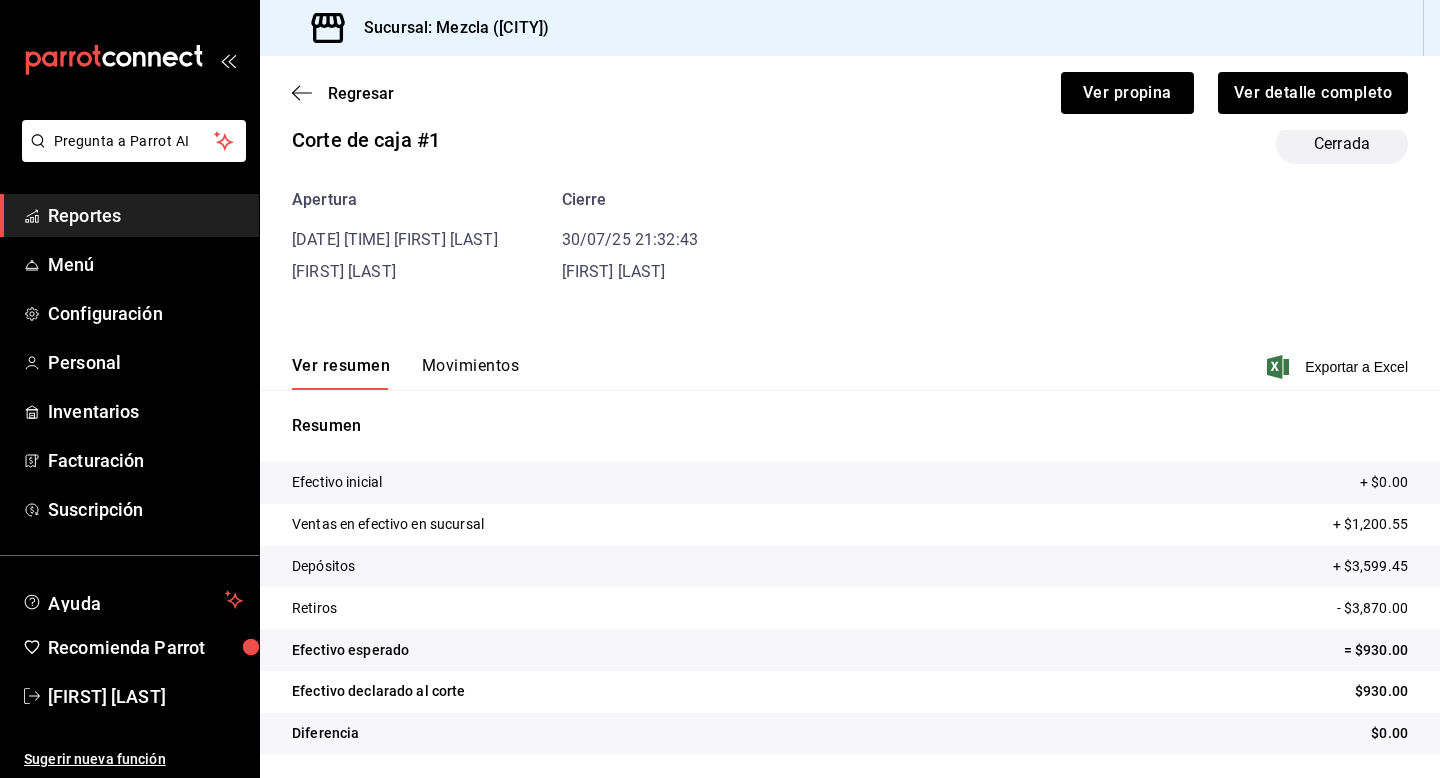 click on "Movimientos" at bounding box center (470, 373) 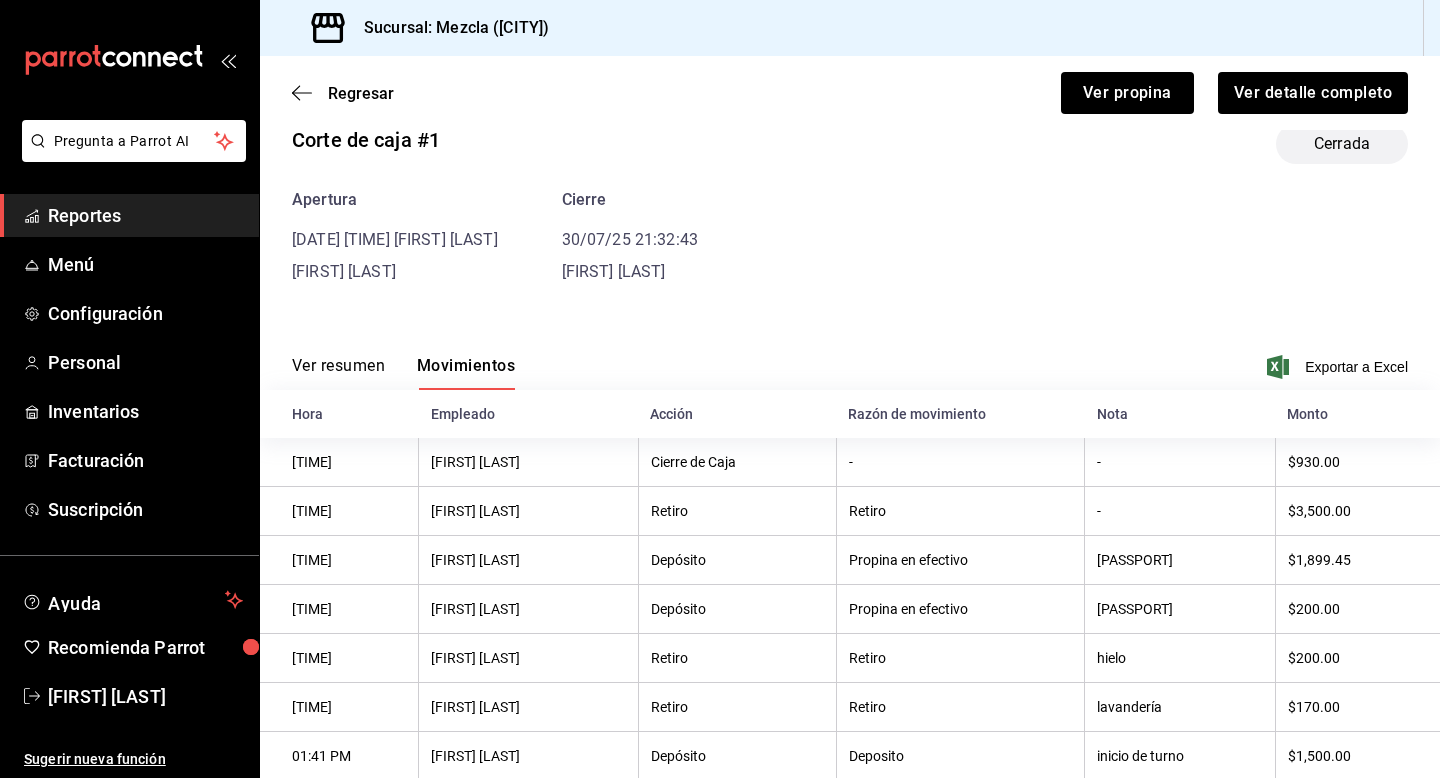 scroll, scrollTop: 192, scrollLeft: 0, axis: vertical 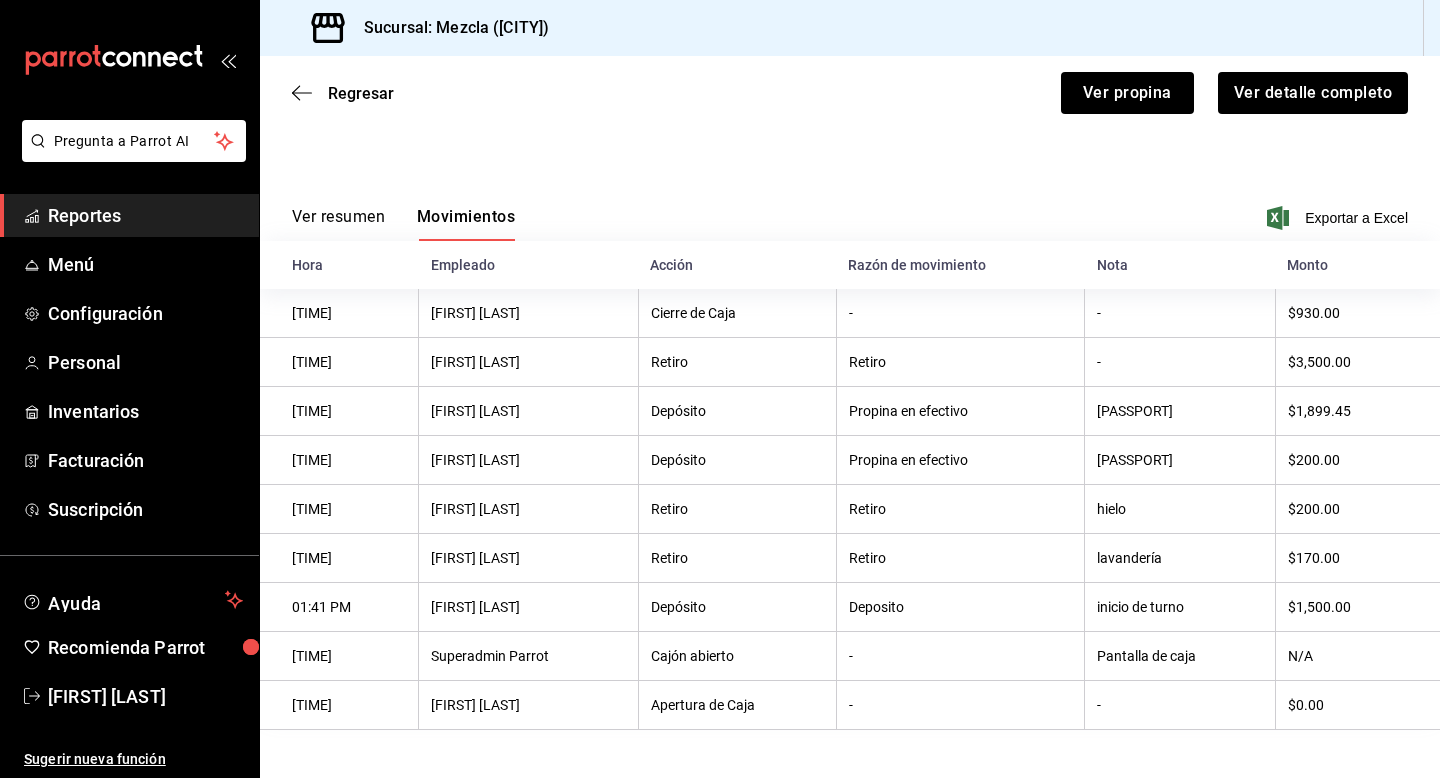 type 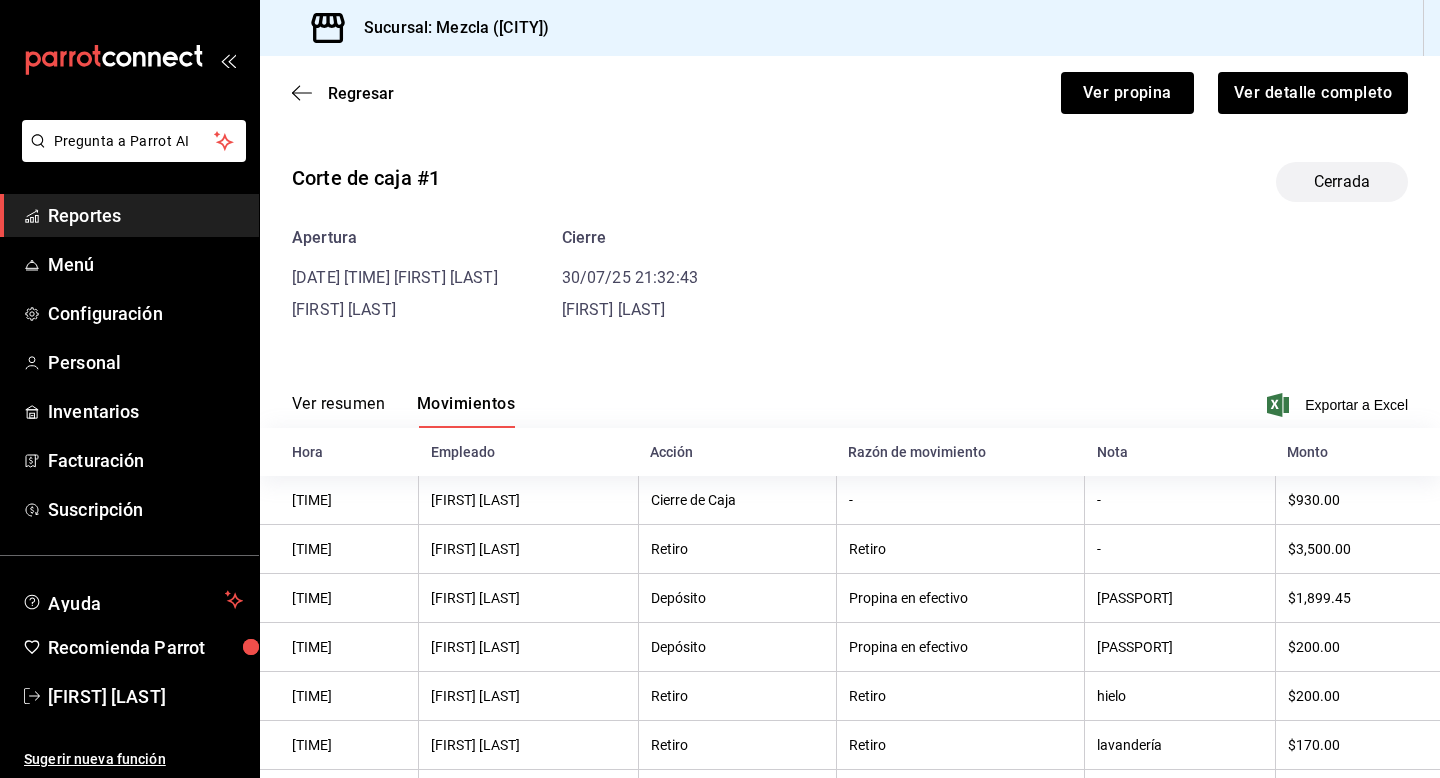 click on "Ver resumen" at bounding box center (338, 411) 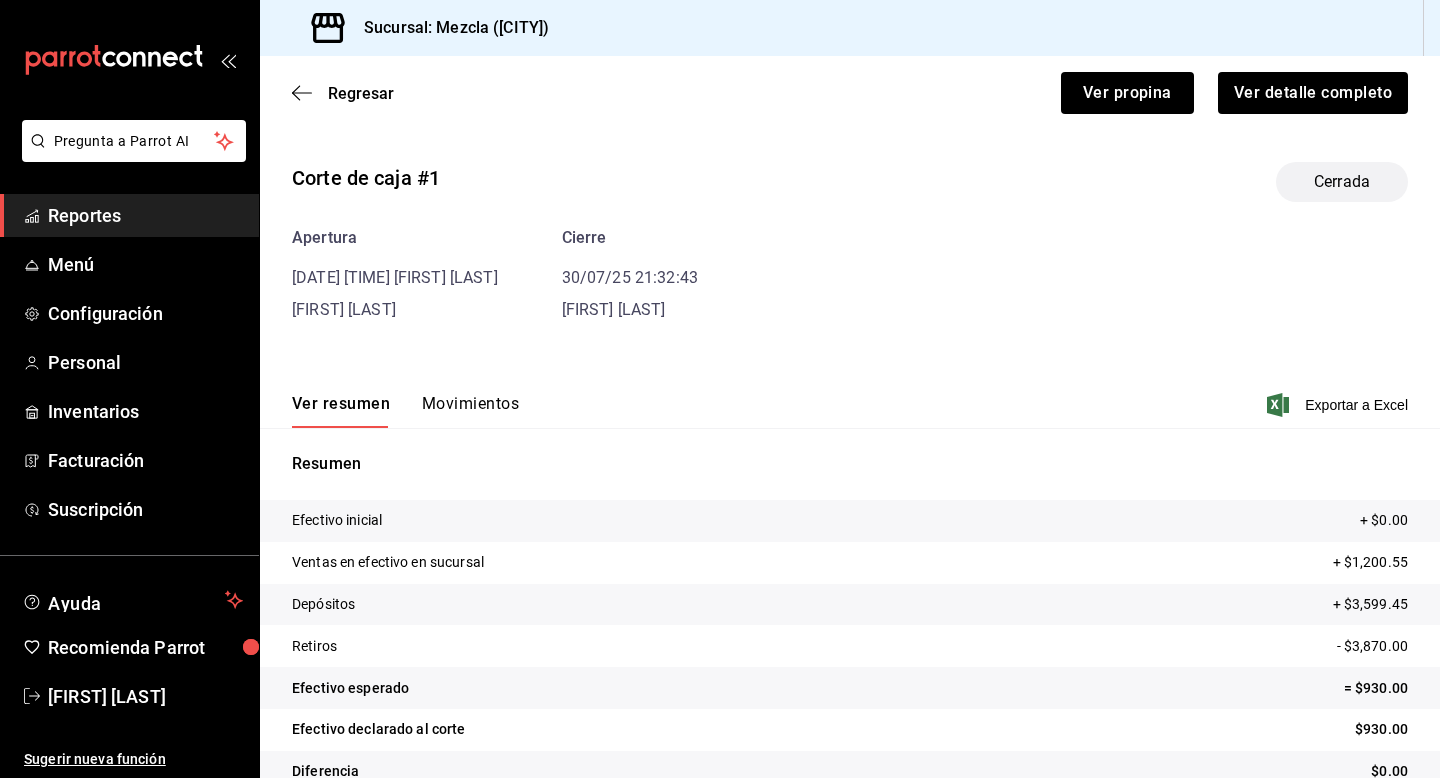 scroll, scrollTop: 38, scrollLeft: 0, axis: vertical 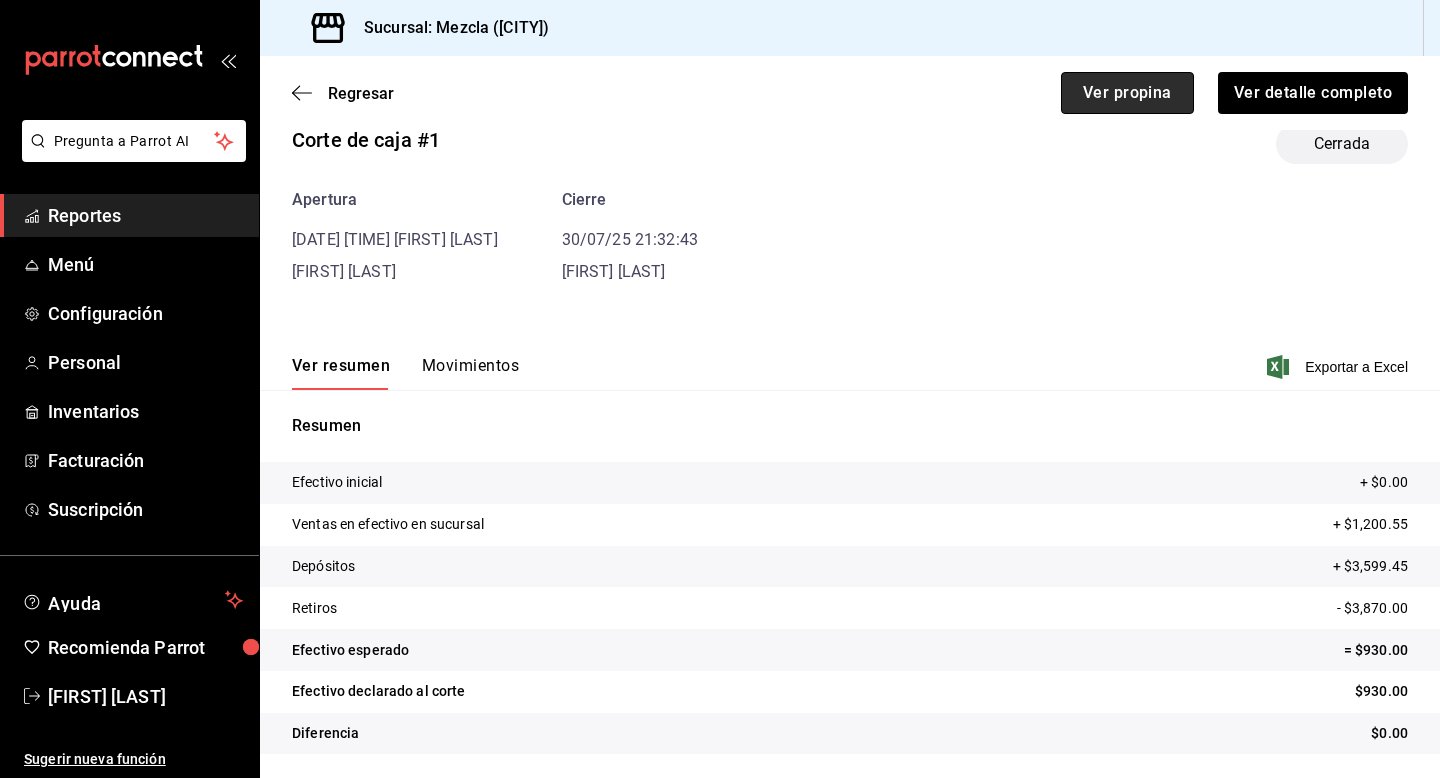 click on "Ver propina" at bounding box center [1127, 93] 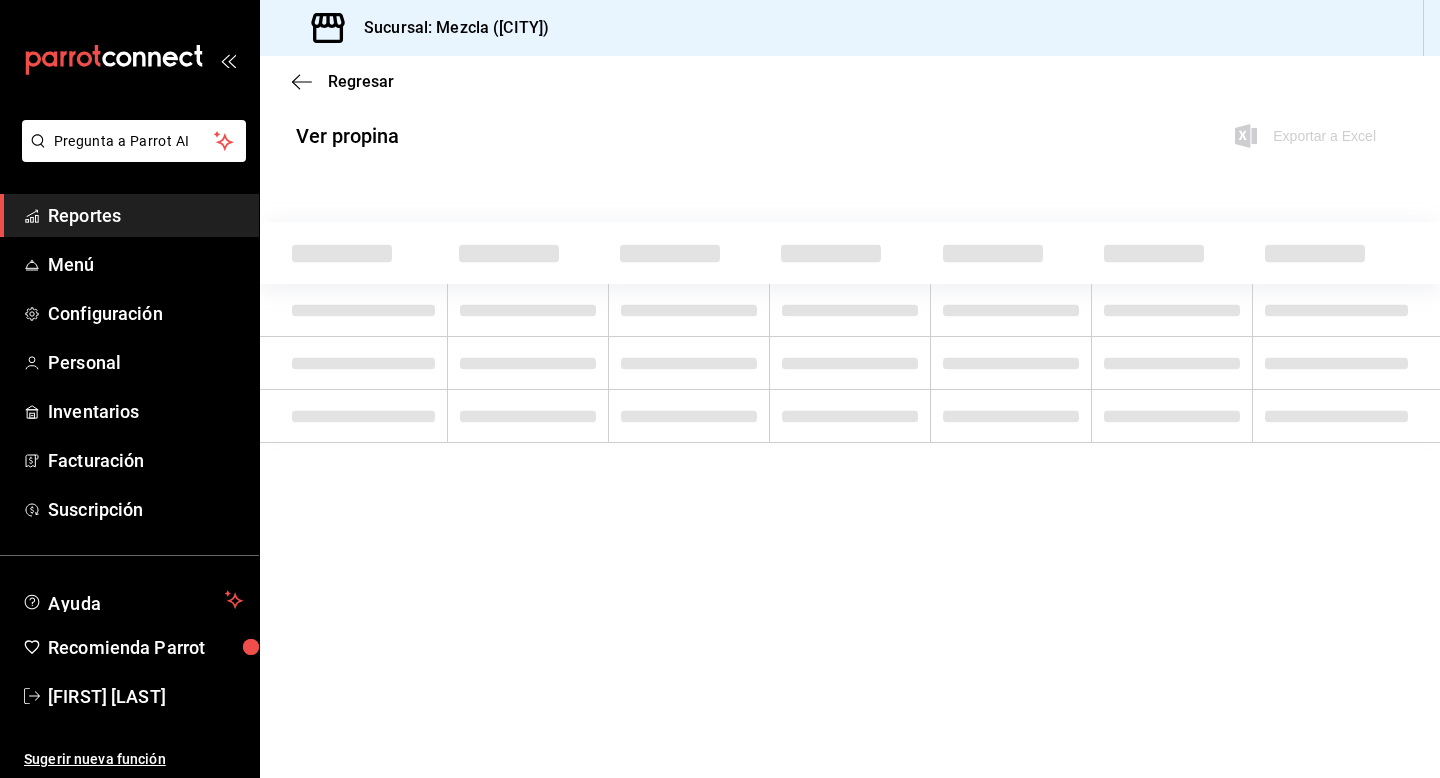 scroll, scrollTop: 0, scrollLeft: 0, axis: both 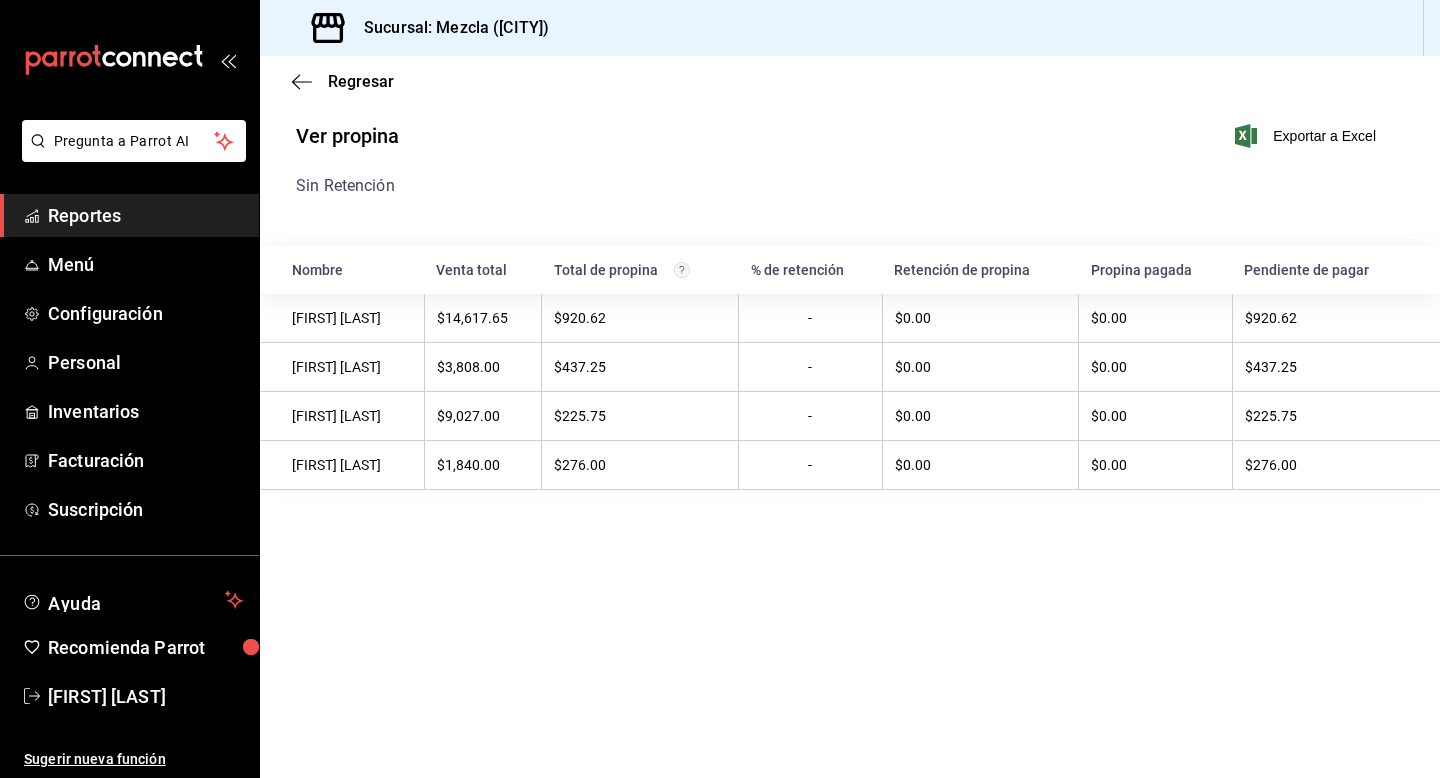click on "Regresar" at bounding box center [850, 81] 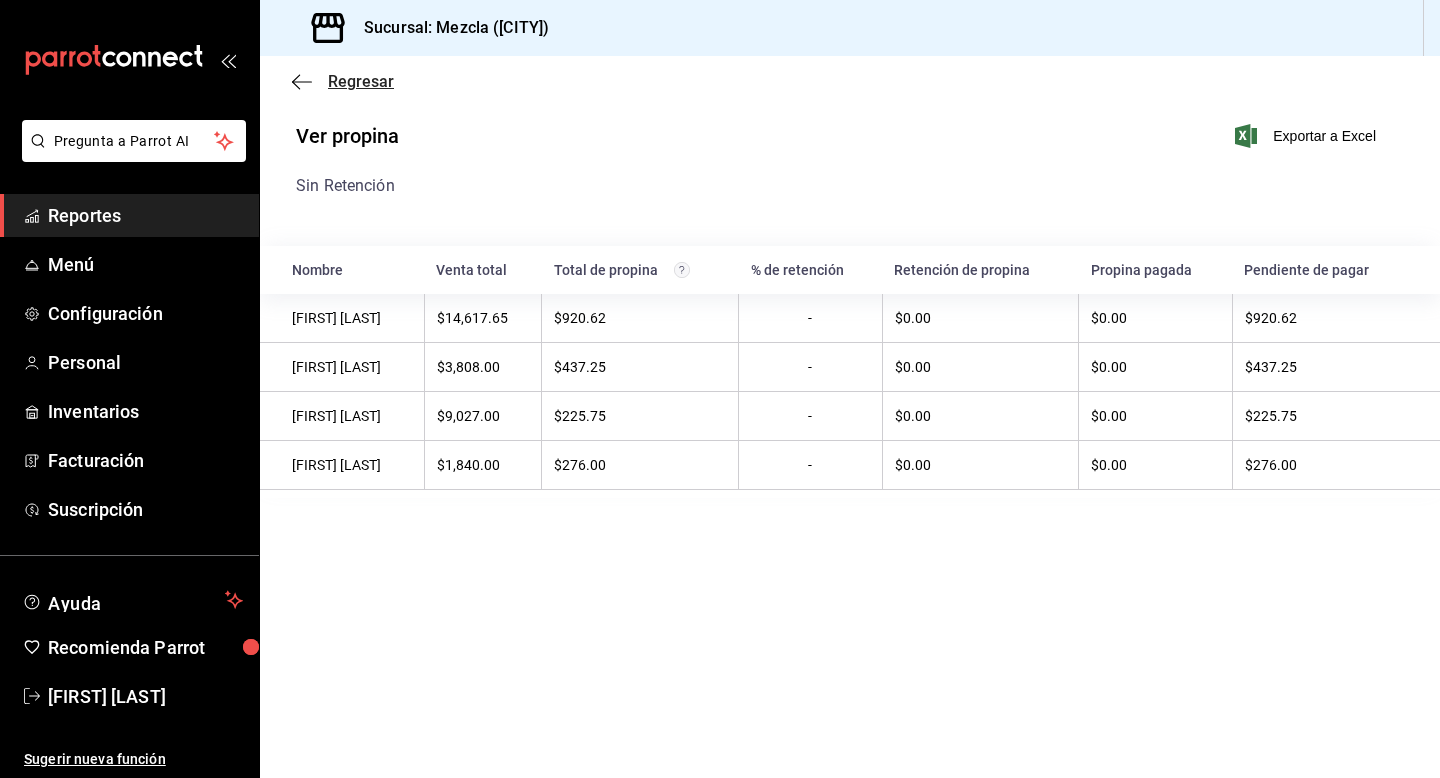 click 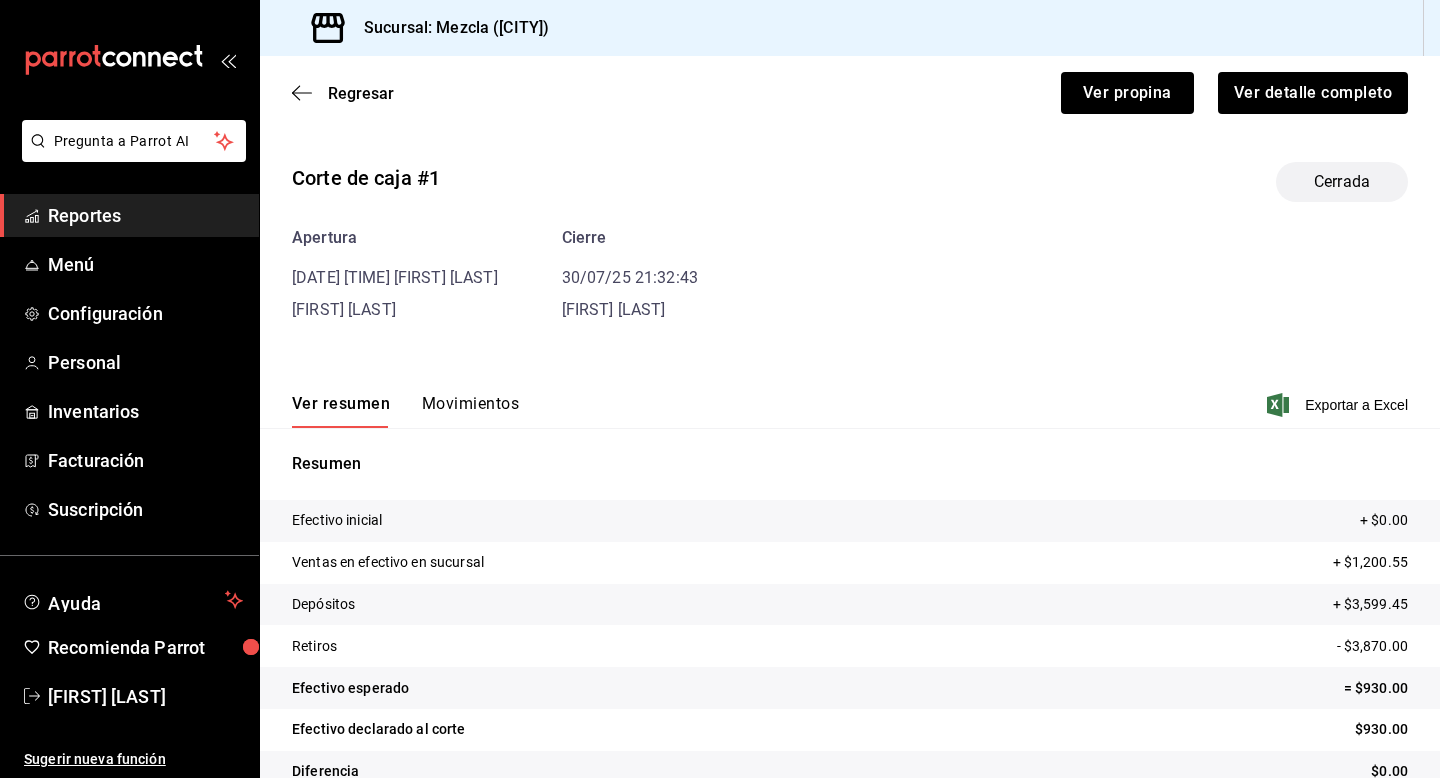 click on "Ver detalle completo" at bounding box center (1301, 81) 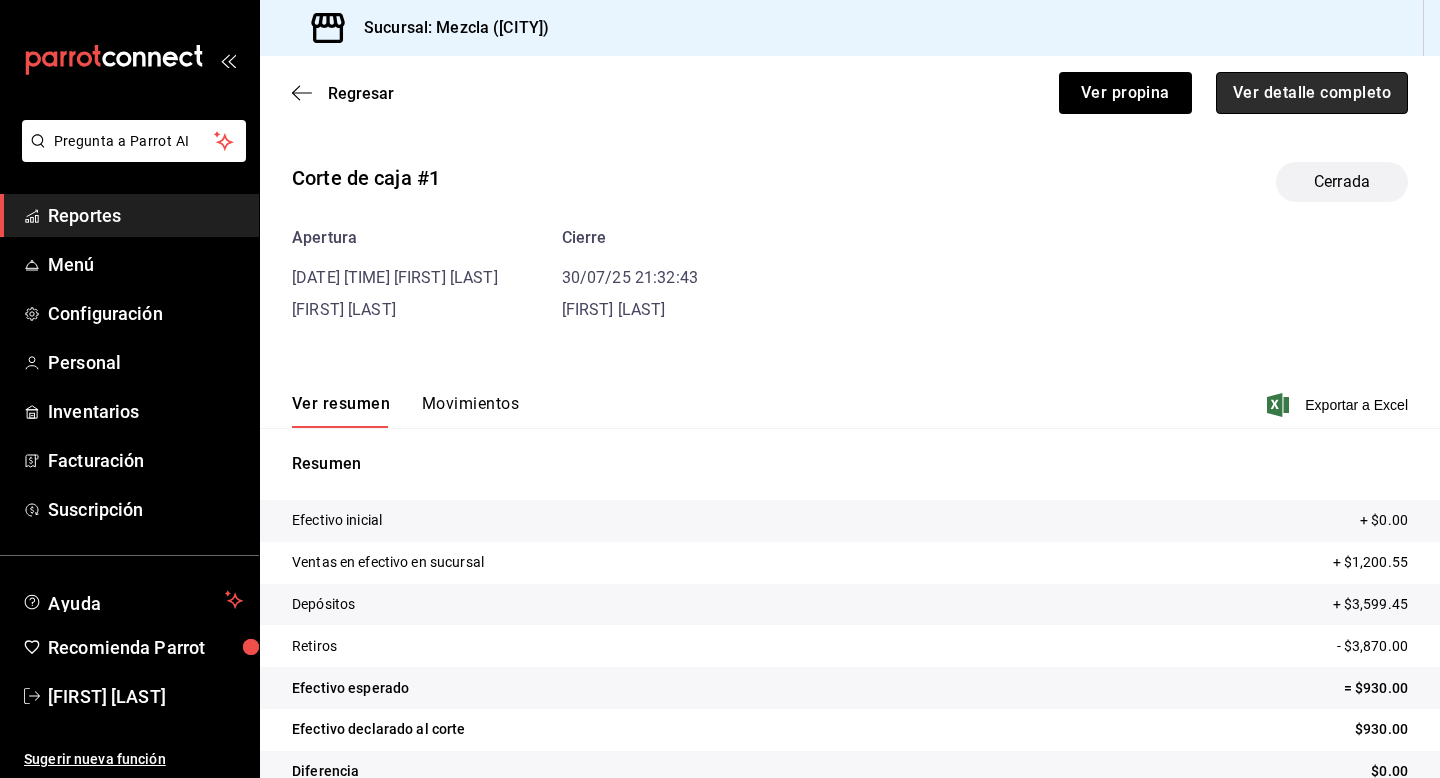 click on "Ver detalle completo" at bounding box center (1312, 93) 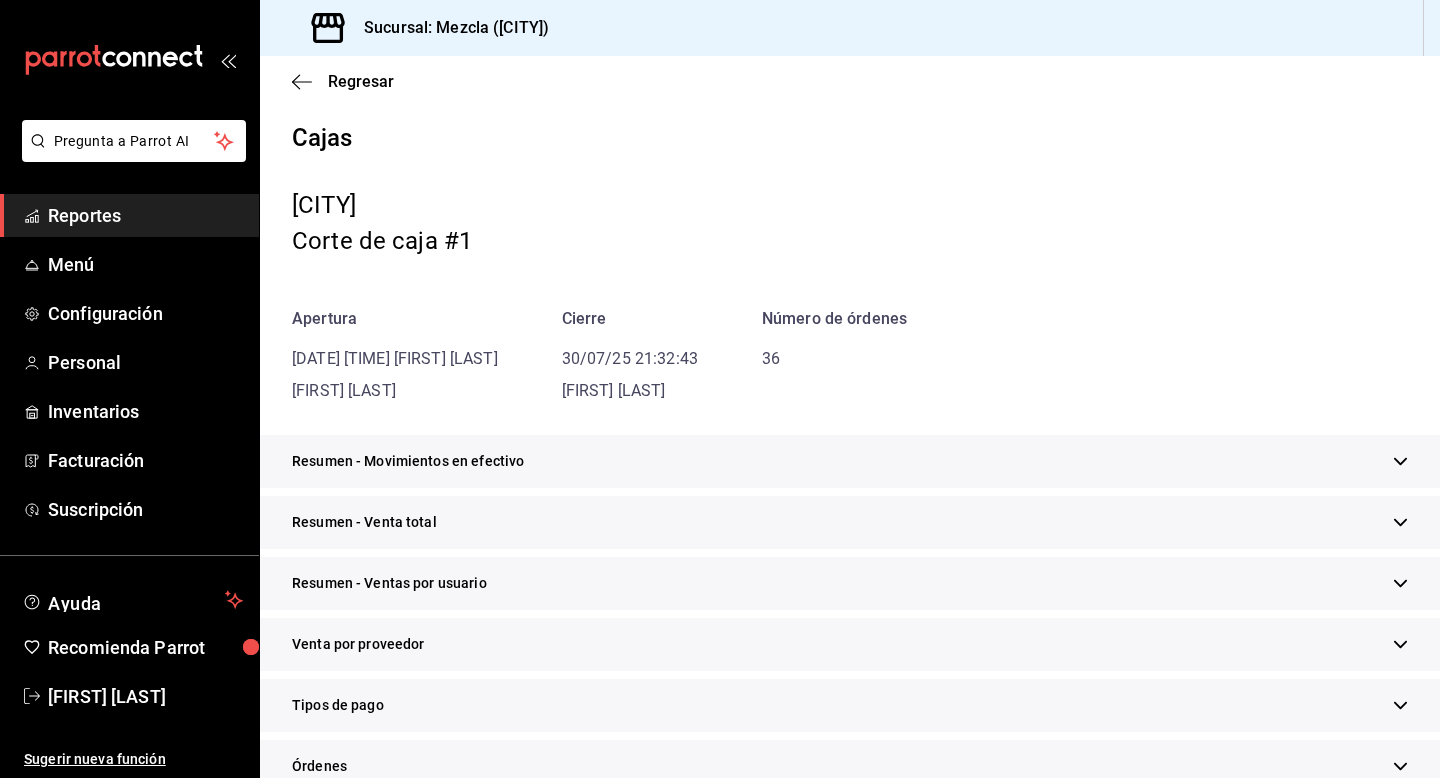 scroll, scrollTop: 527, scrollLeft: 0, axis: vertical 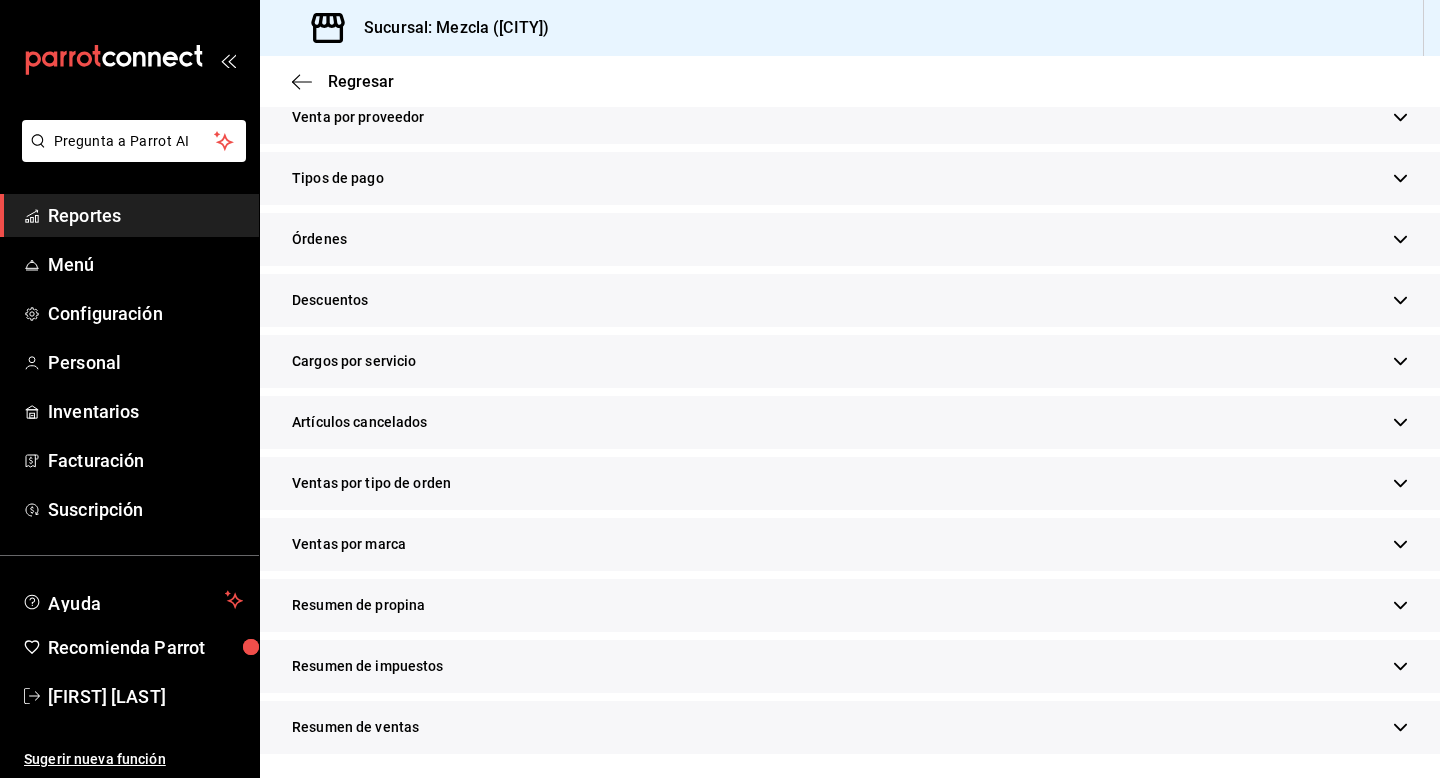 click on "Resumen de propina" at bounding box center [850, 605] 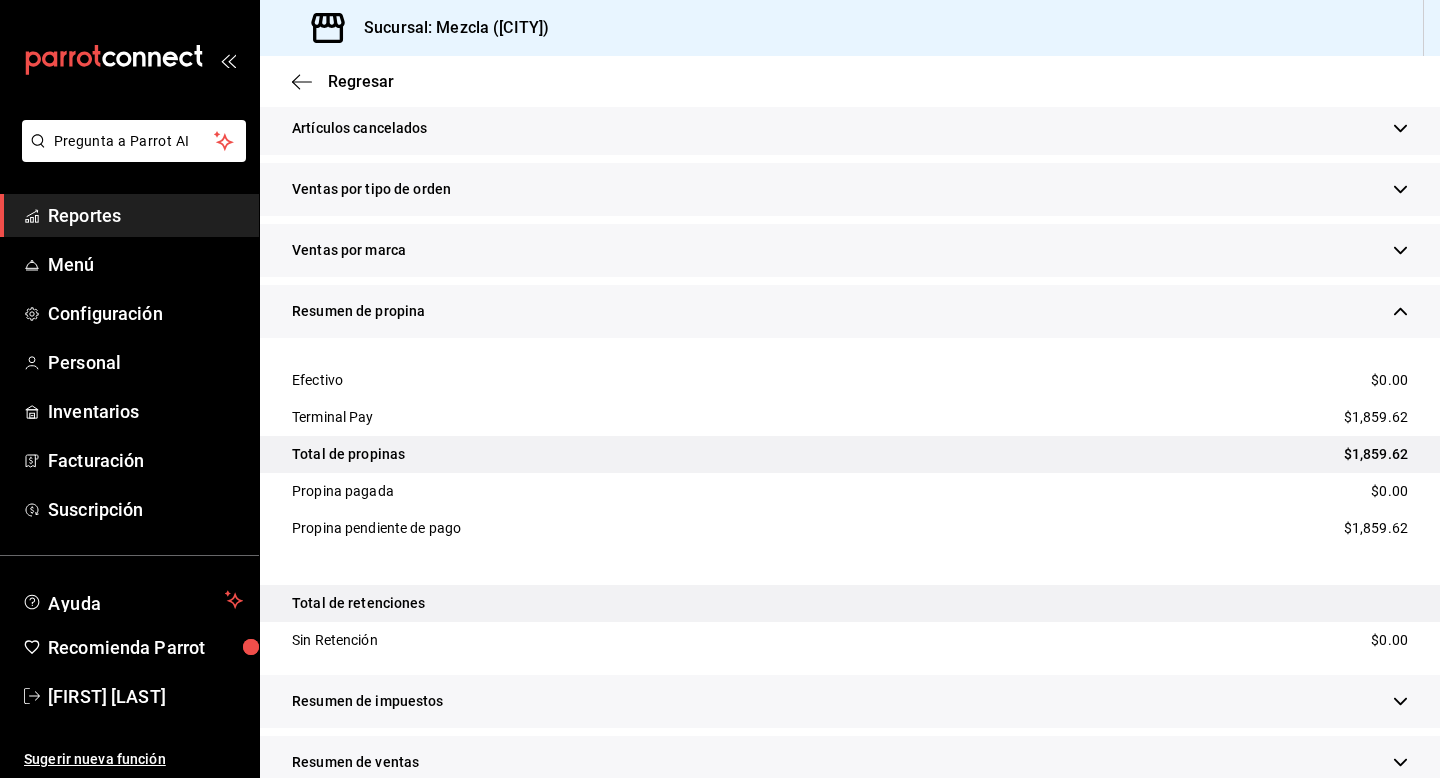 scroll, scrollTop: 856, scrollLeft: 0, axis: vertical 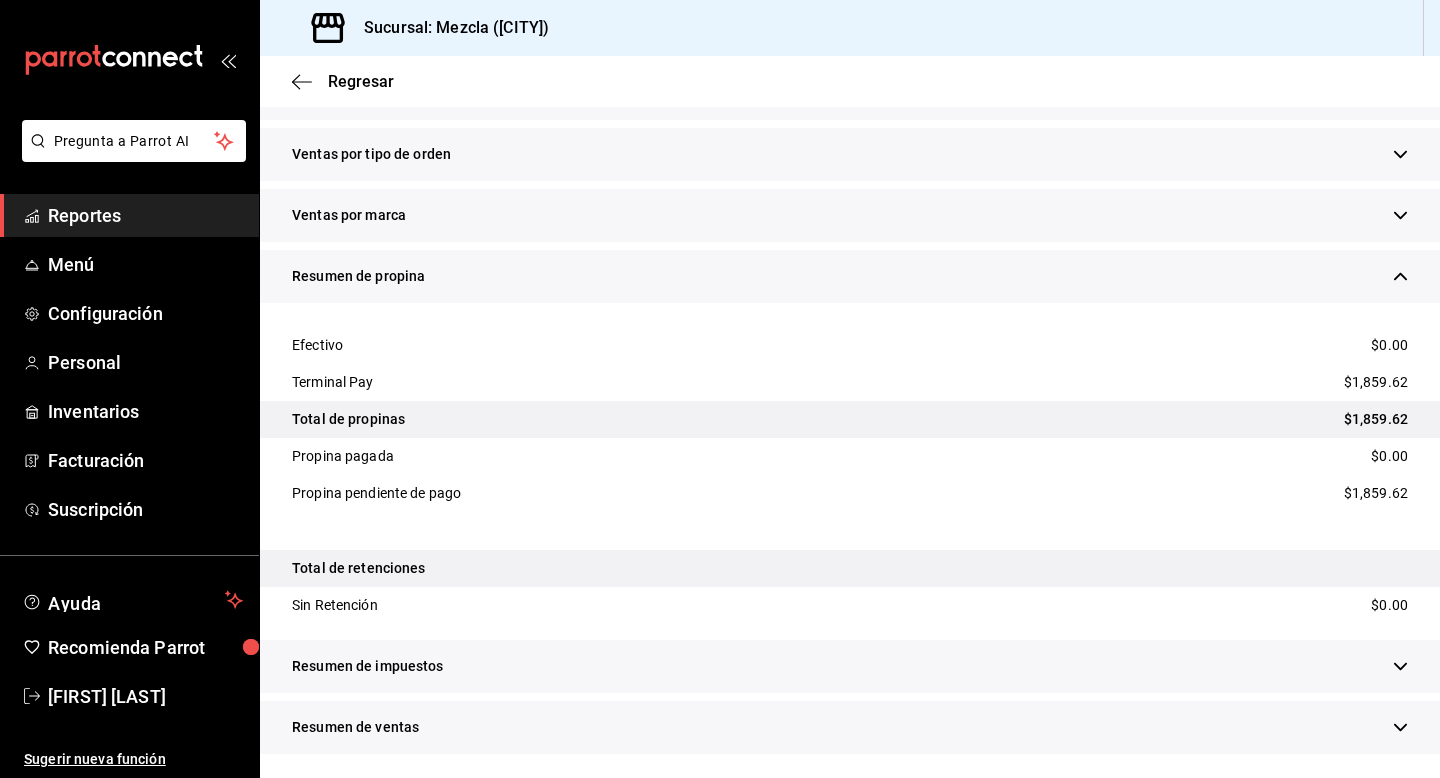 click on "Regresar" at bounding box center [850, 81] 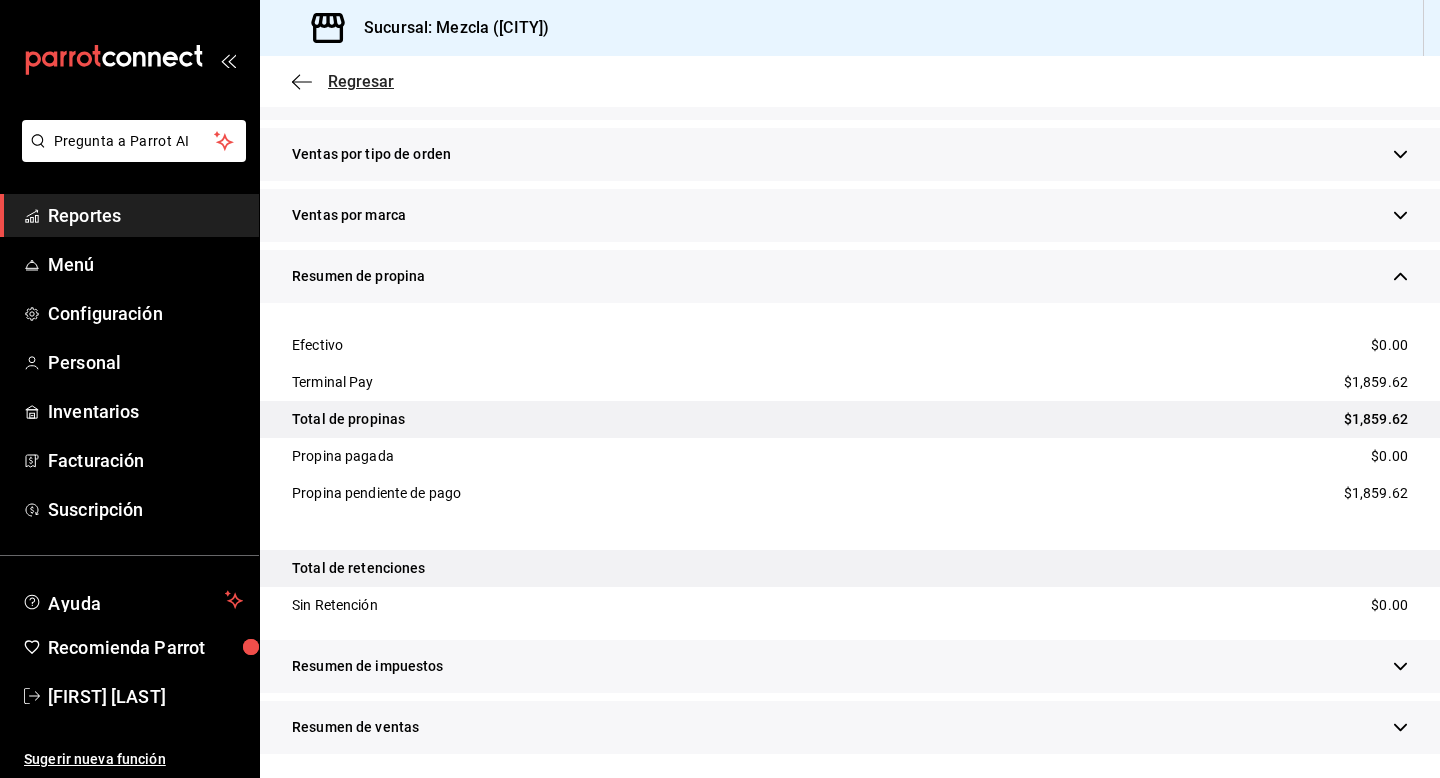 click 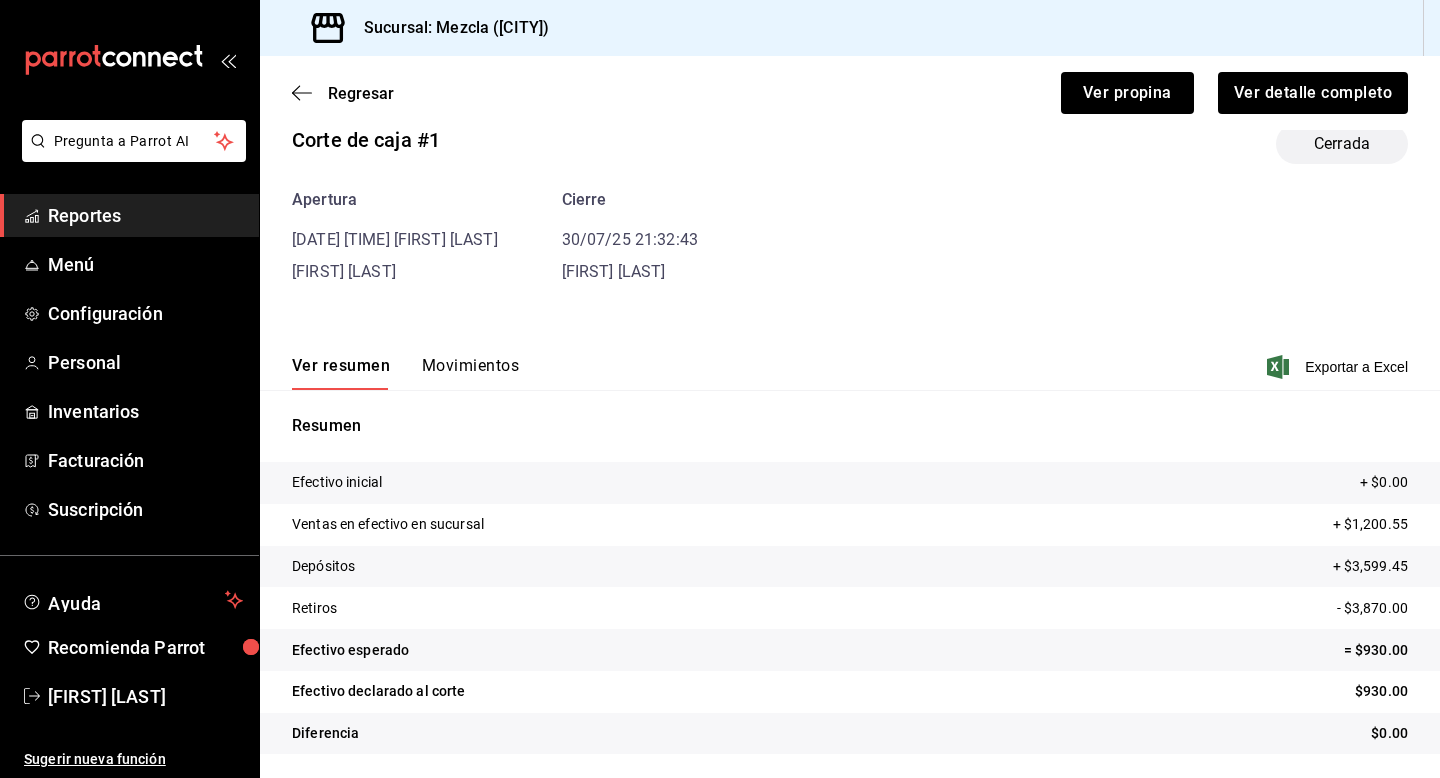 scroll, scrollTop: 38, scrollLeft: 0, axis: vertical 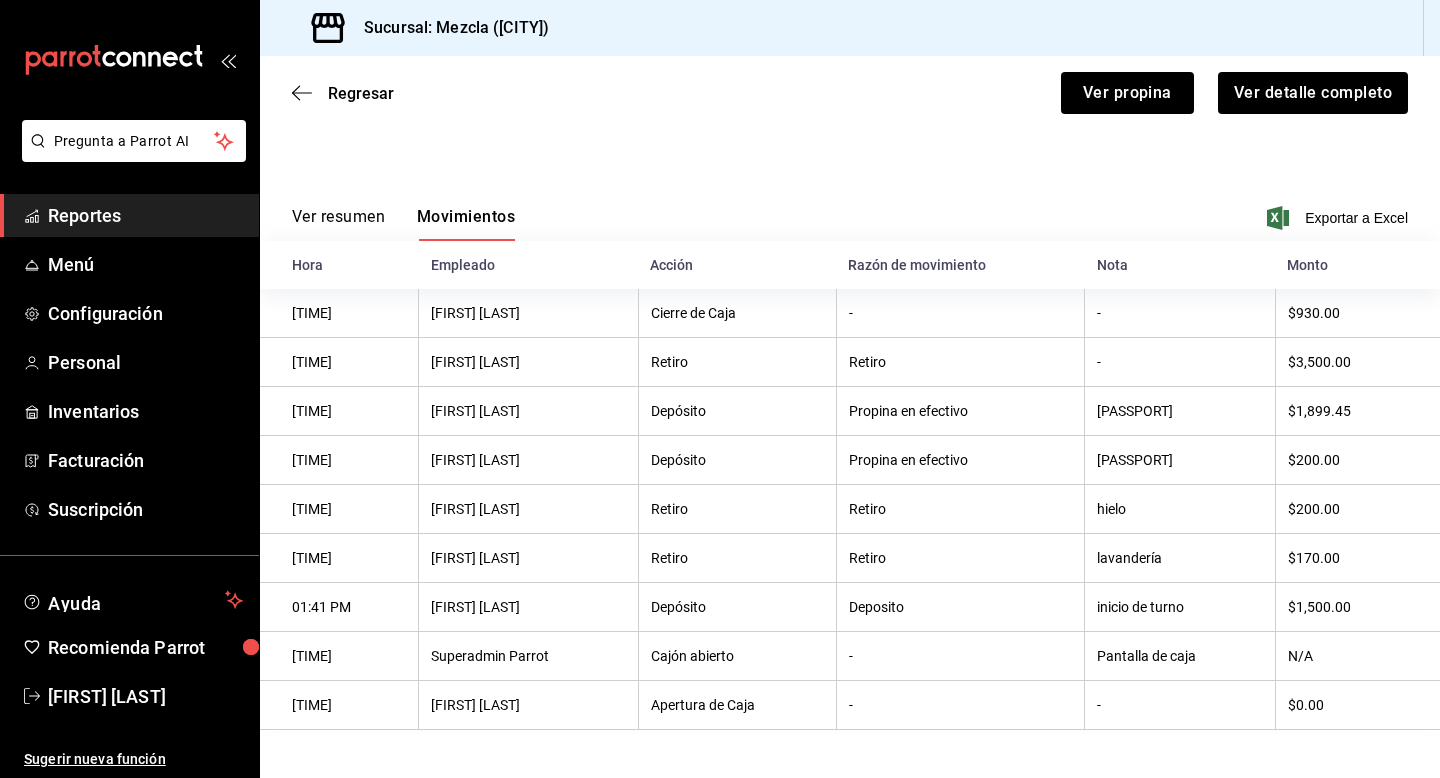type 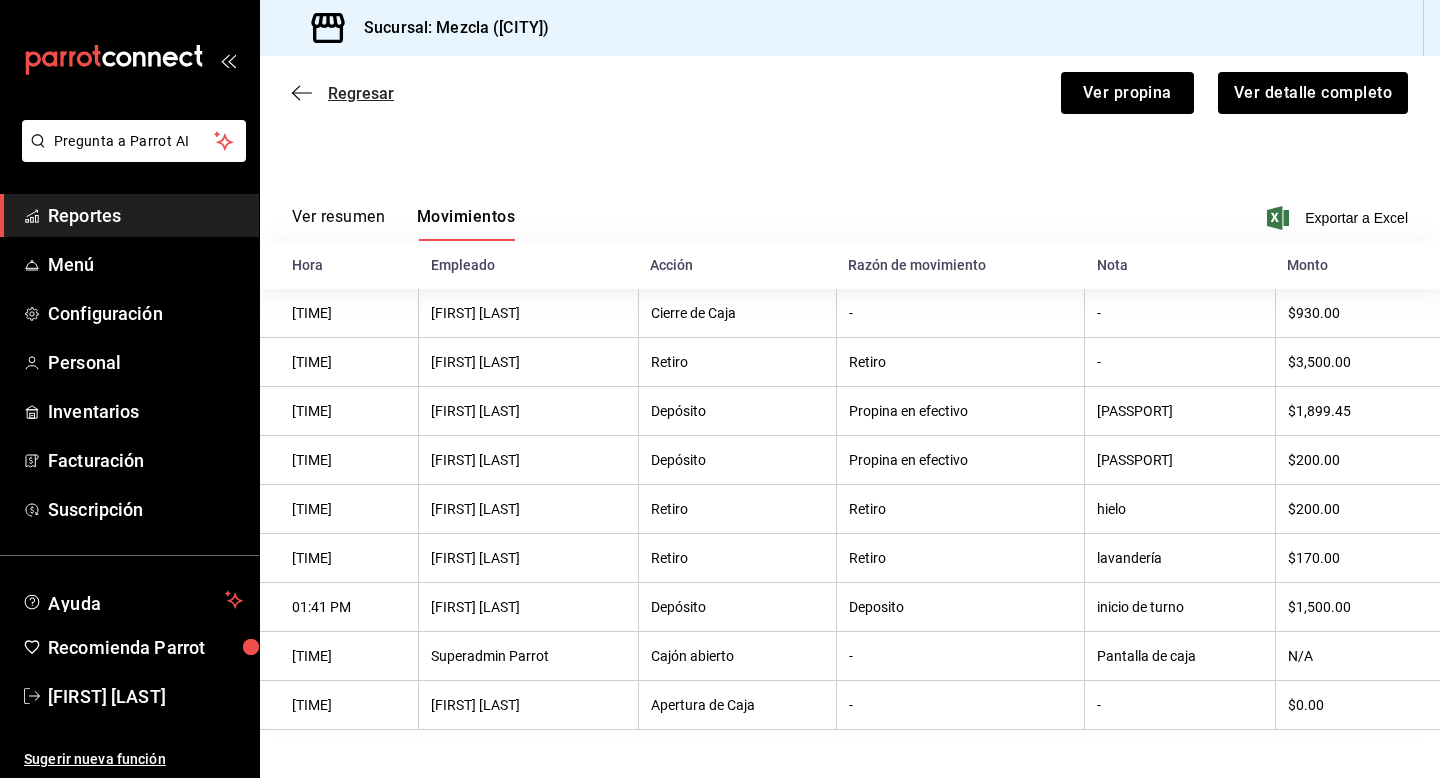 click on "Regresar" at bounding box center (361, 93) 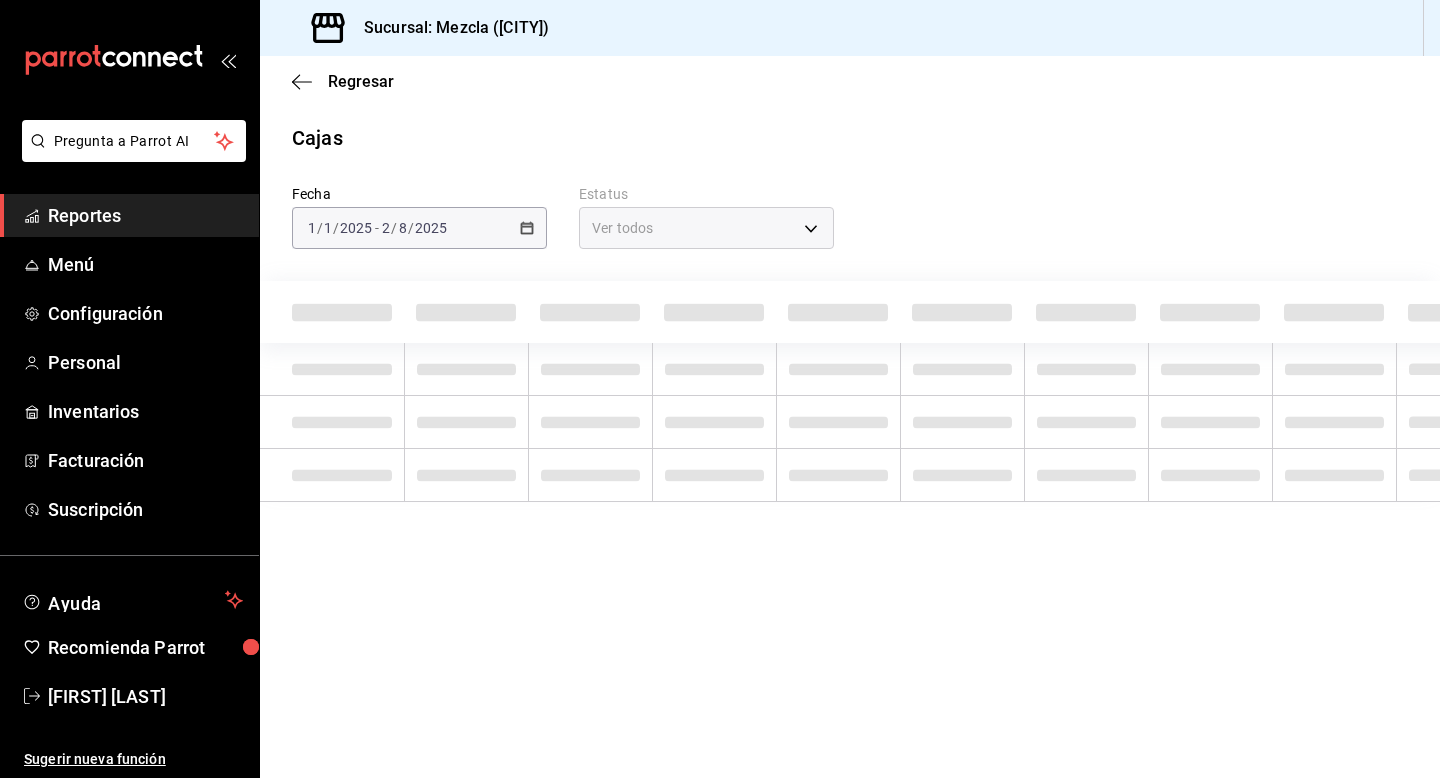 scroll, scrollTop: 0, scrollLeft: 0, axis: both 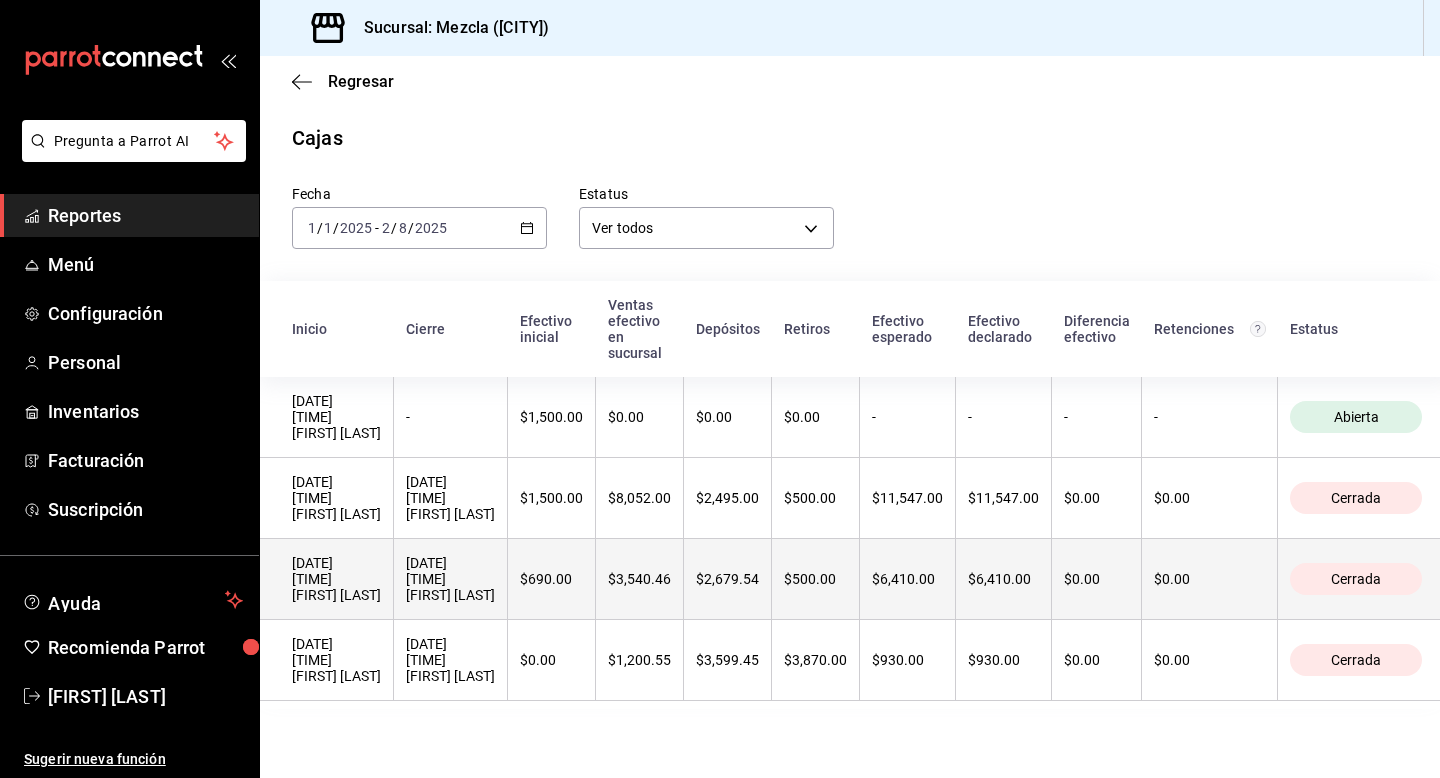 click on "[DATE]
[TIME]
[NAME]" at bounding box center [450, 579] 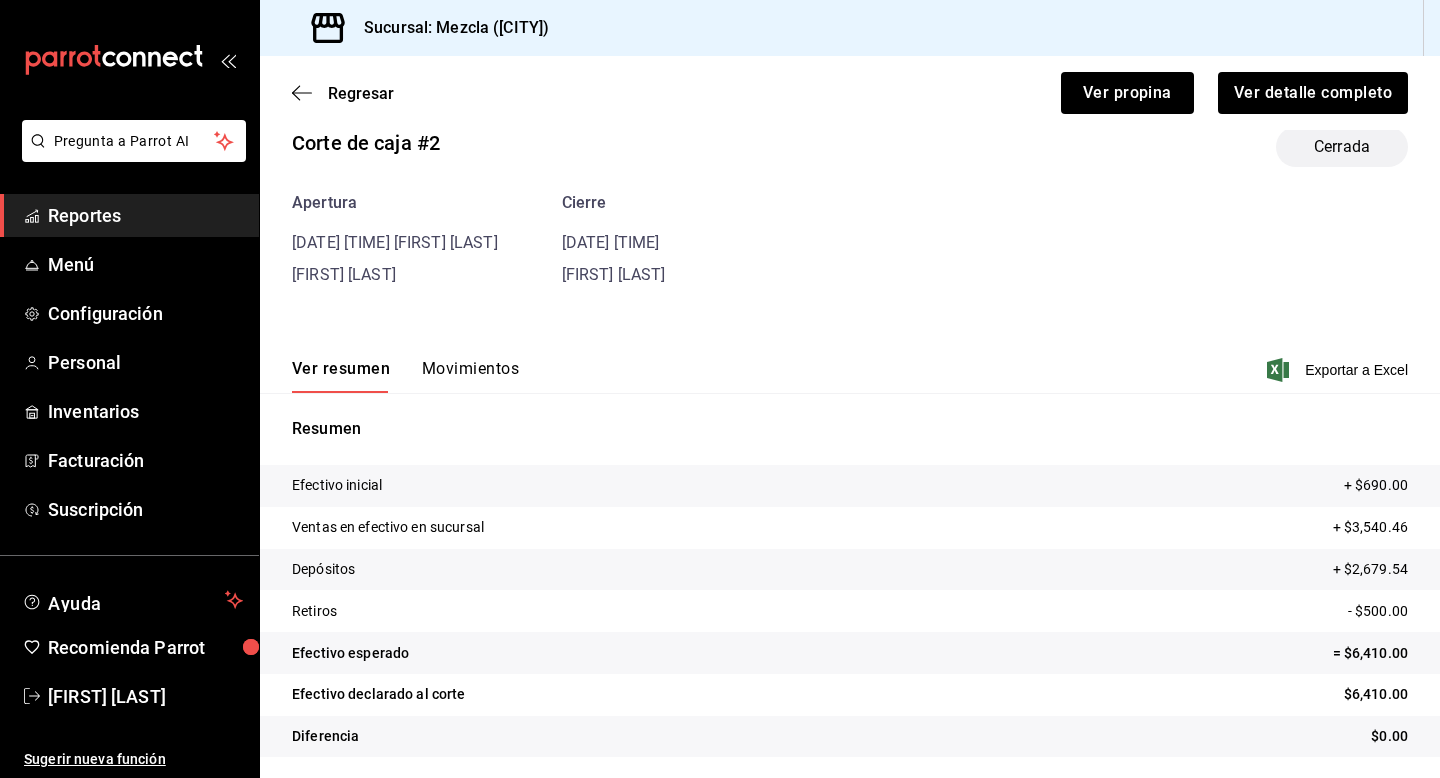 scroll, scrollTop: 38, scrollLeft: 0, axis: vertical 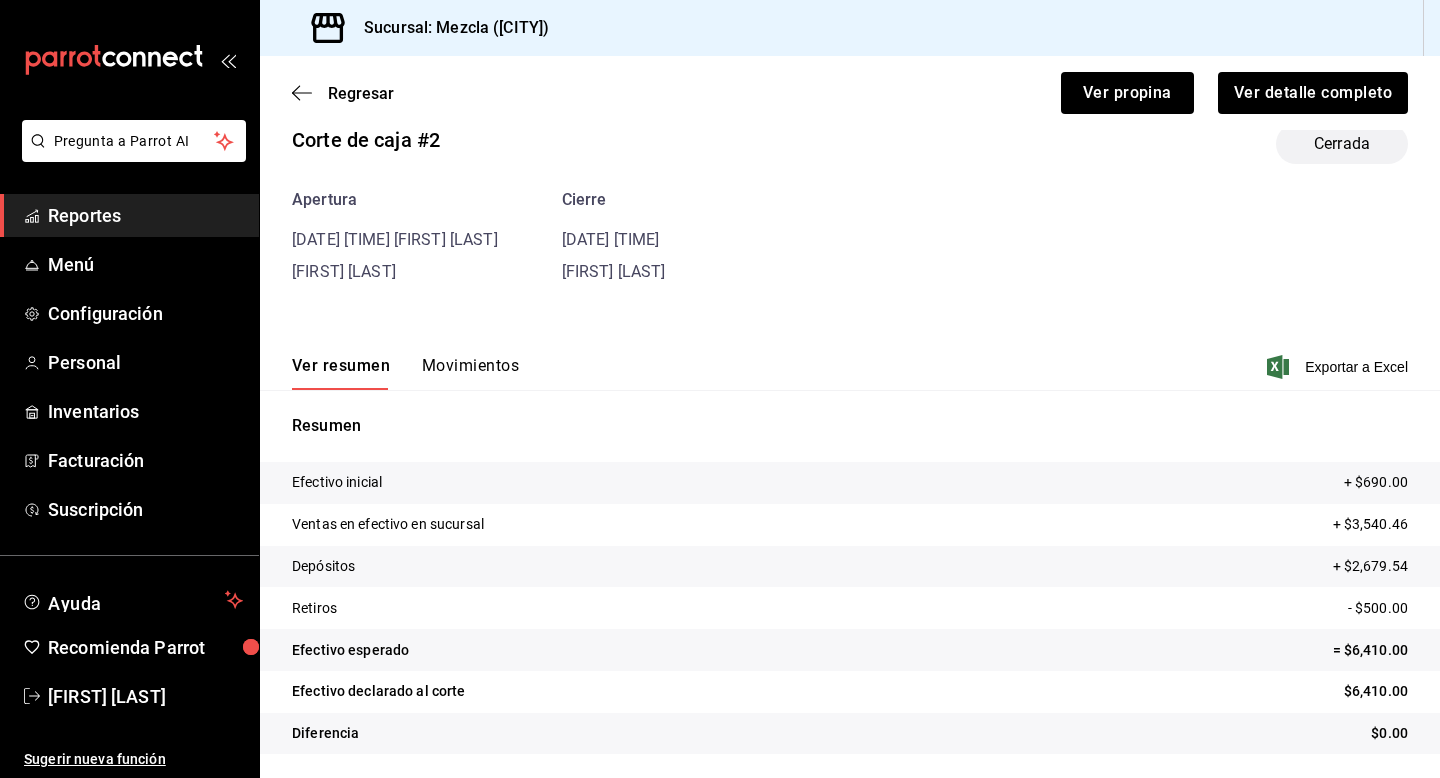 click on "Movimientos" at bounding box center [470, 373] 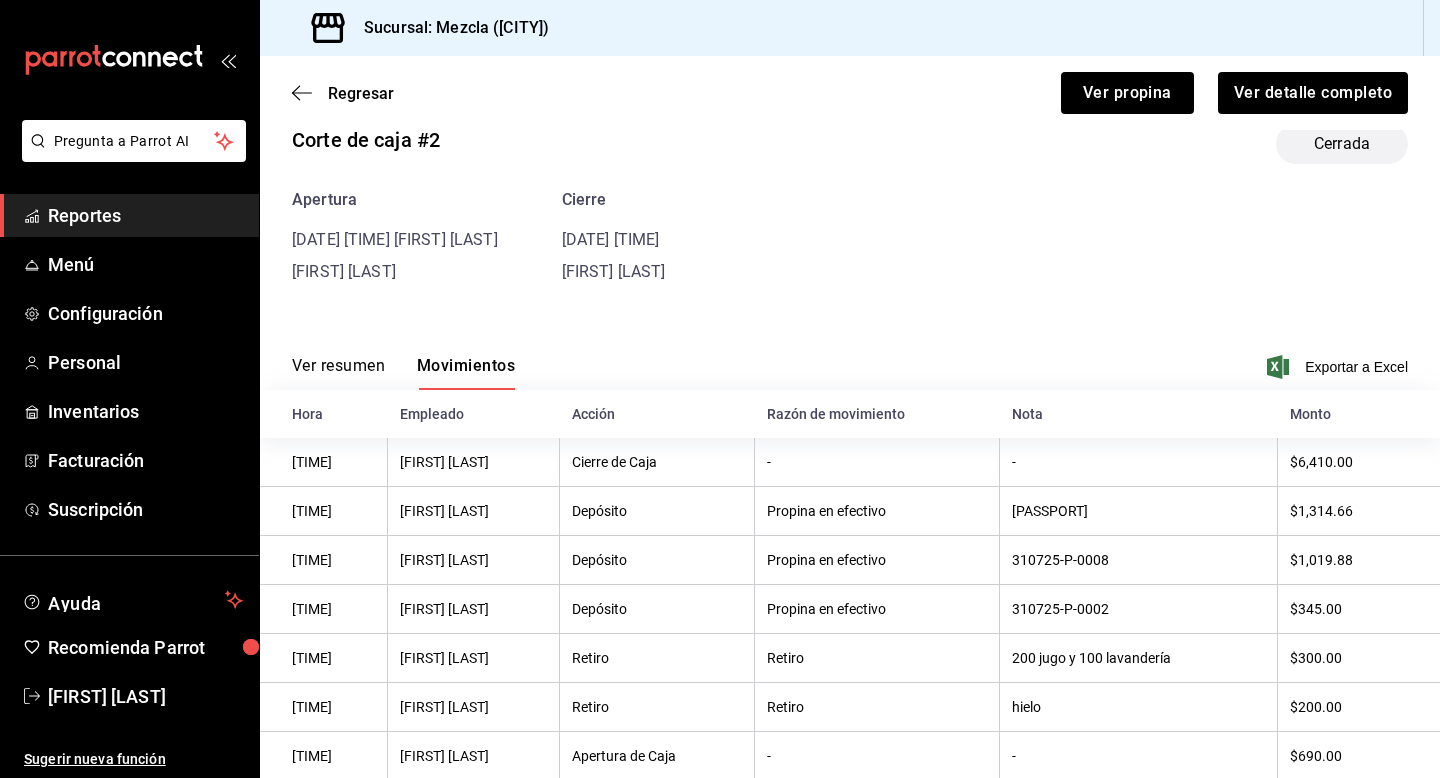 scroll, scrollTop: 93, scrollLeft: 0, axis: vertical 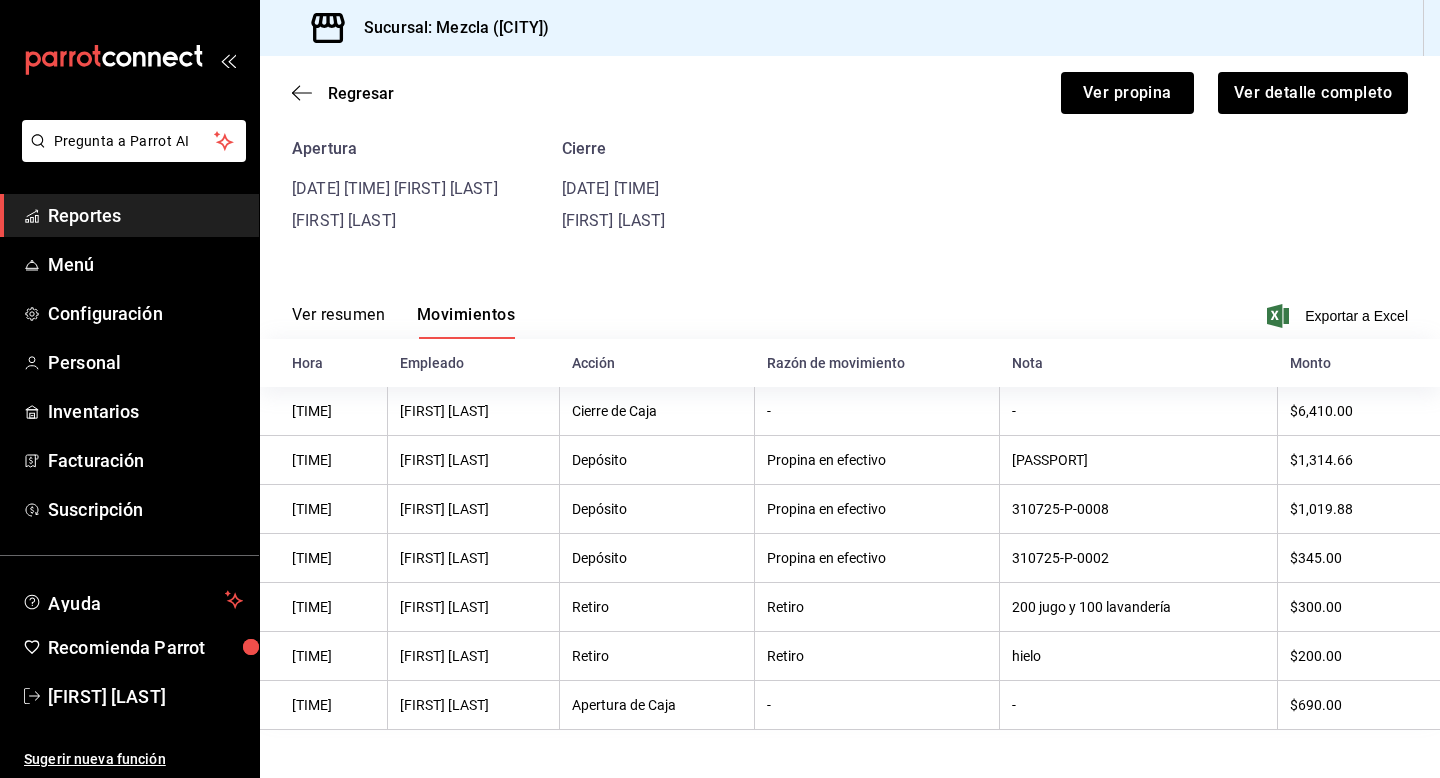 type 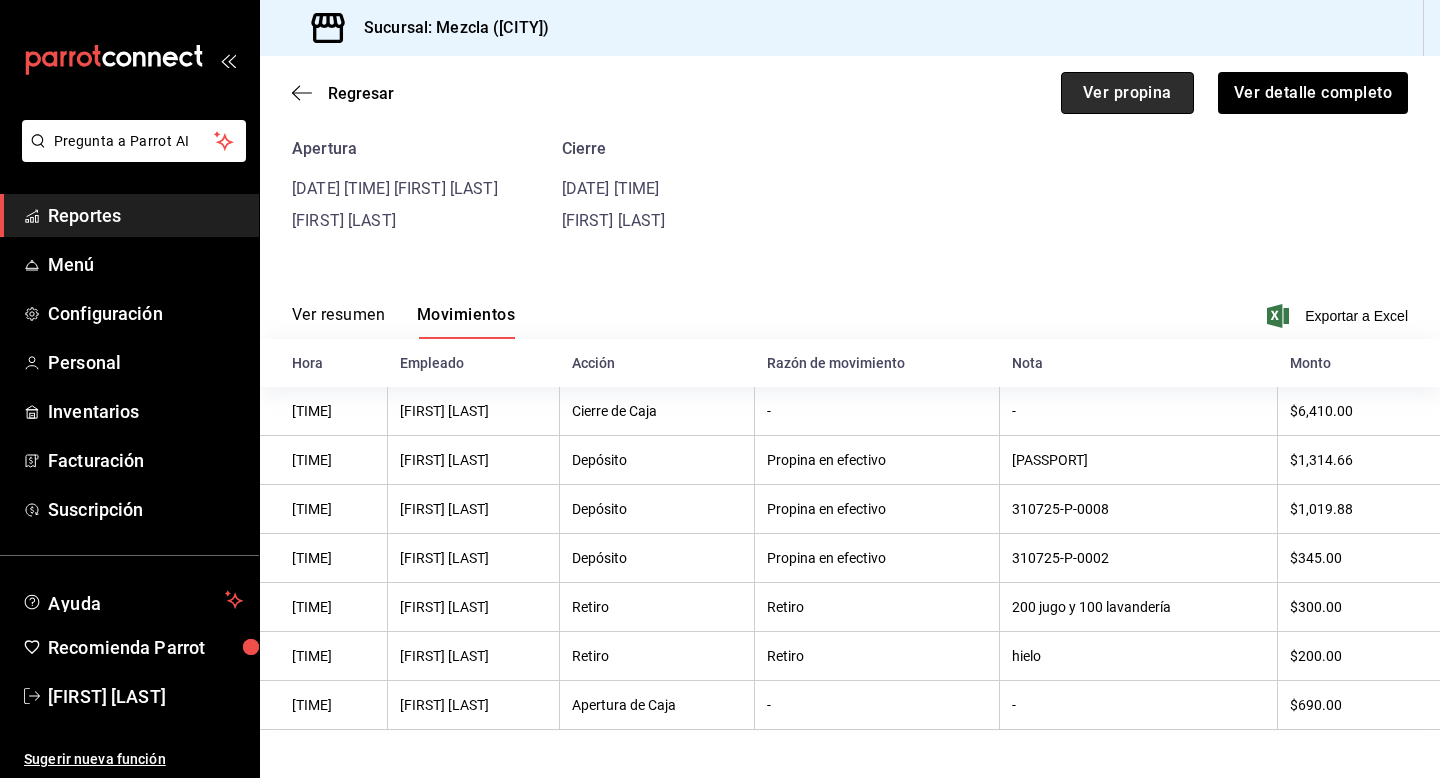 click on "Ver propina" at bounding box center [1127, 93] 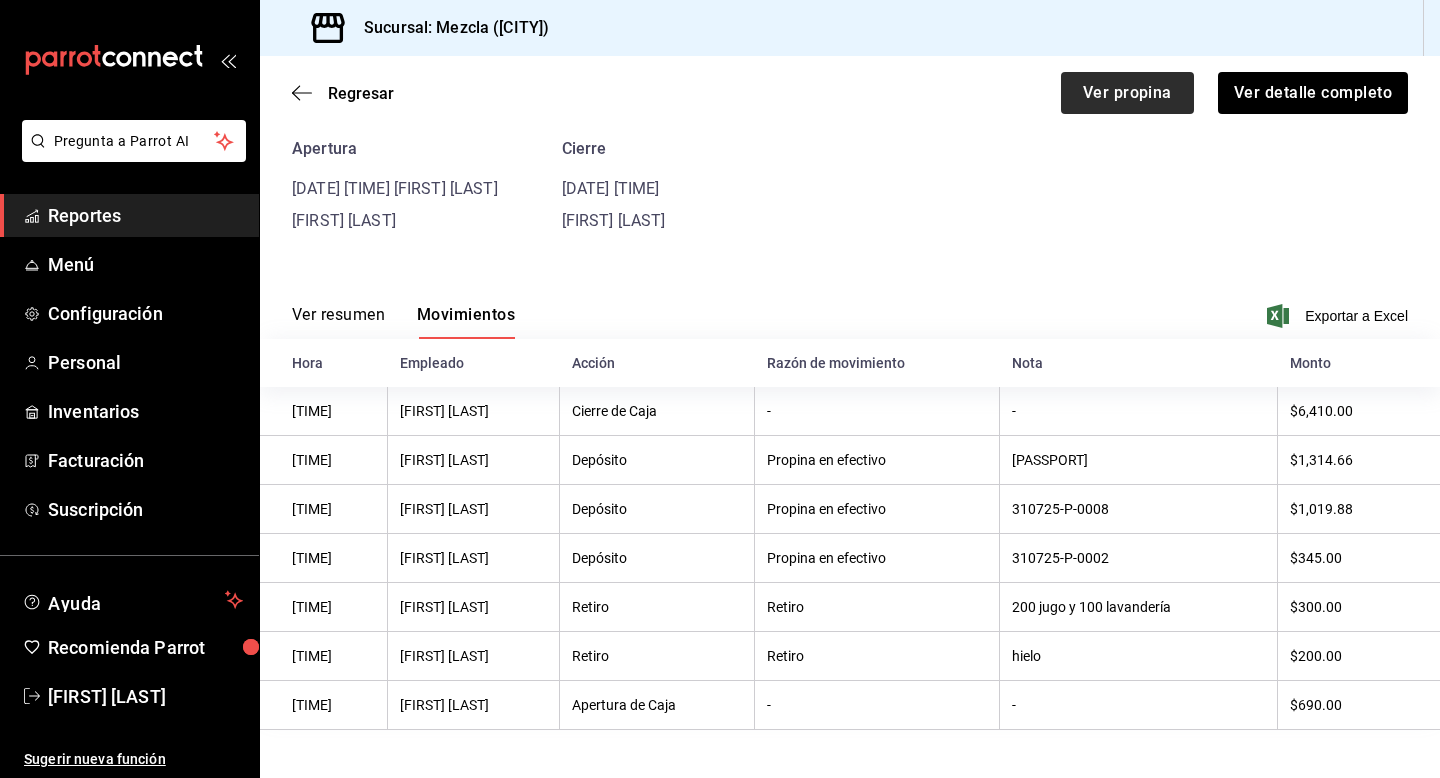scroll, scrollTop: 0, scrollLeft: 0, axis: both 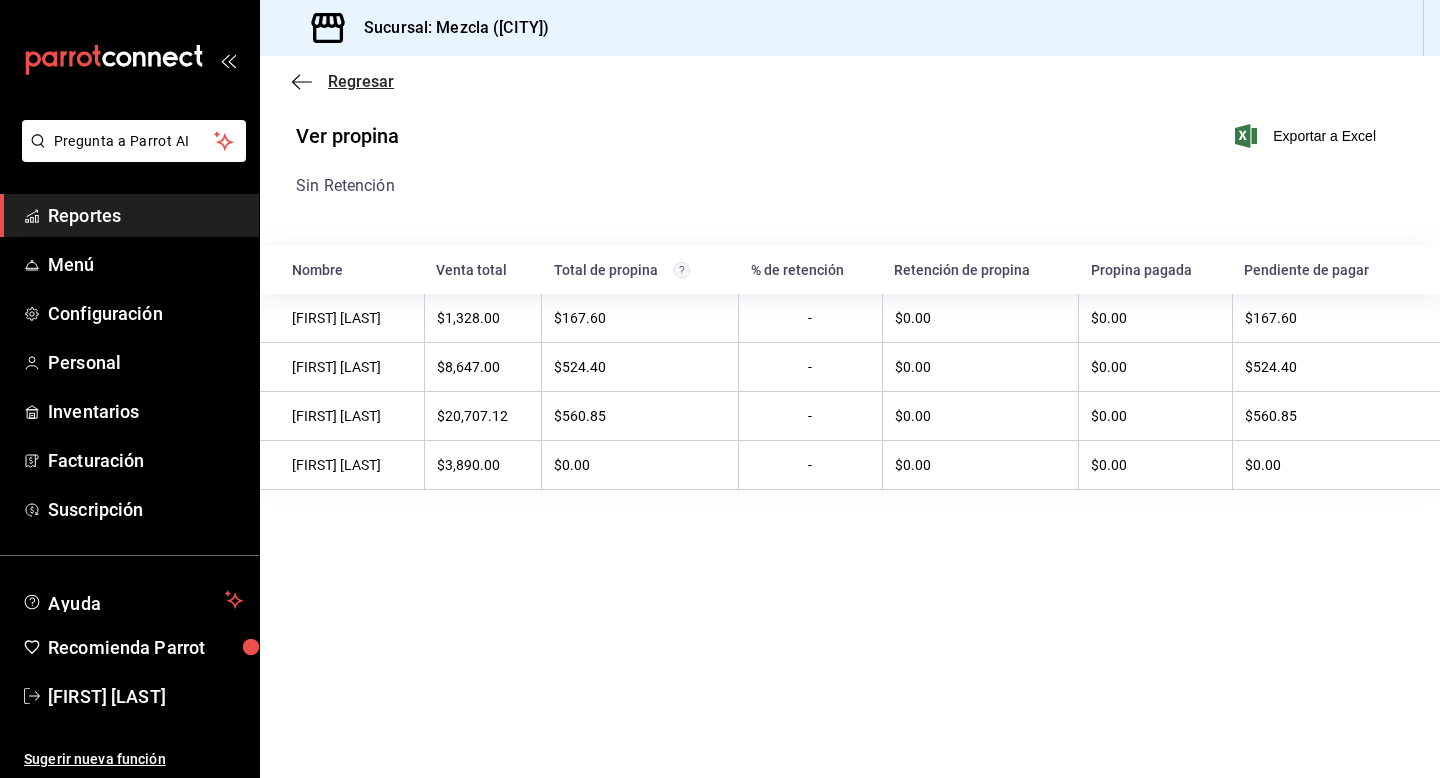 click on "Regresar" at bounding box center (343, 81) 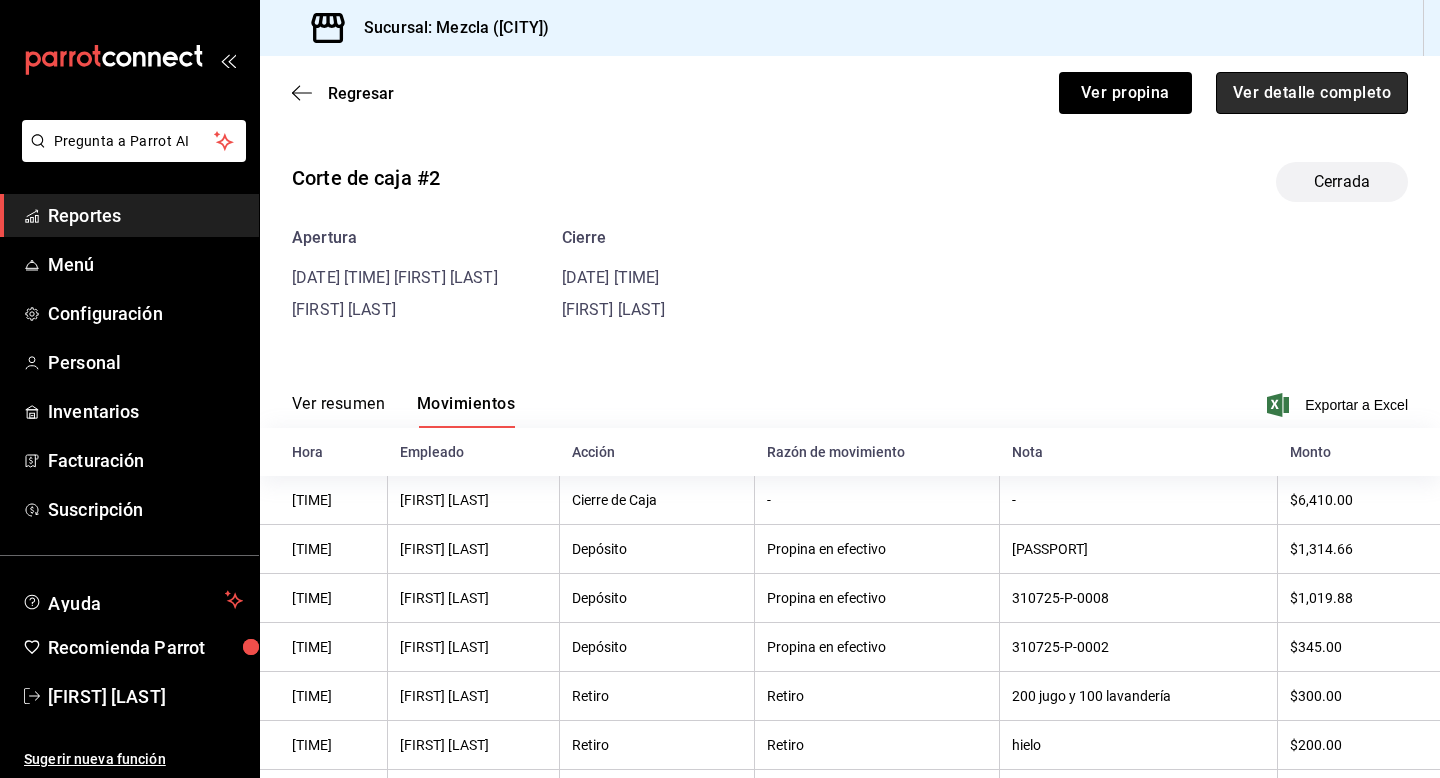 click on "Ver detalle completo" at bounding box center [1312, 93] 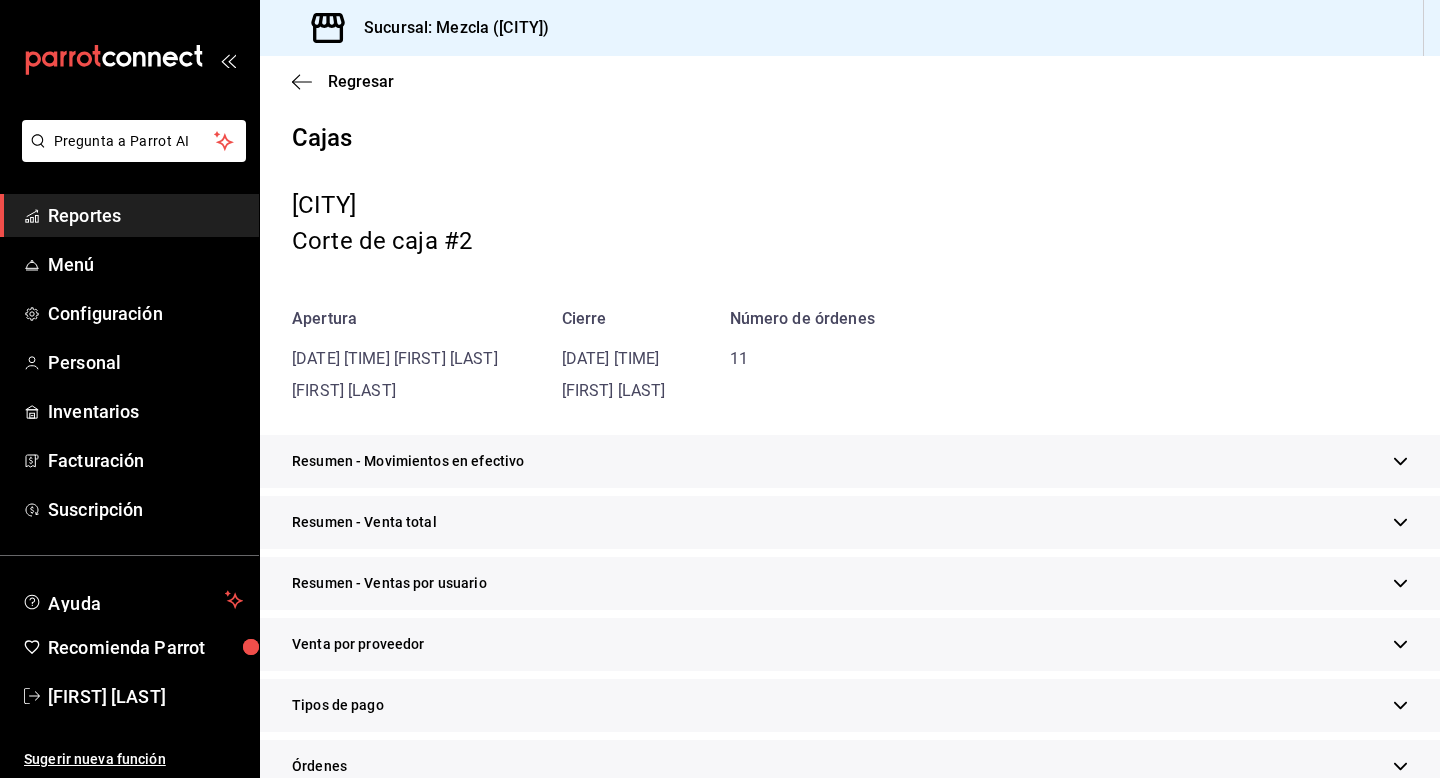 scroll, scrollTop: 527, scrollLeft: 0, axis: vertical 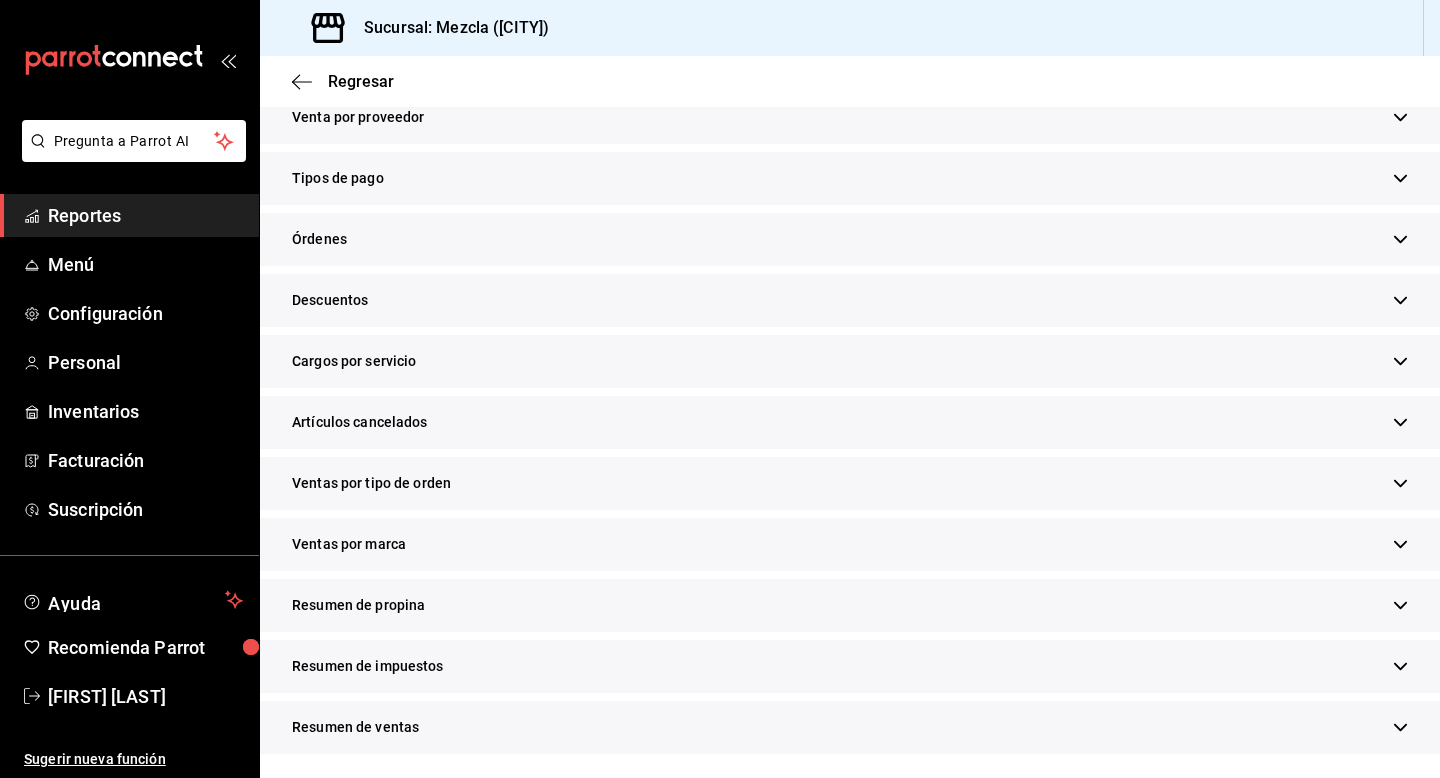 click on "Resumen de propina" at bounding box center [850, 605] 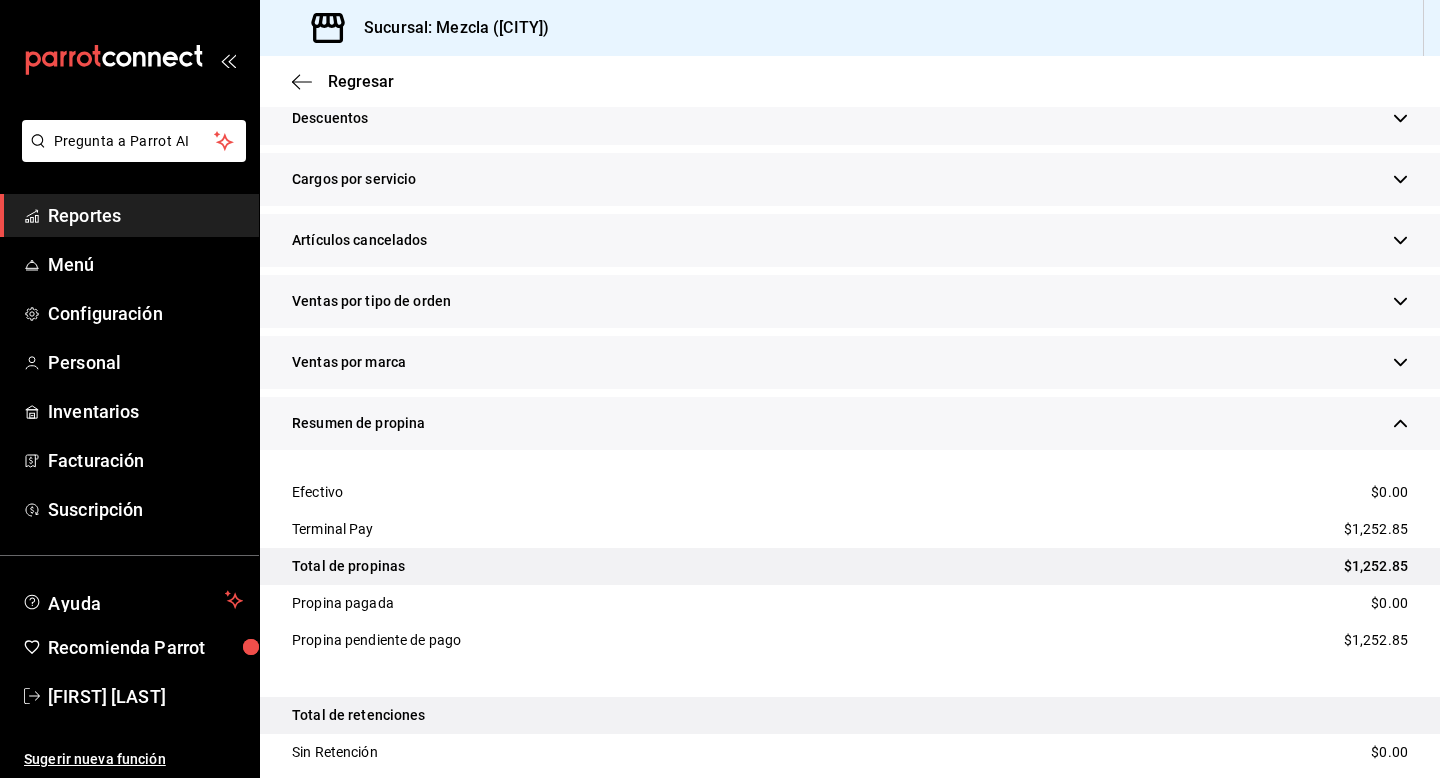 scroll, scrollTop: 730, scrollLeft: 0, axis: vertical 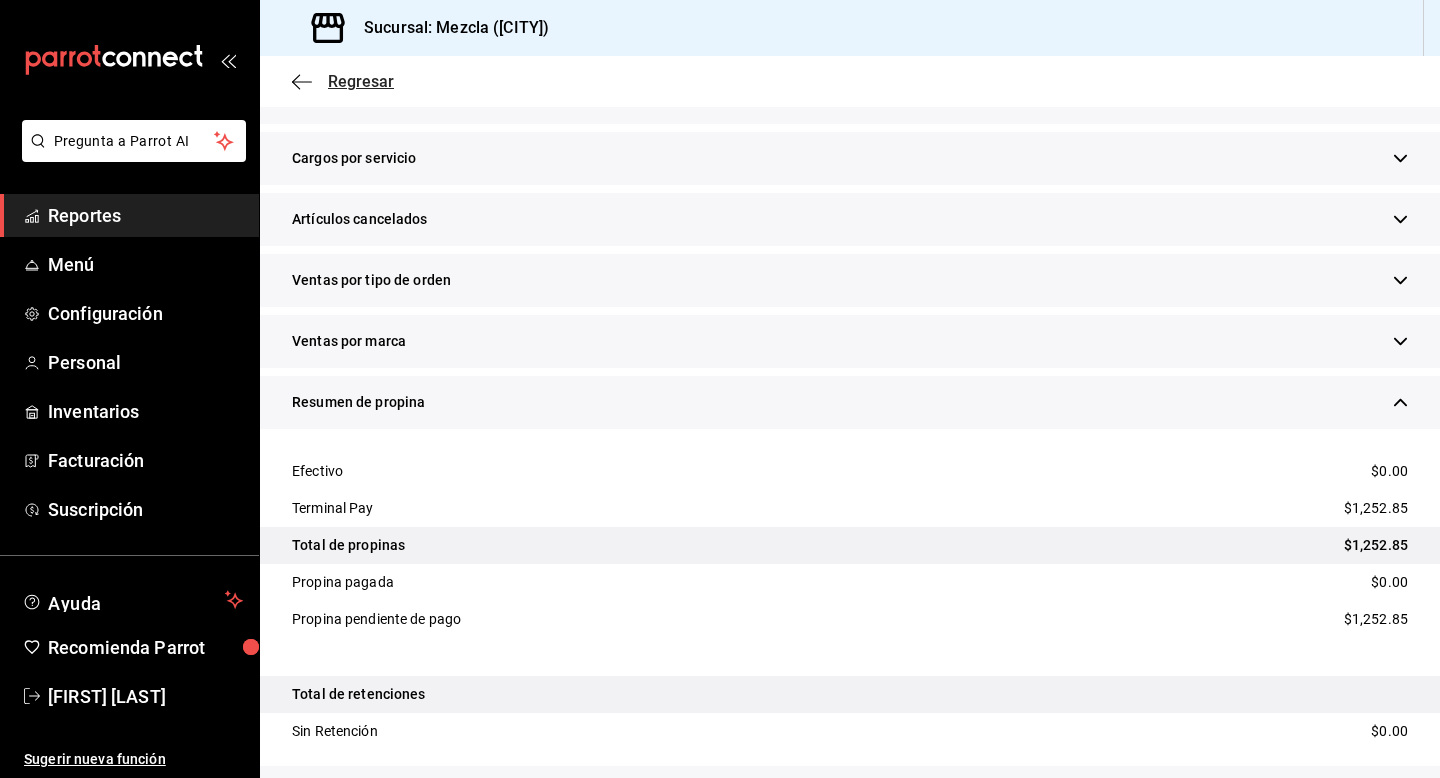click on "Regresar" at bounding box center (361, 81) 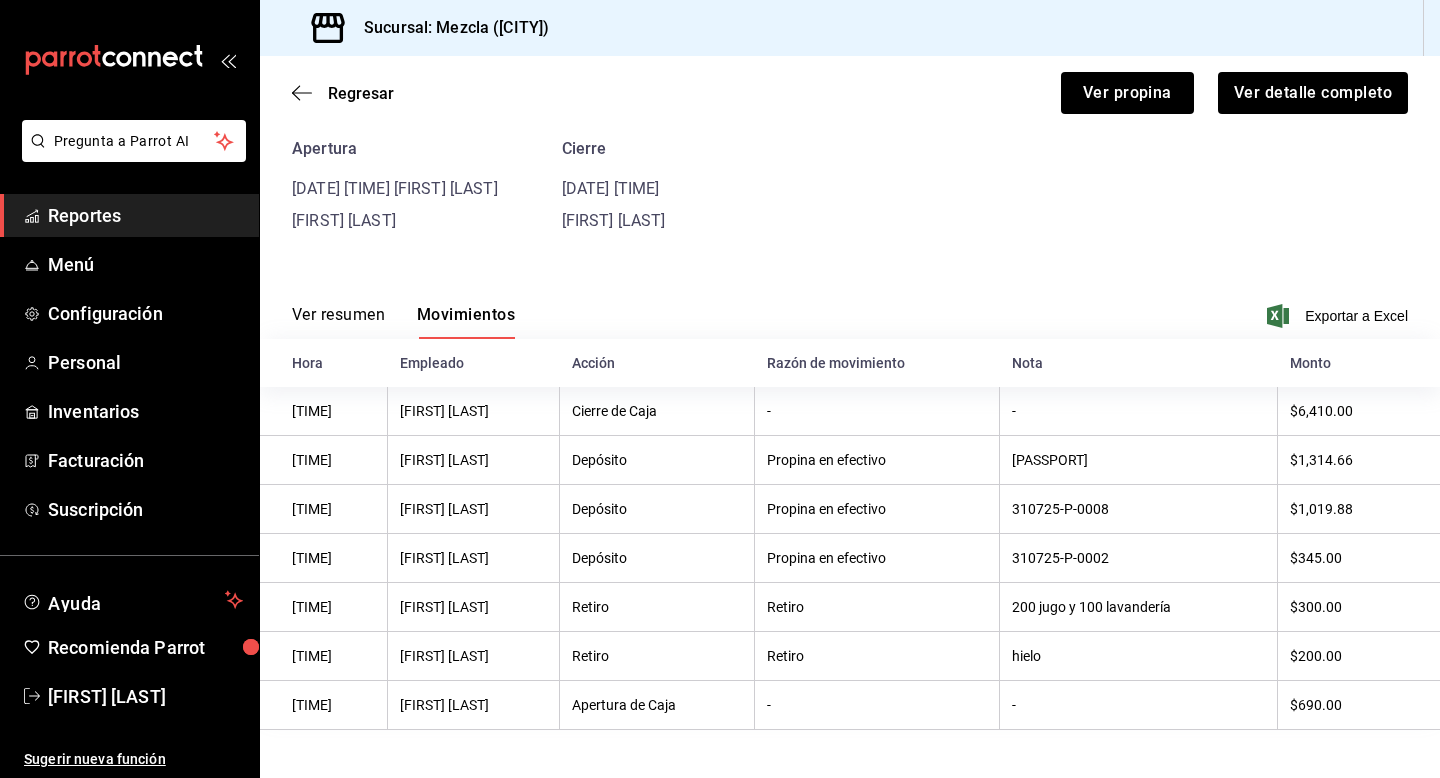 scroll, scrollTop: 93, scrollLeft: 0, axis: vertical 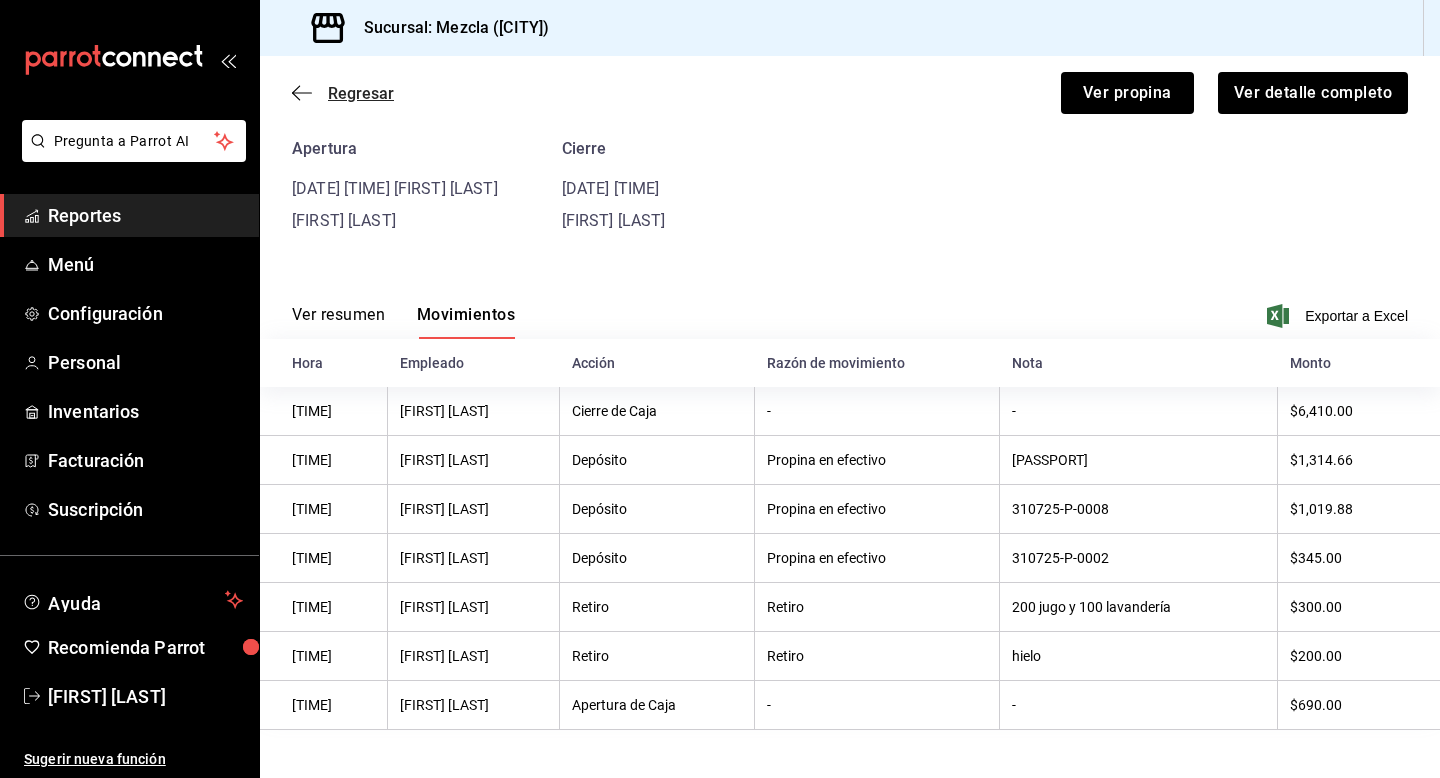 click on "Regresar" at bounding box center [361, 93] 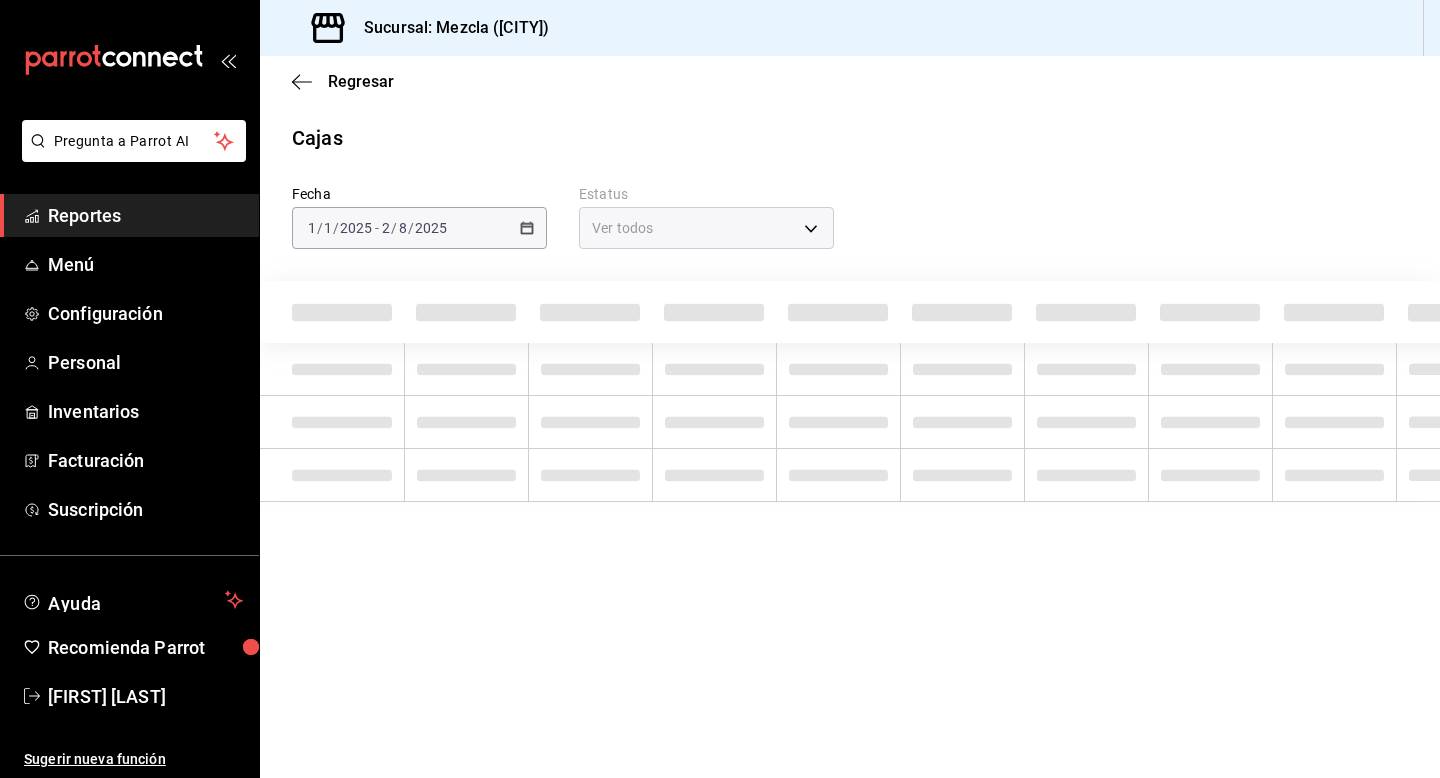 scroll, scrollTop: 0, scrollLeft: 0, axis: both 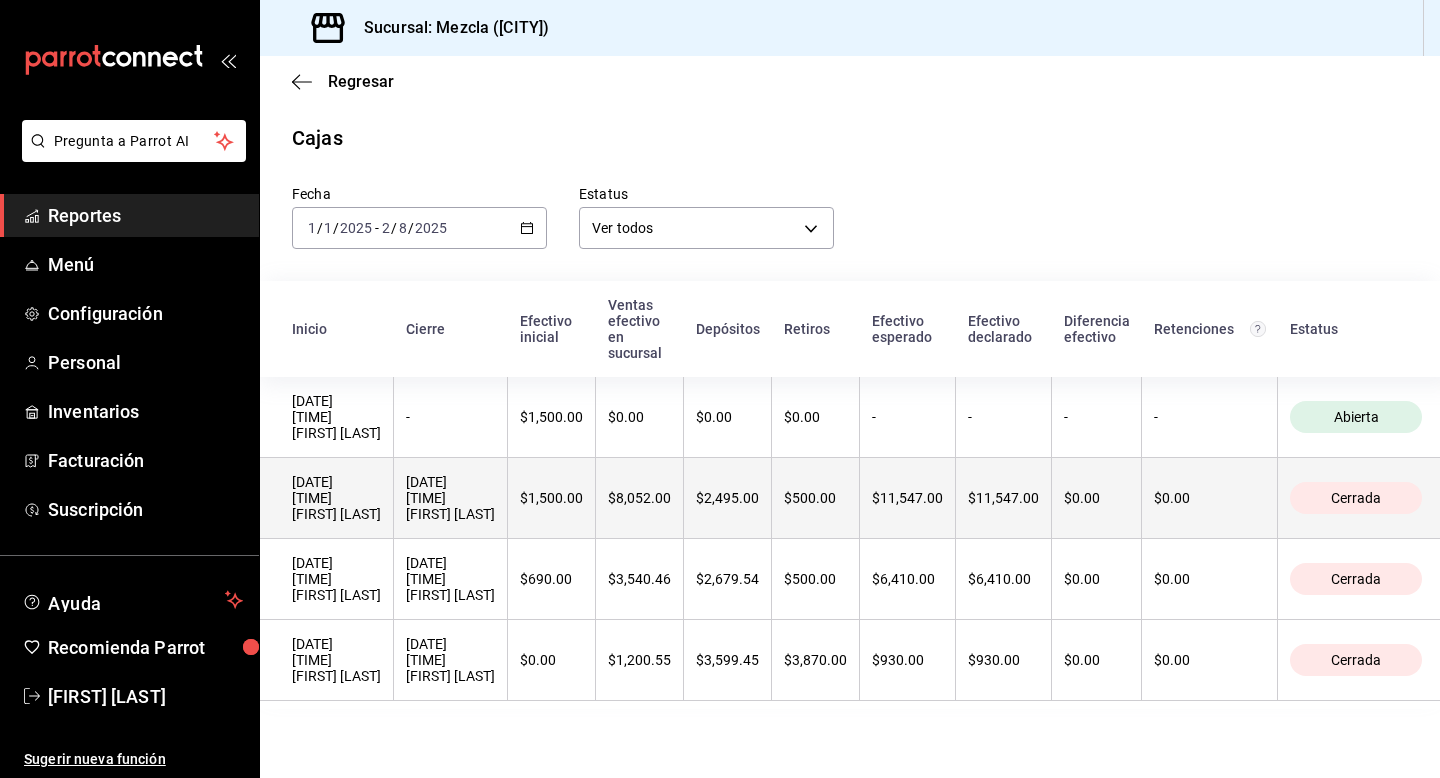 click on "[DATE]
[TIME]
[FIRST] [LAST]" at bounding box center [451, 498] 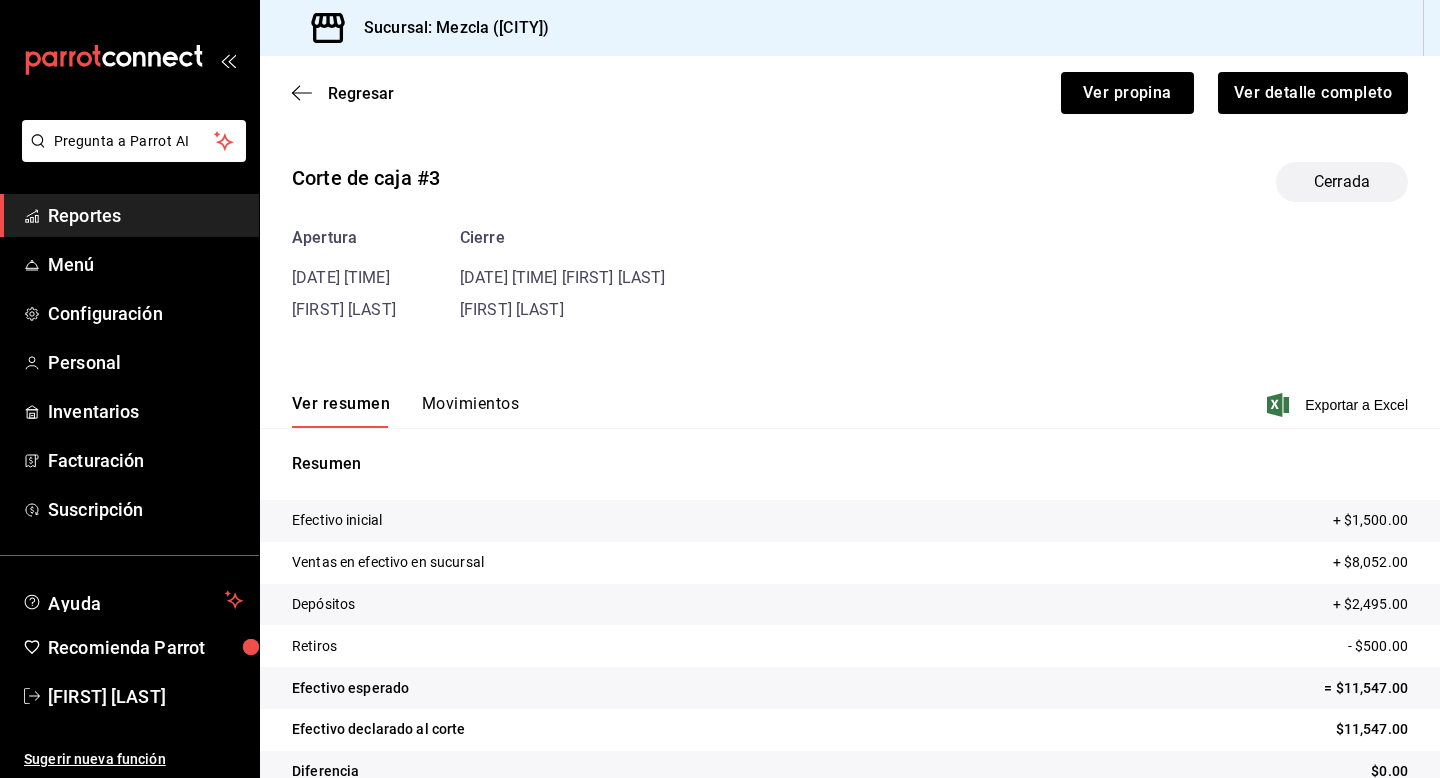 click on "Movimientos" at bounding box center (470, 411) 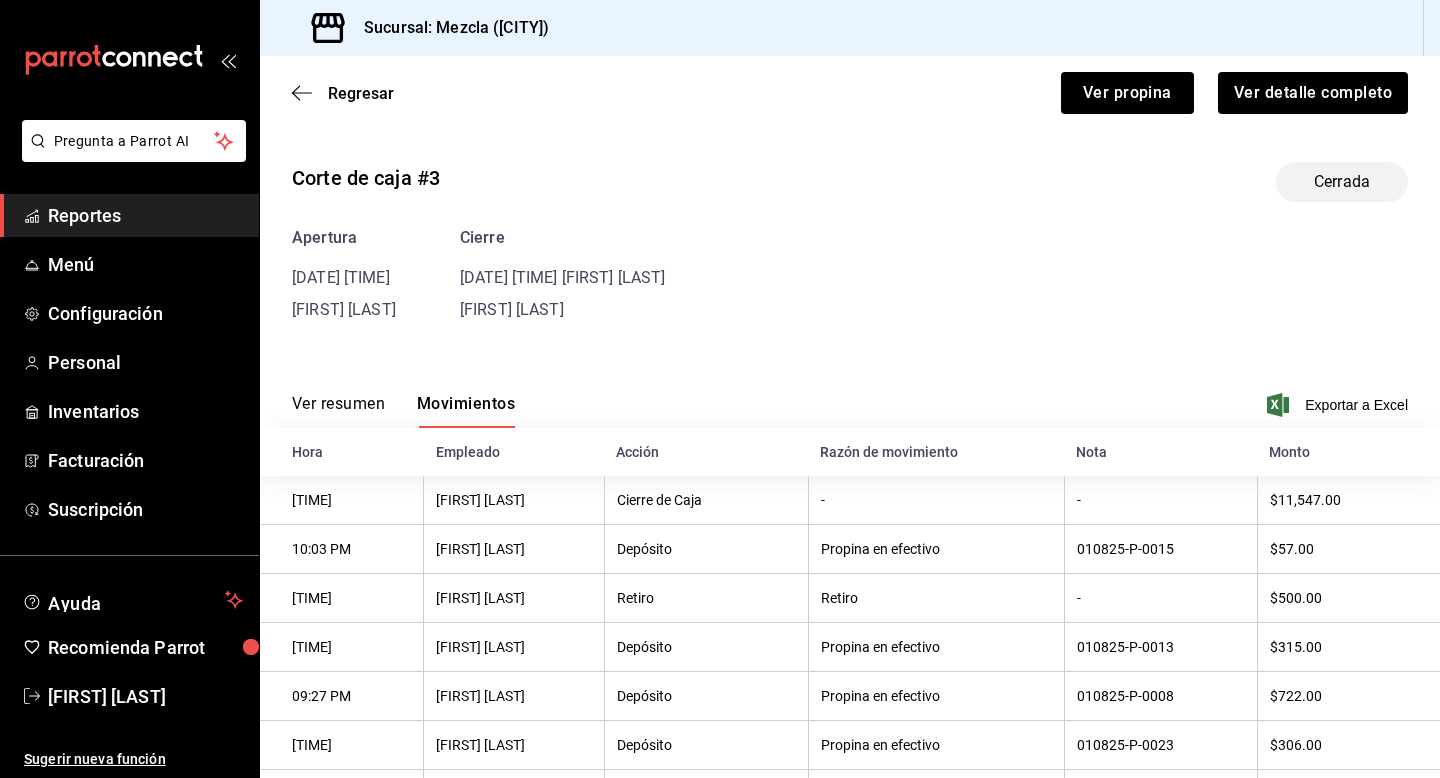 type 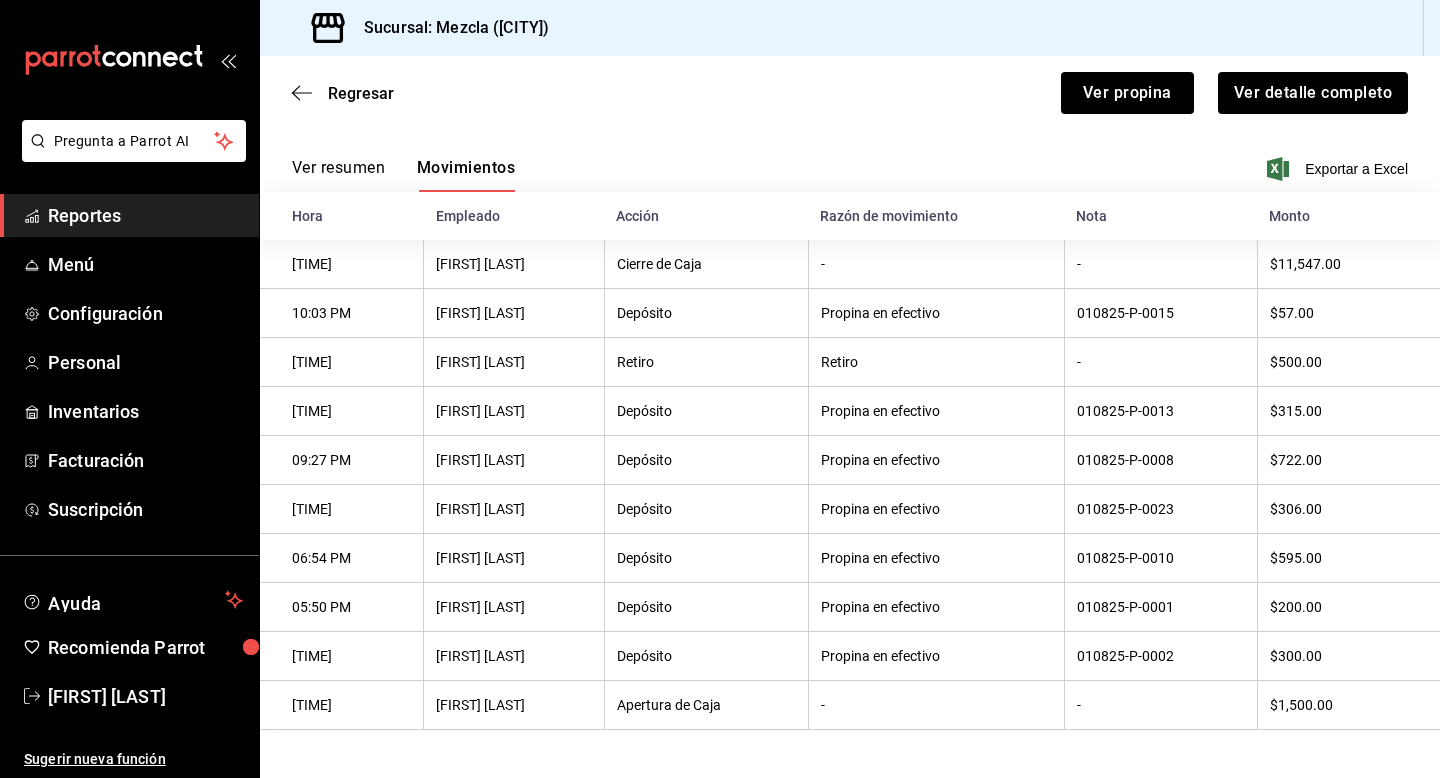 scroll, scrollTop: 240, scrollLeft: 0, axis: vertical 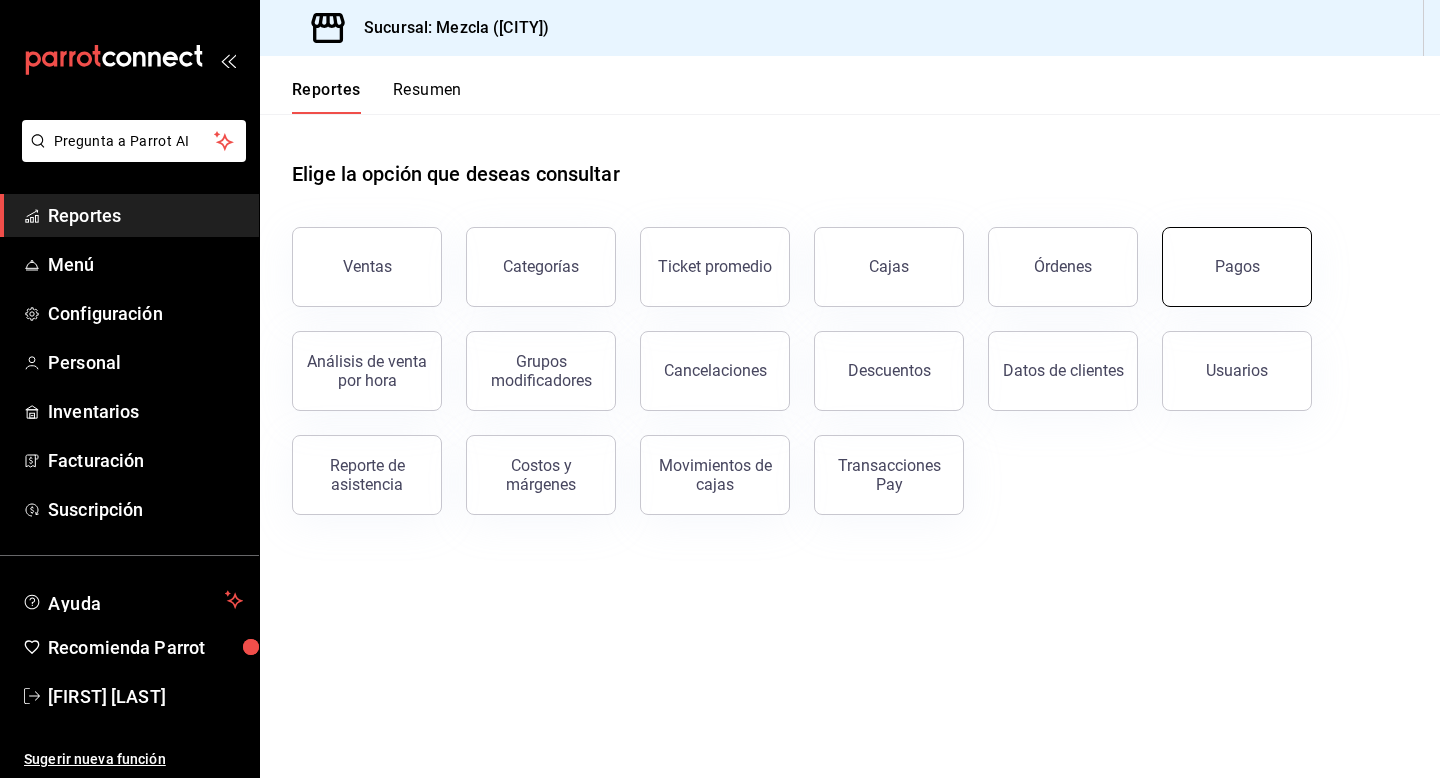 click on "Pagos" at bounding box center [1237, 267] 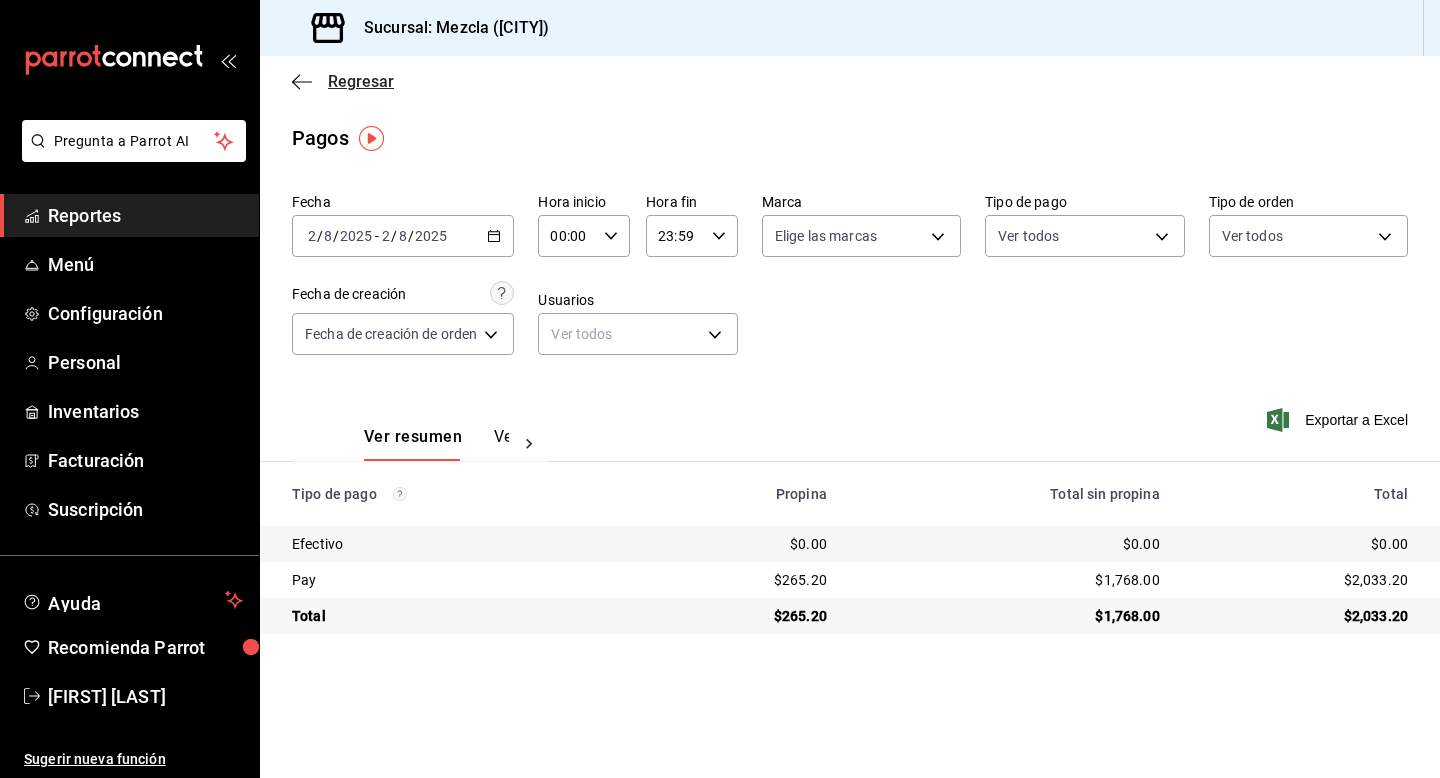 click on "Regresar" at bounding box center [361, 81] 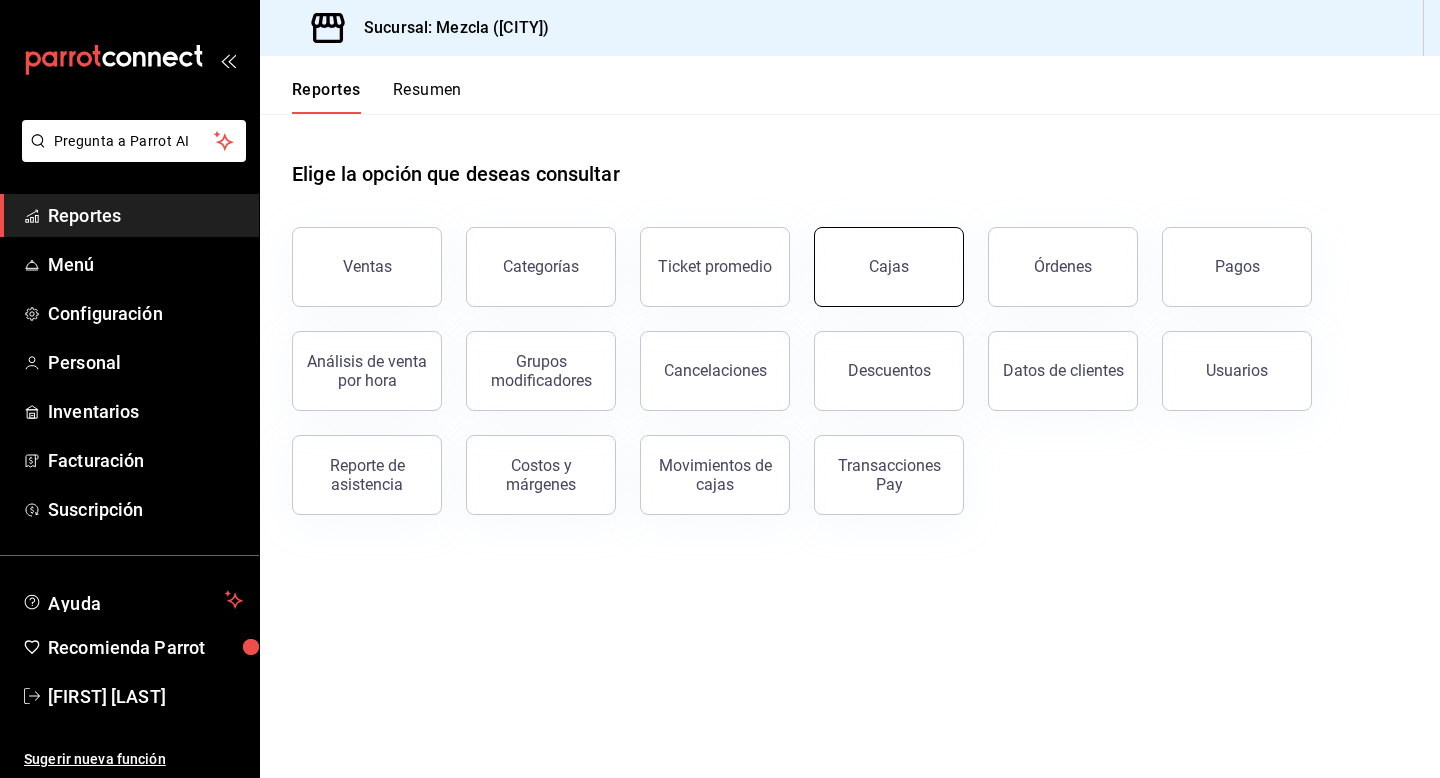 click on "Cajas" at bounding box center (889, 267) 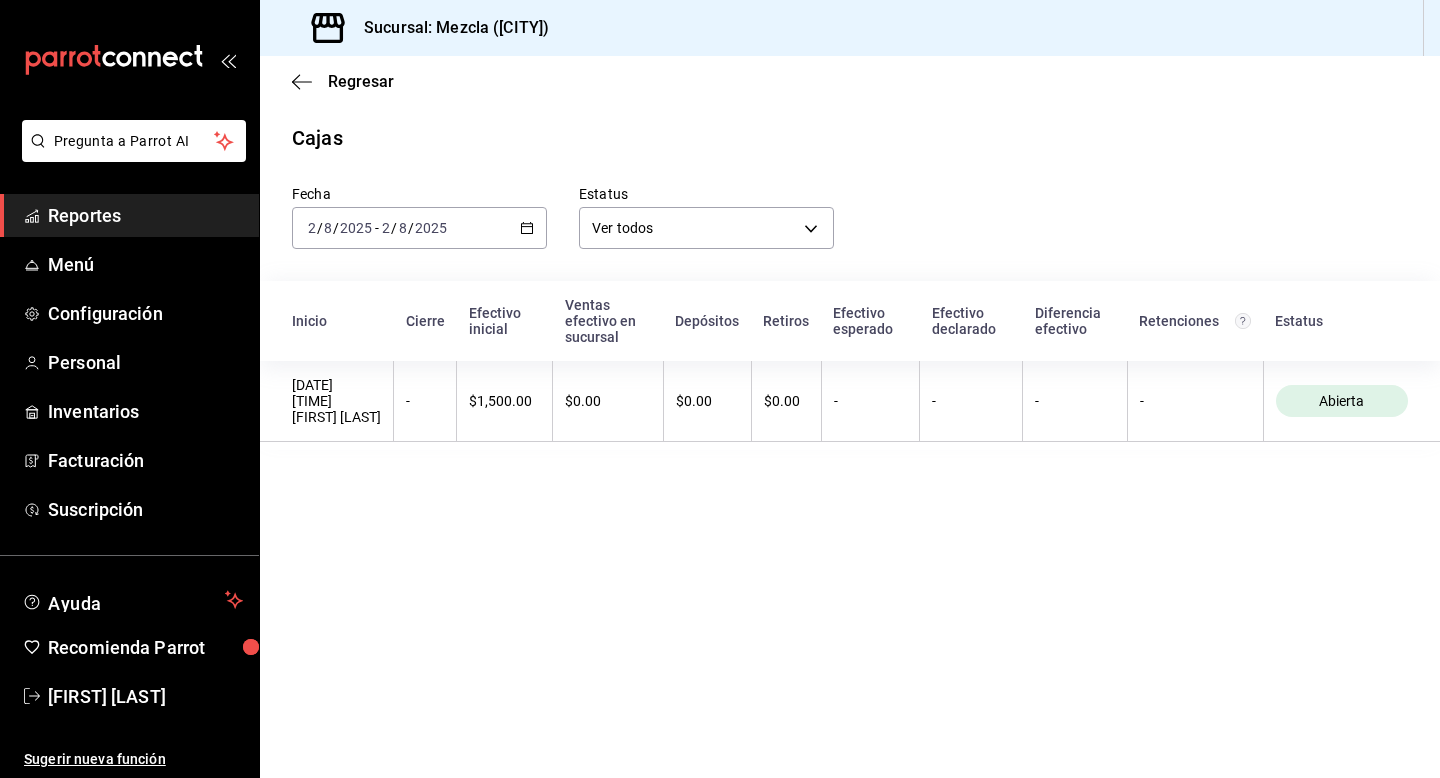 click 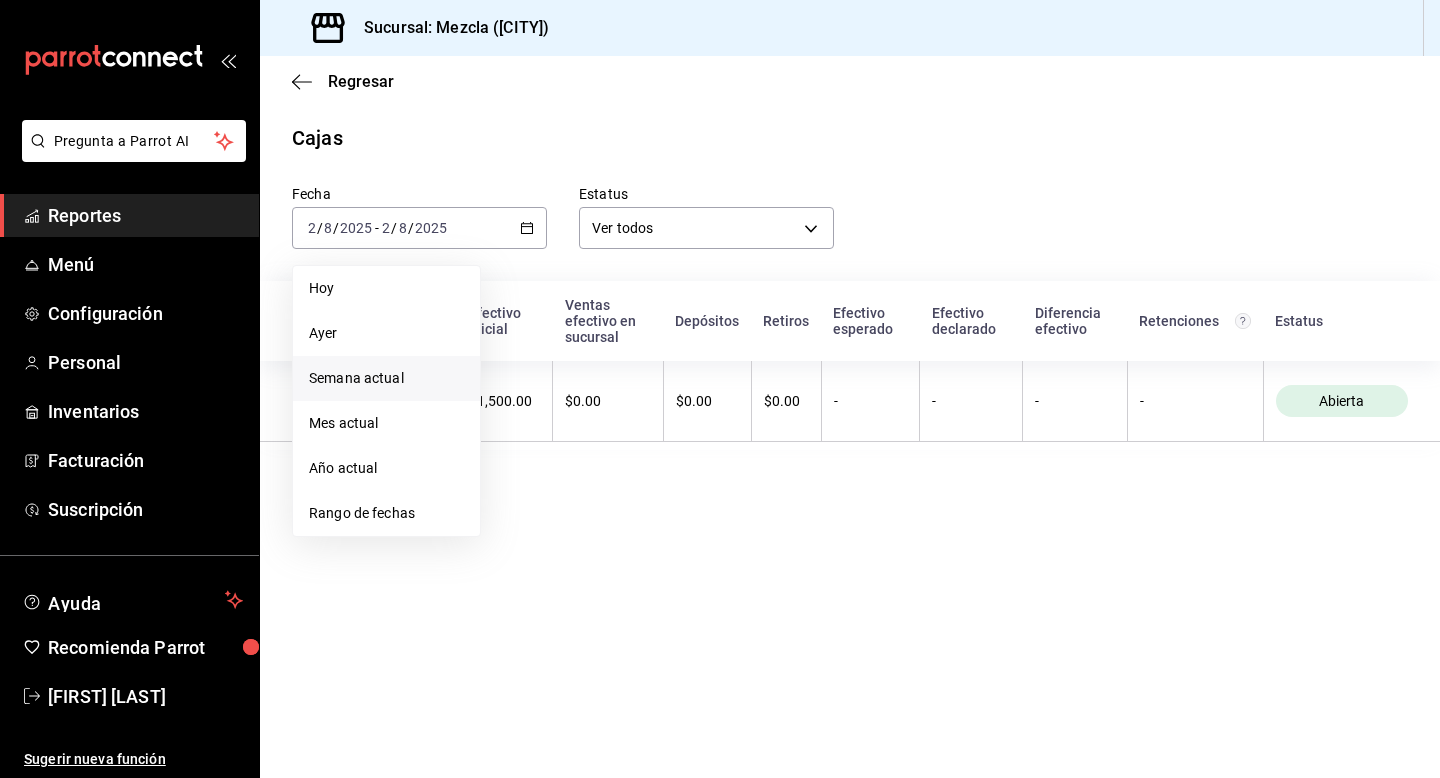 click on "Semana actual" at bounding box center [386, 378] 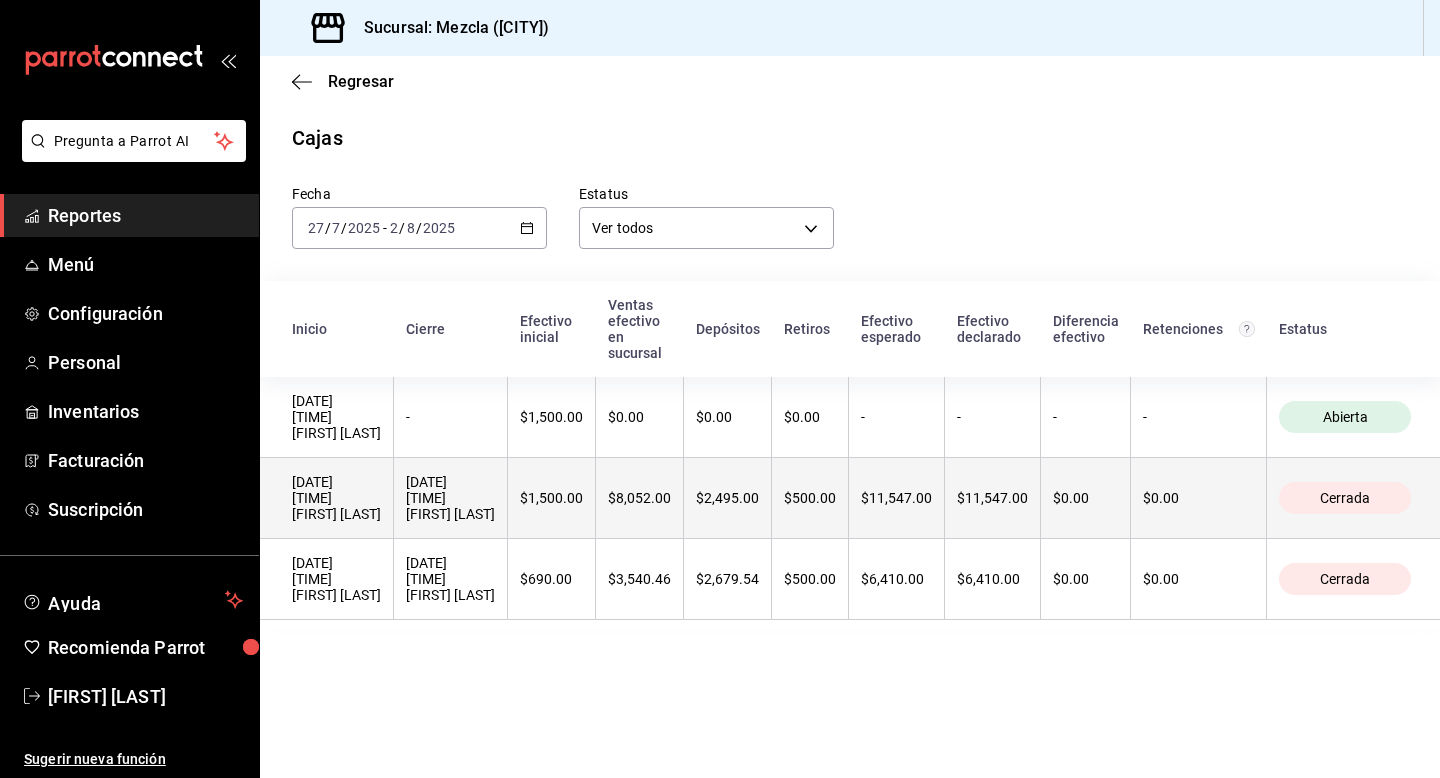 click on "01/08/2025
16:06:58
[FIRST] [LAST]" at bounding box center (336, 498) 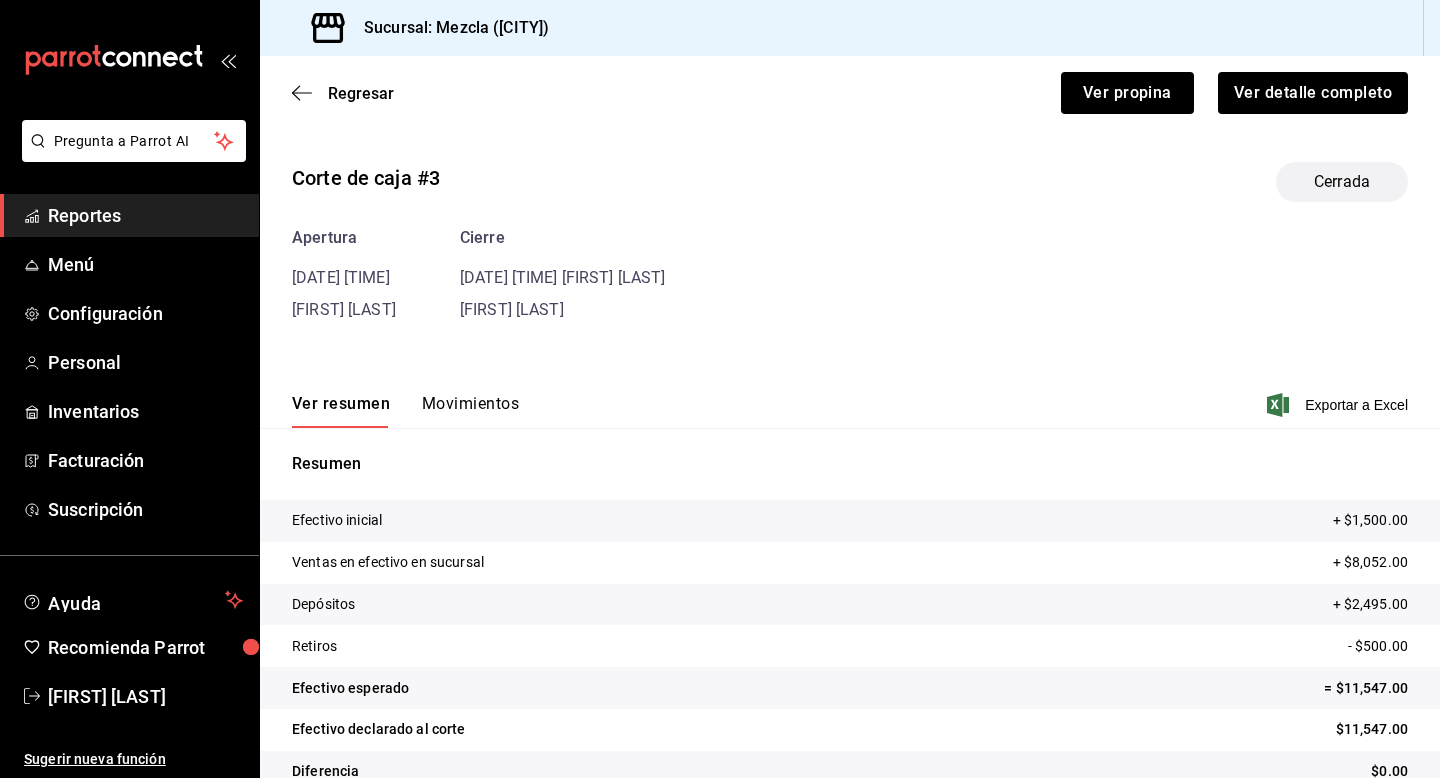 click on "Ver resumen Movimientos Exportar a Excel" at bounding box center (850, 399) 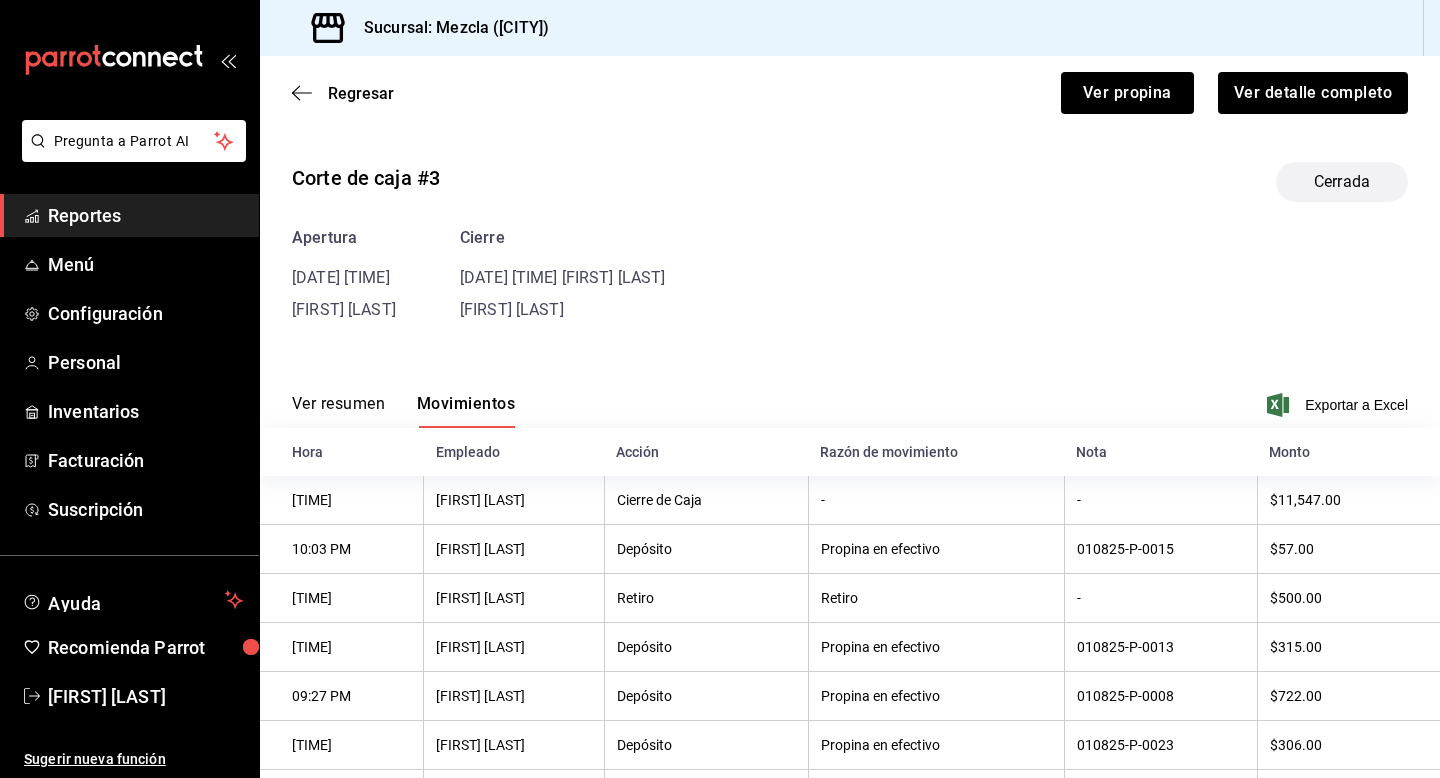 type 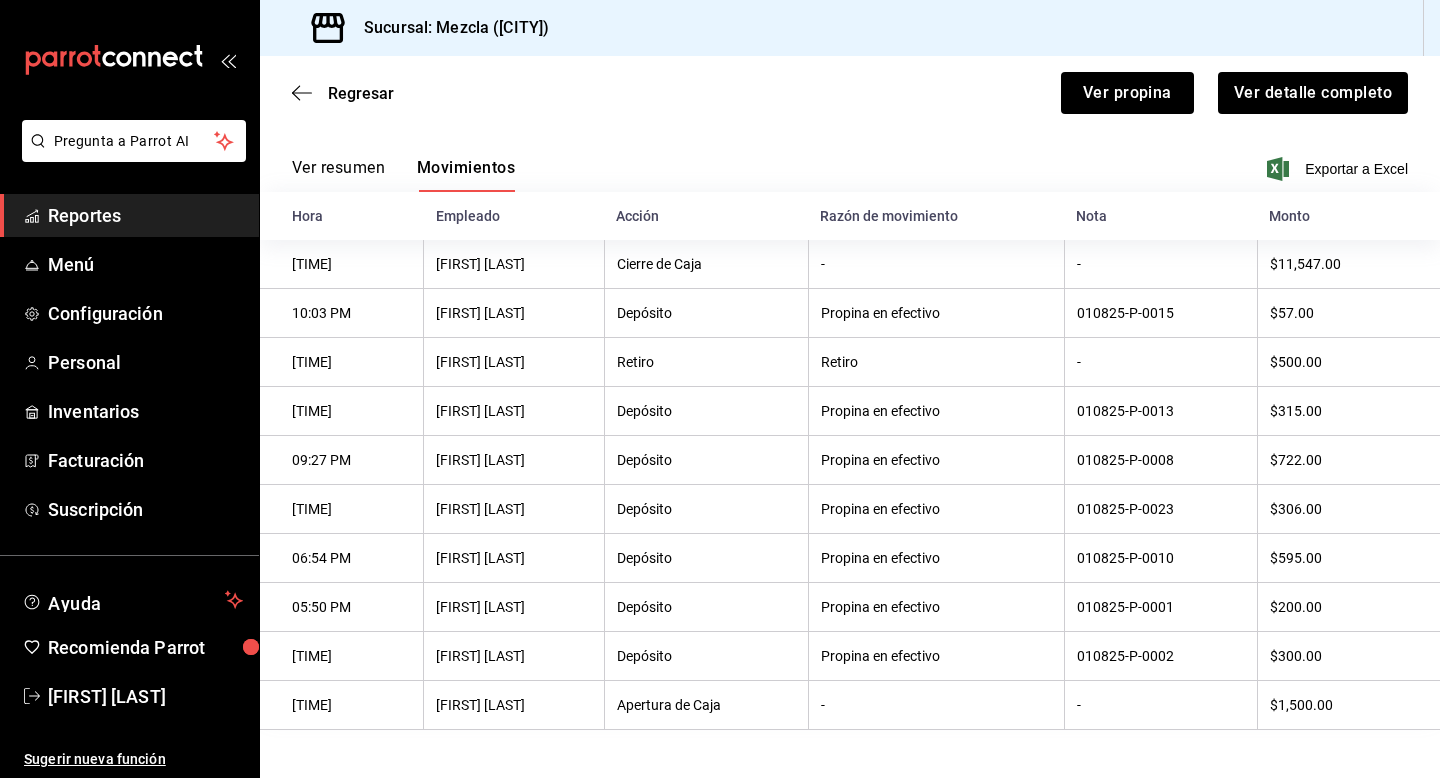 scroll, scrollTop: 0, scrollLeft: 0, axis: both 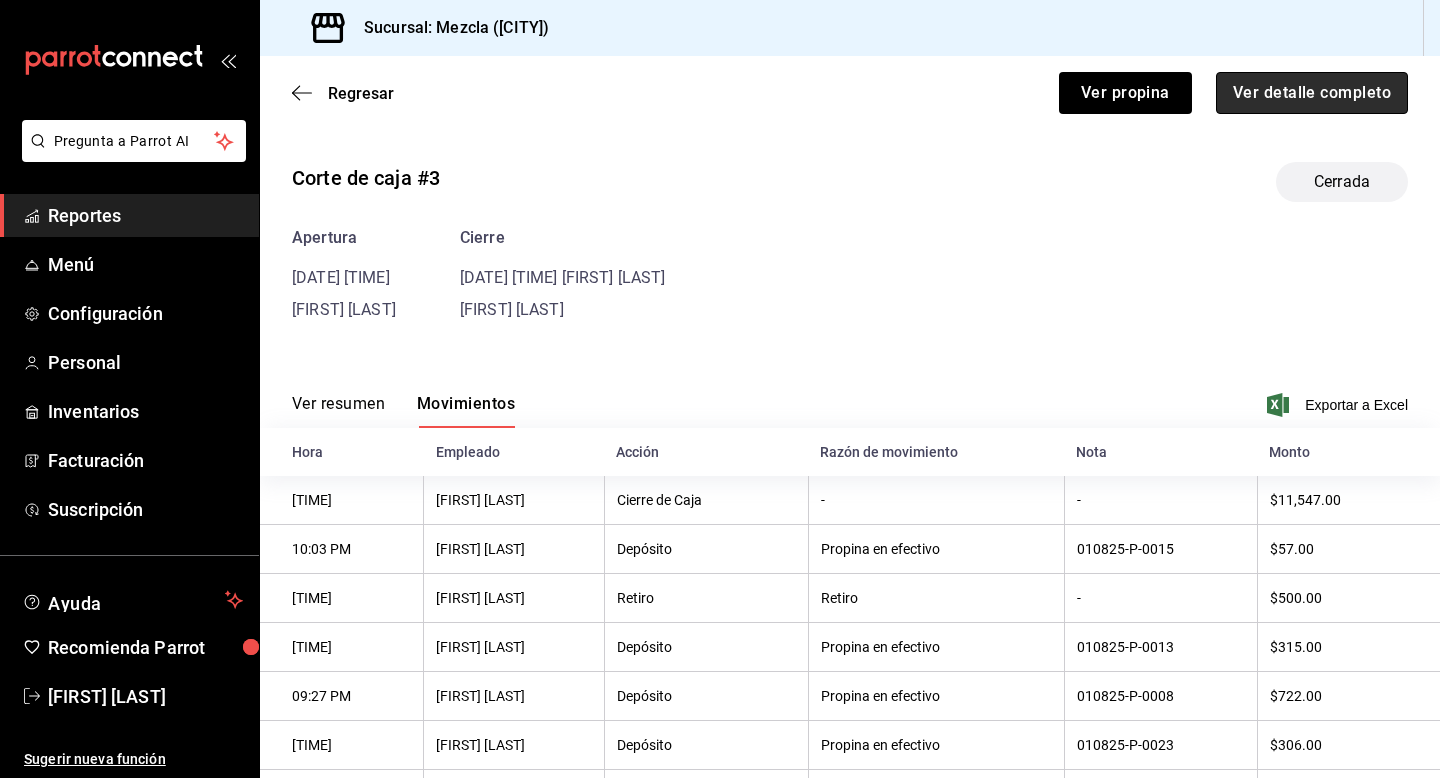 click on "Ver detalle completo" at bounding box center (1312, 93) 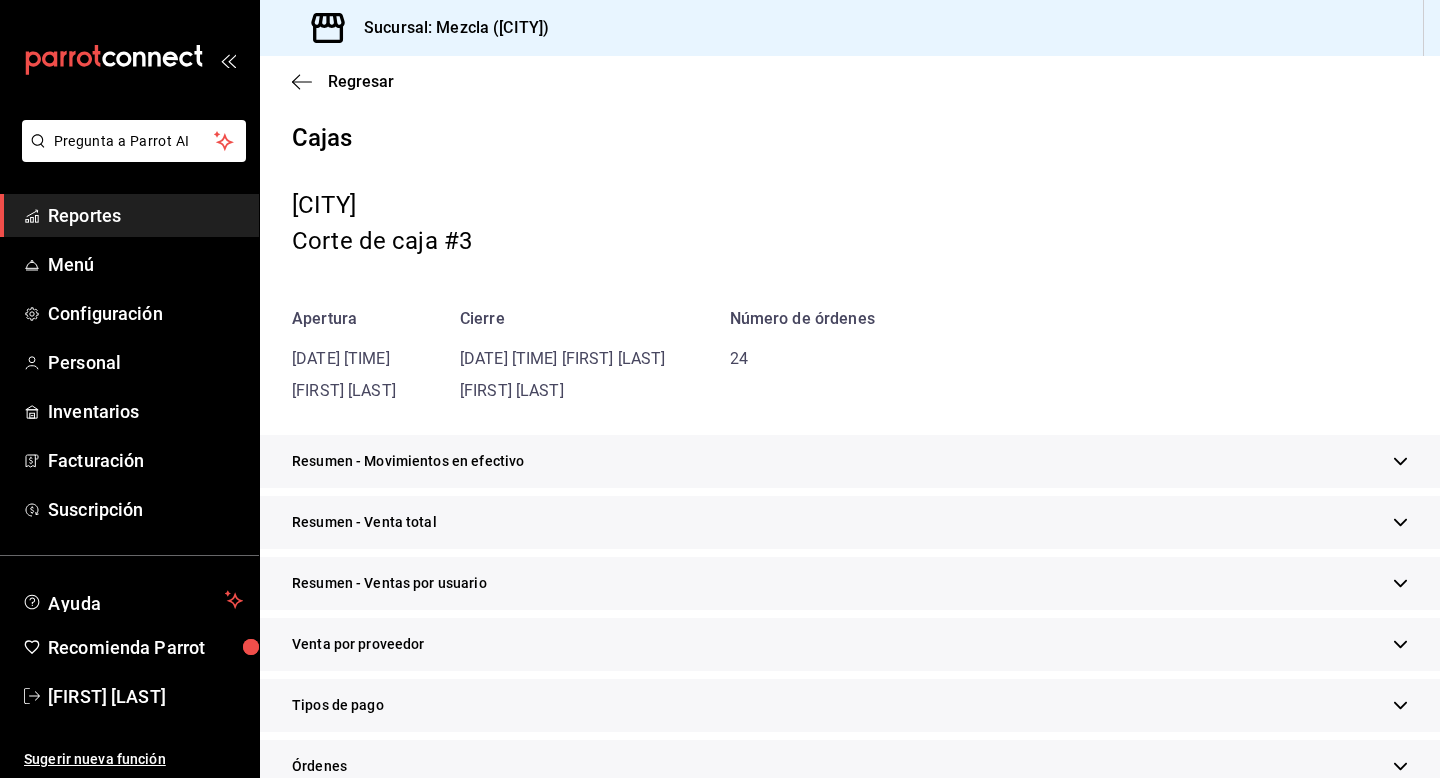scroll, scrollTop: 527, scrollLeft: 0, axis: vertical 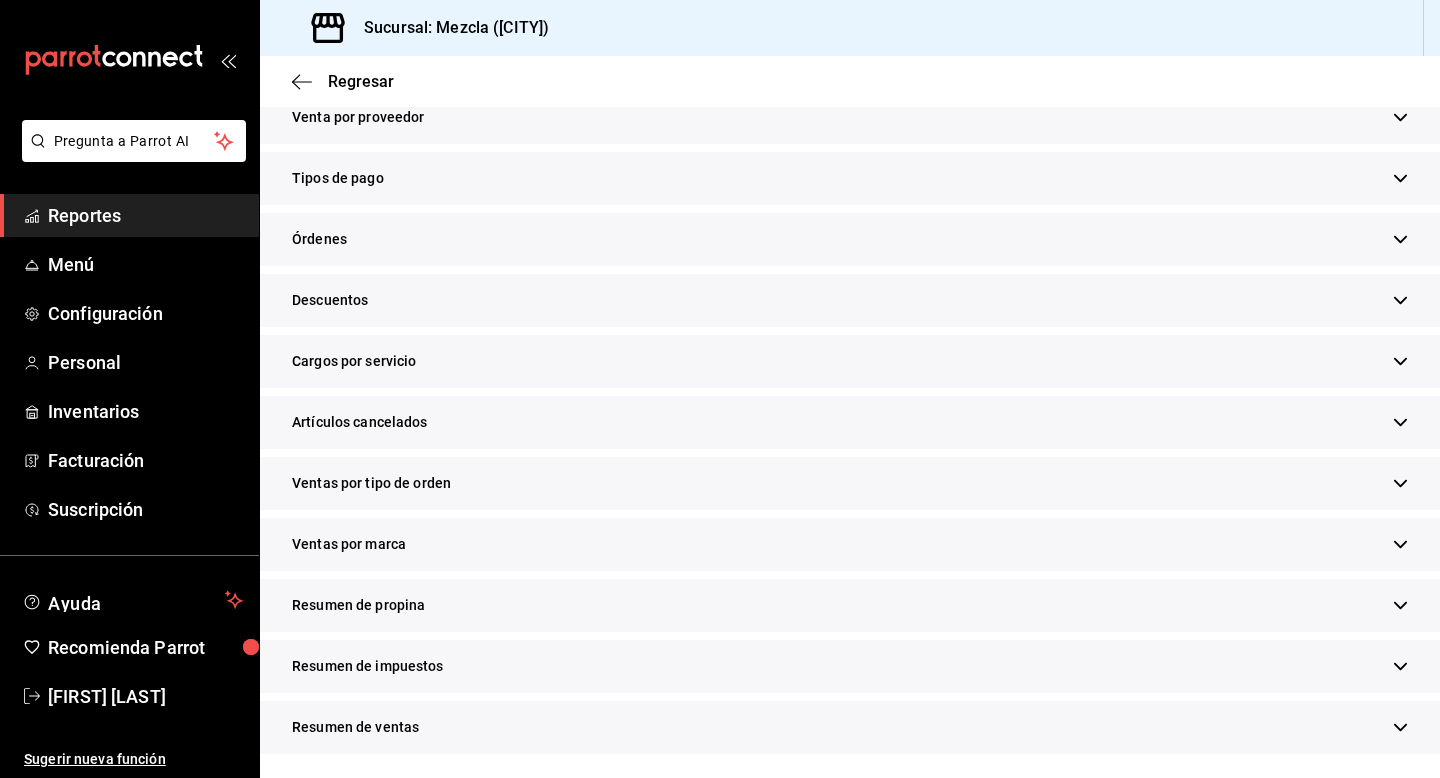 click on "Resumen de propina" at bounding box center [850, 605] 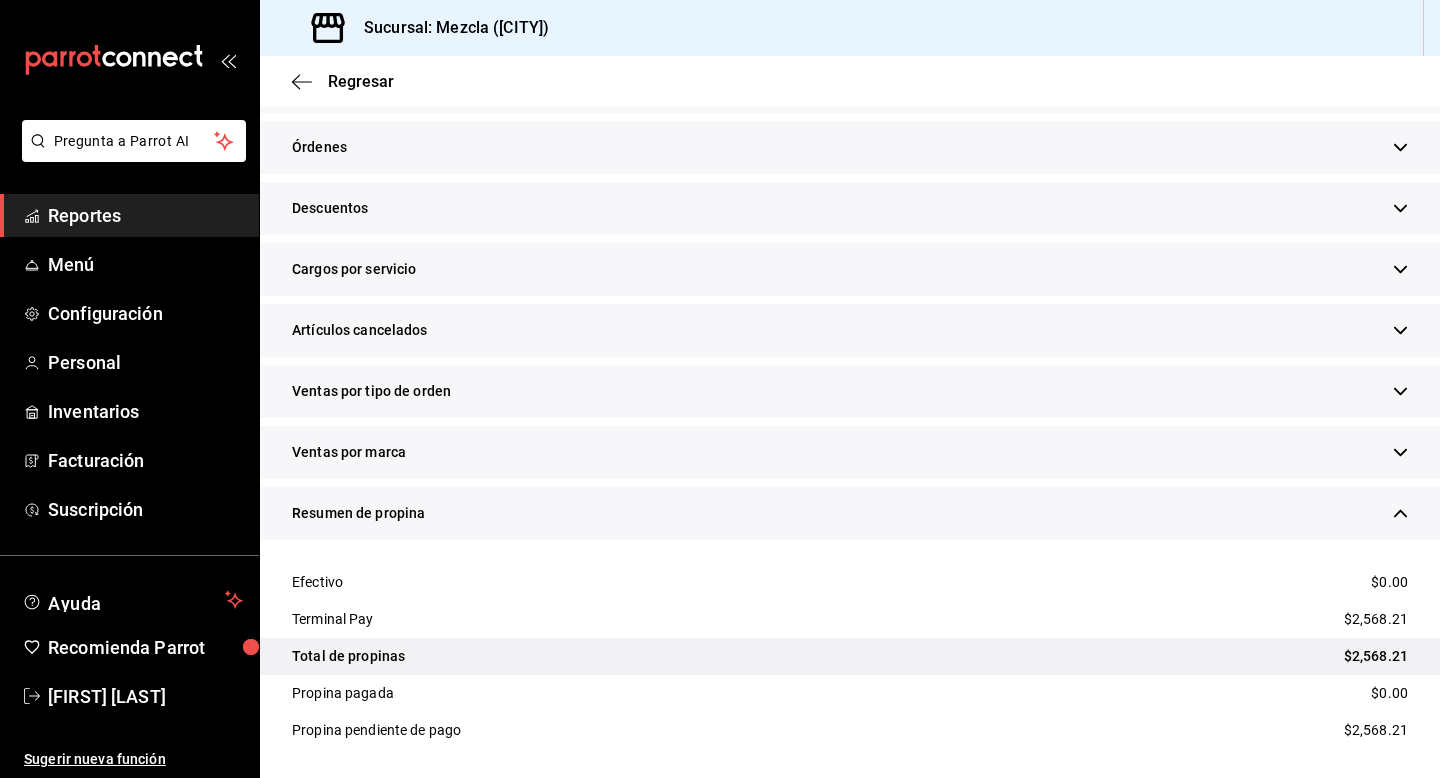 scroll, scrollTop: 643, scrollLeft: 0, axis: vertical 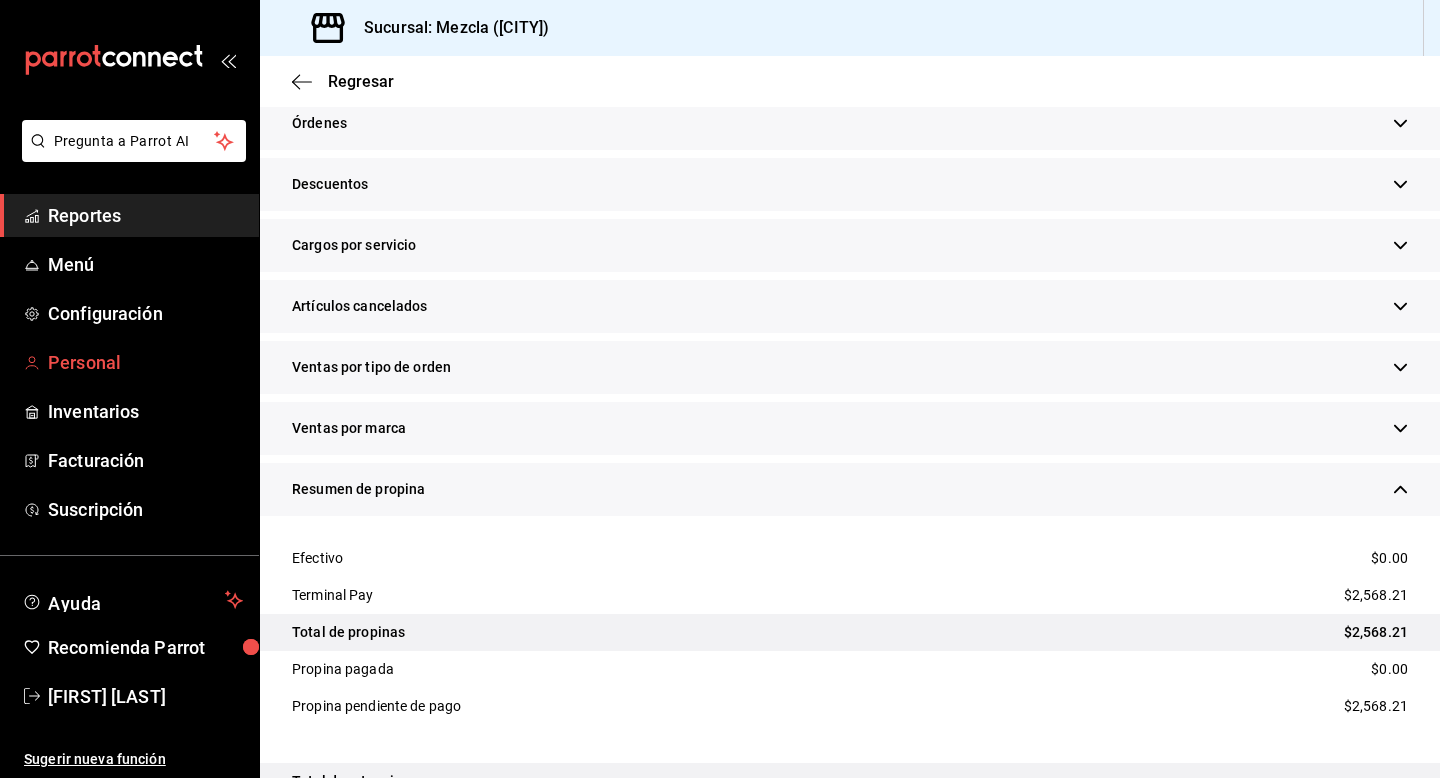 click on "Personal" at bounding box center (145, 362) 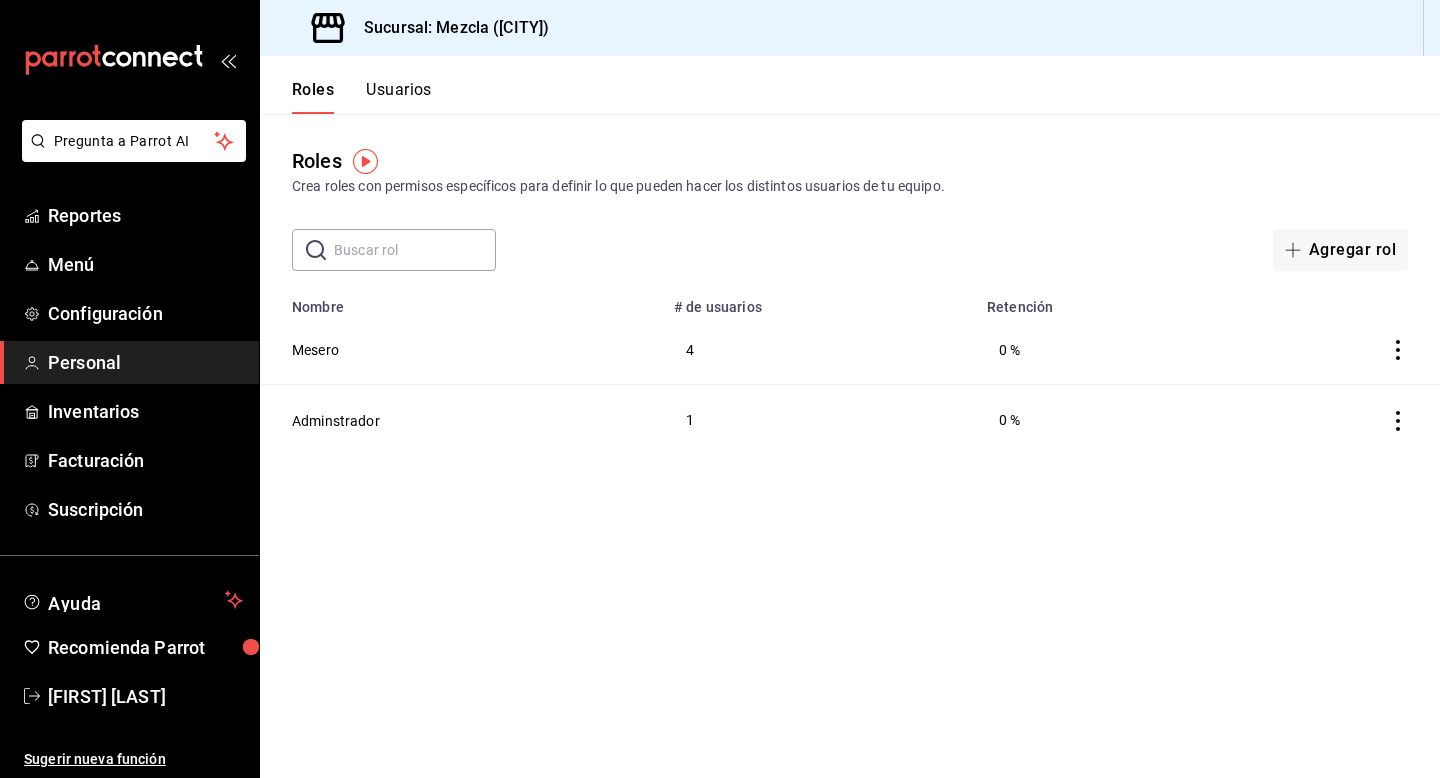 click 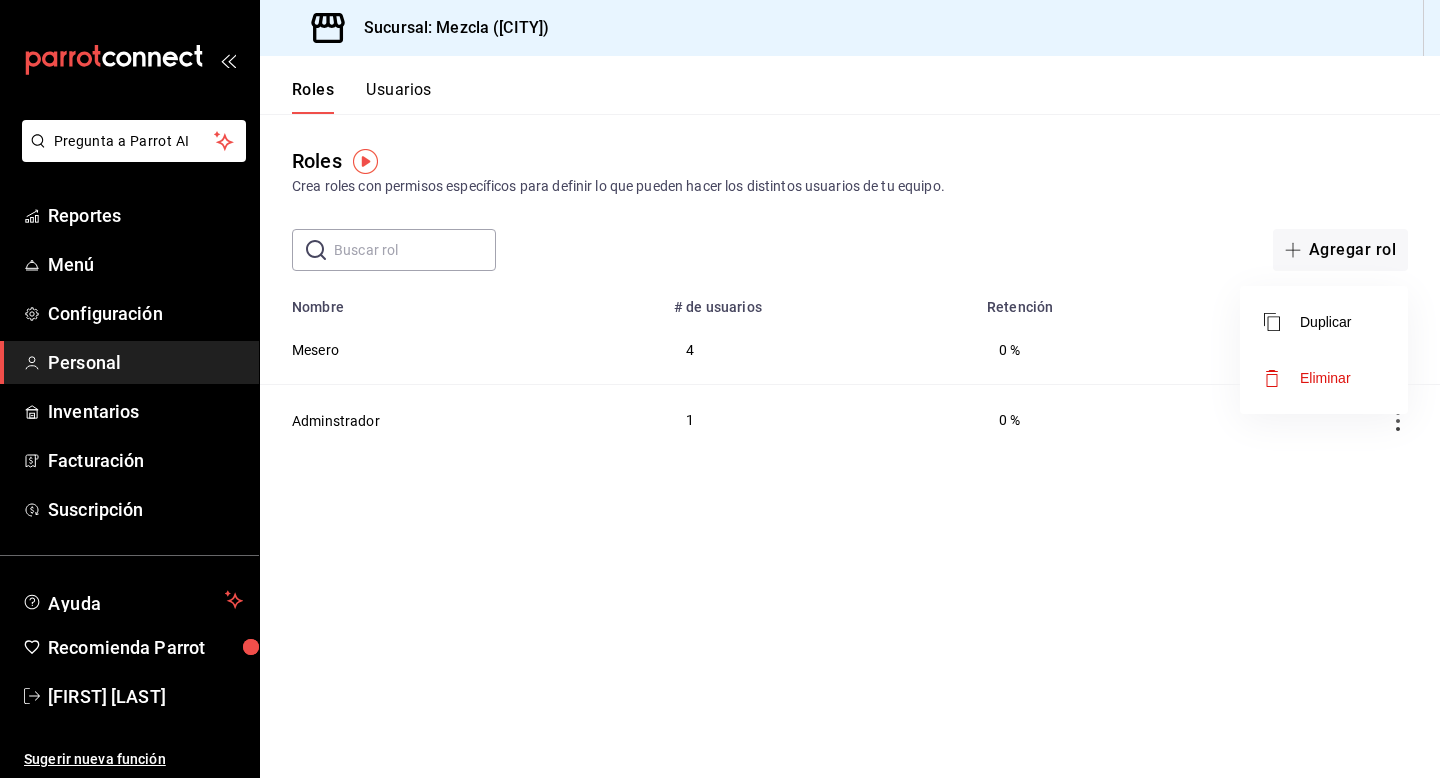 click at bounding box center (720, 389) 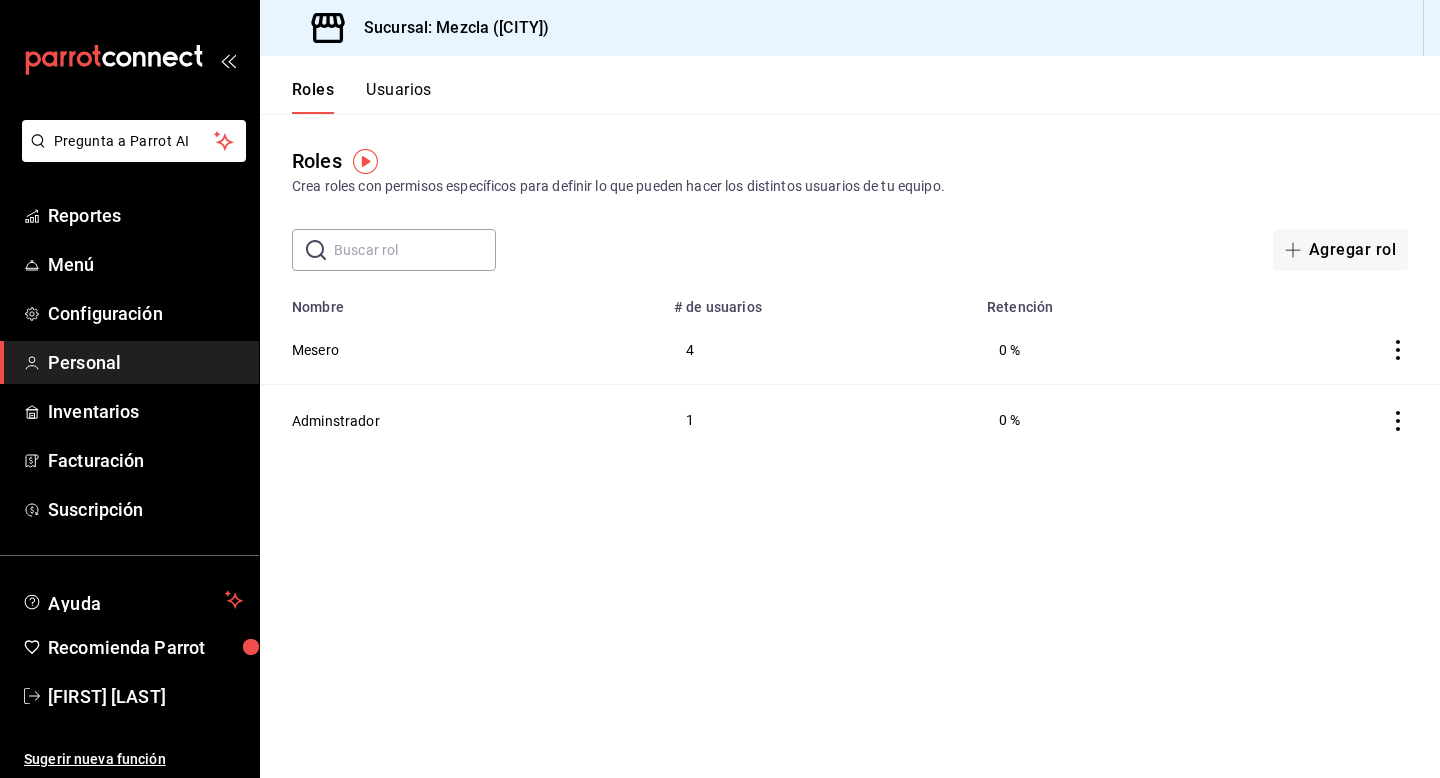 click on "Usuarios" at bounding box center (399, 97) 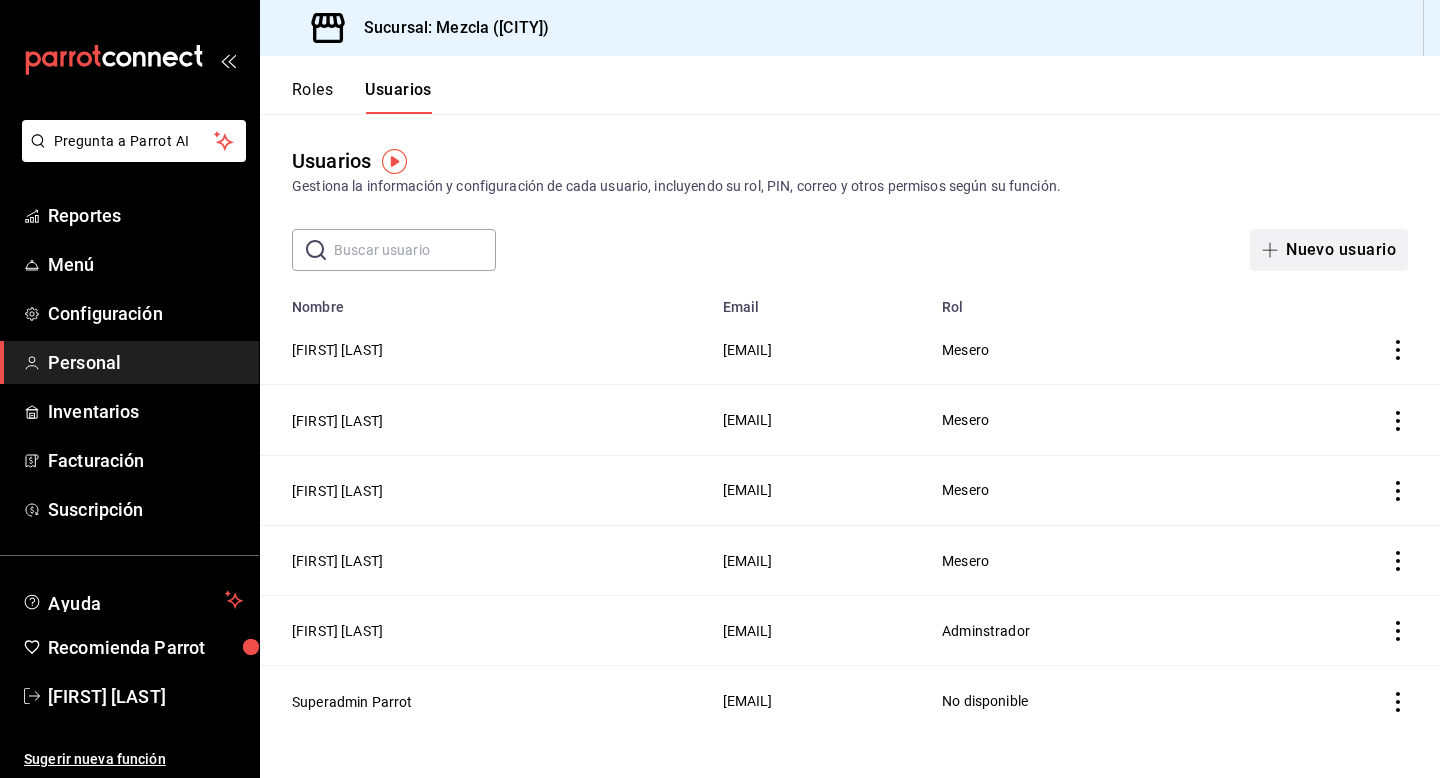 click 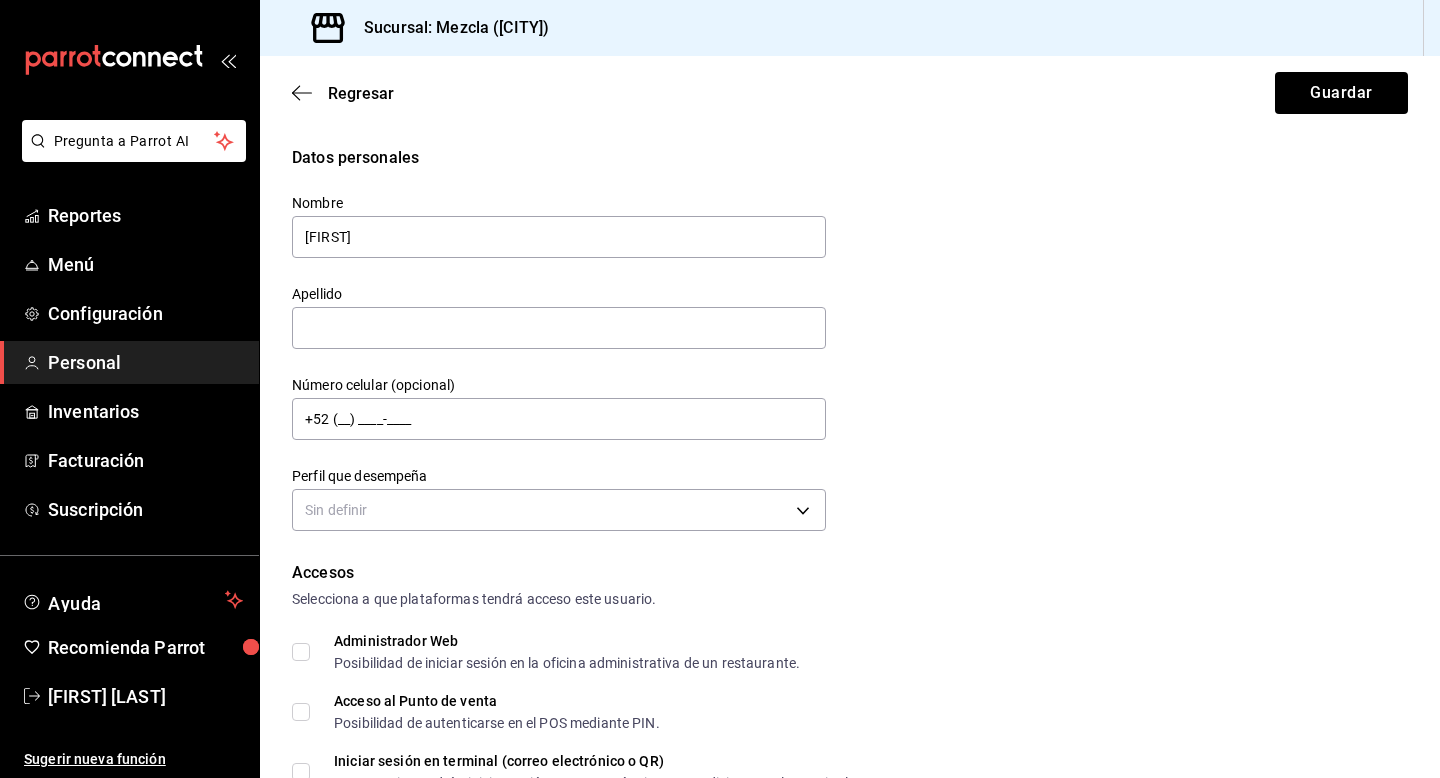 type on "i" 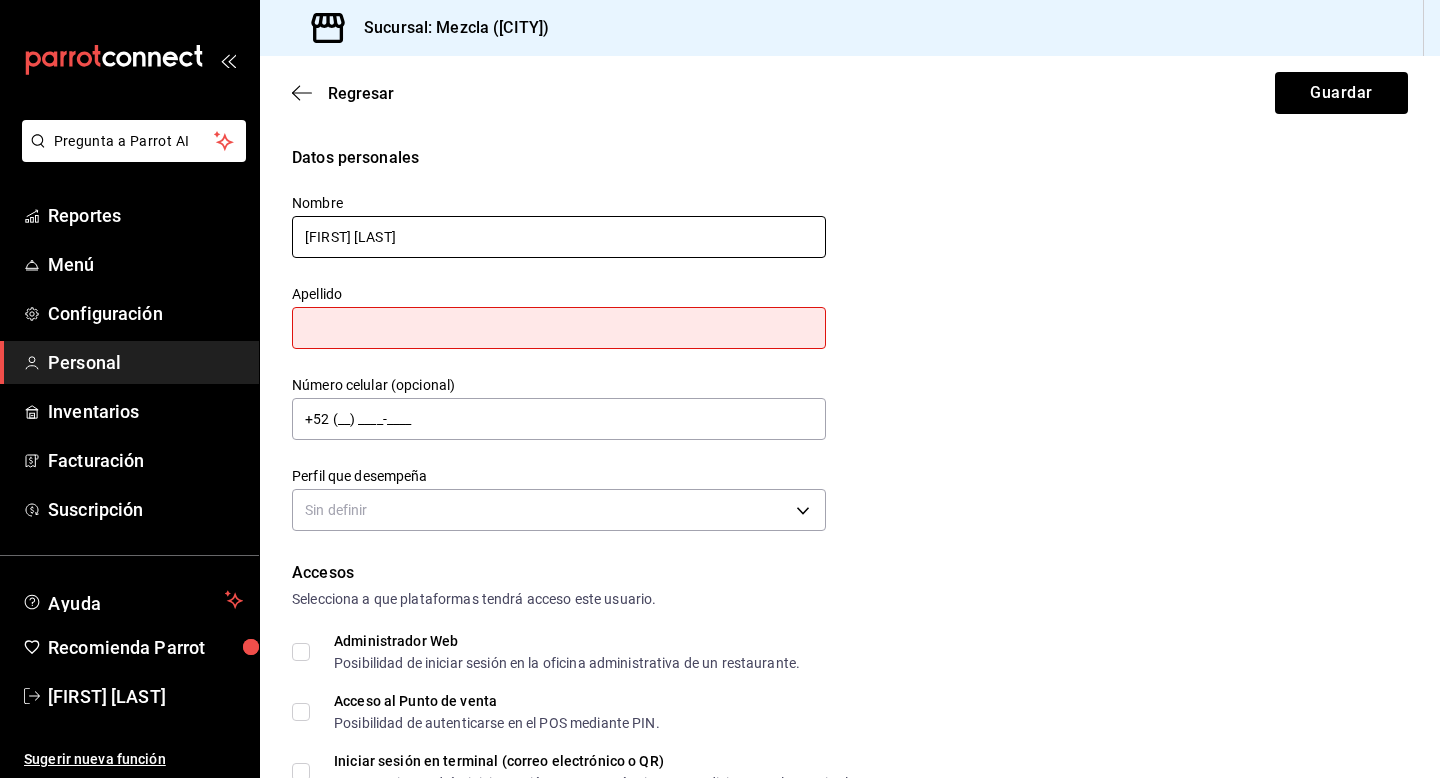 click on "Ismaeel Razavi" at bounding box center (559, 237) 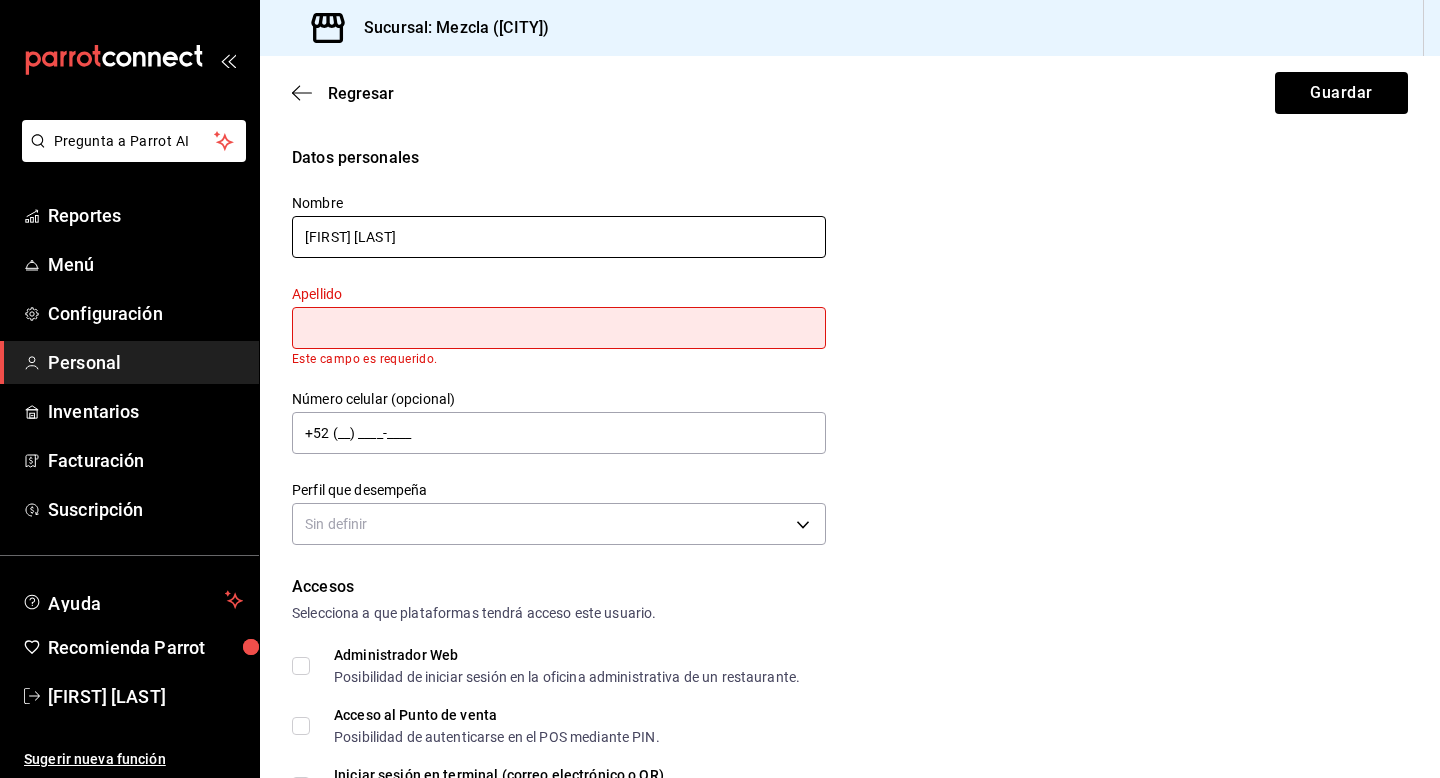 click on "Ismaeel Razavi" at bounding box center (559, 237) 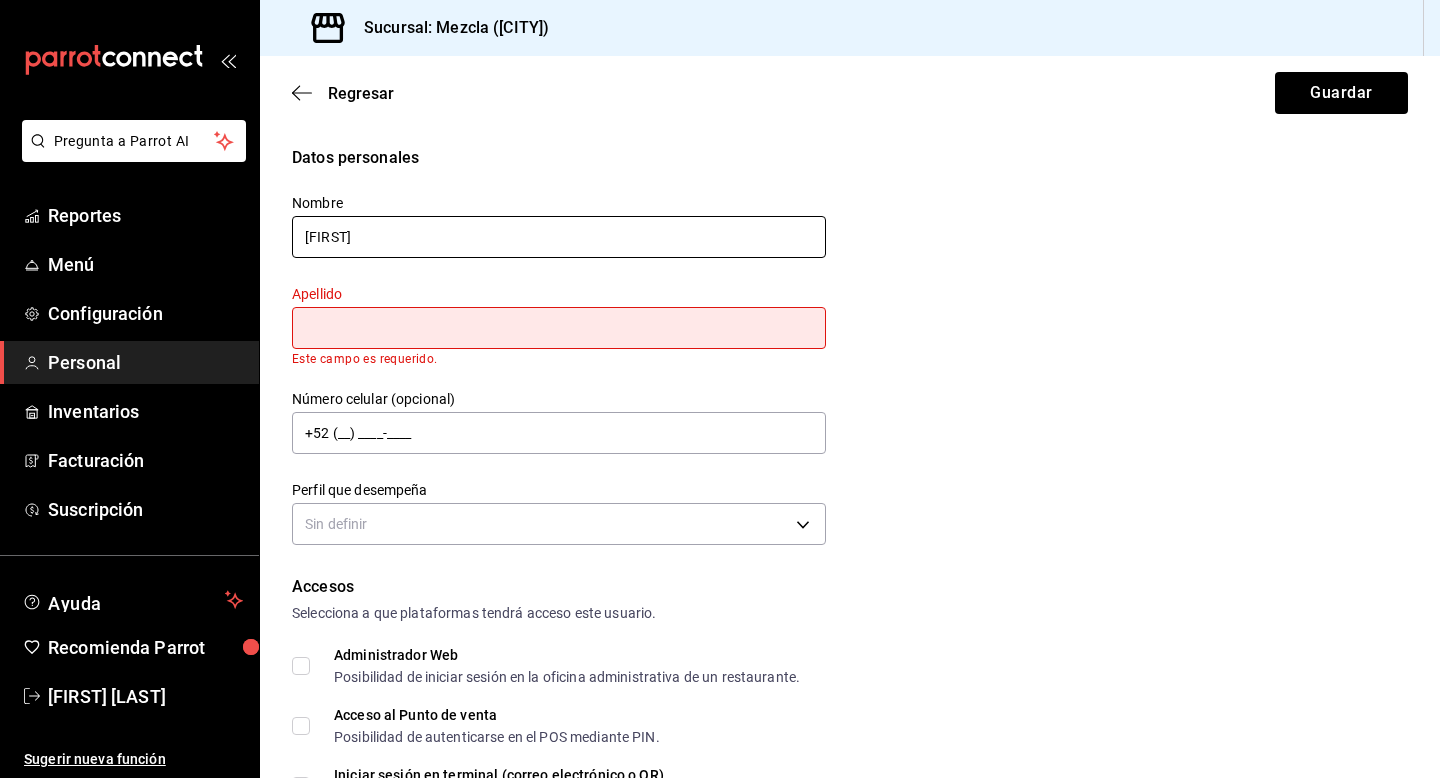 type on "Ismaeel" 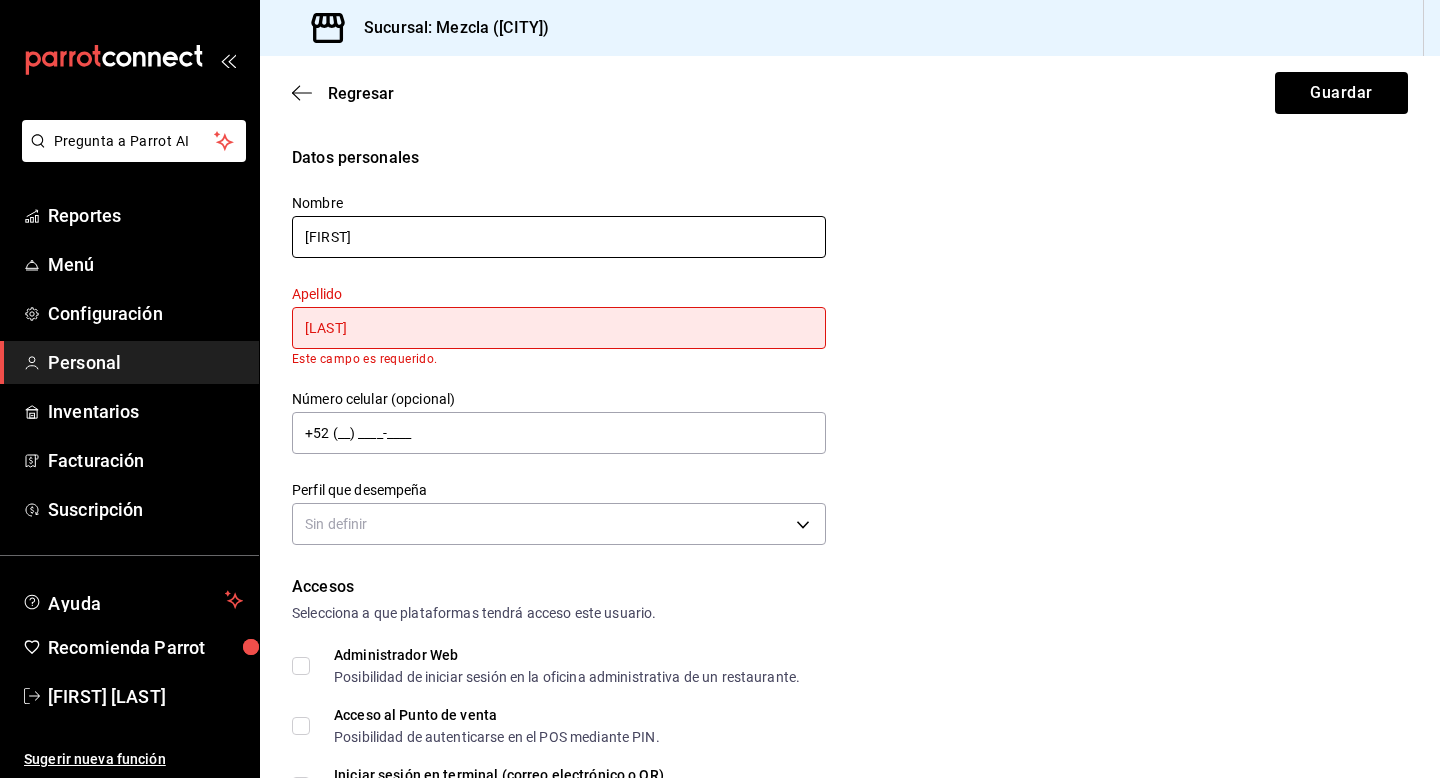 type on "Razavi" 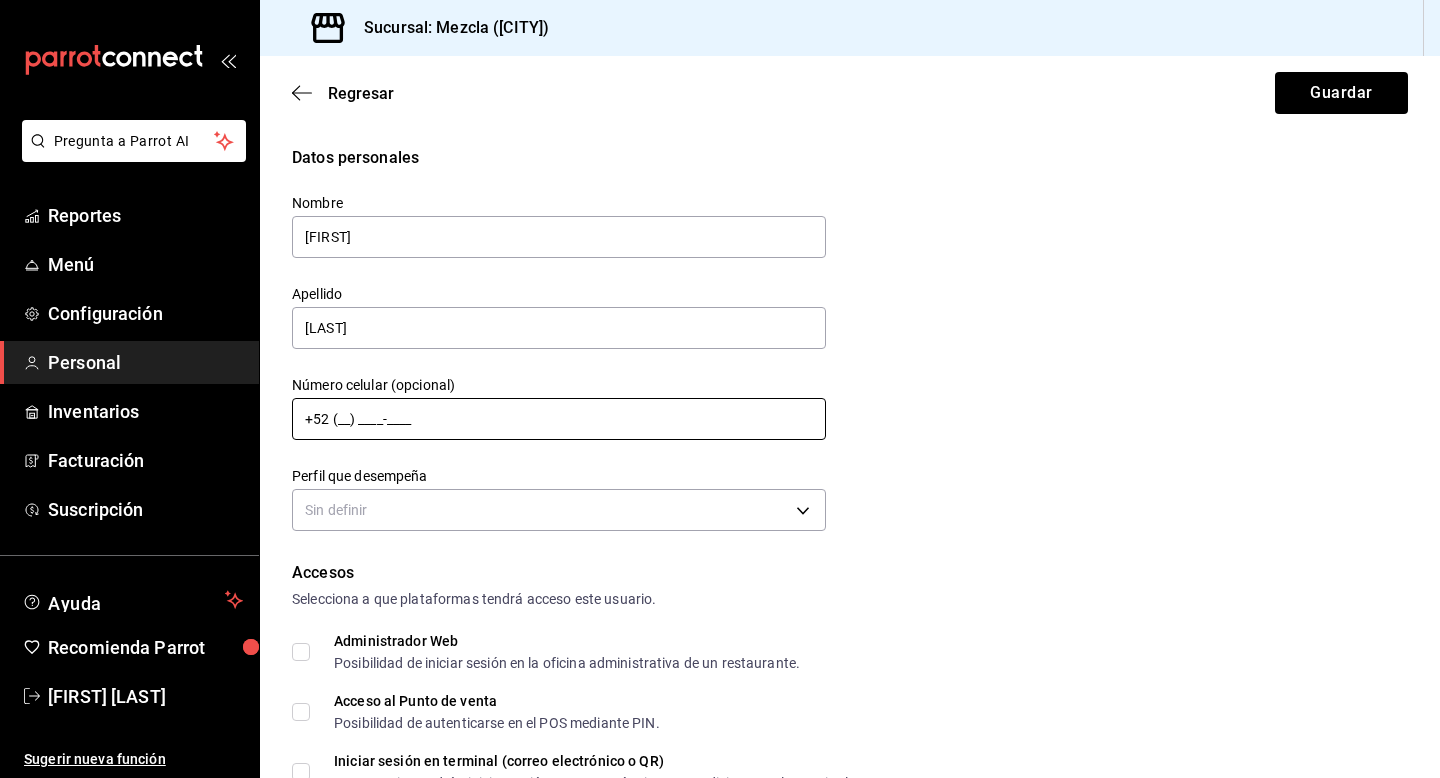click on "+52 (__) ____-____" at bounding box center [559, 419] 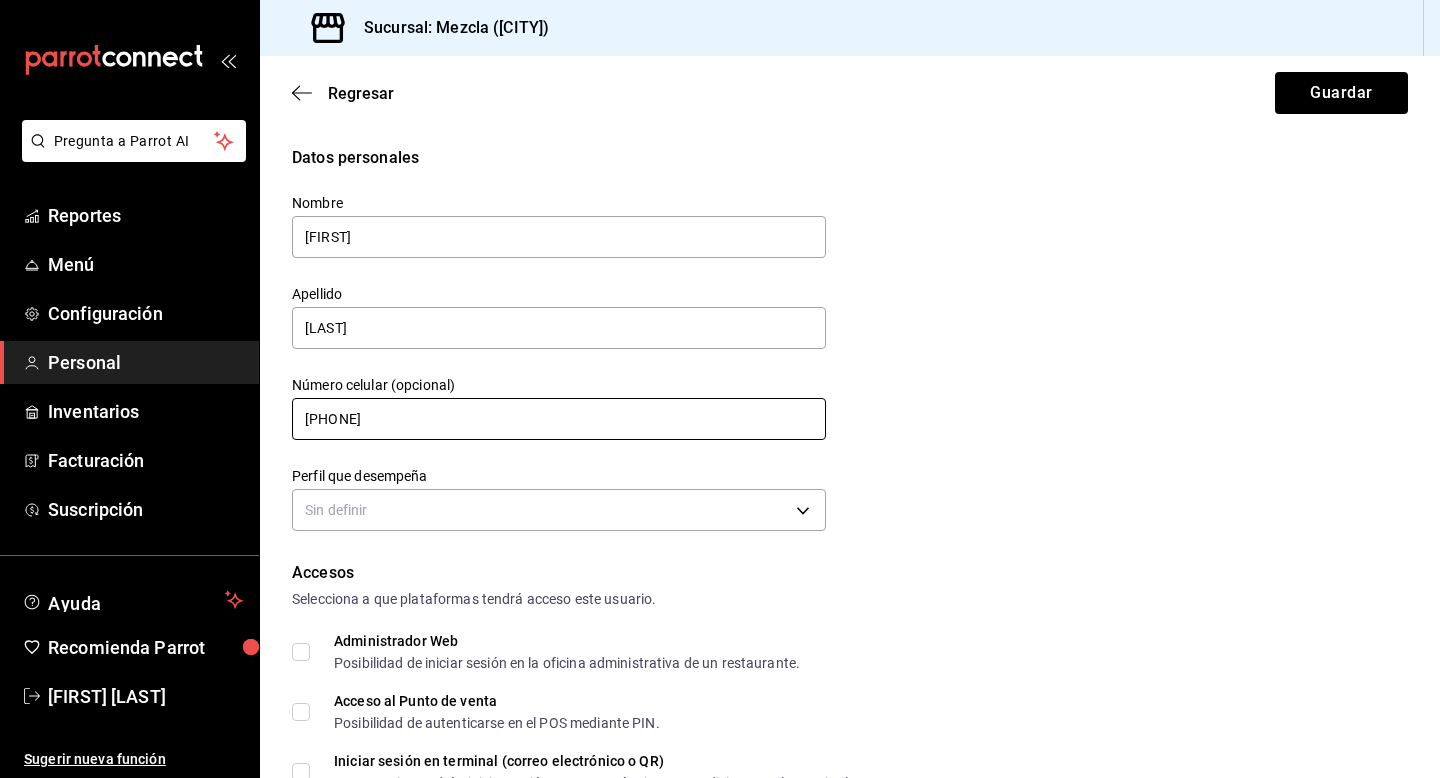 type on "+52 (33) 3019-5019" 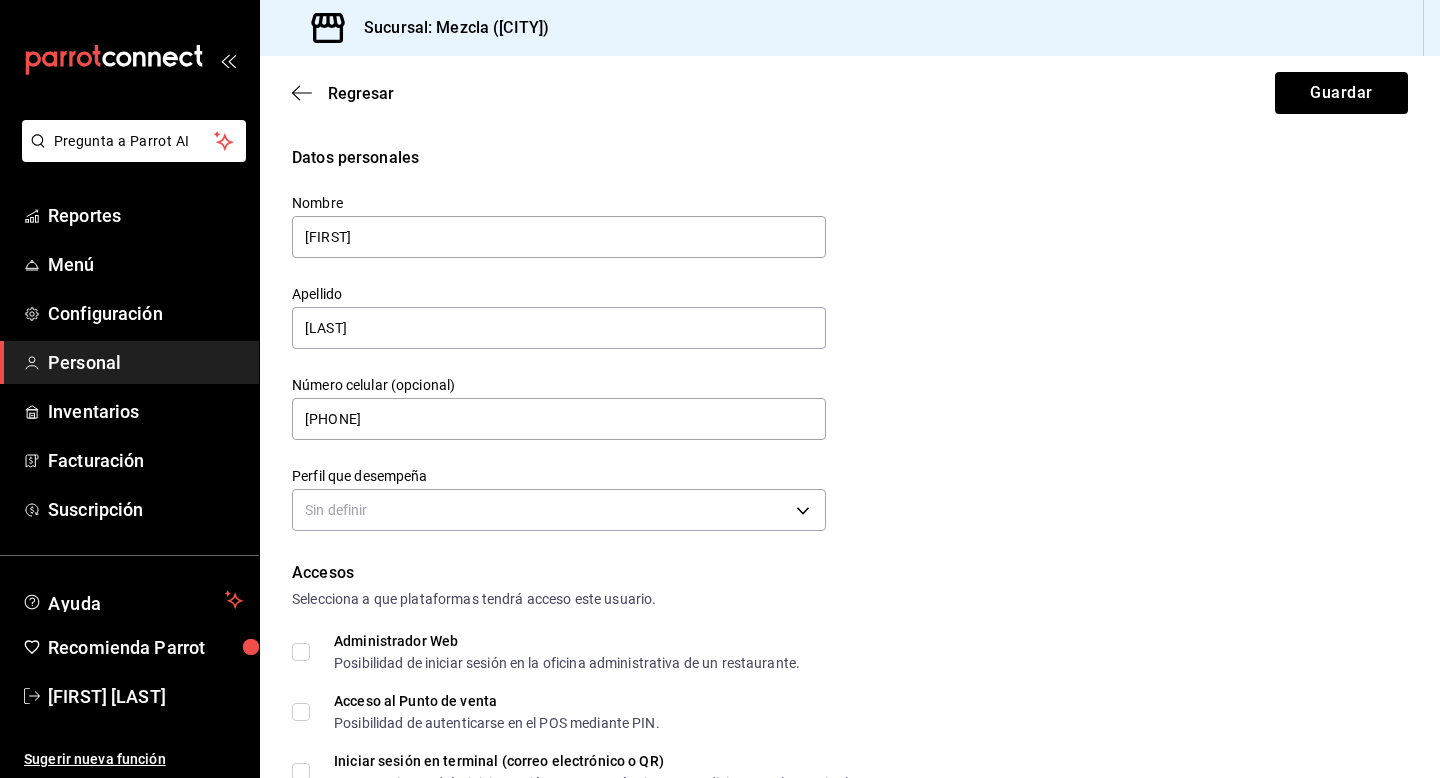 click on "Datos personales Nombre Ismaeel Apellido Razavi Número celular (opcional) +52 (33) 3019-5019 Perfil que desempeña Sin definir Accesos Selecciona a que plataformas tendrá acceso este usuario. Administrador Web Posibilidad de iniciar sesión en la oficina administrativa de un restaurante.  Acceso al Punto de venta Posibilidad de autenticarse en el POS mediante PIN.  Iniciar sesión en terminal (correo electrónico o QR) Los usuarios podrán iniciar sesión y aceptar términos y condiciones en la terminal. Acceso uso de terminal Los usuarios podrán acceder y utilizar la terminal para visualizar y procesar pagos de sus órdenes. Correo electrónico Se volverá obligatorio al tener ciertos accesos activados. Contraseña Contraseña Repetir contraseña Repetir contraseña PIN Validar PIN ​ Generar PIN automático Notificaciones Selecciona que notificaciones quieres que reciba este usuario. Corte de Caja Permitir recibir notificaciones sobre el cierre de sesión de caja. Plan de Suscripción Roles" at bounding box center [850, 856] 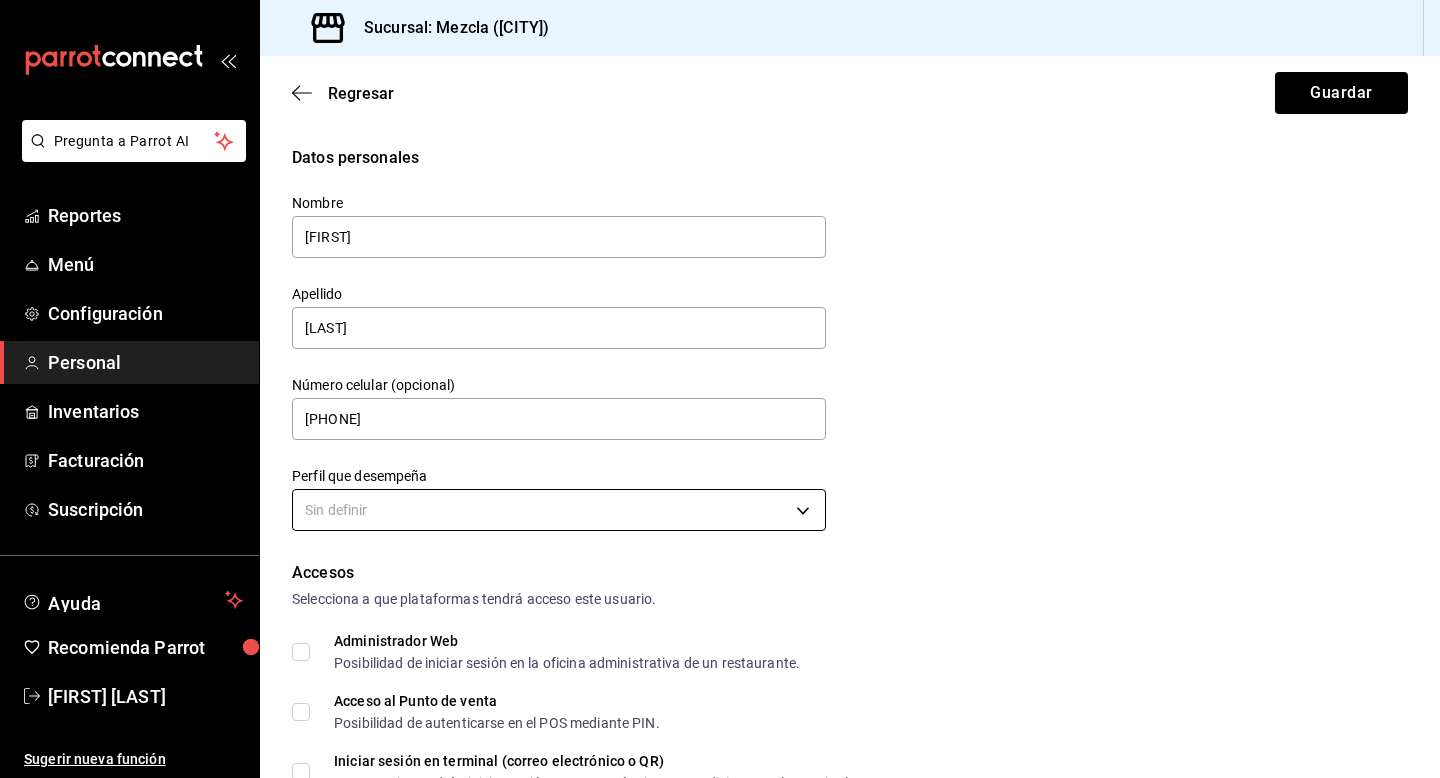 click on "Pregunta a Parrot AI Reportes   Menú   Configuración   Personal   Inventarios   Facturación   Suscripción   Ayuda Recomienda Parrot   Luis Abrego   Sugerir nueva función   Sucursal: Mezcla (Playa del Carmen) Regresar Guardar Datos personales Nombre Ismaeel Apellido Razavi Número celular (opcional) +52 (33) 3019-5019 Perfil que desempeña Sin definir Accesos Selecciona a que plataformas tendrá acceso este usuario. Administrador Web Posibilidad de iniciar sesión en la oficina administrativa de un restaurante.  Acceso al Punto de venta Posibilidad de autenticarse en el POS mediante PIN.  Iniciar sesión en terminal (correo electrónico o QR) Los usuarios podrán iniciar sesión y aceptar términos y condiciones en la terminal. Acceso uso de terminal Los usuarios podrán acceder y utilizar la terminal para visualizar y procesar pagos de sus órdenes. Correo electrónico Se volverá obligatorio al tener ciertos accesos activados. Contraseña Contraseña Repetir contraseña Repetir contraseña PIN ​ Roles" at bounding box center [720, 389] 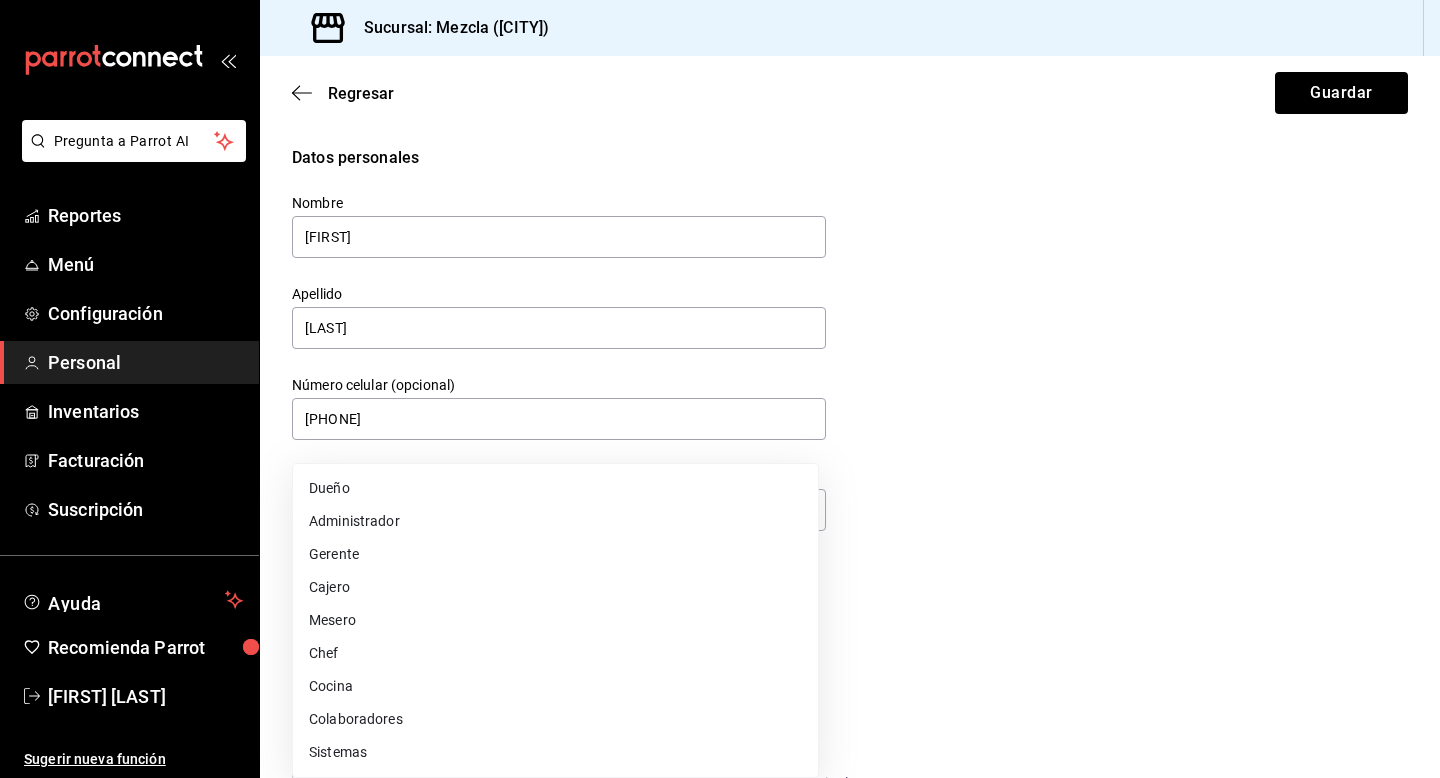 click on "Administrador" at bounding box center (555, 521) 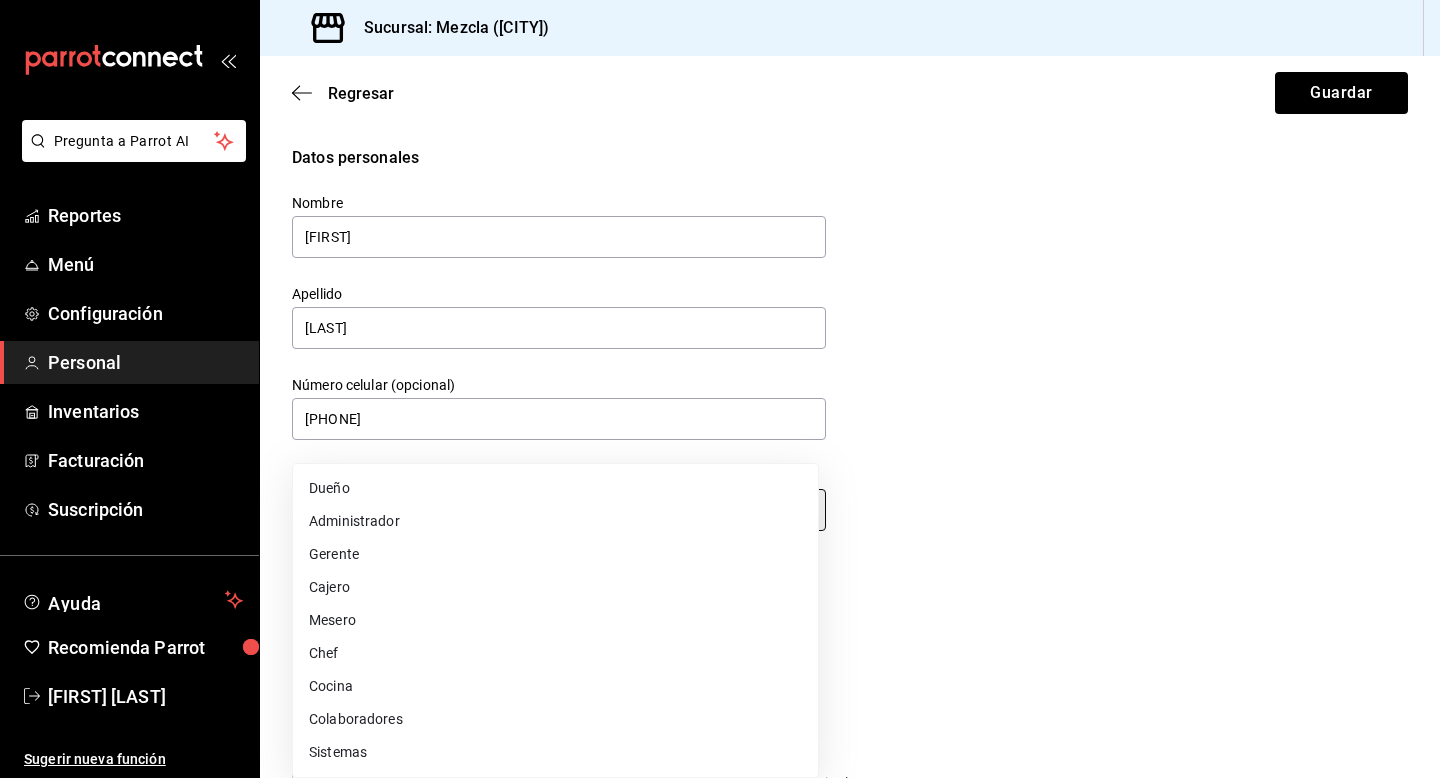 type on "ADMIN" 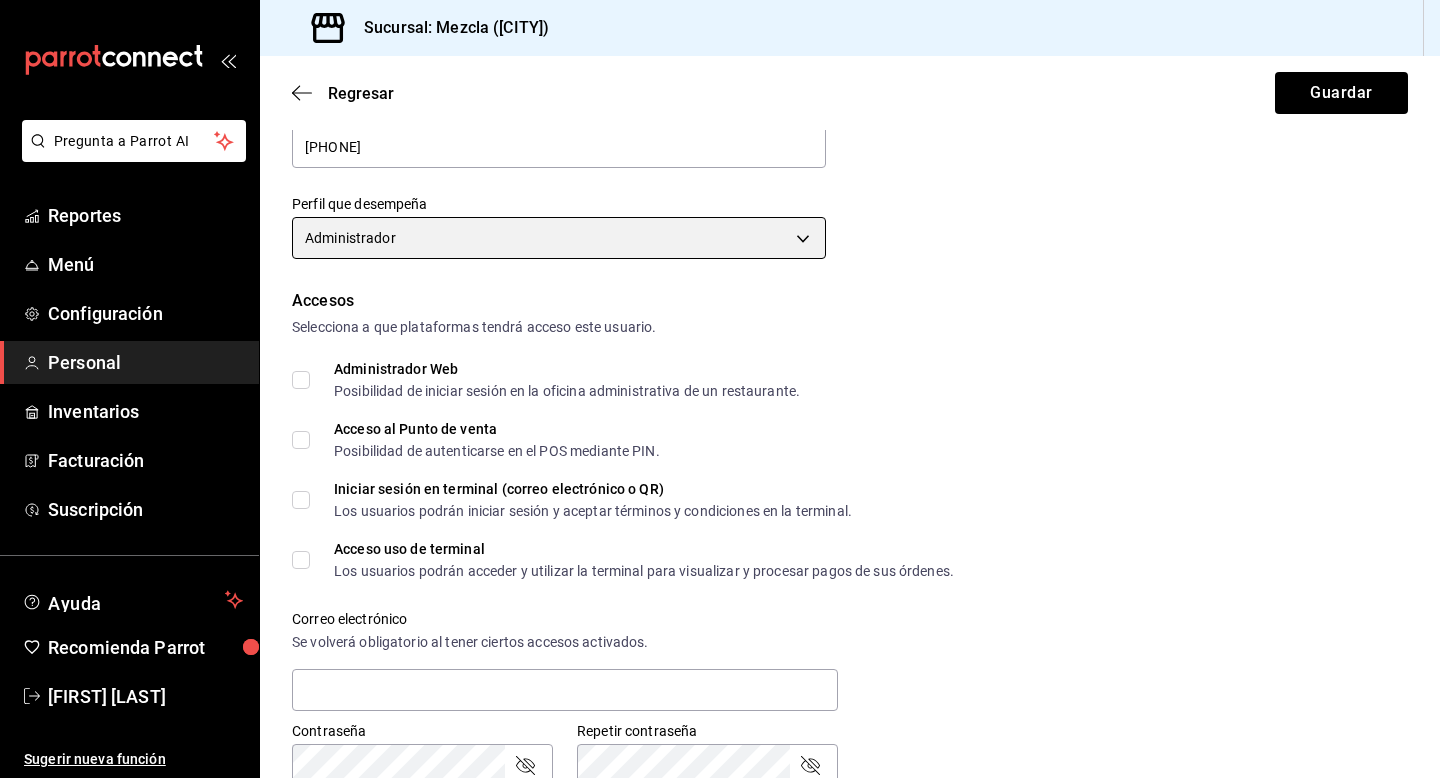 scroll, scrollTop: 285, scrollLeft: 0, axis: vertical 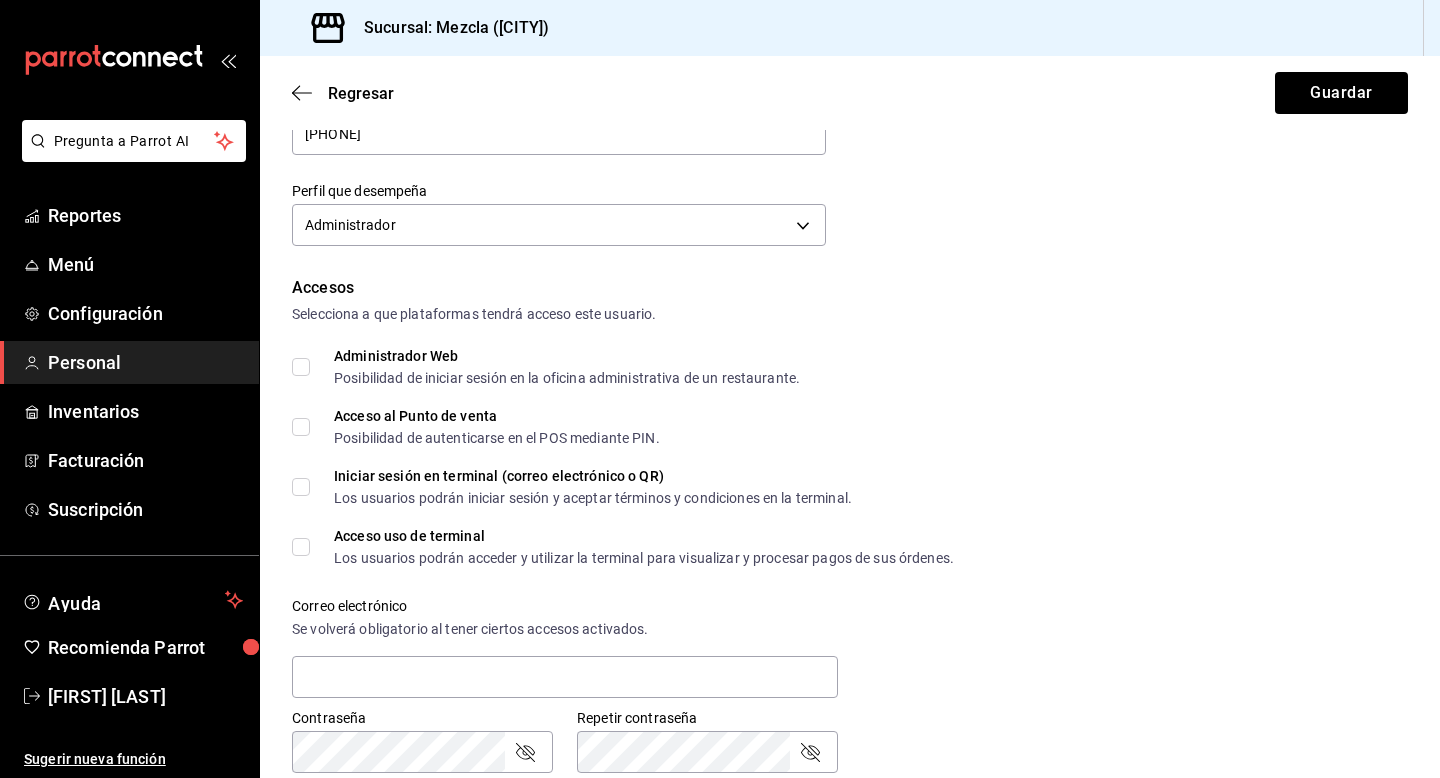 click on "Administrador Web Posibilidad de iniciar sesión en la oficina administrativa de un restaurante." at bounding box center [301, 367] 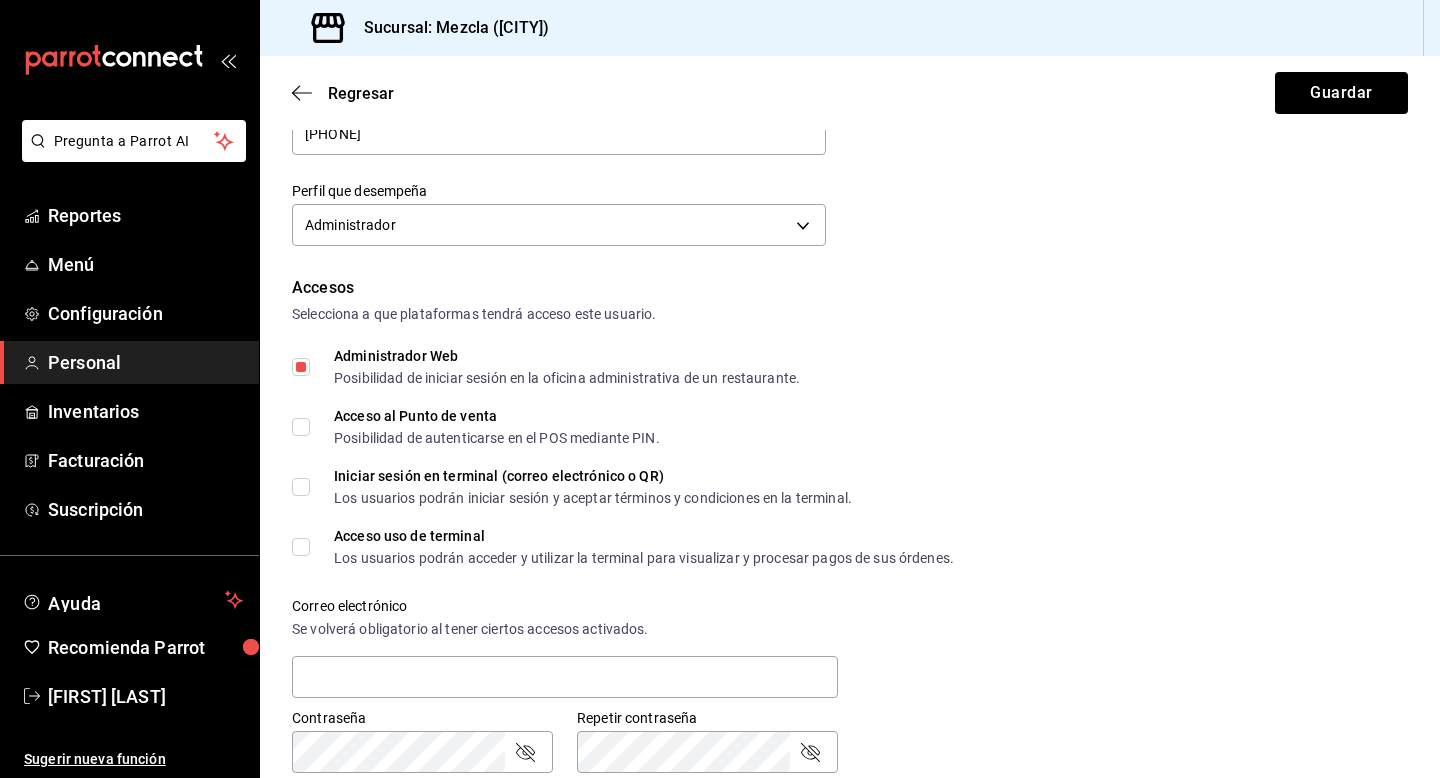 click on "Acceso al Punto de venta Posibilidad de autenticarse en el POS mediante PIN." at bounding box center [301, 427] 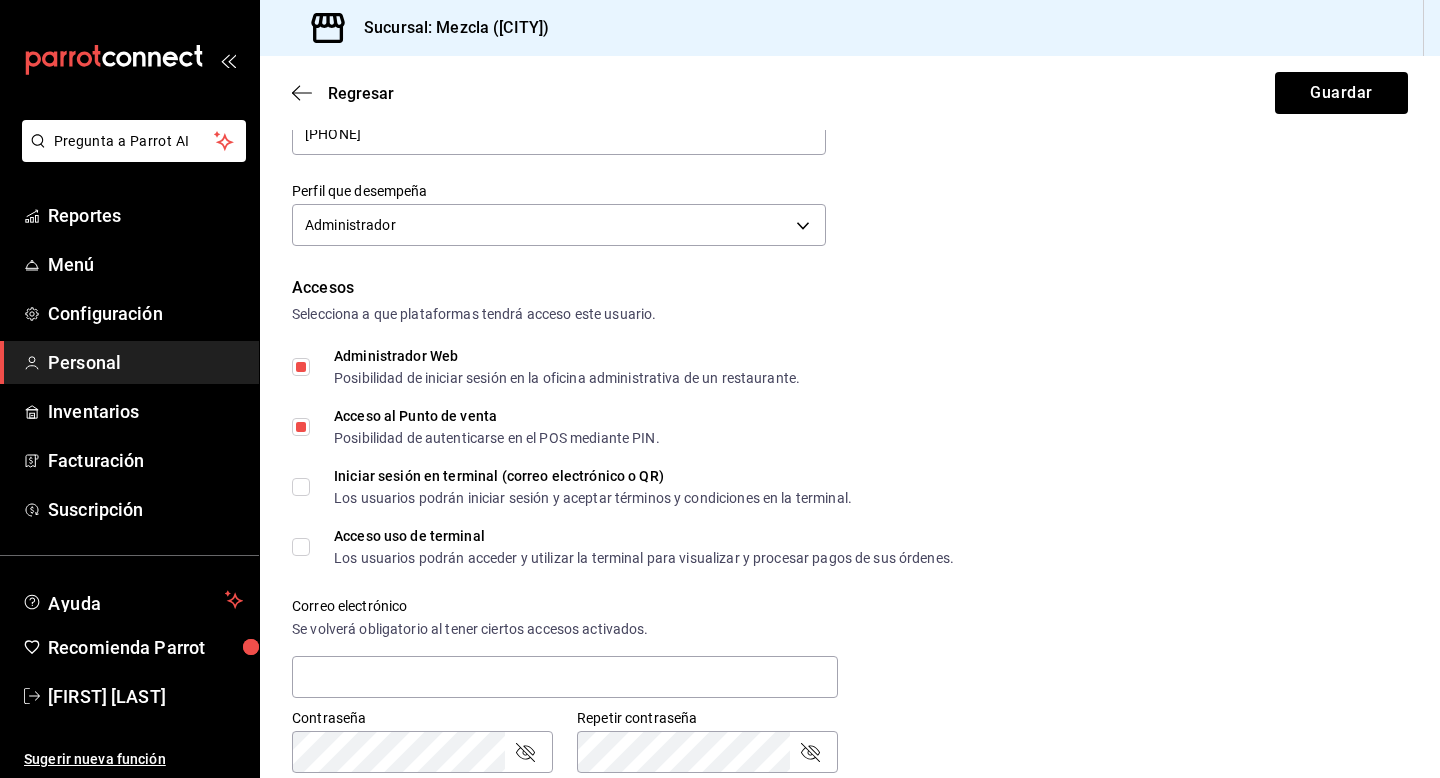 click on "Accesos Selecciona a que plataformas tendrá acceso este usuario. Administrador Web Posibilidad de iniciar sesión en la oficina administrativa de un restaurante.  Acceso al Punto de venta Posibilidad de autenticarse en el POS mediante PIN.  Iniciar sesión en terminal (correo electrónico o QR) Los usuarios podrán iniciar sesión y aceptar términos y condiciones en la terminal. Acceso uso de terminal Los usuarios podrán acceder y utilizar la terminal para visualizar y procesar pagos de sus órdenes. Correo electrónico Se volverá obligatorio al tener ciertos accesos activados. Contraseña Contraseña Repetir contraseña Repetir contraseña PIN Validar PIN ​ Generar PIN automático" at bounding box center (850, 565) 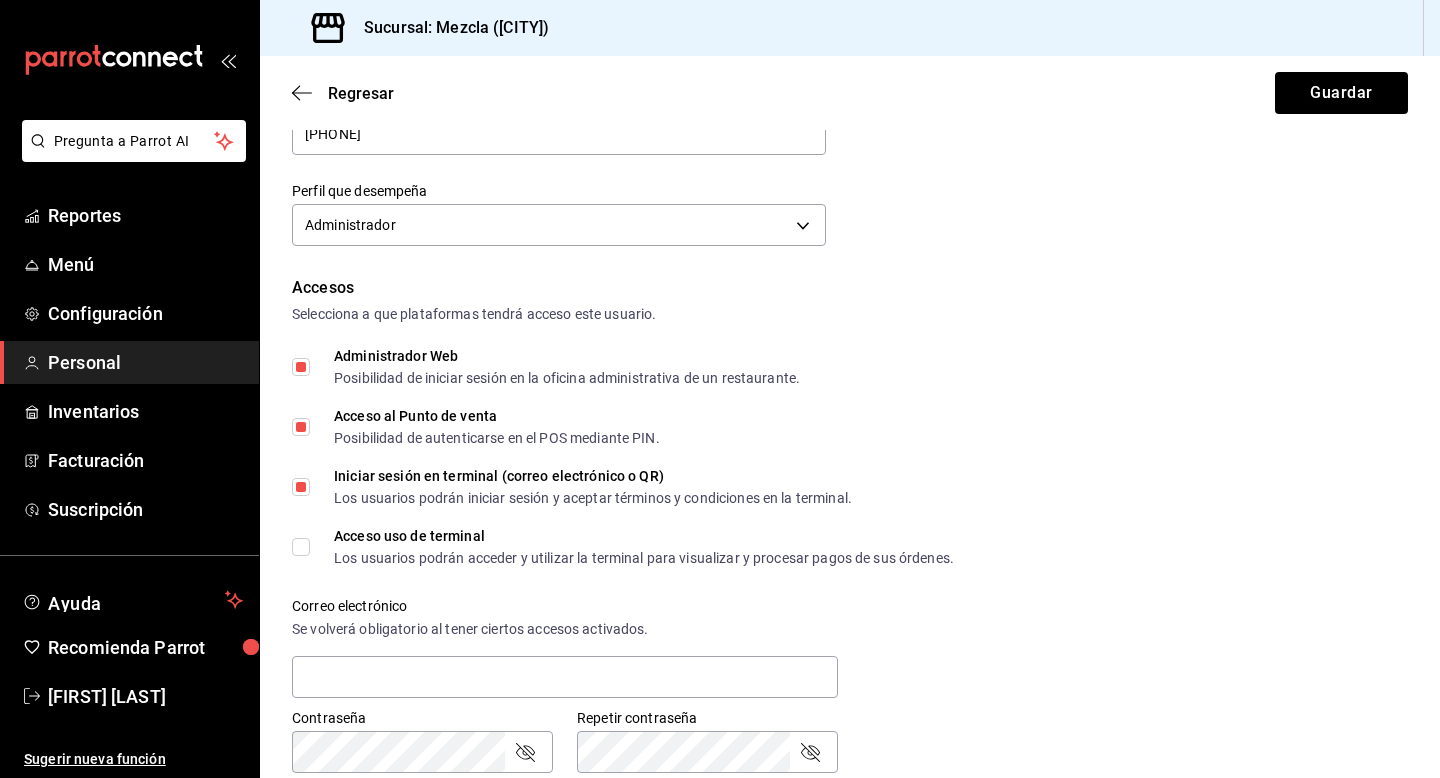 click on "Accesos Selecciona a que plataformas tendrá acceso este usuario. Administrador Web Posibilidad de iniciar sesión en la oficina administrativa de un restaurante.  Acceso al Punto de venta Posibilidad de autenticarse en el POS mediante PIN.  Iniciar sesión en terminal (correo electrónico o QR) Los usuarios podrán iniciar sesión y aceptar términos y condiciones en la terminal. Acceso uso de terminal Los usuarios podrán acceder y utilizar la terminal para visualizar y procesar pagos de sus órdenes. Correo electrónico Se volverá obligatorio al tener ciertos accesos activados. Contraseña Contraseña Repetir contraseña Repetir contraseña PIN Validar PIN ​ Generar PIN automático" at bounding box center [850, 565] 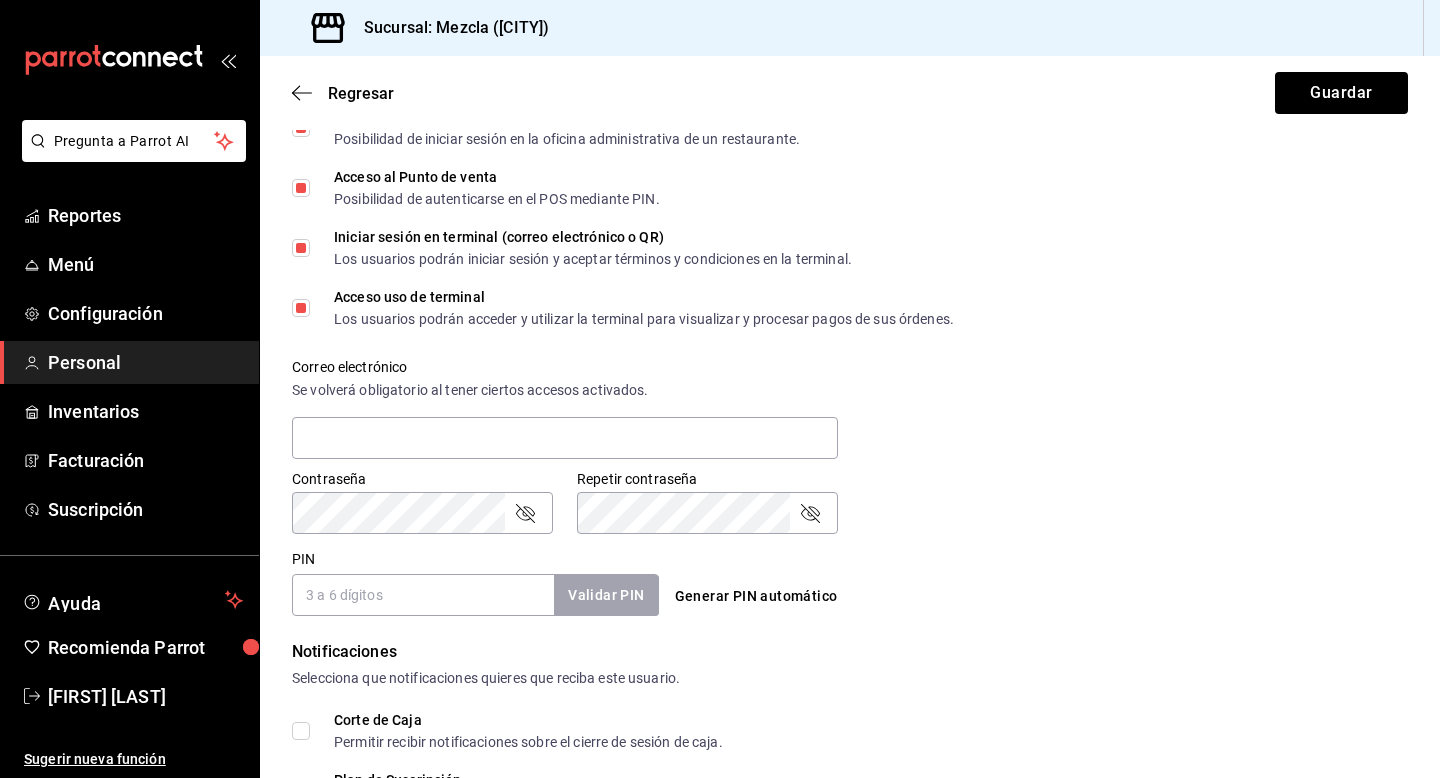 scroll, scrollTop: 525, scrollLeft: 0, axis: vertical 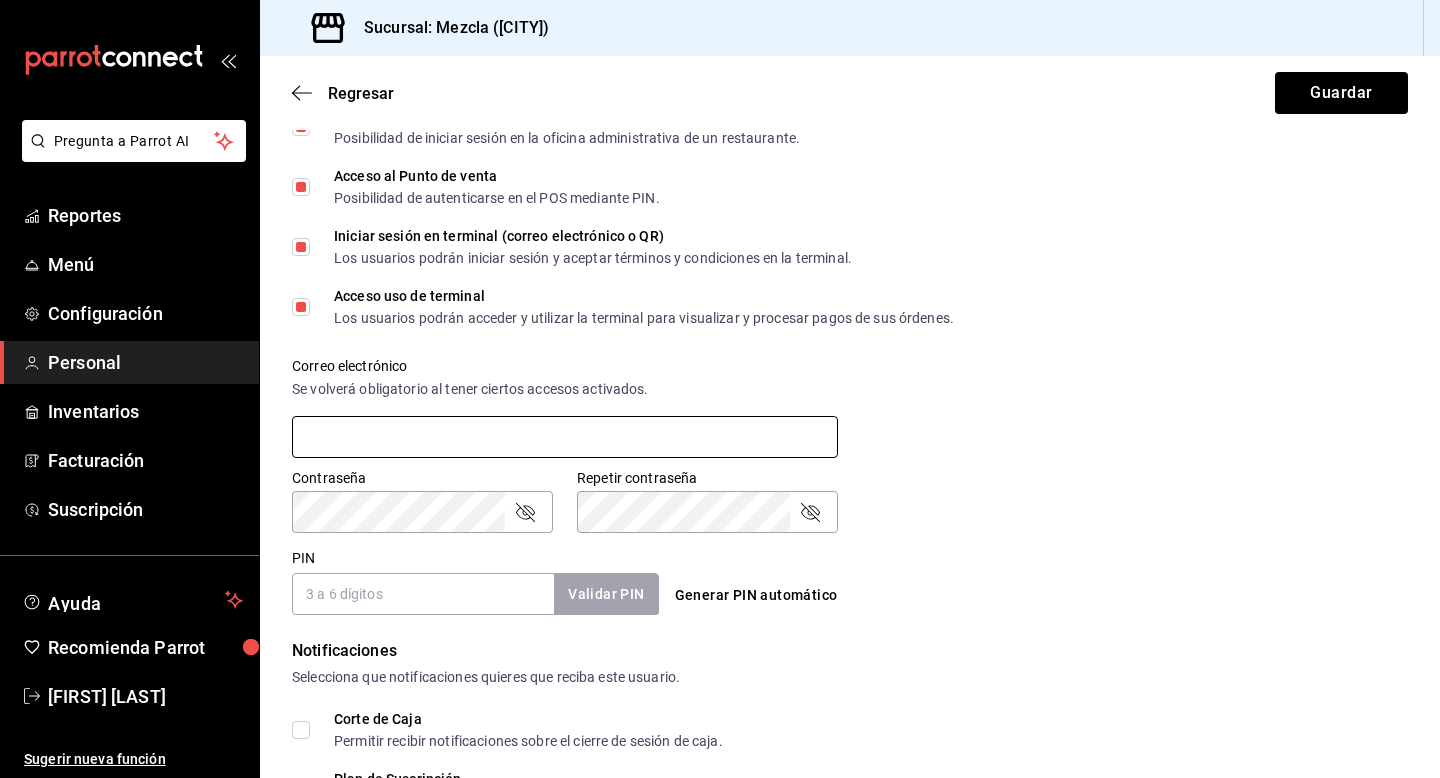 click at bounding box center (565, 437) 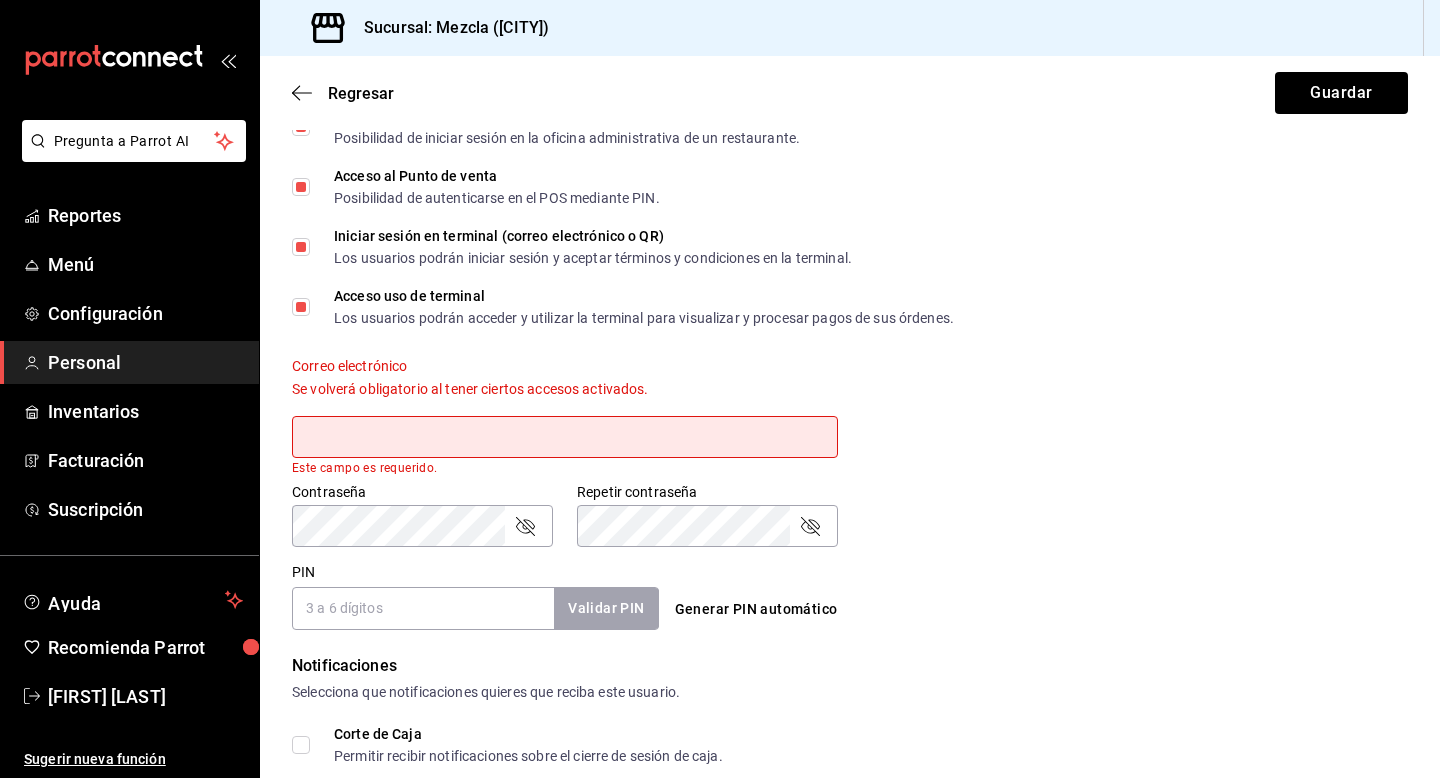 paste on "Hello@ismaeelrazavi.com" 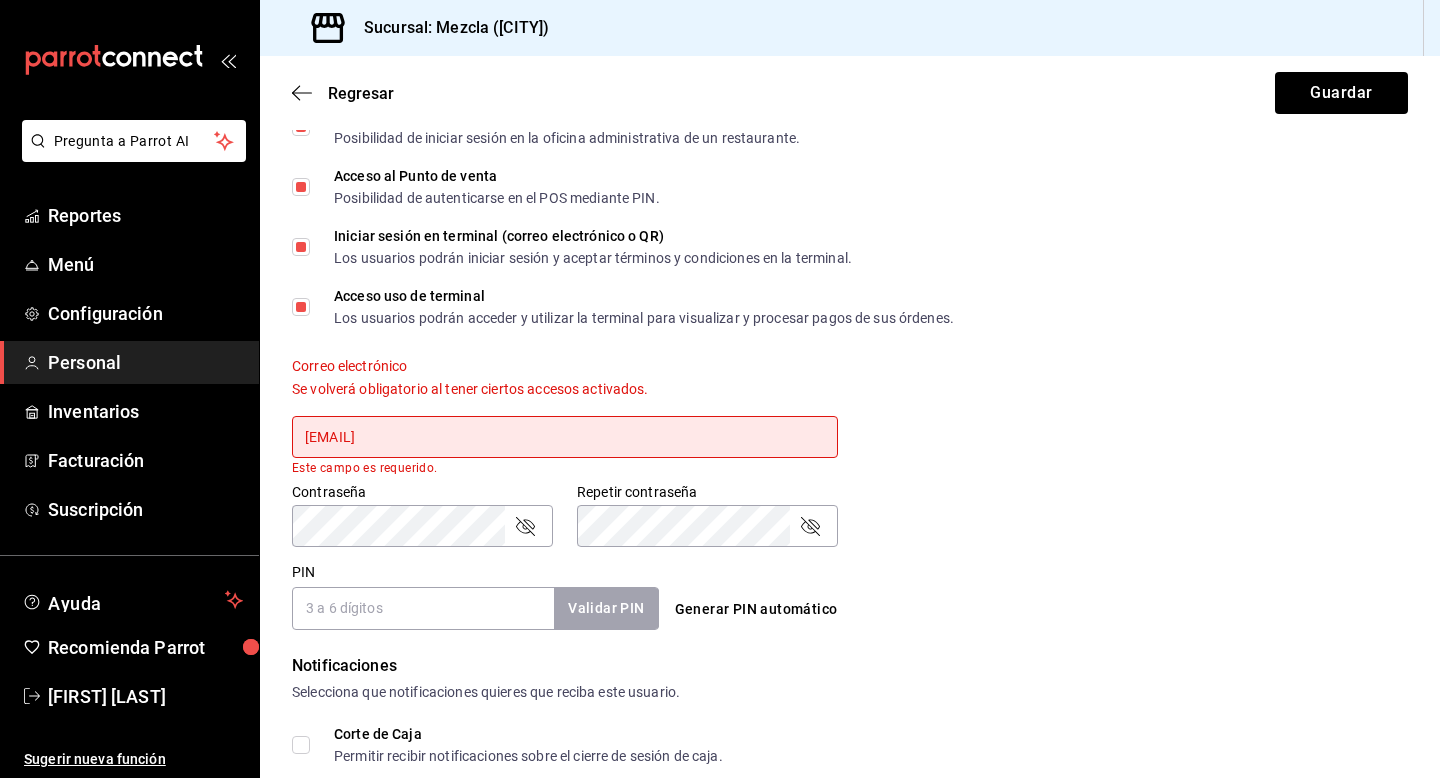 click on "Hello@ismaeelrazavi.com" at bounding box center [565, 437] 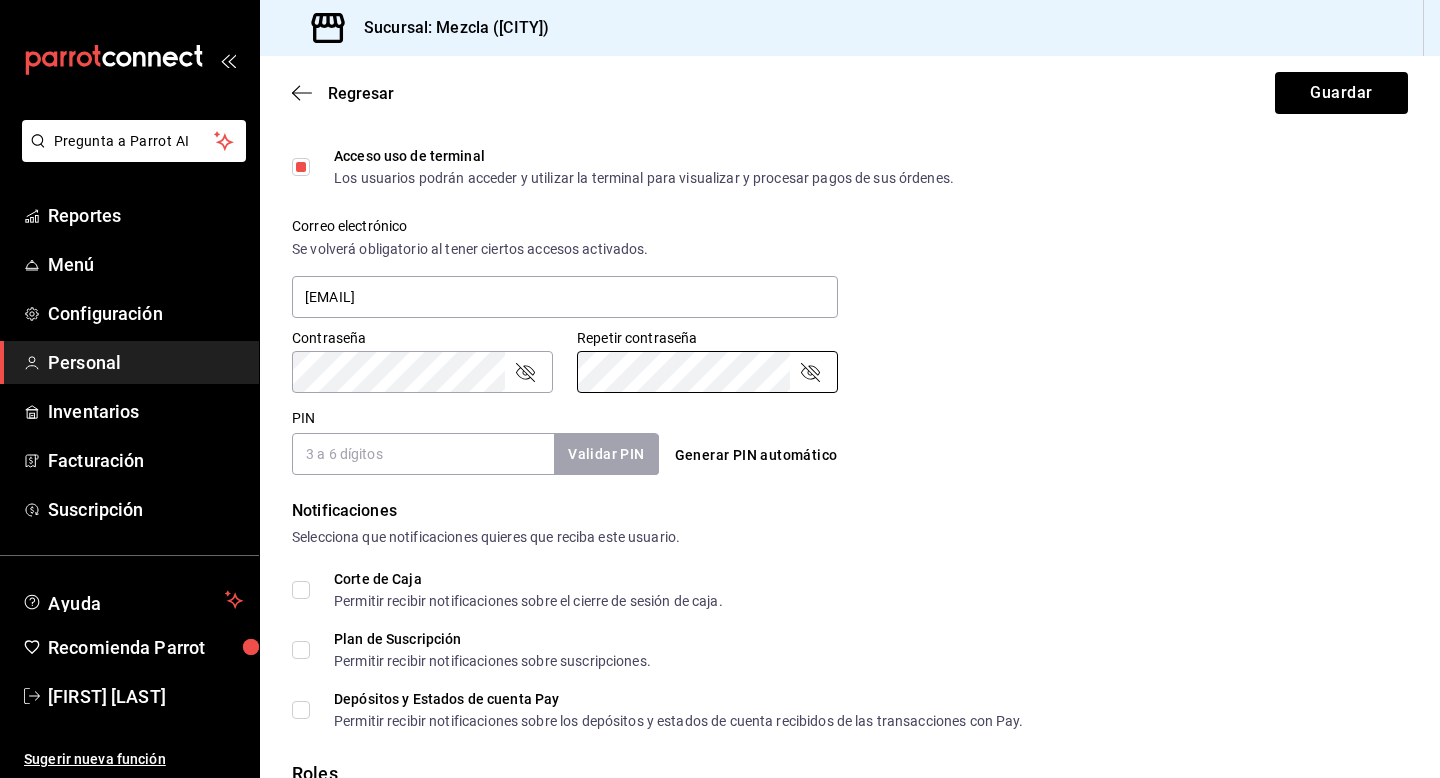scroll, scrollTop: 685, scrollLeft: 0, axis: vertical 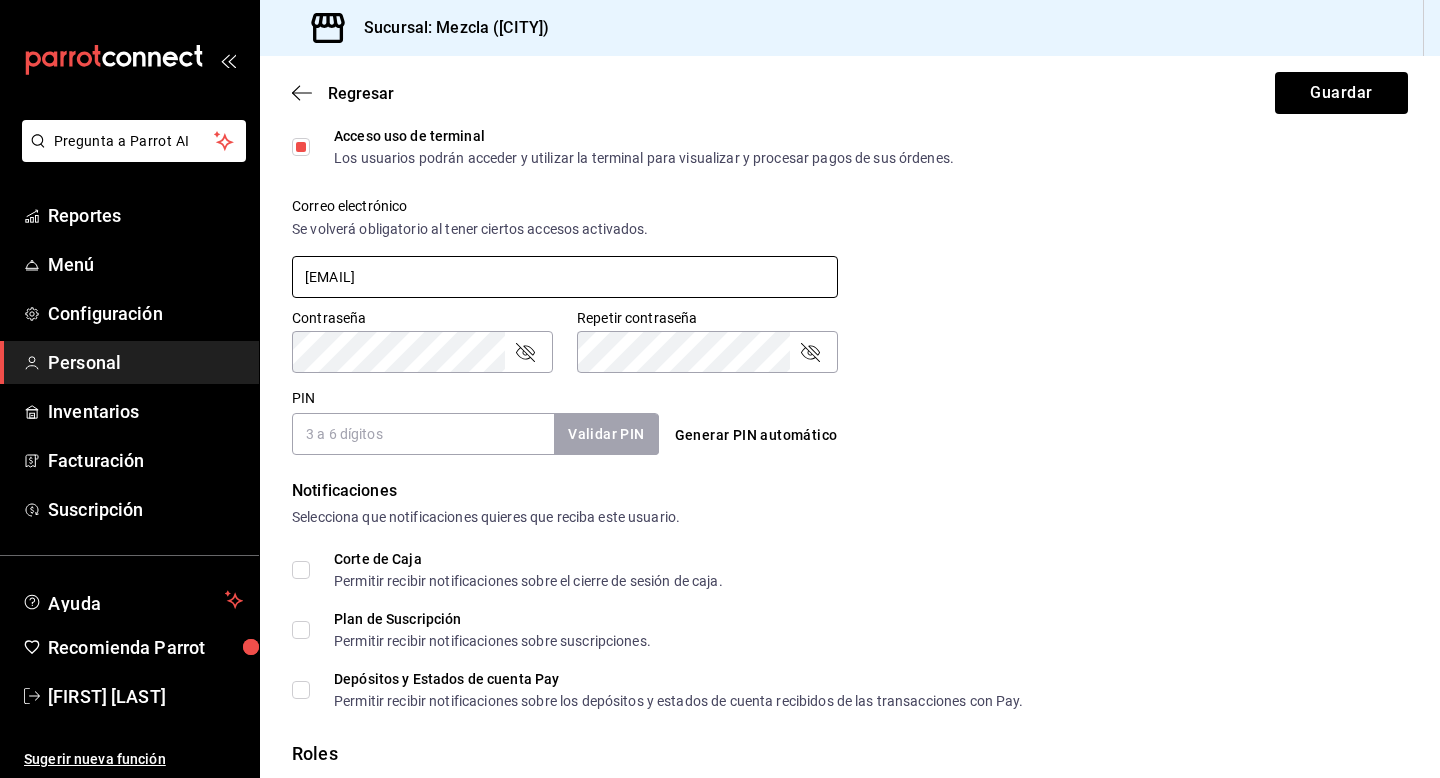 click on "hello@ismaeelrazavi.com" at bounding box center [565, 277] 